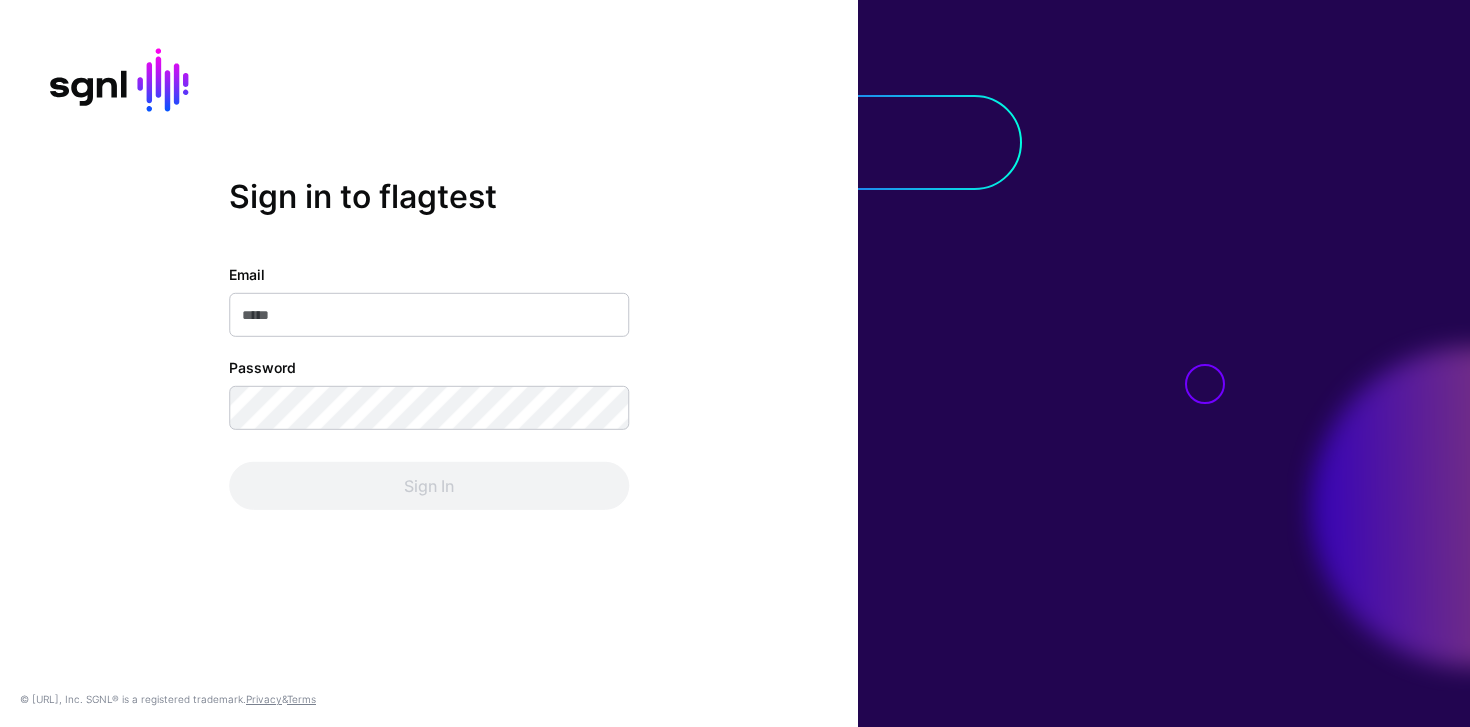 scroll, scrollTop: 0, scrollLeft: 0, axis: both 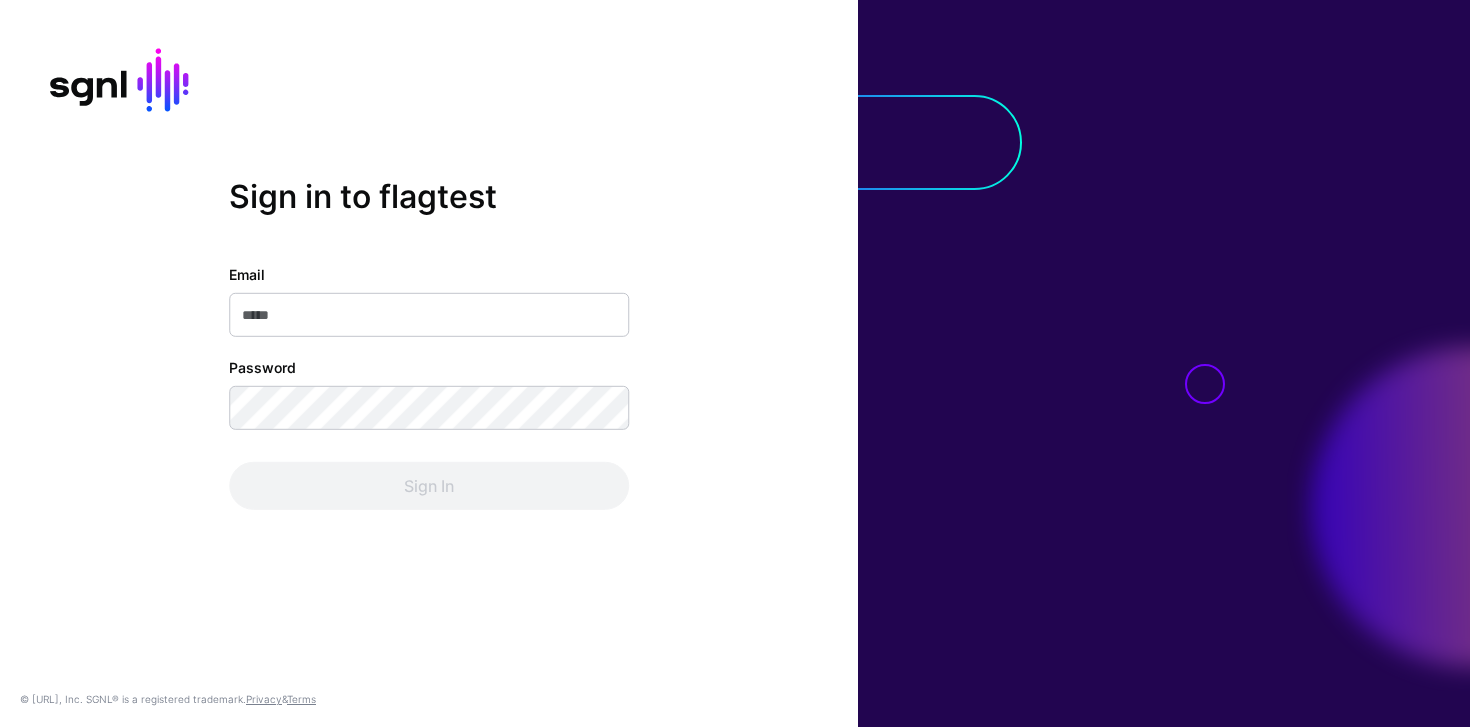 click on "Email" at bounding box center (429, 315) 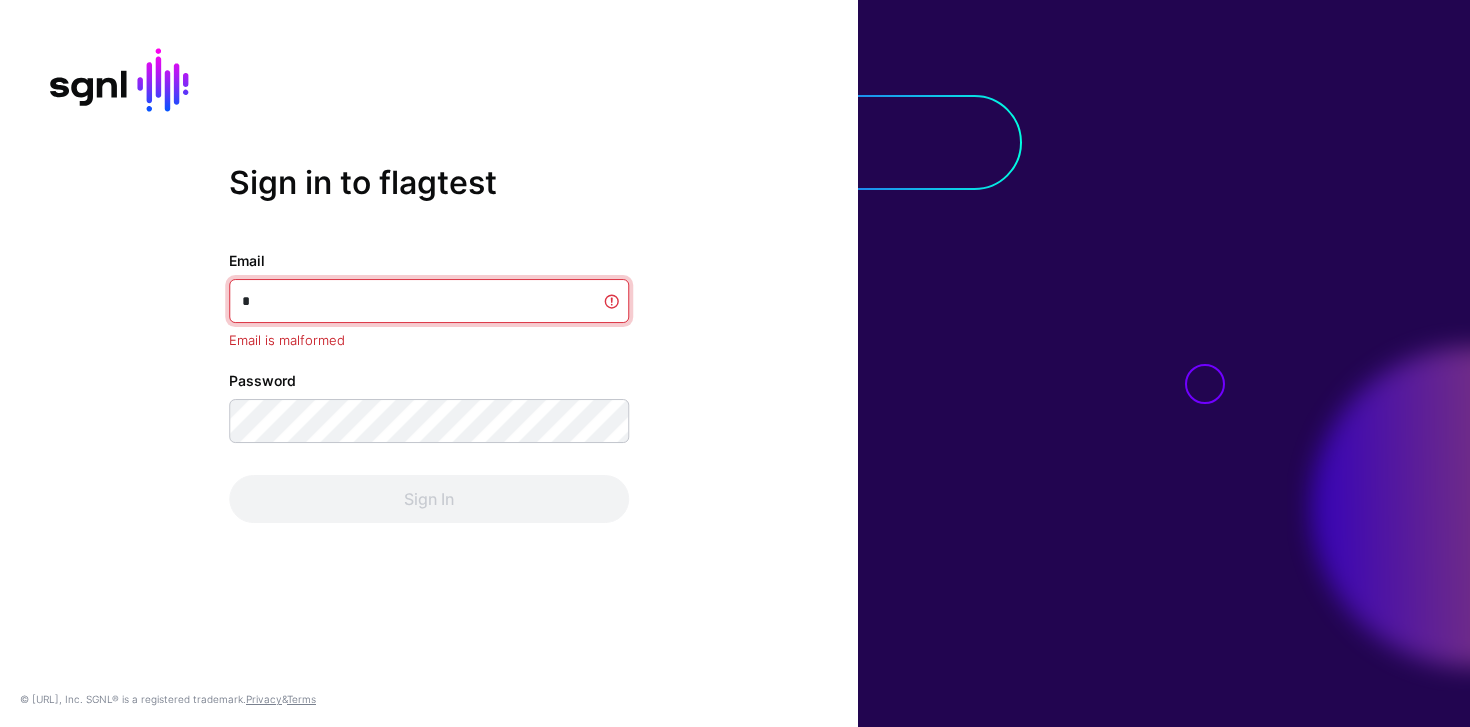type on "**********" 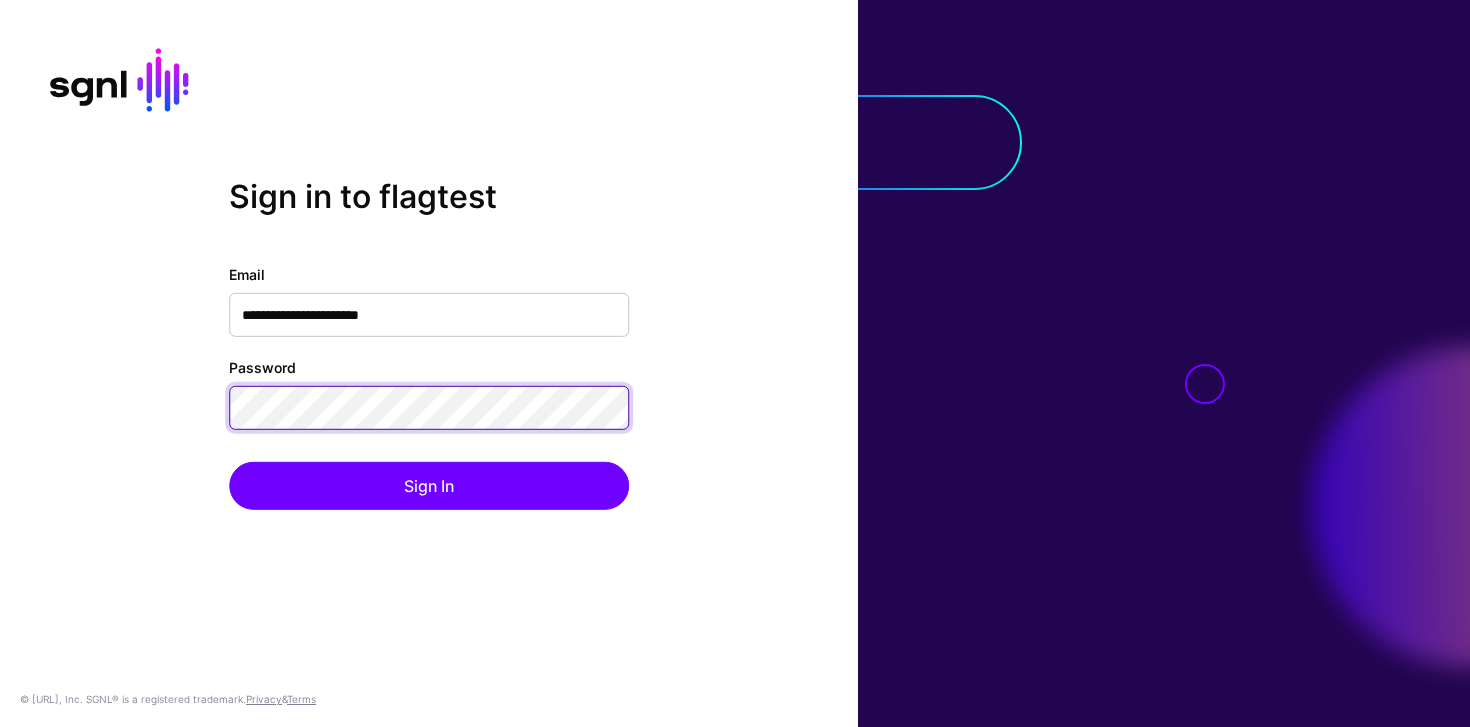 click on "Sign In" 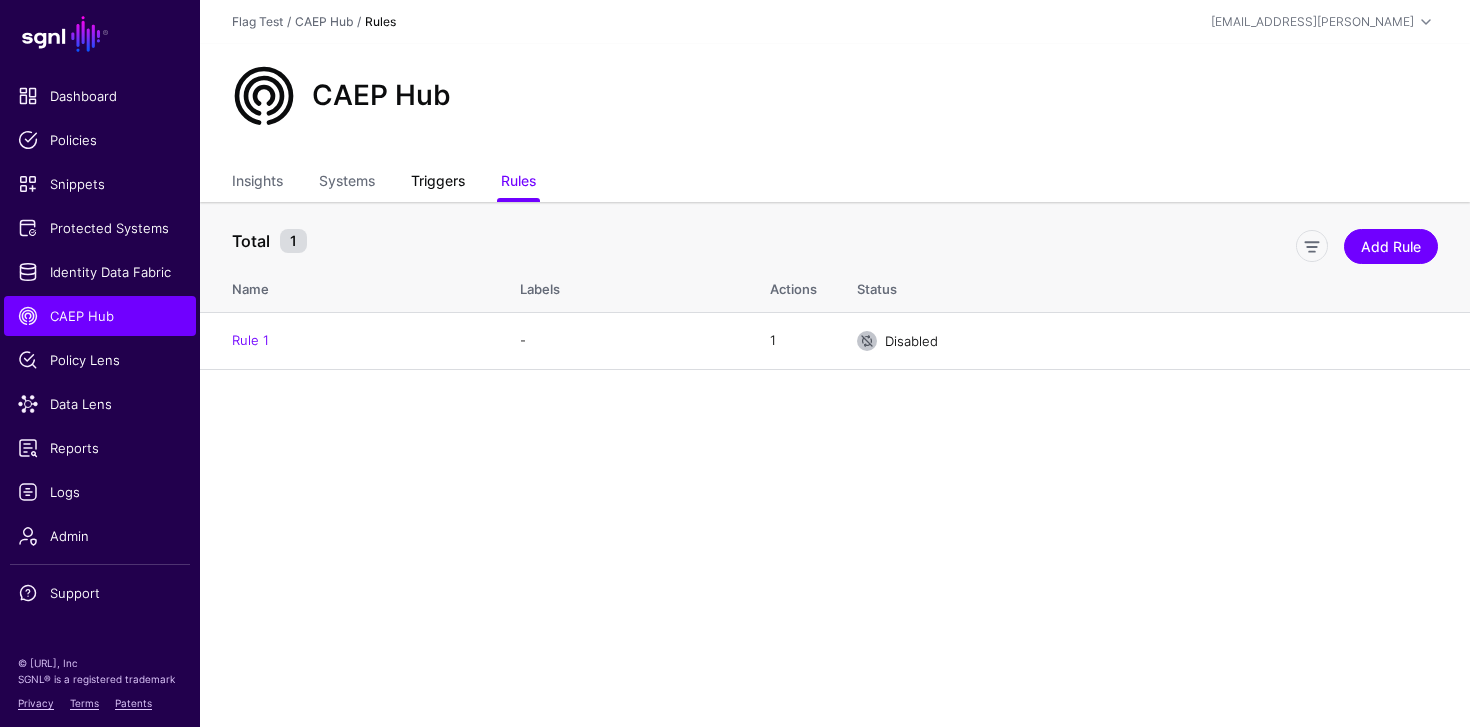 click on "Triggers" 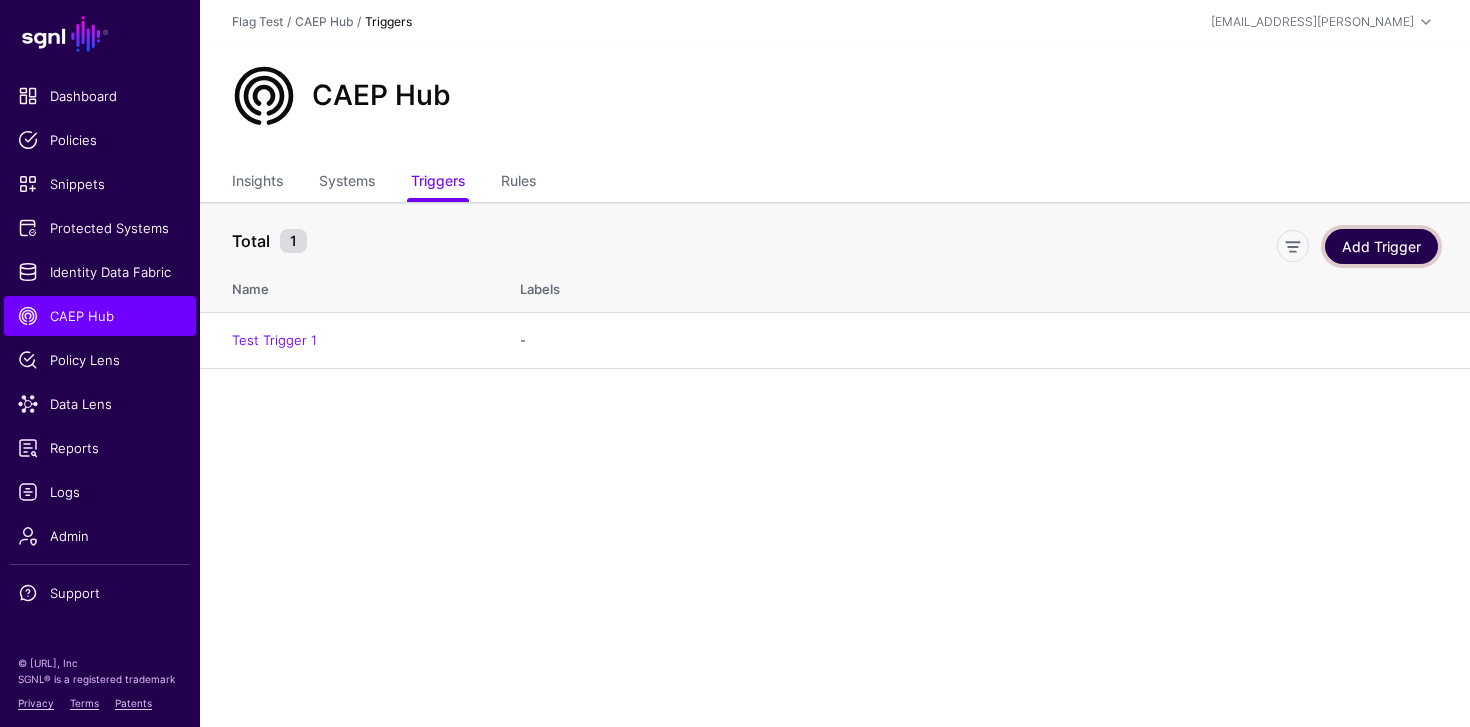 click on "Add Trigger" 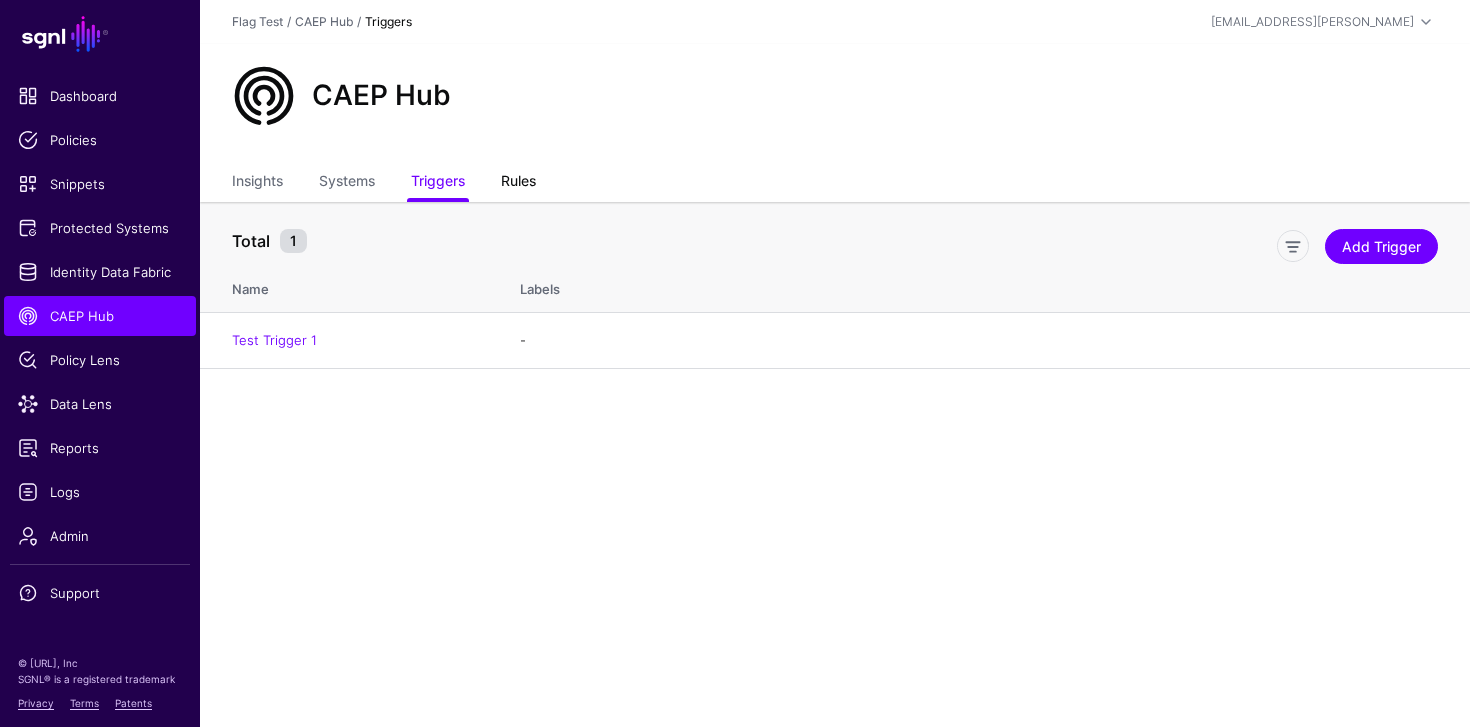 click on "Rules" 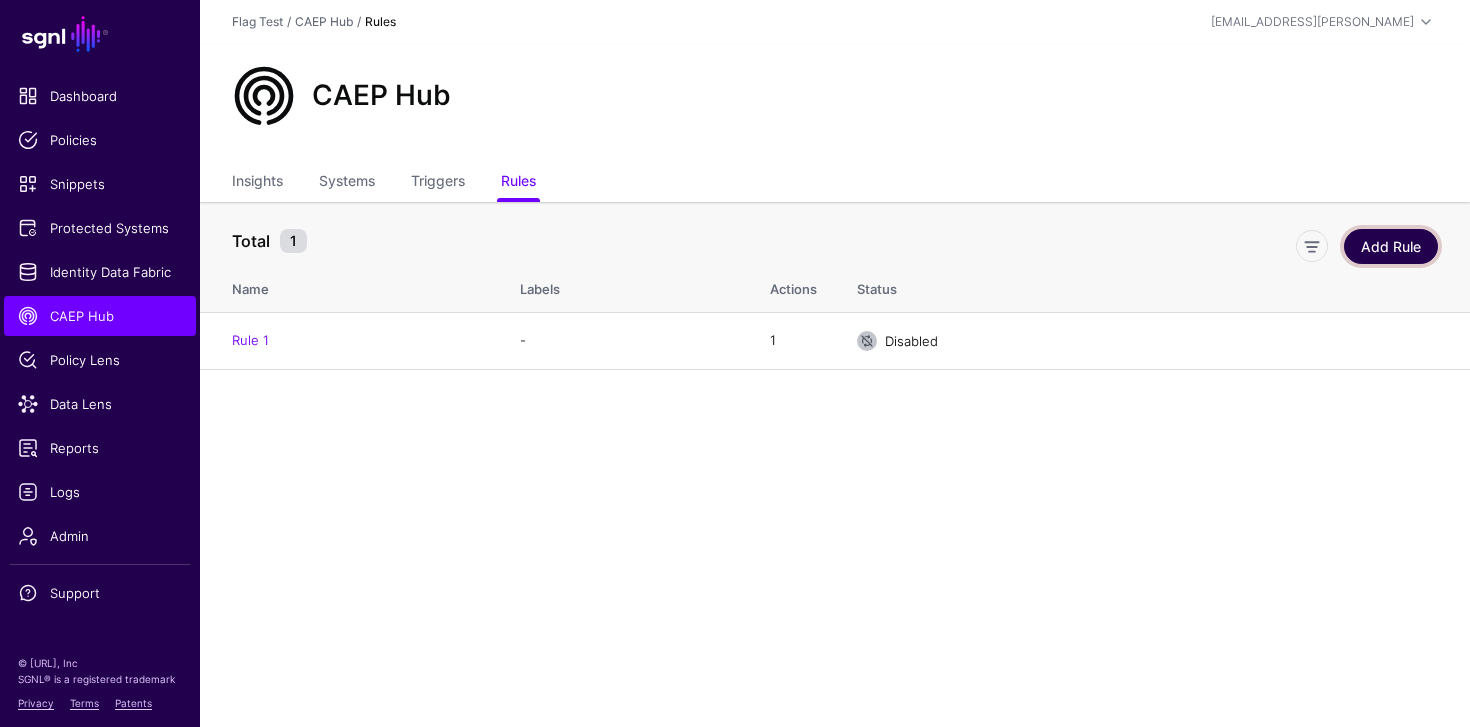 click on "Add Rule" 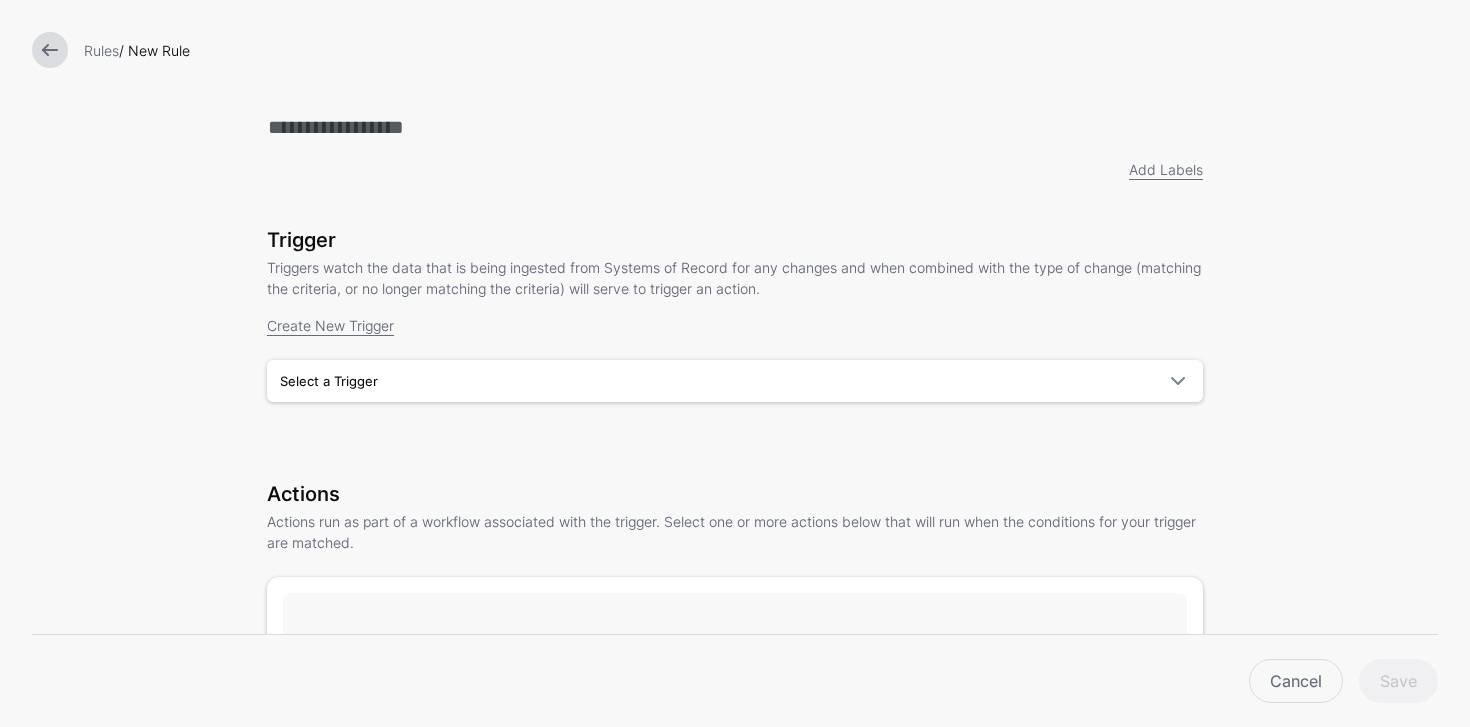 click on "Trigger  Triggers watch the data that is being ingested from Systems of Record for any changes and when combined with the type of change (matching the criteria, or no longer matching the criteria) will serve to trigger an action.  Create New Trigger Type Graph Change  Graph Change   Select a Trigger   Test Trigger 1" at bounding box center (735, 343) 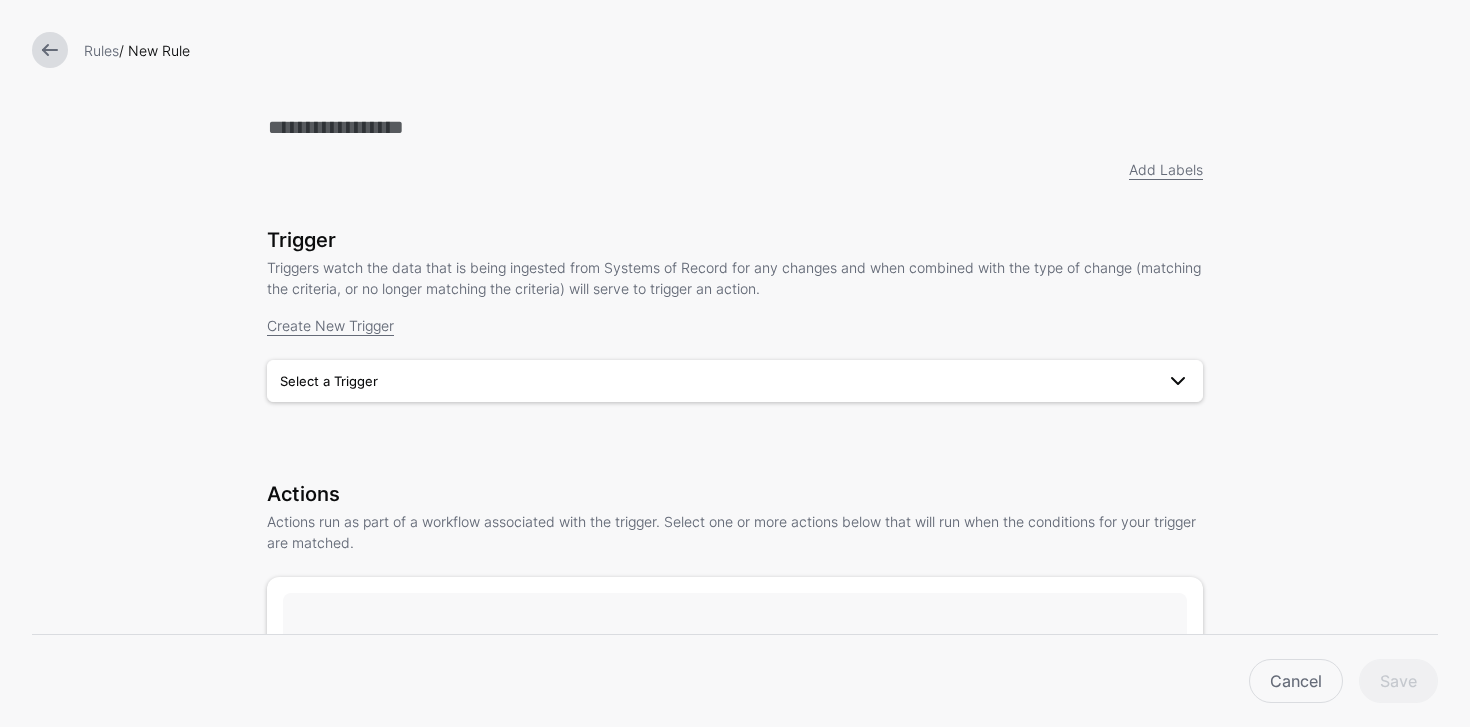 drag, startPoint x: 535, startPoint y: 378, endPoint x: 516, endPoint y: 399, distance: 28.319605 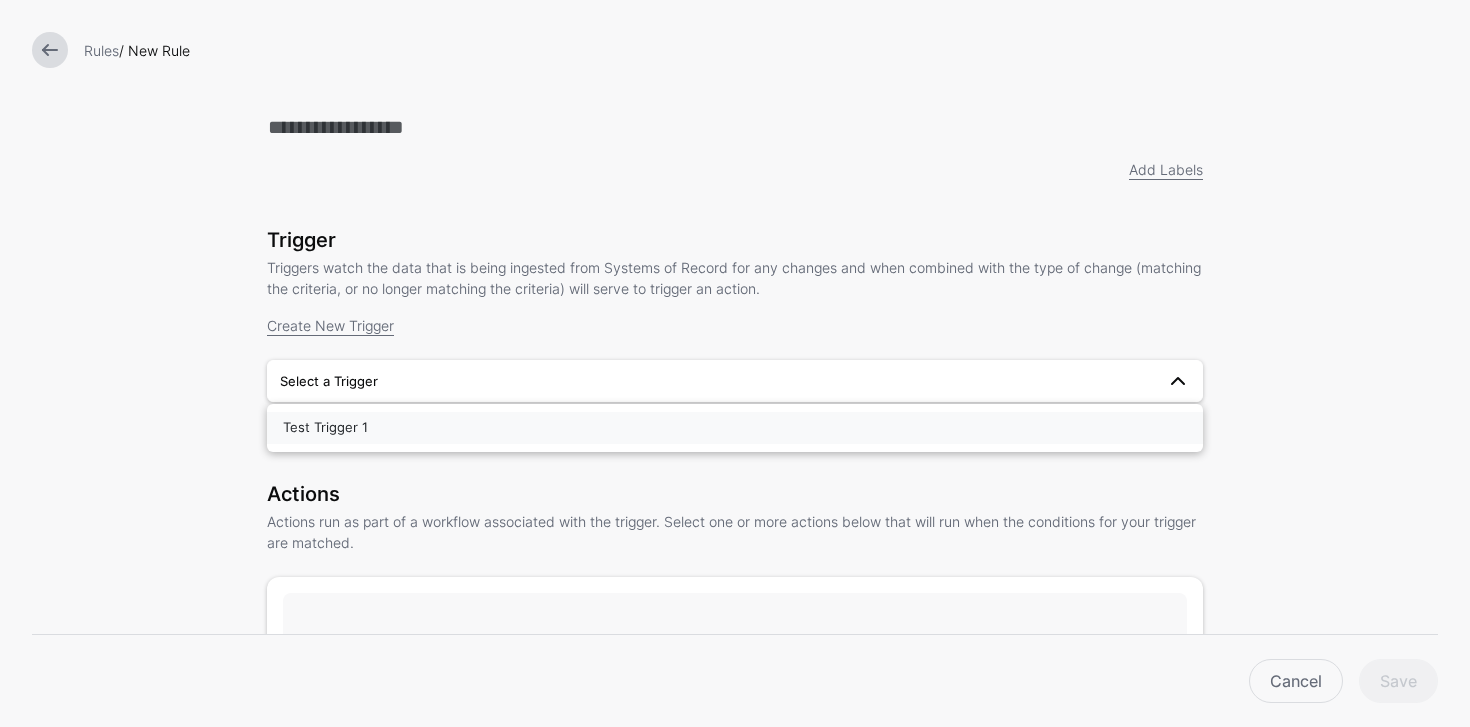 click on "Test Trigger 1" at bounding box center (735, 428) 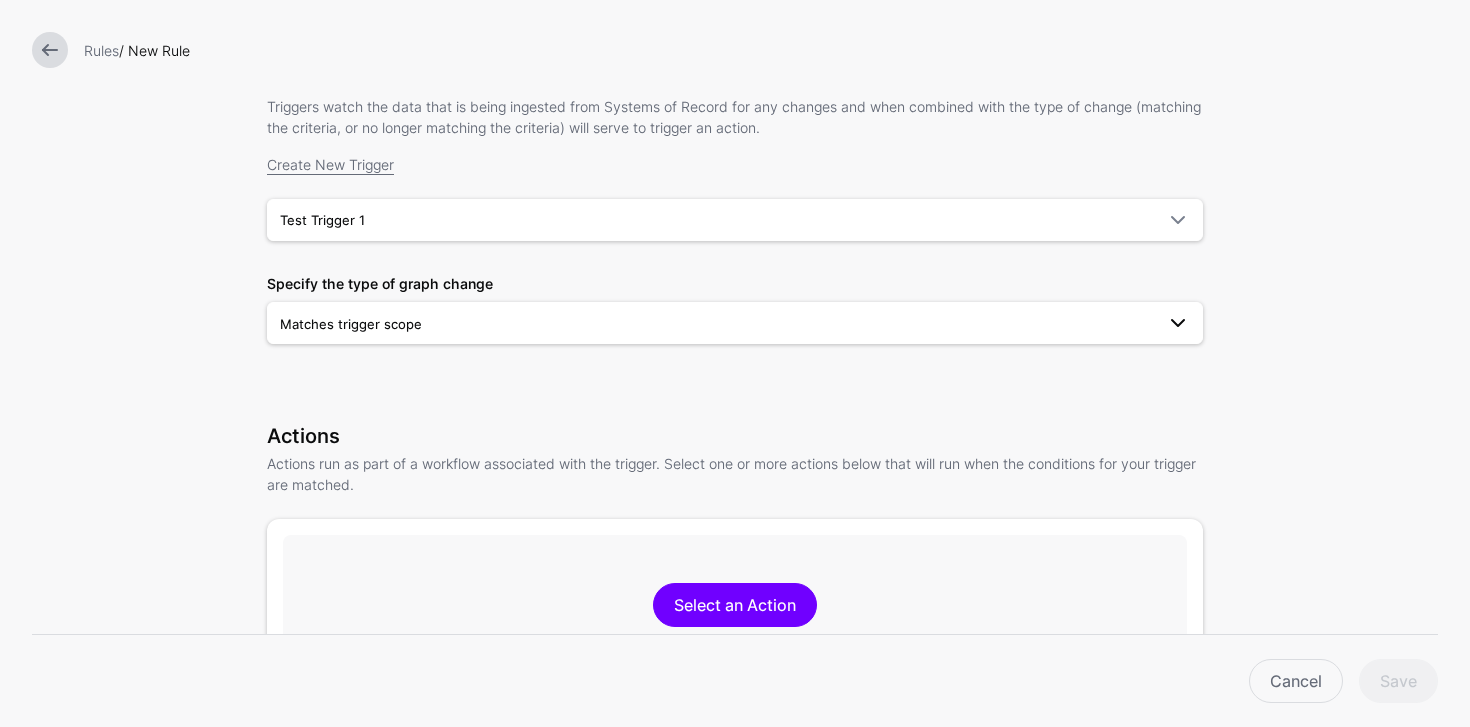 scroll, scrollTop: 355, scrollLeft: 0, axis: vertical 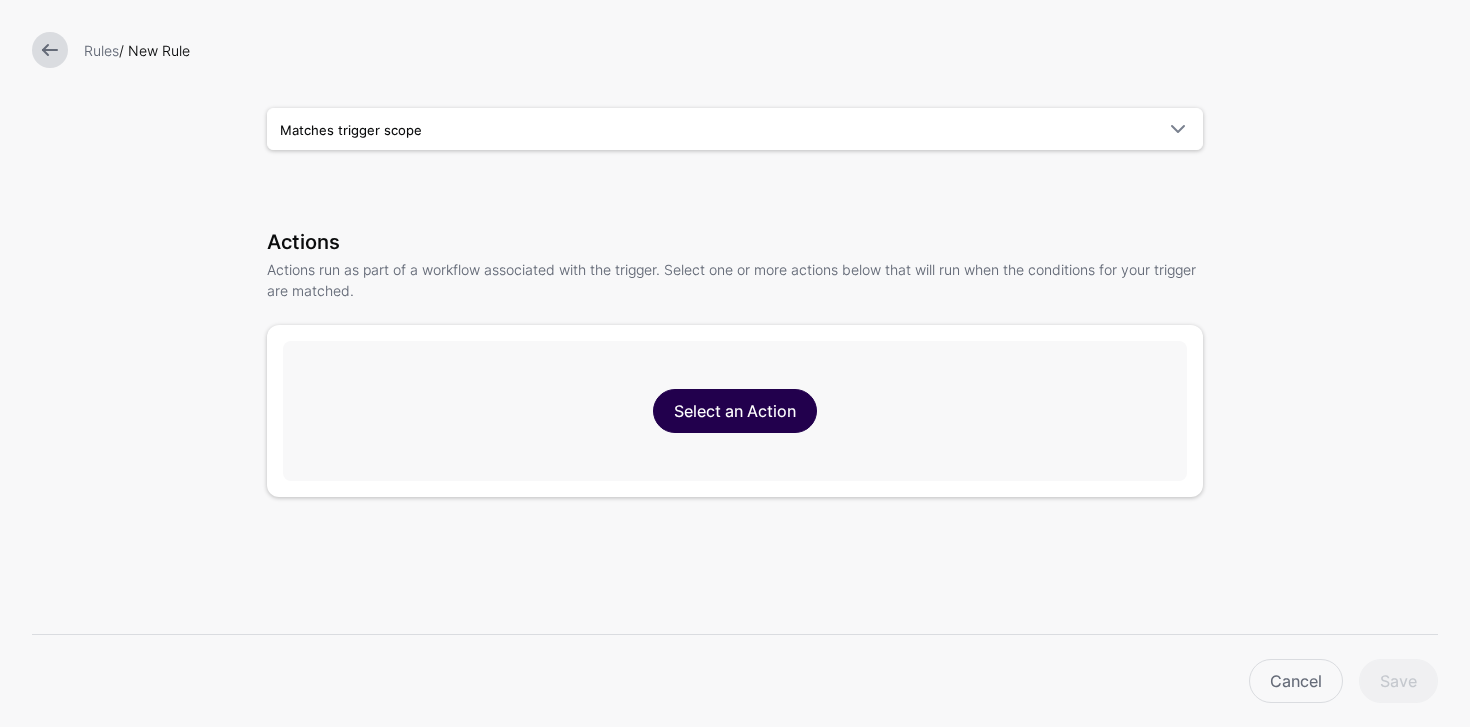 click on "Select an Action" at bounding box center [735, 411] 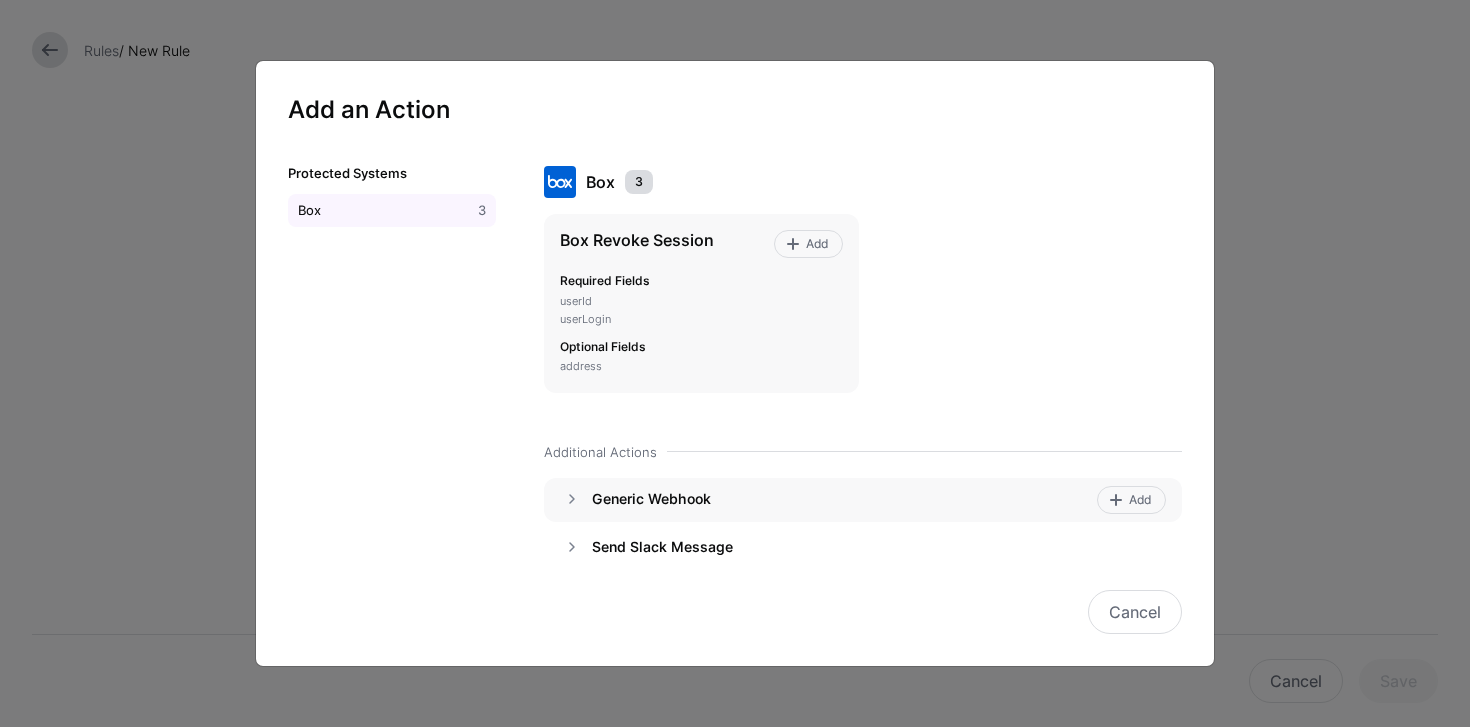 click on "Generic Webhook" 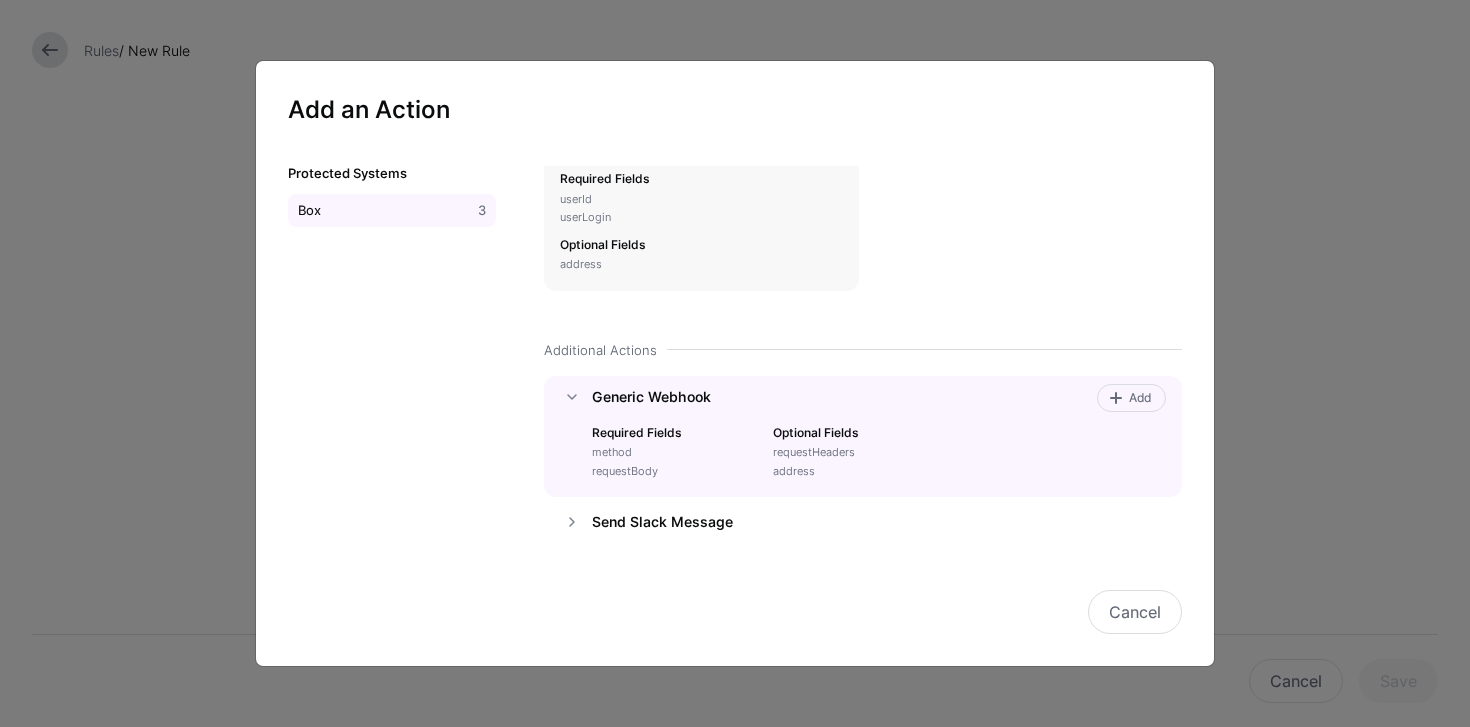 scroll, scrollTop: 116, scrollLeft: 0, axis: vertical 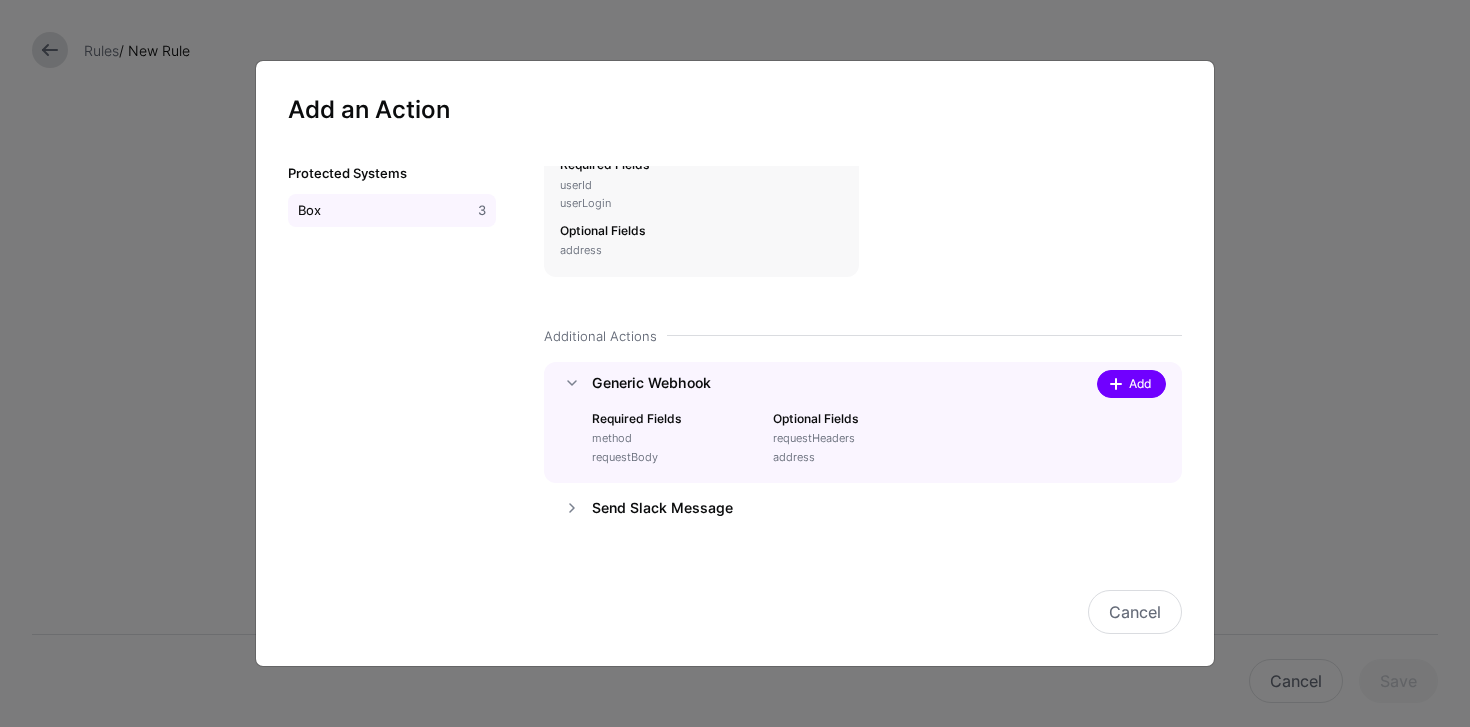 click 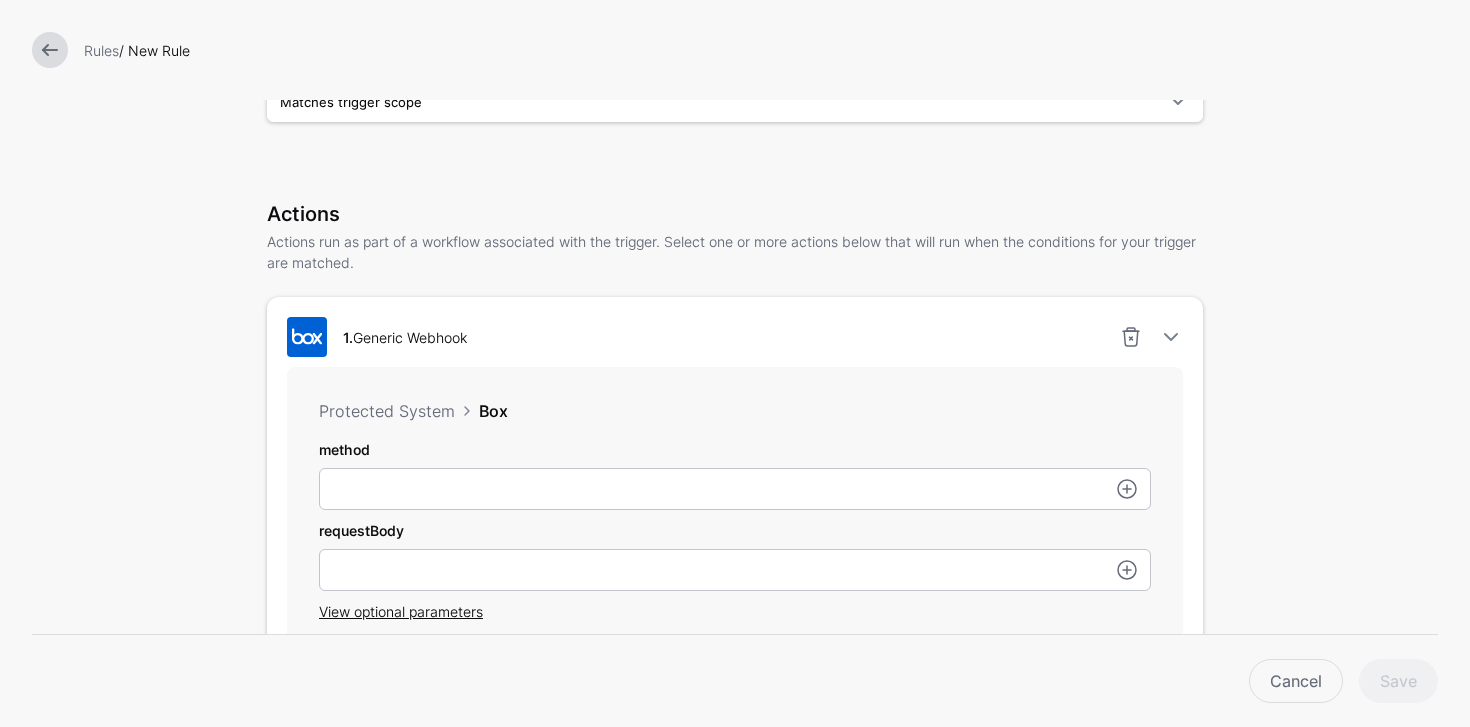 scroll, scrollTop: 387, scrollLeft: 0, axis: vertical 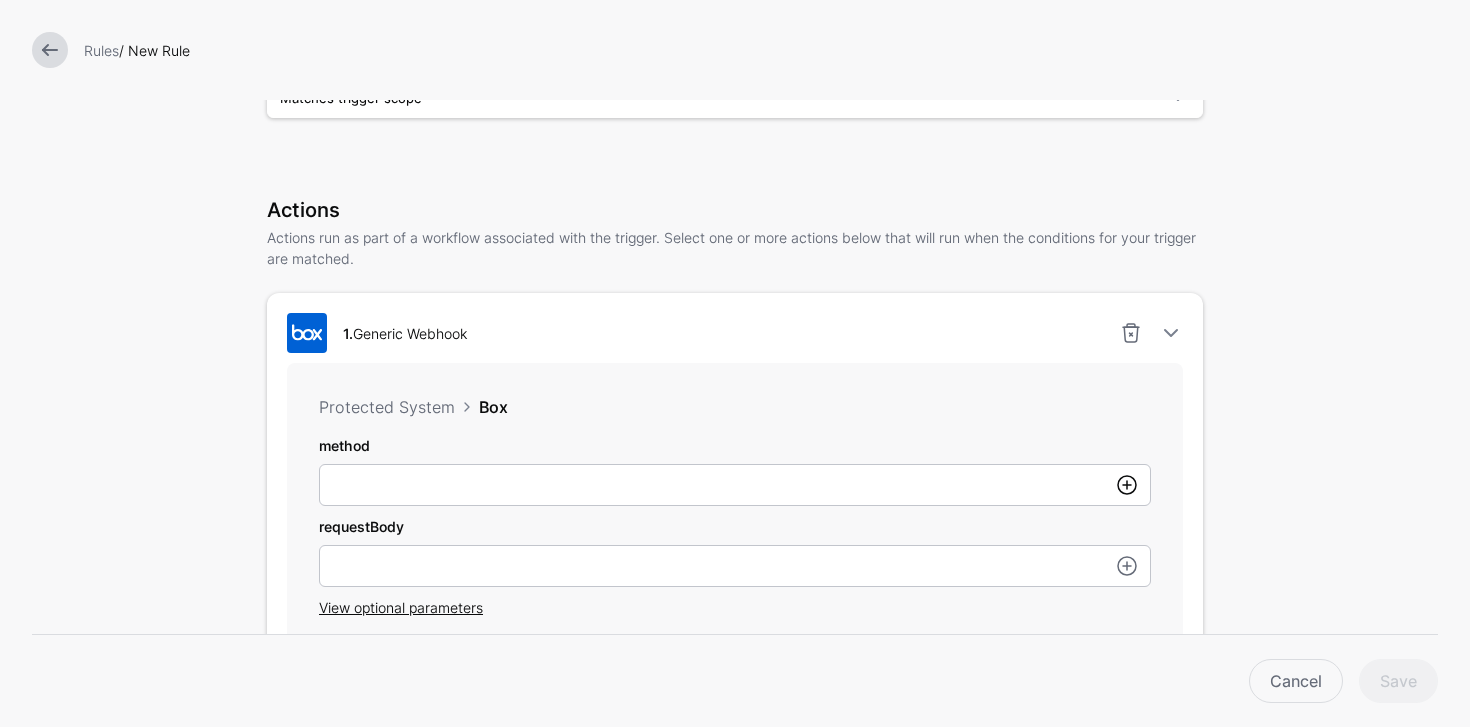 click at bounding box center (1127, 485) 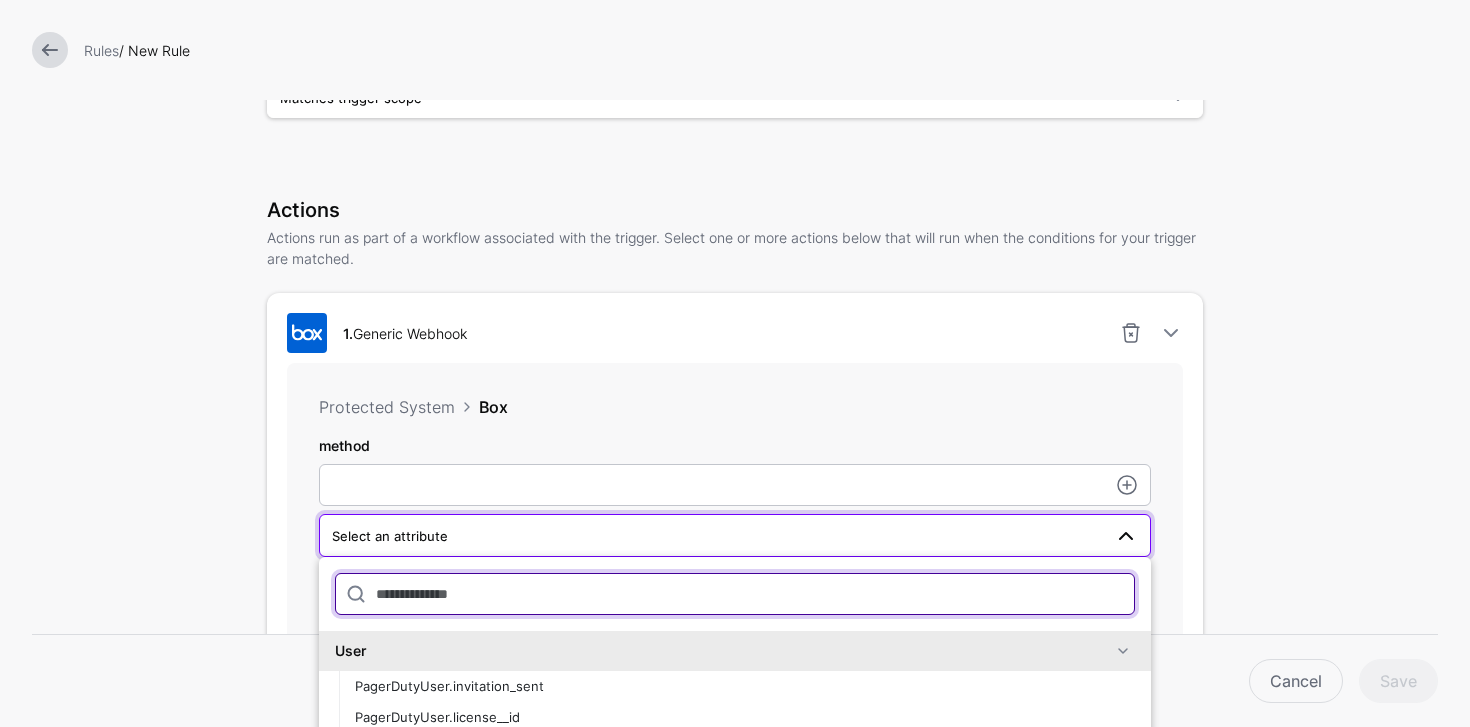 click at bounding box center [735, 594] 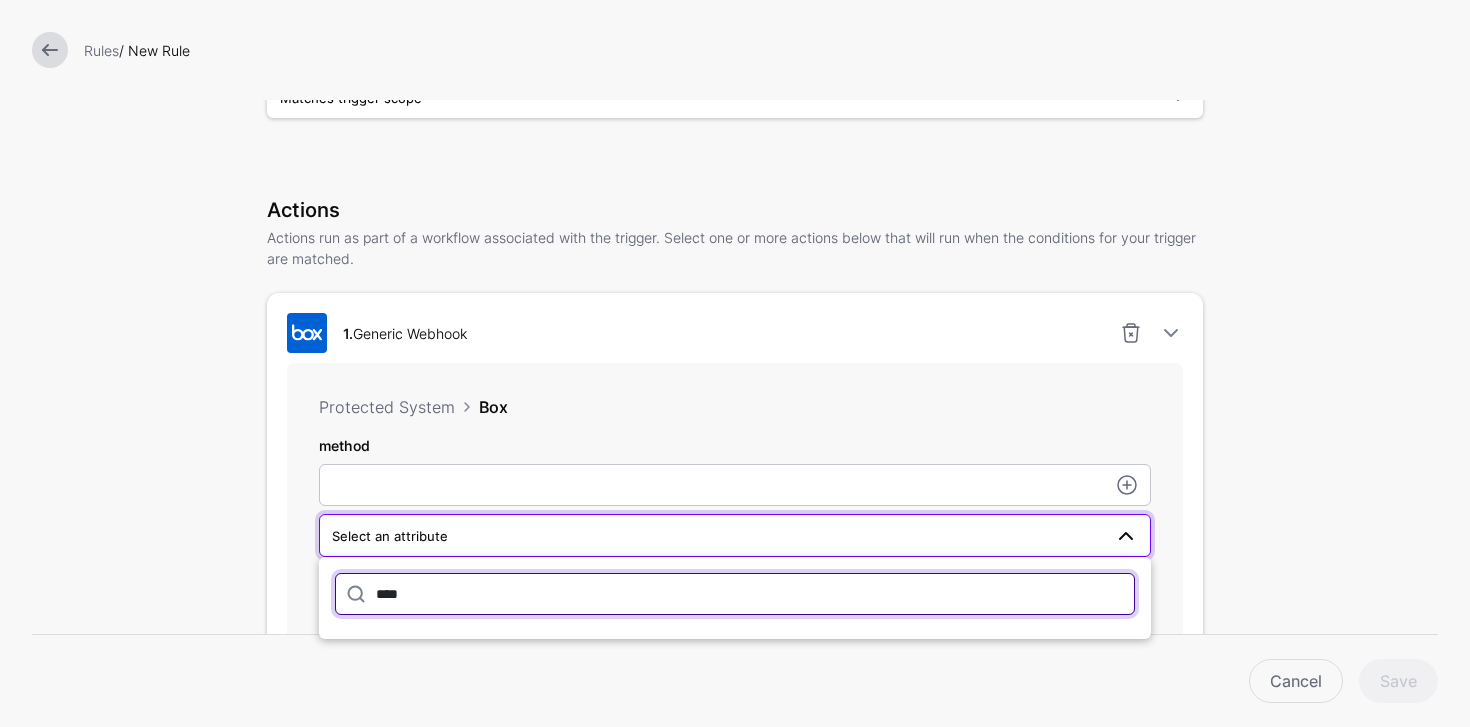 click on "****" at bounding box center [735, 594] 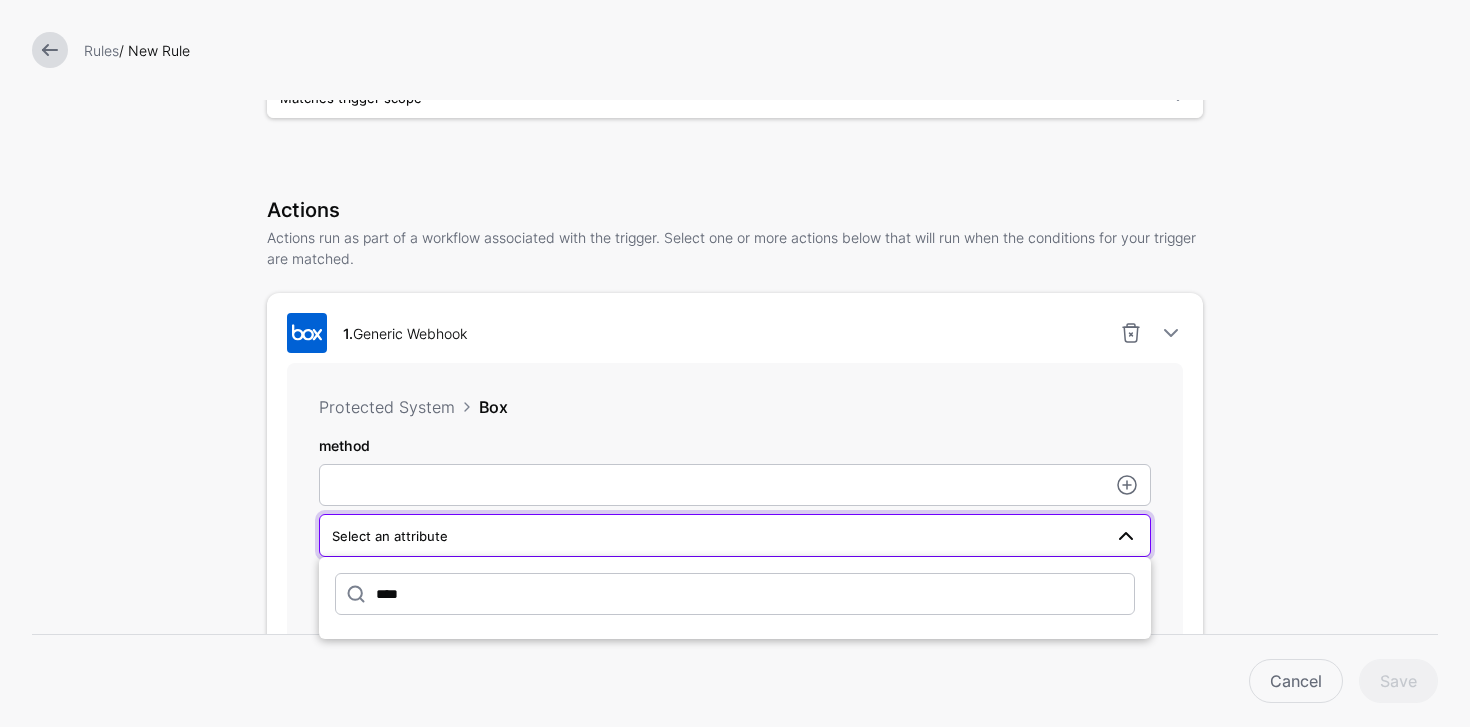 click on "Add Labels Trigger  Triggers watch the data that is being ingested from Systems of Record for any changes and when combined with the type of change (matching the criteria, or no longer matching the criteria) will serve to trigger an action.  Create New Trigger Type Graph Change  Graph Change  Test Trigger 1  Test Trigger 1  Nodes  PagerDutyUser   PagerDutyTeam  Relationships Team : PagerDutyUser -> PagerDutyTeam  Conditions and PagerDutyUser RegexEqualTo . Specify the type of graph change Matches trigger scope  Matches trigger scope   Matched nodes are changed   No longer matches trigger scope  Actions  Actions run as part of a workflow associated with the trigger. Select one or more actions below that will run when the conditions for your trigger are matched.  1.  Generic Webhook  Protected System Box  method   Select an attribute  ****  requestBody  View optional parameters  Test Action  Add Action  Cancel  Save" at bounding box center (735, 459) 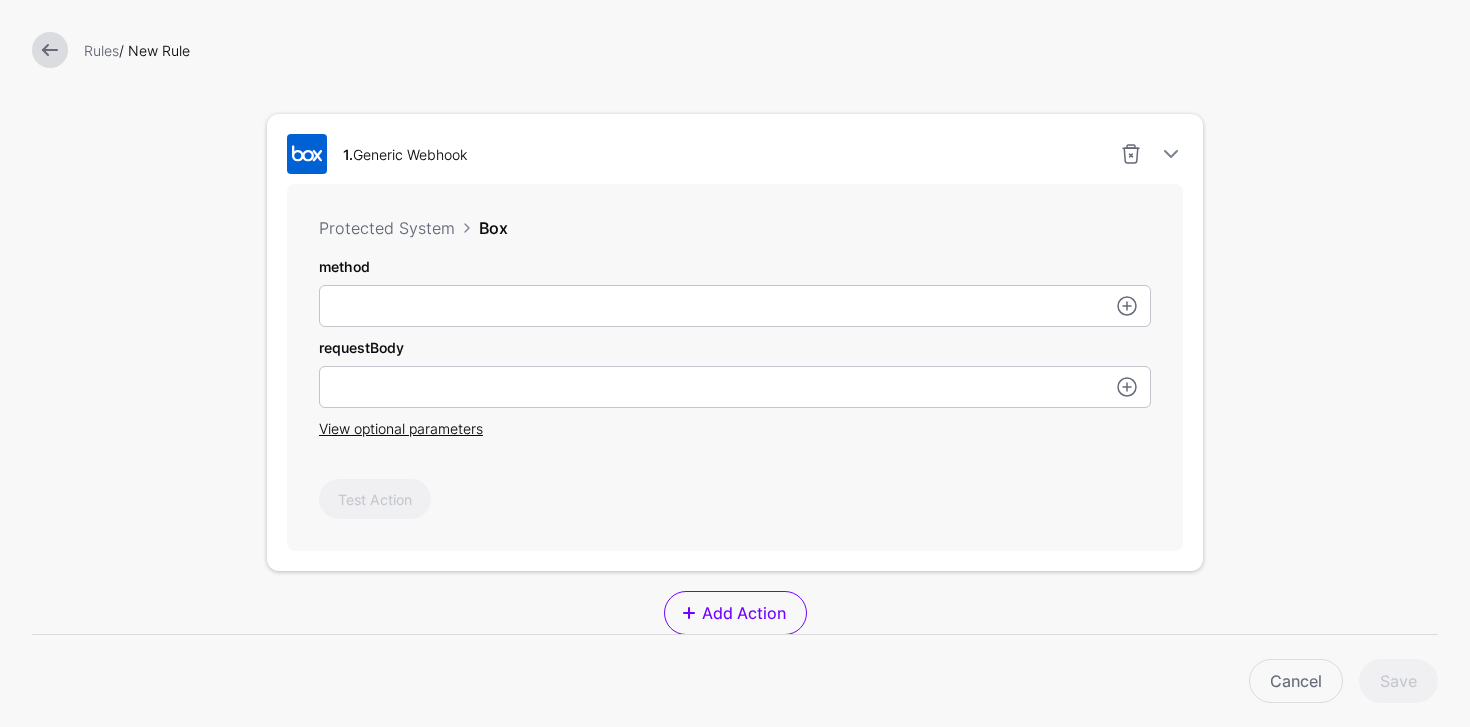 scroll, scrollTop: 579, scrollLeft: 0, axis: vertical 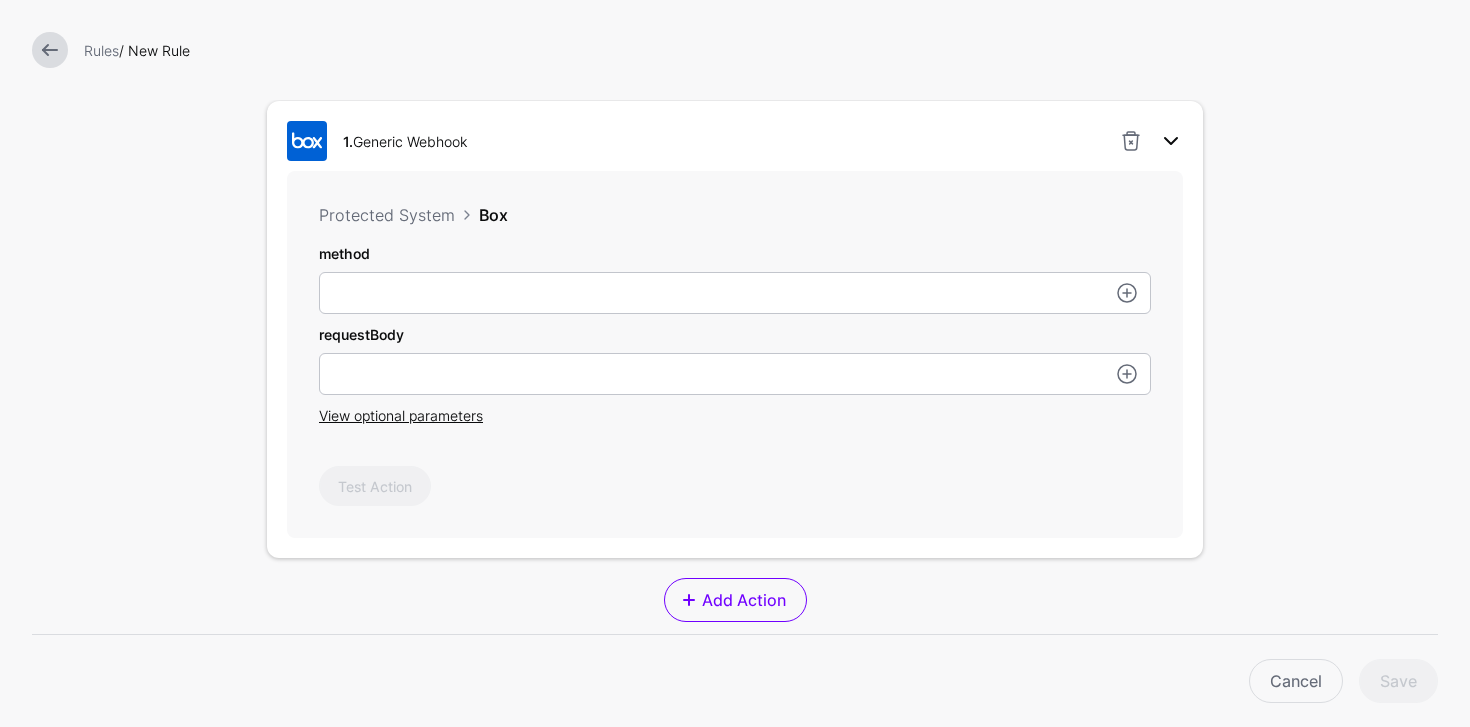 click at bounding box center (1171, 141) 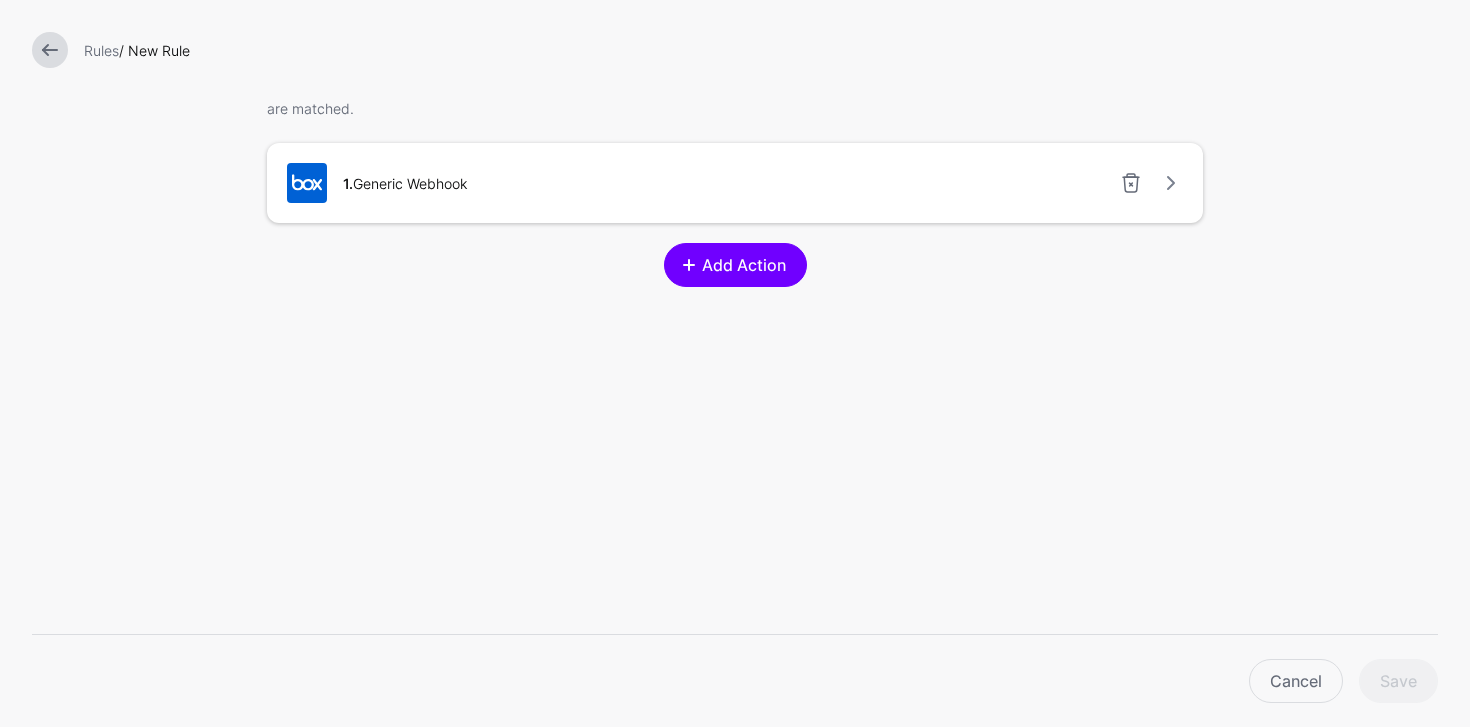 click on "Add Action" at bounding box center (735, 265) 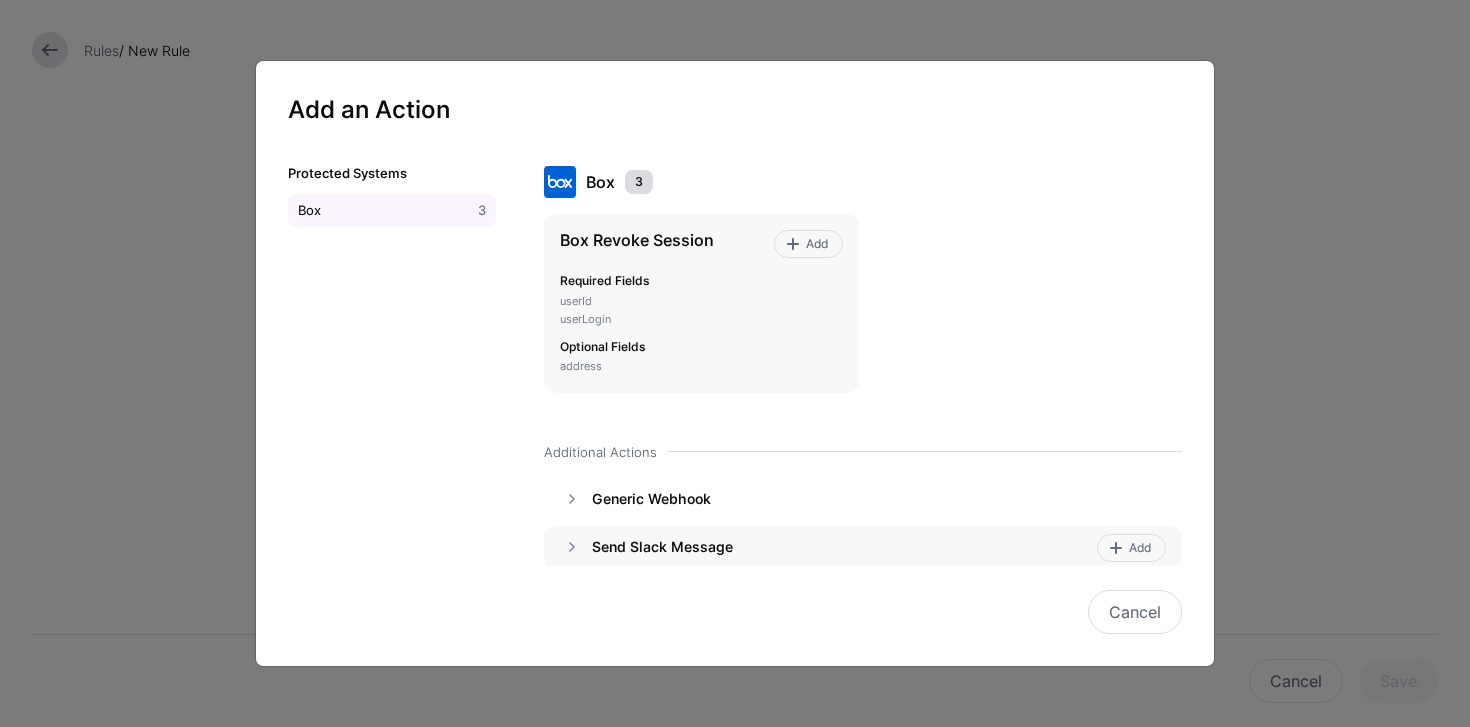 click on "Send Slack Message" 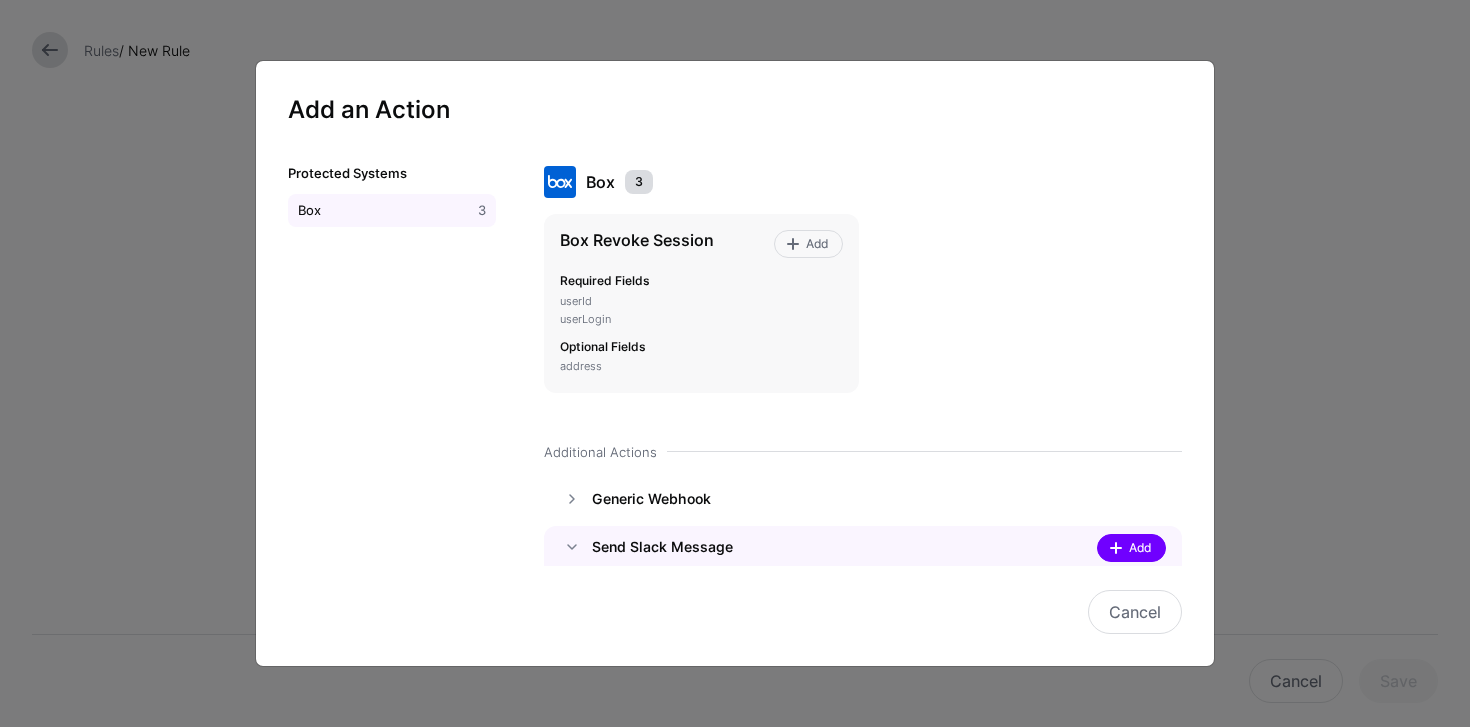 click on "Add" 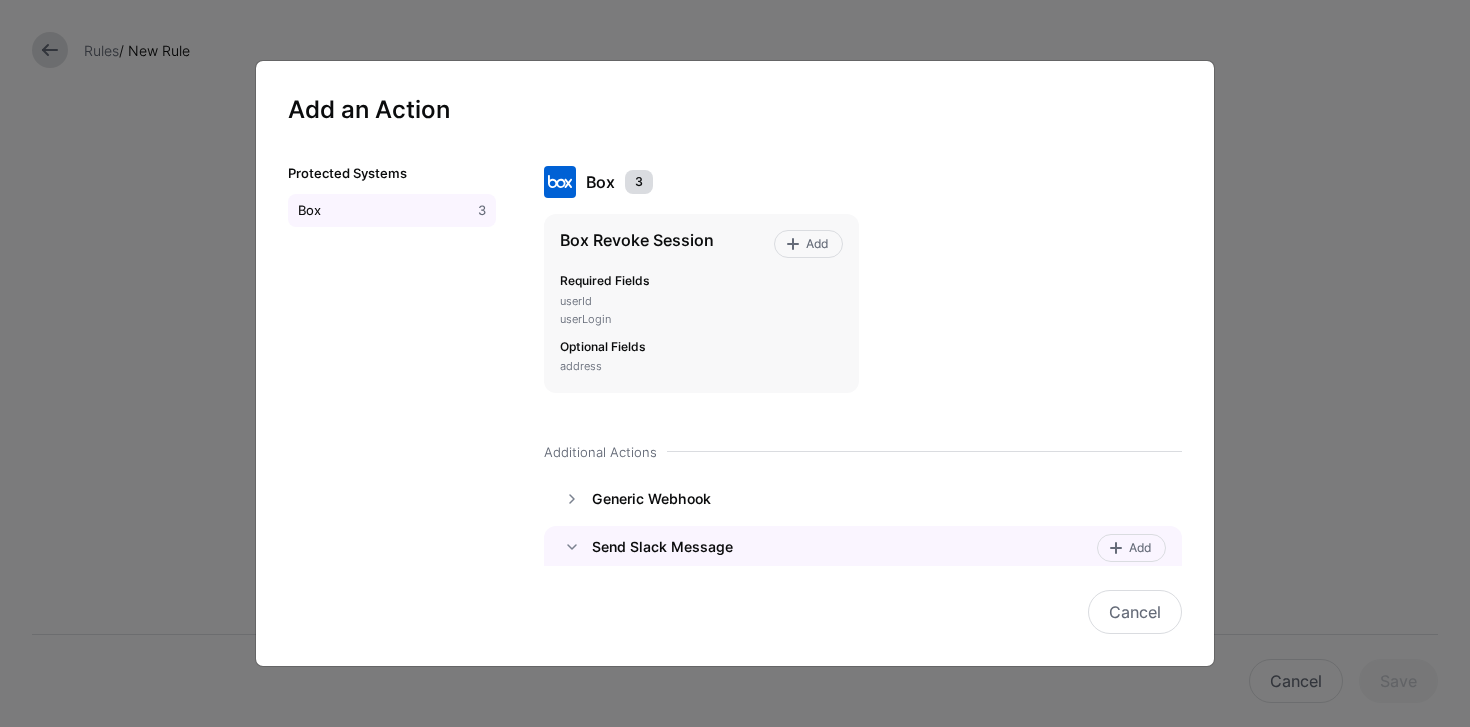 scroll, scrollTop: 579, scrollLeft: 0, axis: vertical 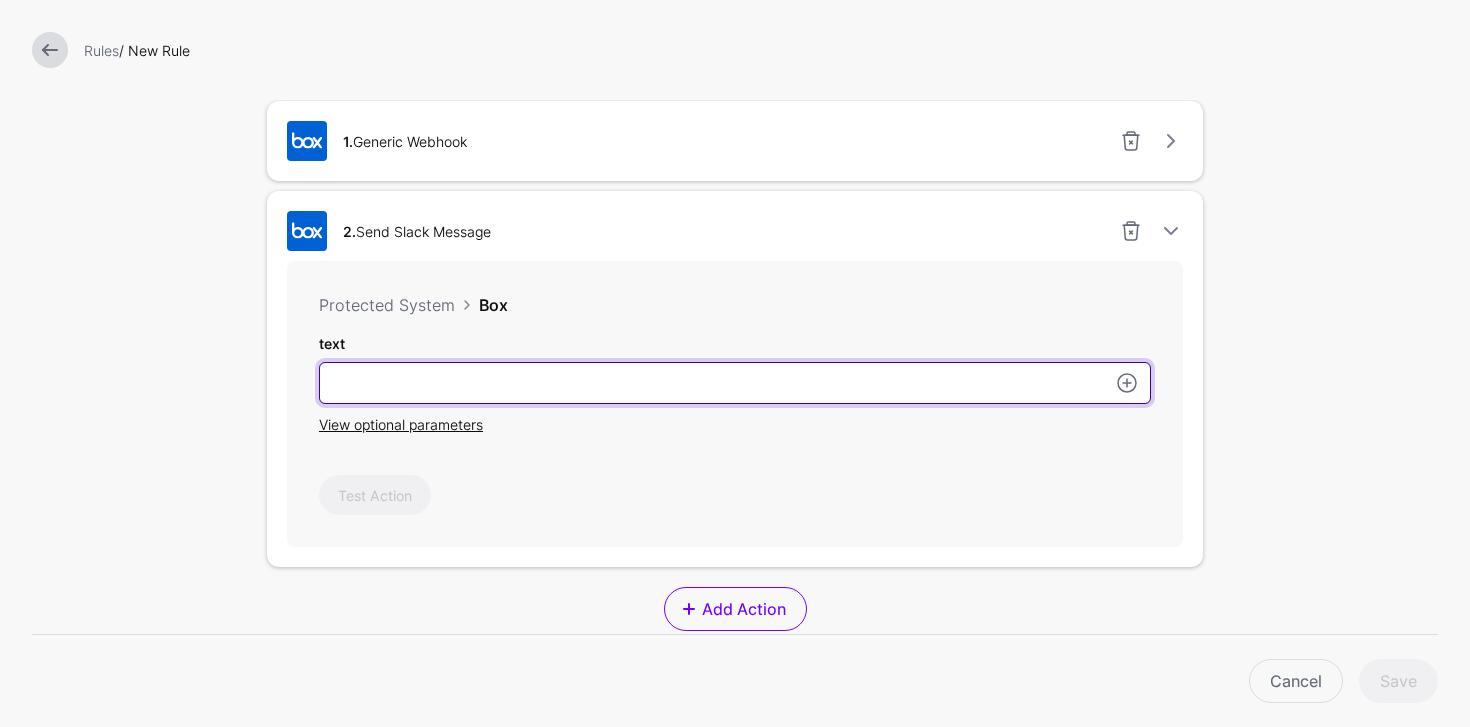 drag, startPoint x: 1101, startPoint y: 393, endPoint x: 1105, endPoint y: 382, distance: 11.7046995 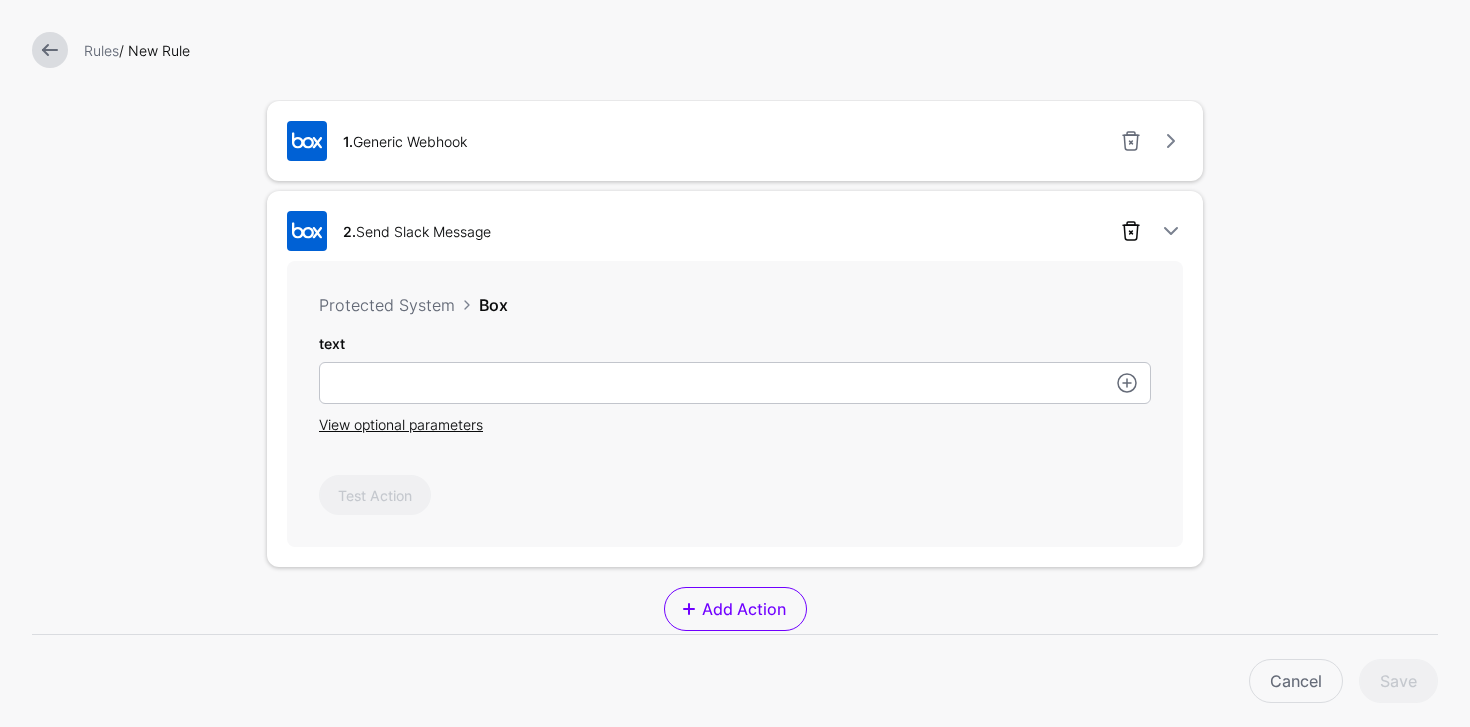 click at bounding box center (1131, 231) 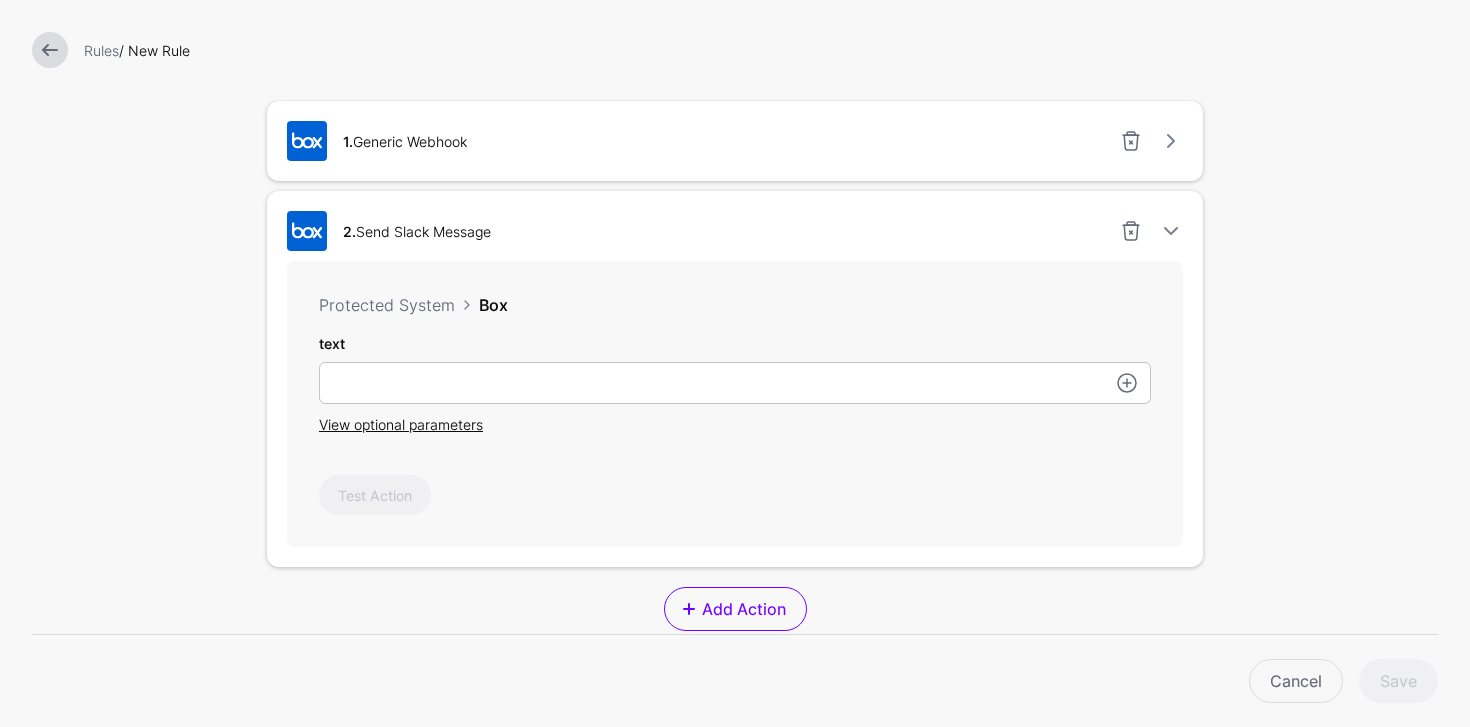 scroll, scrollTop: 539, scrollLeft: 0, axis: vertical 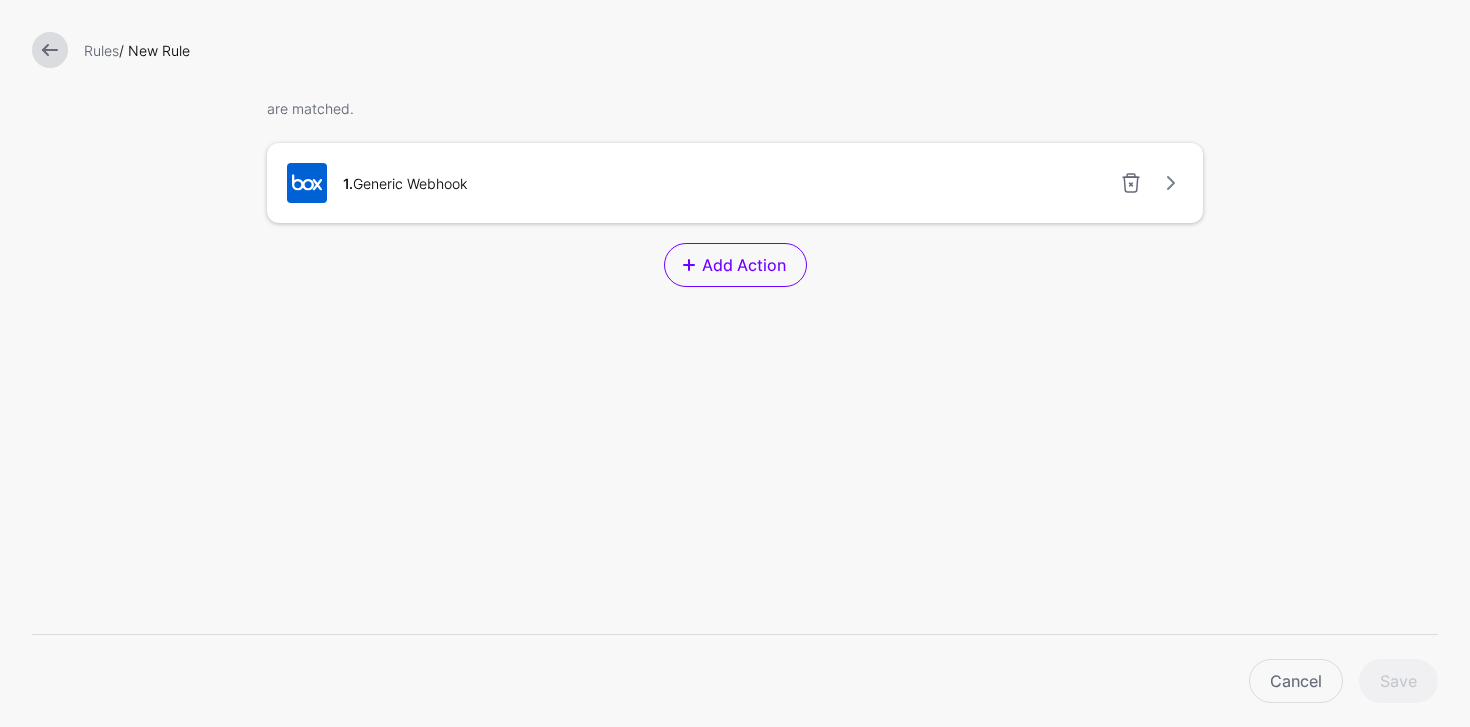 drag, startPoint x: 1040, startPoint y: 180, endPoint x: 1089, endPoint y: 185, distance: 49.25444 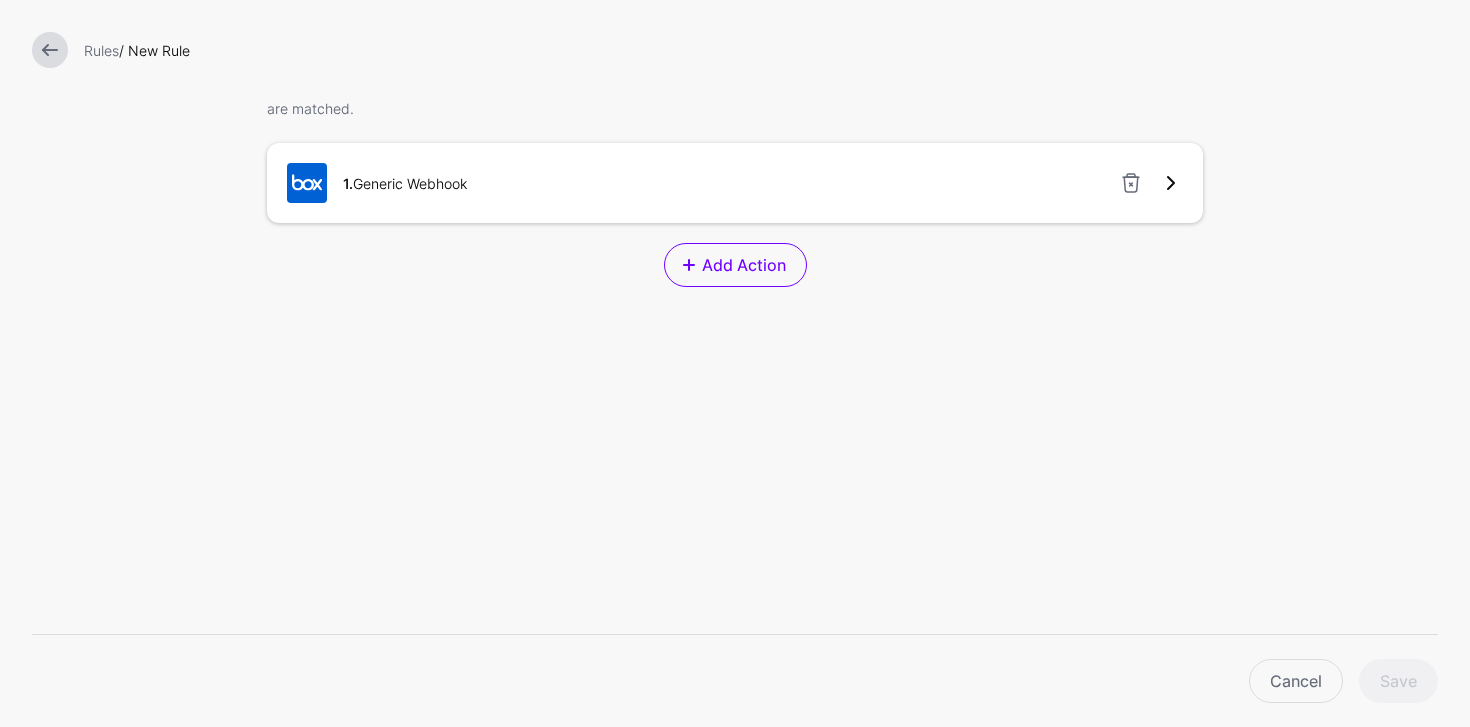 click at bounding box center (1171, 183) 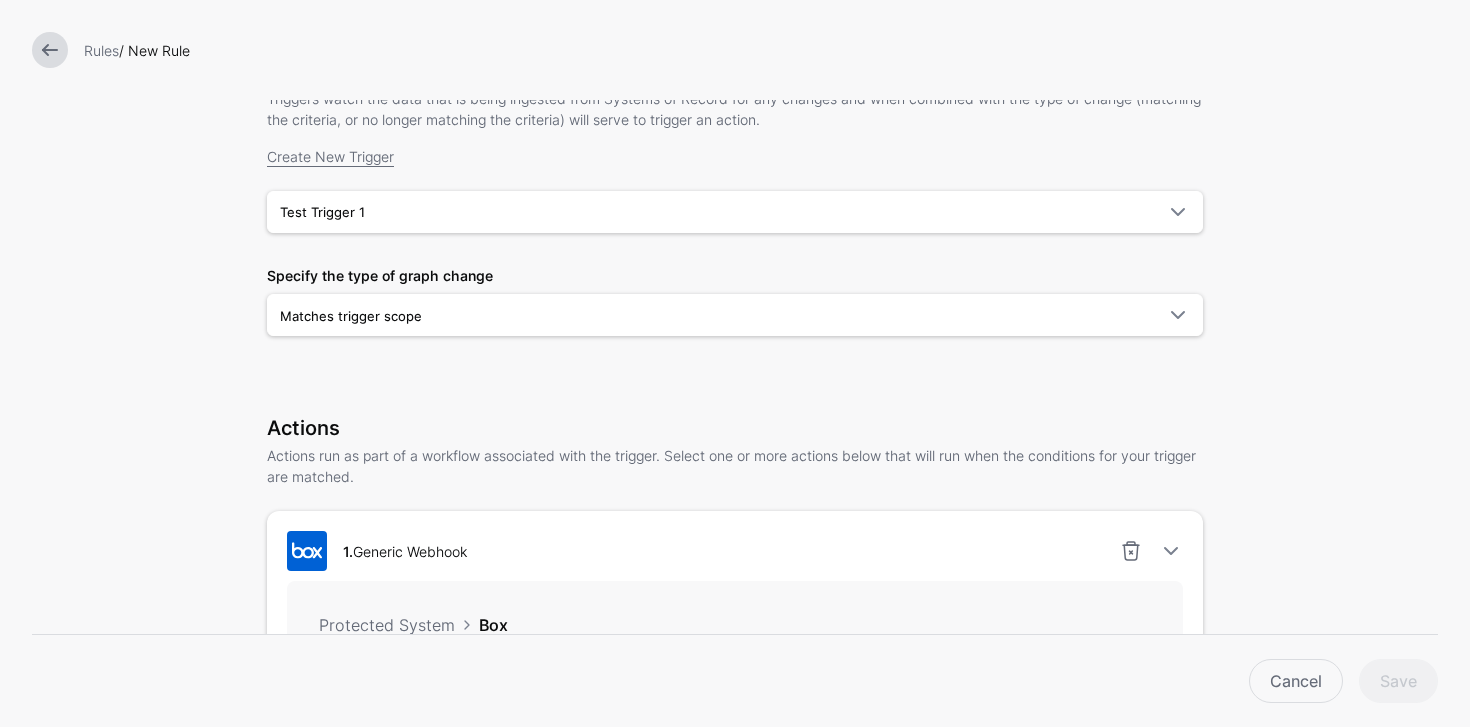 scroll, scrollTop: 0, scrollLeft: 0, axis: both 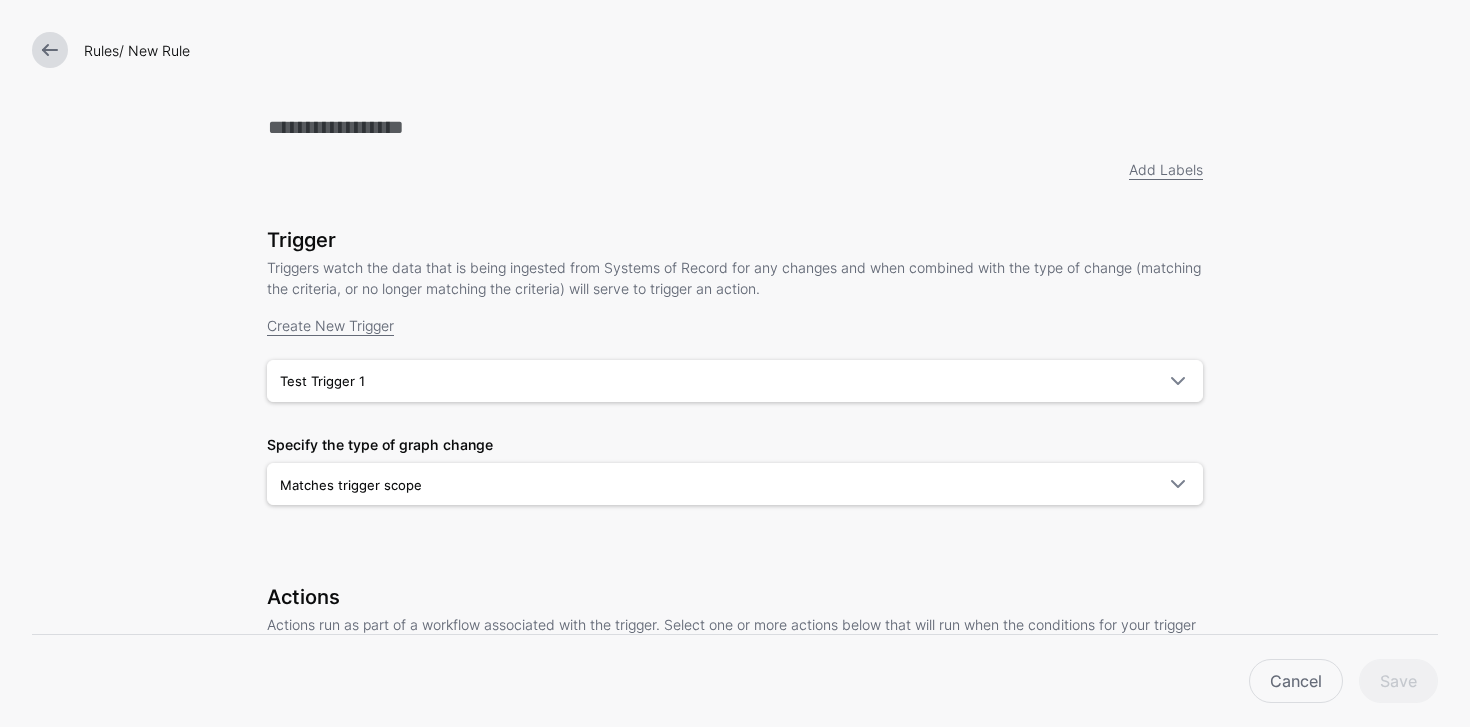 click on "Rules" at bounding box center (101, 50) 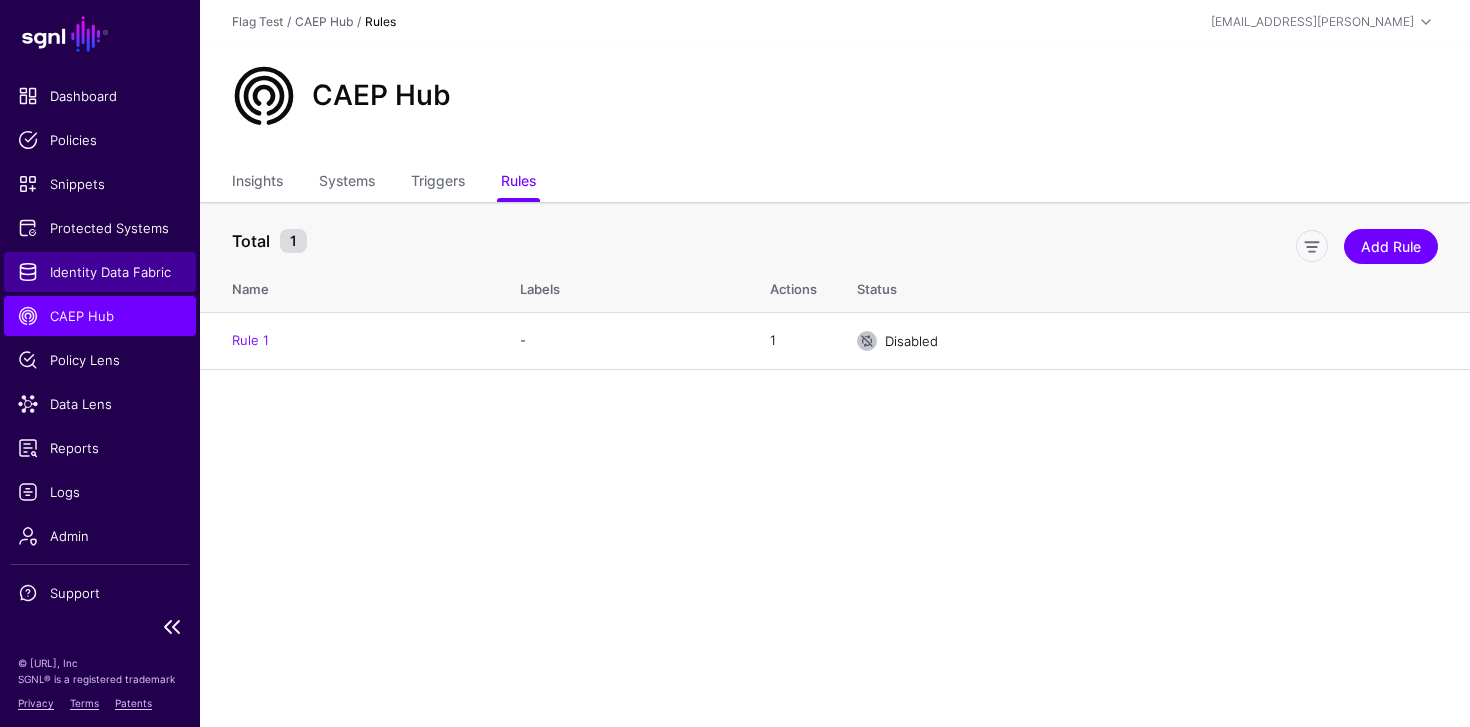 click on "Identity Data Fabric" 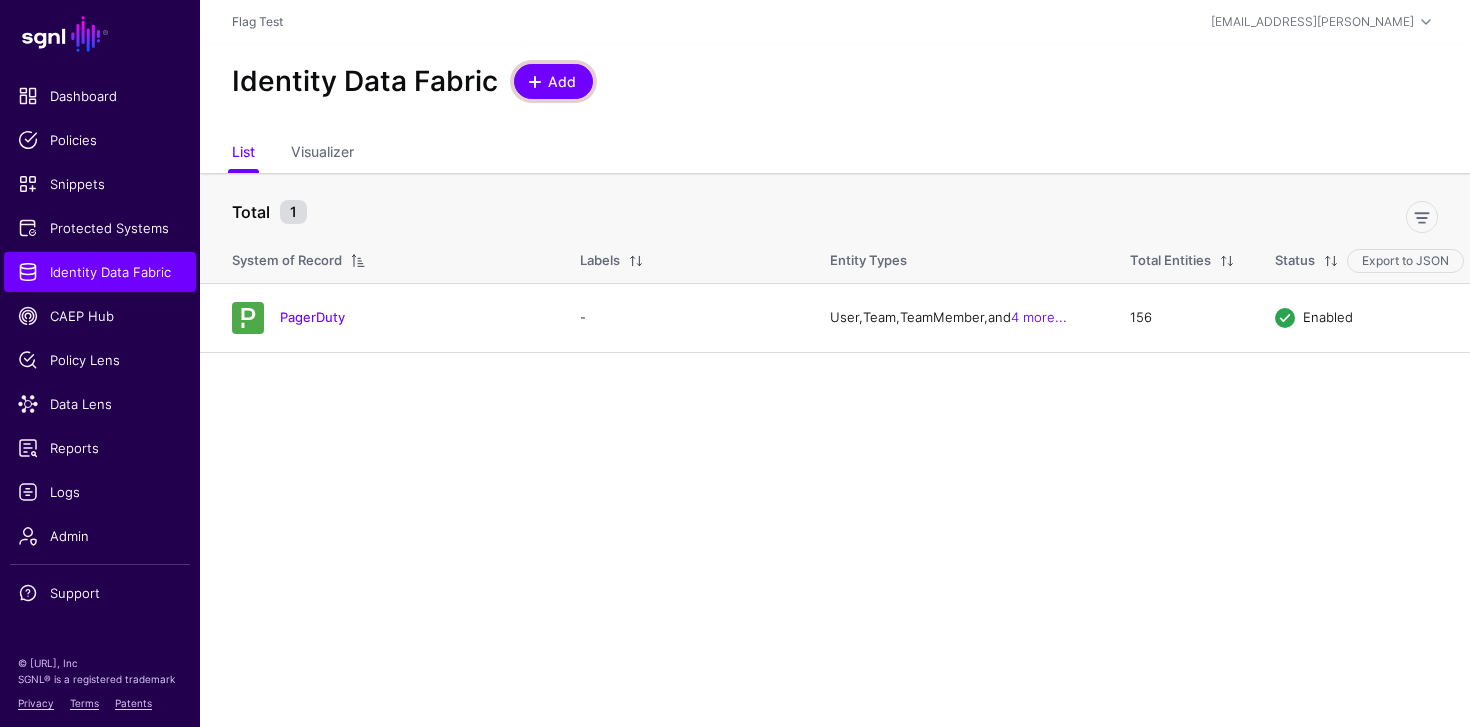 click on "Add" 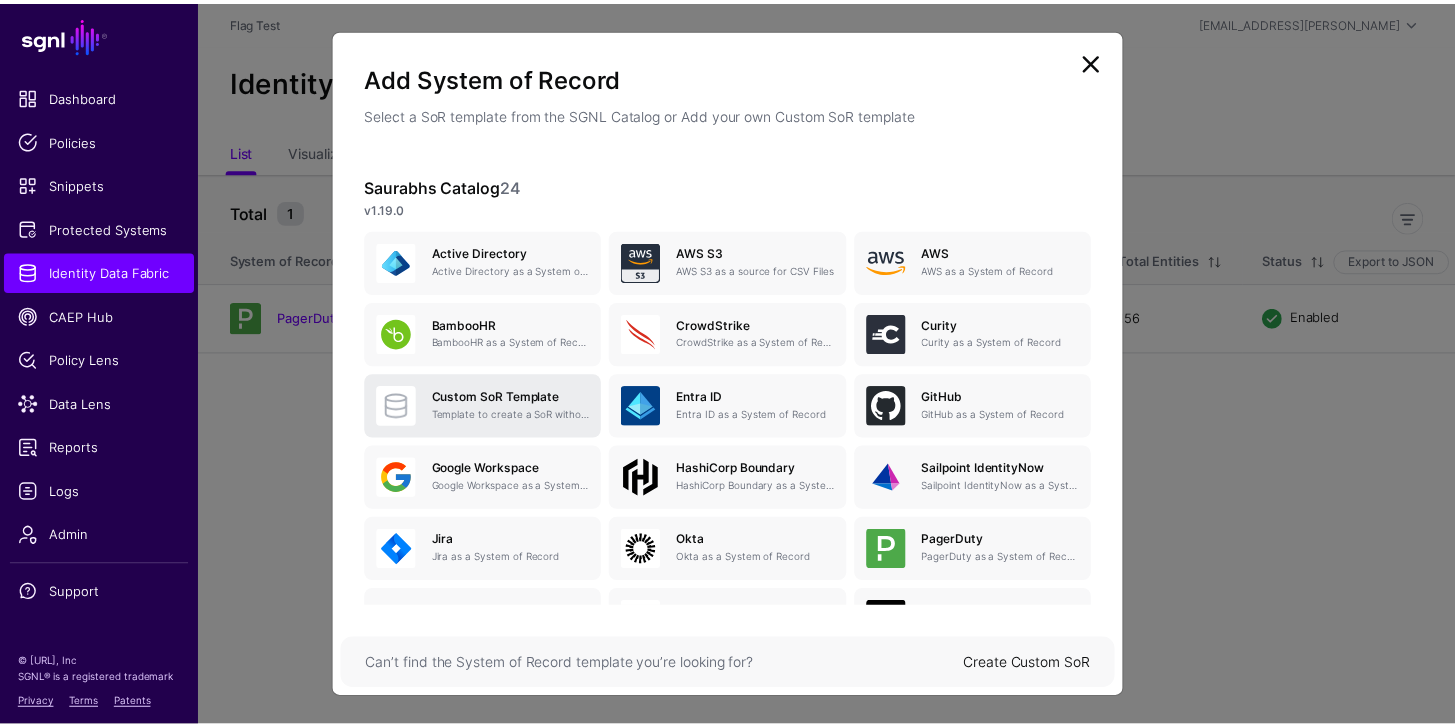 scroll, scrollTop: 251, scrollLeft: 0, axis: vertical 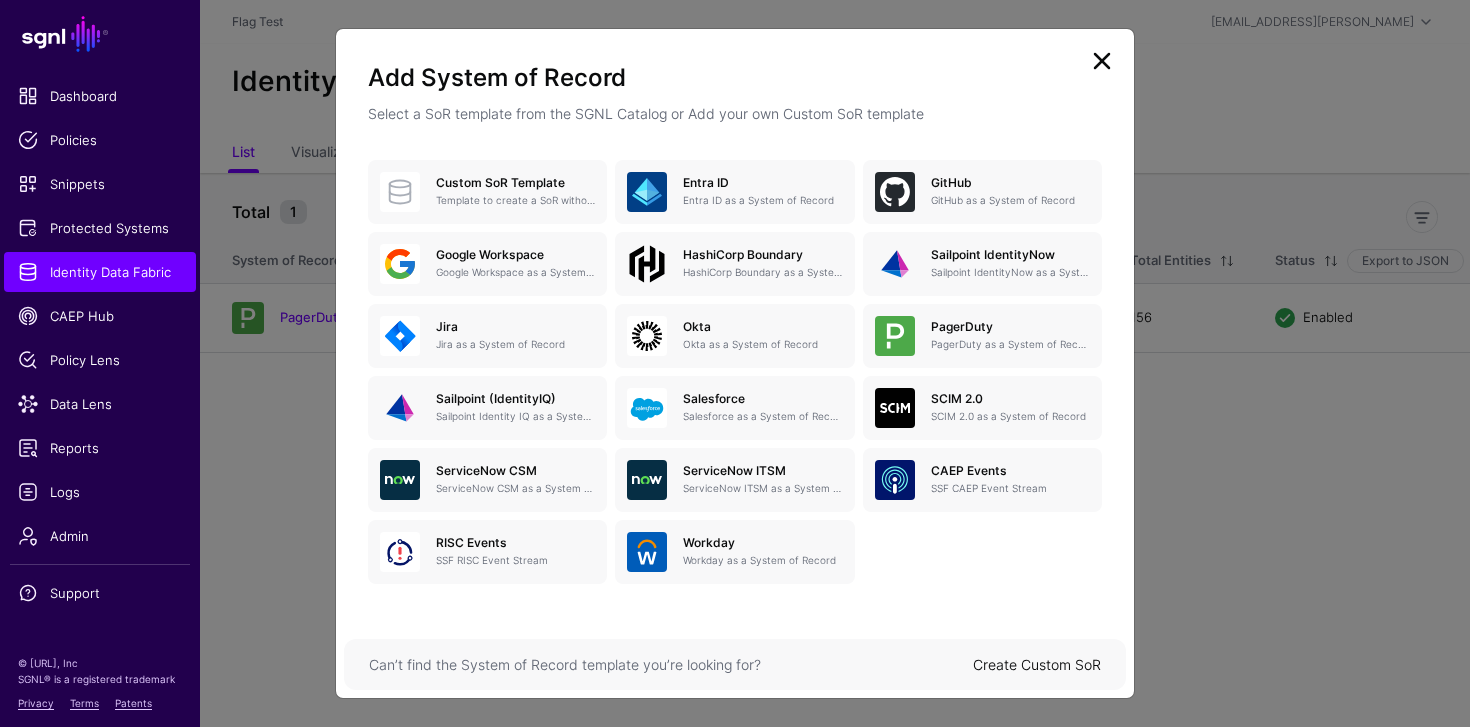 click 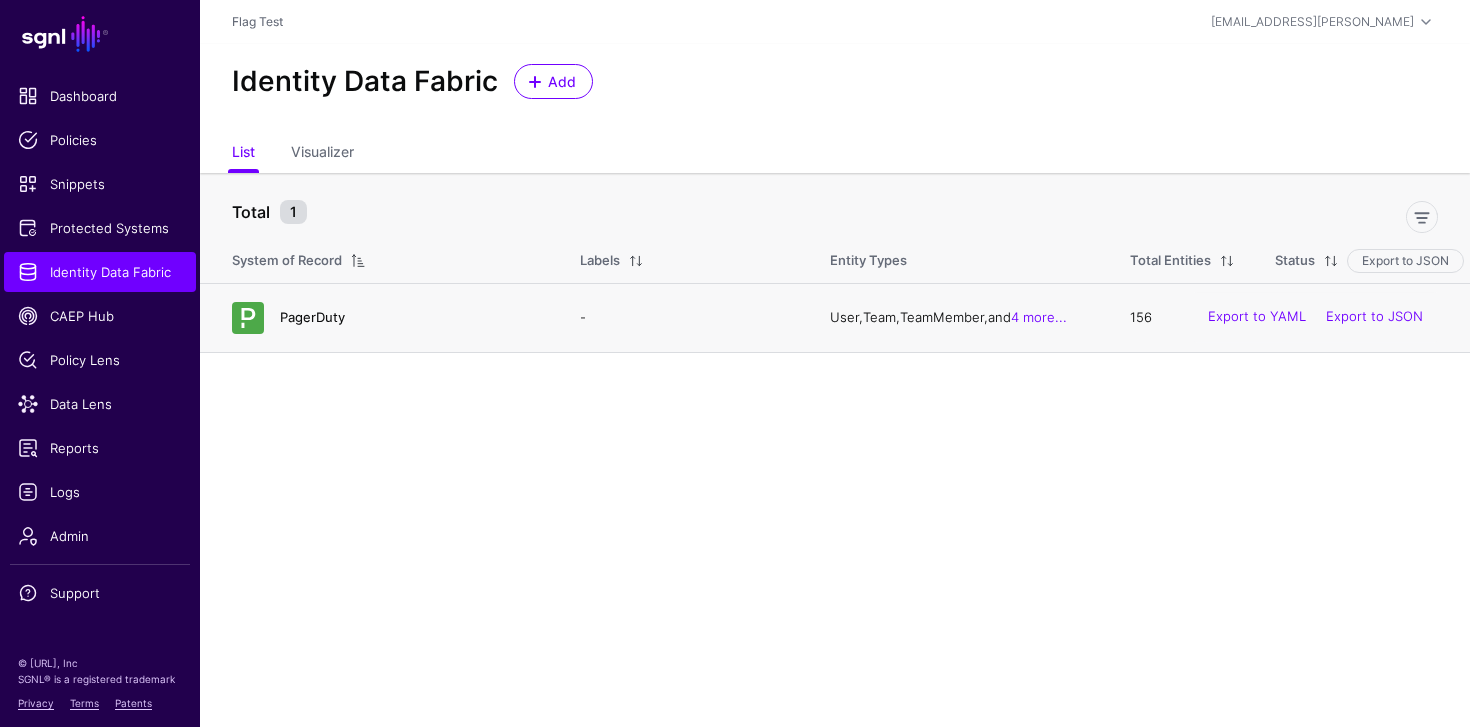 click on "PagerDuty" 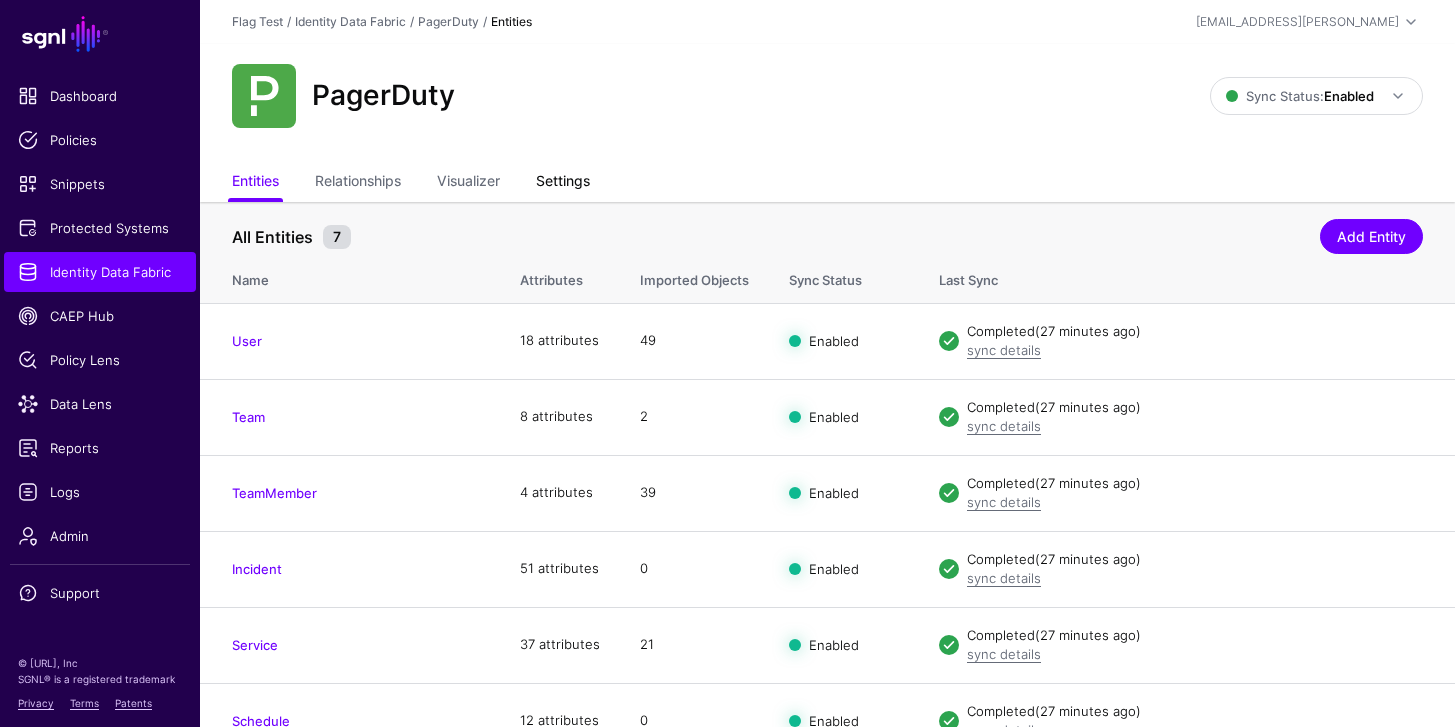click on "Settings" 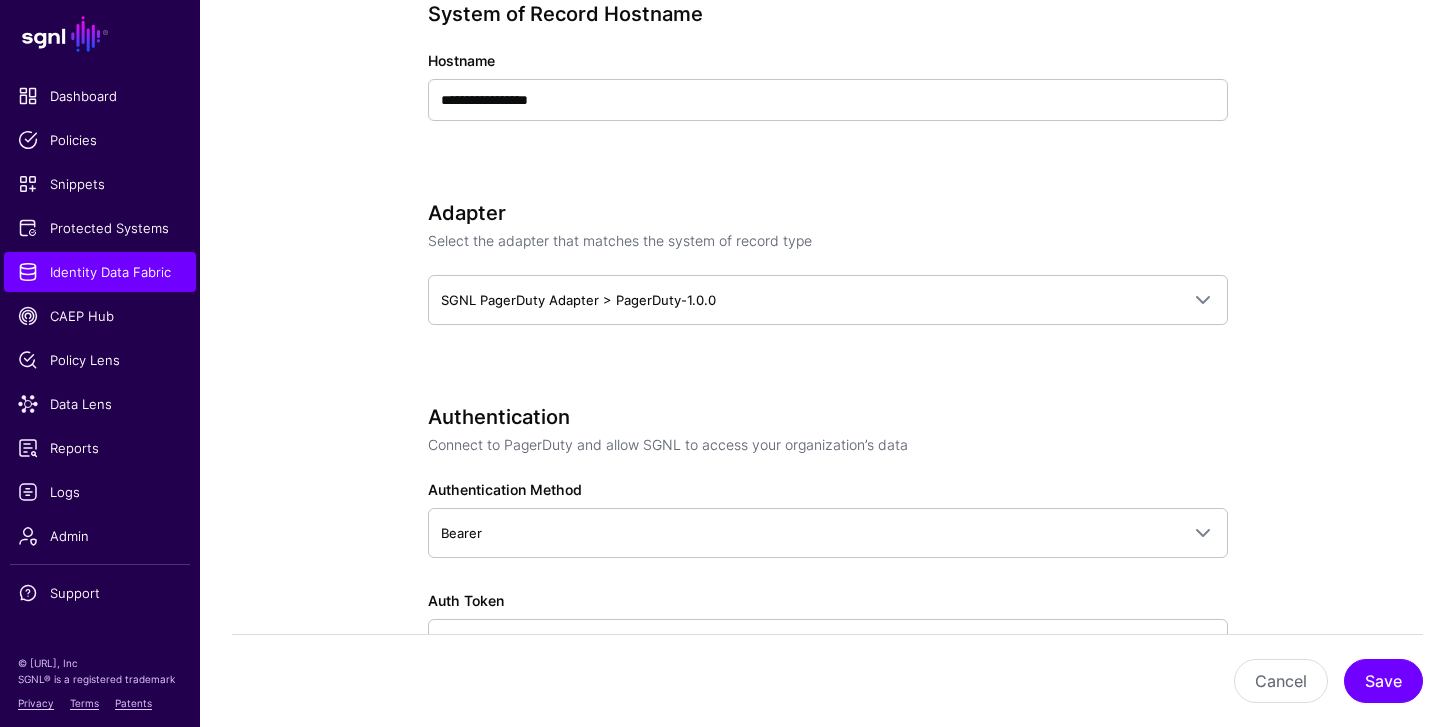 scroll, scrollTop: 840, scrollLeft: 0, axis: vertical 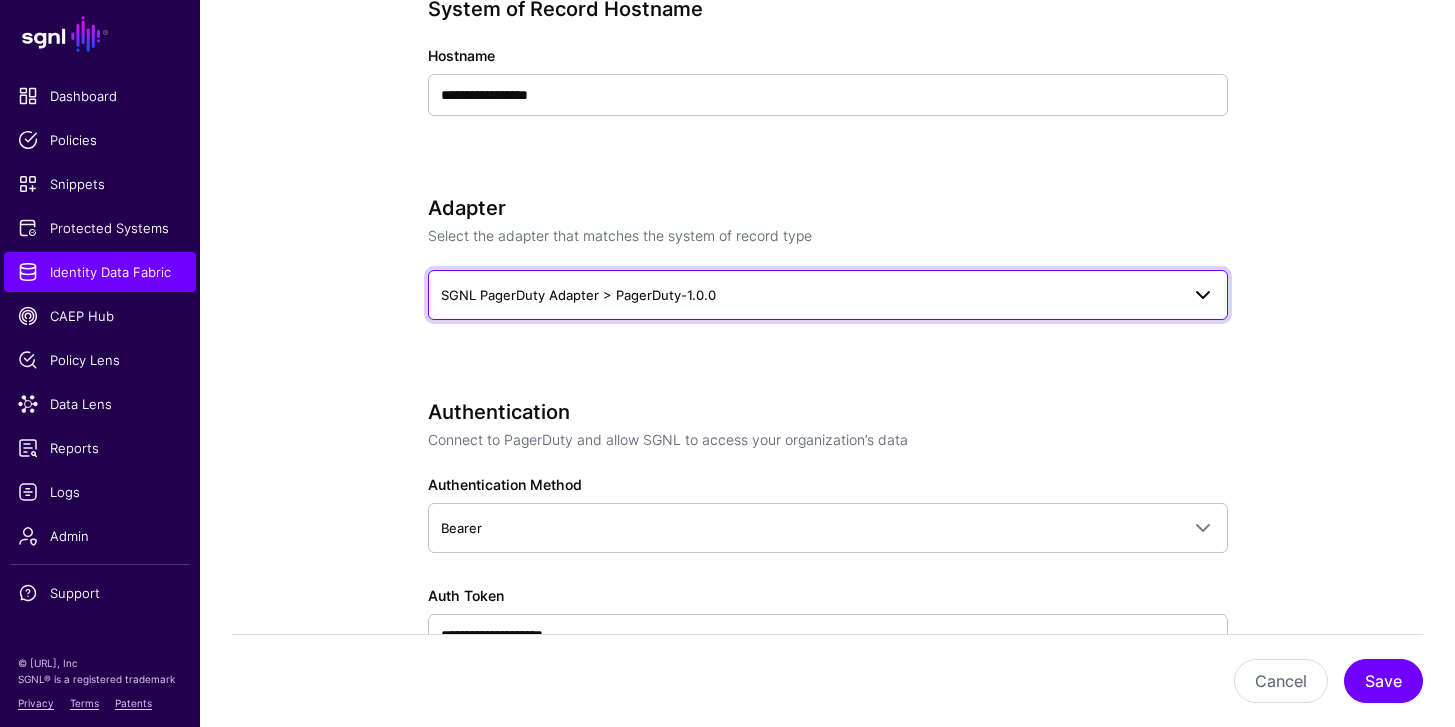 click on "SGNL PagerDuty Adapter > PagerDuty-1.0.0" at bounding box center [810, 295] 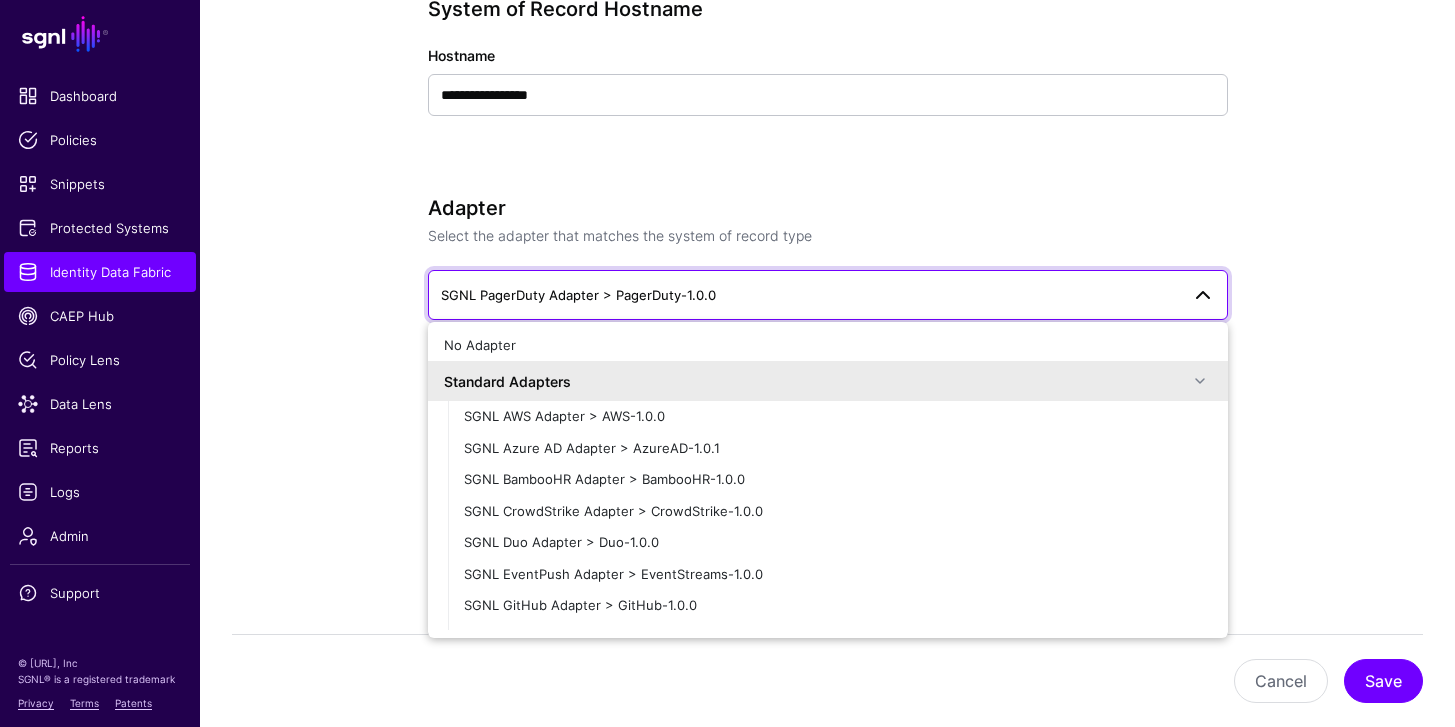 click on "**********" 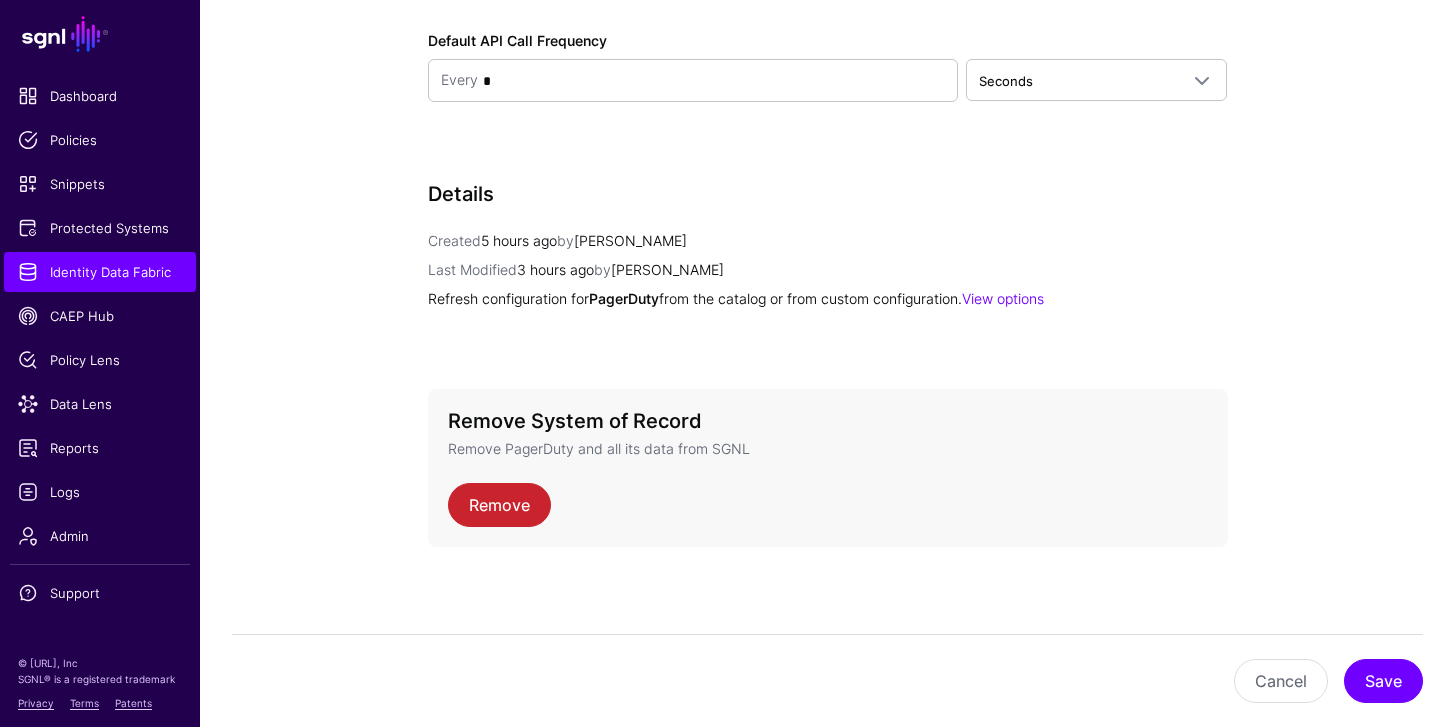 scroll, scrollTop: 2126, scrollLeft: 0, axis: vertical 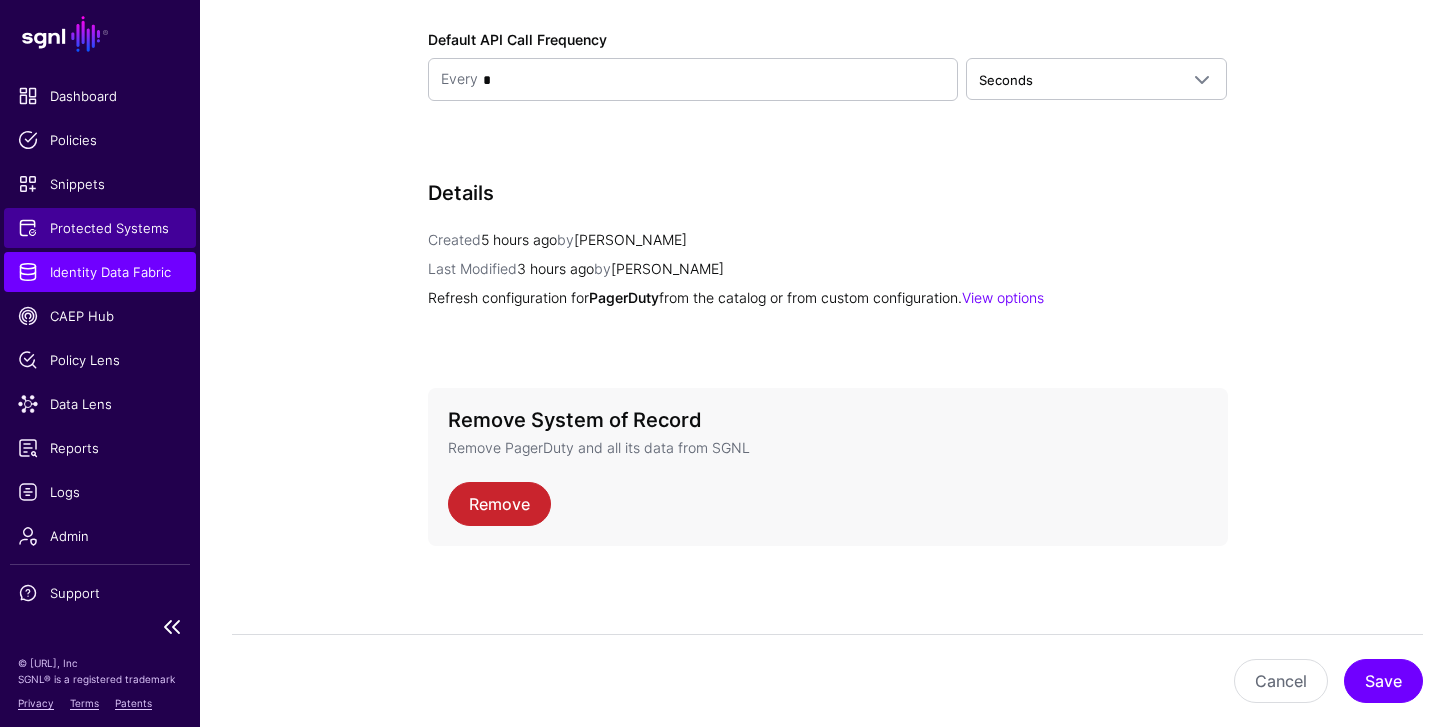 click on "Protected Systems" 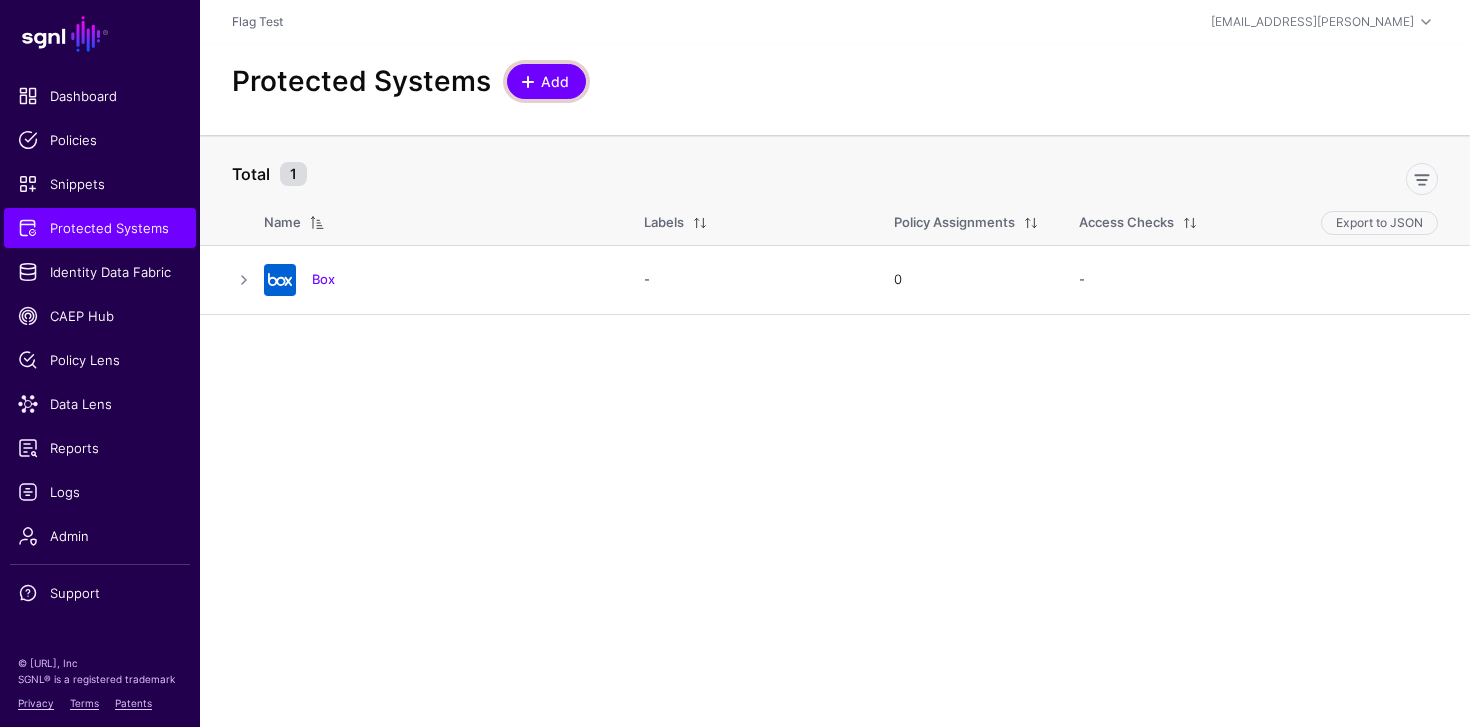 click on "Add" 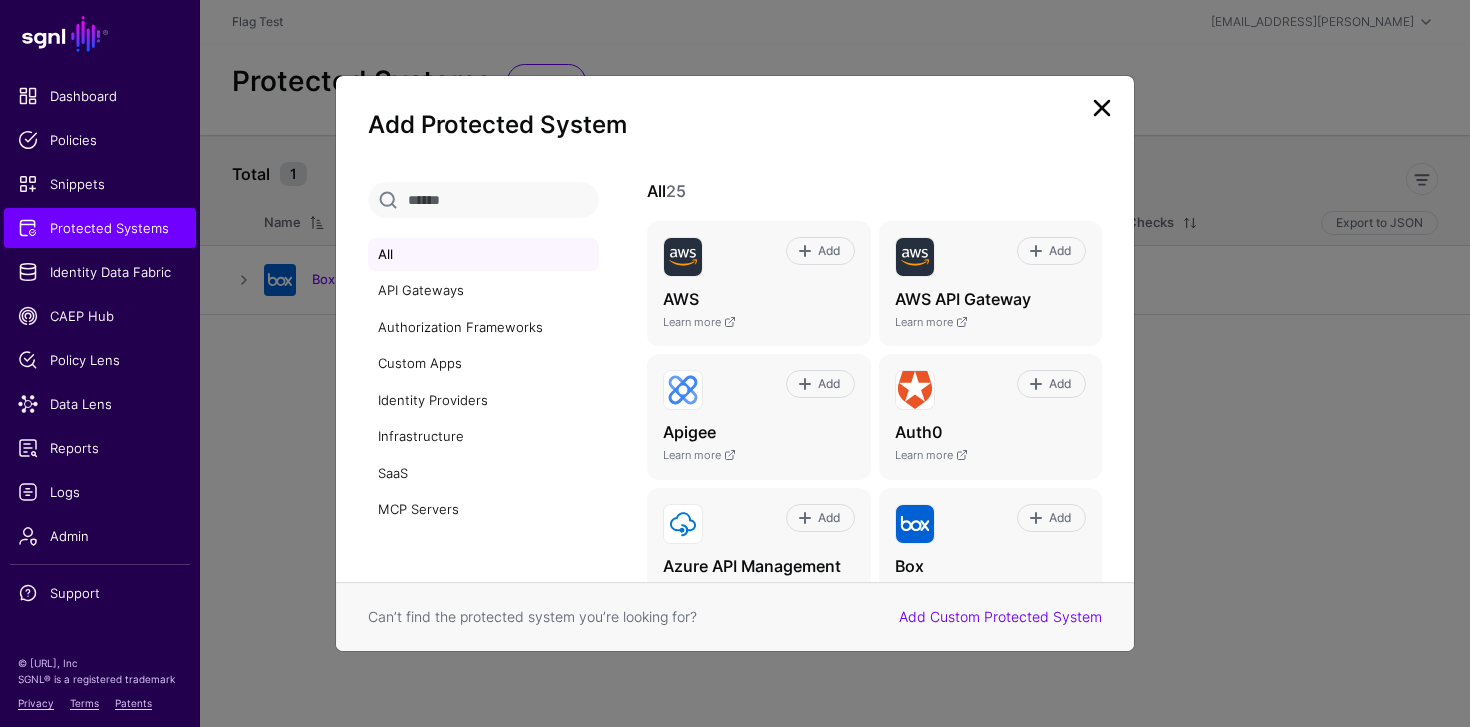 click on "Add Protected System  All   API Gateways   Authorization Frameworks   Custom Apps   Identity Providers   Infrastructure   SaaS   MCP Servers   All  25 Add AWS  Learn more  Add AWS API Gateway  Learn more  Add Apigee  Learn more  Add Auth0  Learn more  Add Azure API Management  Learn more  Add Box Add CAEP Add Entra ID  Learn more  Add Envoy Proxy  Learn more  Add GitHub  Learn more  Add Google Add Google Cloud Platform  Learn more  Add Linux  Learn more  Add MCP Server Collection Add Mulesoft  Learn more  Add OPA  Learn more  Add Okta  Learn more  Add SDK  Learn more  Add Sailpoint IdentityNow Add Salesforce  Learn more  Add ServiceNow  Learn more  Add Slack Add Snowflake Add Zendesk Add Zoom  Can’t find the protected system you’re looking for?   Add Custom Protected System" 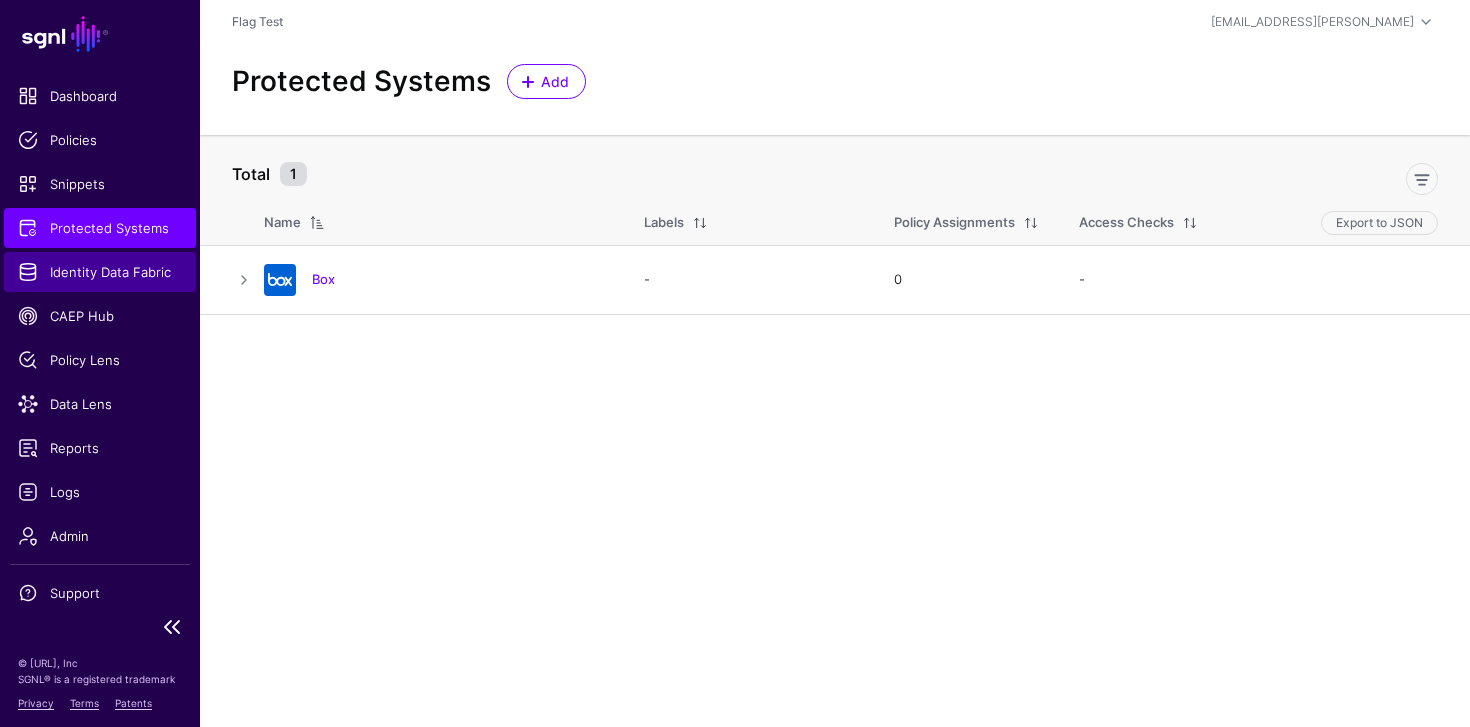click on "Identity Data Fabric" 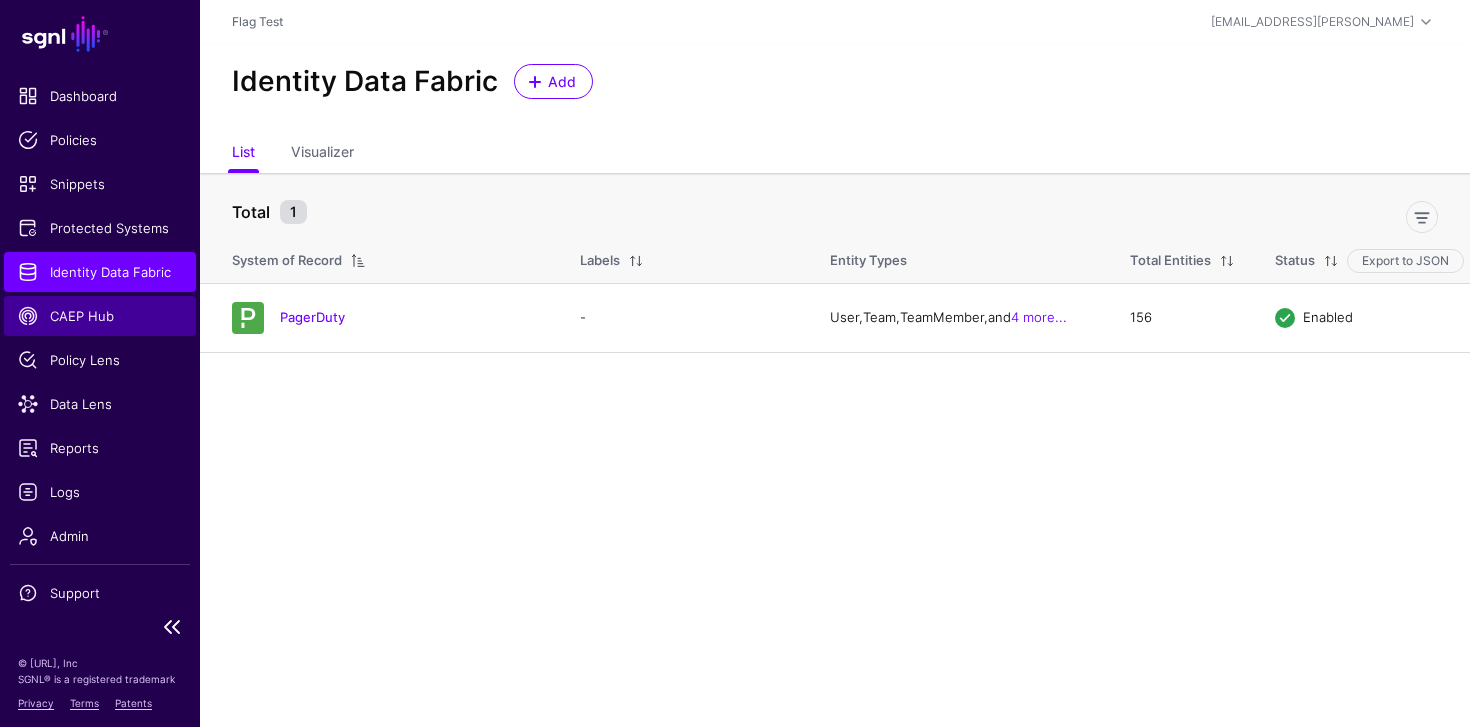 click on "CAEP Hub" 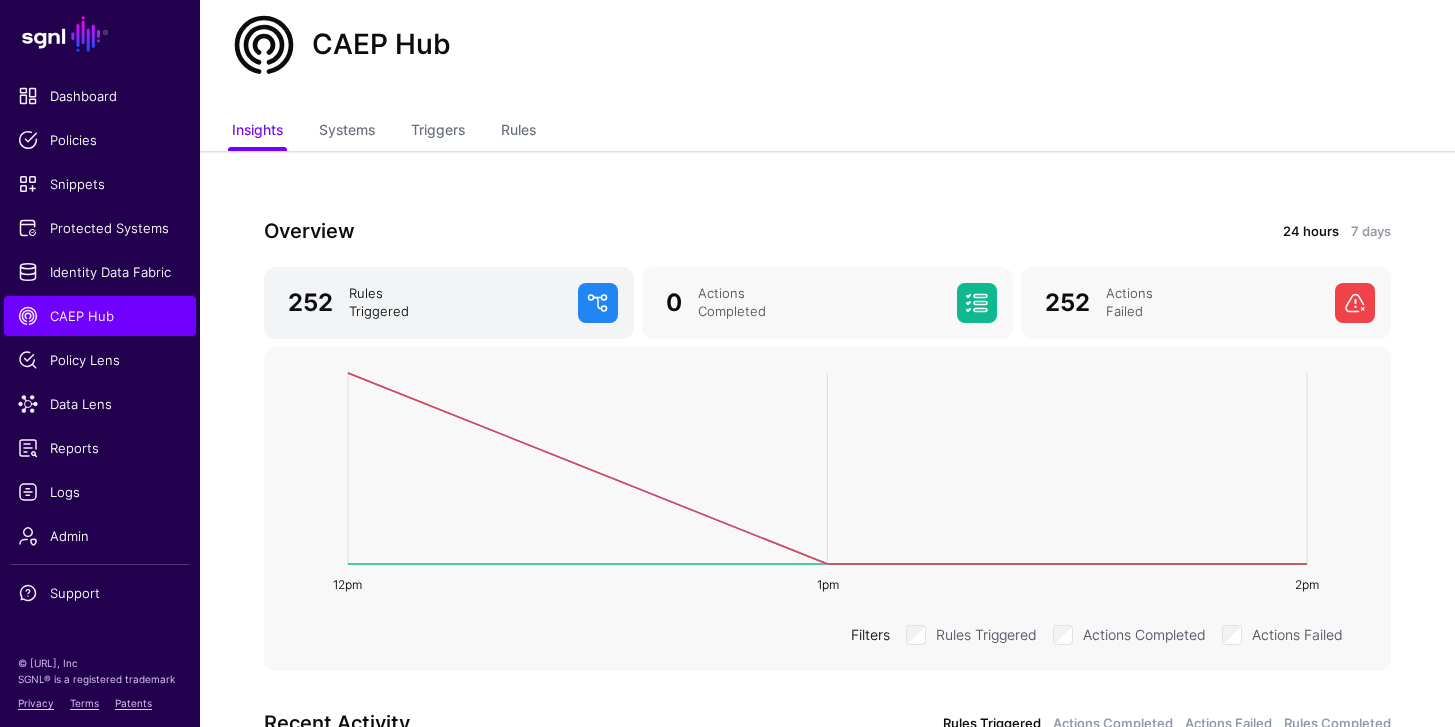 scroll, scrollTop: 23, scrollLeft: 0, axis: vertical 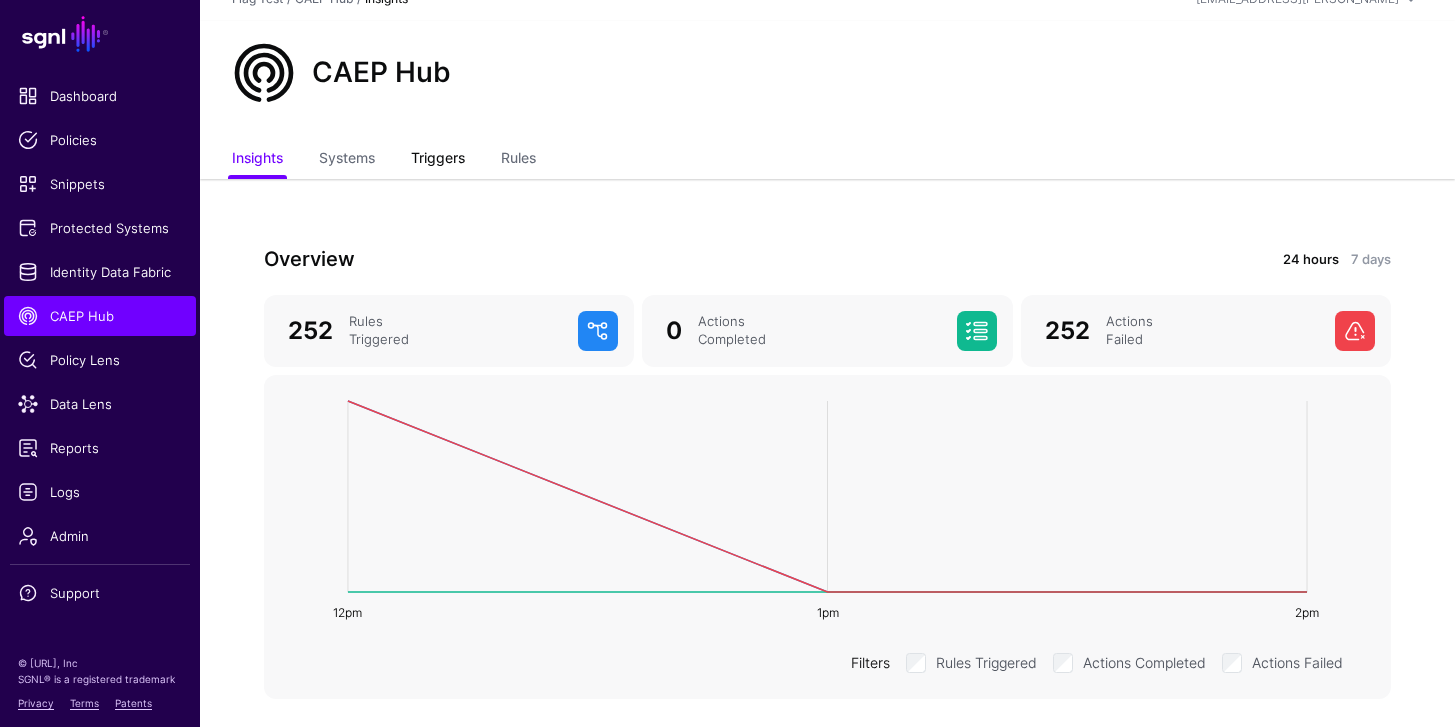 click on "Triggers" 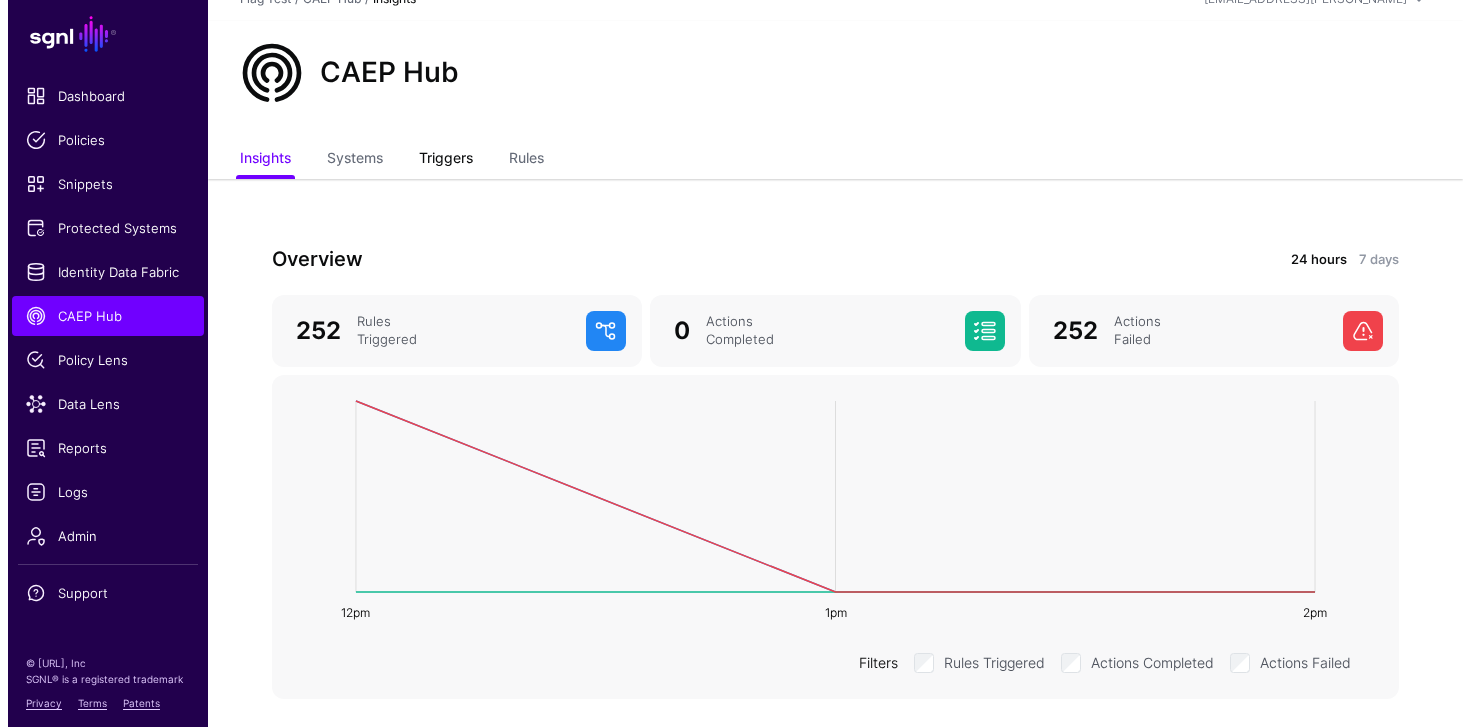 scroll, scrollTop: 0, scrollLeft: 0, axis: both 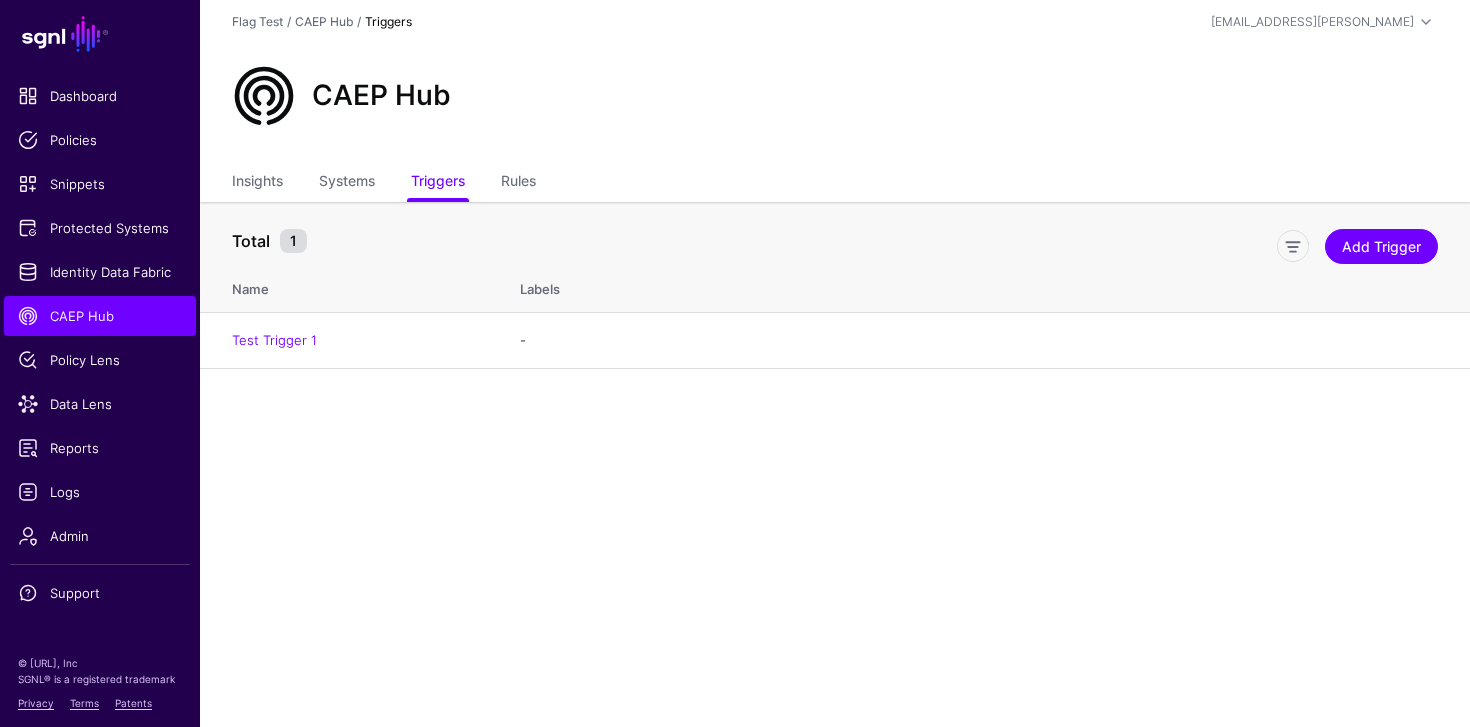 click on "Insights Systems Triggers Rules" 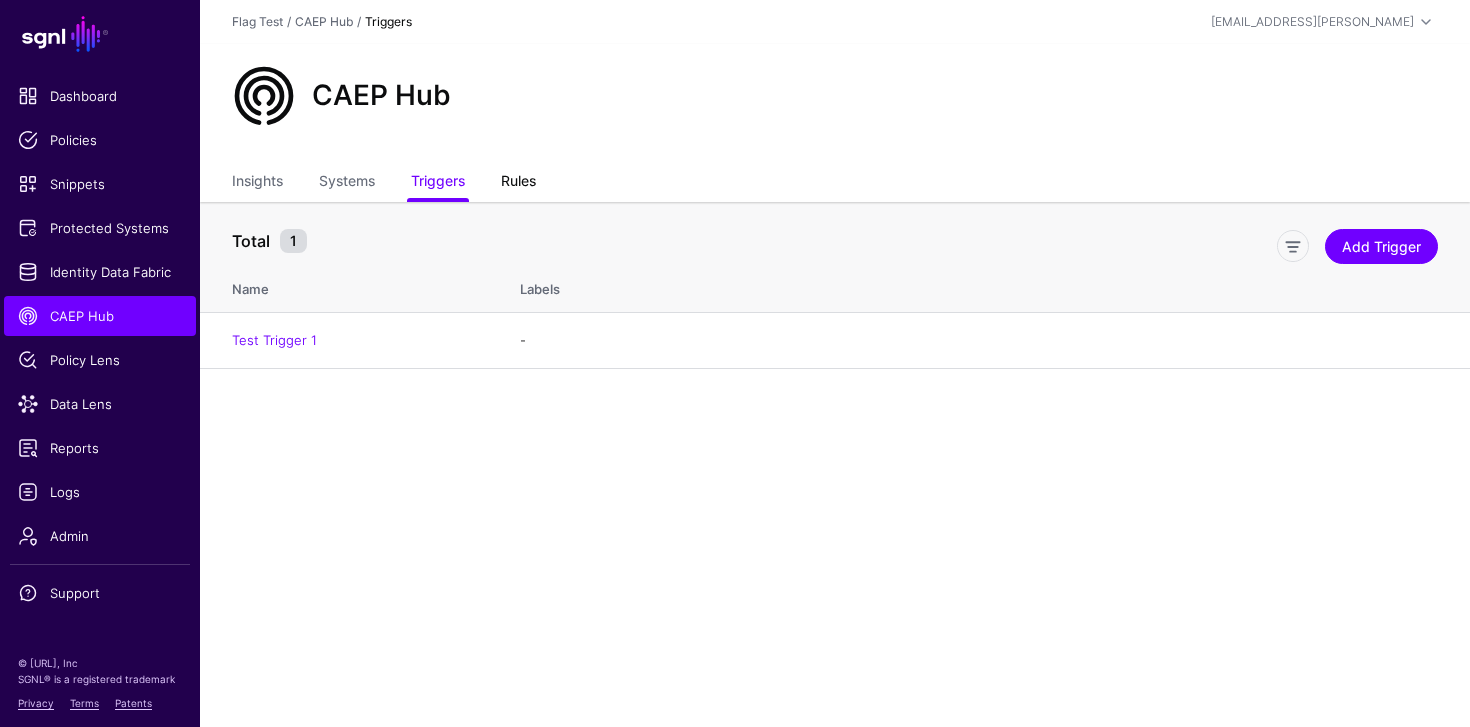 click on "Insights Systems Triggers Rules" 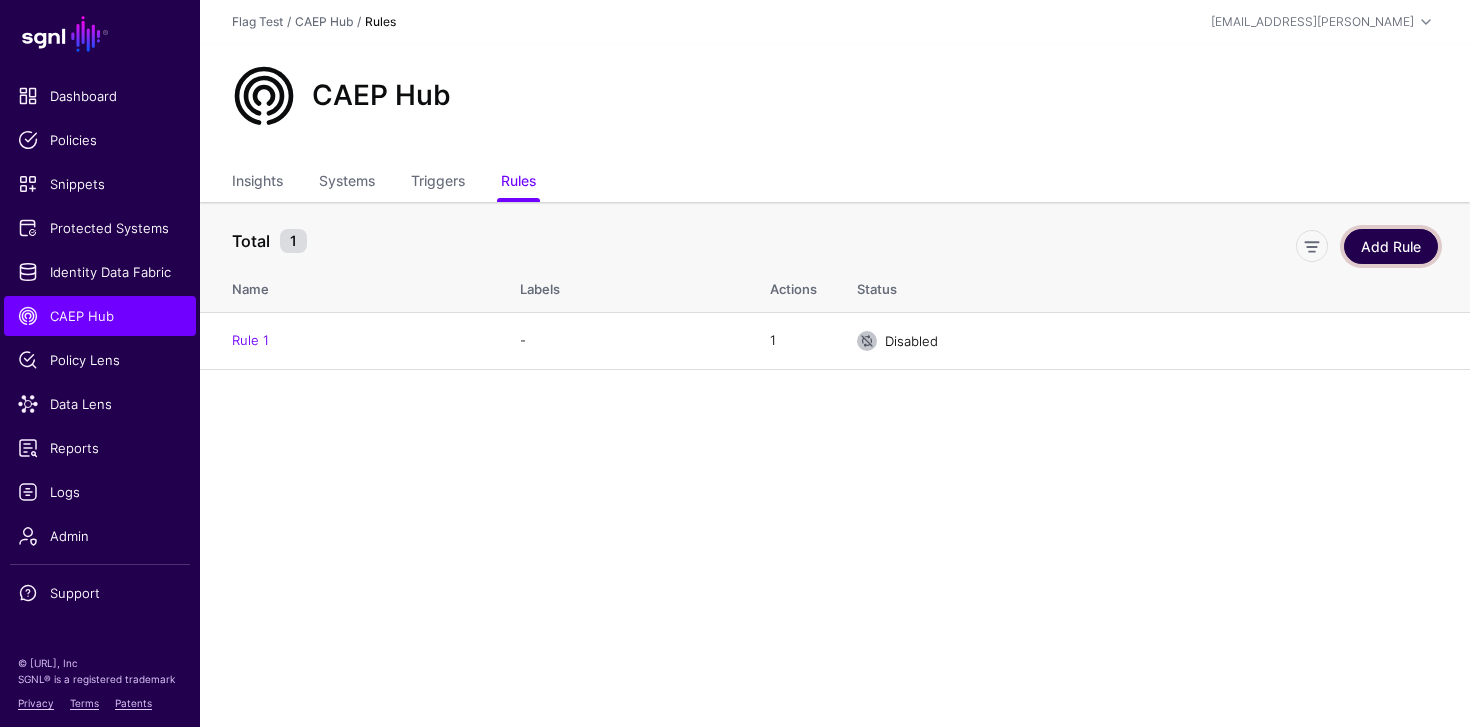 click on "Add Rule" 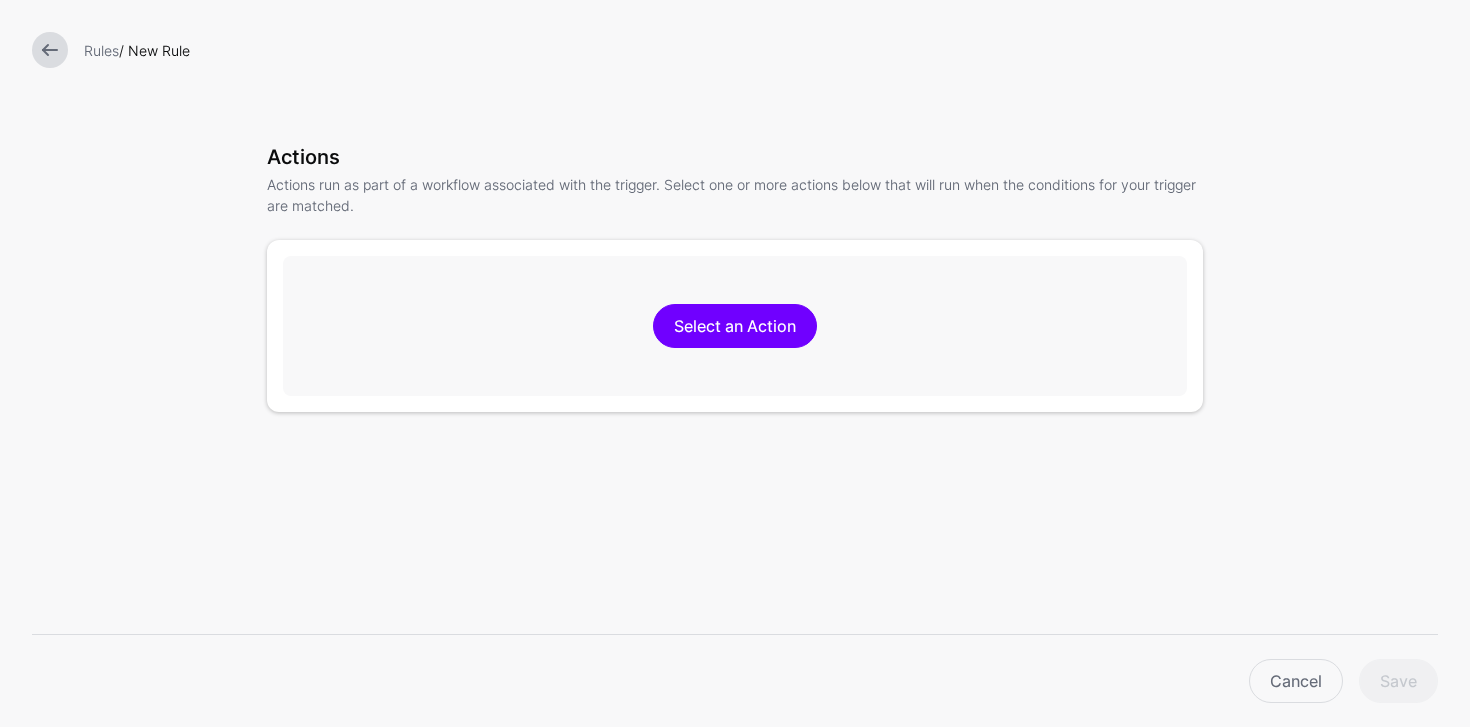 scroll, scrollTop: 341, scrollLeft: 0, axis: vertical 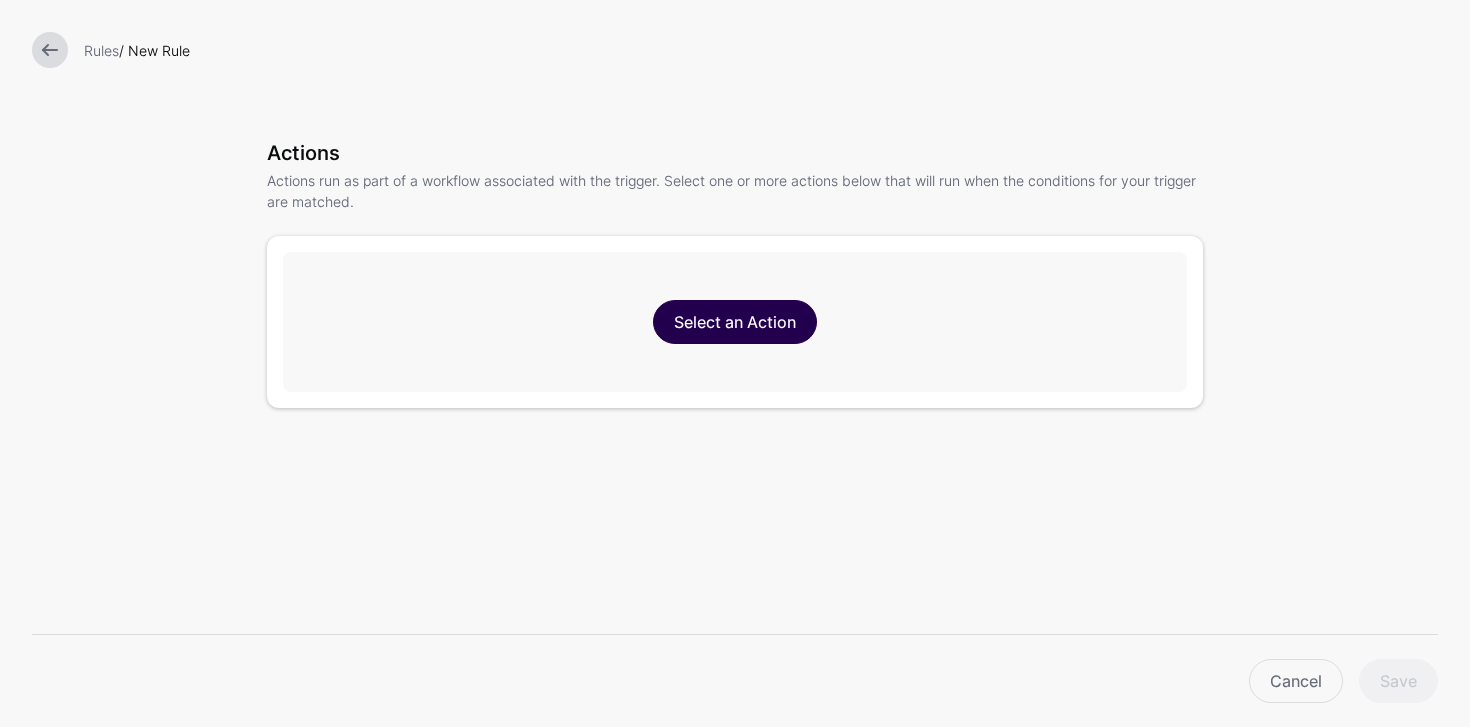 click on "Select an Action" at bounding box center (735, 322) 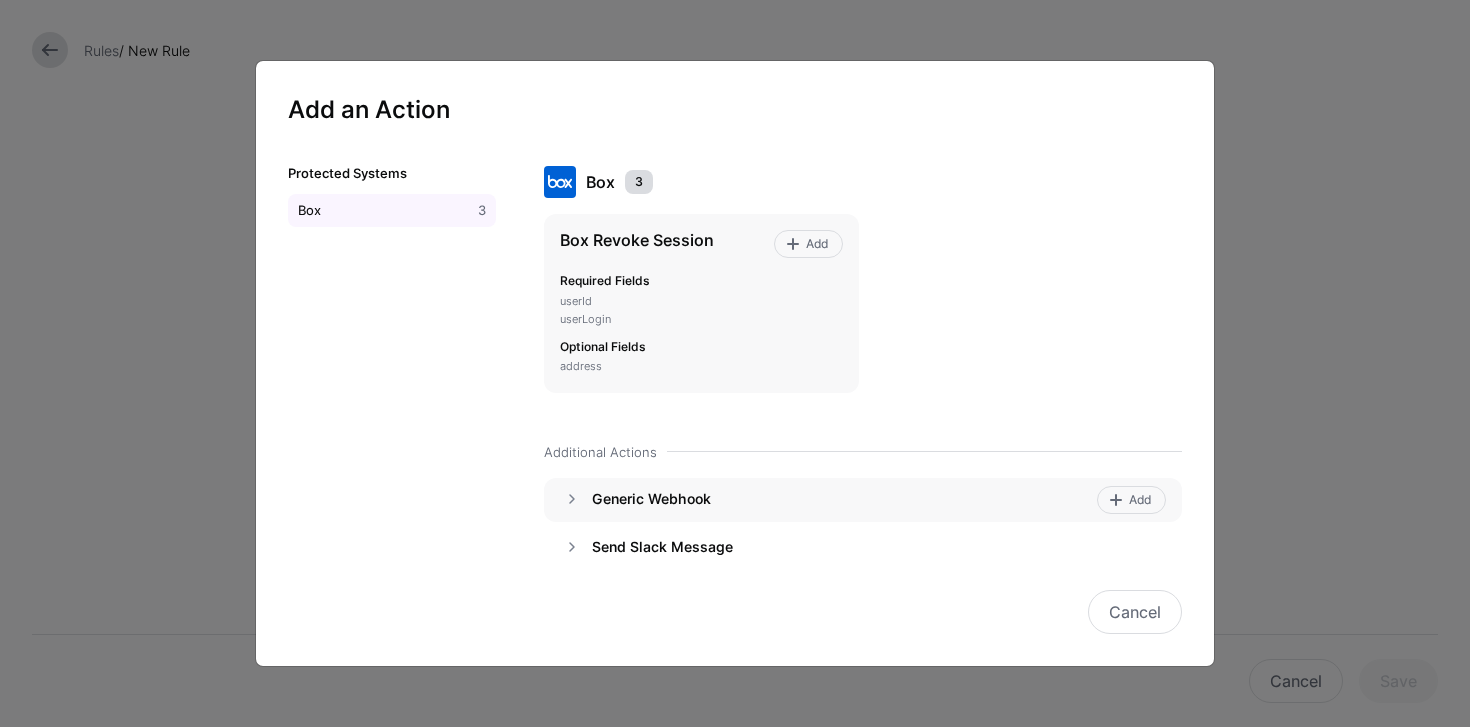 click on "Generic Webhook Add" 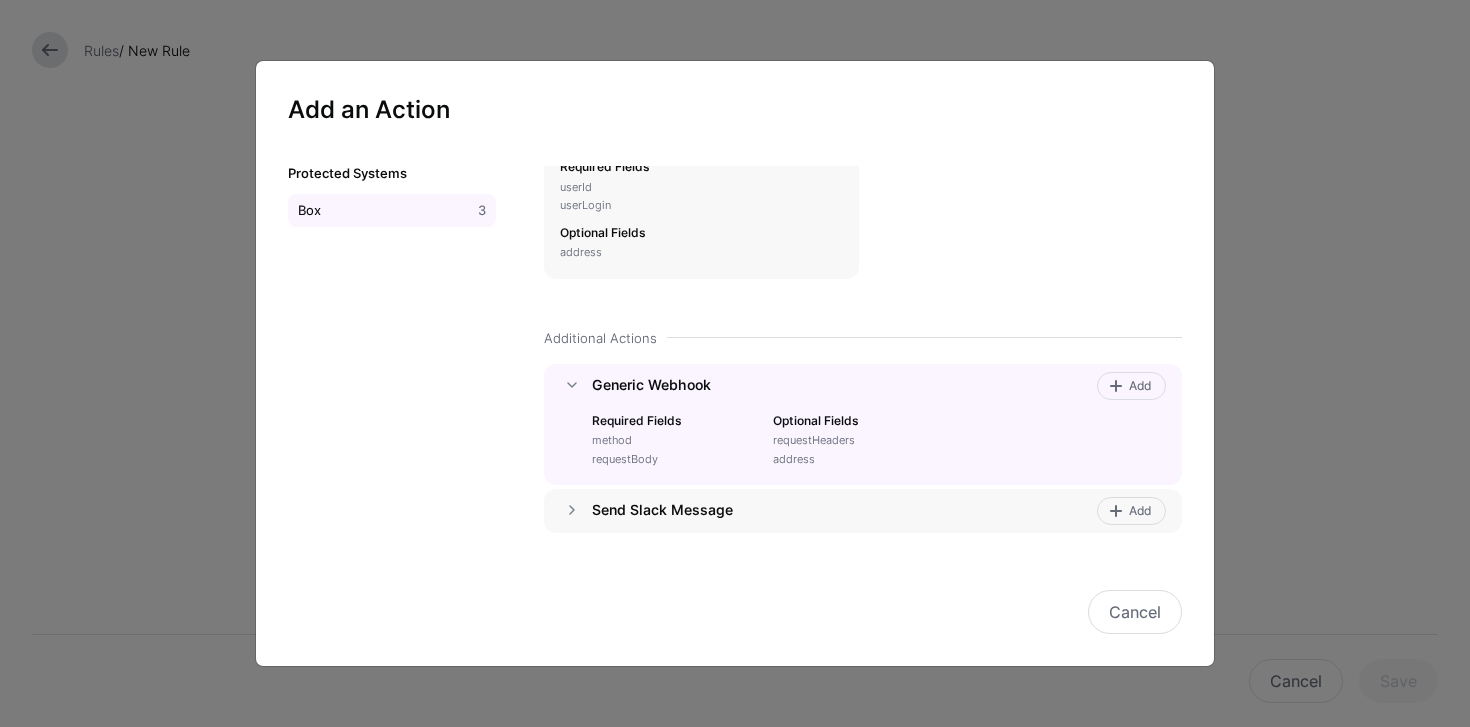 scroll, scrollTop: 116, scrollLeft: 0, axis: vertical 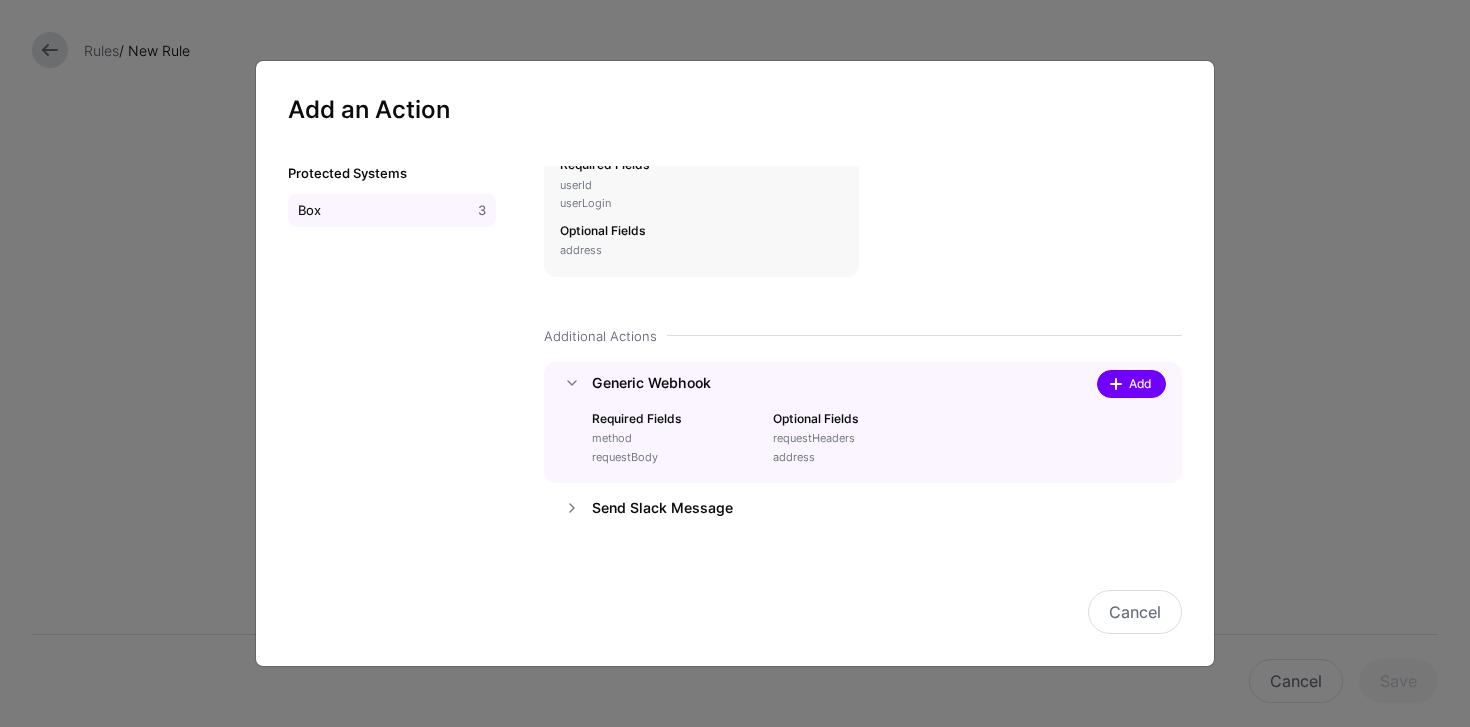 click on "Add" 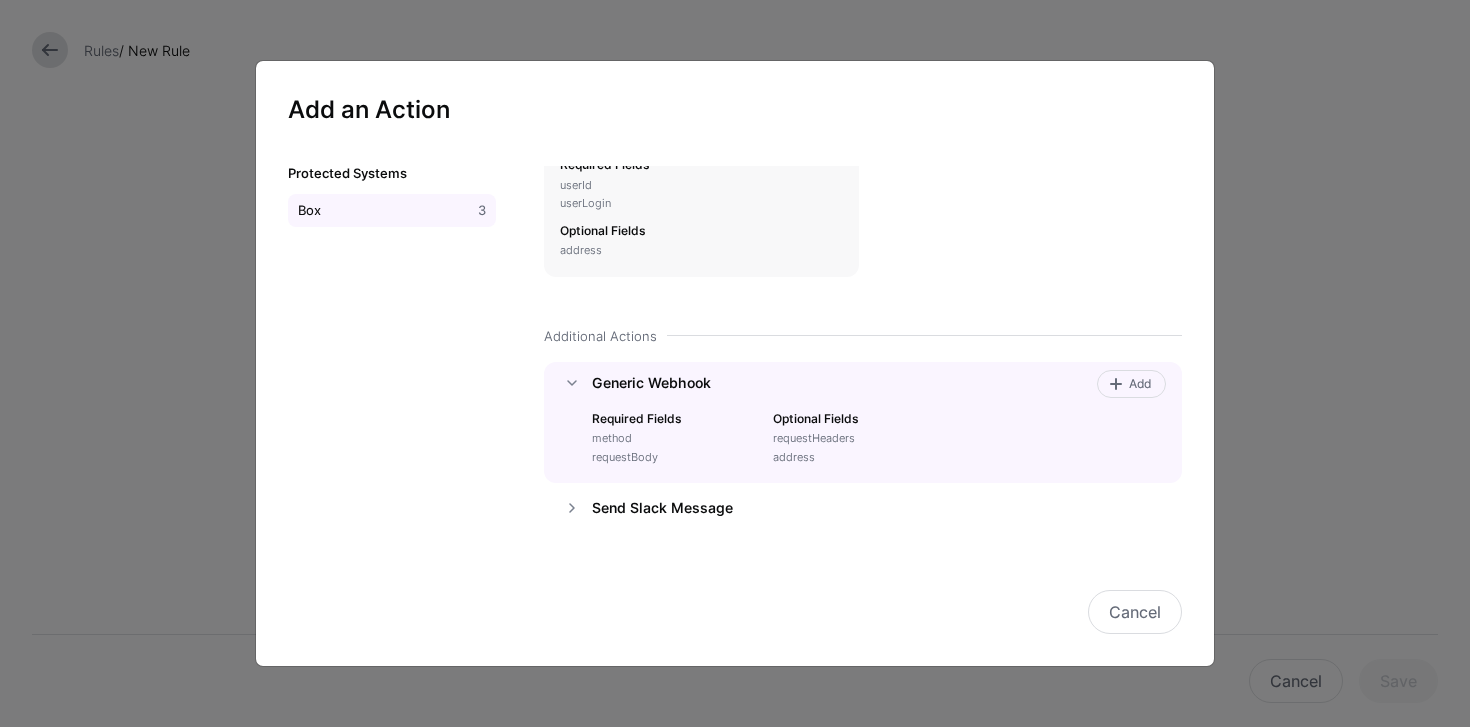 scroll, scrollTop: 39, scrollLeft: 0, axis: vertical 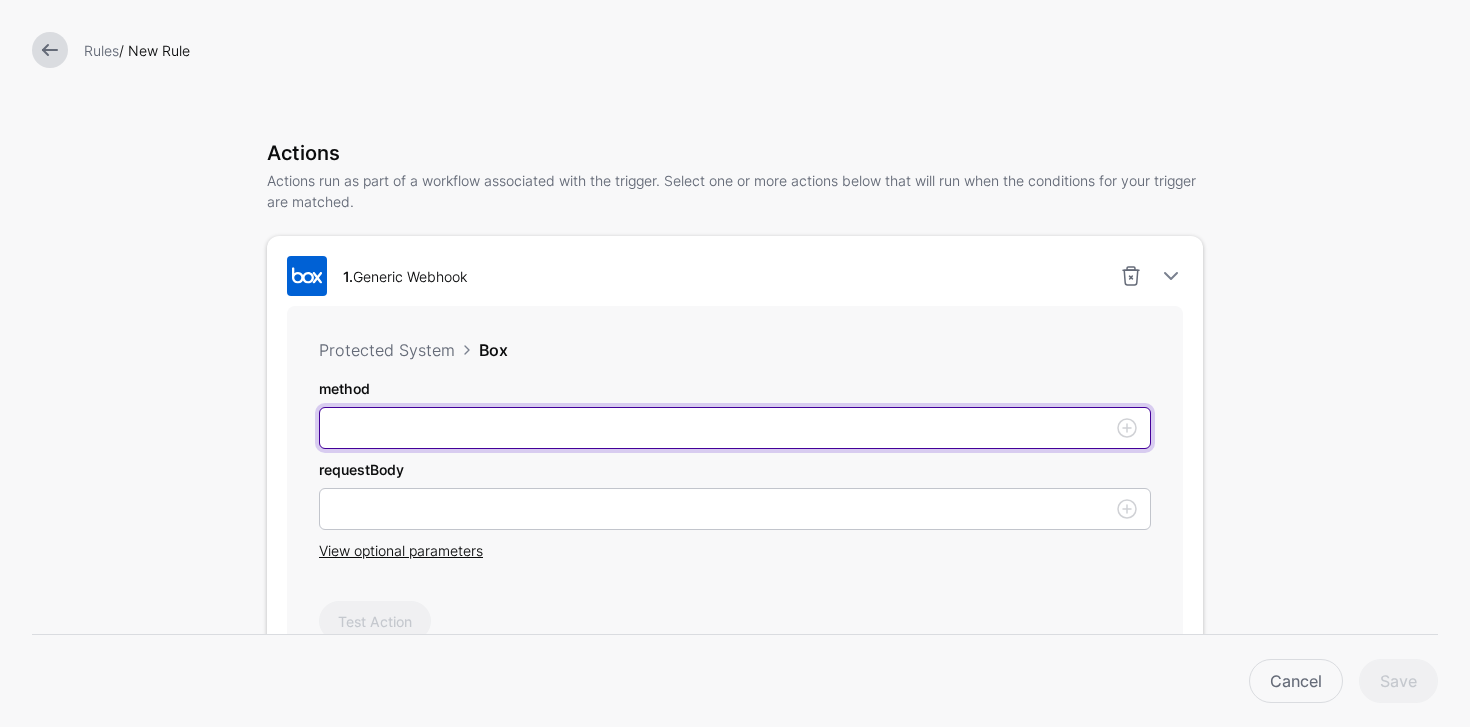 click on "method" at bounding box center (735, 428) 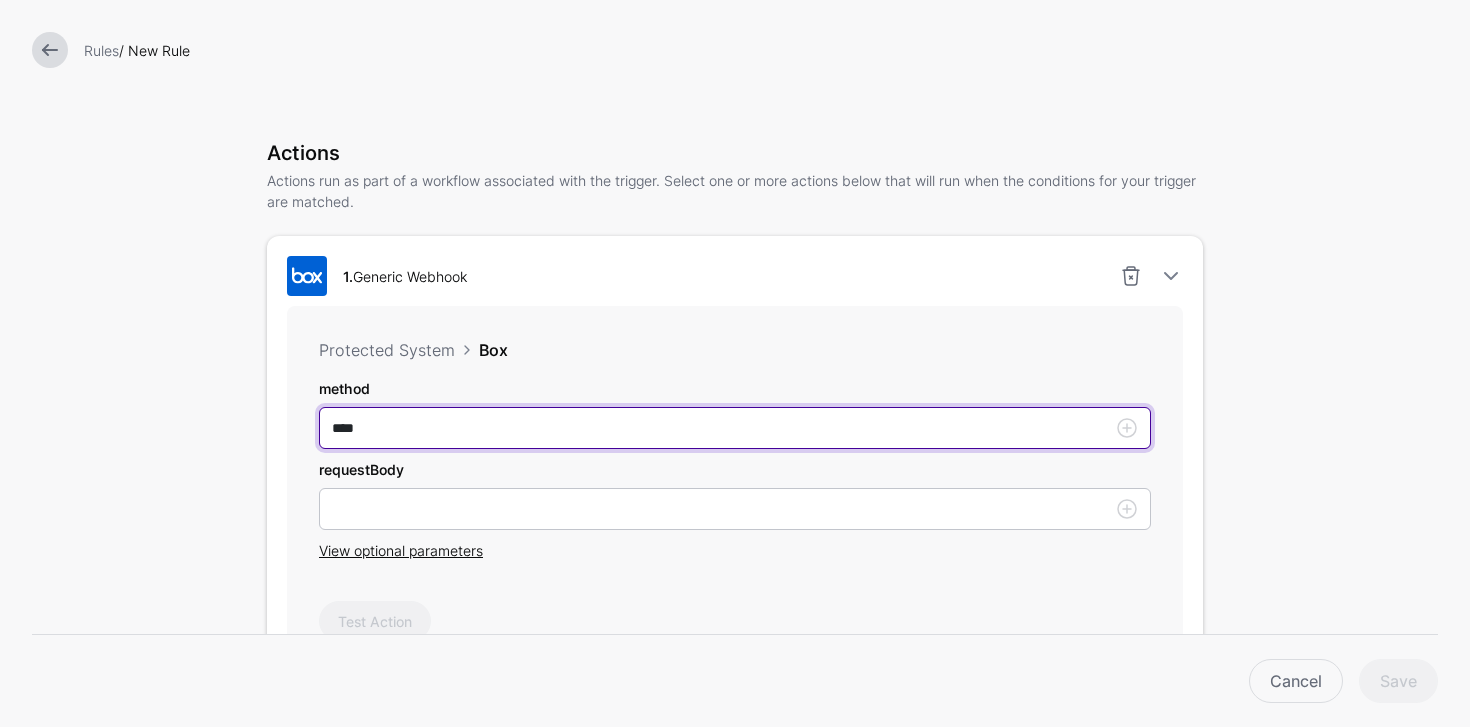 type on "****" 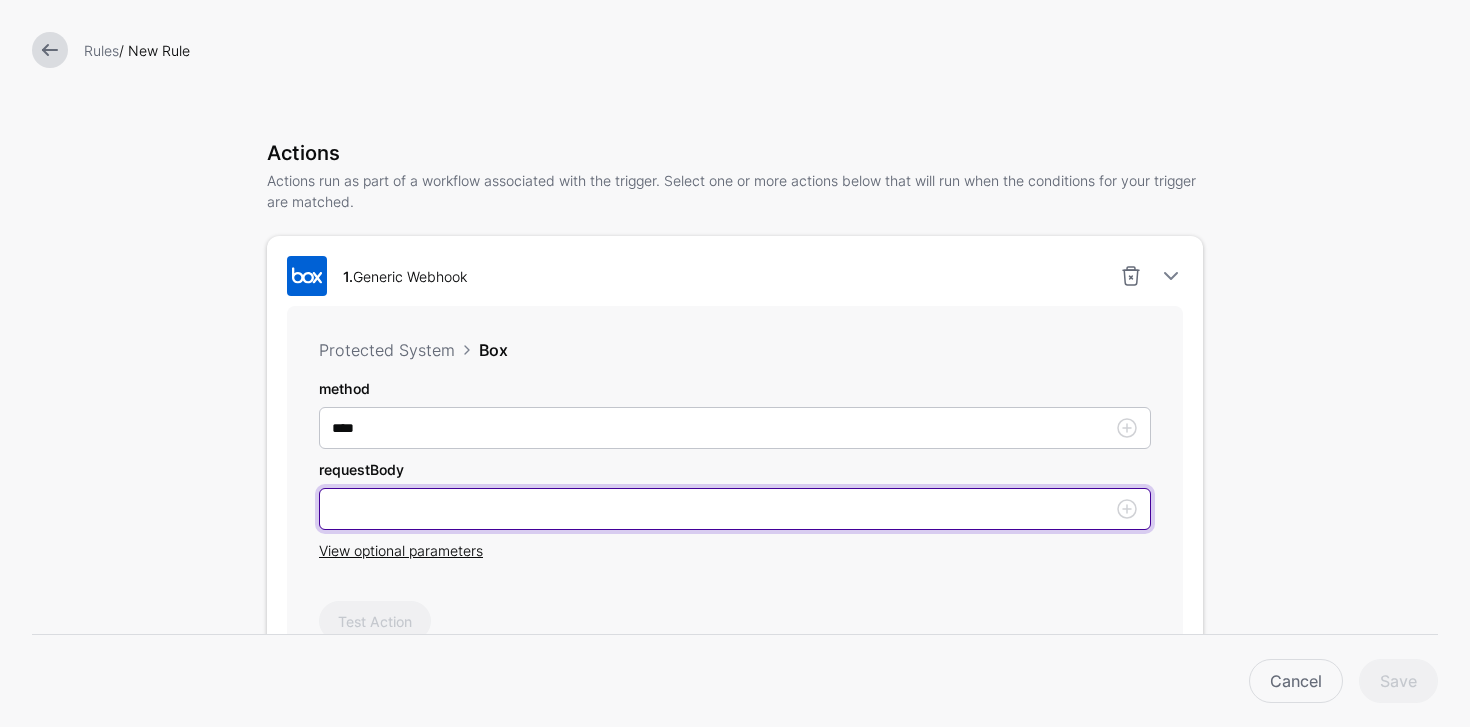 click on "method" at bounding box center (735, 509) 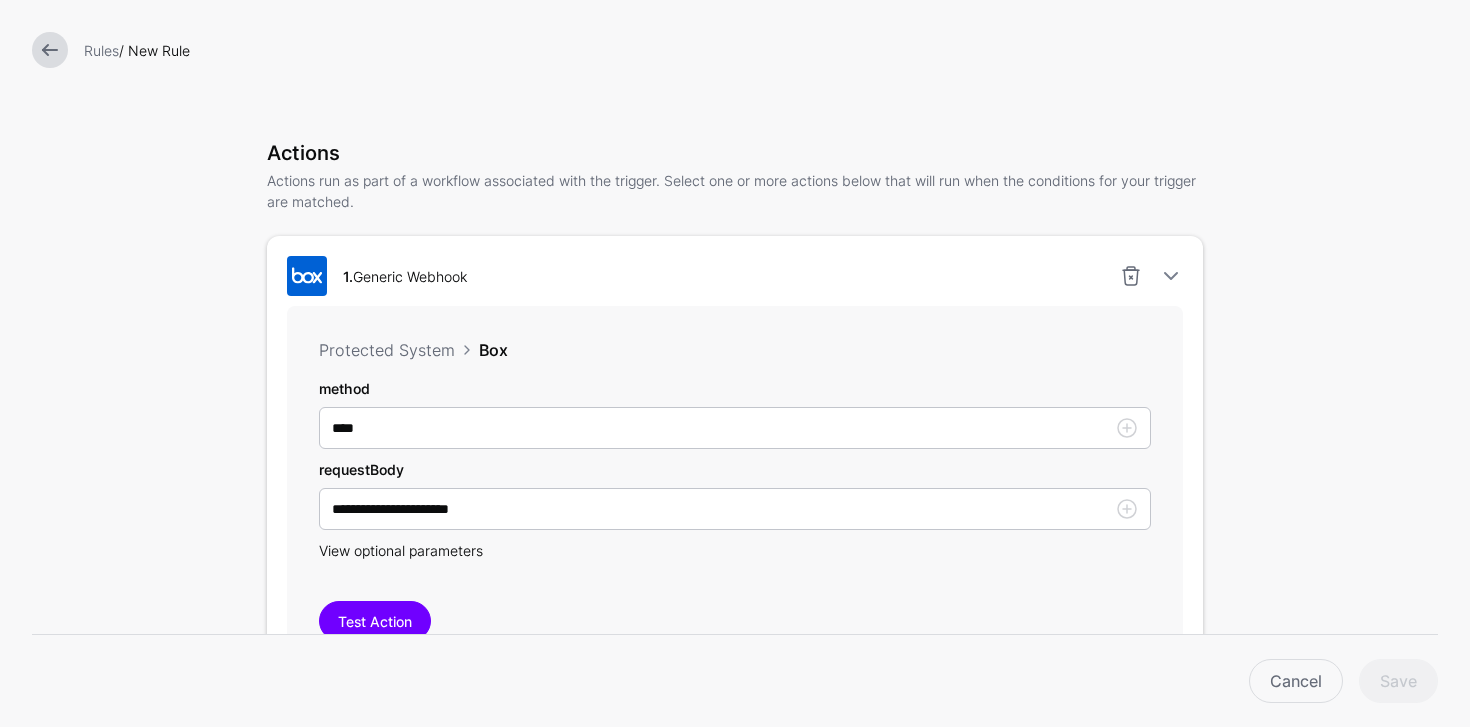 click on "View optional parameters" at bounding box center [401, 550] 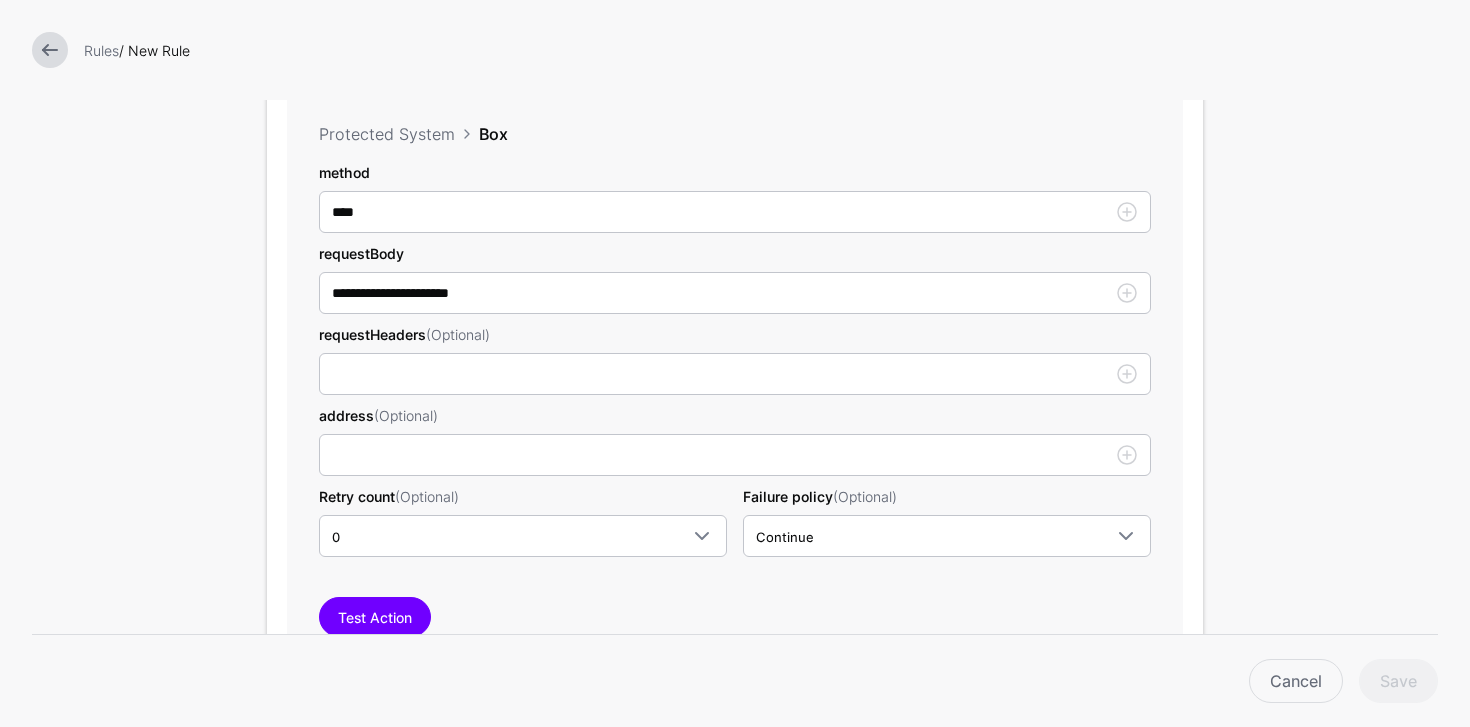 scroll, scrollTop: 558, scrollLeft: 0, axis: vertical 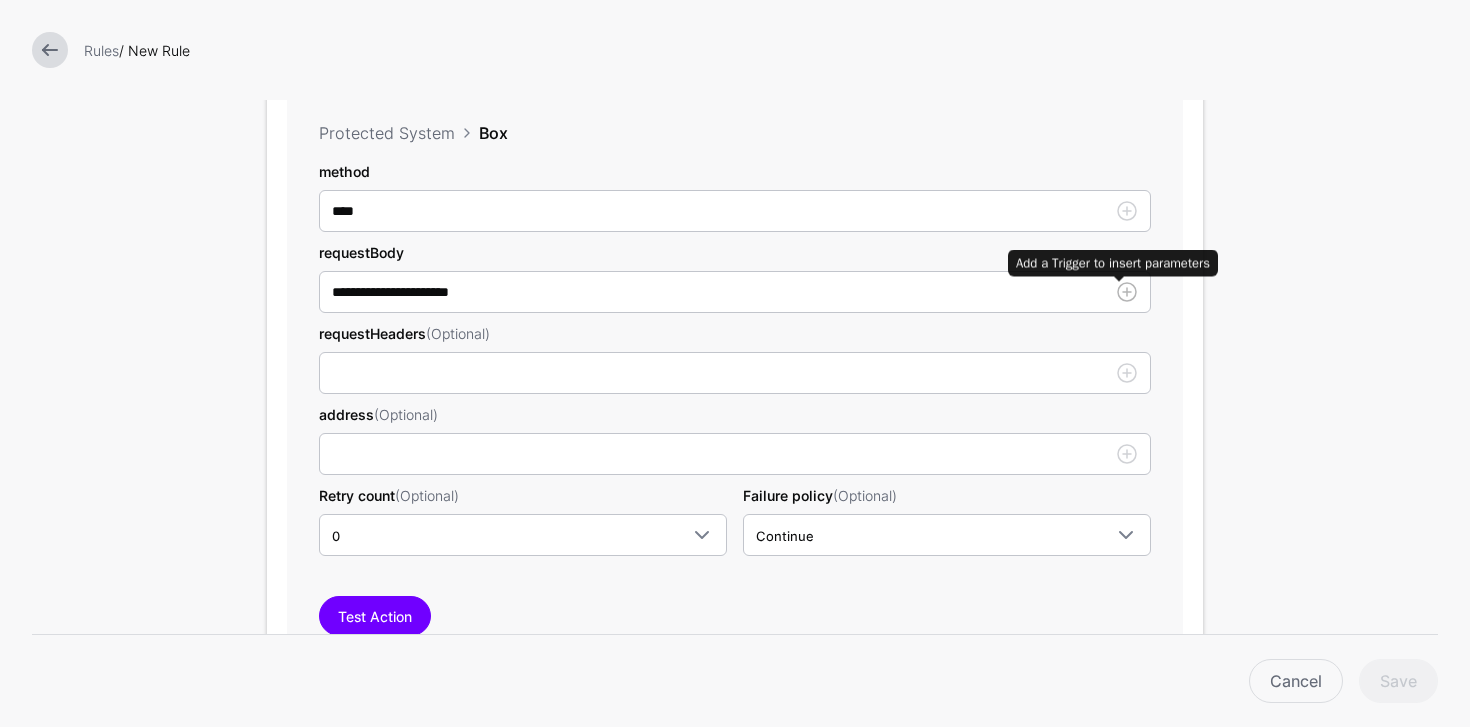 click at bounding box center (1127, 292) 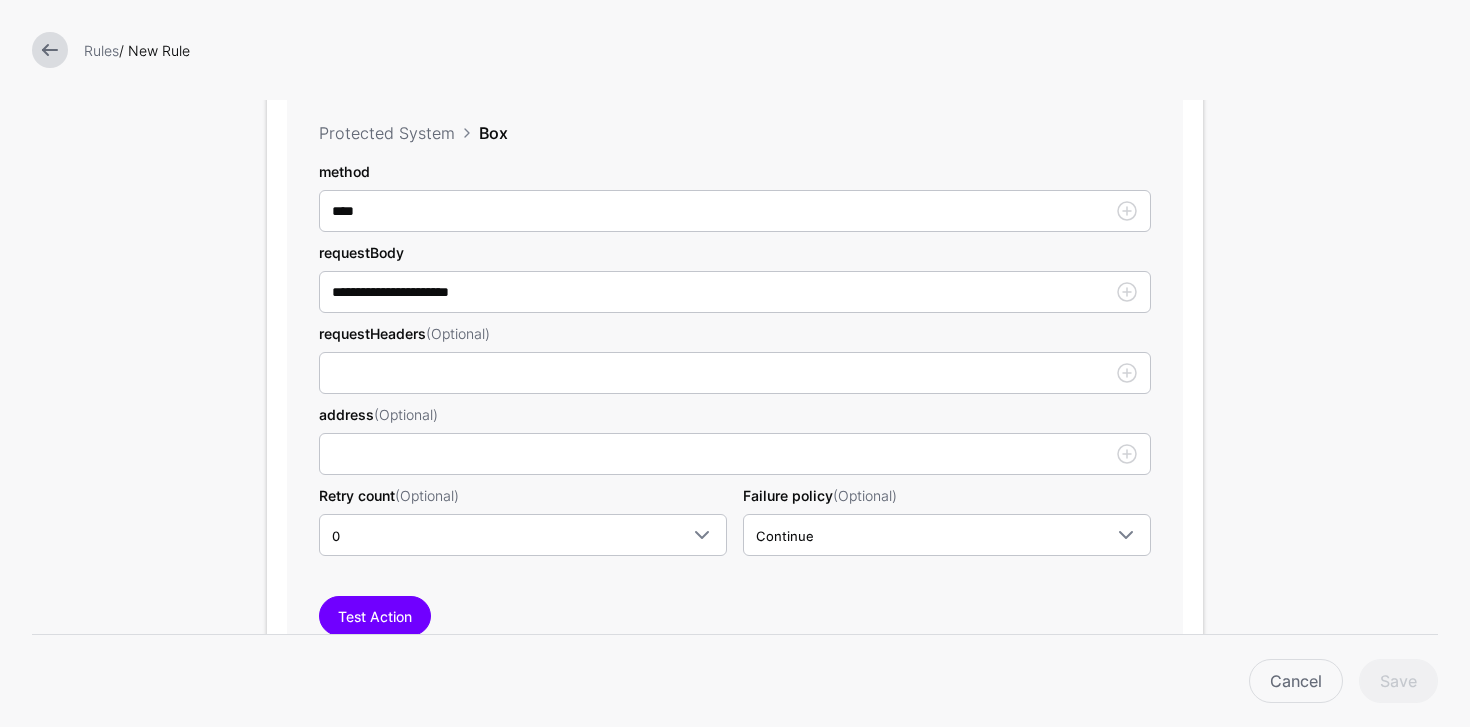 click on "**********" at bounding box center (735, 358) 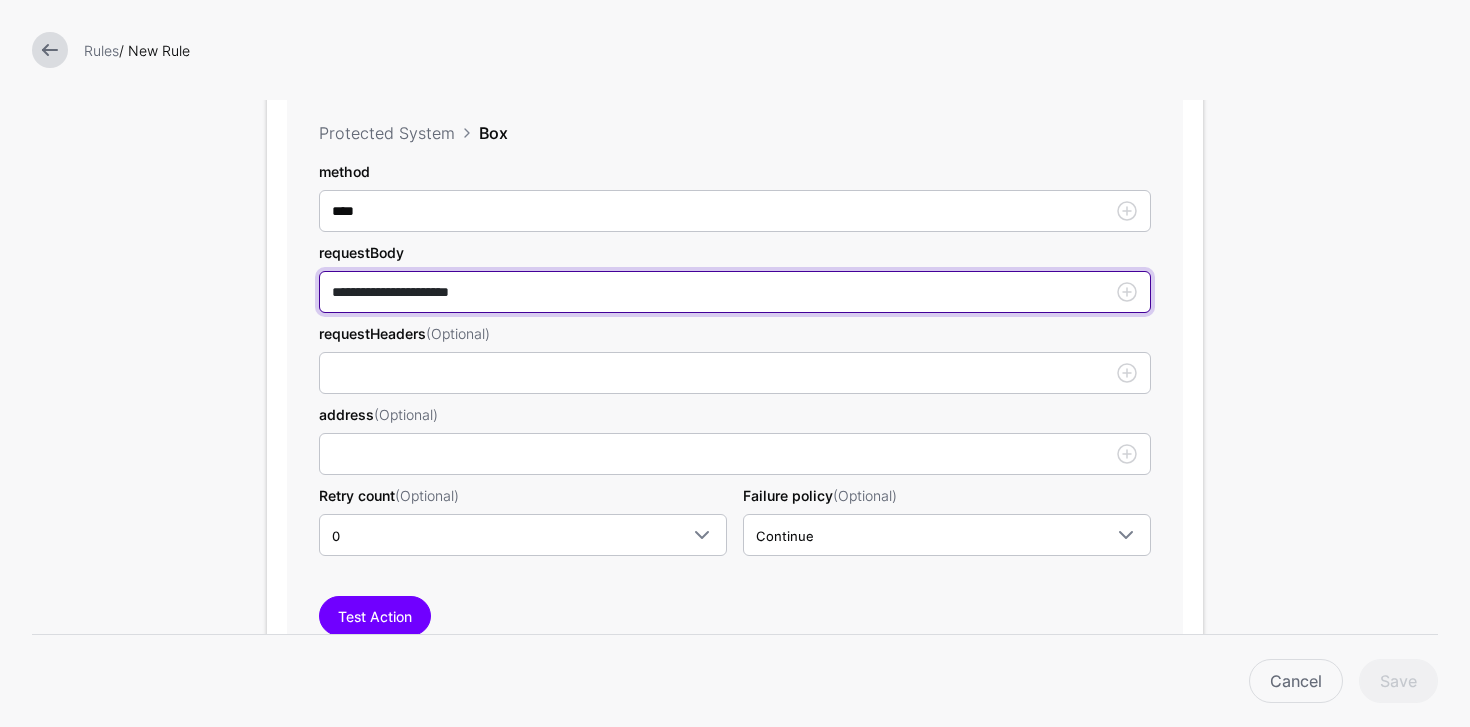 click on "**********" at bounding box center [735, 211] 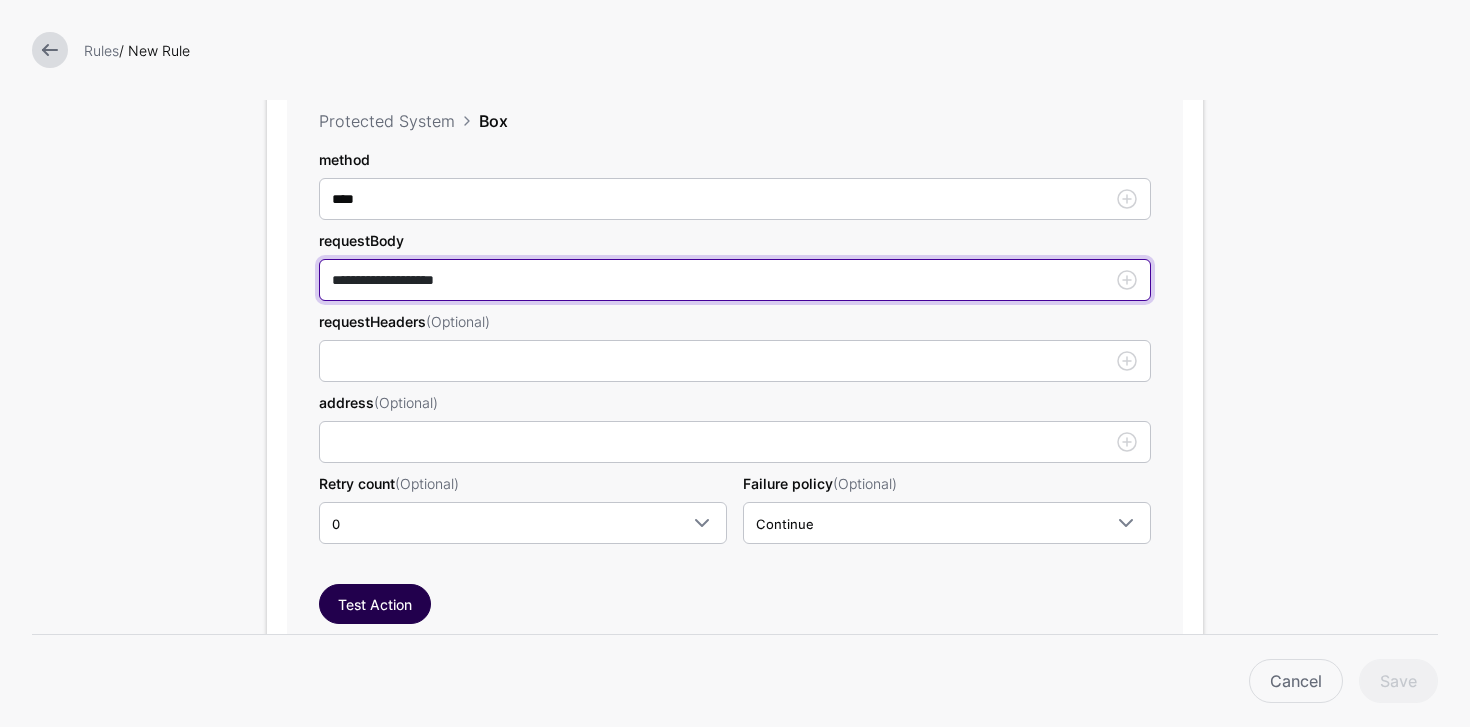 scroll, scrollTop: 584, scrollLeft: 0, axis: vertical 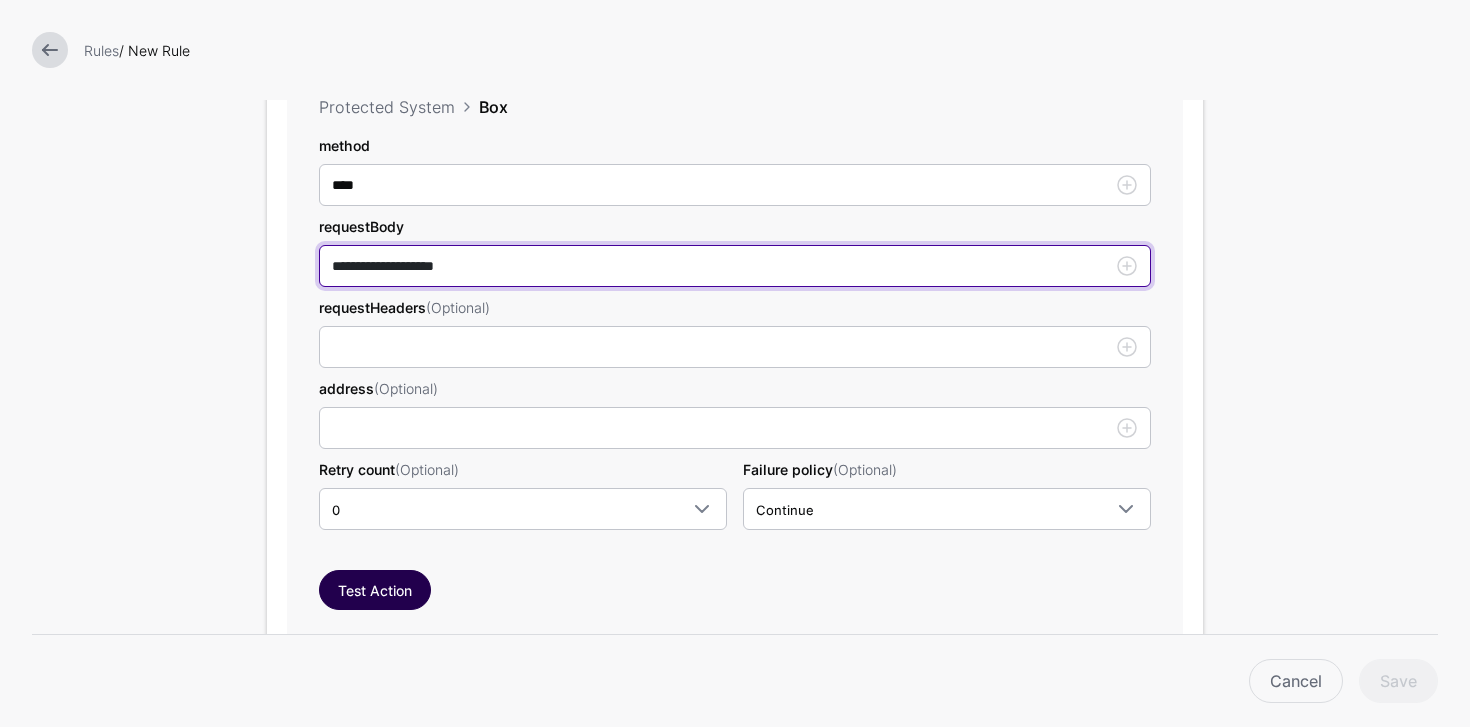 type on "**********" 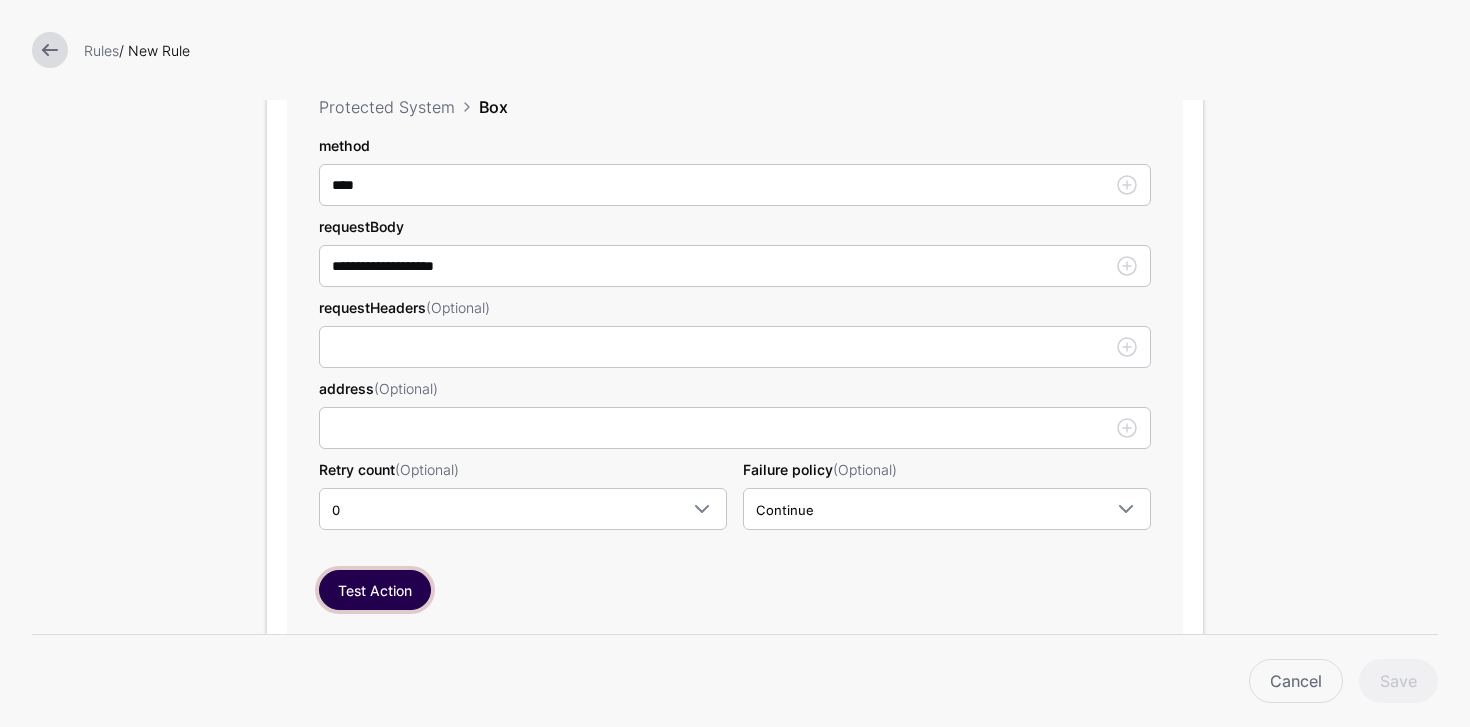 click on "Test Action" at bounding box center (375, 590) 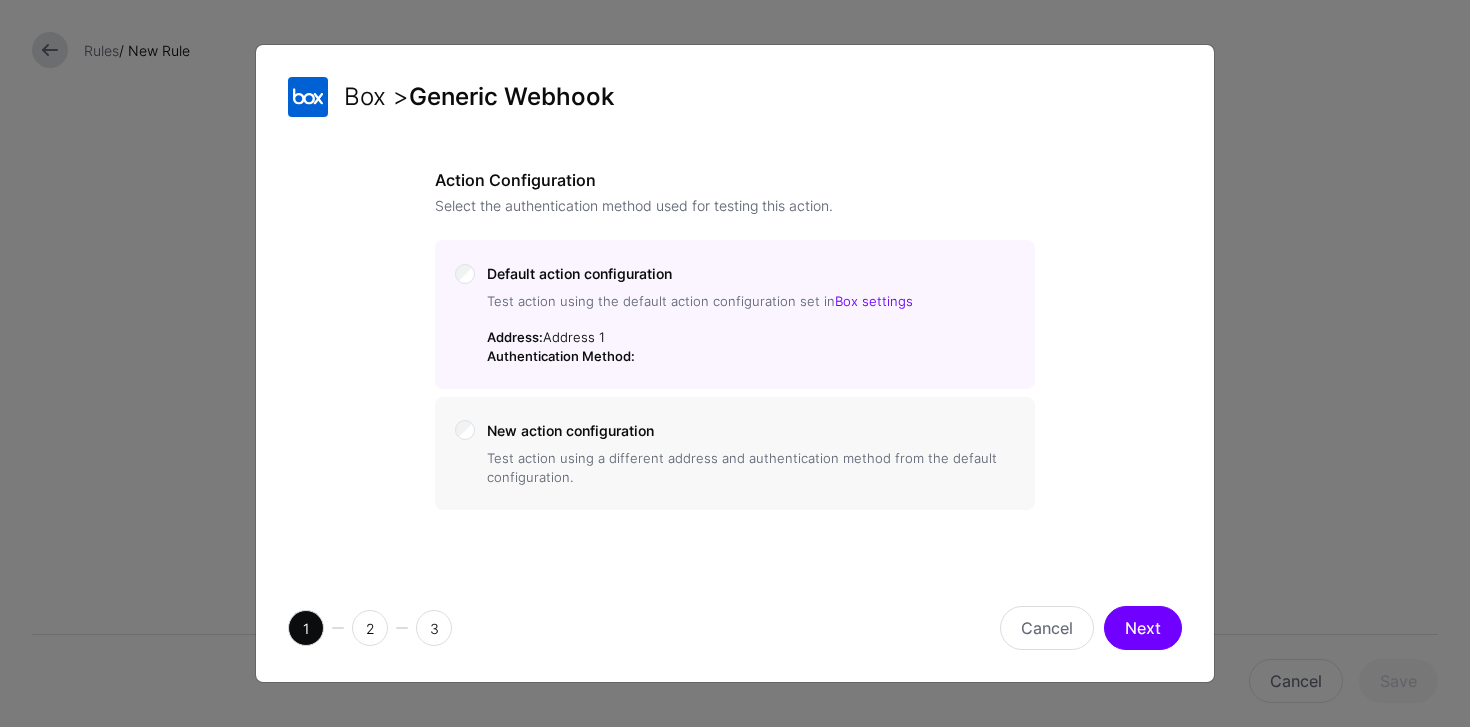 click on "New action configuration" 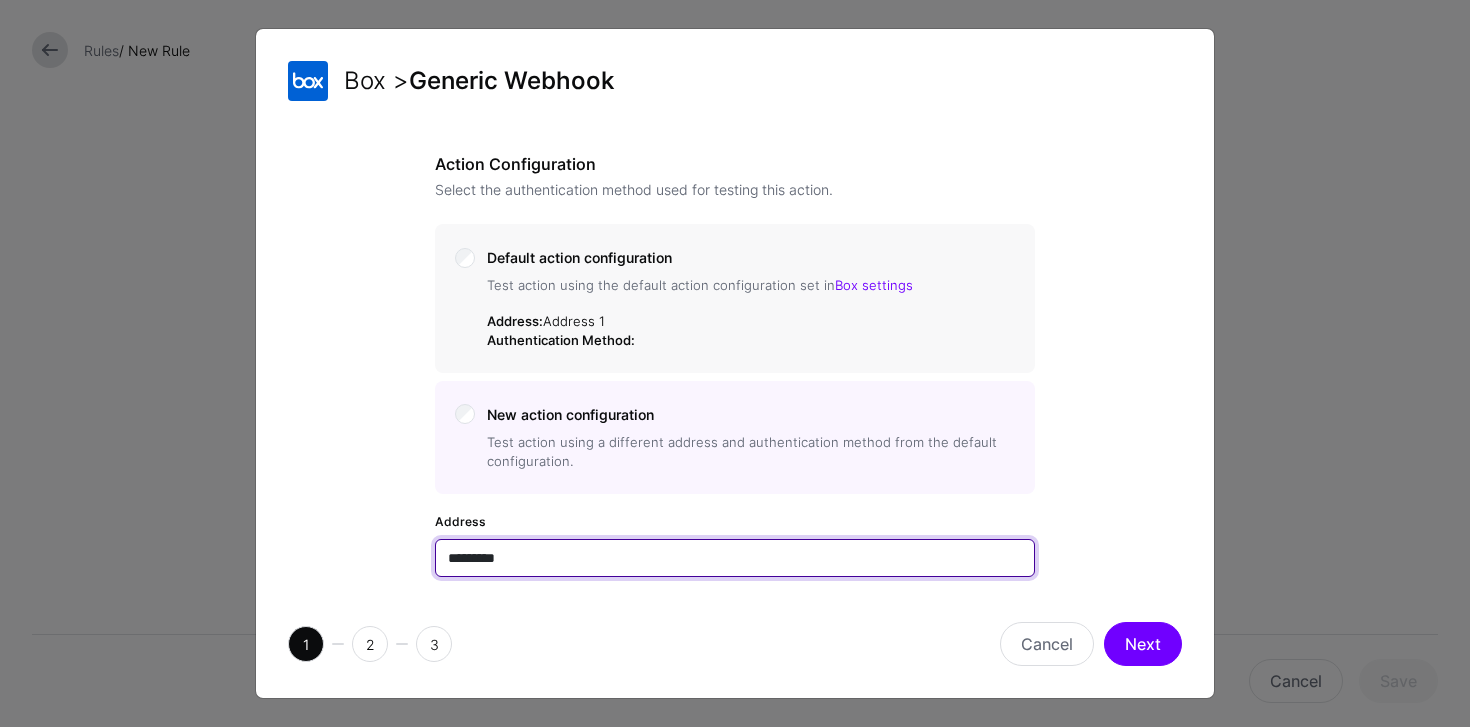 click on "*********" at bounding box center [735, 558] 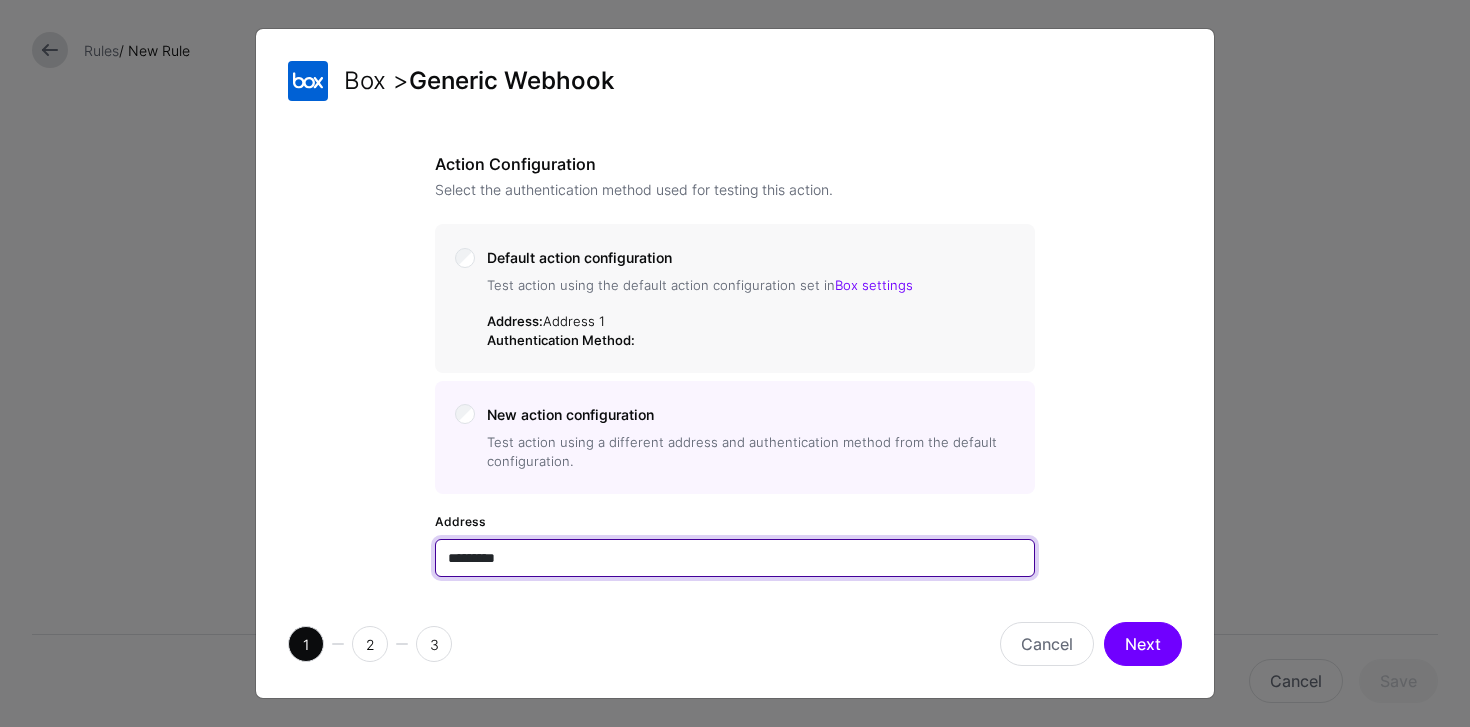 drag, startPoint x: 667, startPoint y: 552, endPoint x: 434, endPoint y: 538, distance: 233.42023 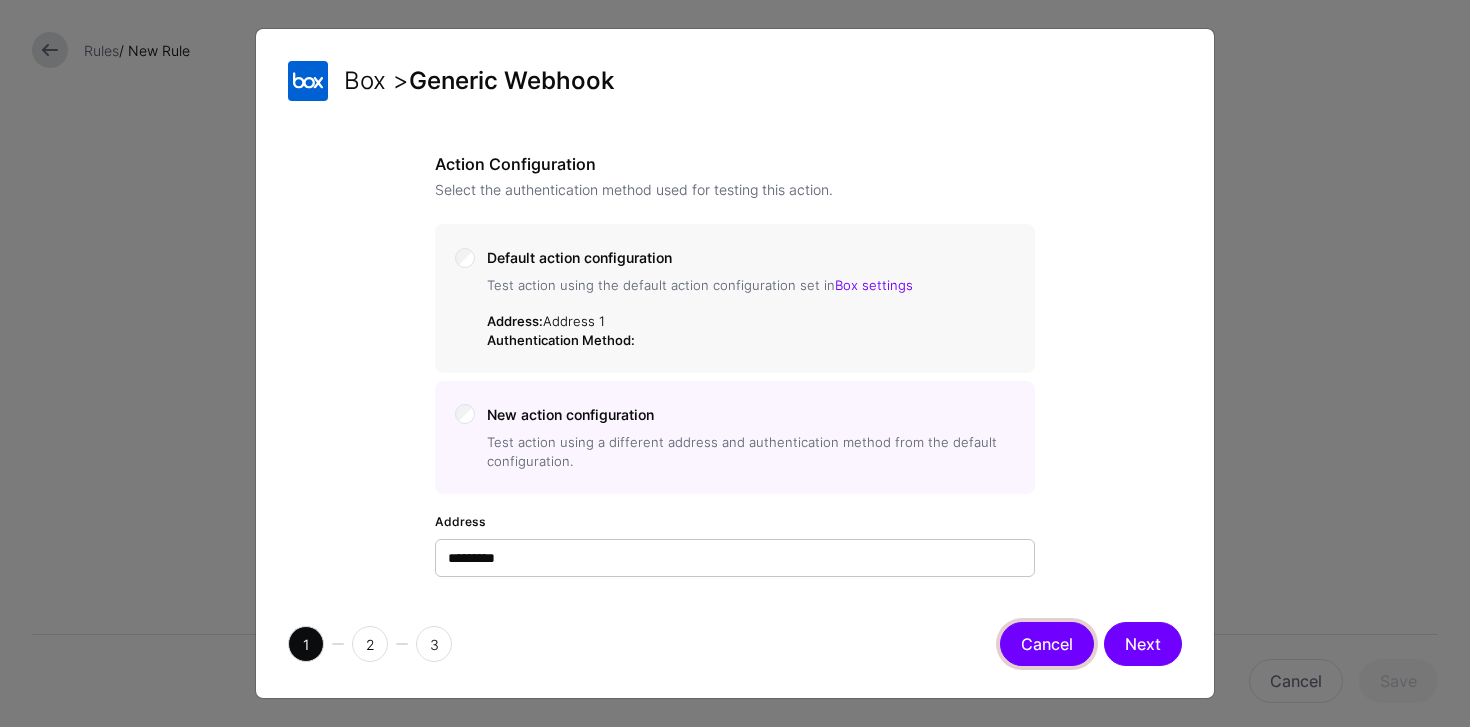 click on "Cancel" 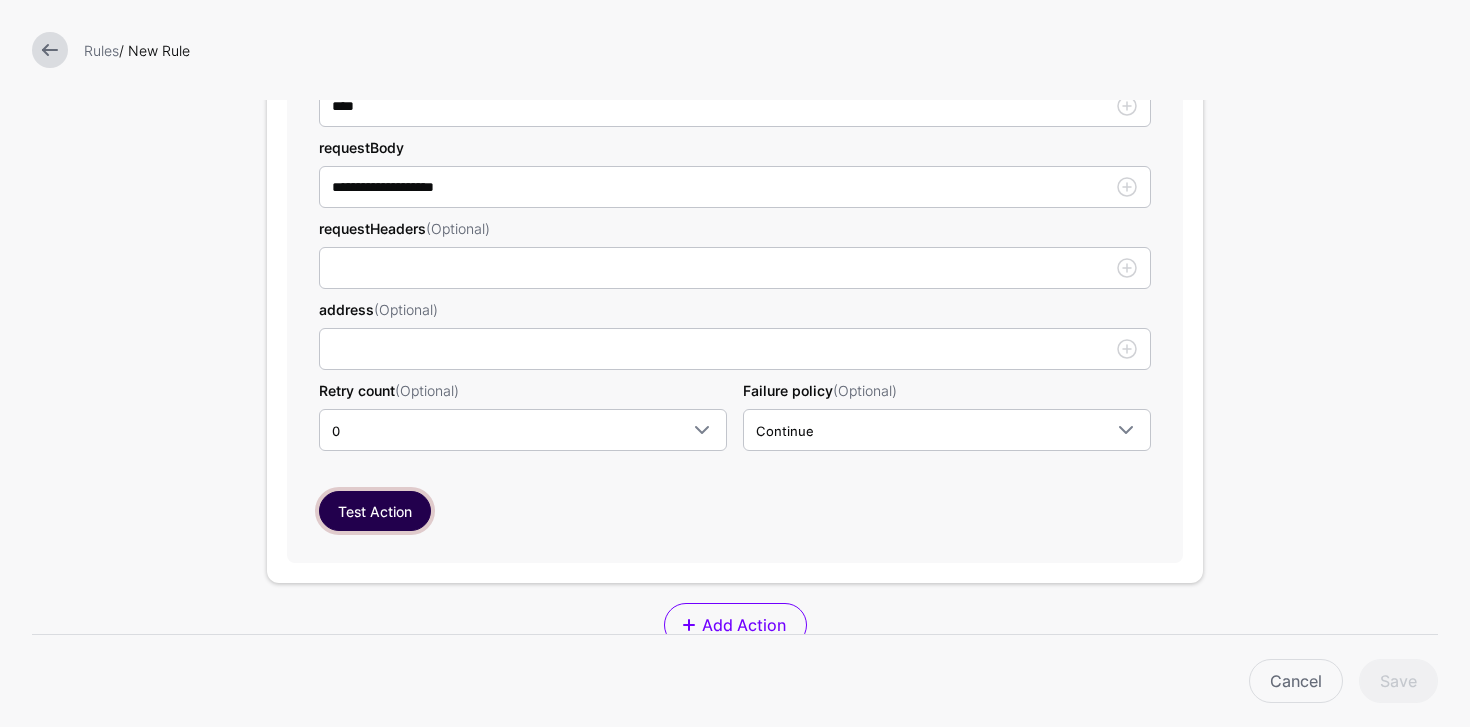 scroll, scrollTop: 947, scrollLeft: 0, axis: vertical 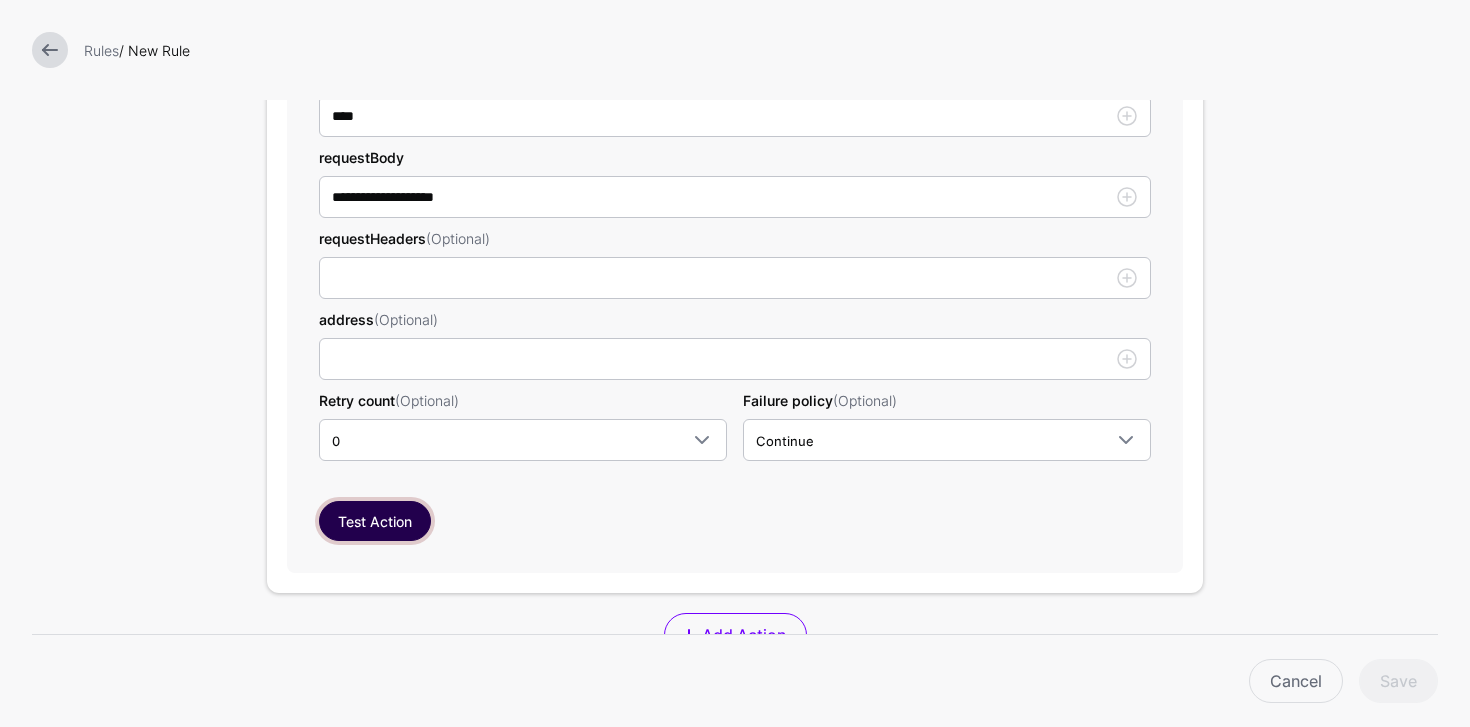 click on "Test Action" at bounding box center [375, 521] 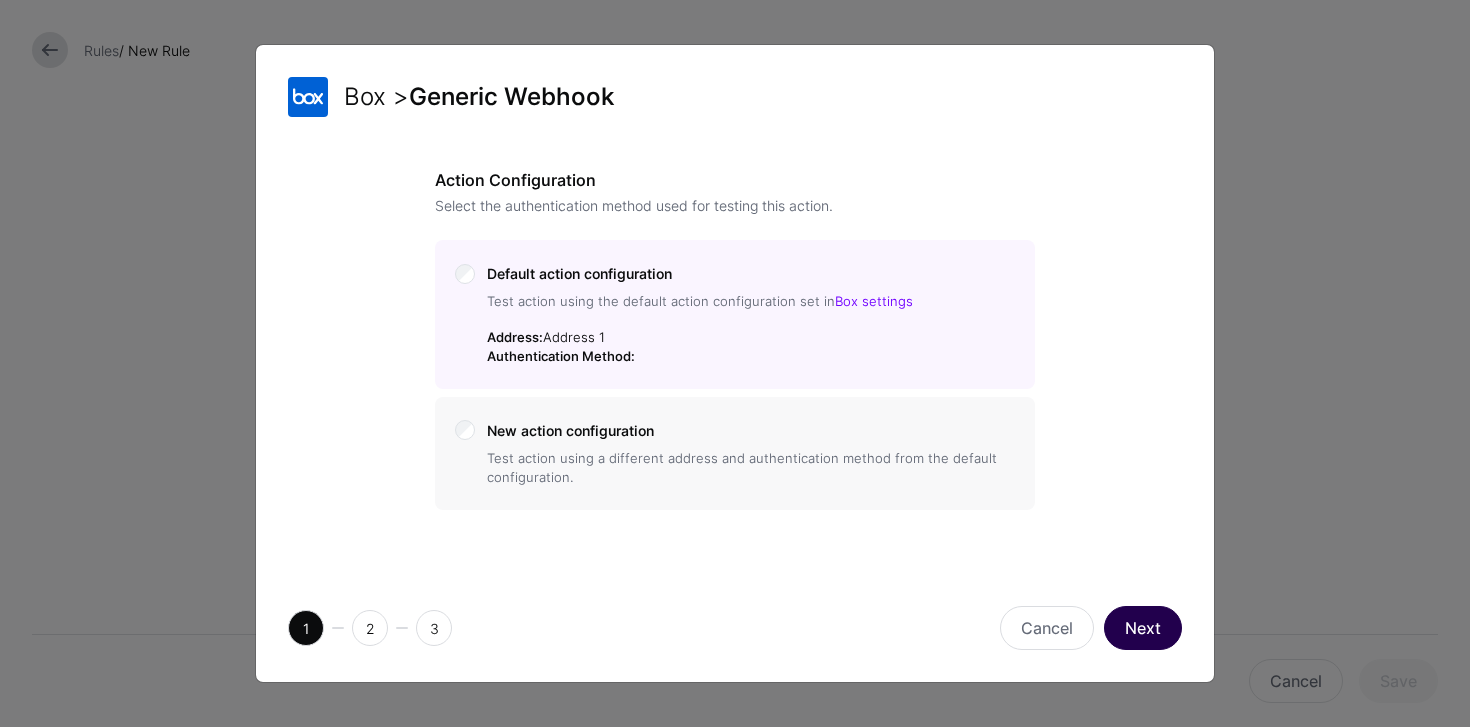 click on "Next" 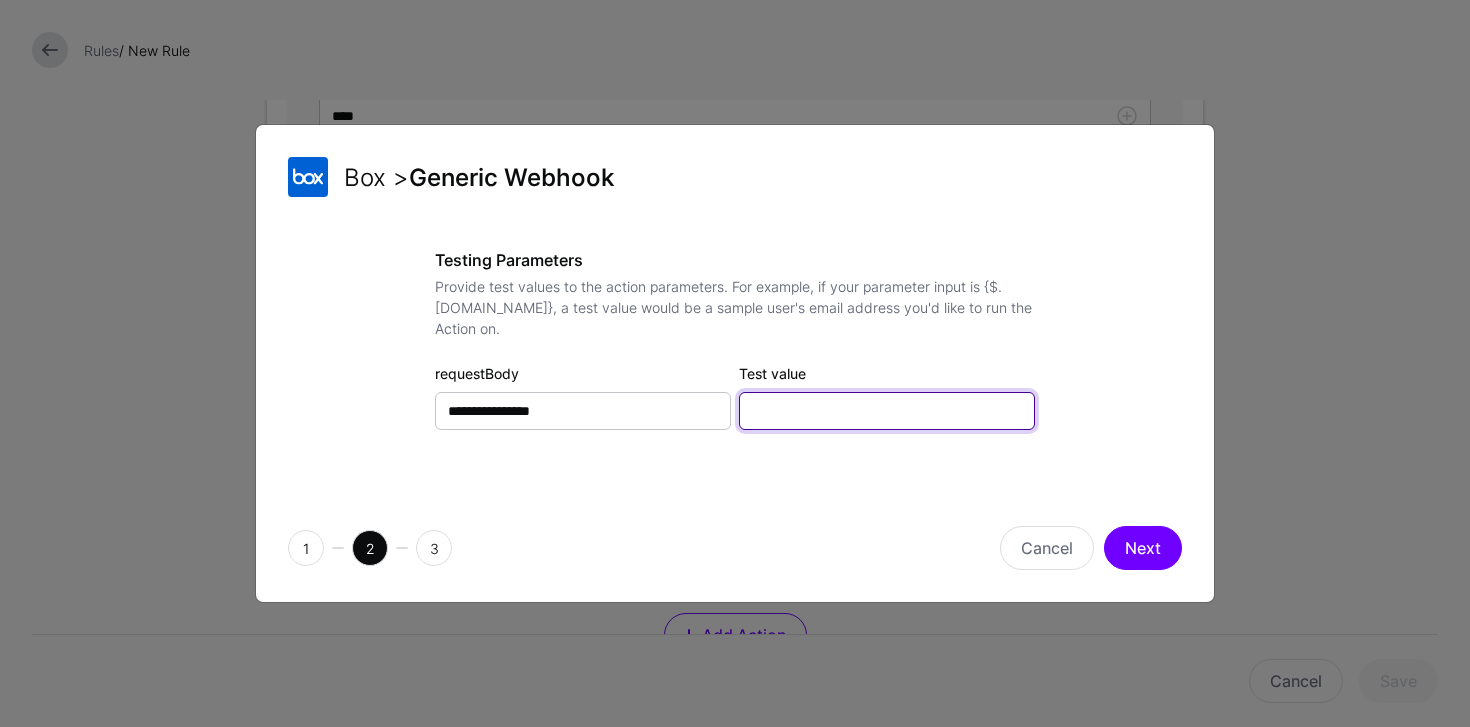 click on "Test value" at bounding box center [887, 411] 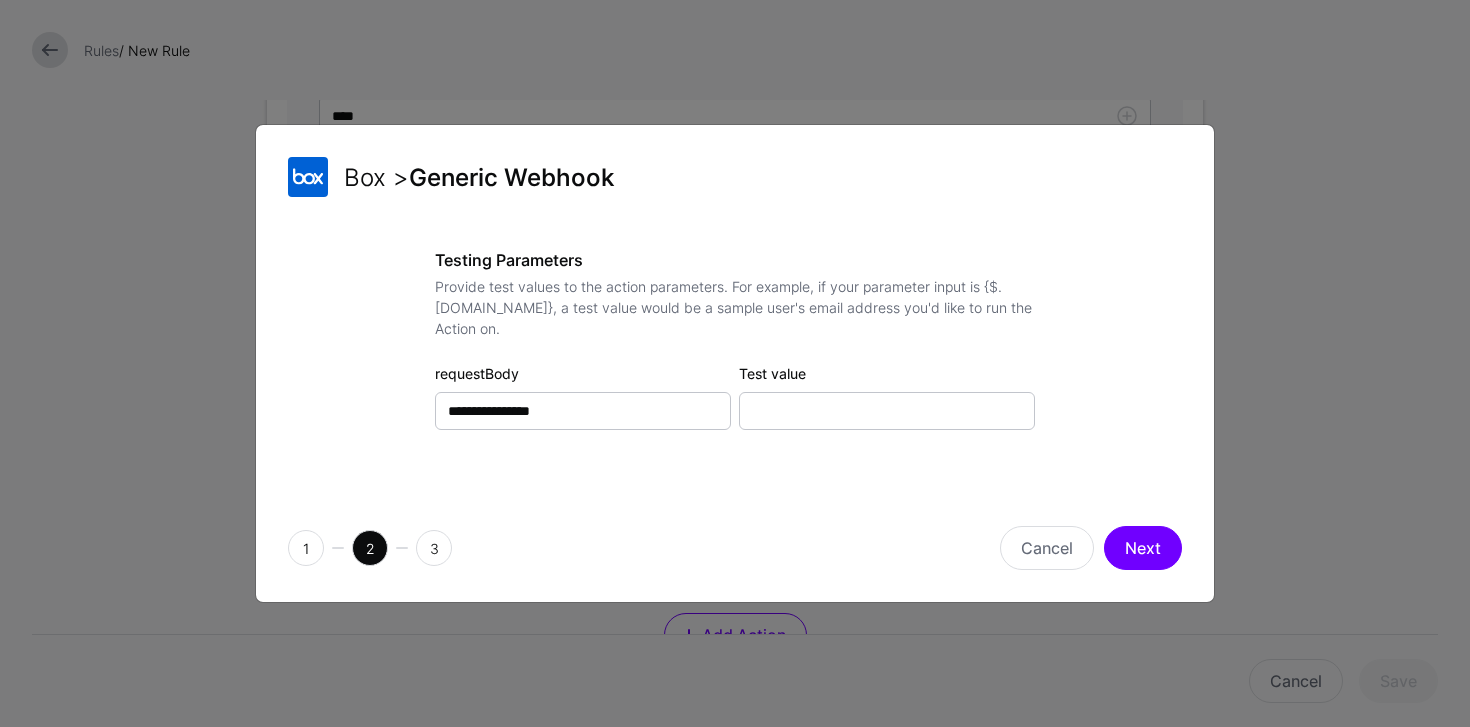 drag, startPoint x: 1092, startPoint y: 409, endPoint x: 1079, endPoint y: 414, distance: 13.928389 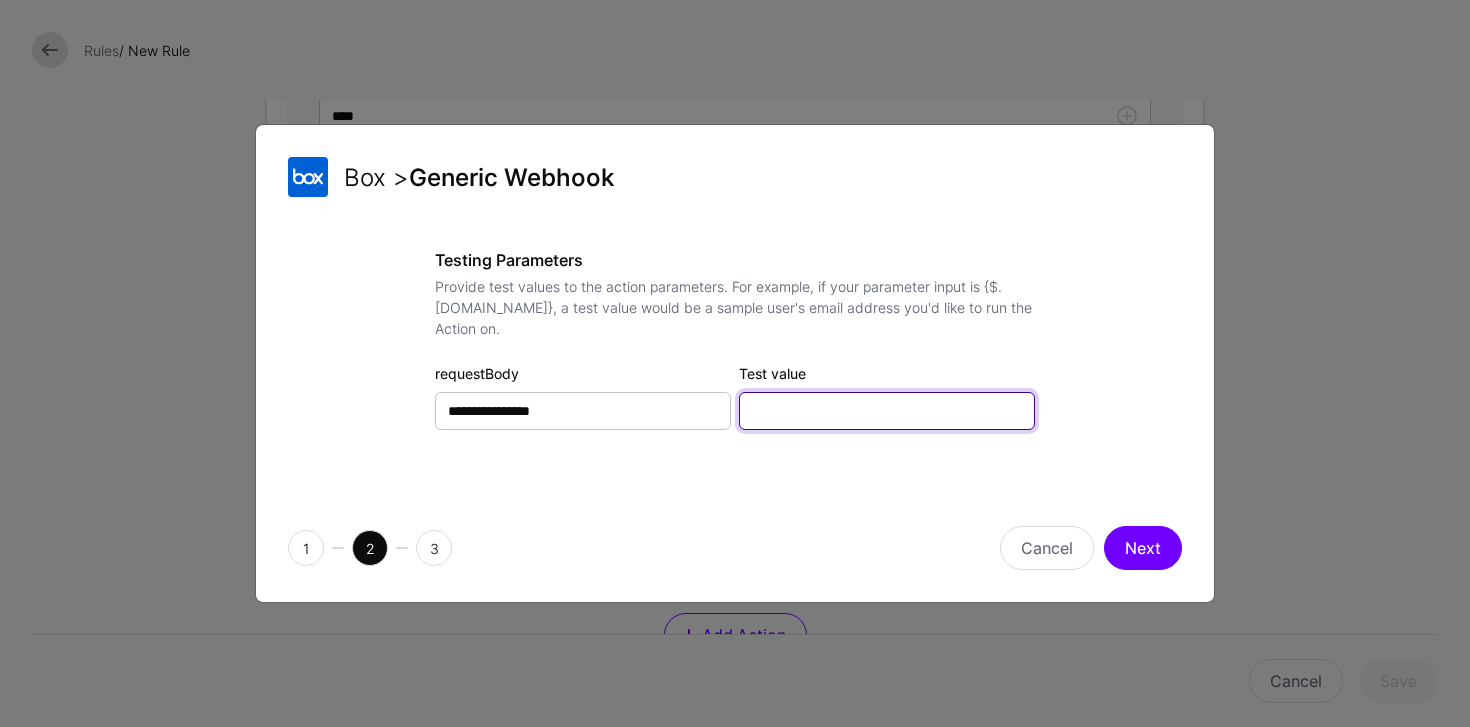 click on "Test value" at bounding box center [887, 411] 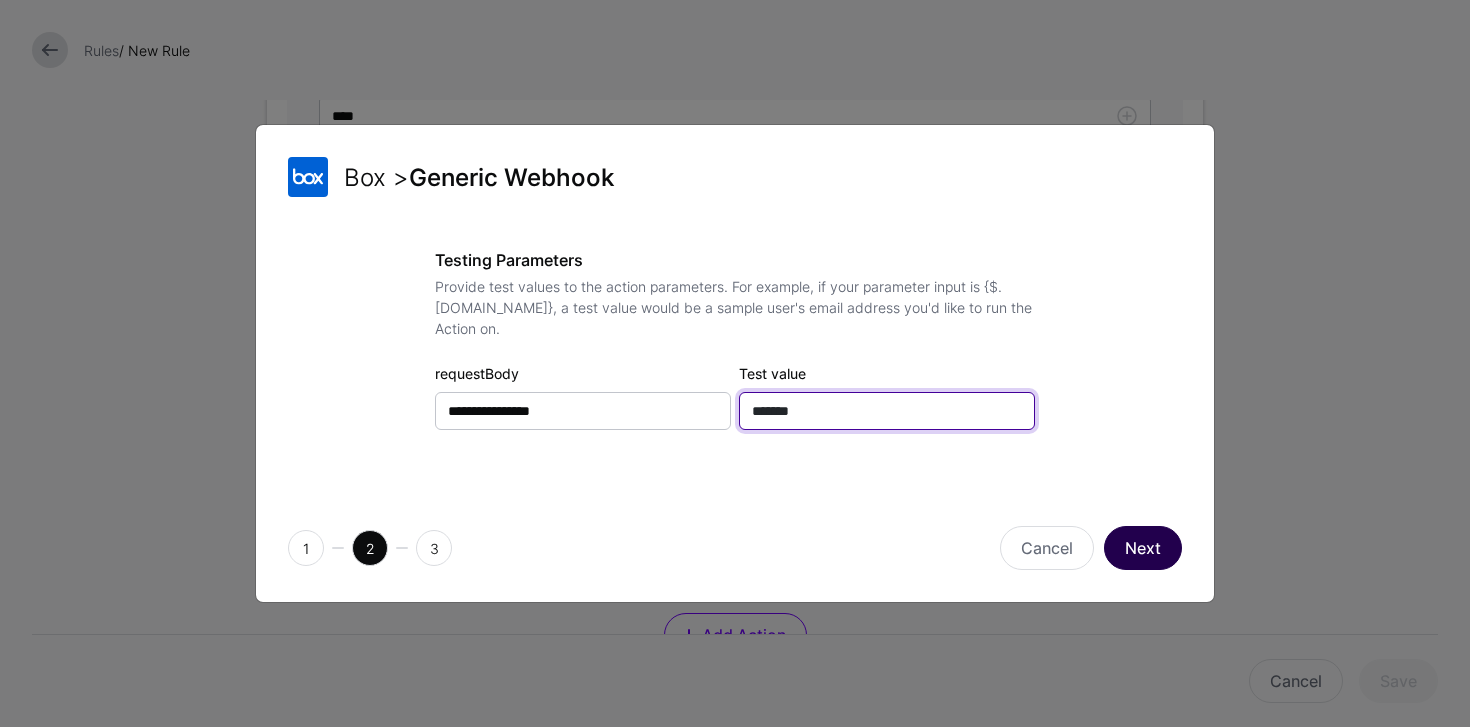 type on "*******" 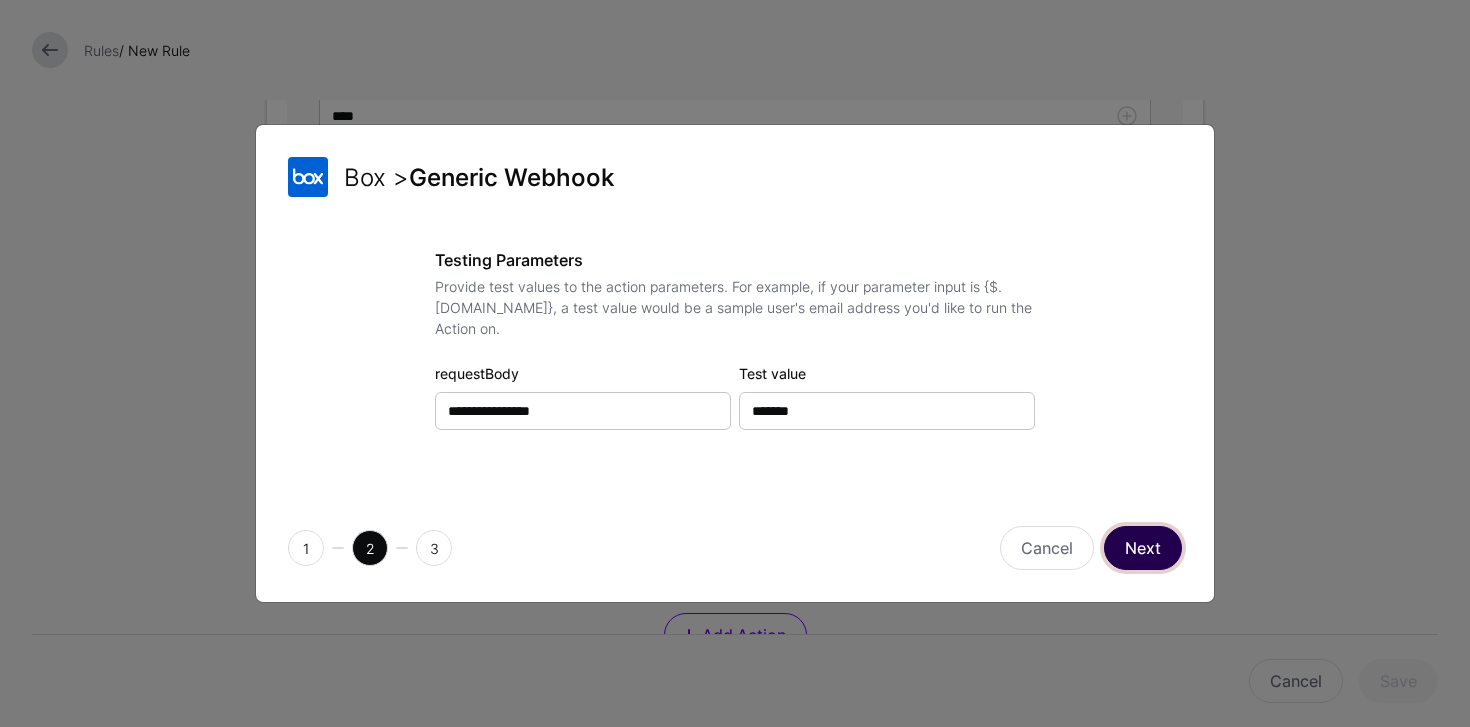 click on "Next" 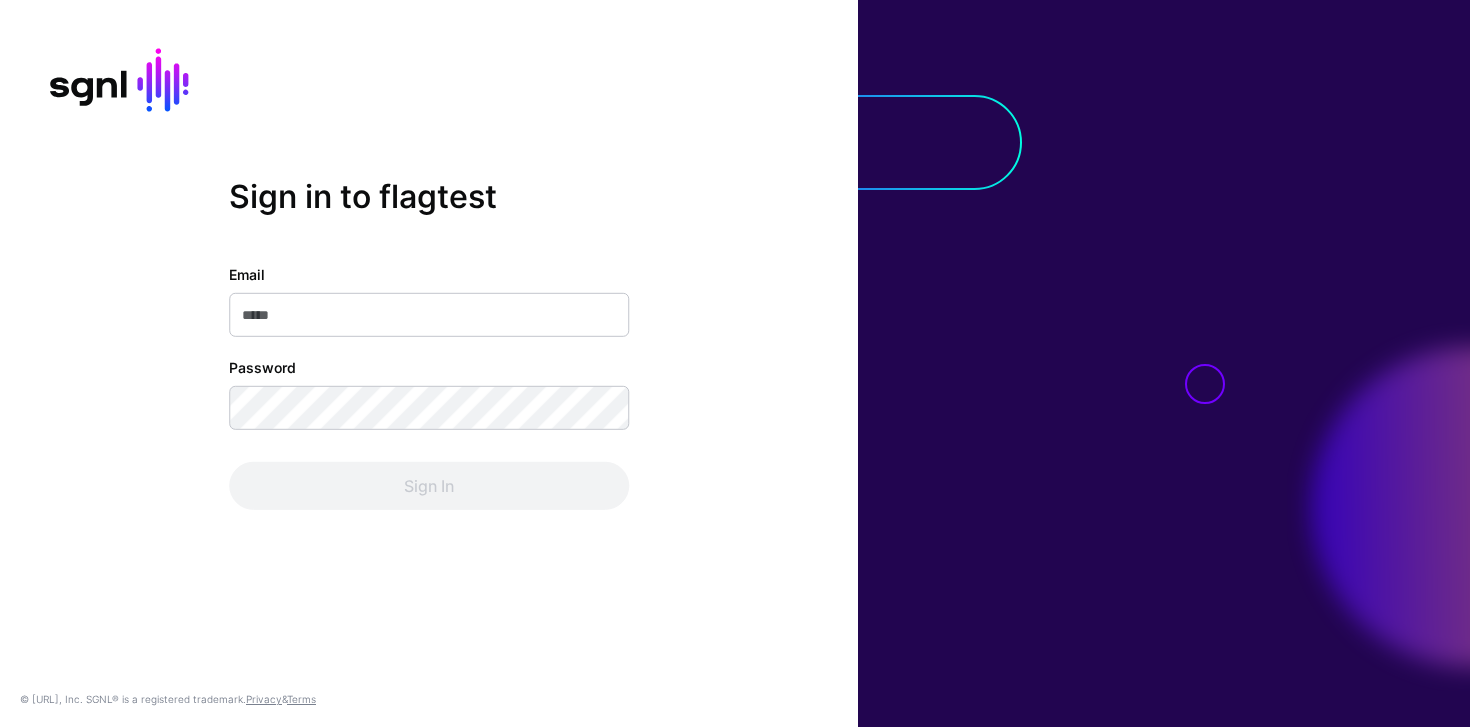 scroll, scrollTop: 0, scrollLeft: 0, axis: both 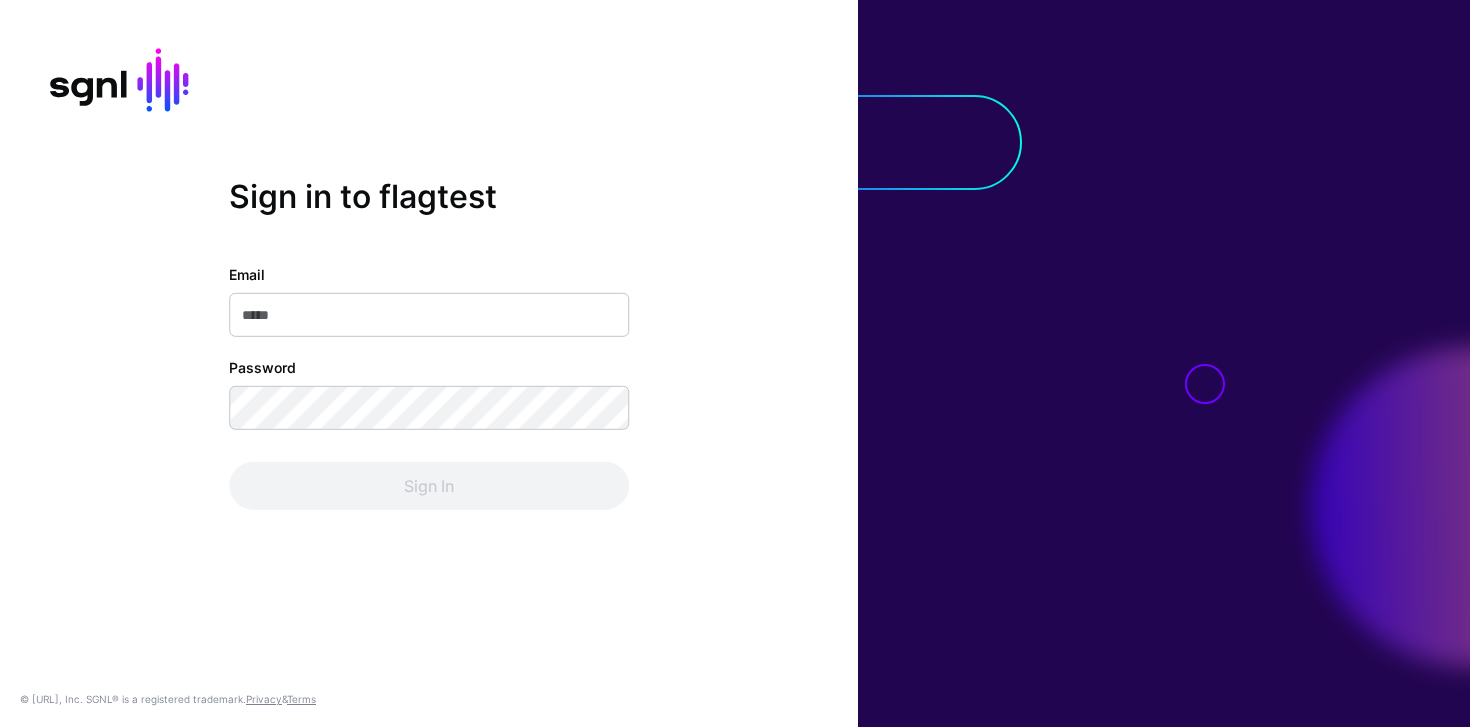 click on "Email" at bounding box center [429, 315] 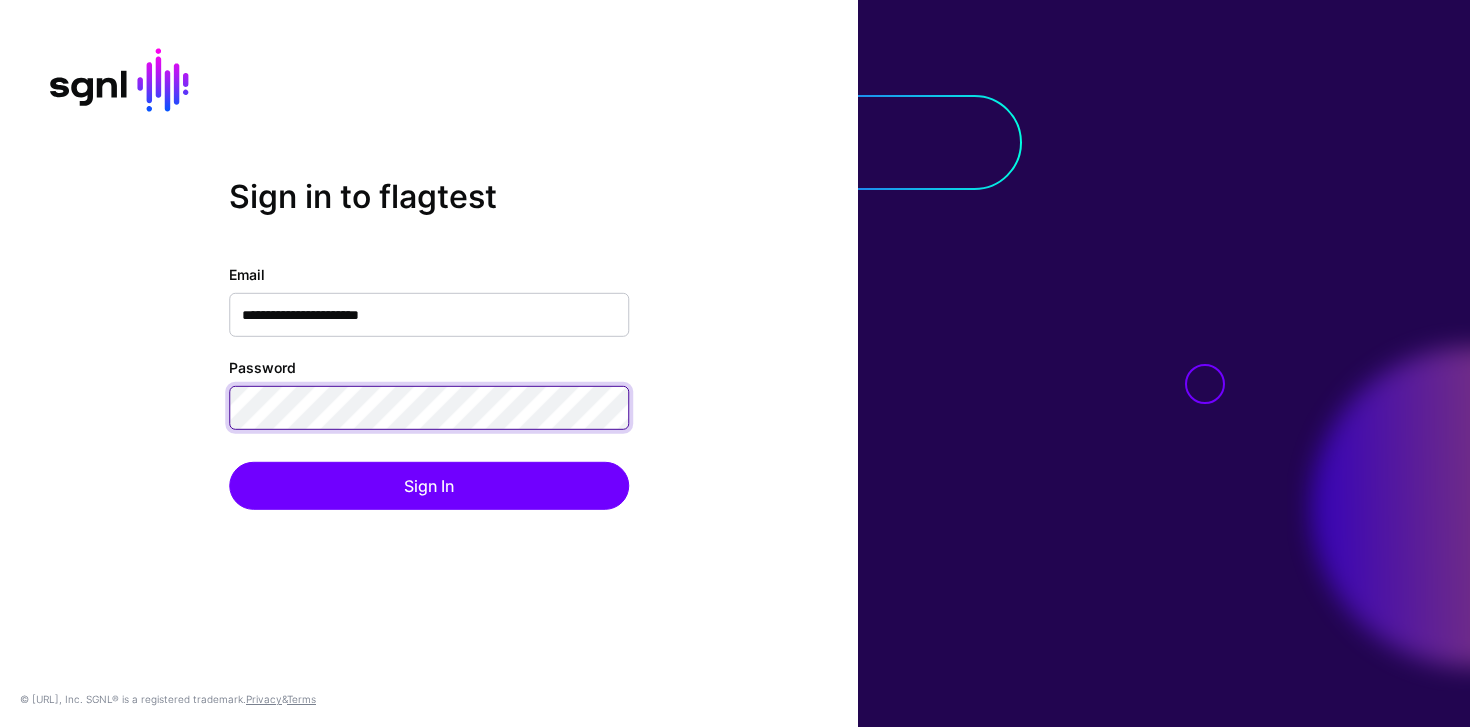click on "Sign In" 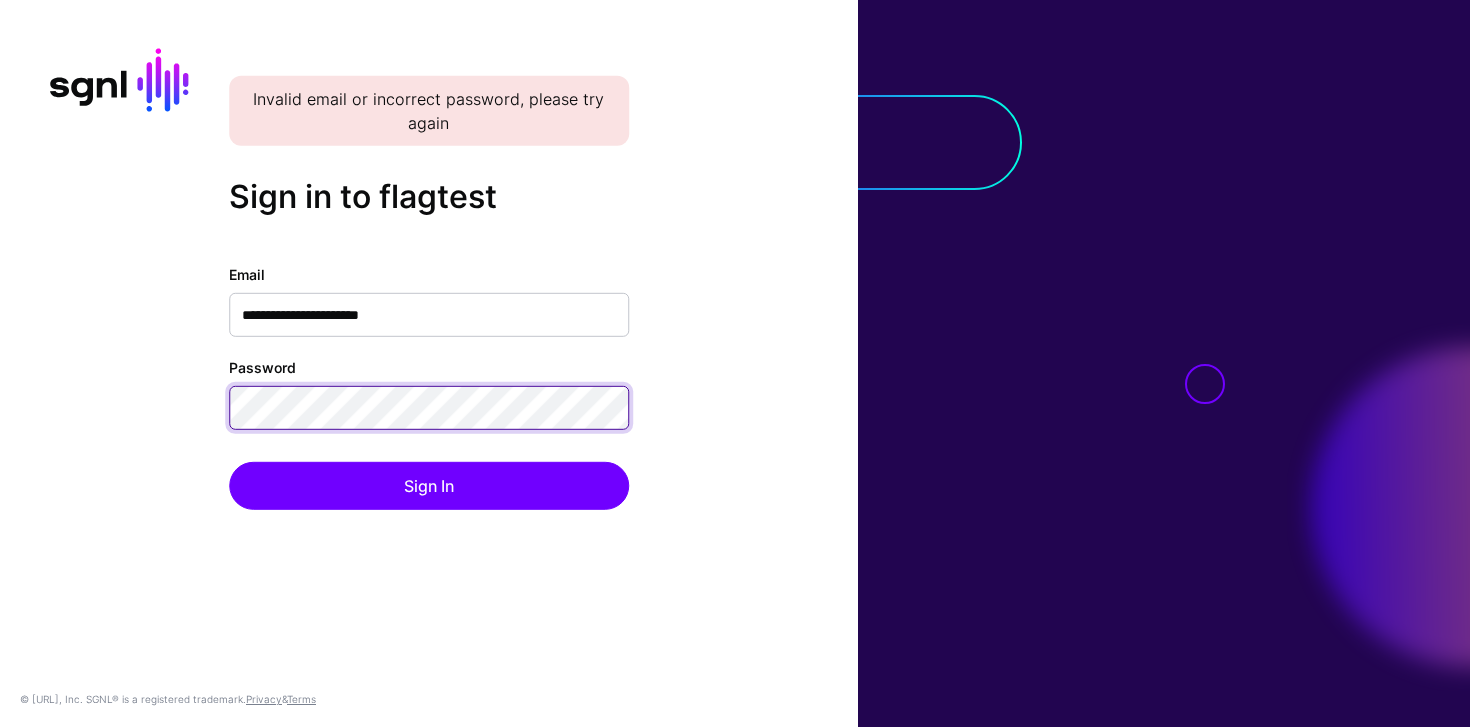 click on "Sign In" 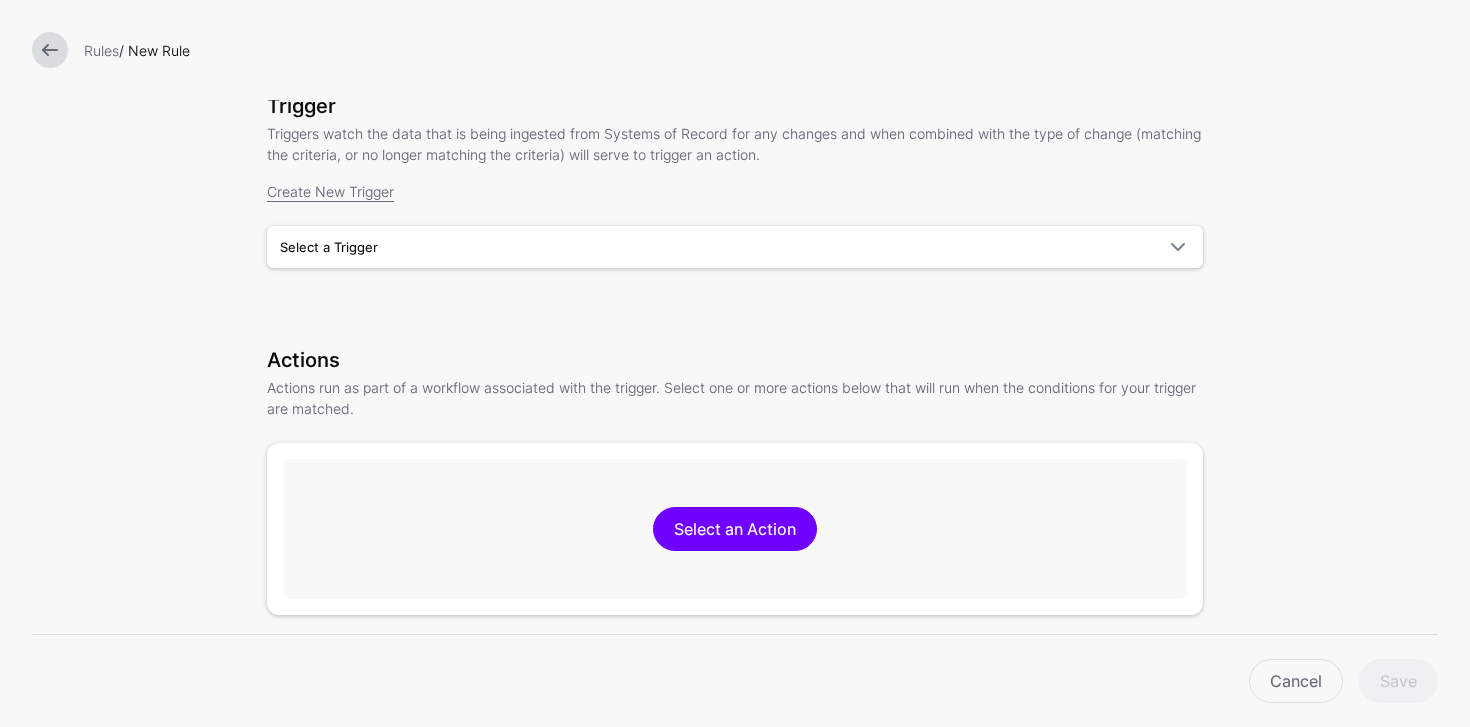 scroll, scrollTop: 133, scrollLeft: 0, axis: vertical 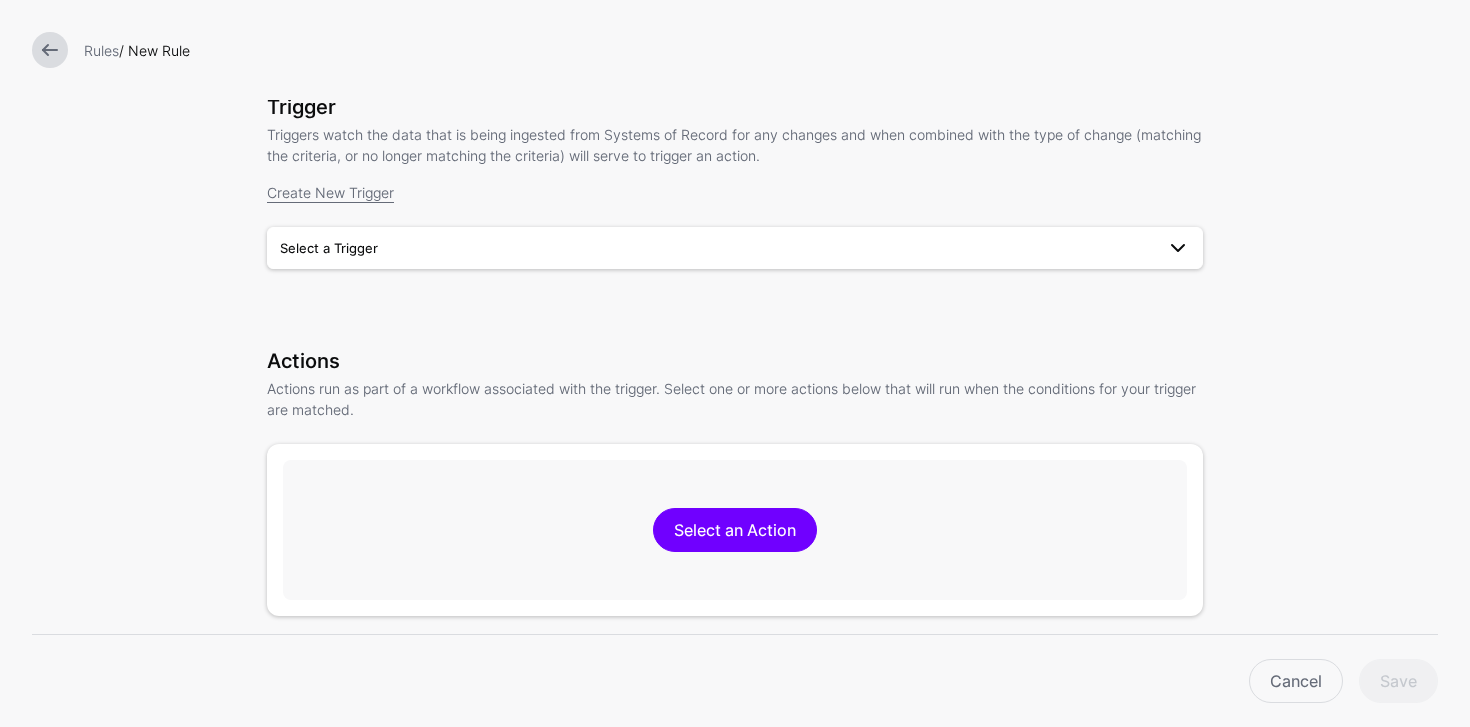 click on "Select a Trigger" at bounding box center (735, 248) 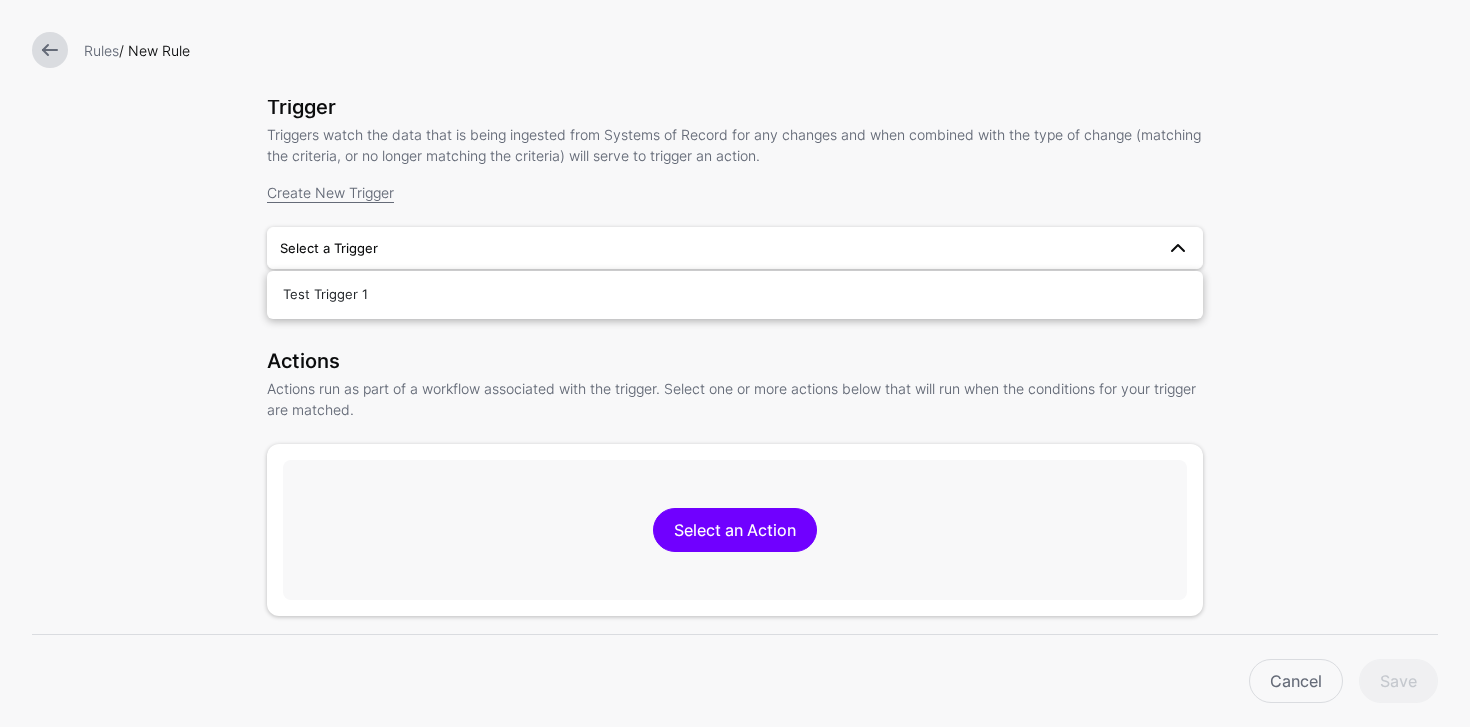 click on "Trigger  Triggers watch the data that is being ingested from Systems of Record for any changes and when combined with the type of change (matching the criteria, or no longer matching the criteria) will serve to trigger an action.  Create New Trigger Type Graph Change  Graph Change   Select a Trigger   Test Trigger 1" at bounding box center [735, 210] 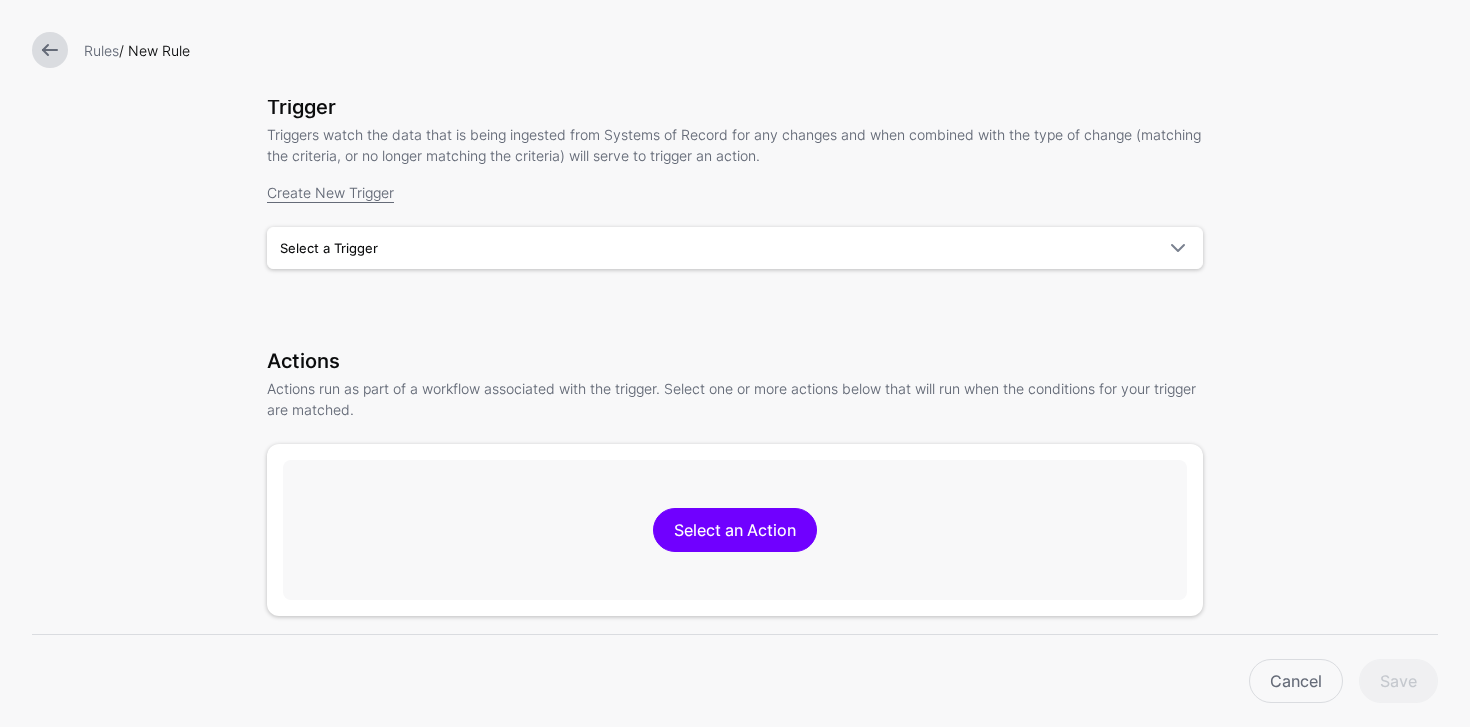 click on "Trigger  Triggers watch the data that is being ingested from Systems of Record for any changes and when combined with the type of change (matching the criteria, or no longer matching the criteria) will serve to trigger an action.  Create New Trigger Type Graph Change  Graph Change   Select a Trigger   Test Trigger 1" at bounding box center [735, 210] 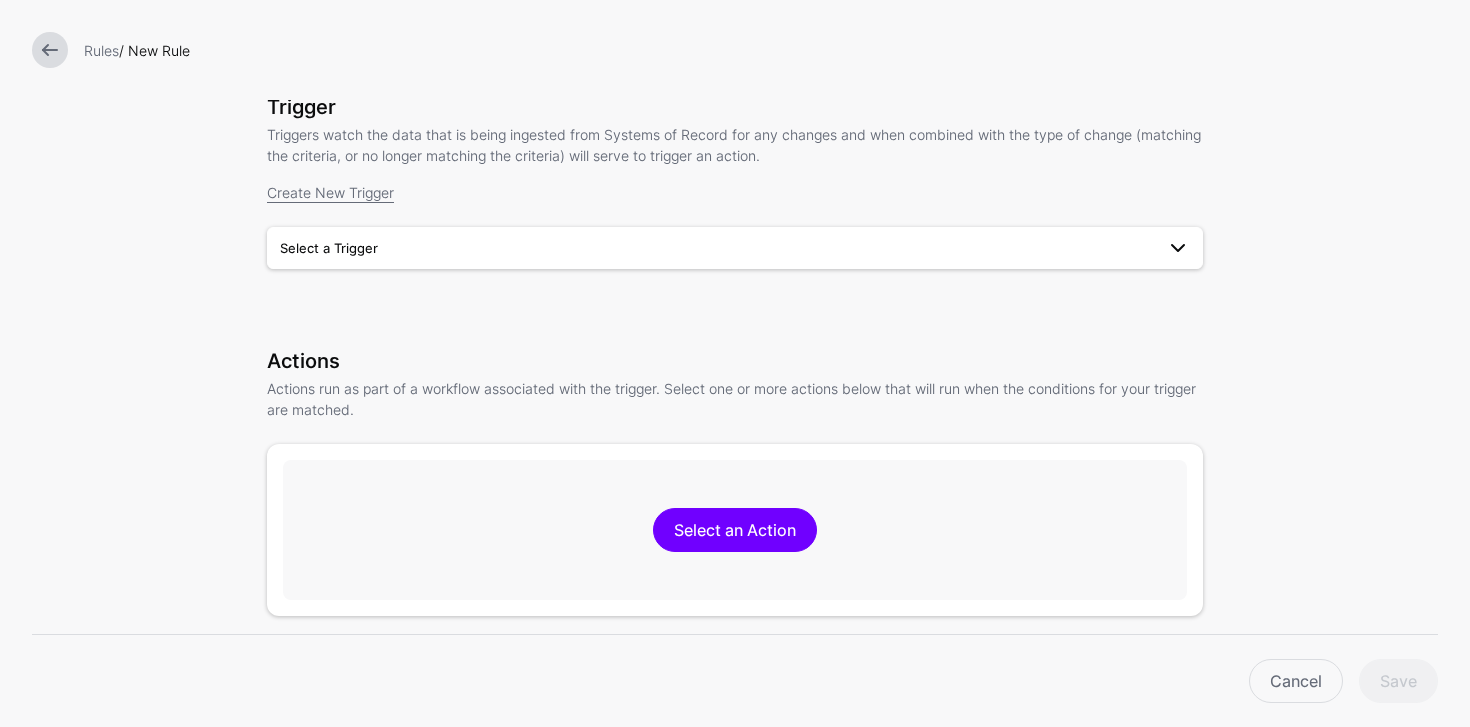 click on "Select a Trigger" at bounding box center (717, 248) 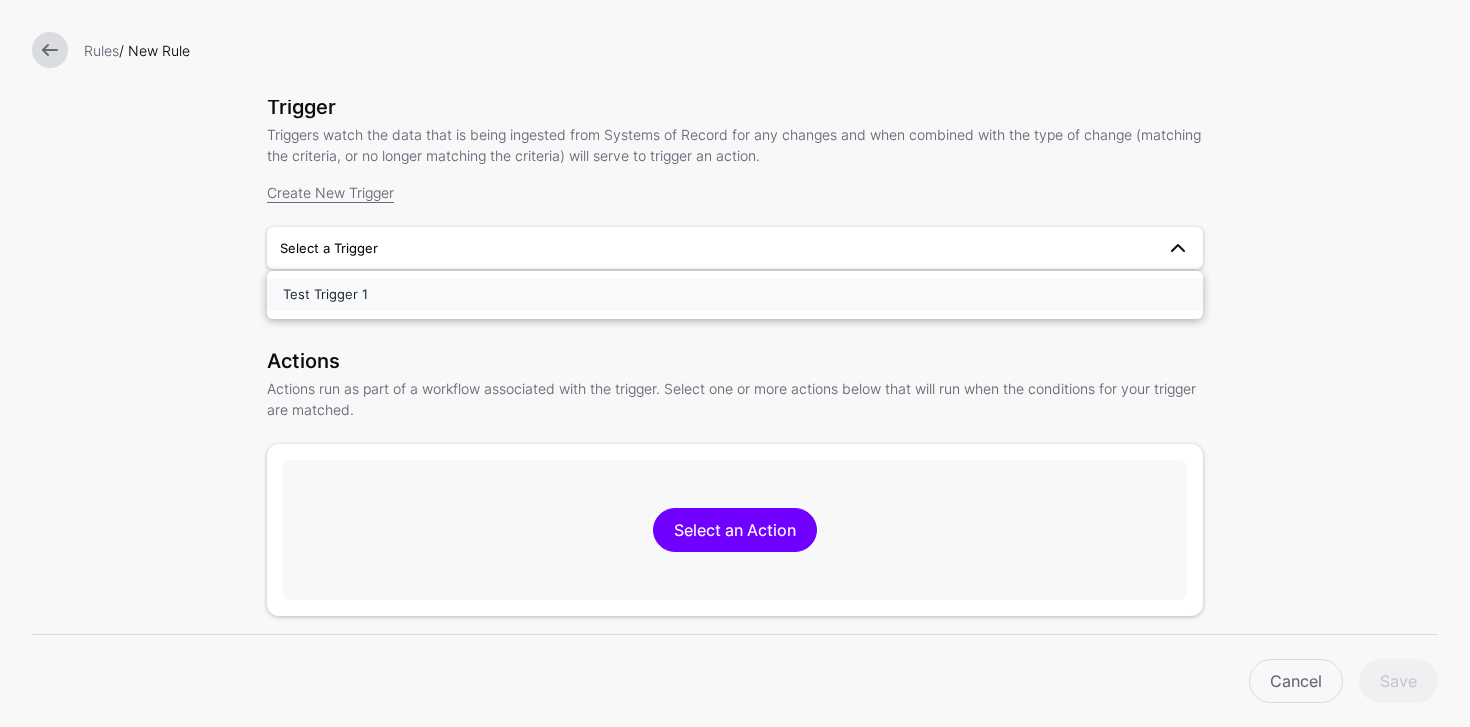click on "Test Trigger 1" at bounding box center (735, 295) 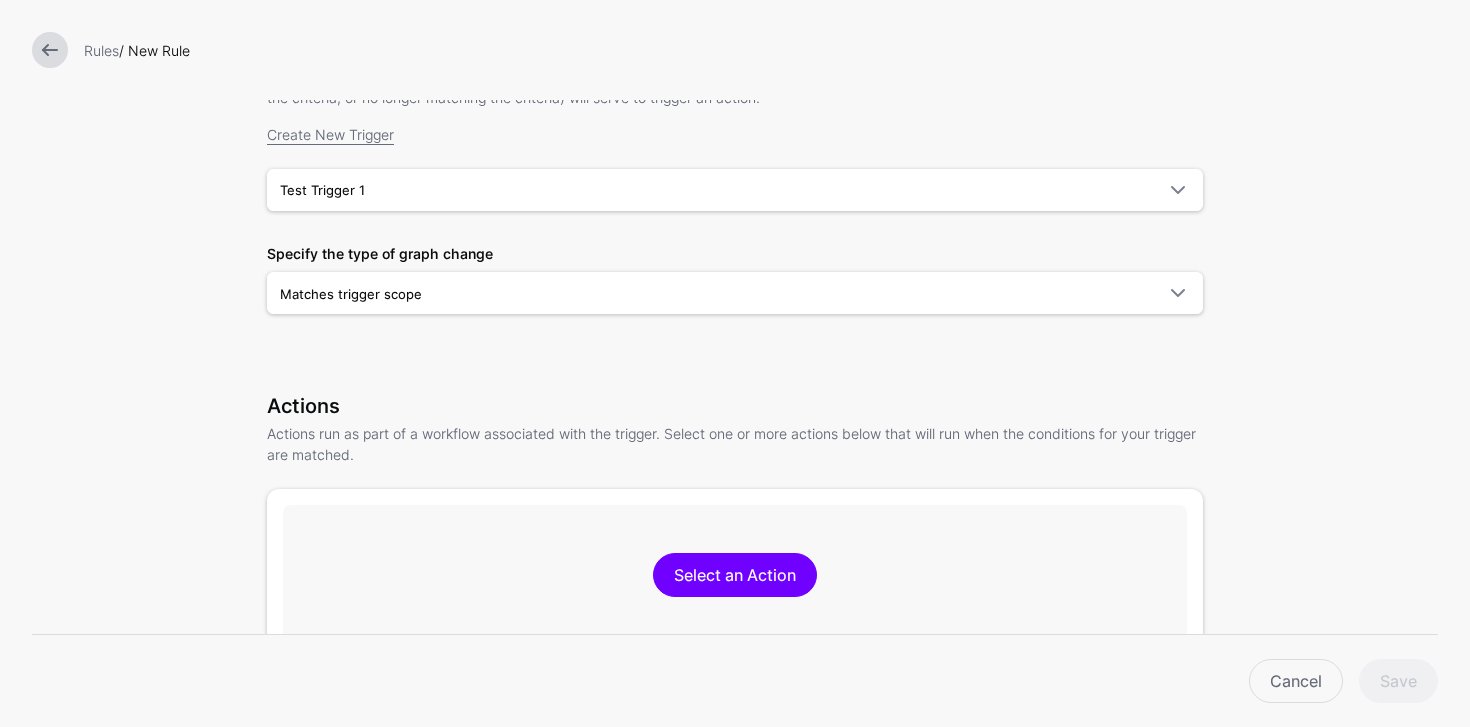 scroll, scrollTop: 310, scrollLeft: 0, axis: vertical 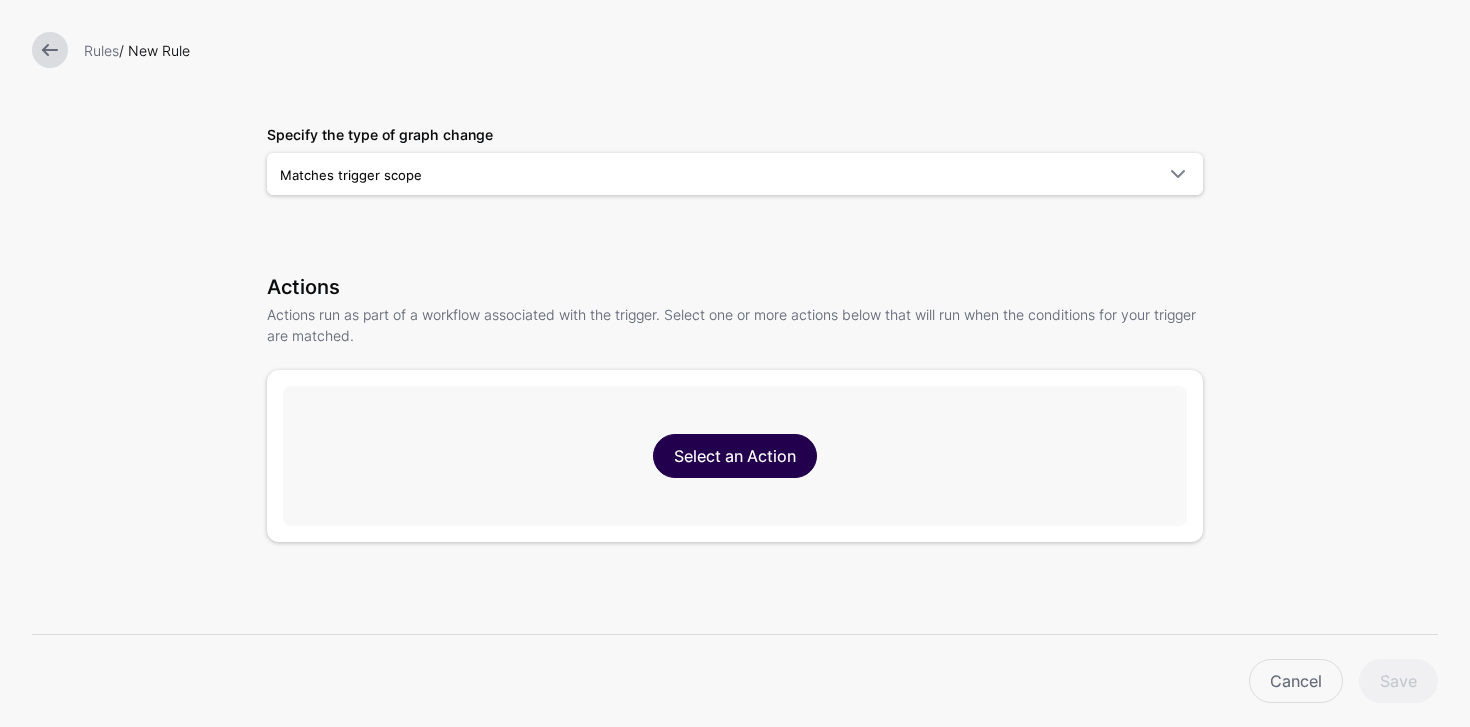 click on "Select an Action" at bounding box center [735, 456] 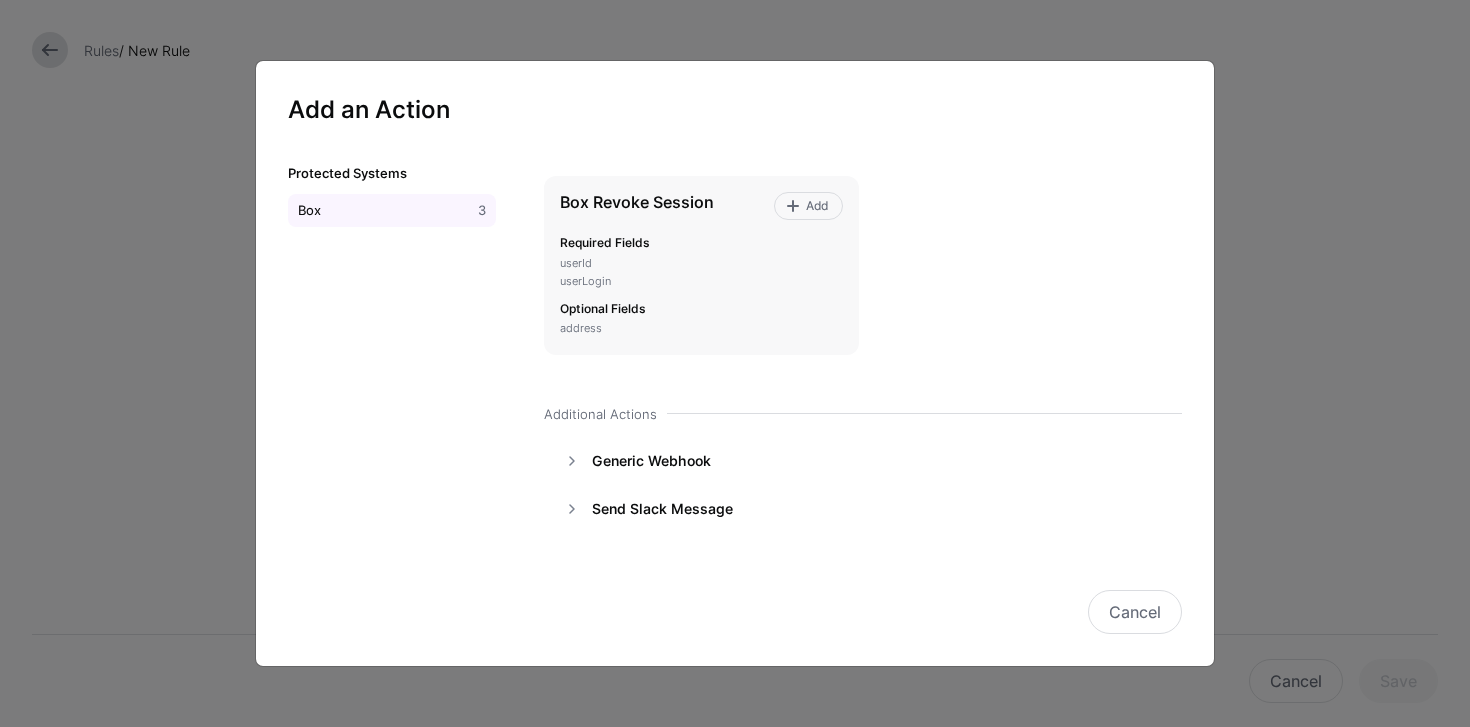 scroll, scrollTop: 39, scrollLeft: 0, axis: vertical 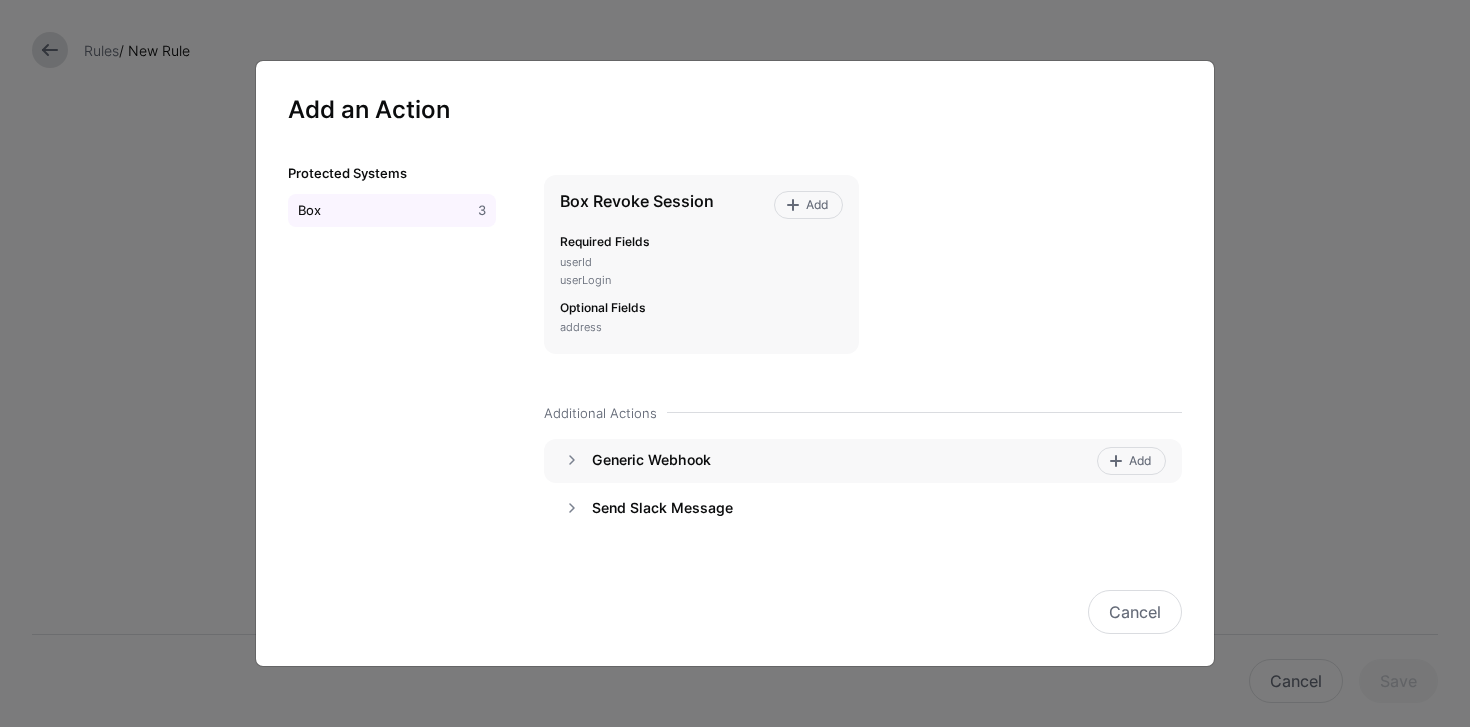 click on "Generic Webhook" 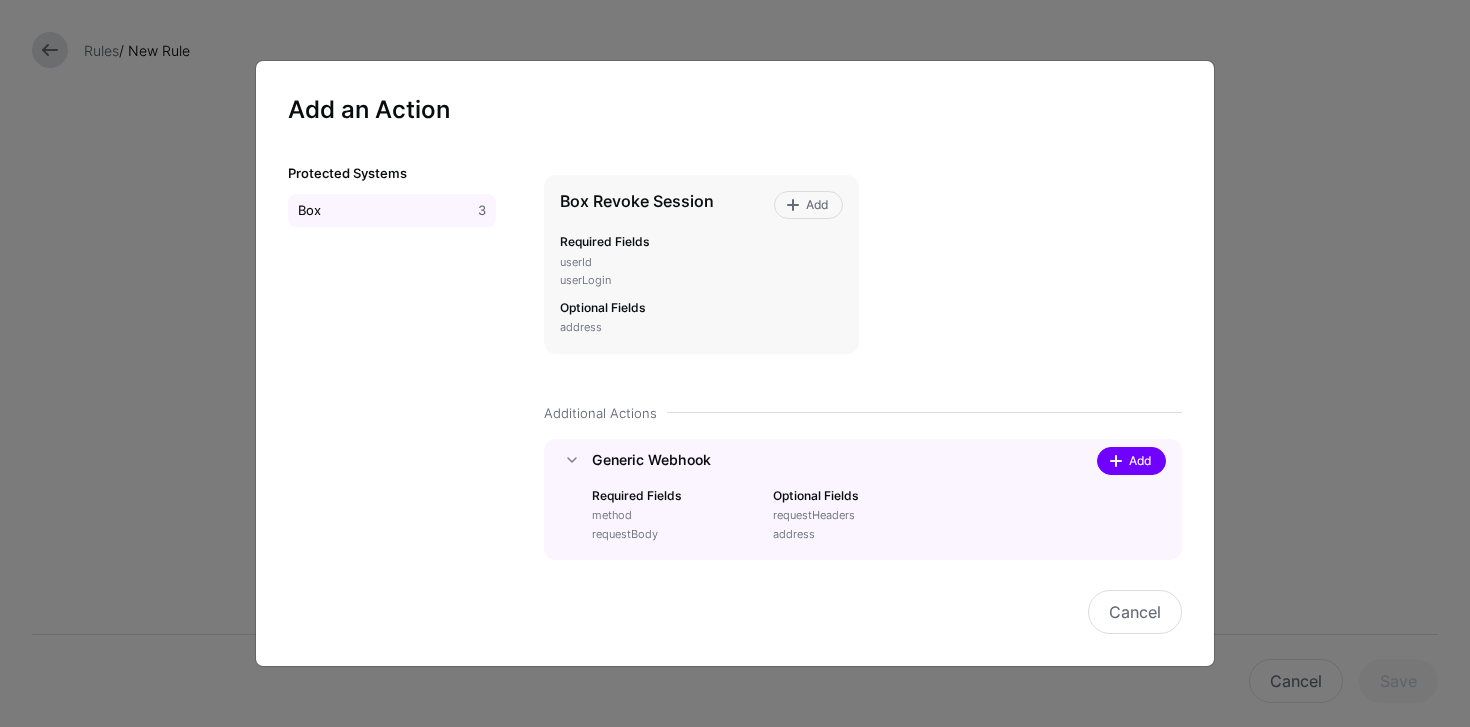 click on "Add" 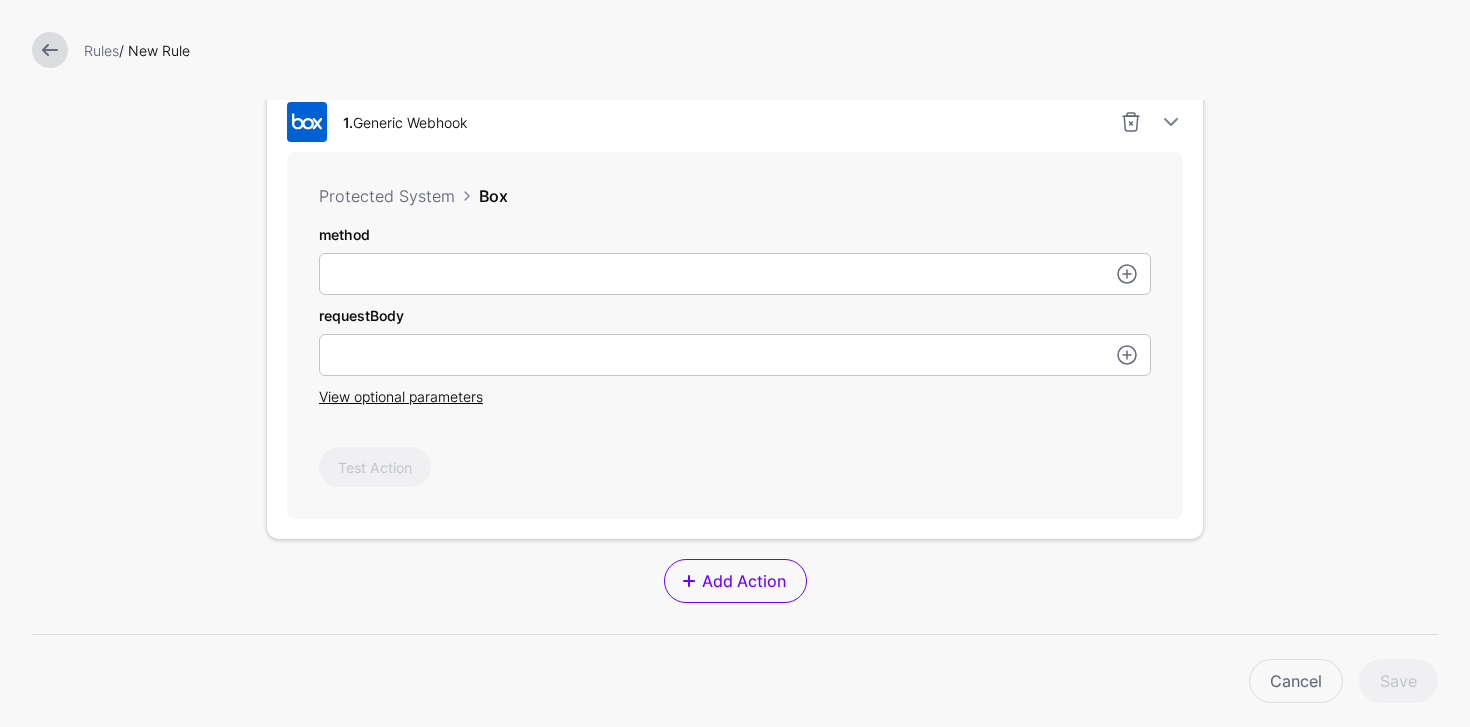scroll, scrollTop: 712, scrollLeft: 0, axis: vertical 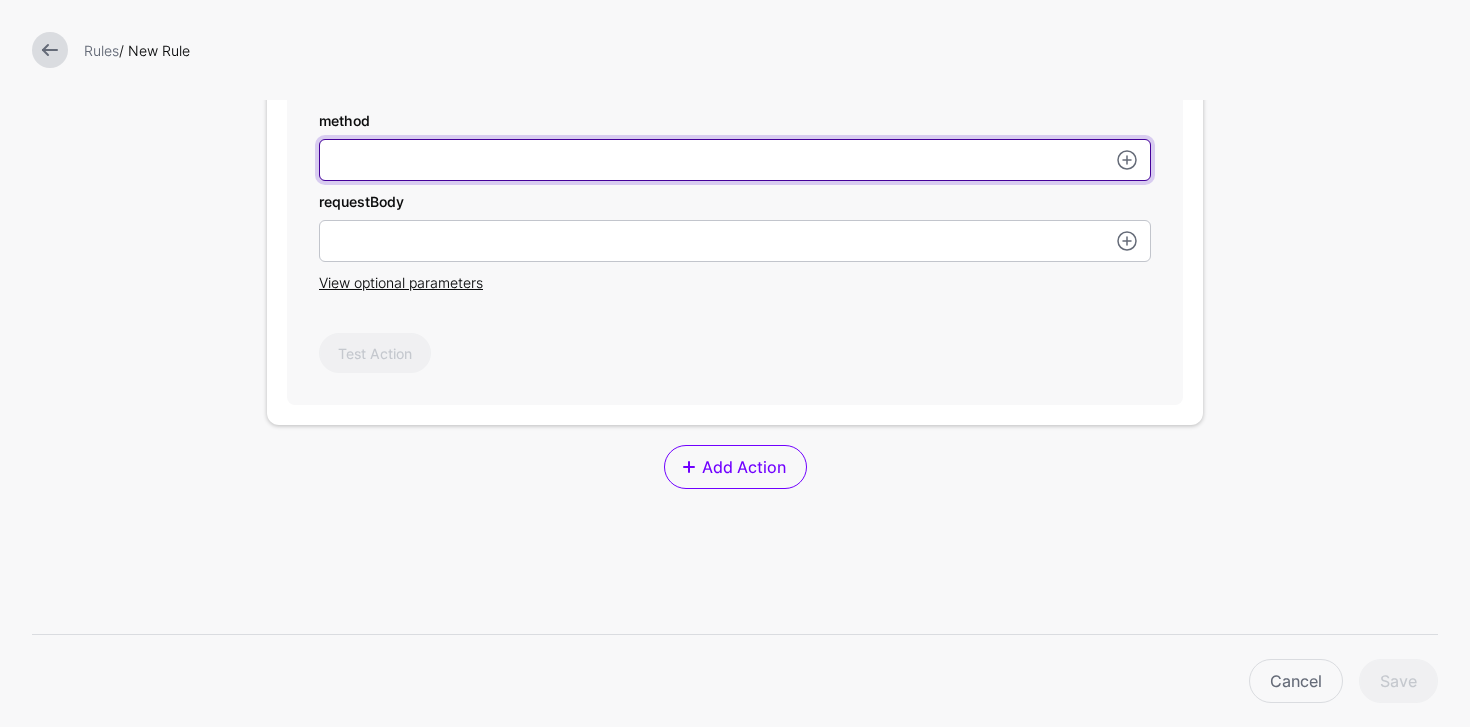 click on "method" at bounding box center (735, 160) 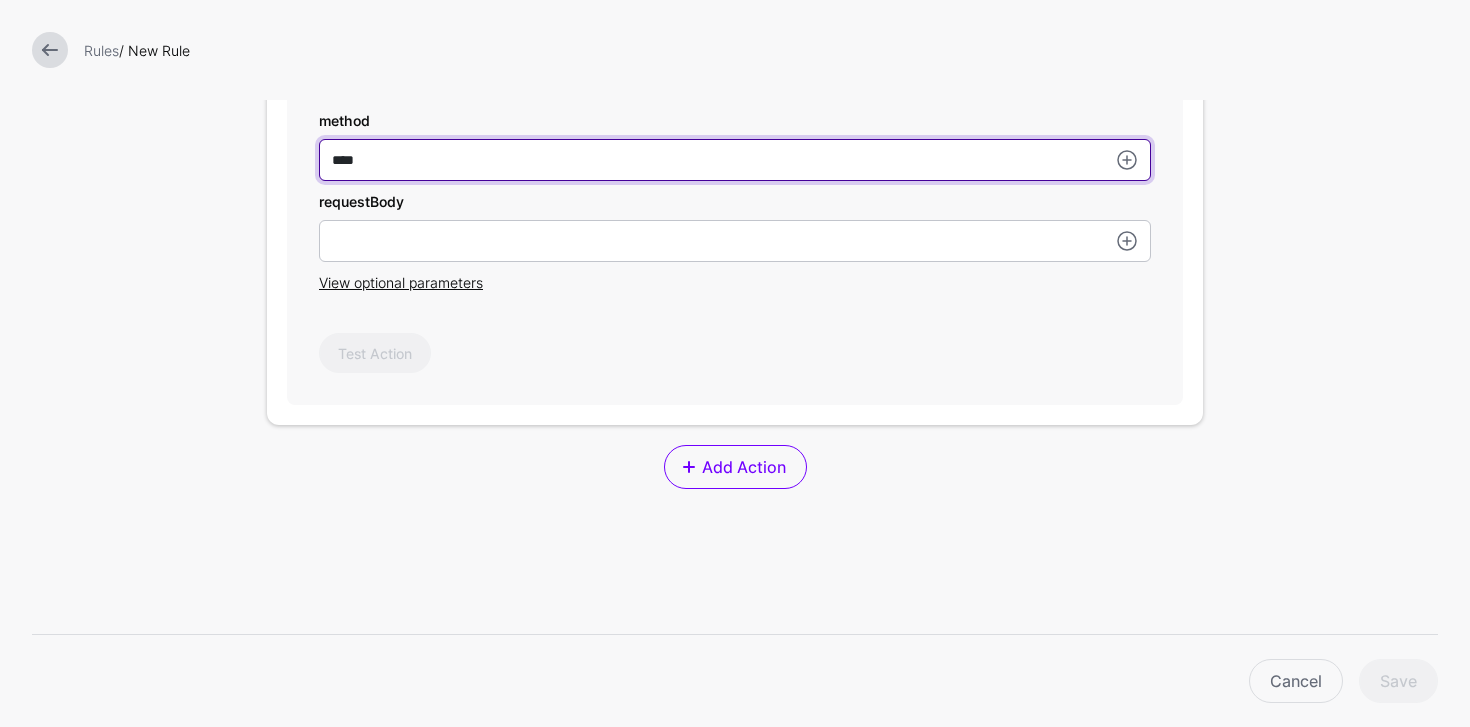 type on "****" 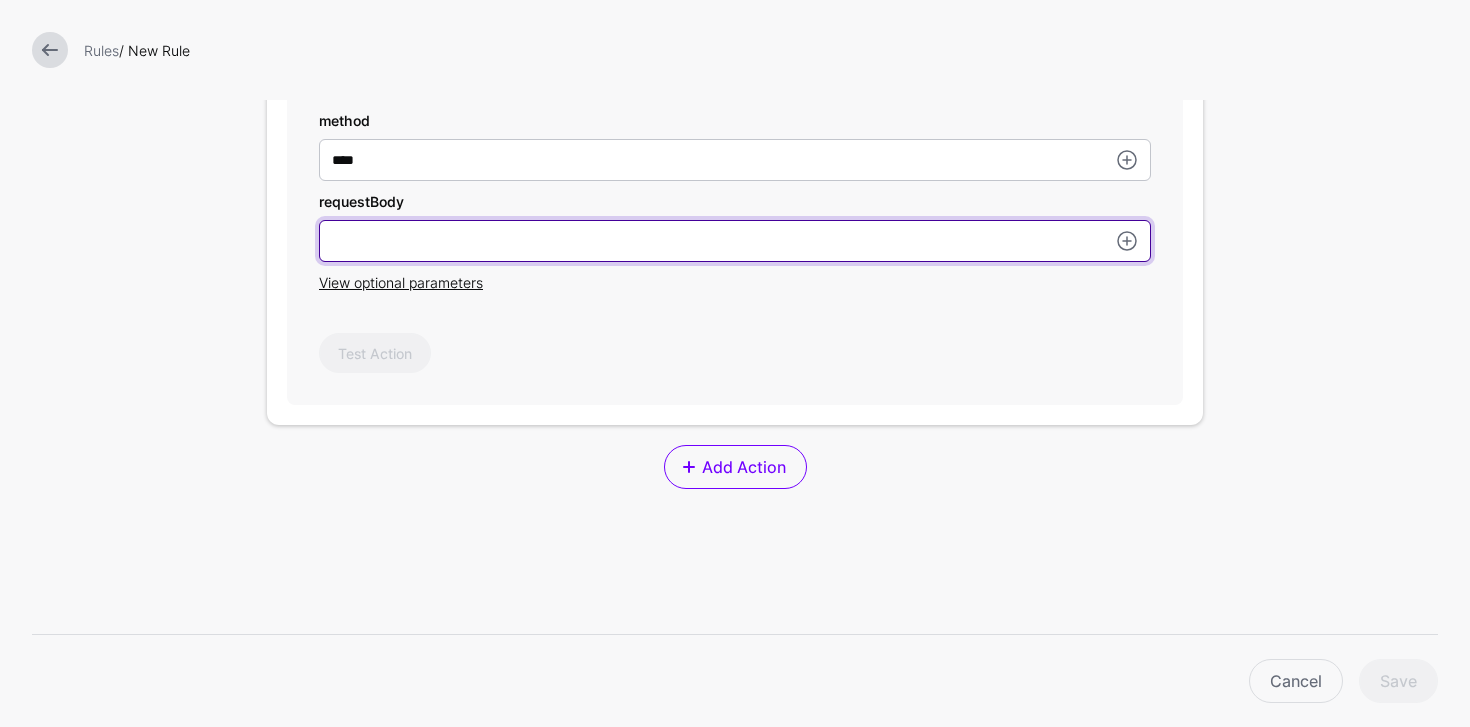 click on "method" at bounding box center (735, 241) 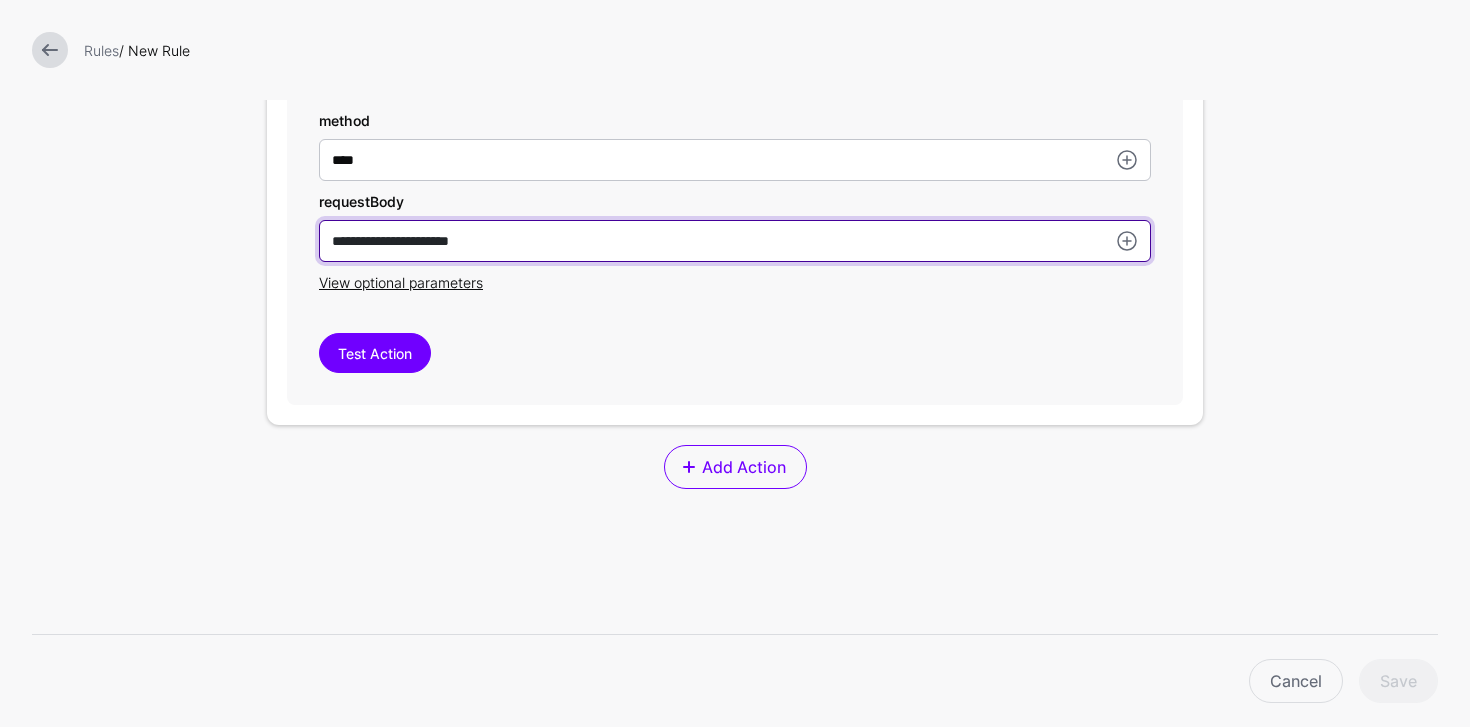 click on "**********" at bounding box center [735, 241] 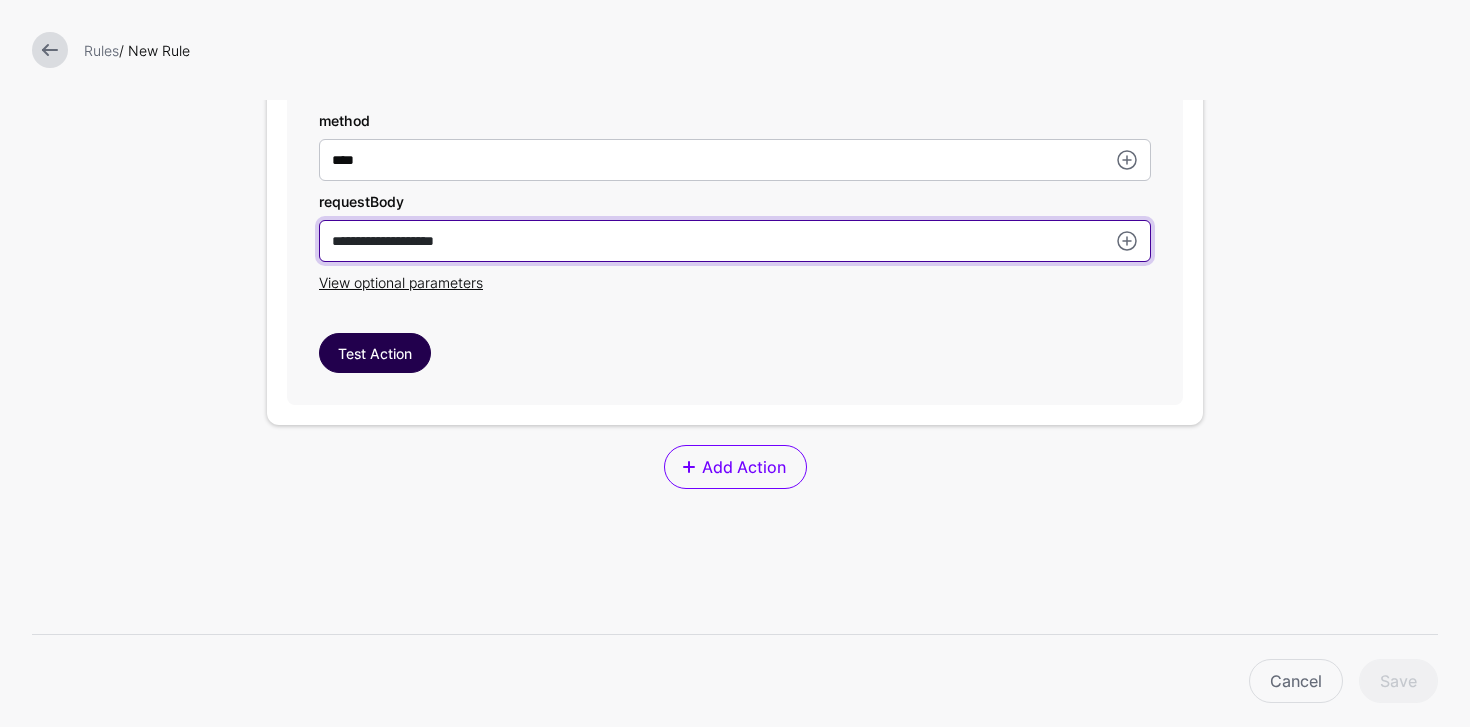 type on "**********" 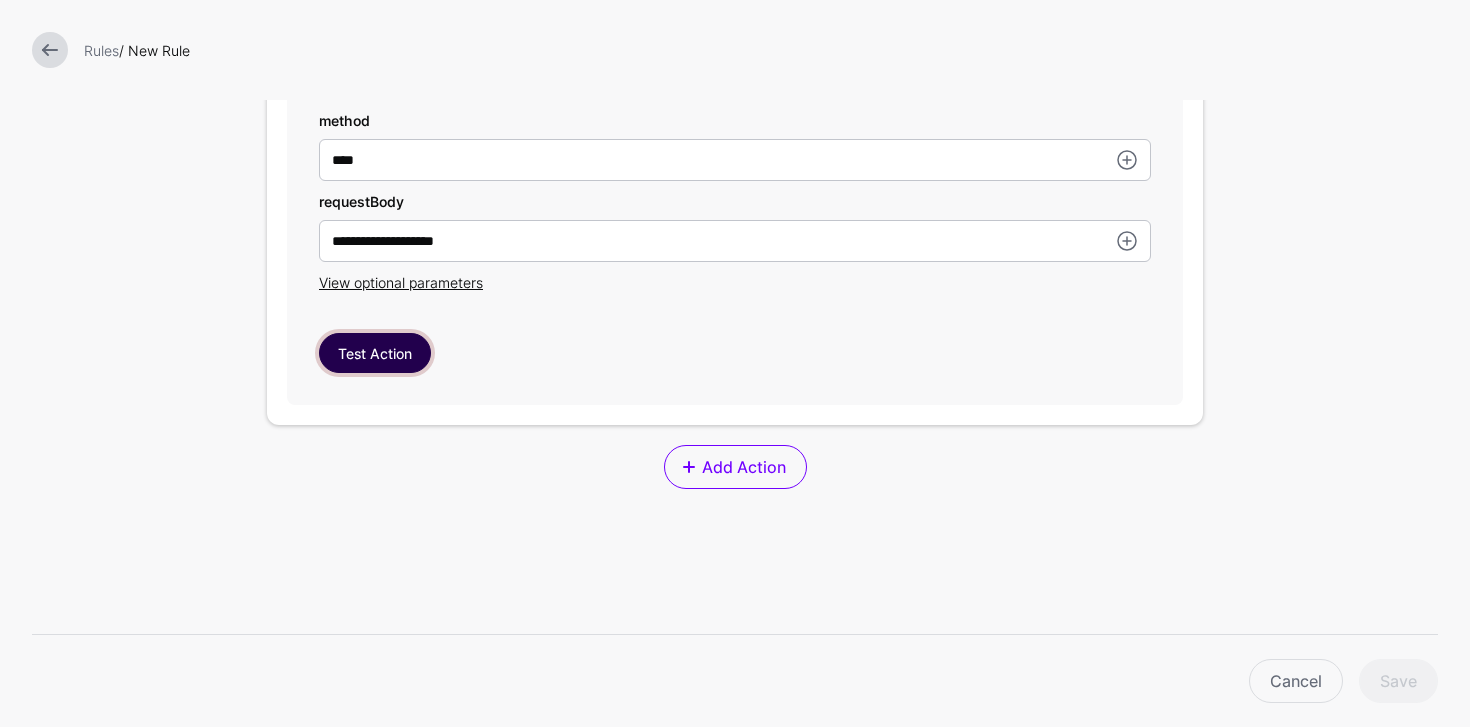 click on "Test Action" at bounding box center [375, 353] 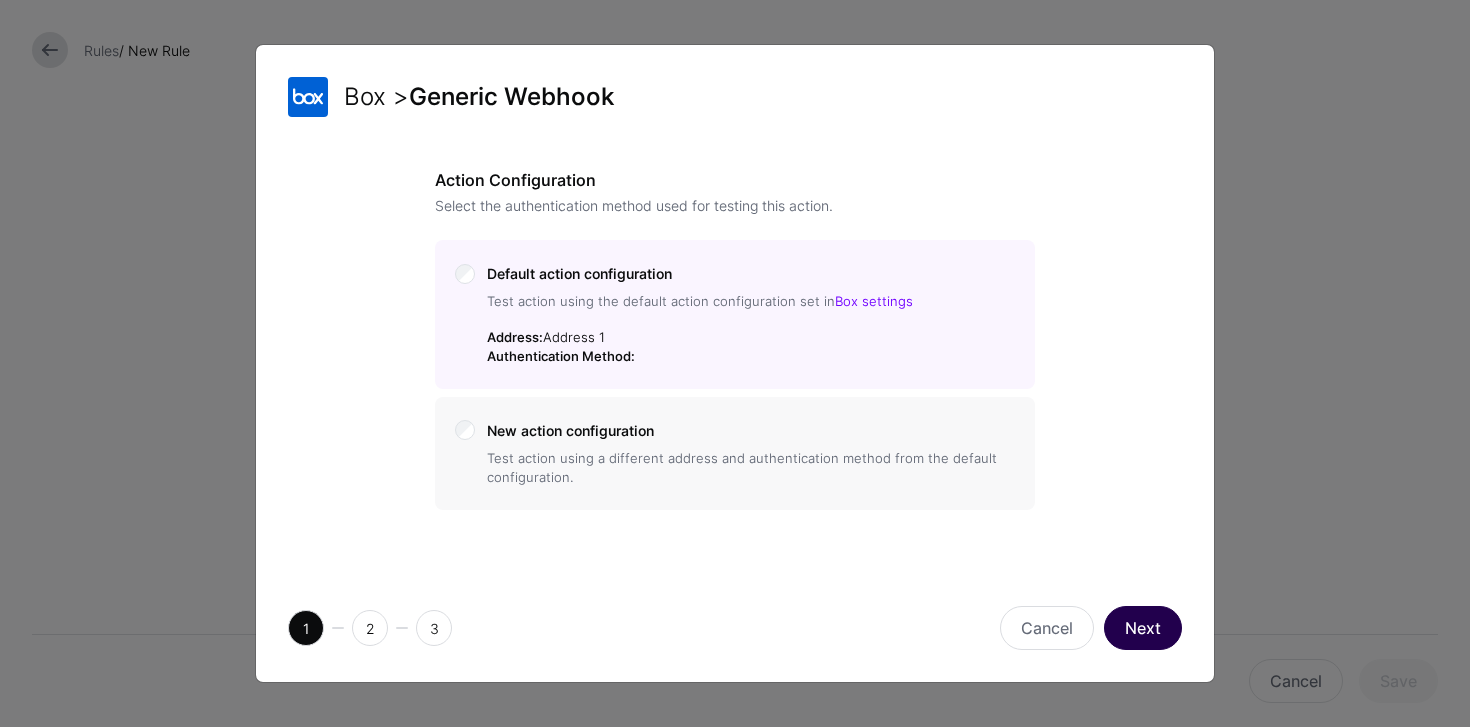click on "Next" 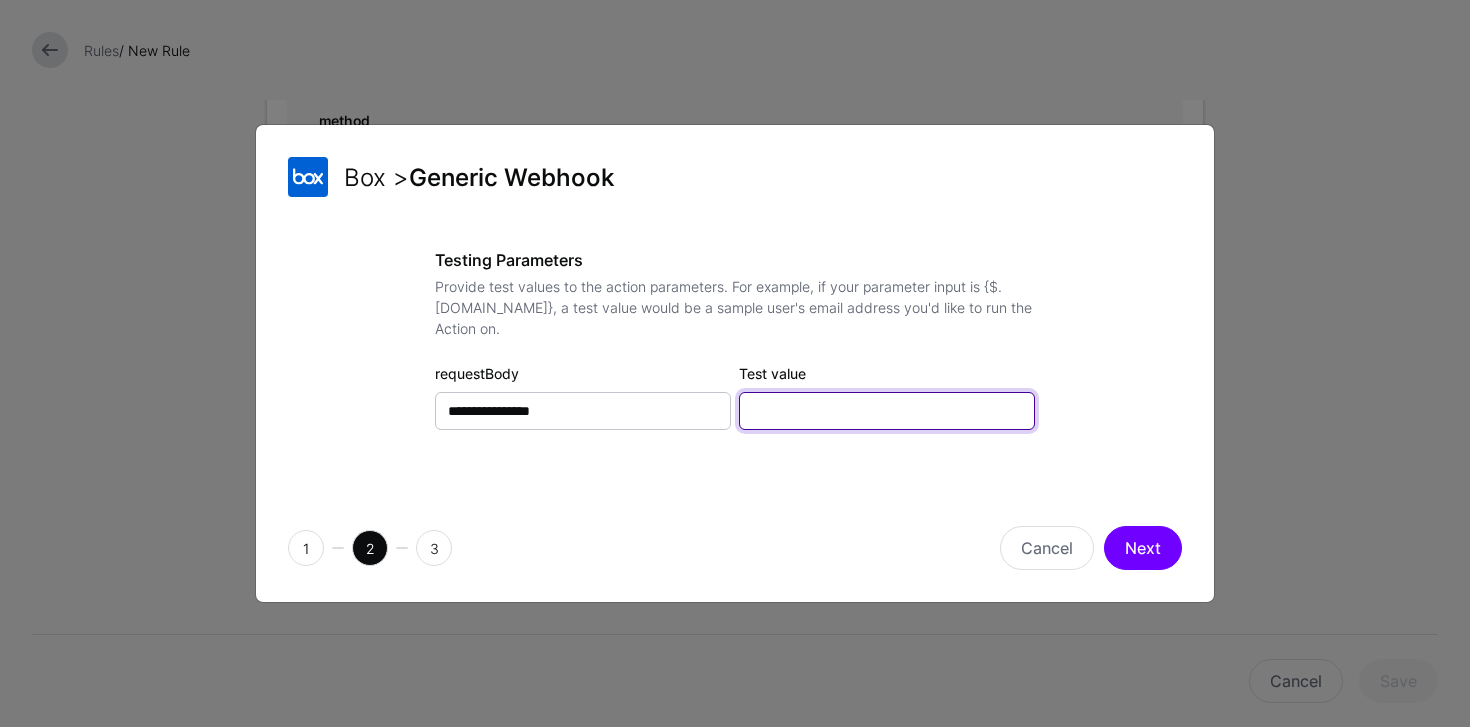 click on "Test value" at bounding box center [887, 411] 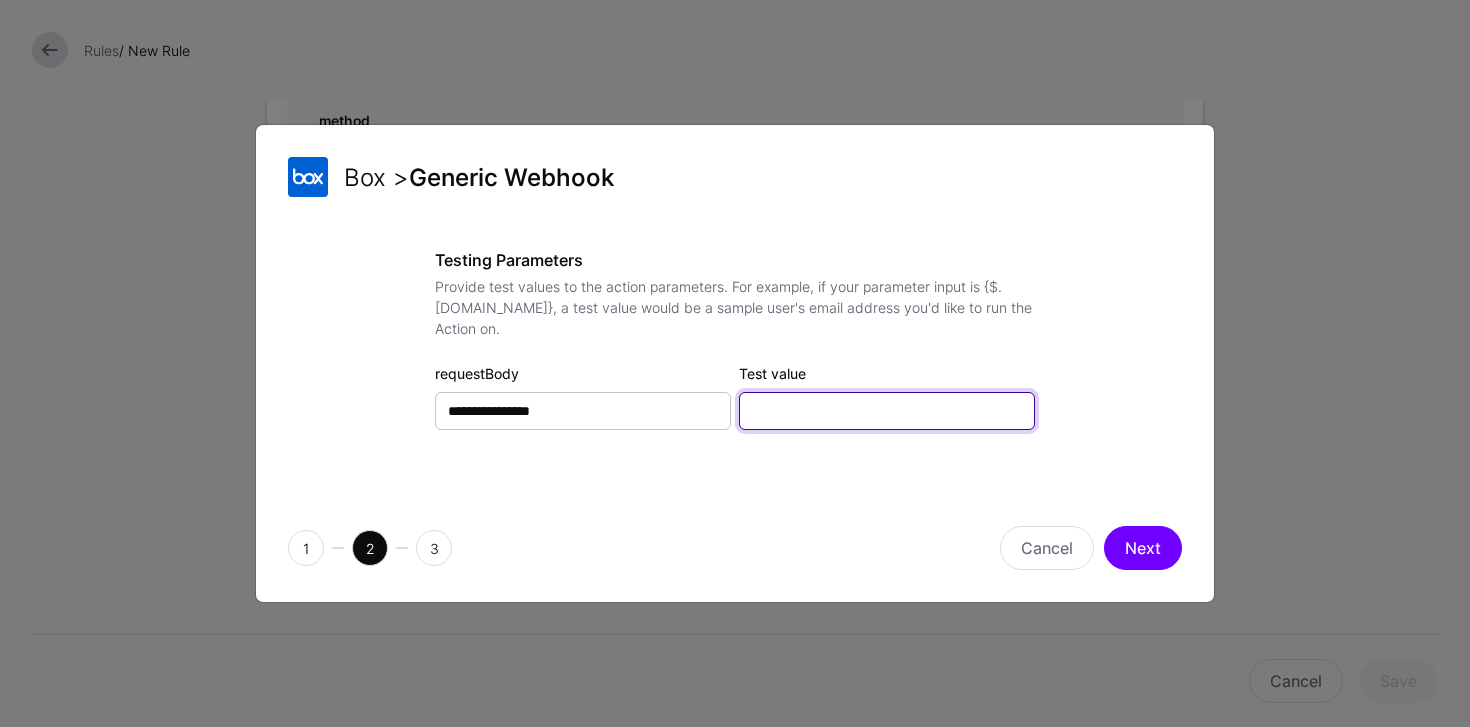 type on "*******" 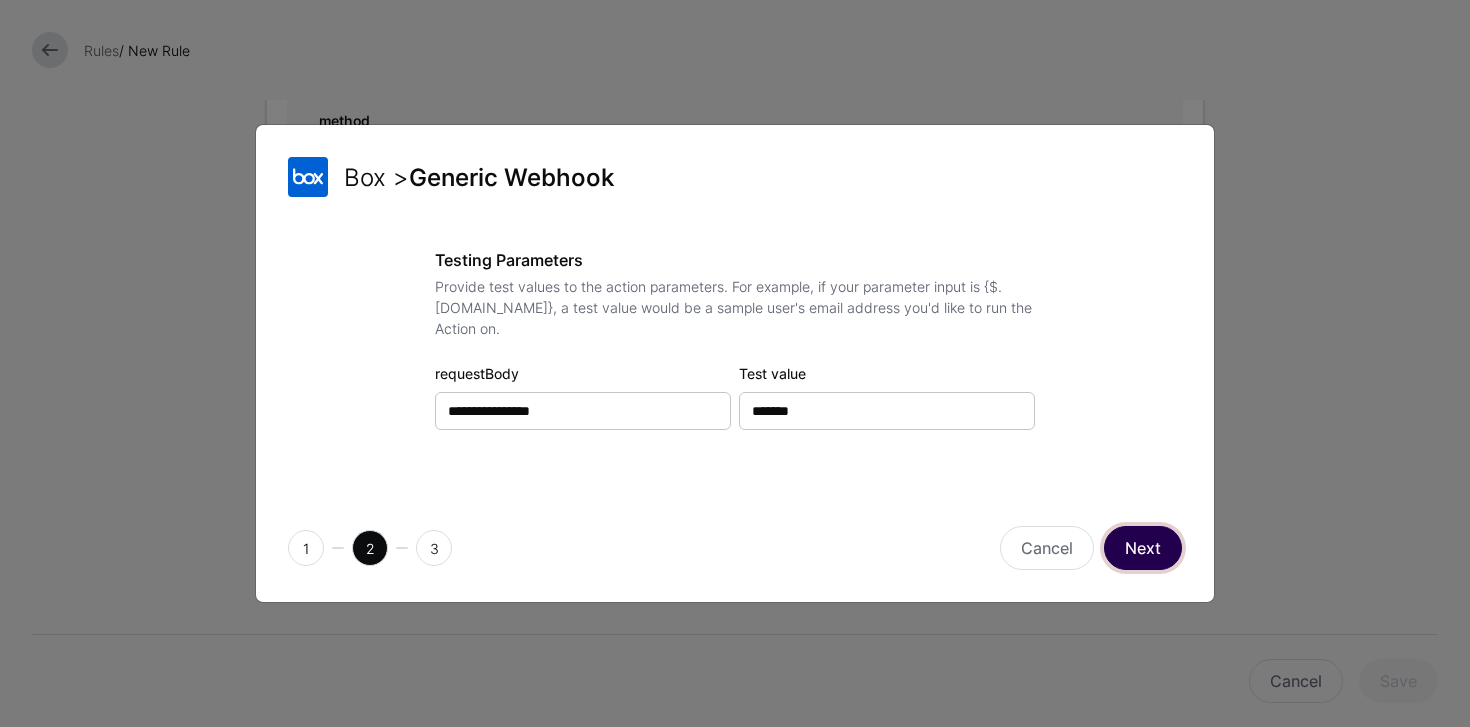 click on "Next" 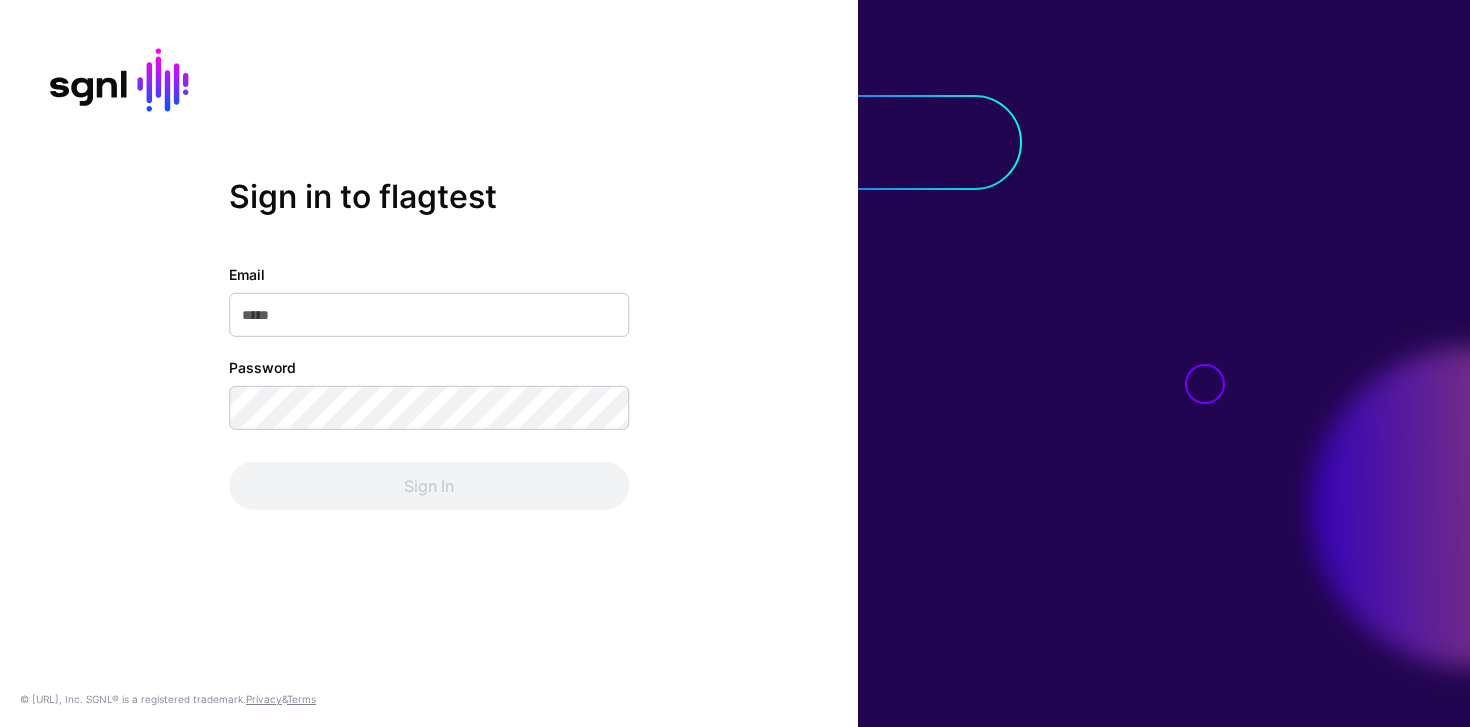scroll, scrollTop: 0, scrollLeft: 0, axis: both 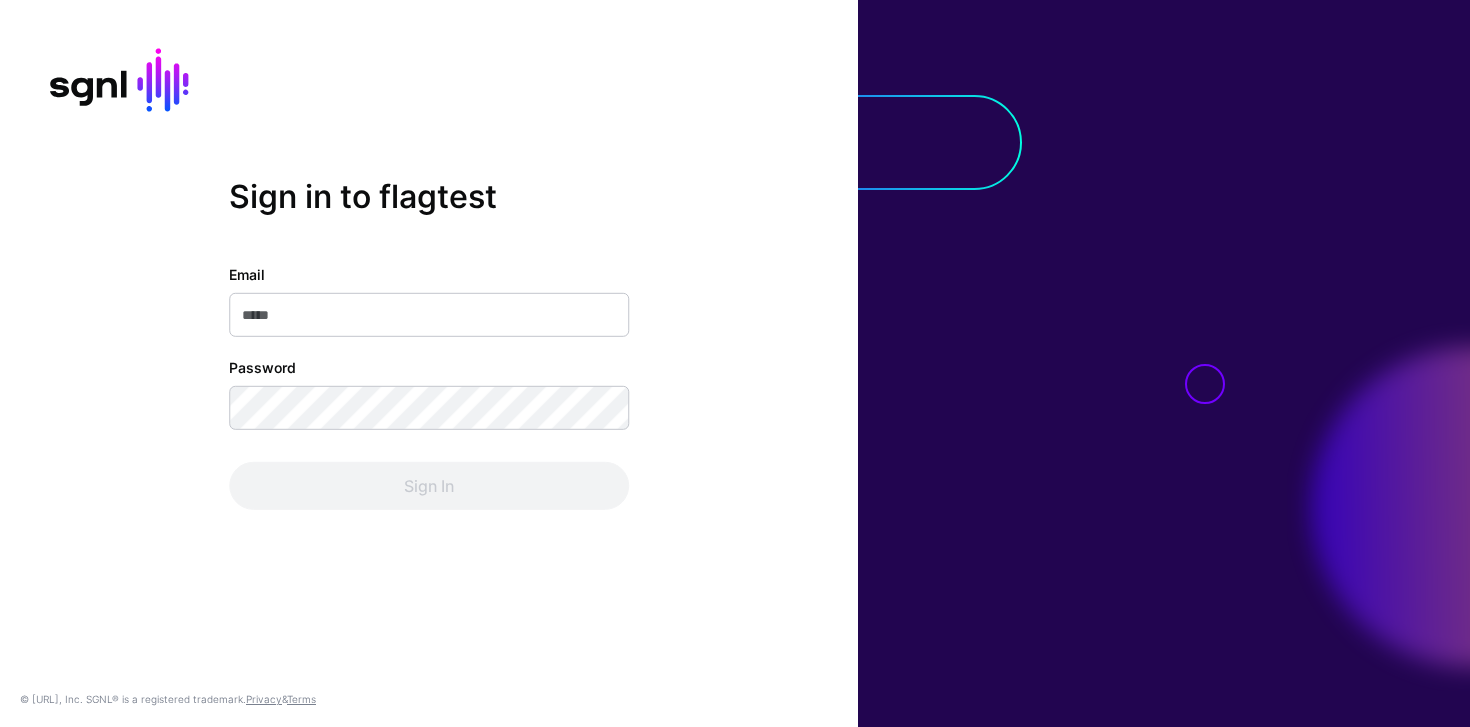 click on "Email" at bounding box center [429, 315] 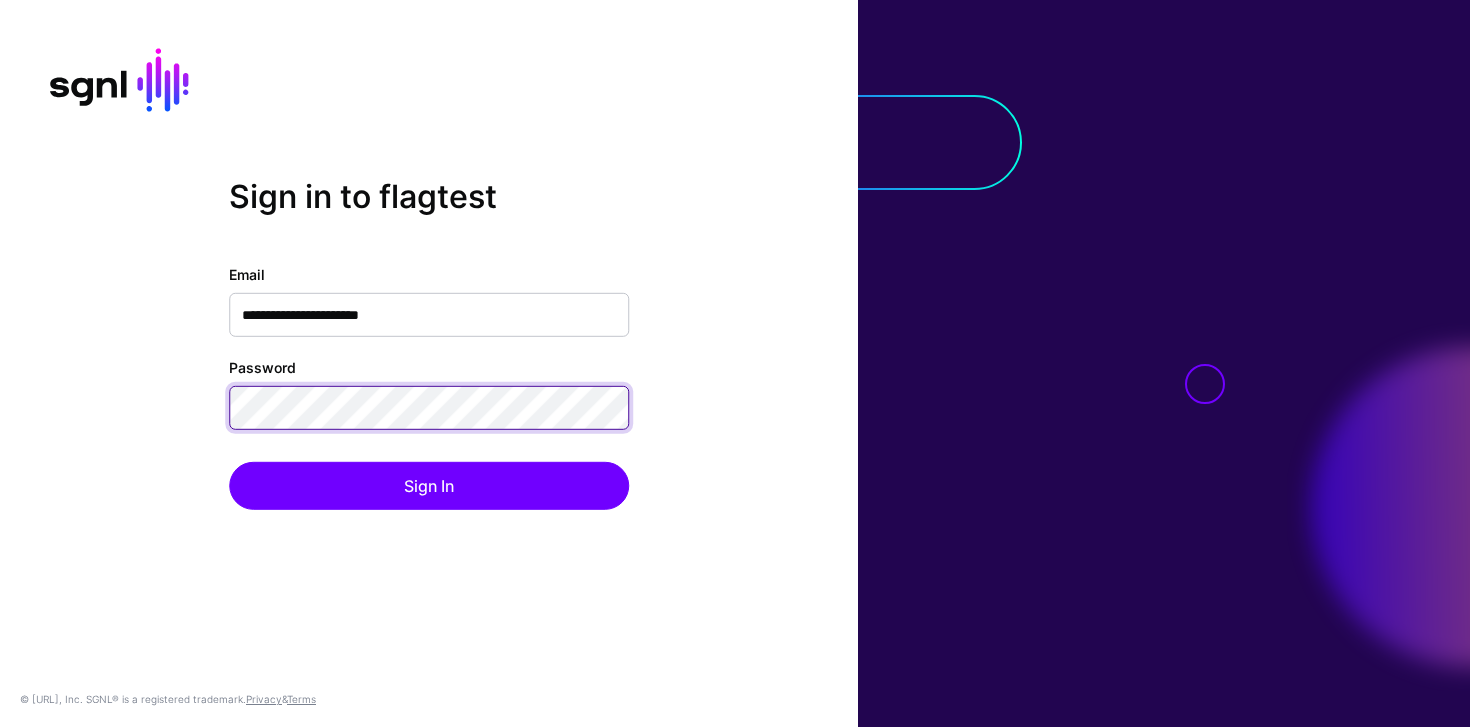 click on "Sign In" 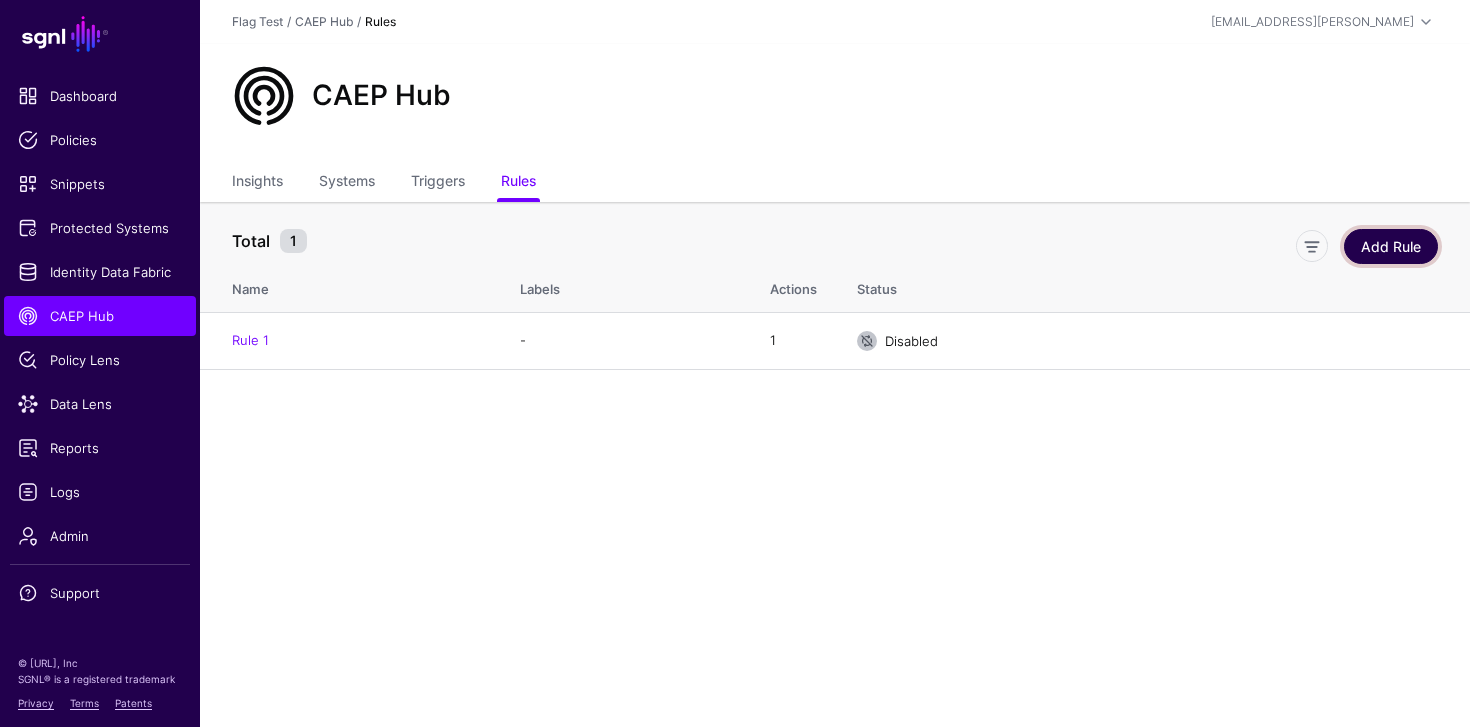 click on "Add Rule" 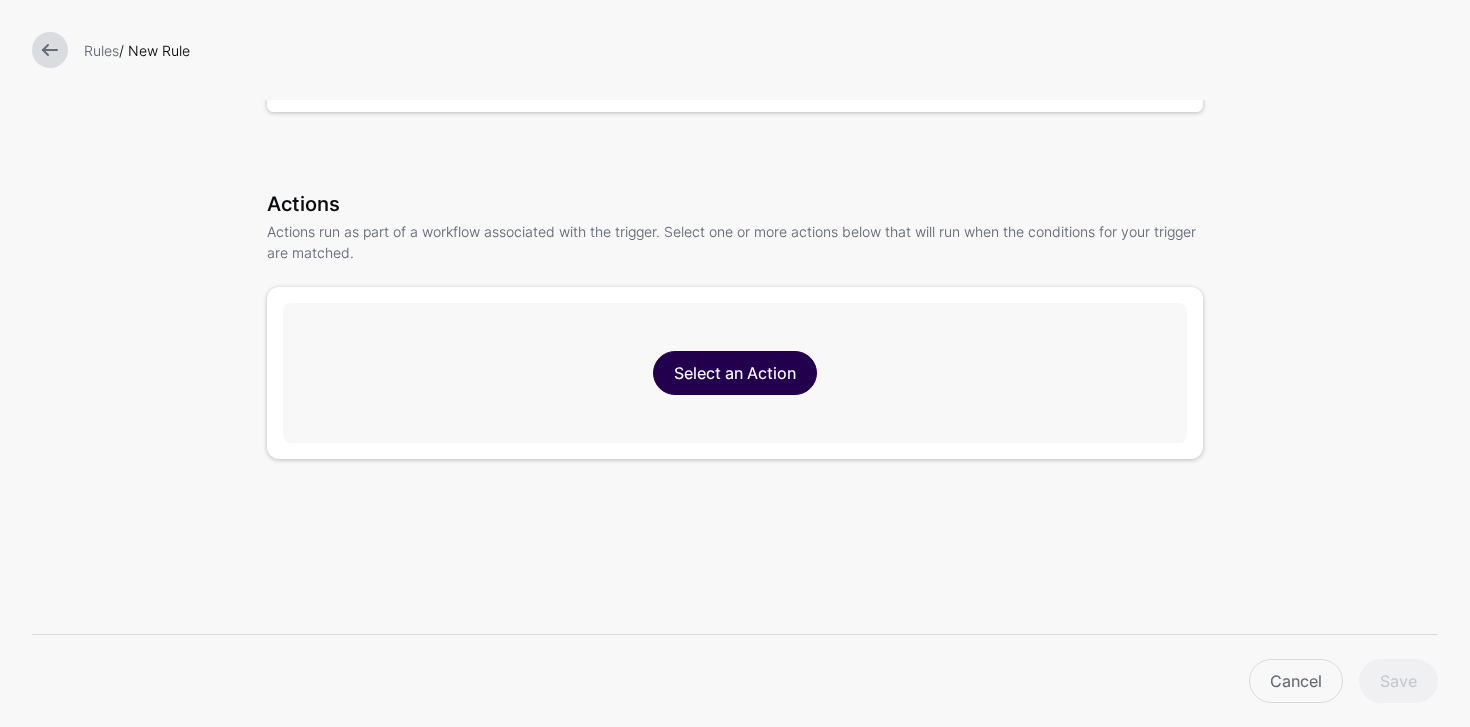 scroll, scrollTop: 292, scrollLeft: 0, axis: vertical 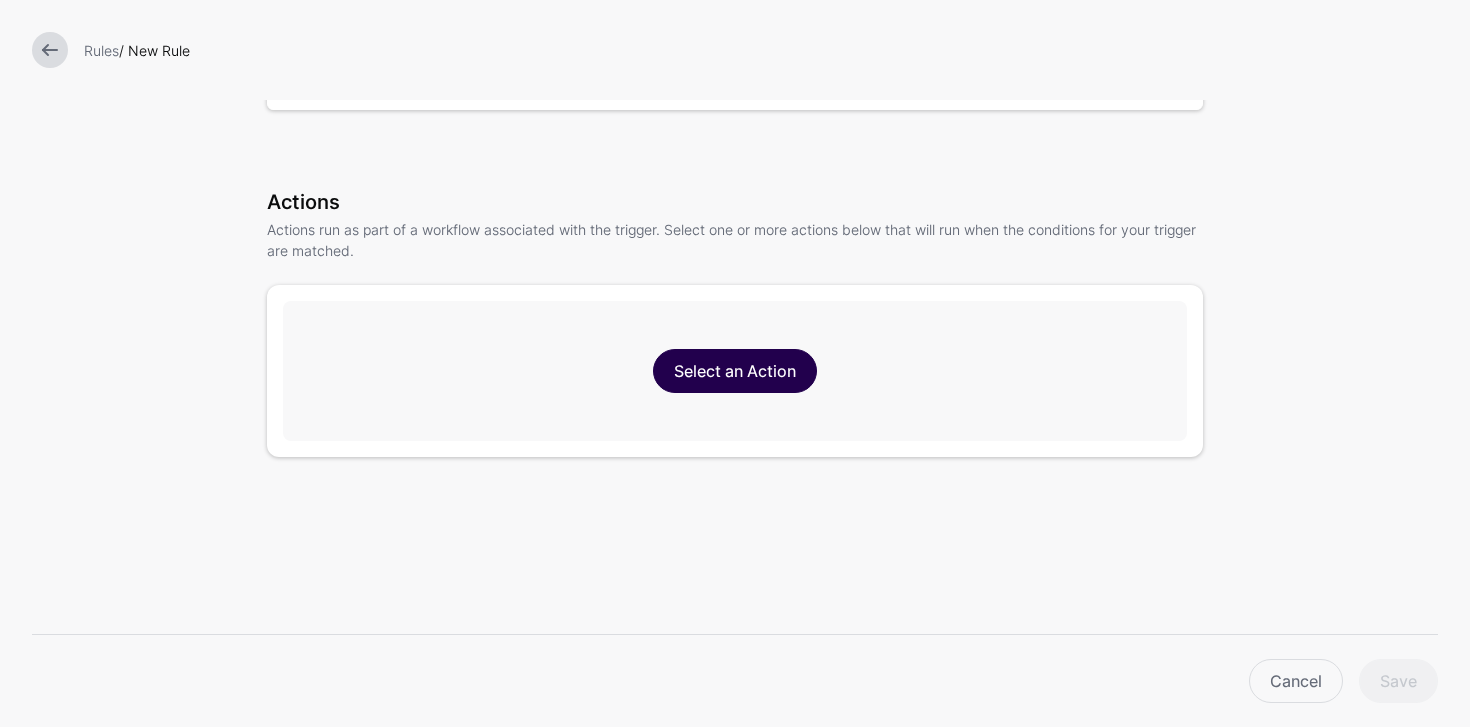 click on "Select an Action" at bounding box center [735, 371] 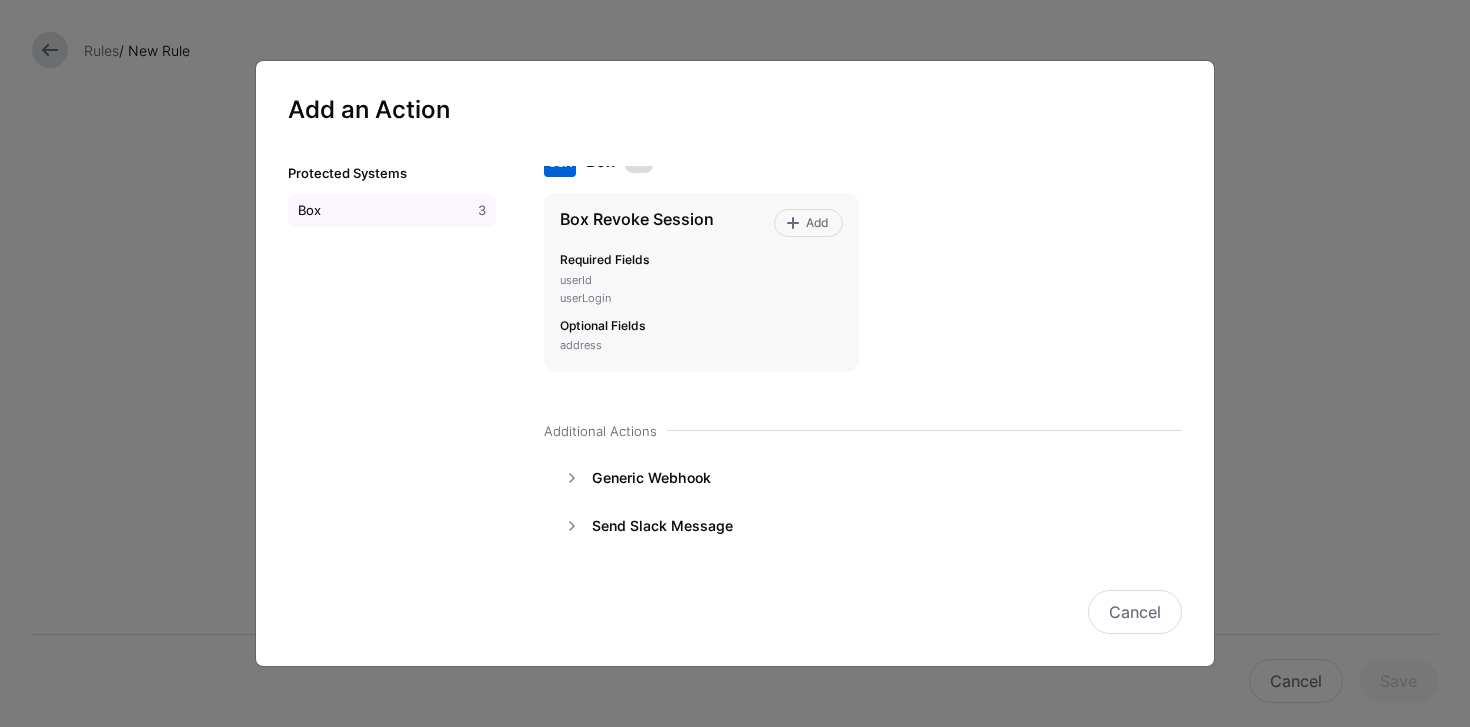 scroll, scrollTop: 39, scrollLeft: 0, axis: vertical 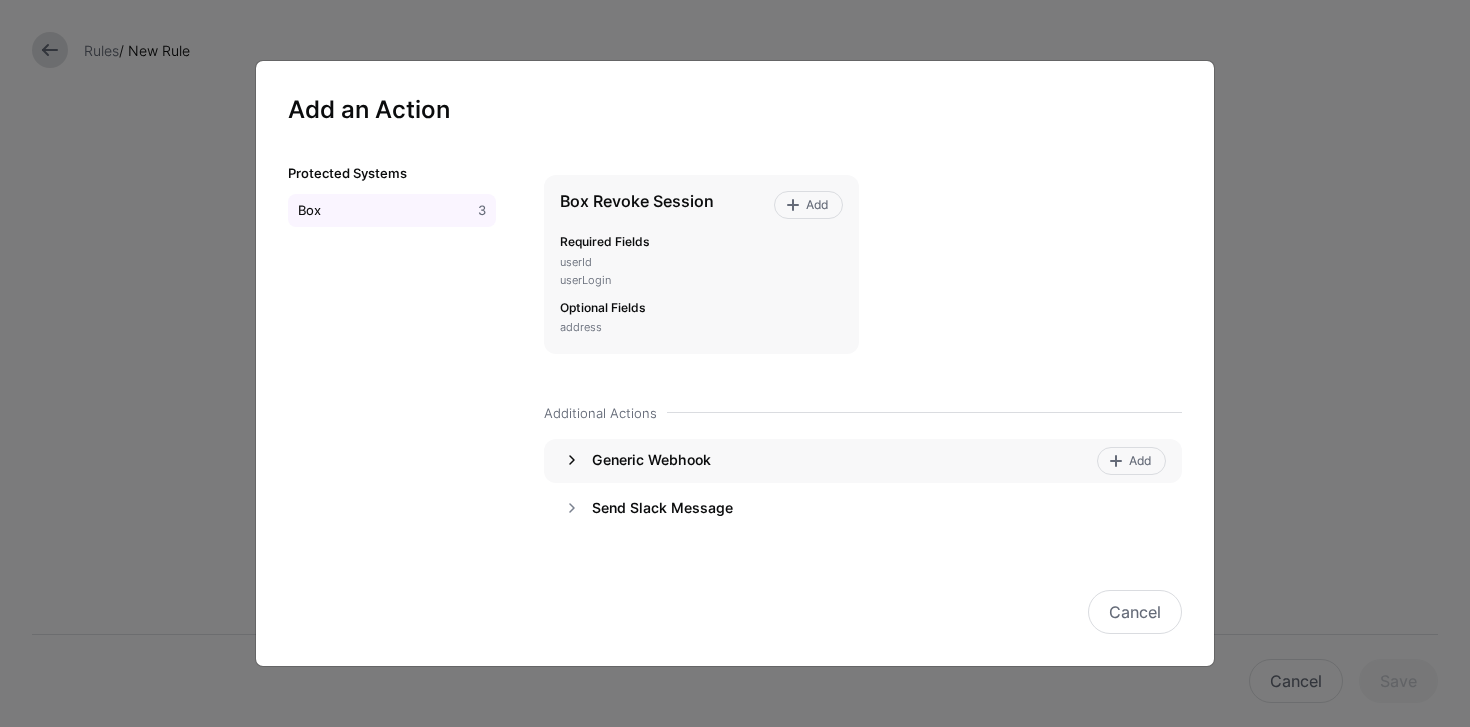 drag, startPoint x: 572, startPoint y: 465, endPoint x: 583, endPoint y: 470, distance: 12.083046 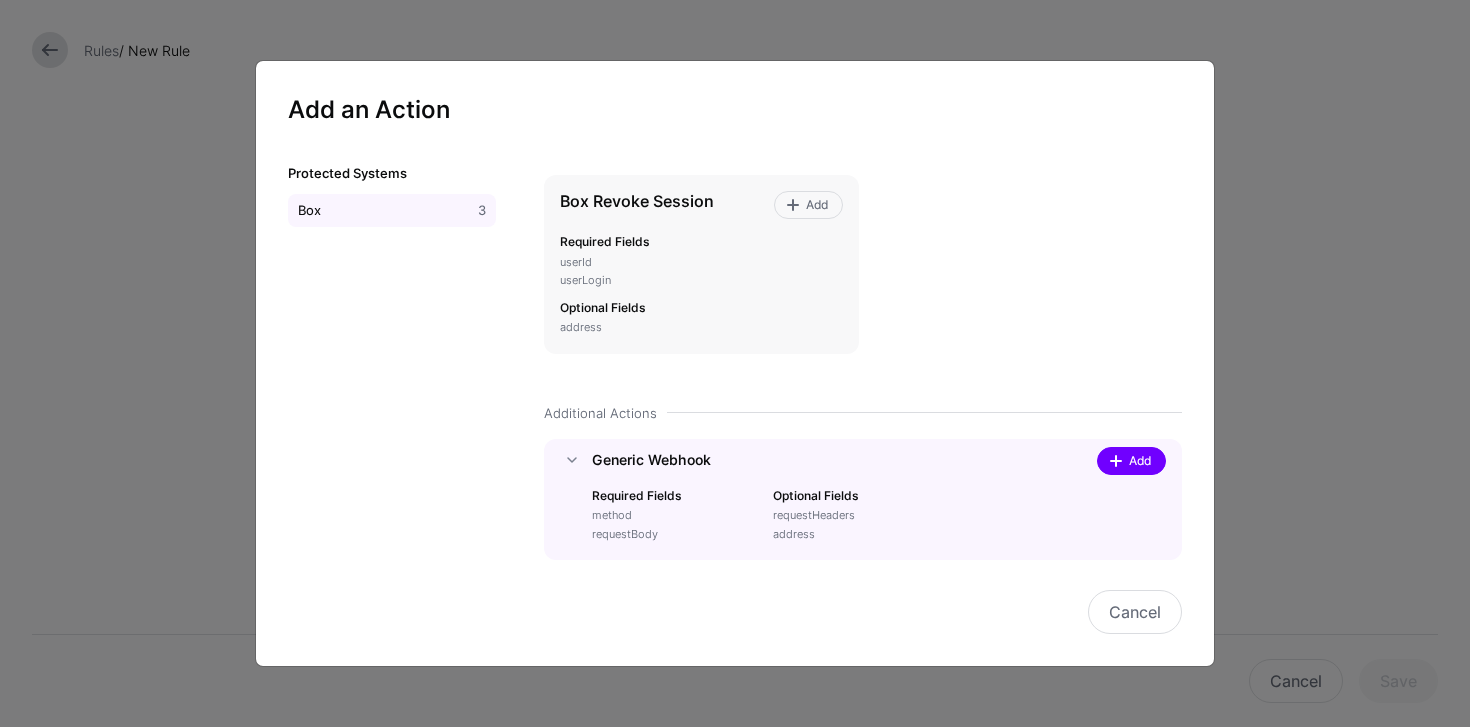 click on "Add" 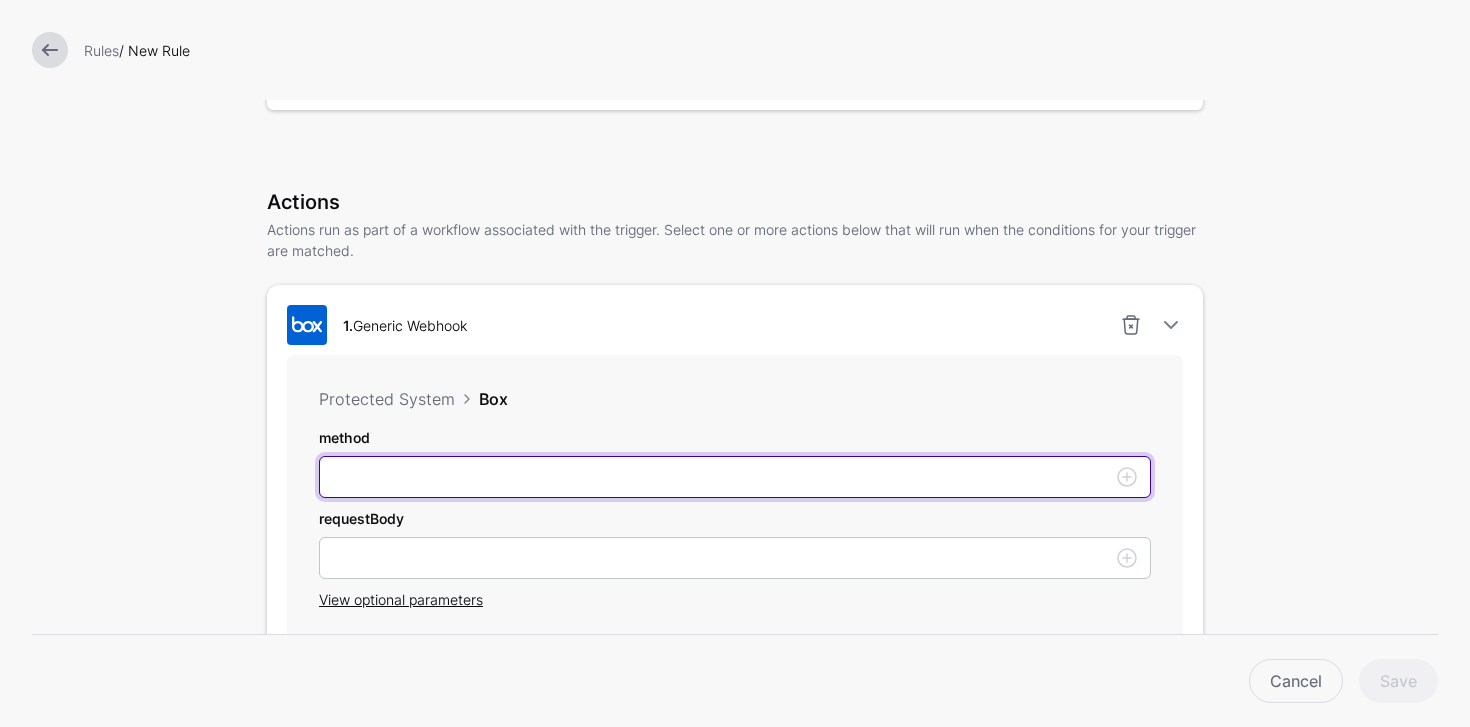 click on "method" at bounding box center (735, 477) 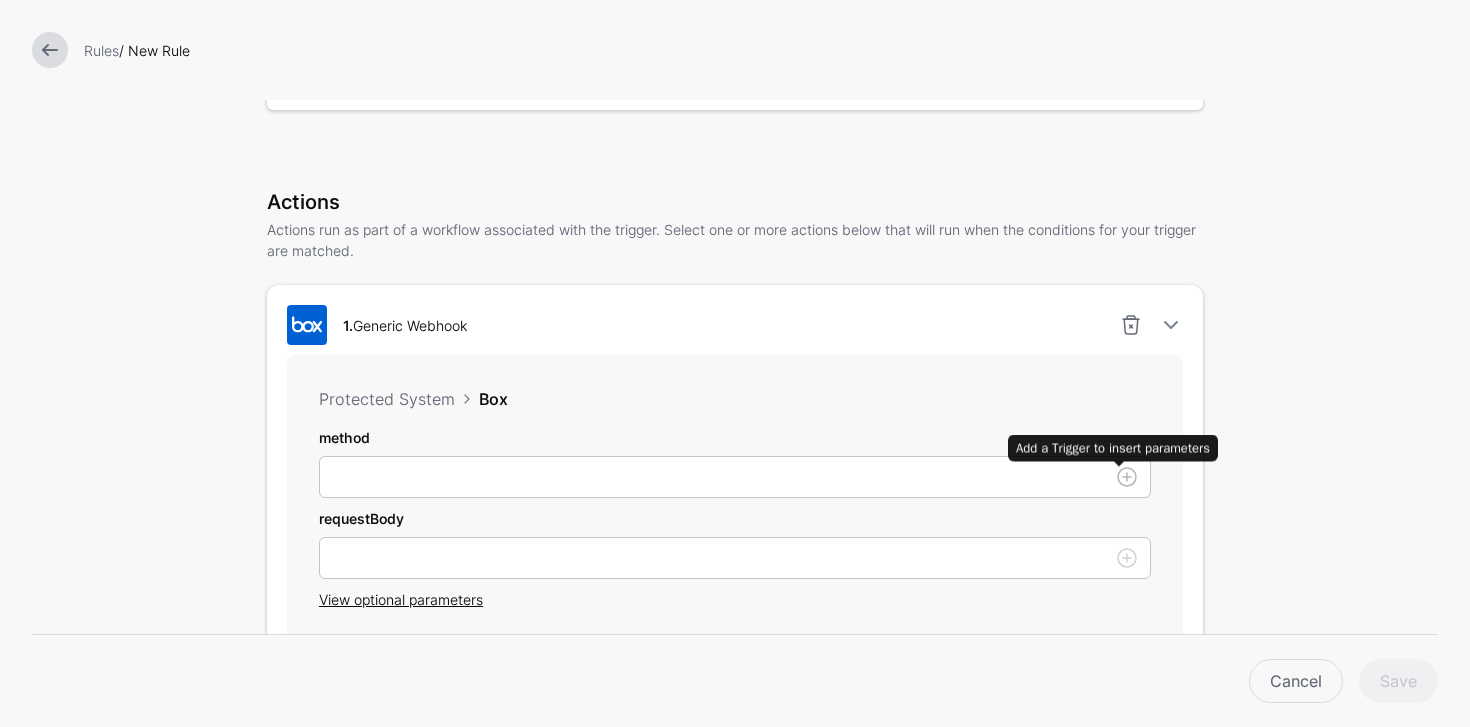 click at bounding box center [1127, 477] 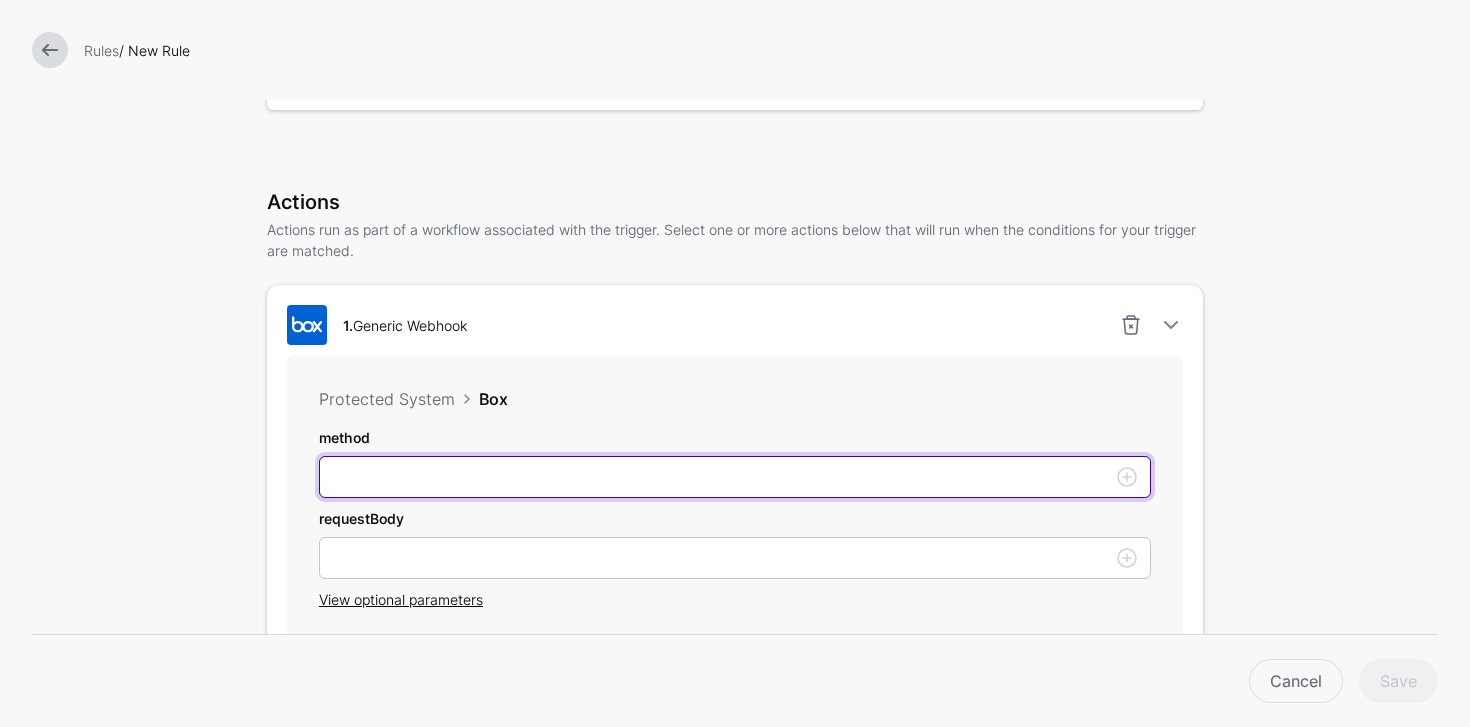 click on "method" at bounding box center (735, 477) 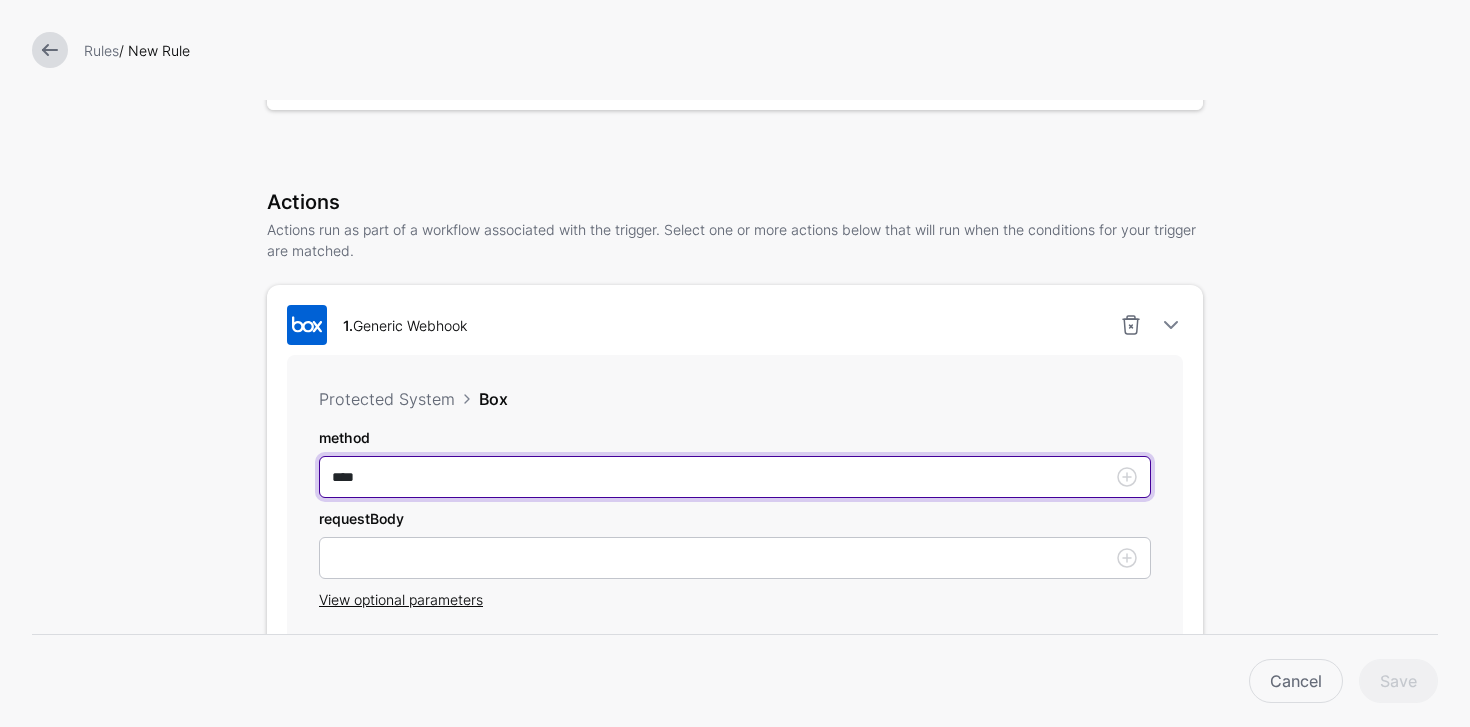 type on "****" 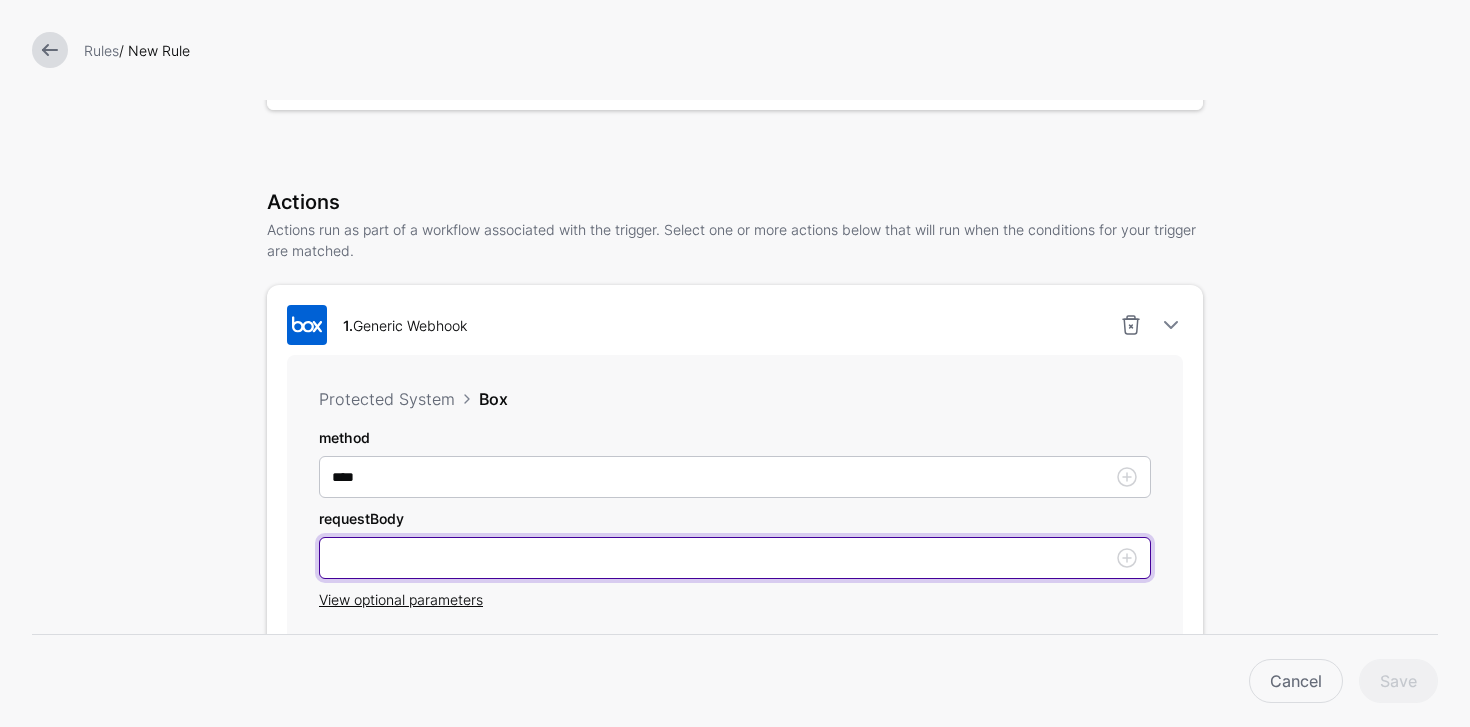 click on "method" at bounding box center [735, 558] 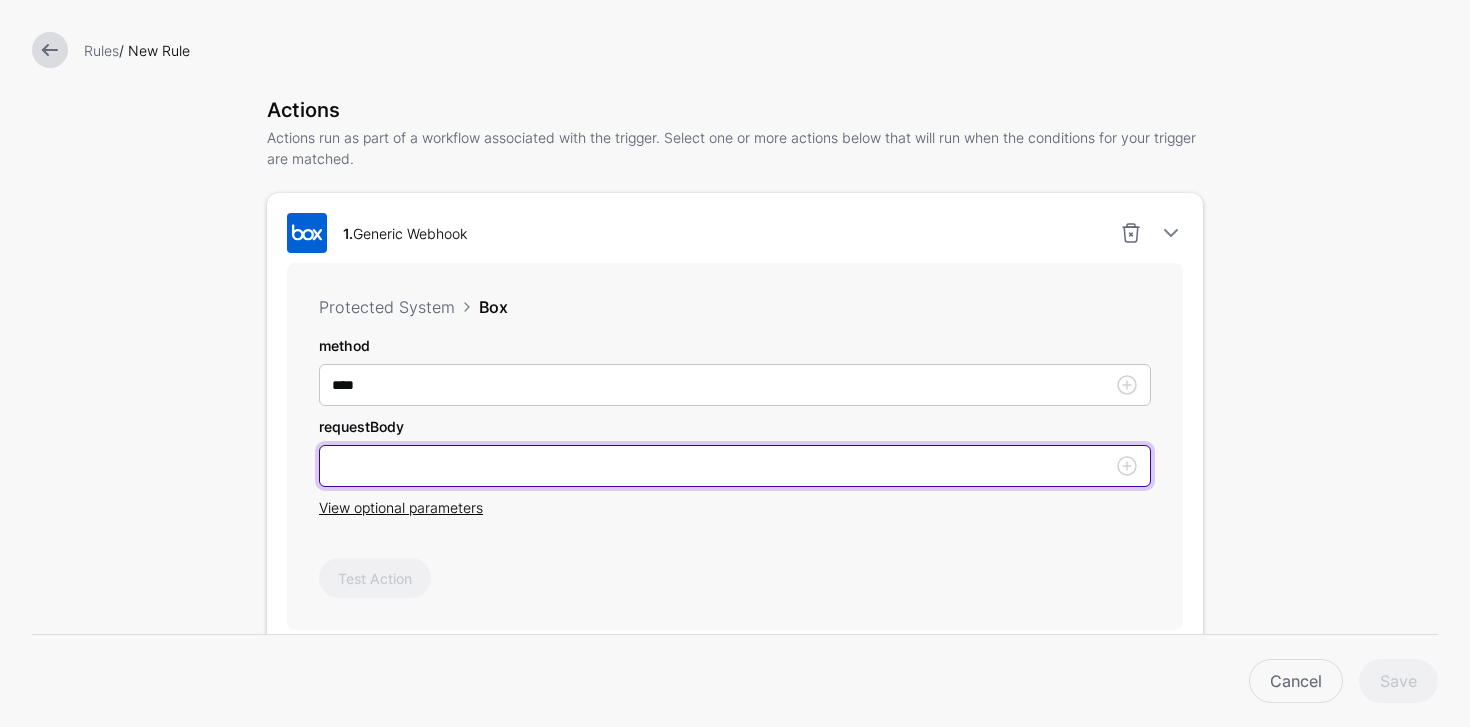 scroll, scrollTop: 415, scrollLeft: 0, axis: vertical 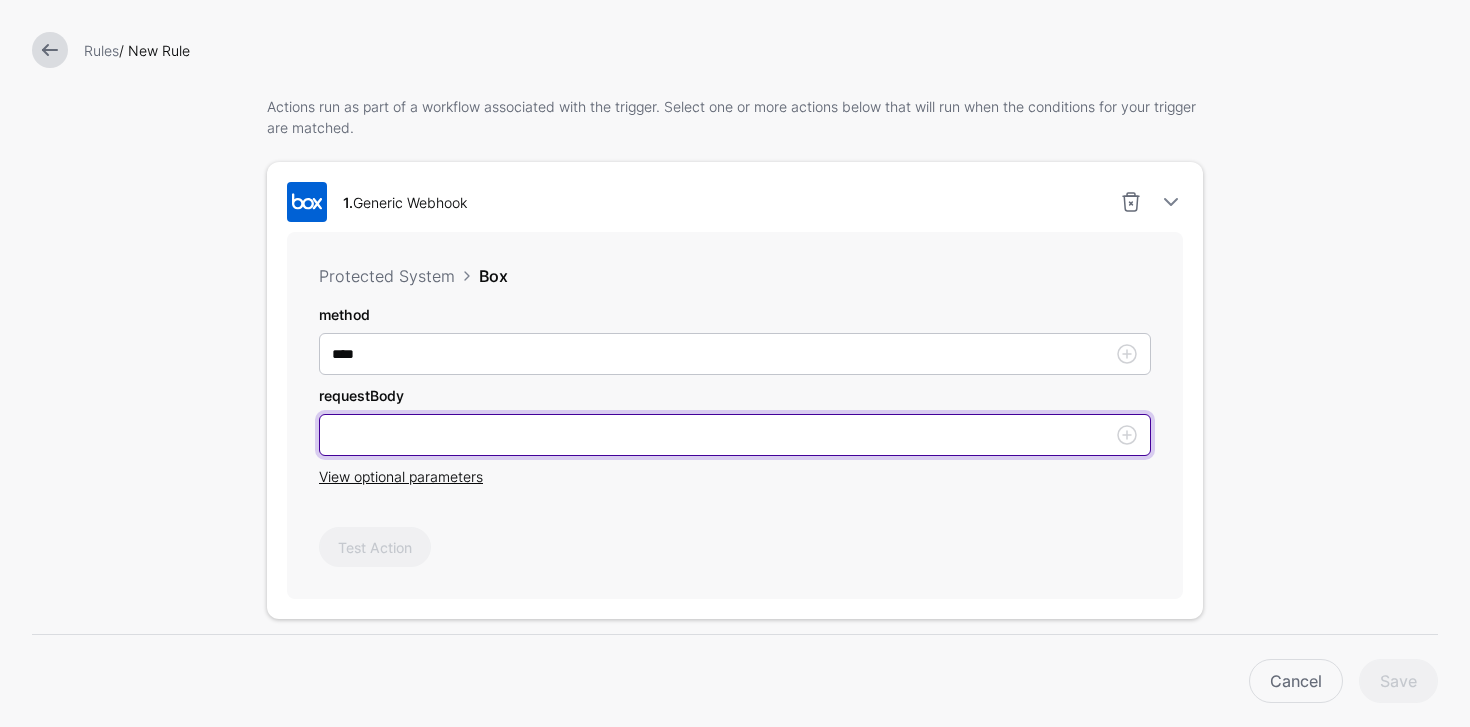 click on "method" at bounding box center (735, 435) 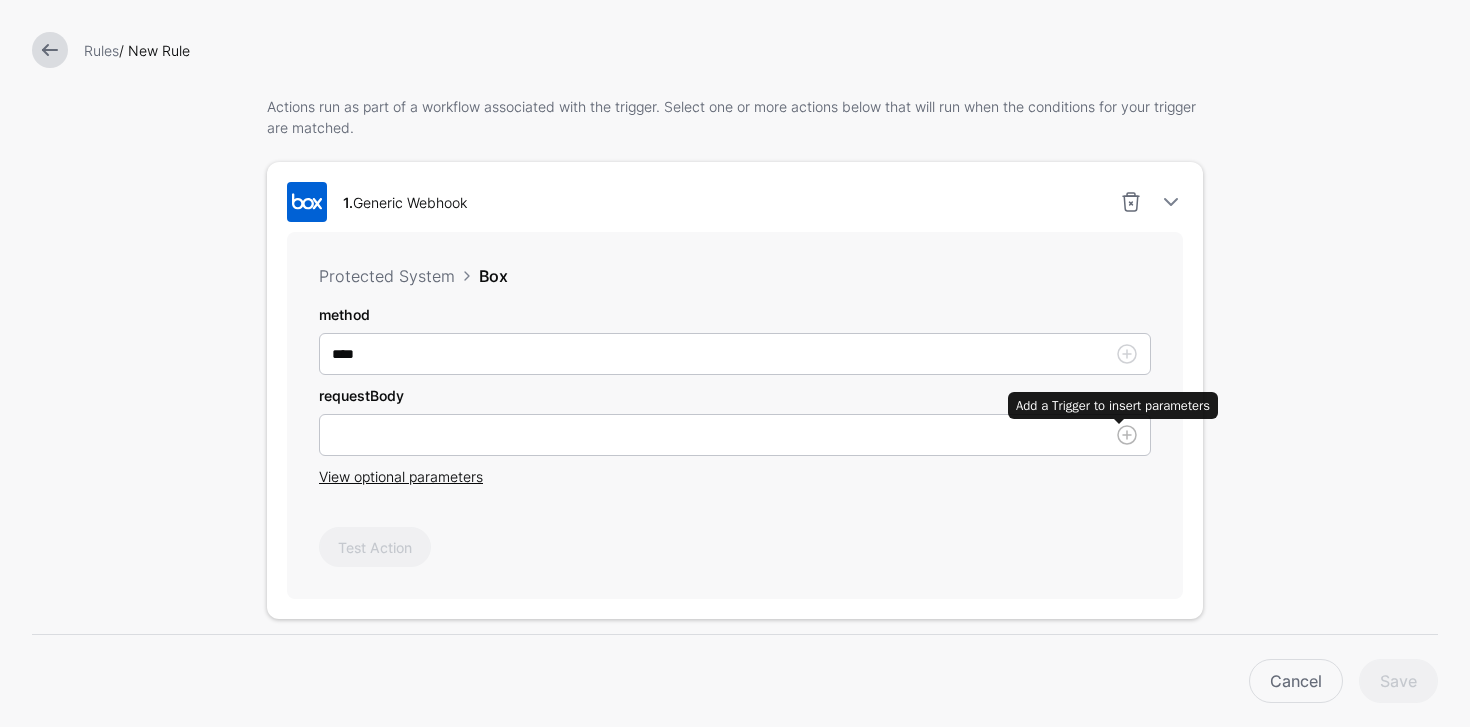click at bounding box center (1127, 435) 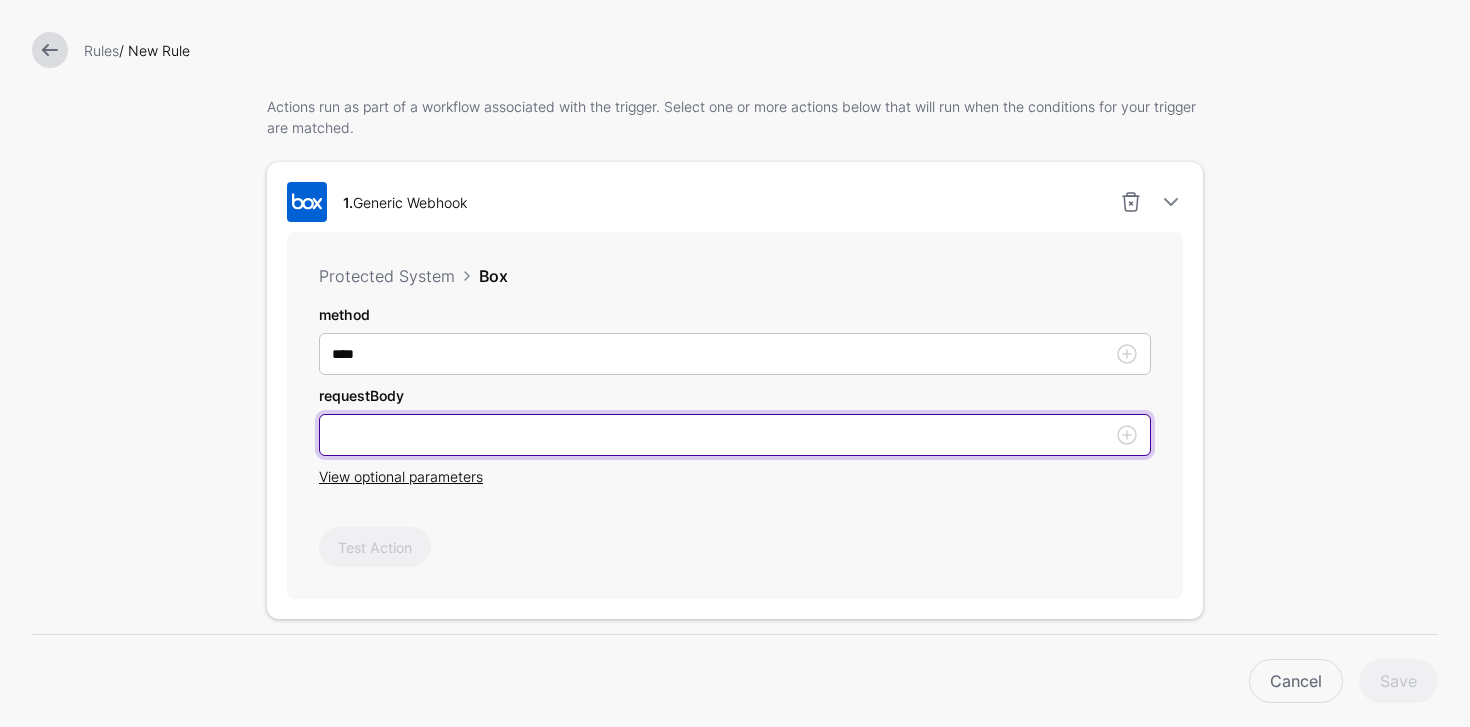 click on "method" at bounding box center [735, 435] 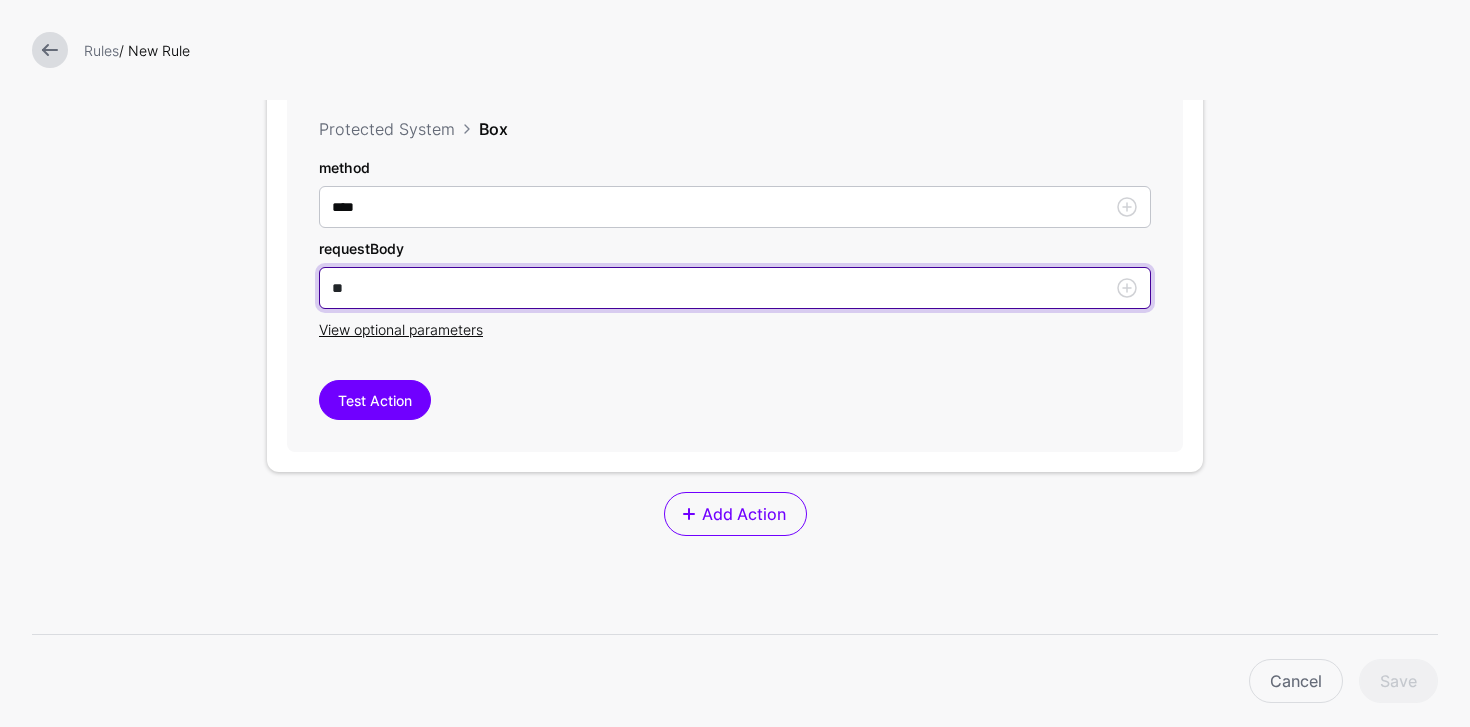 scroll, scrollTop: 489, scrollLeft: 0, axis: vertical 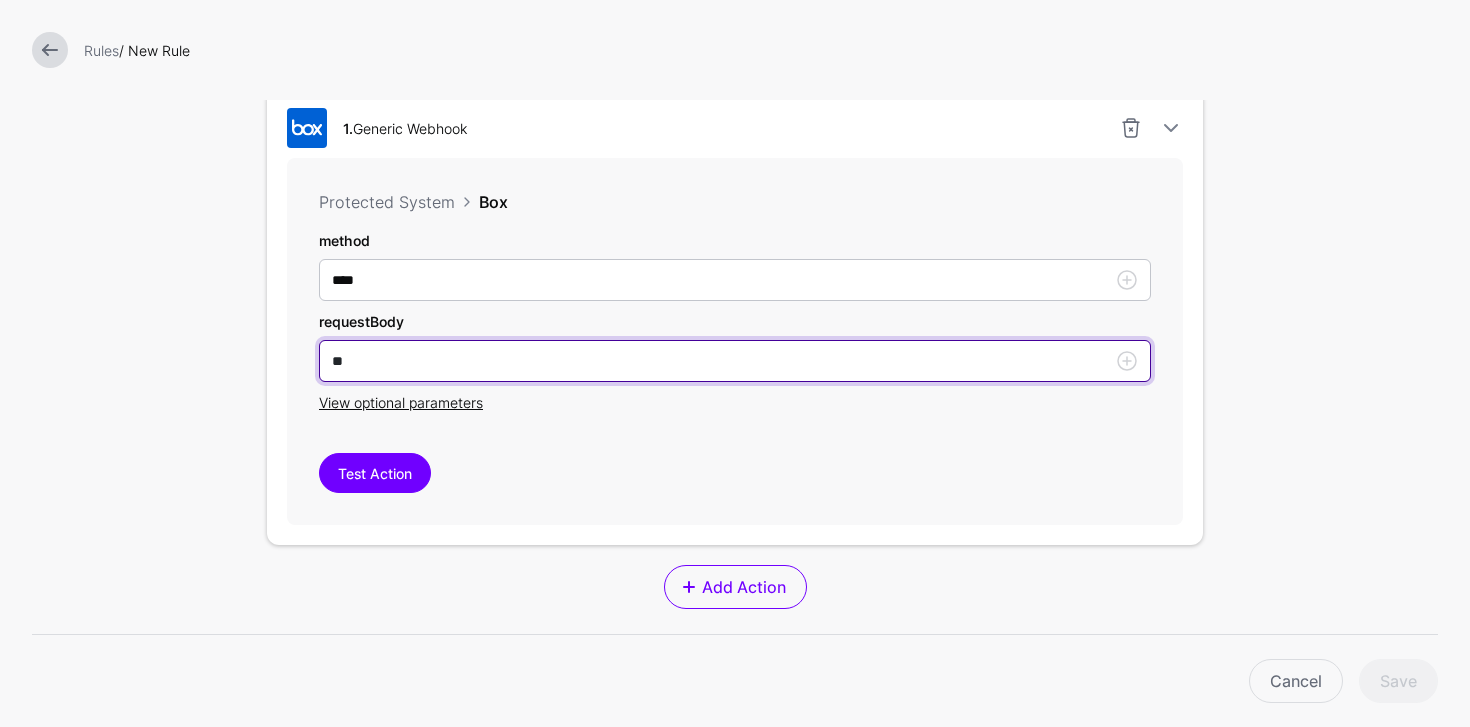 type on "**" 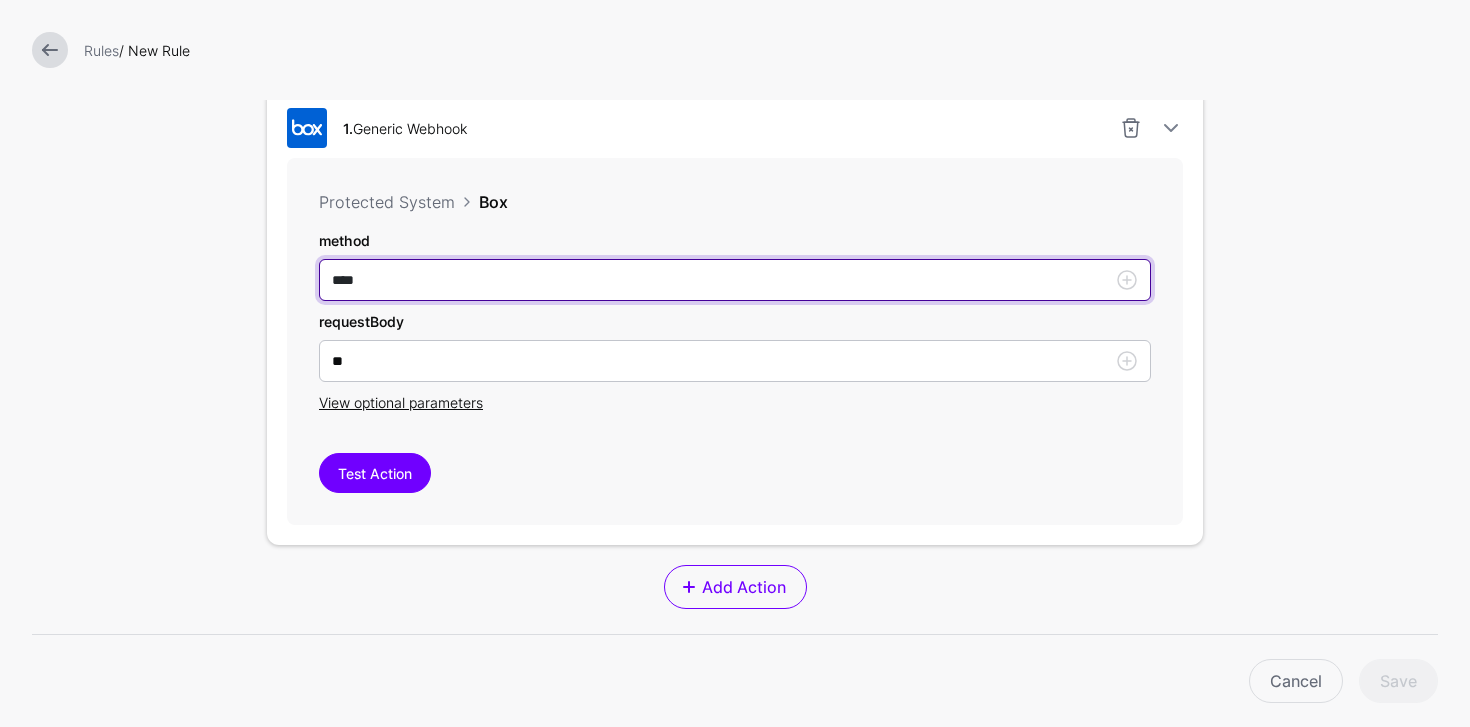 click on "****" at bounding box center [735, 280] 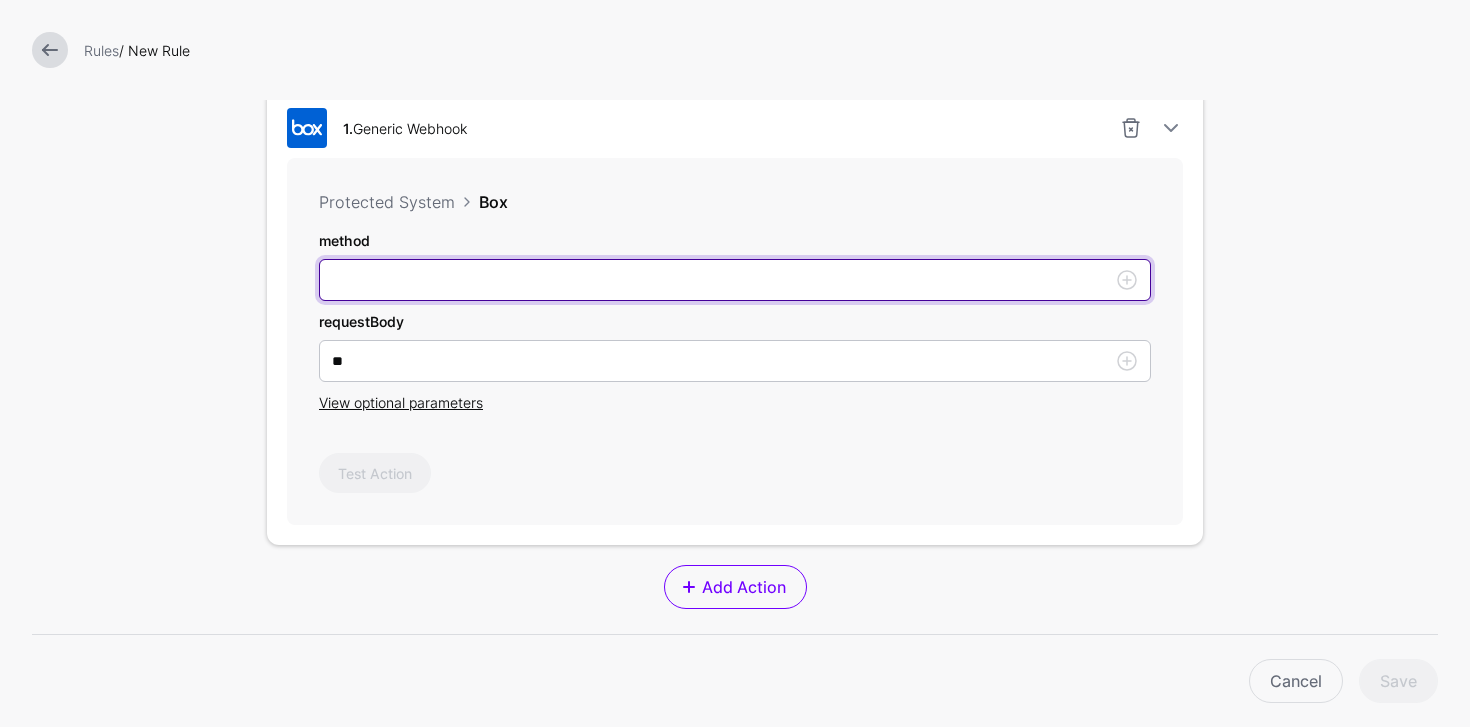 type 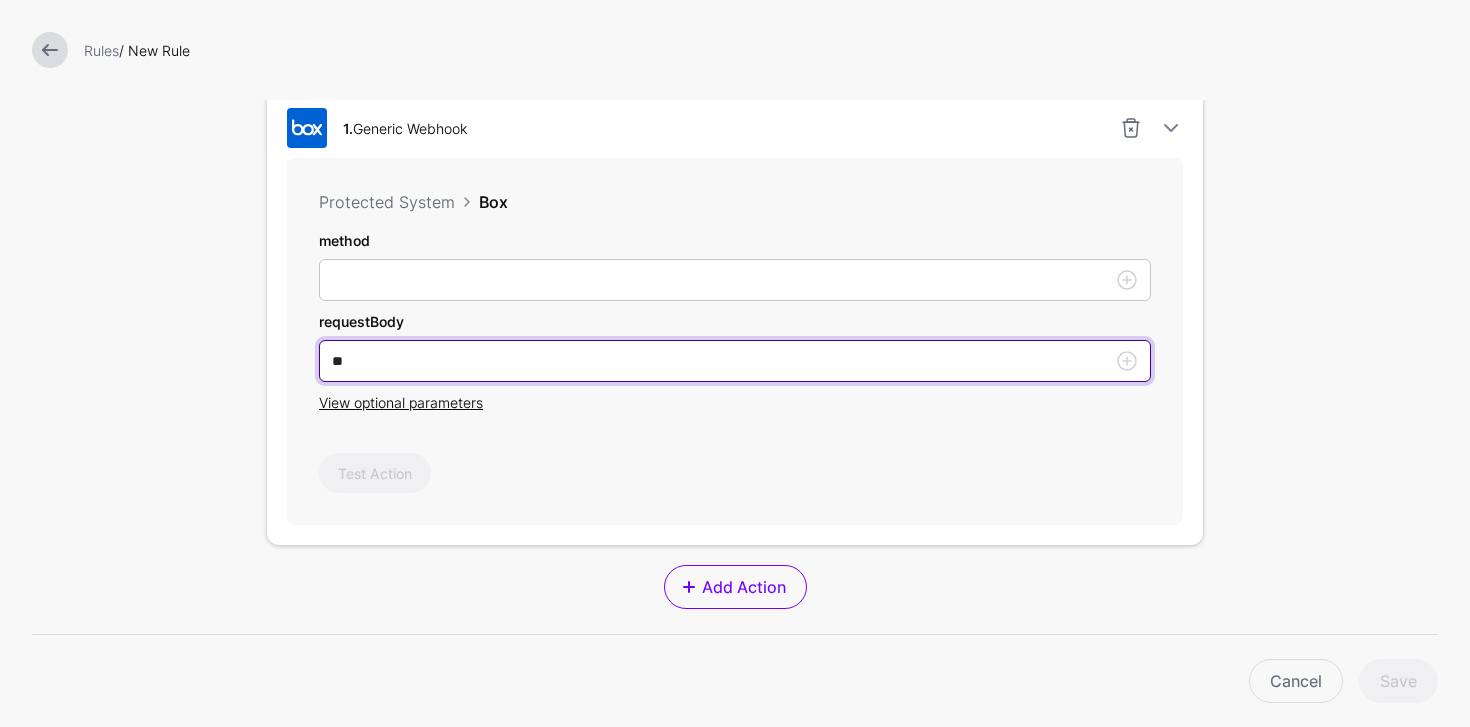 click on "**" at bounding box center (735, 280) 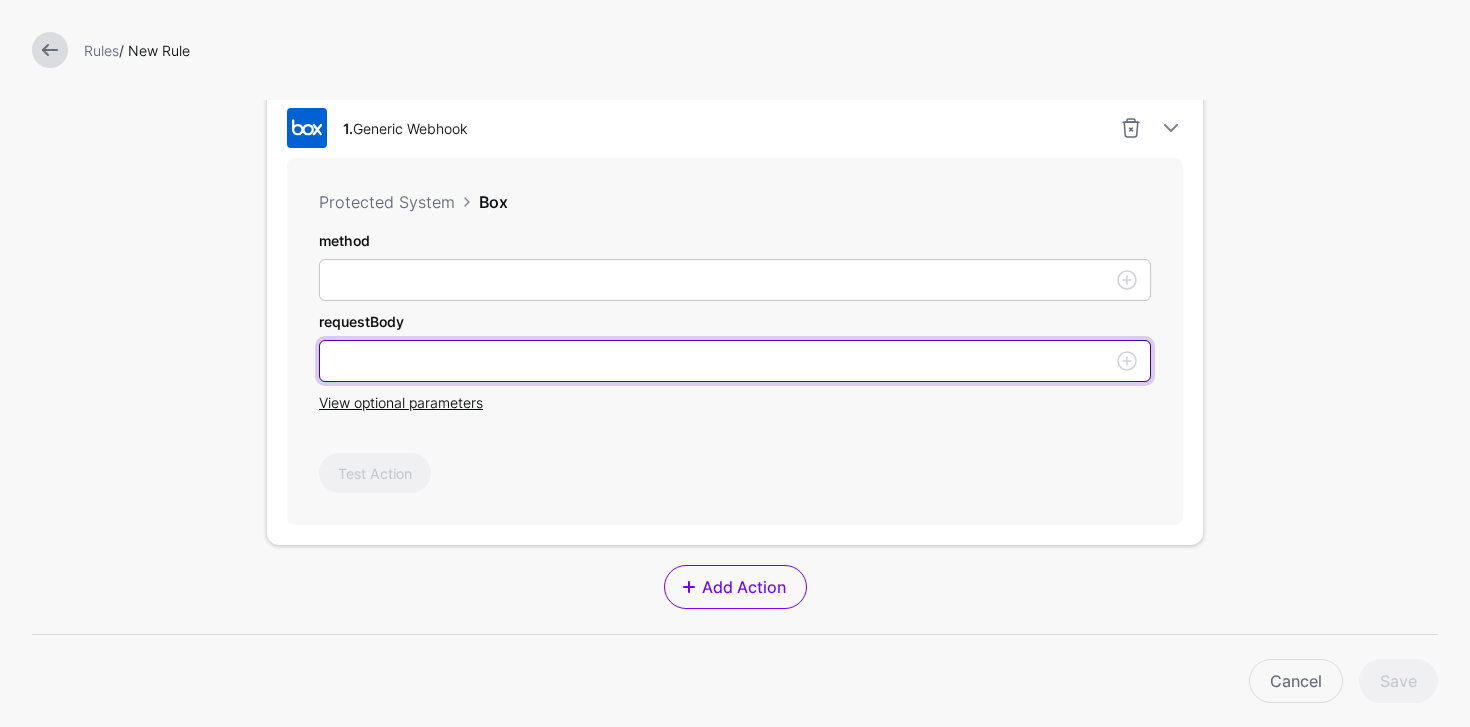 type 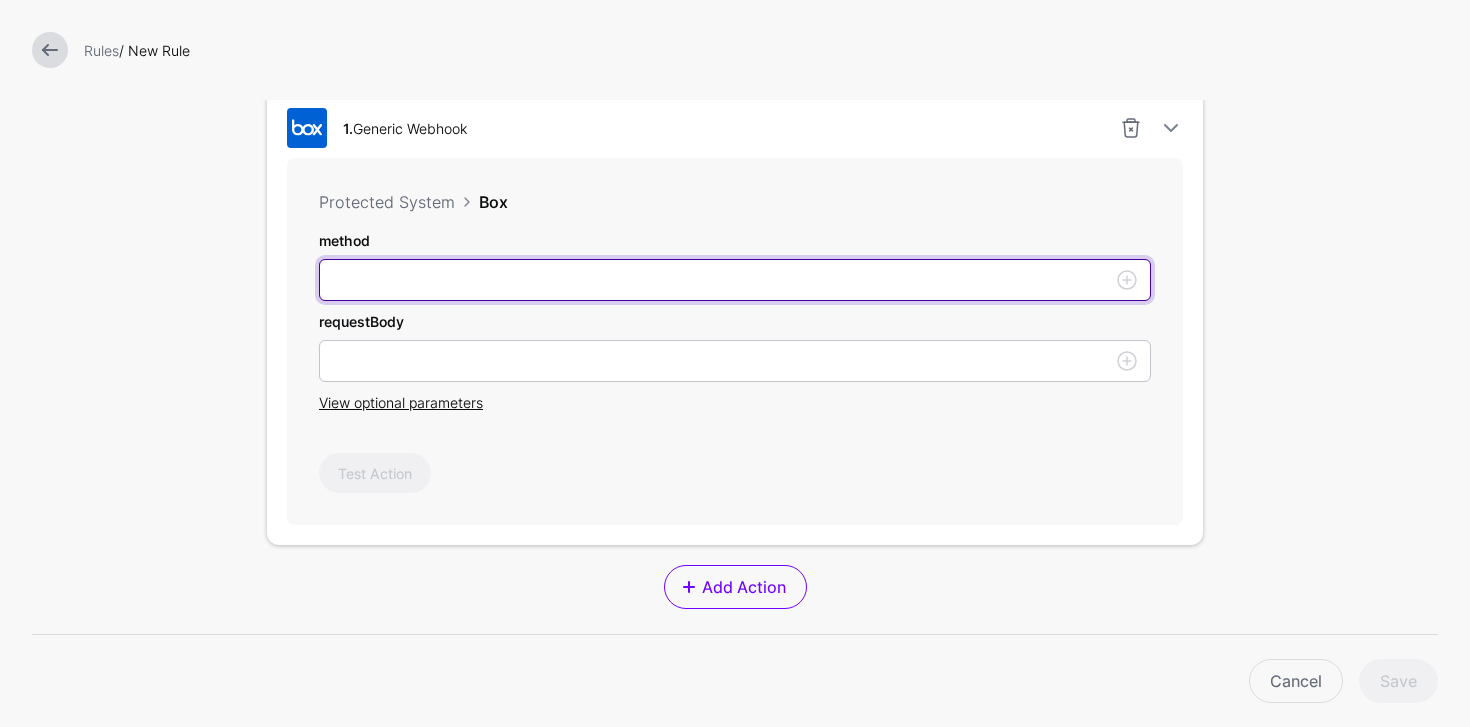 click on "method" at bounding box center (735, 280) 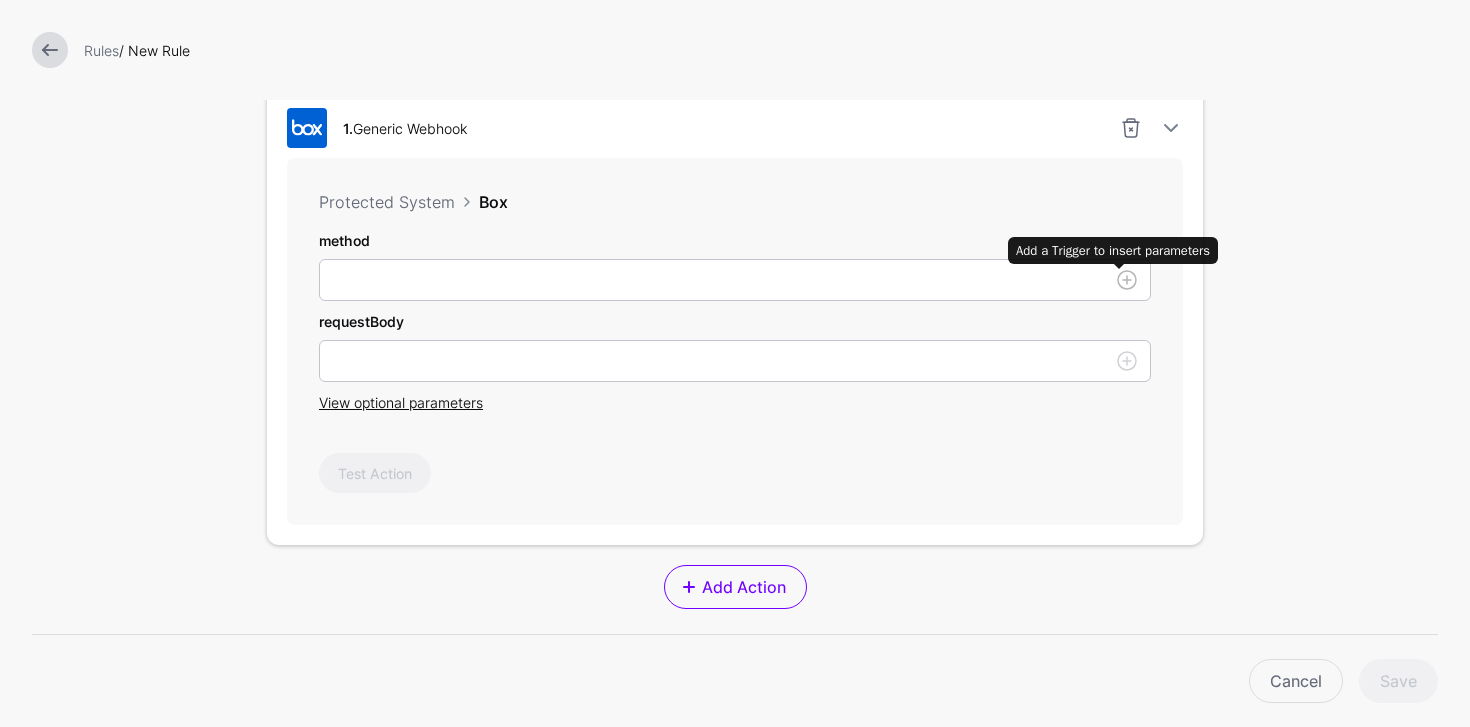 click at bounding box center [1127, 280] 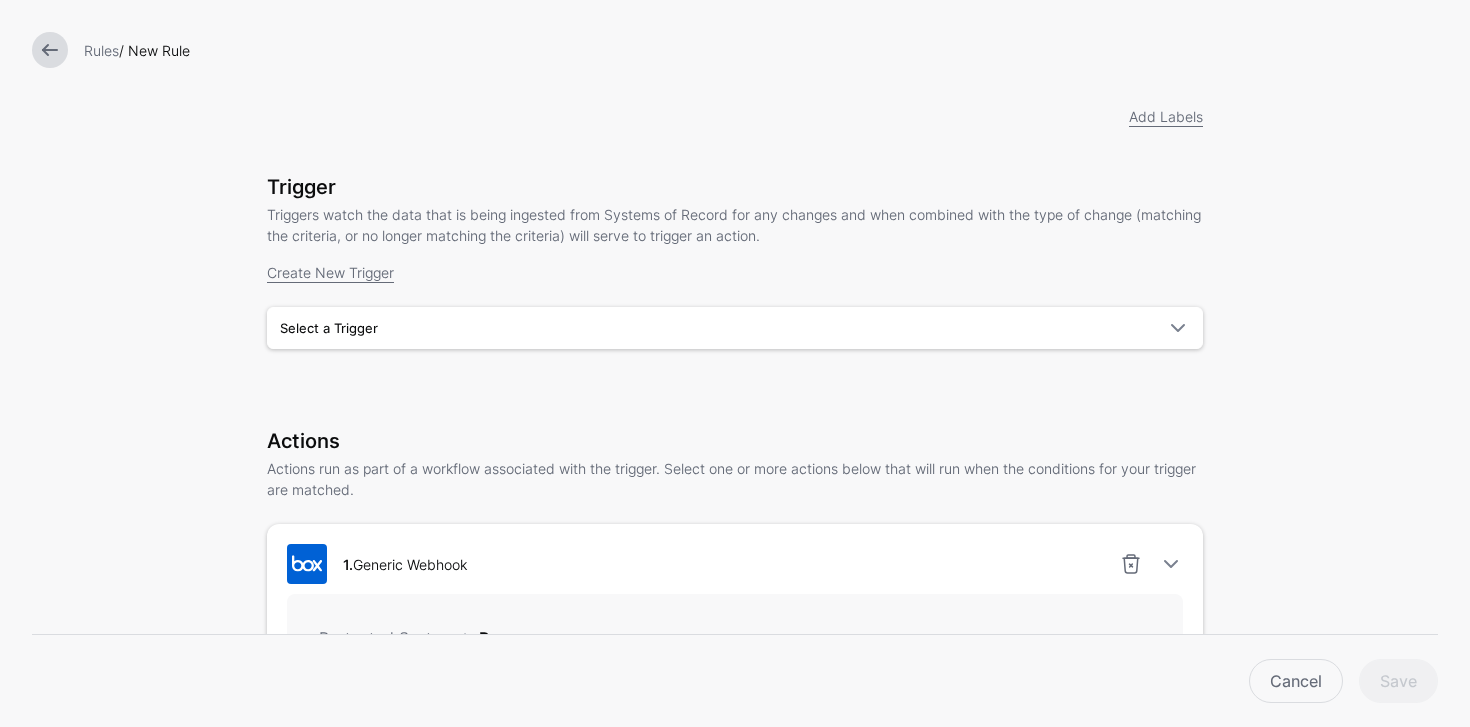 scroll, scrollTop: 0, scrollLeft: 0, axis: both 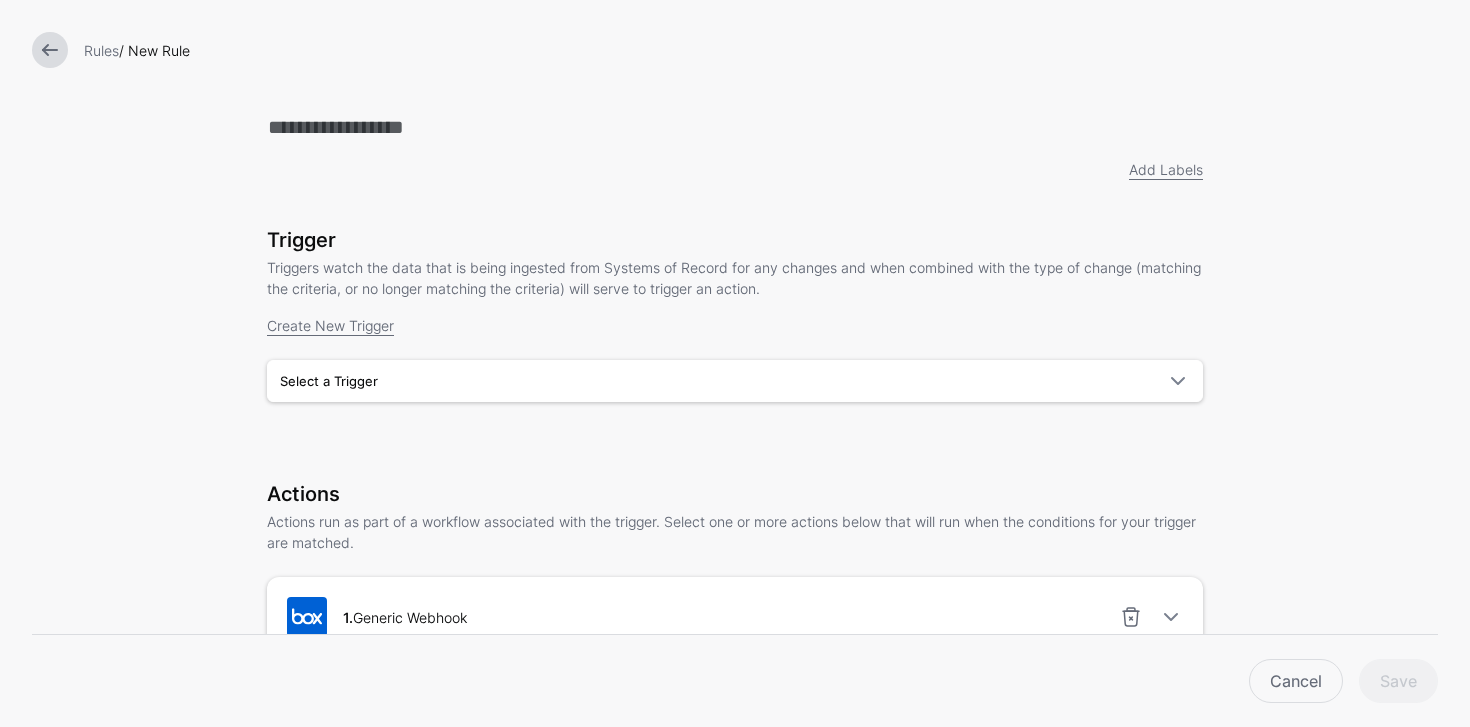 click at bounding box center [50, 50] 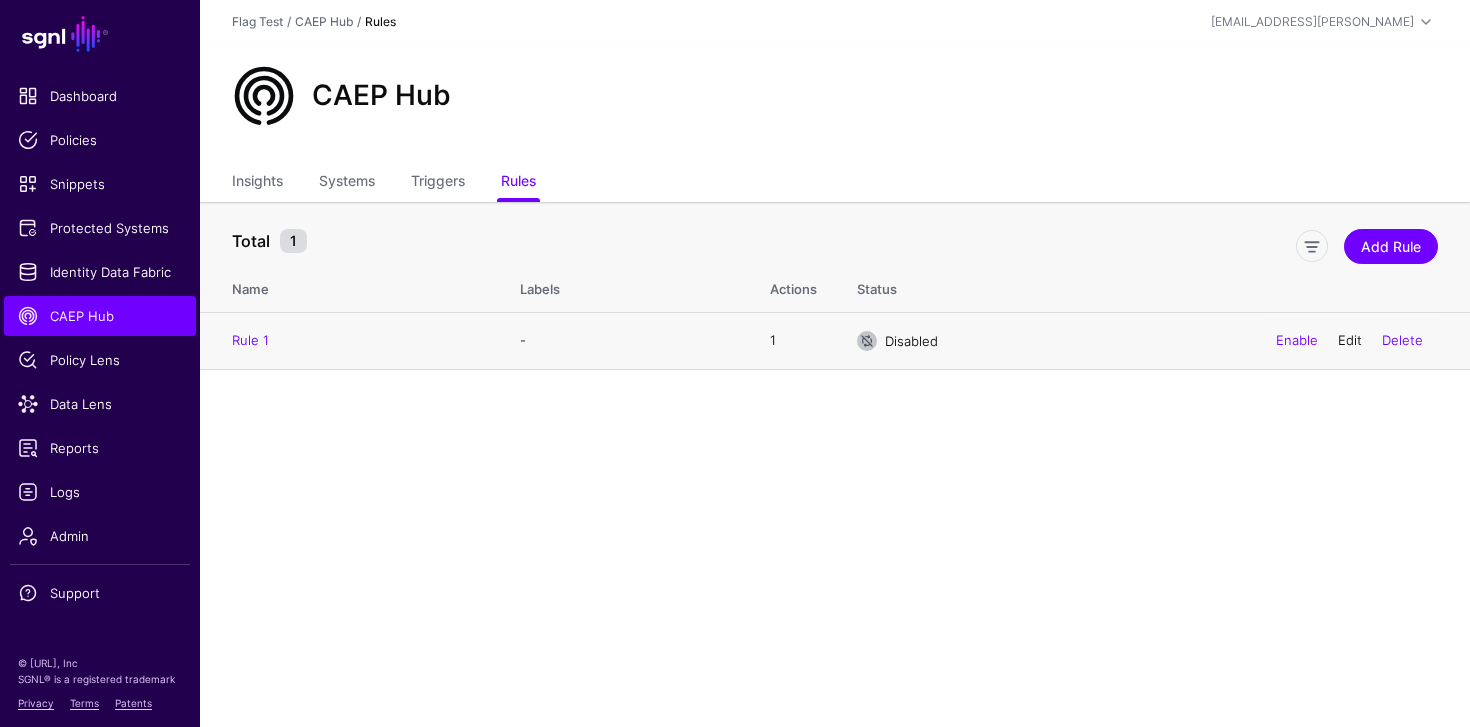 click on "Edit" 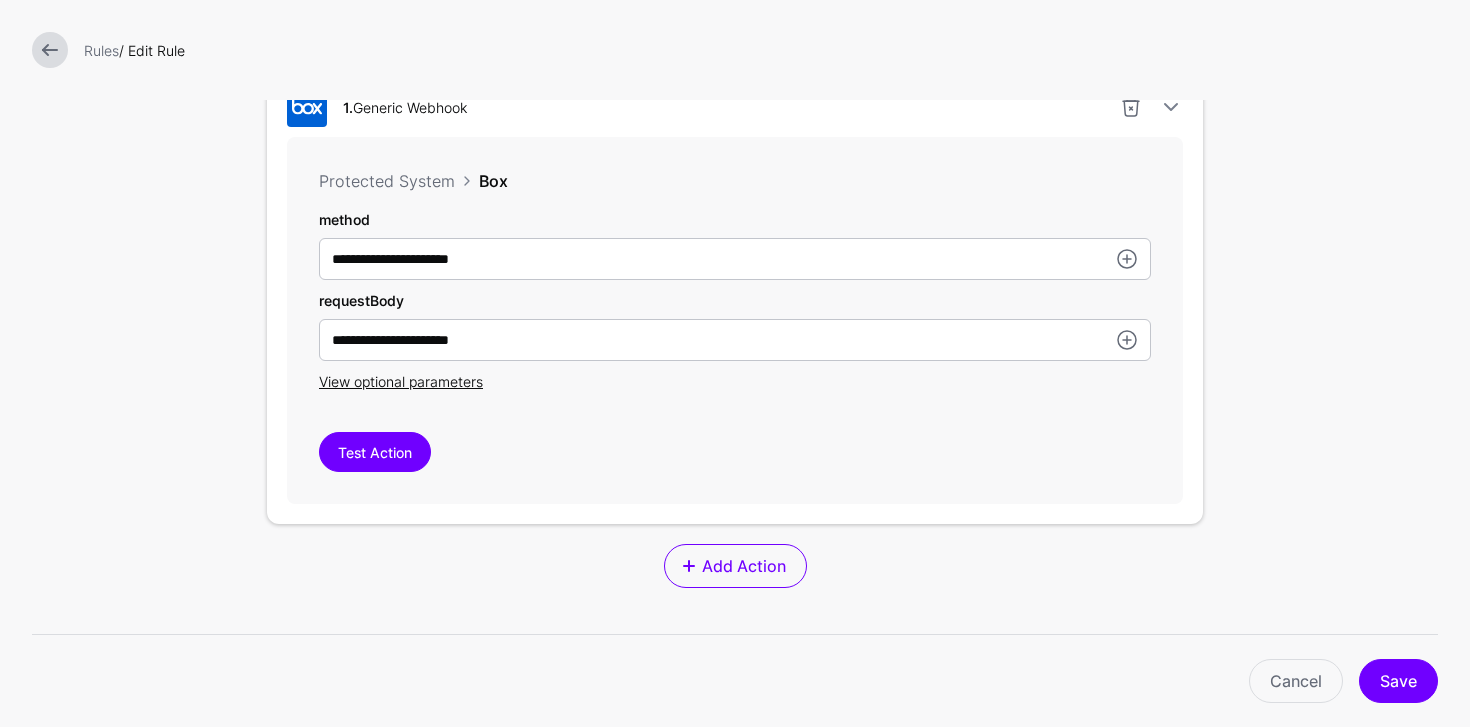 scroll, scrollTop: 617, scrollLeft: 0, axis: vertical 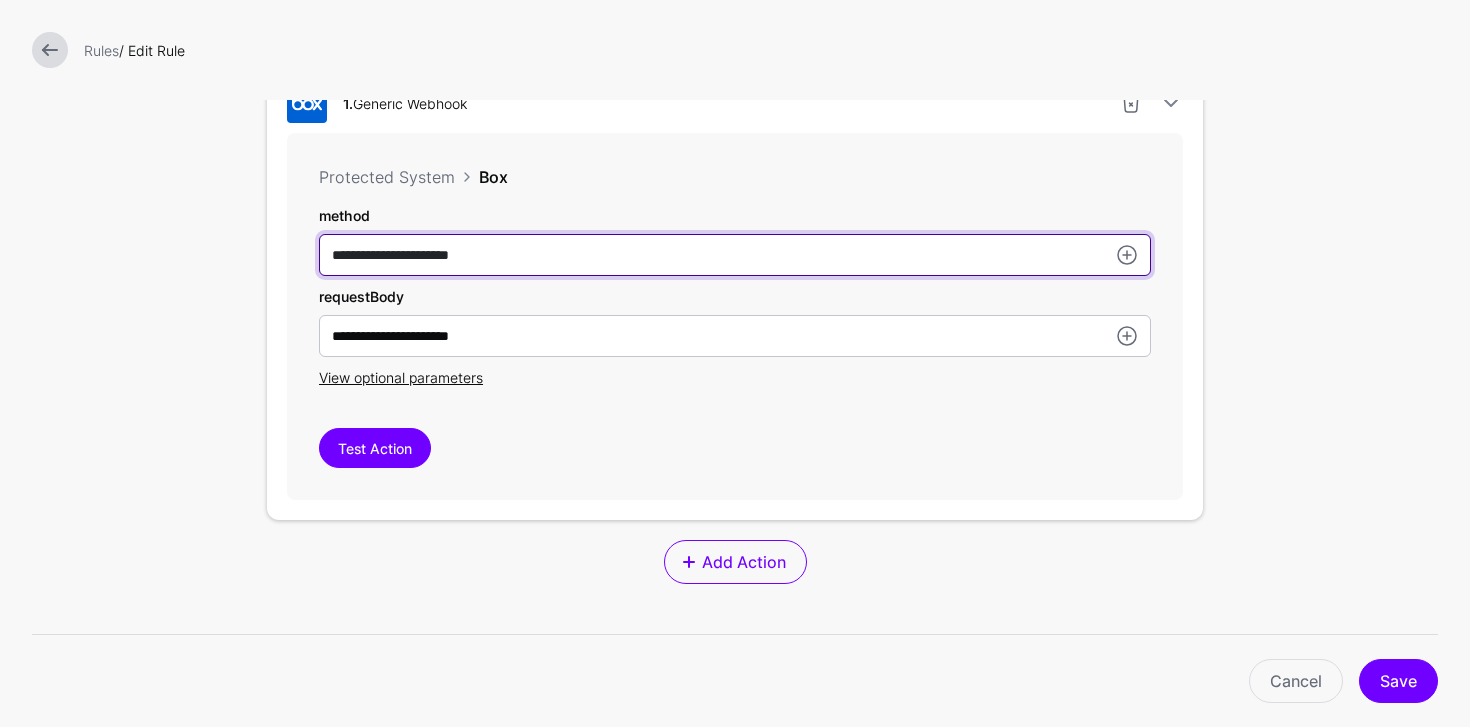 drag, startPoint x: 506, startPoint y: 268, endPoint x: 308, endPoint y: 244, distance: 199.44925 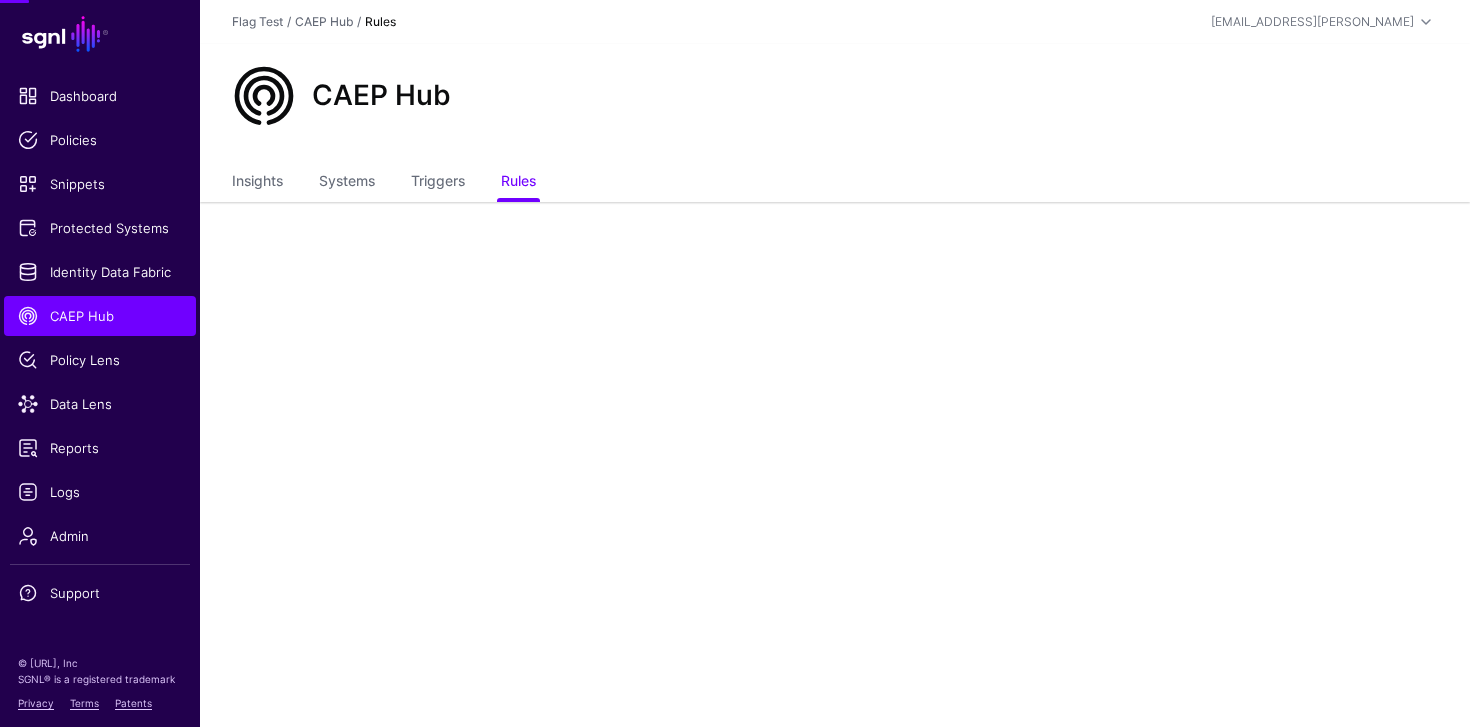 scroll, scrollTop: 0, scrollLeft: 0, axis: both 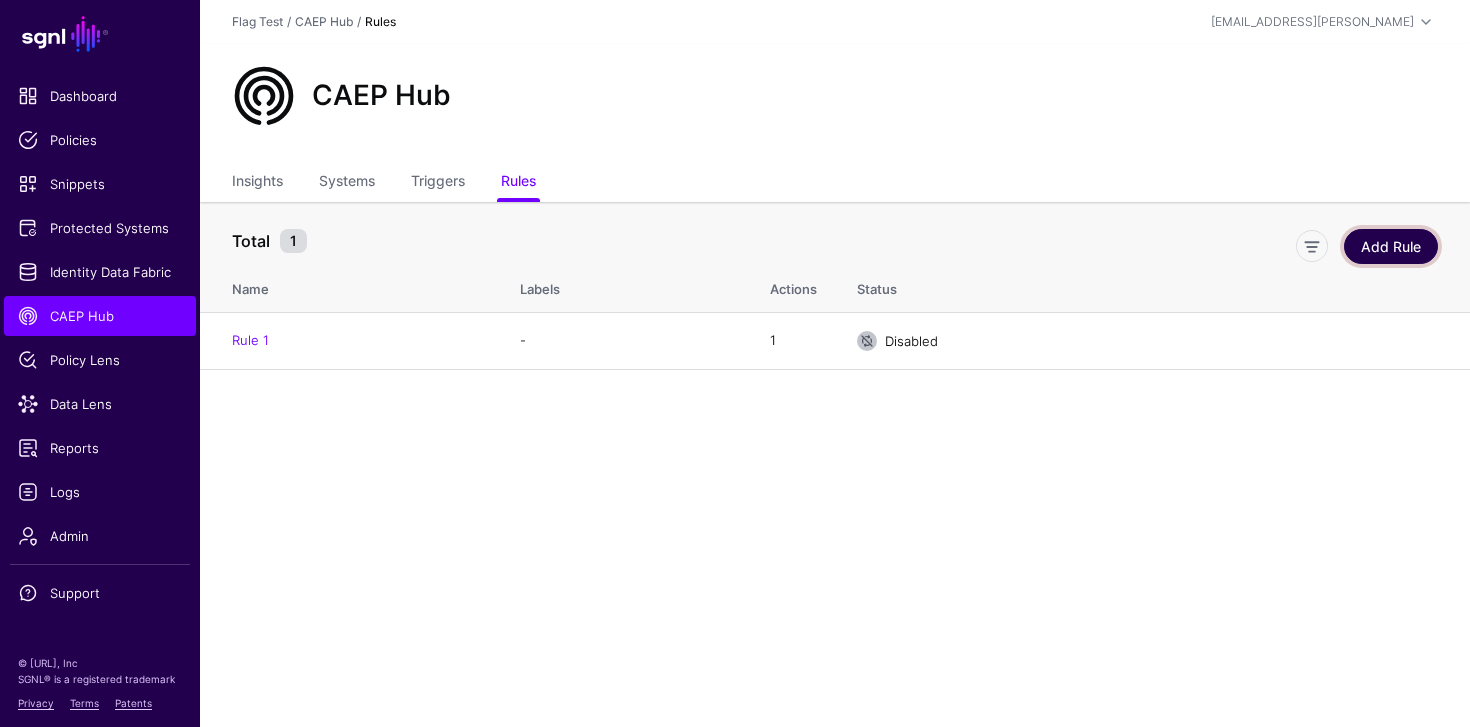 click on "Add Rule" 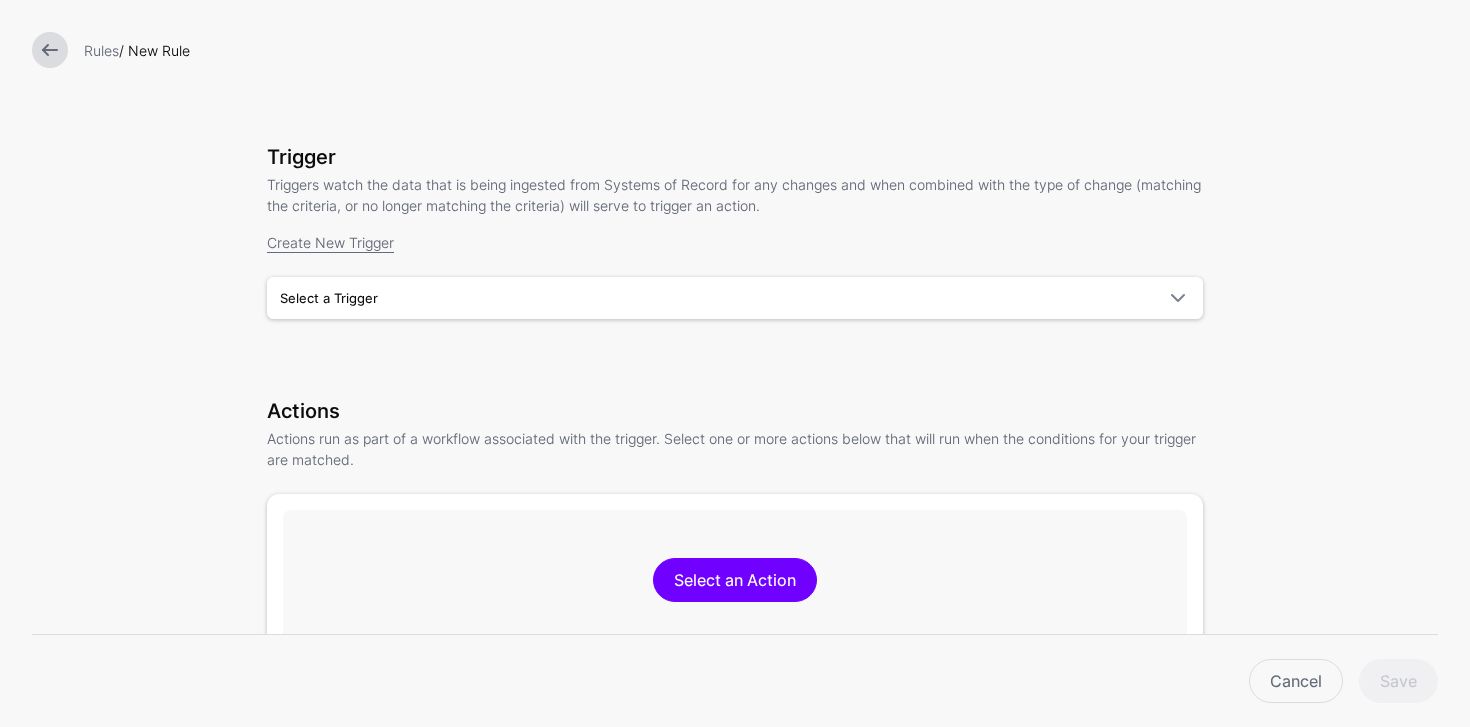 scroll, scrollTop: 0, scrollLeft: 0, axis: both 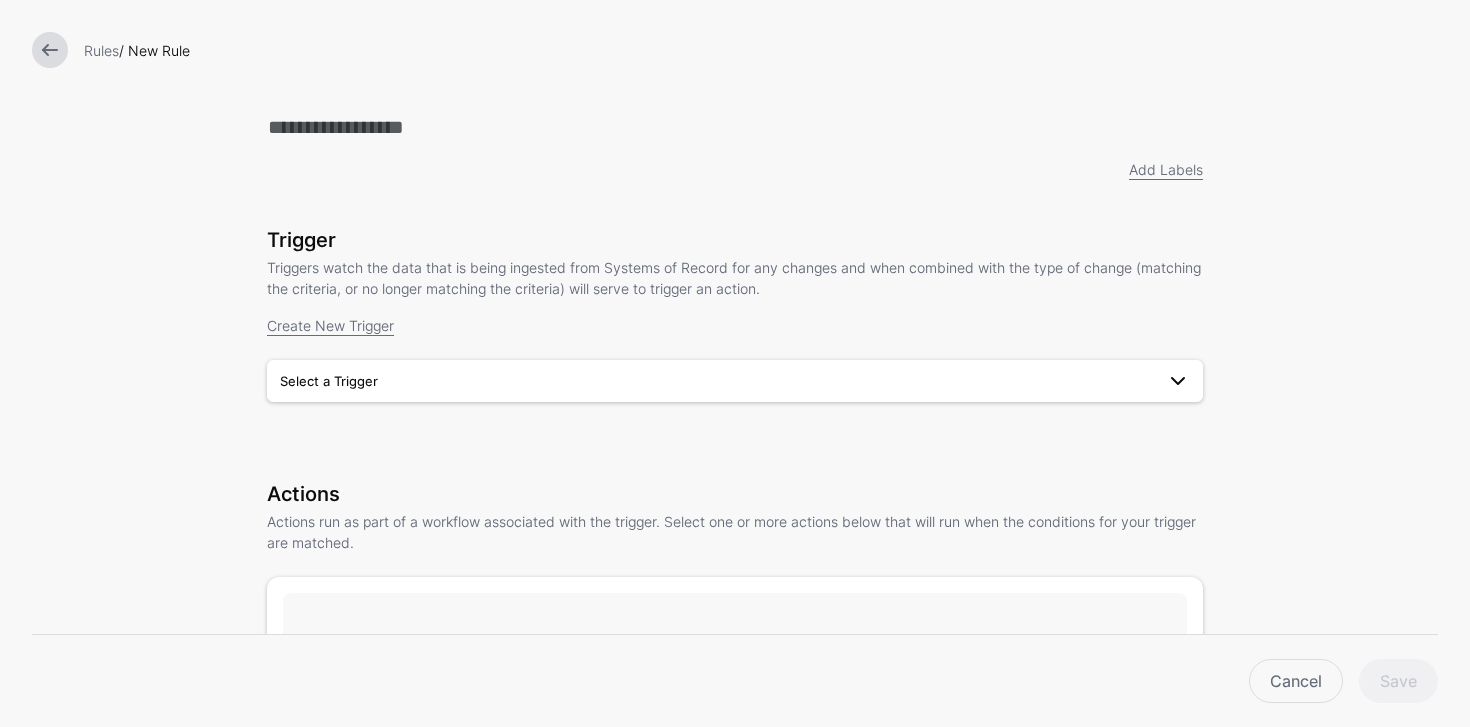 click on "Select a Trigger" at bounding box center (735, 381) 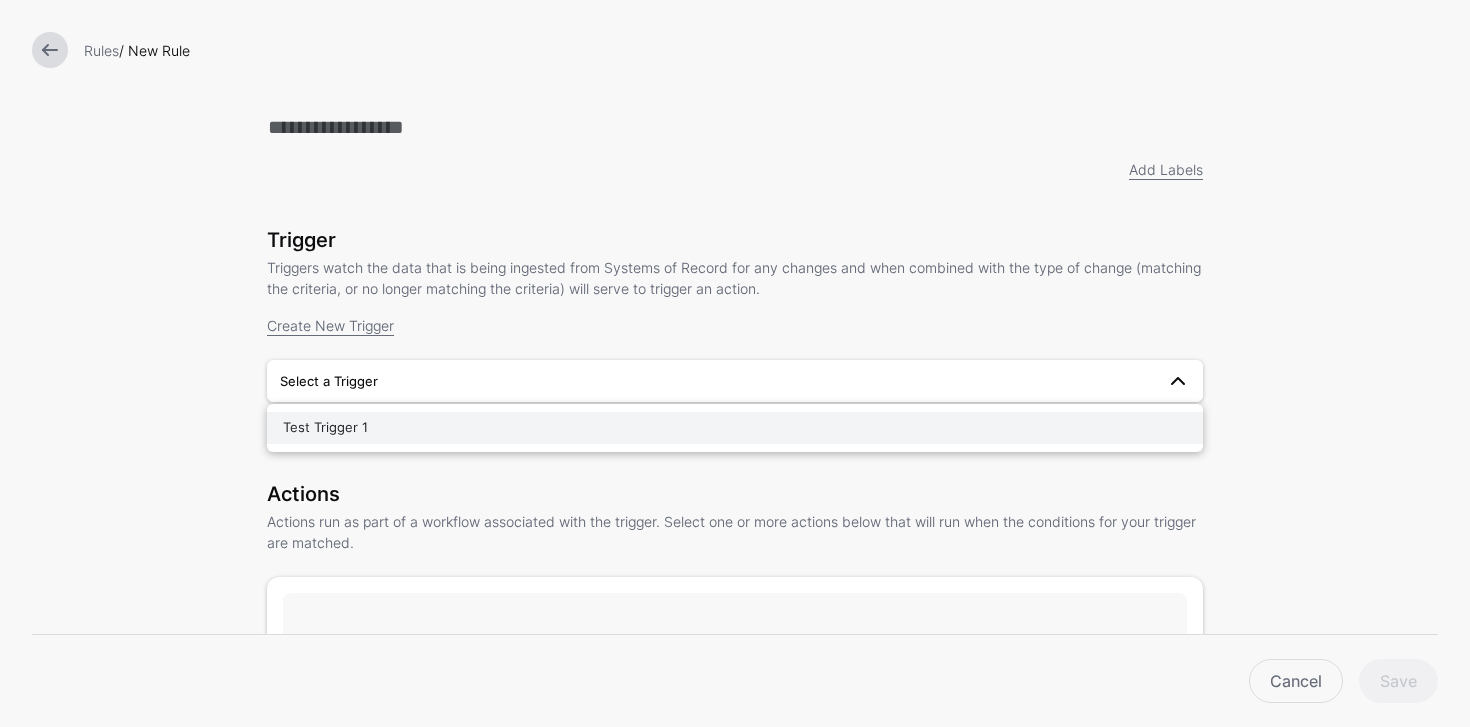 click on "Test Trigger 1" at bounding box center (735, 428) 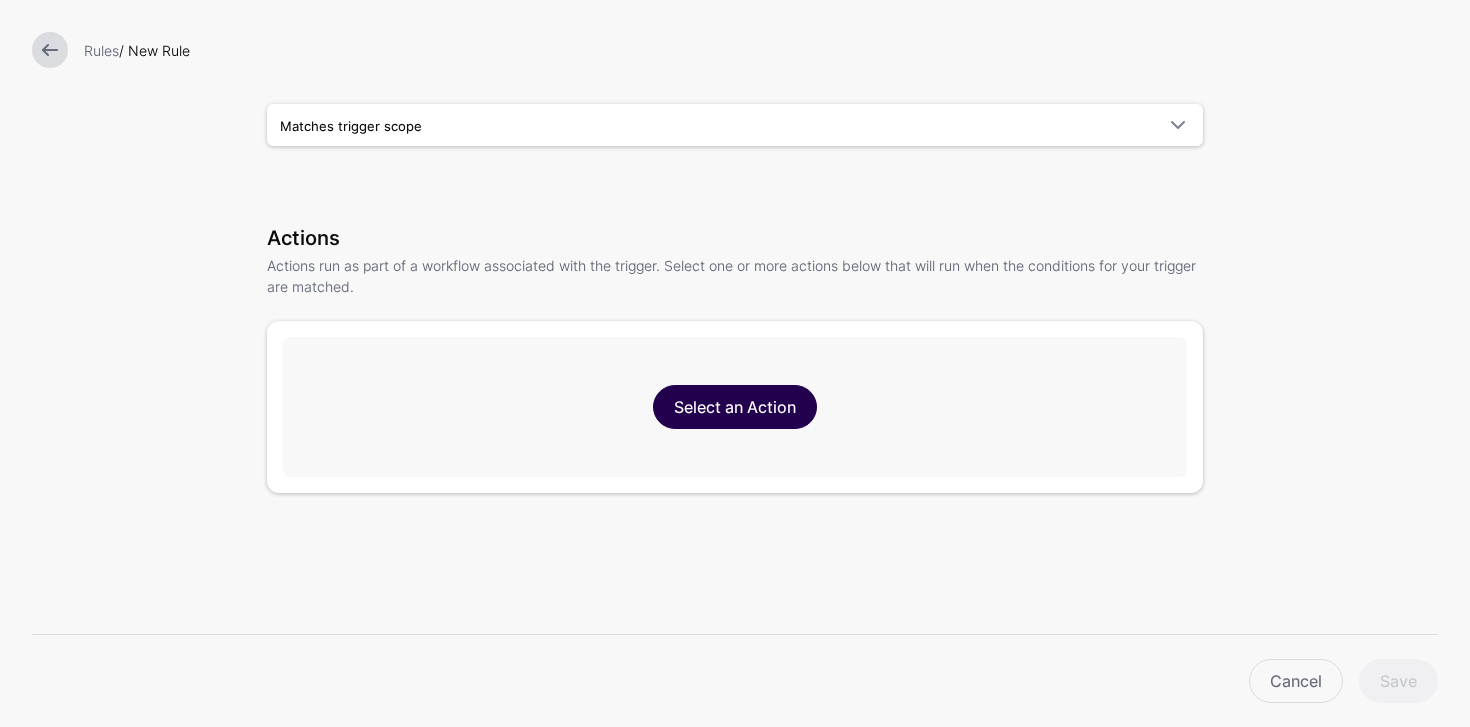 scroll, scrollTop: 381, scrollLeft: 0, axis: vertical 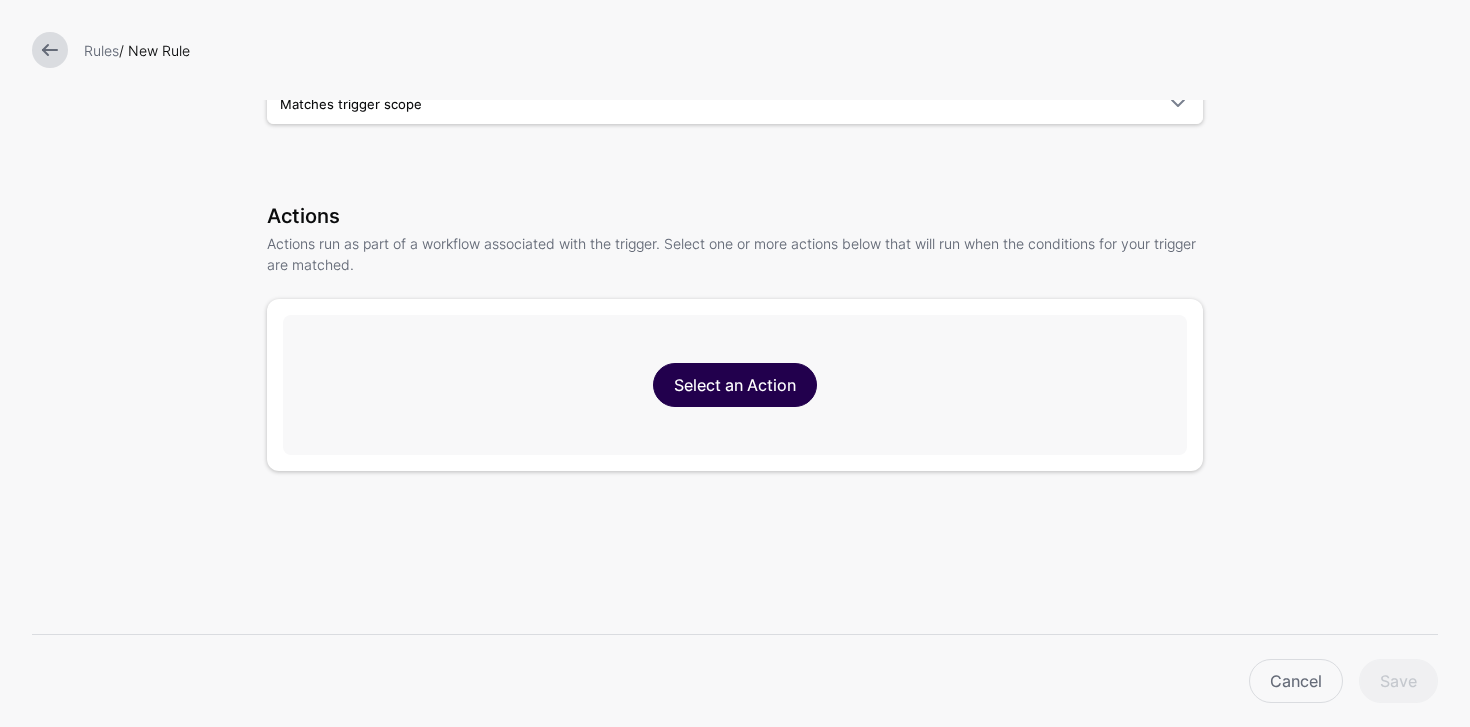 click on "Select an Action" at bounding box center [735, 385] 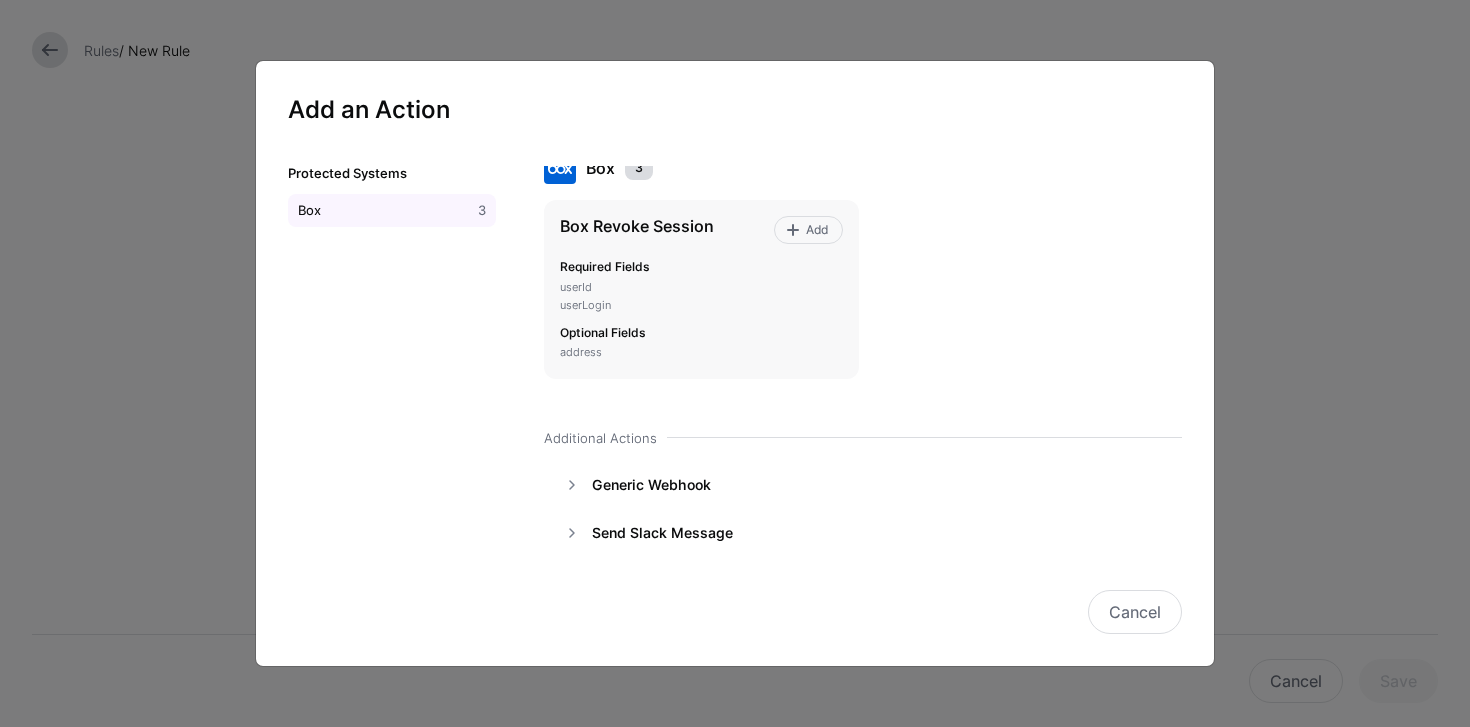 scroll, scrollTop: 39, scrollLeft: 0, axis: vertical 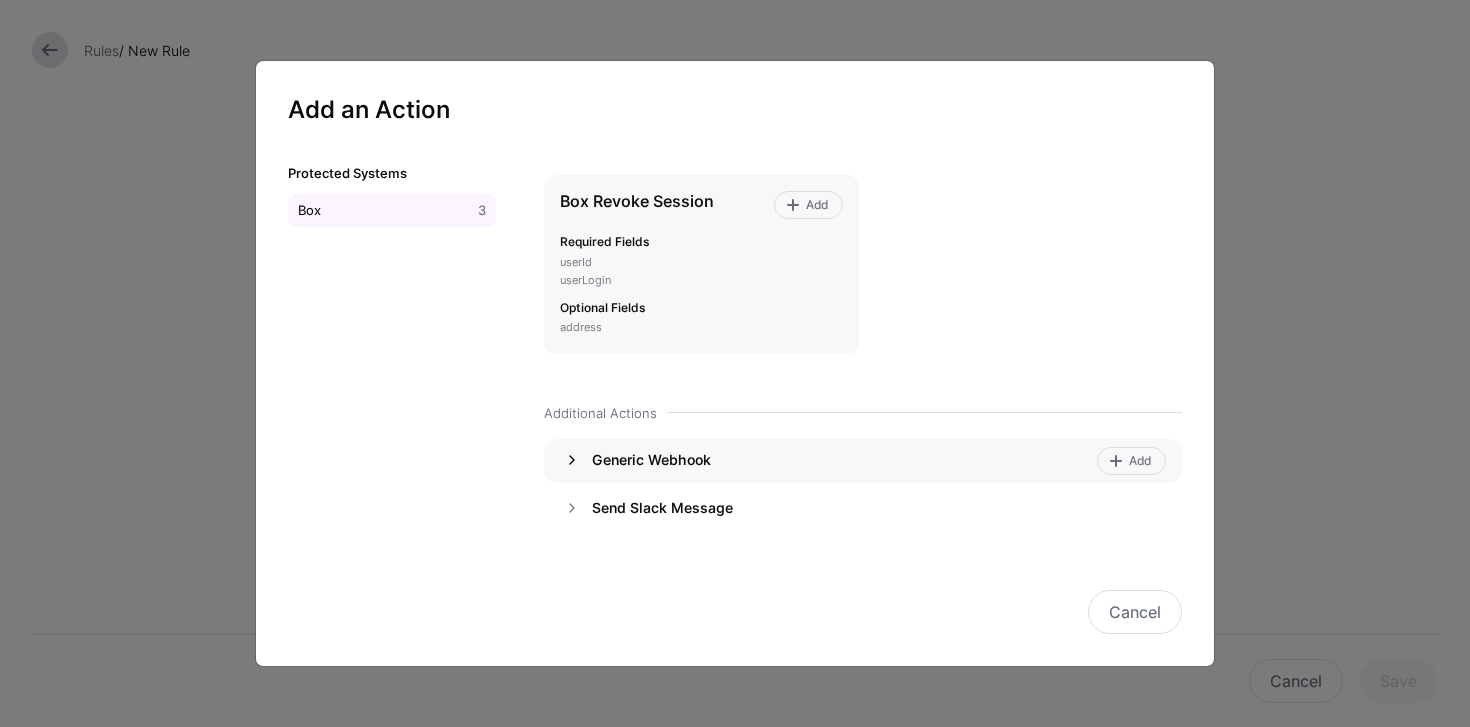 click 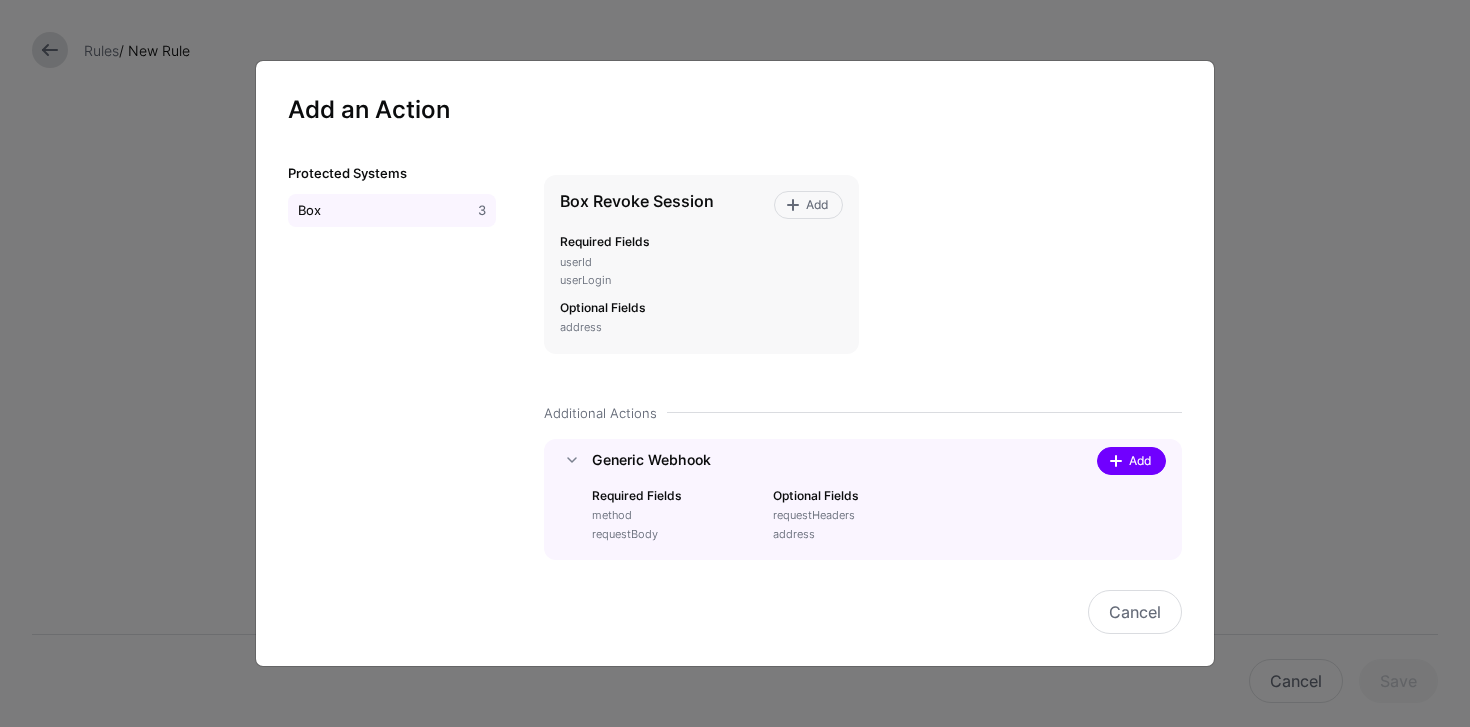 click 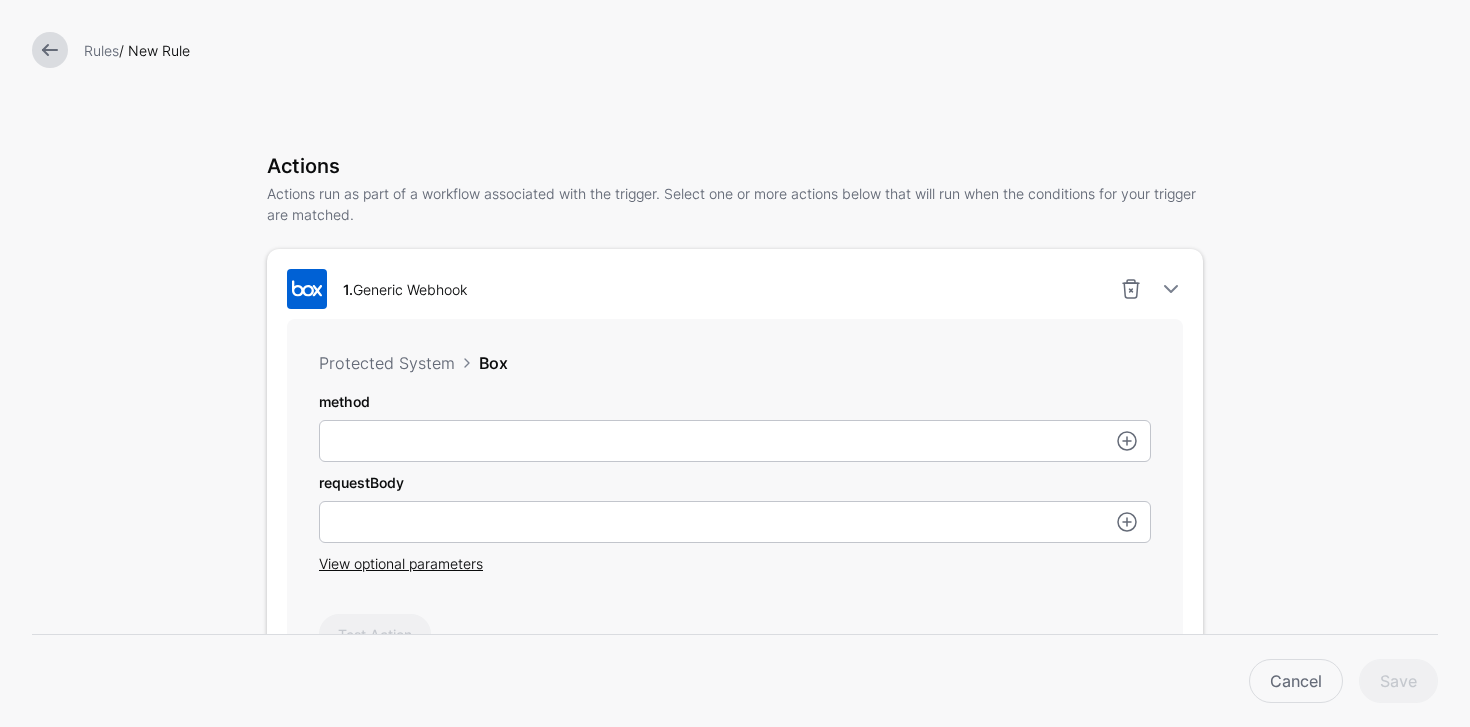 scroll, scrollTop: 539, scrollLeft: 0, axis: vertical 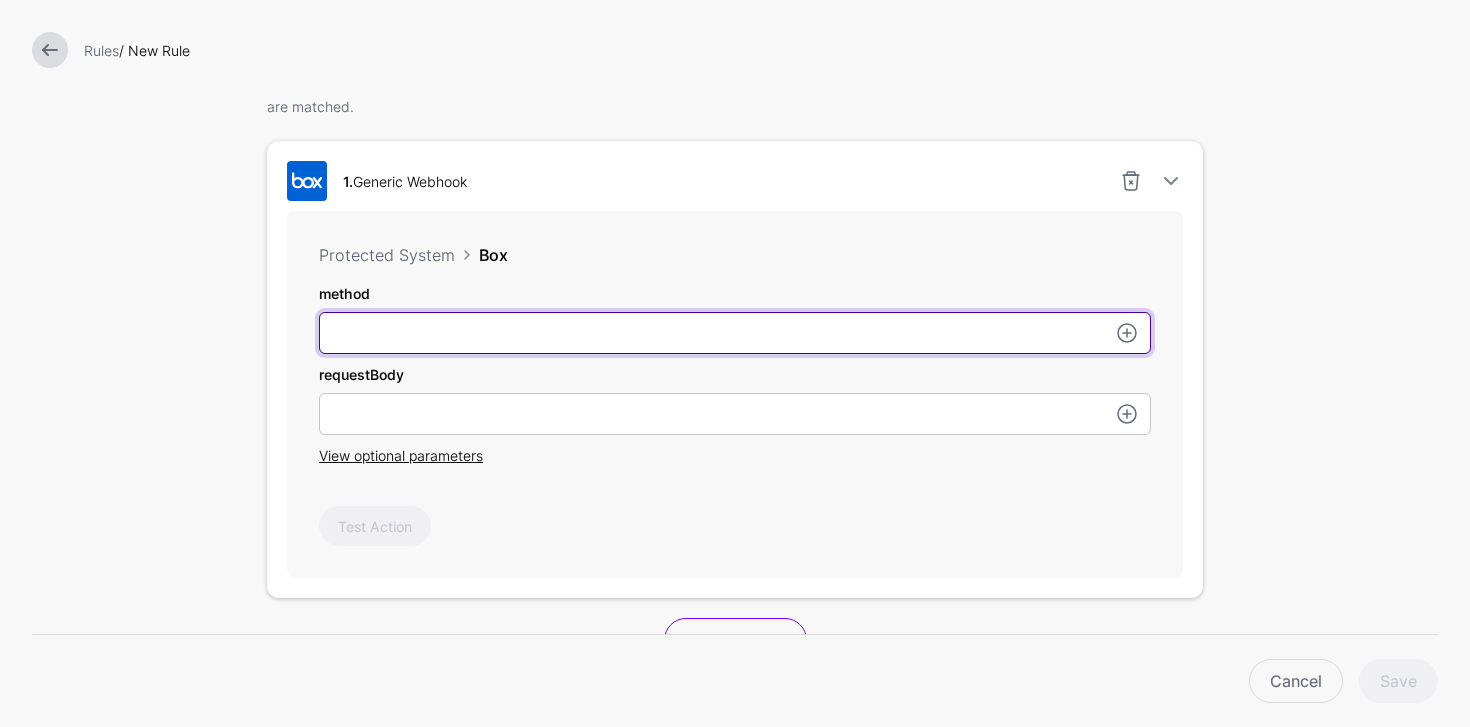 click on "method" at bounding box center (735, 333) 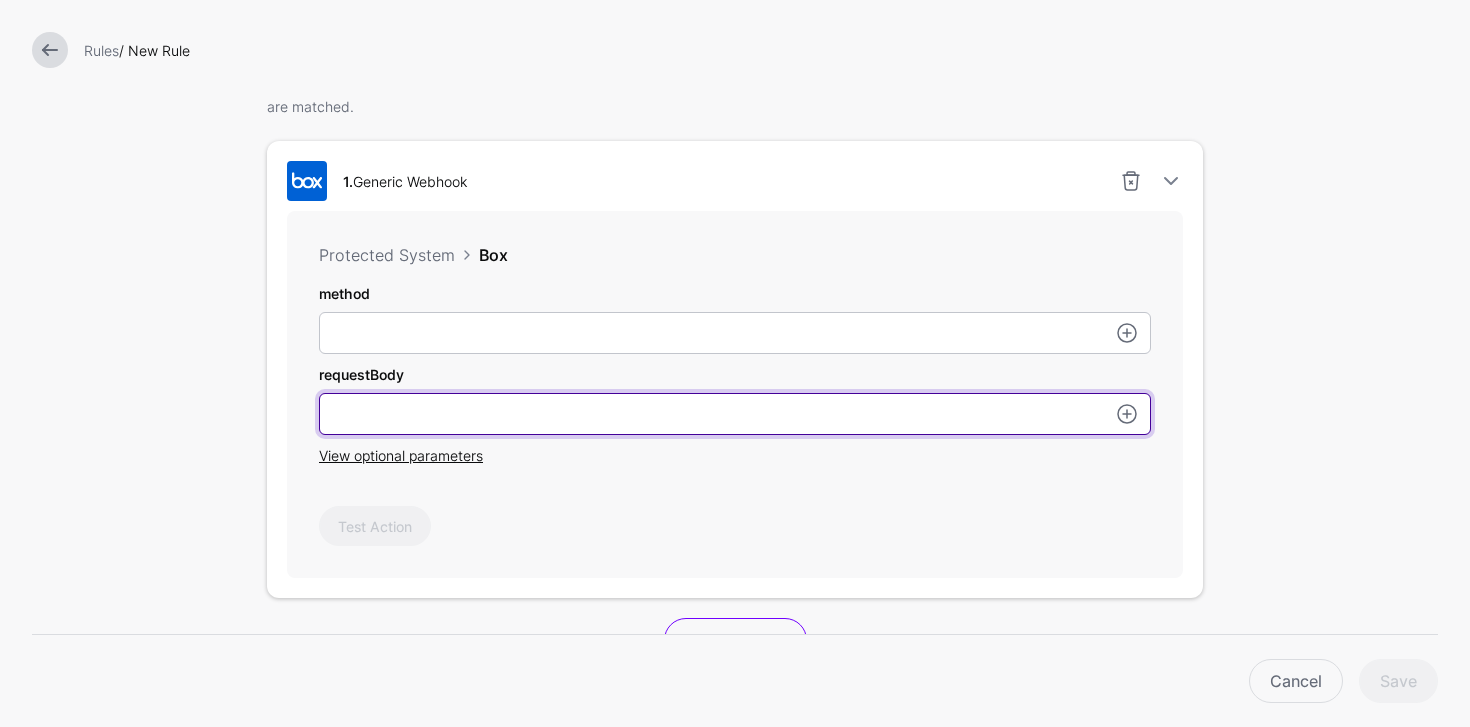 click on "method" at bounding box center (735, 333) 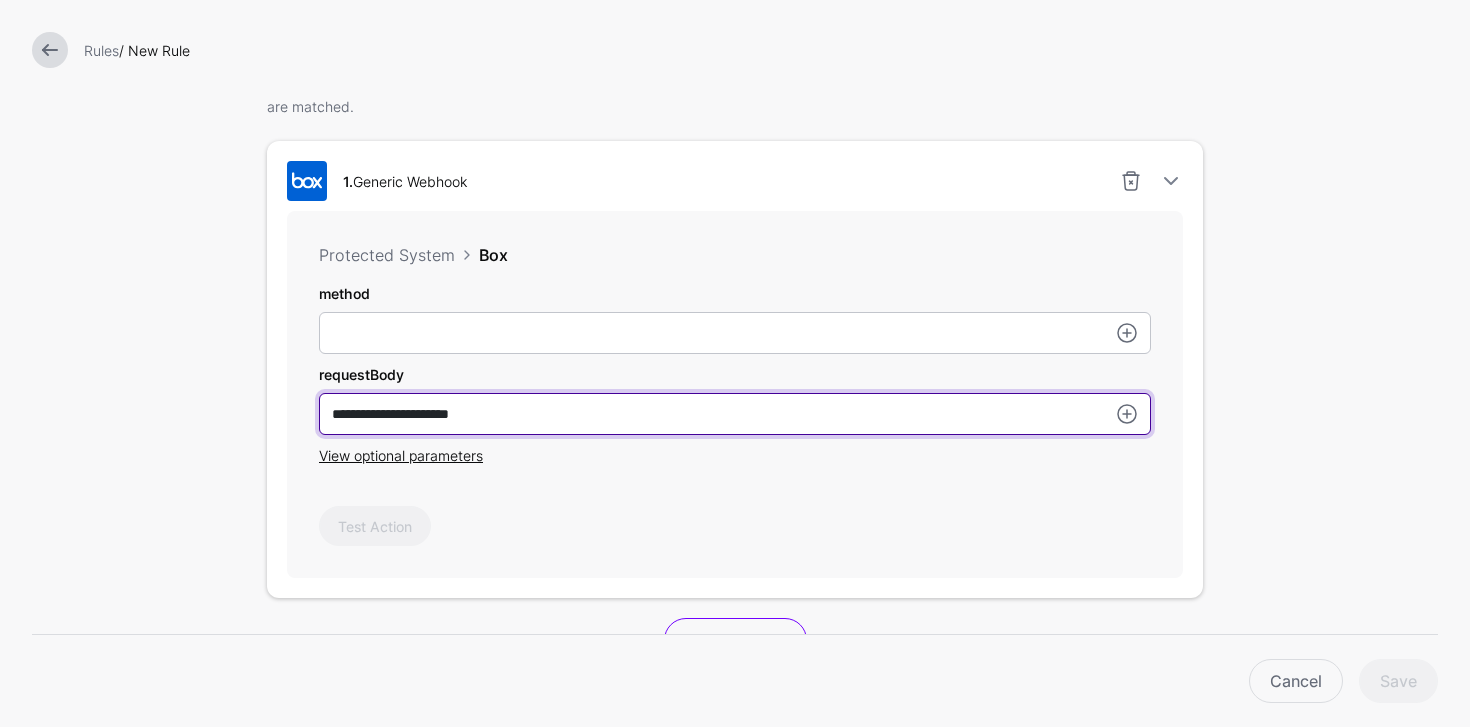 type on "**********" 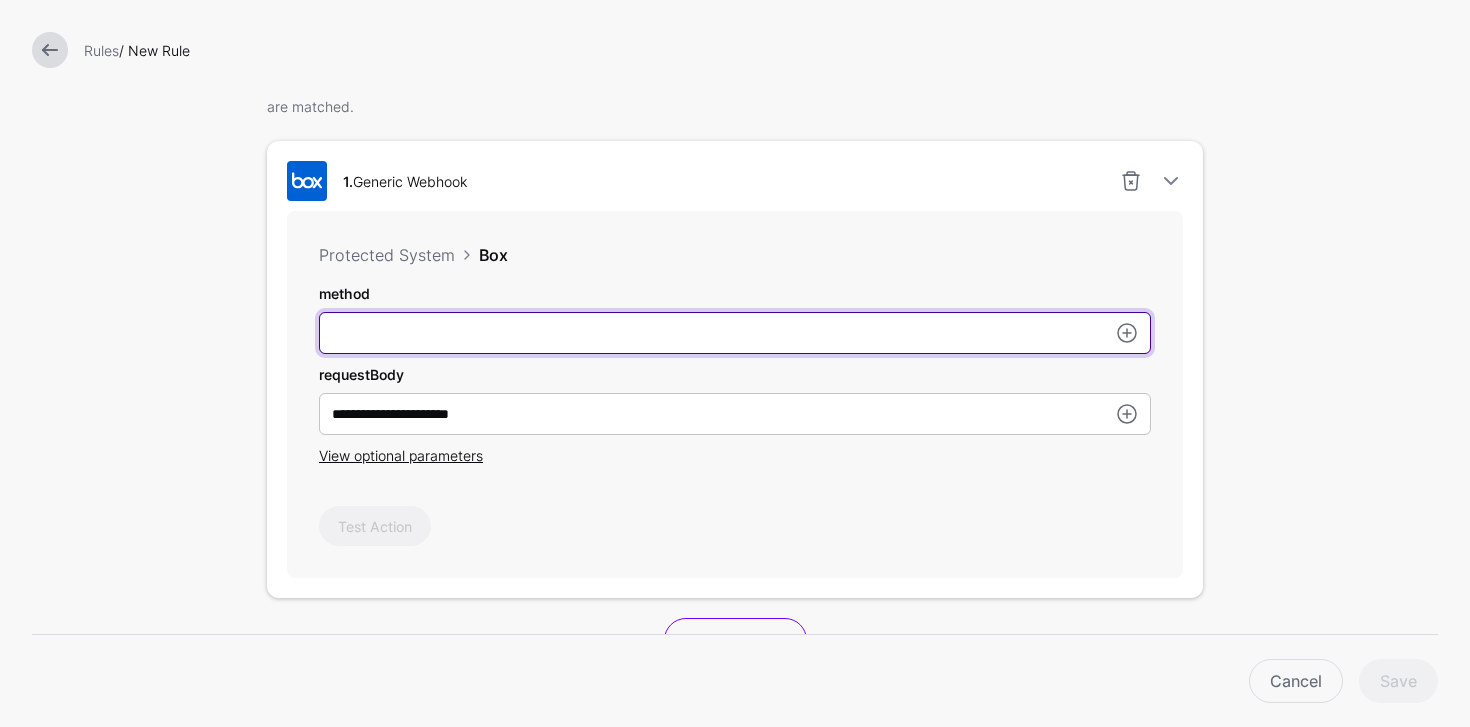 click on "method" at bounding box center (735, 333) 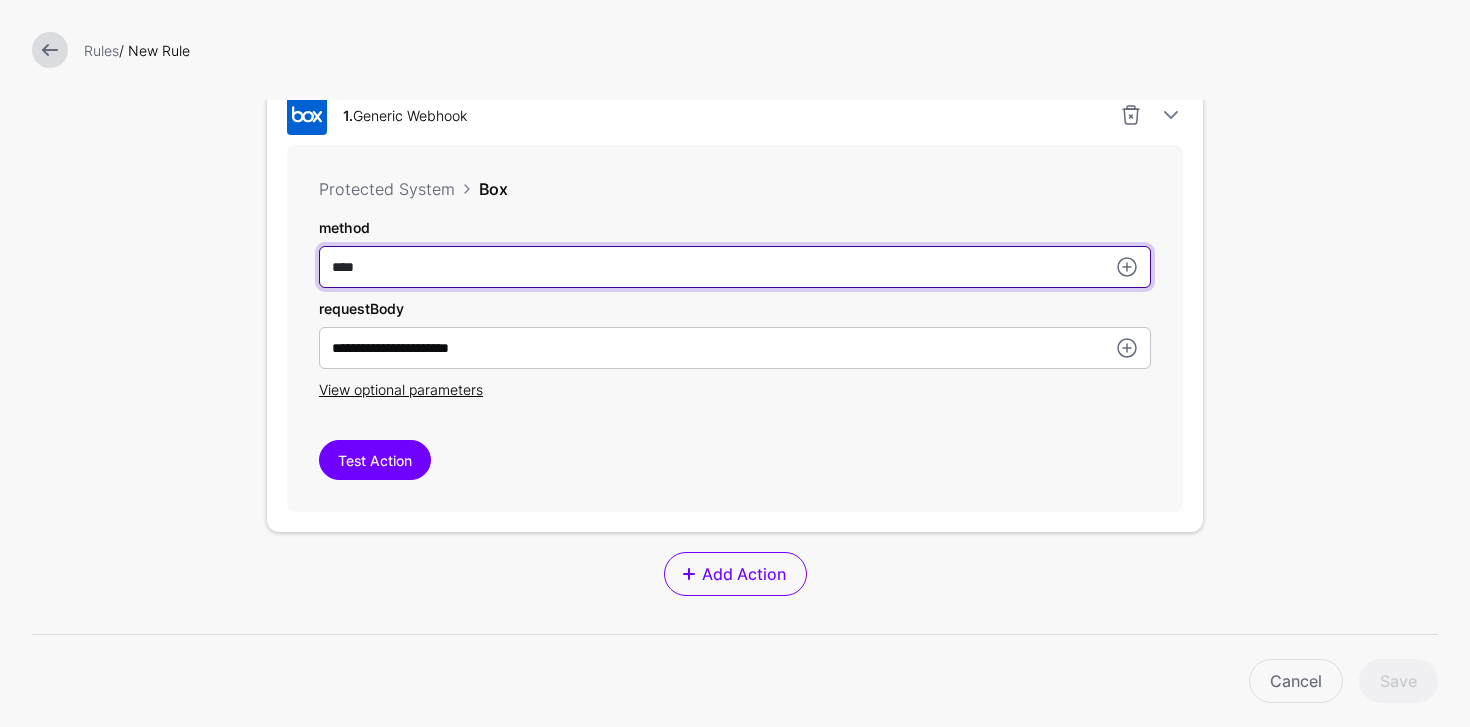 scroll, scrollTop: 686, scrollLeft: 0, axis: vertical 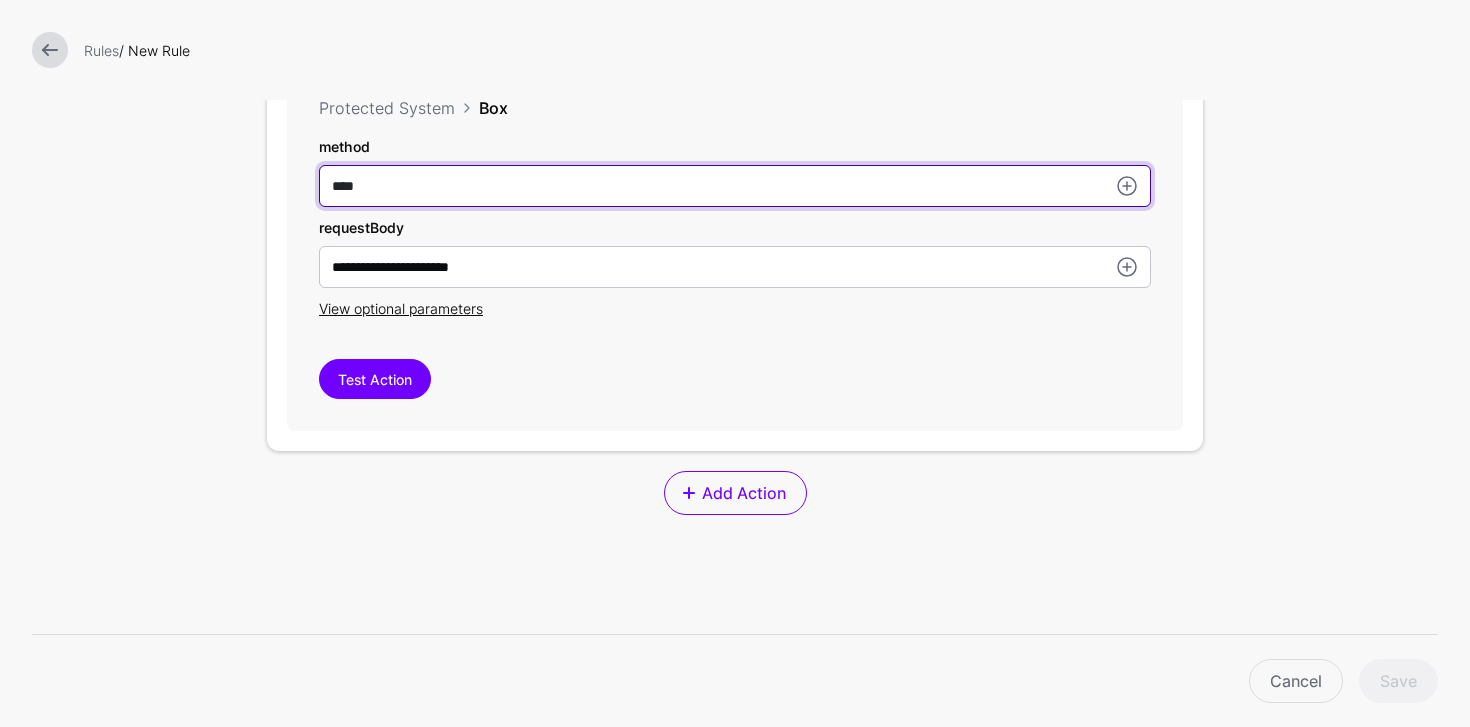 type on "****" 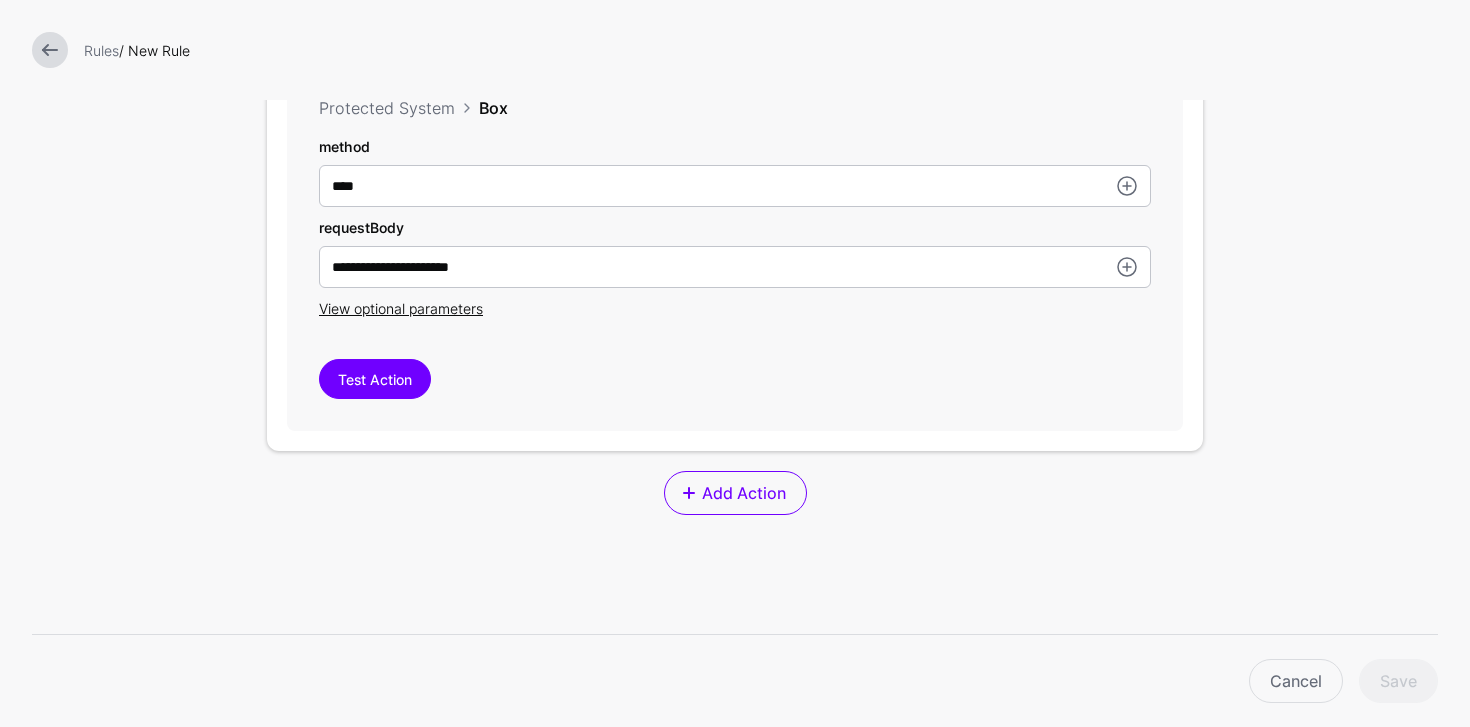 drag, startPoint x: 1402, startPoint y: 687, endPoint x: 1176, endPoint y: 623, distance: 234.8872 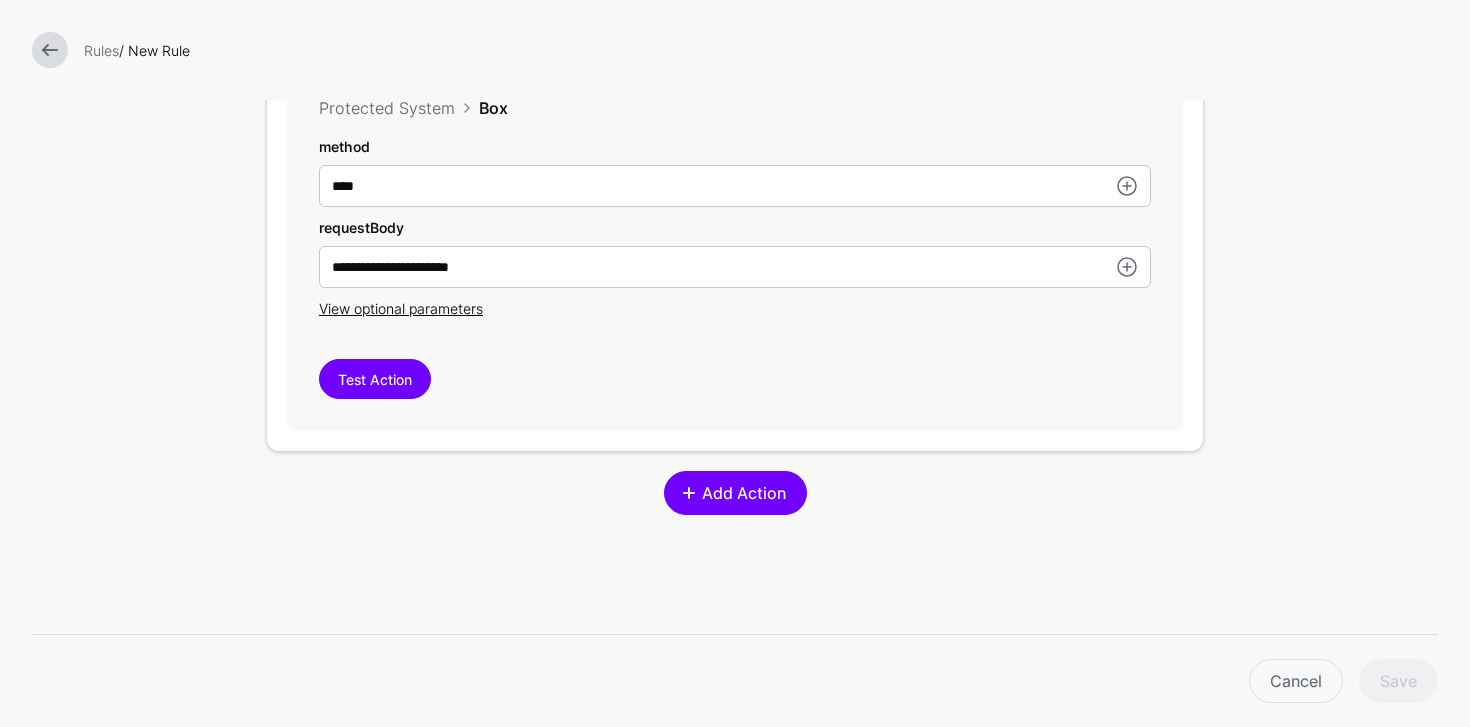 click on "Add Action" at bounding box center (743, 493) 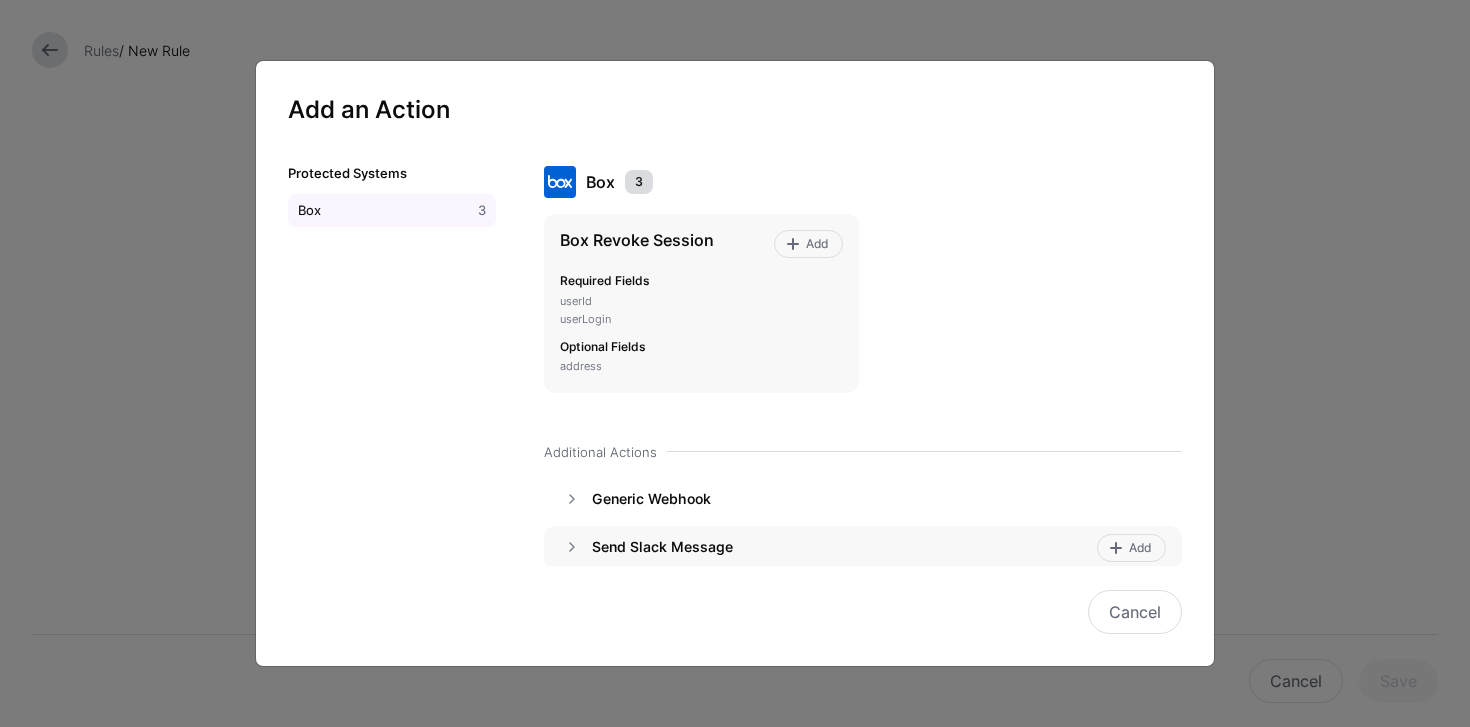 drag, startPoint x: 1131, startPoint y: 614, endPoint x: 738, endPoint y: 508, distance: 407.04422 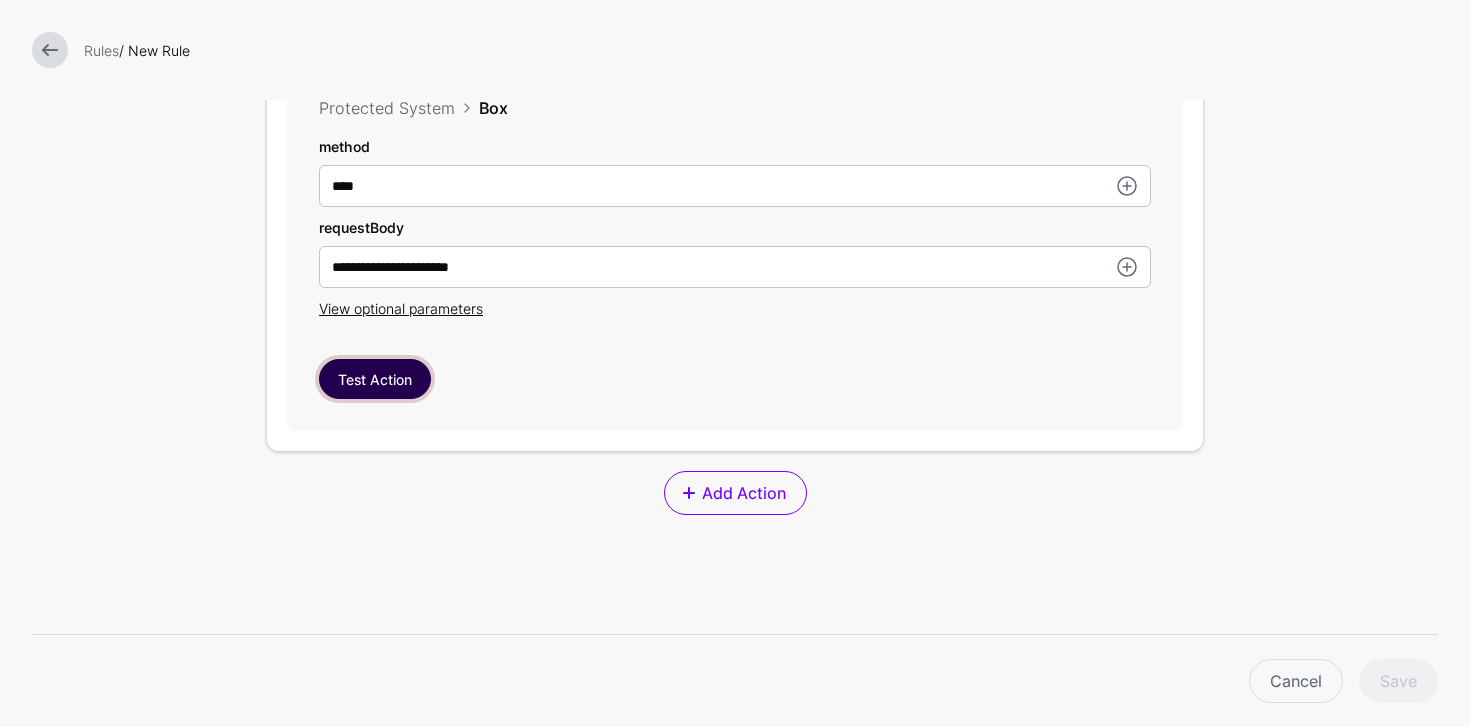 click on "Test Action" at bounding box center [375, 379] 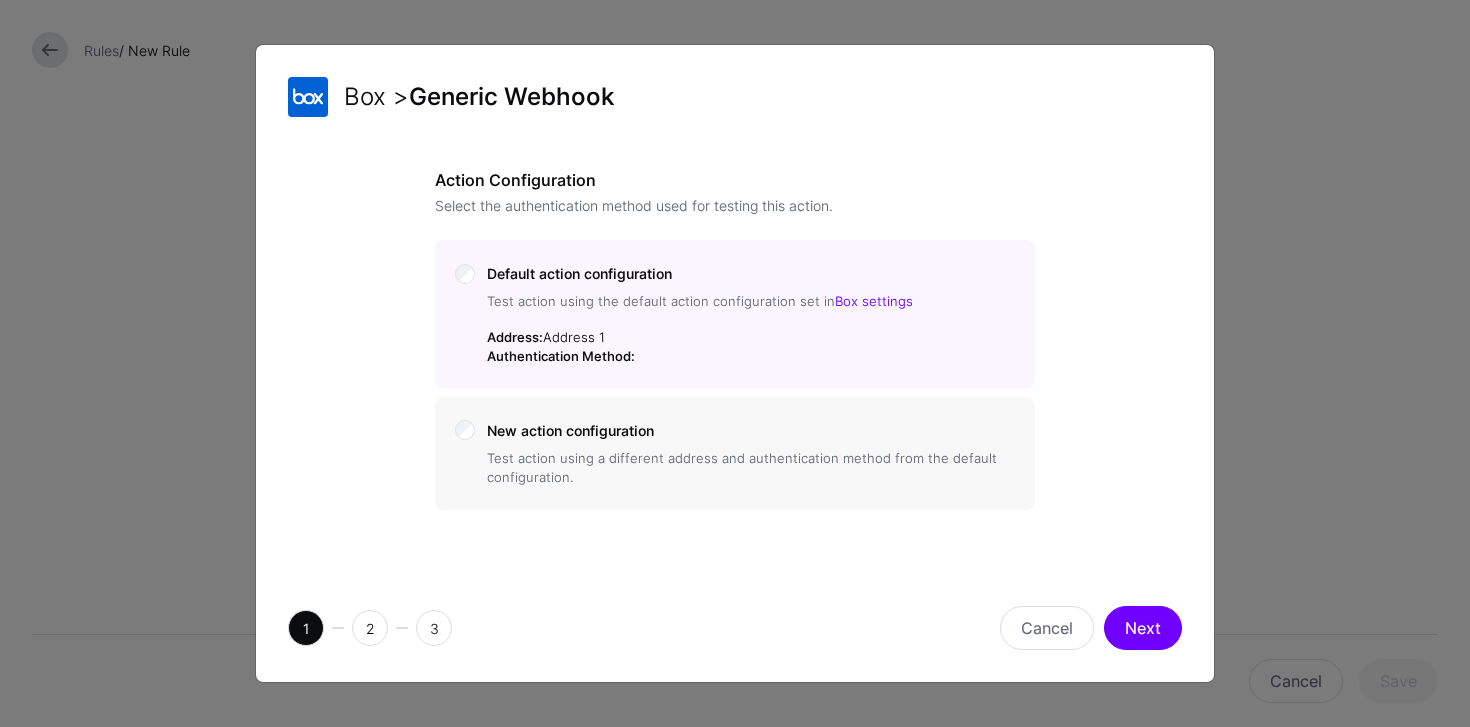 click on "New action configuration" 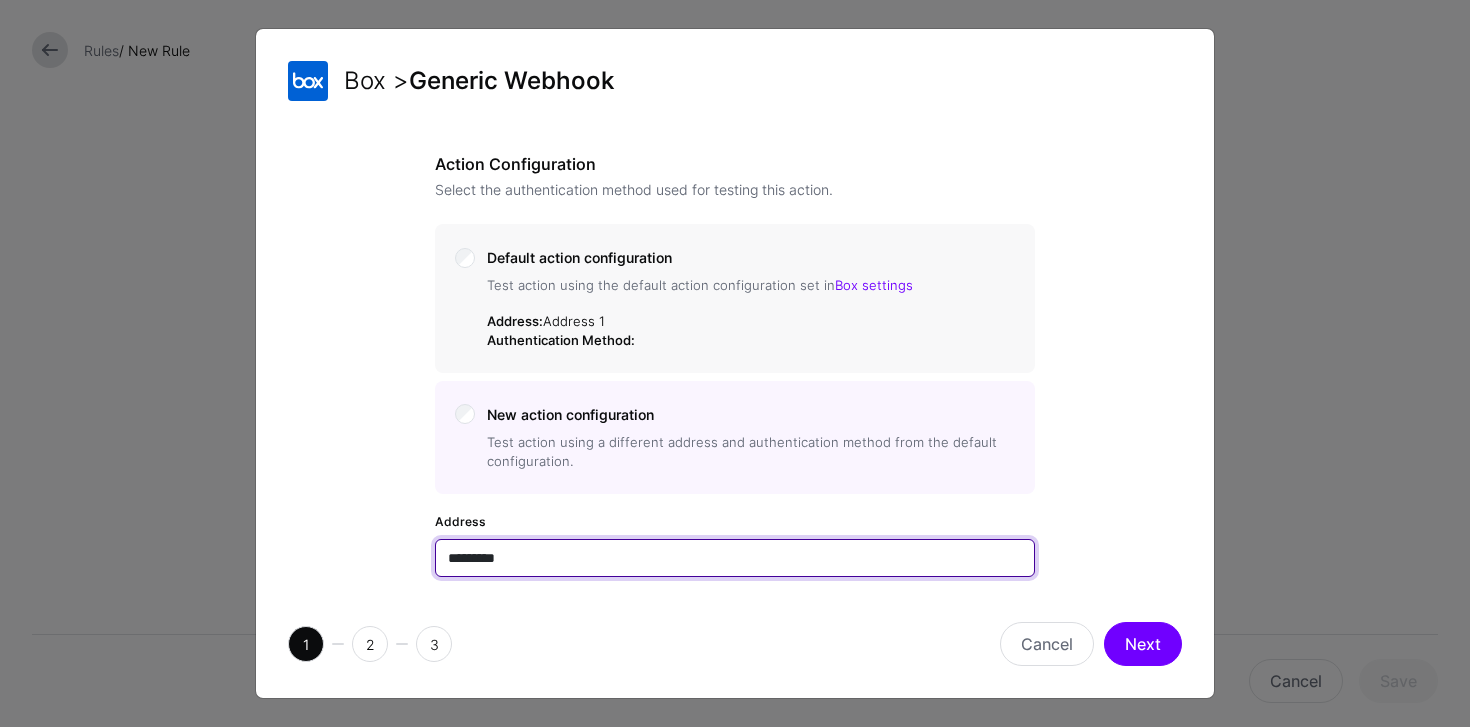 click on "*********" at bounding box center (735, 558) 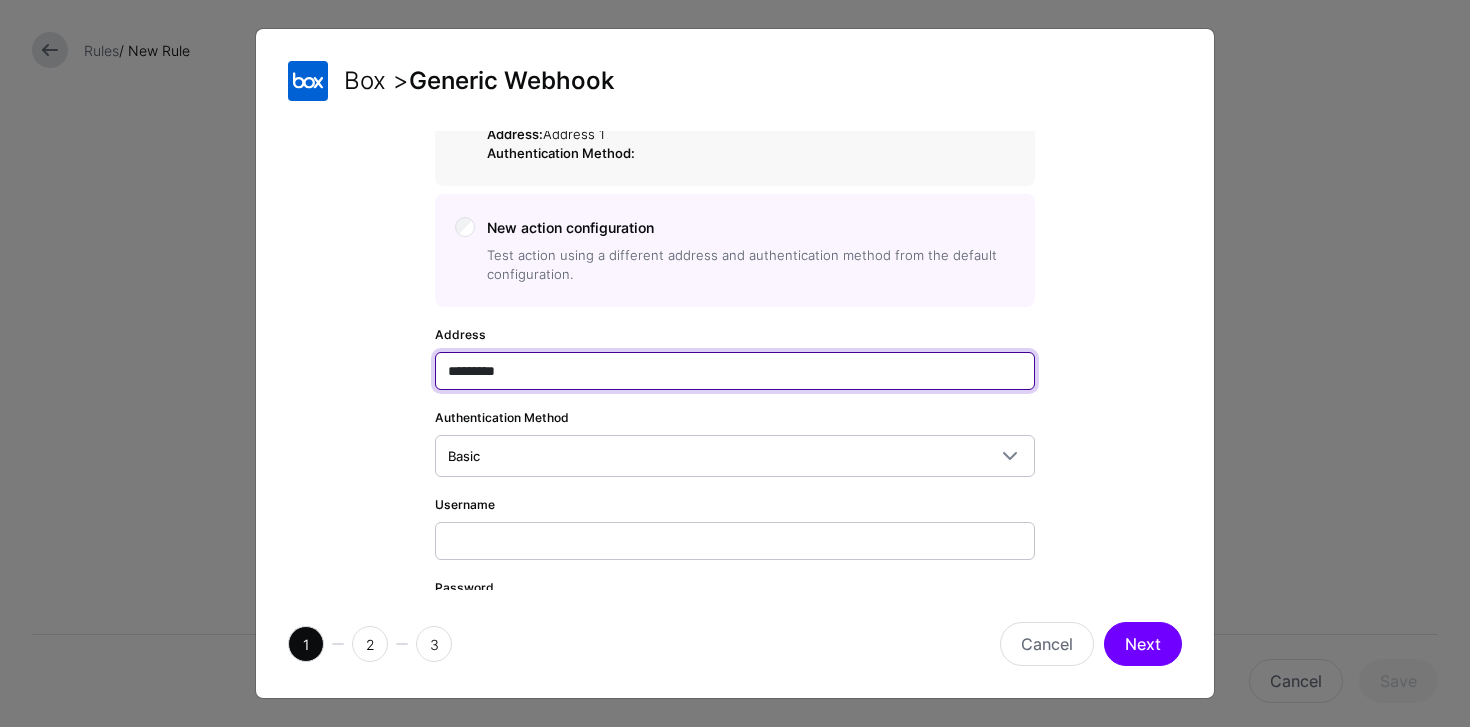 scroll, scrollTop: 186, scrollLeft: 0, axis: vertical 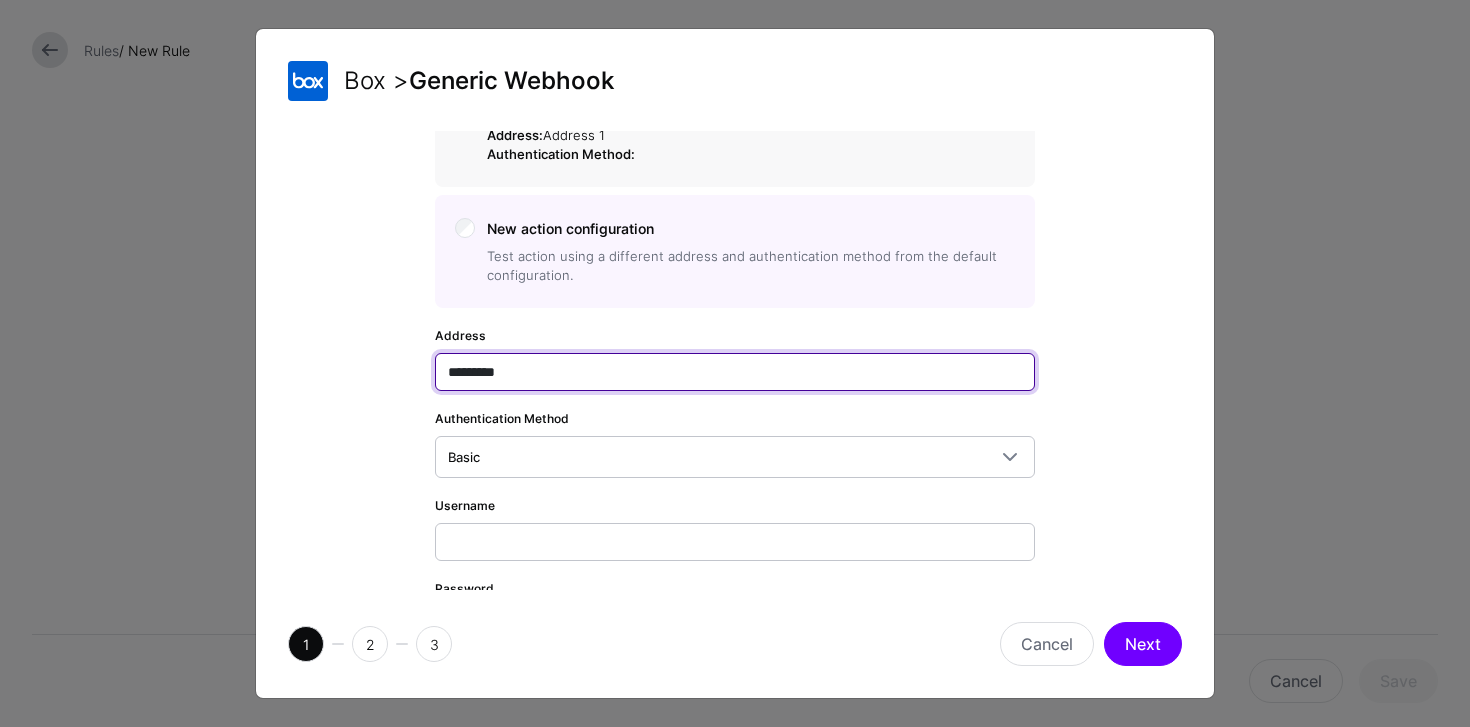 paste on "**********" 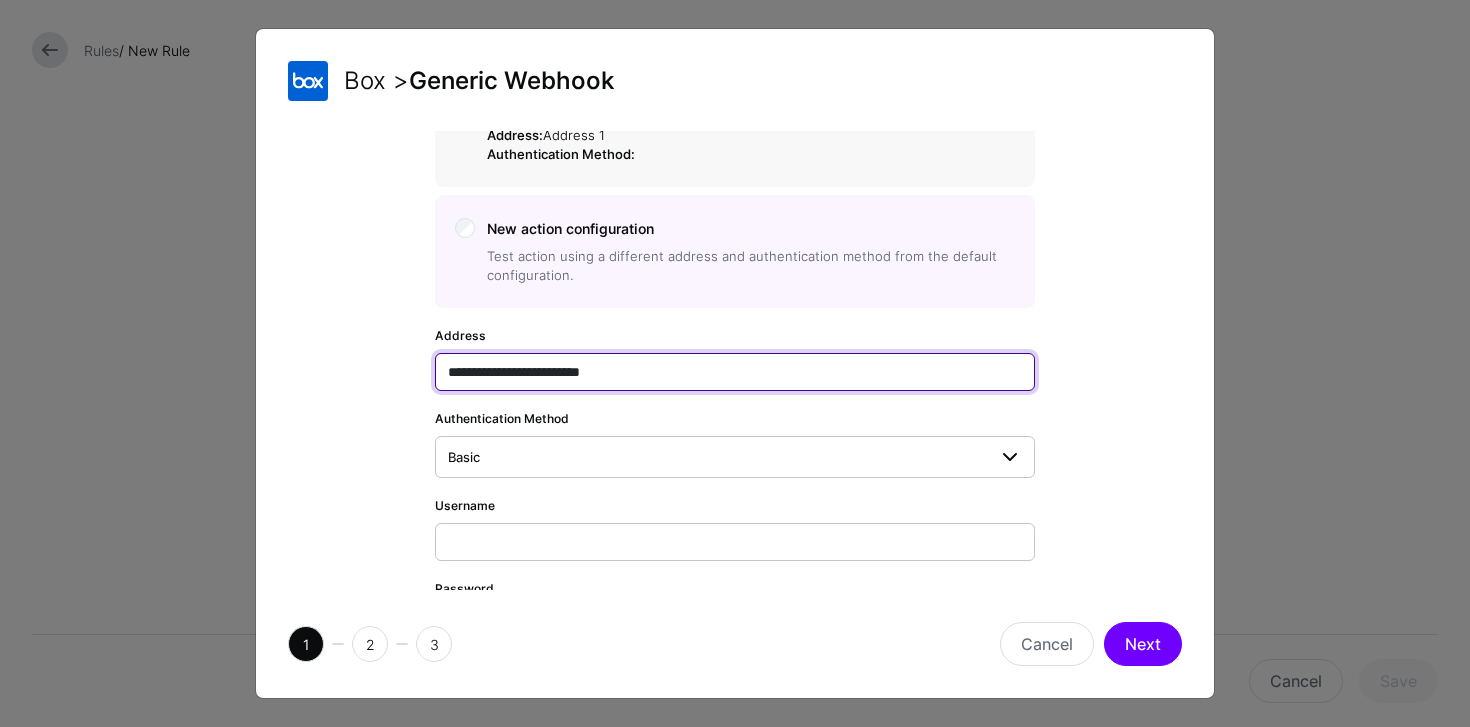 type on "**********" 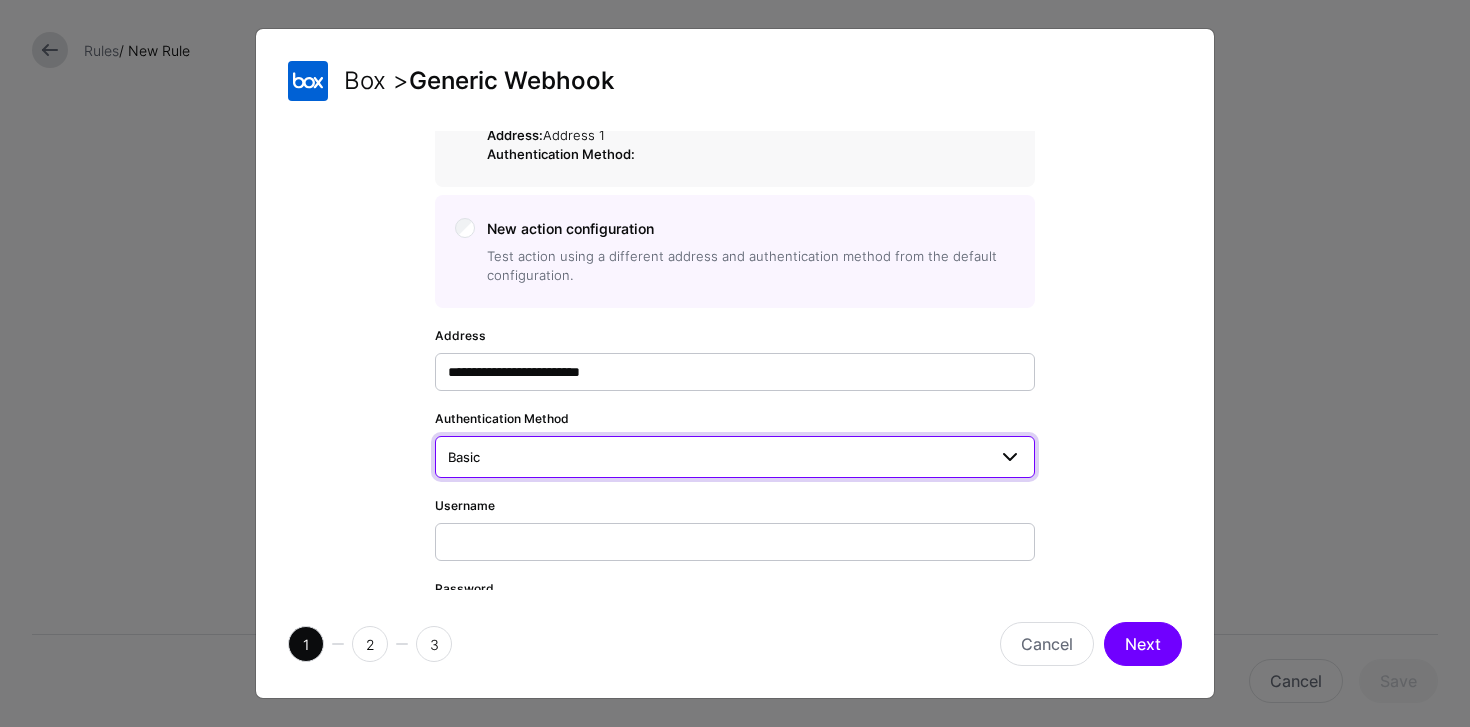click on "Basic" at bounding box center (717, 457) 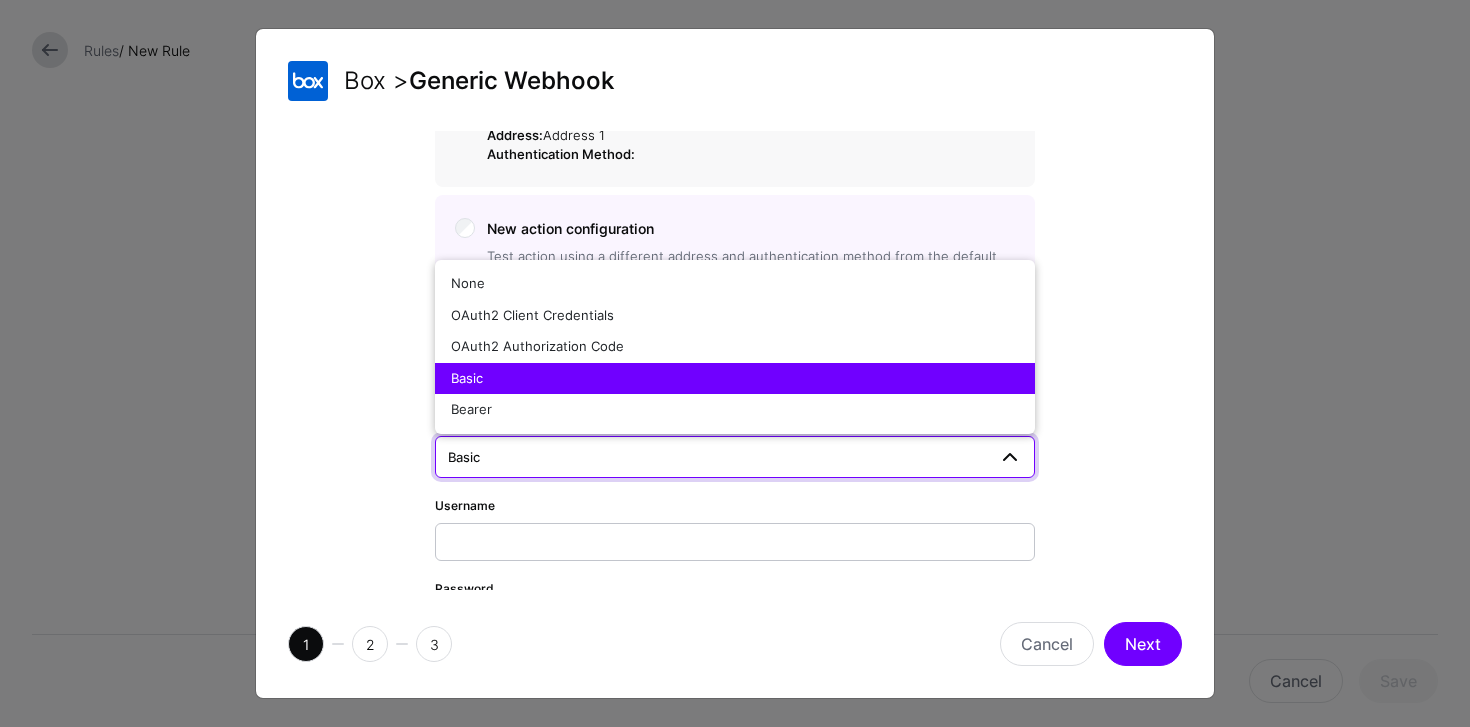 click on "Basic" at bounding box center (717, 457) 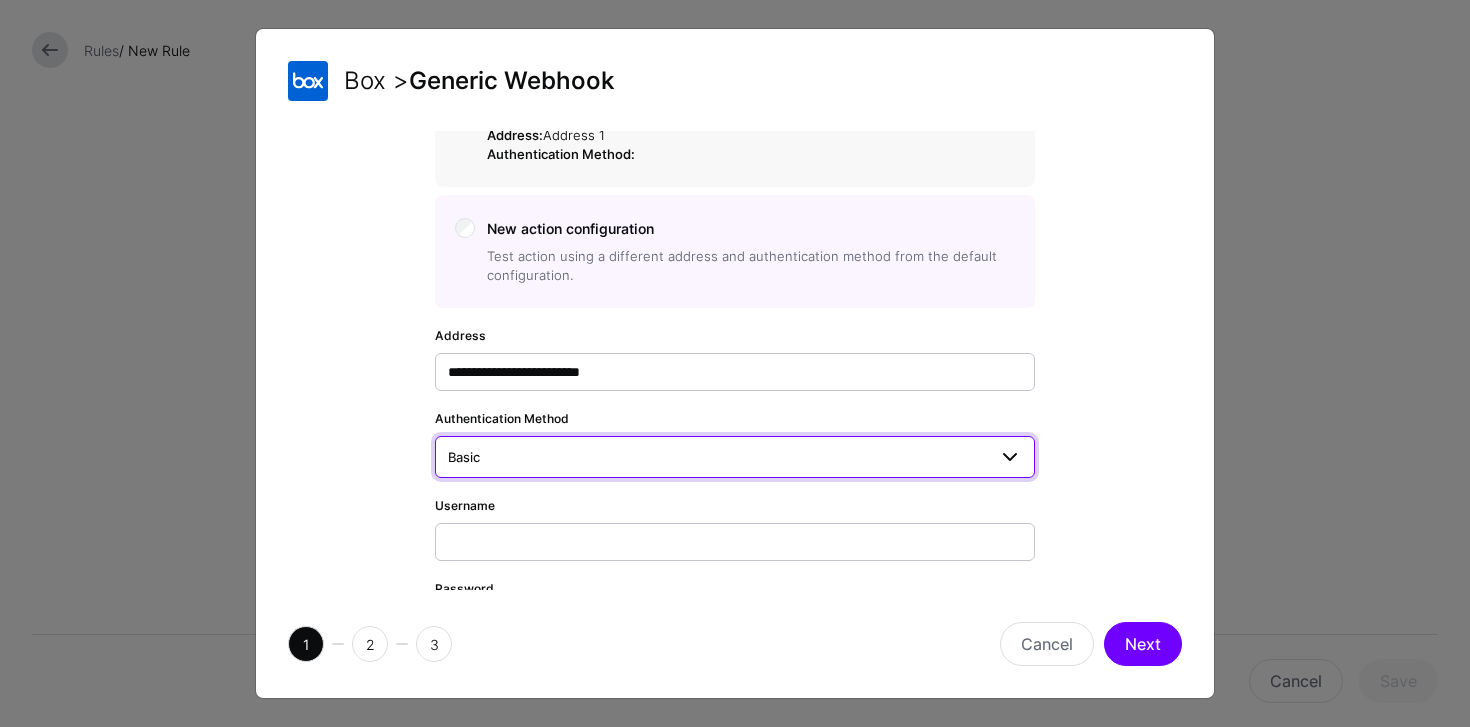 click on "Basic" at bounding box center (717, 457) 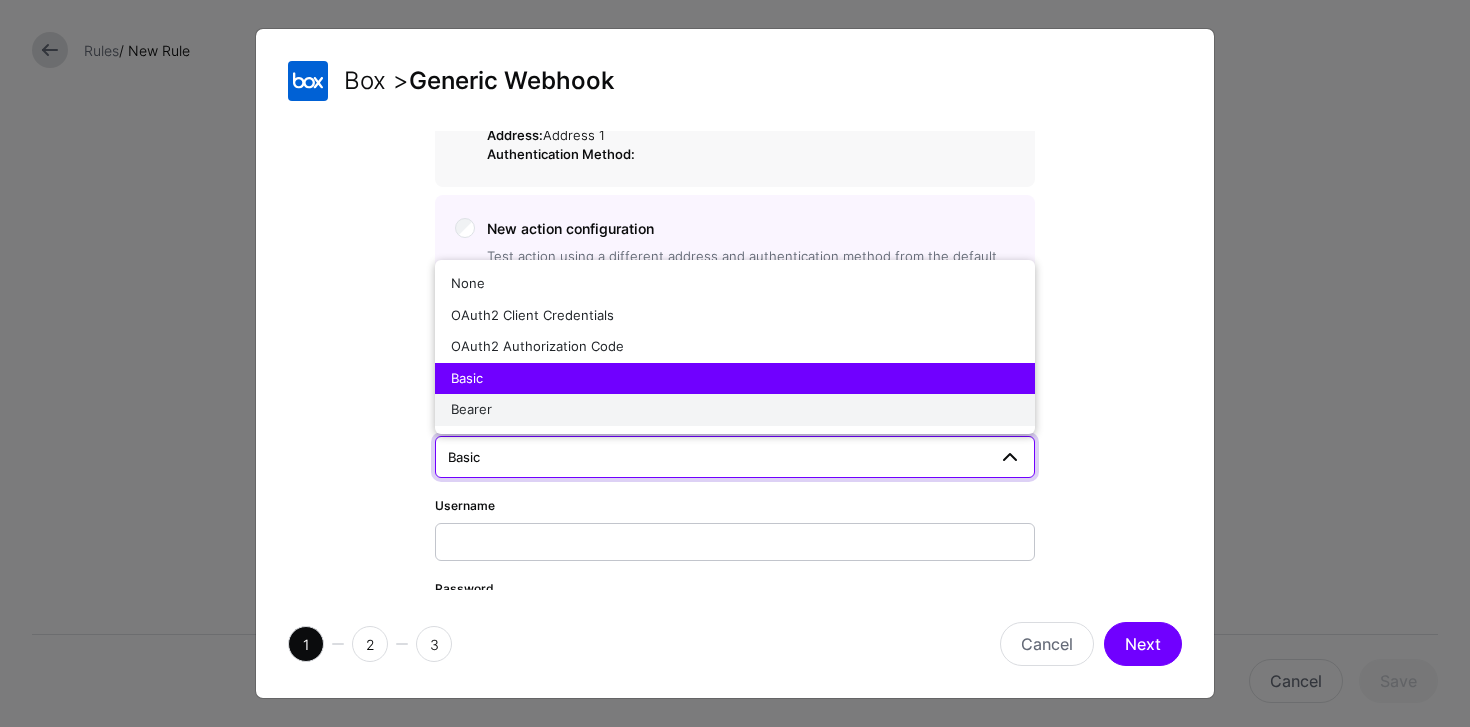 click on "Bearer" 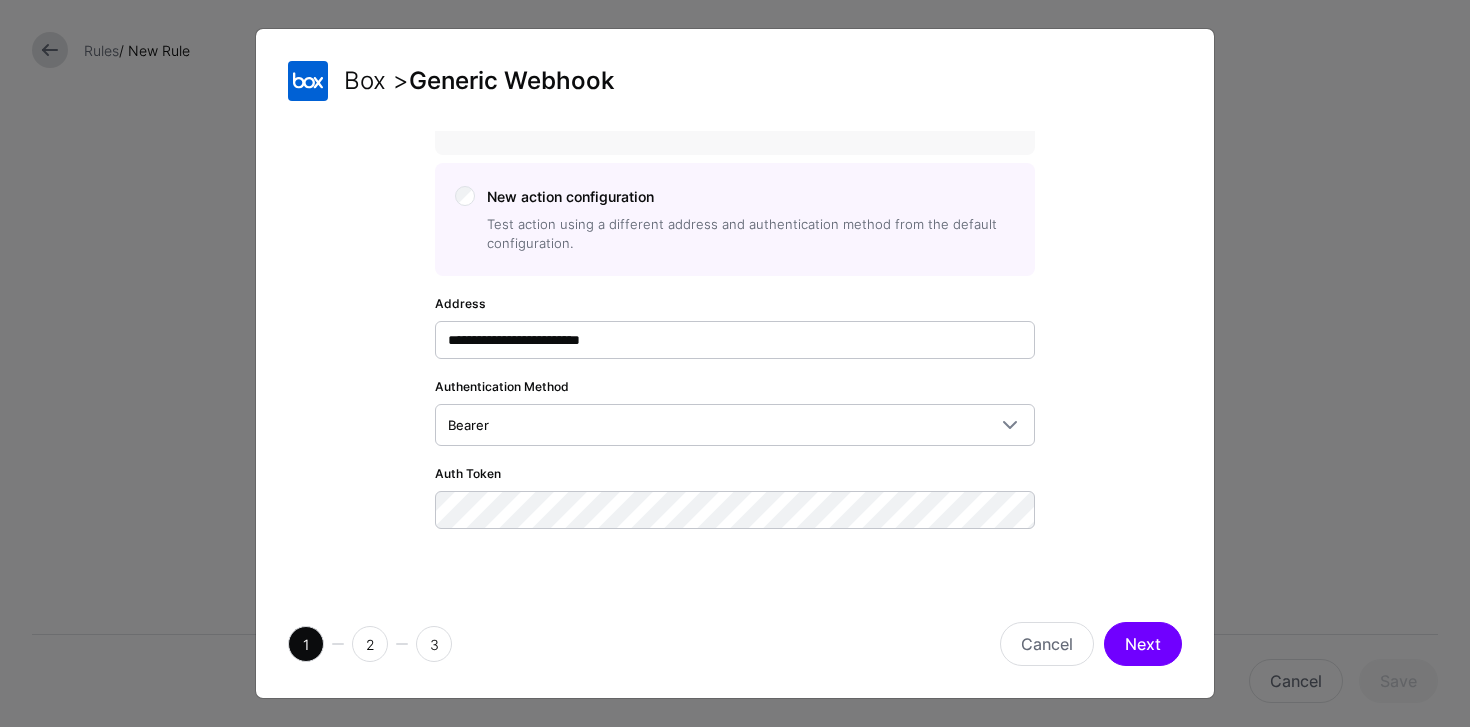 scroll, scrollTop: 219, scrollLeft: 0, axis: vertical 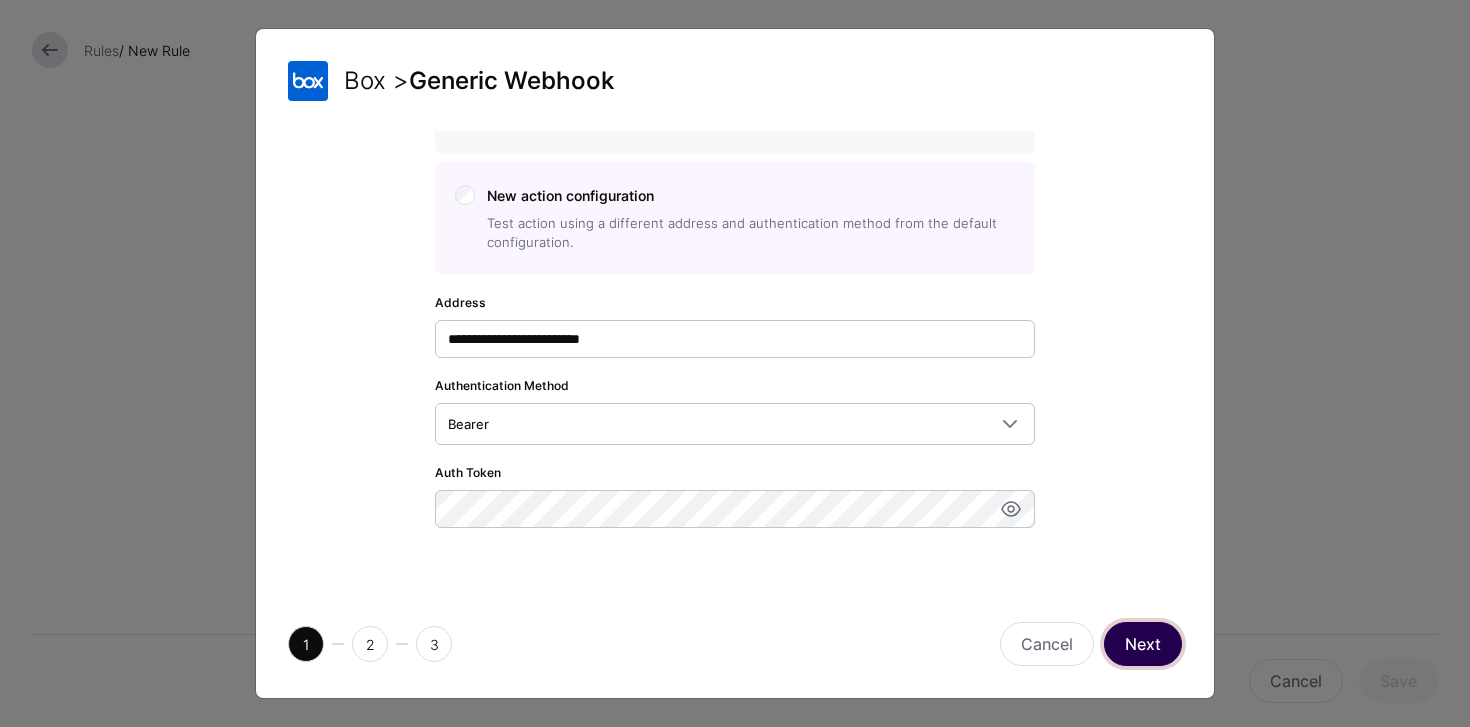 click on "Next" 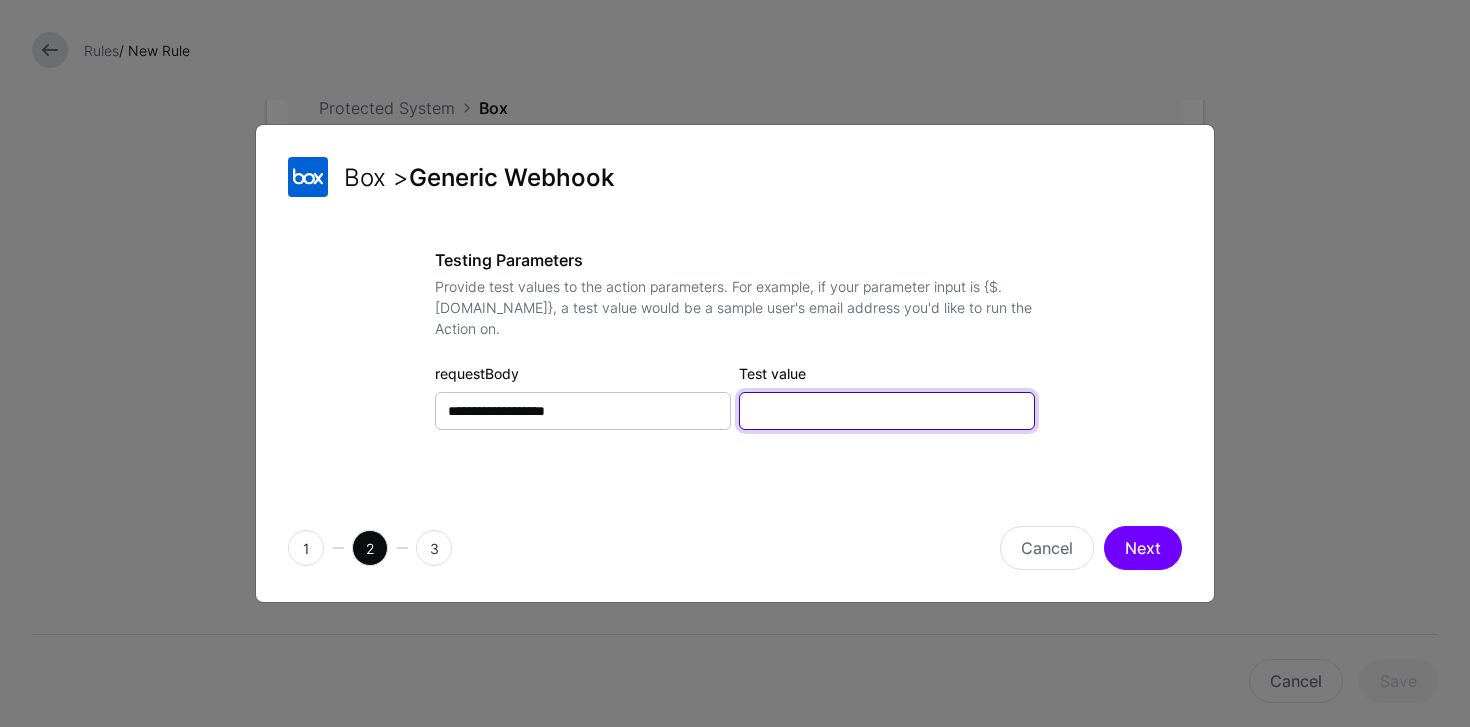 click on "Test value" at bounding box center [887, 411] 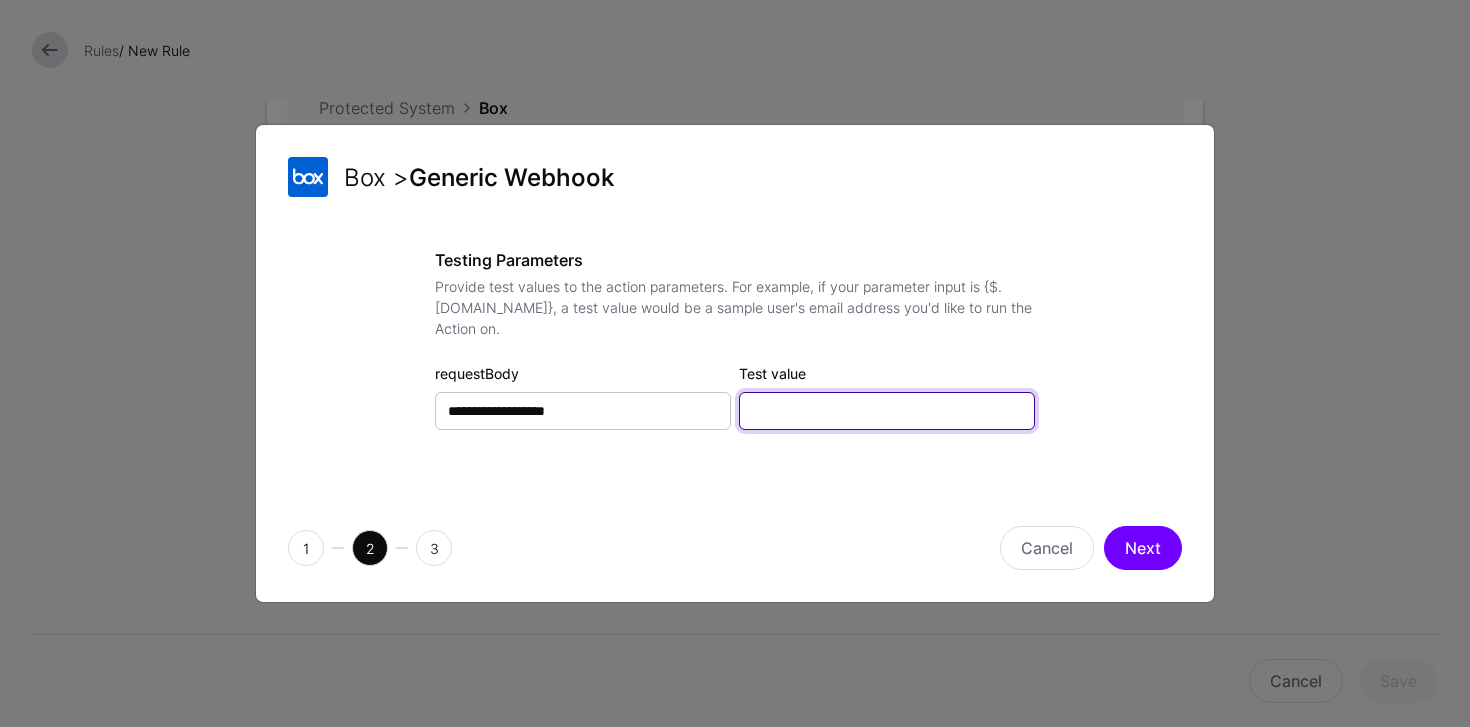 click on "Test value" at bounding box center (887, 411) 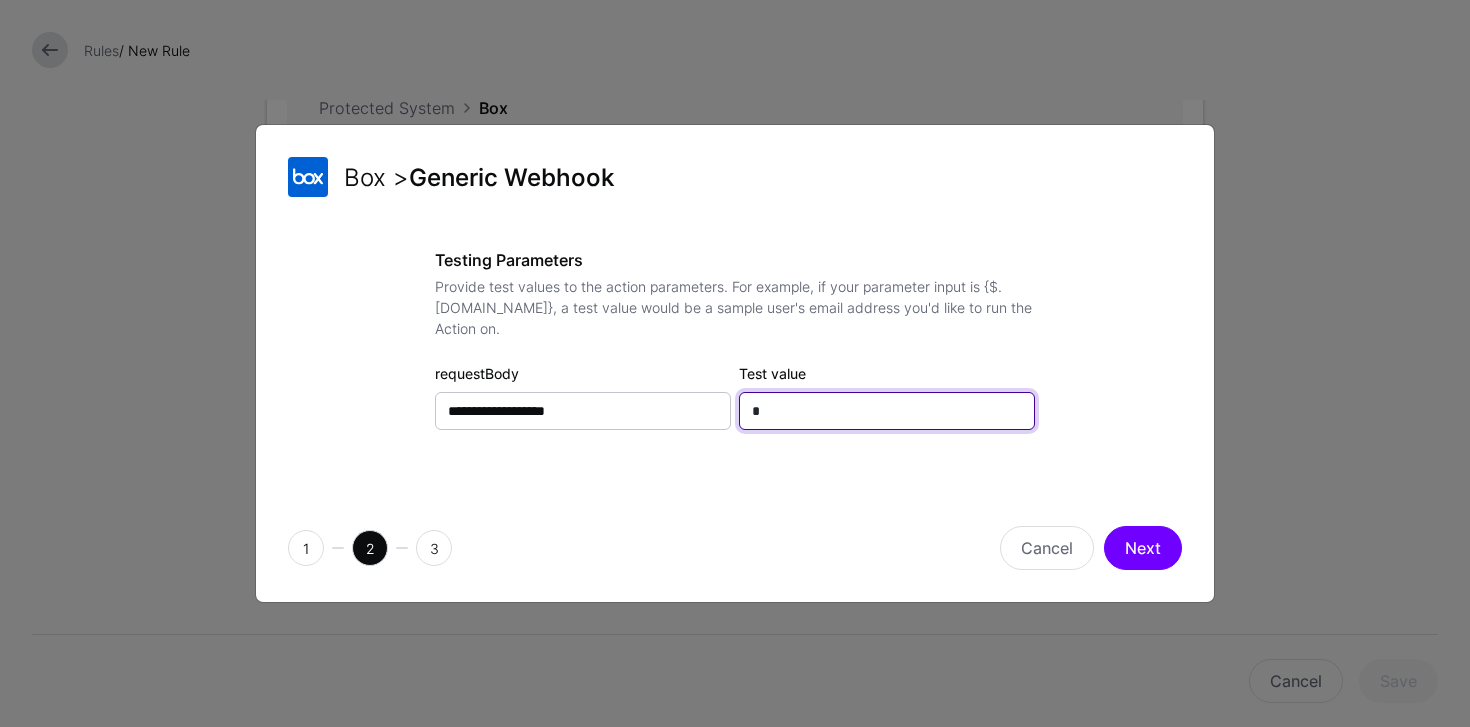 type on "*" 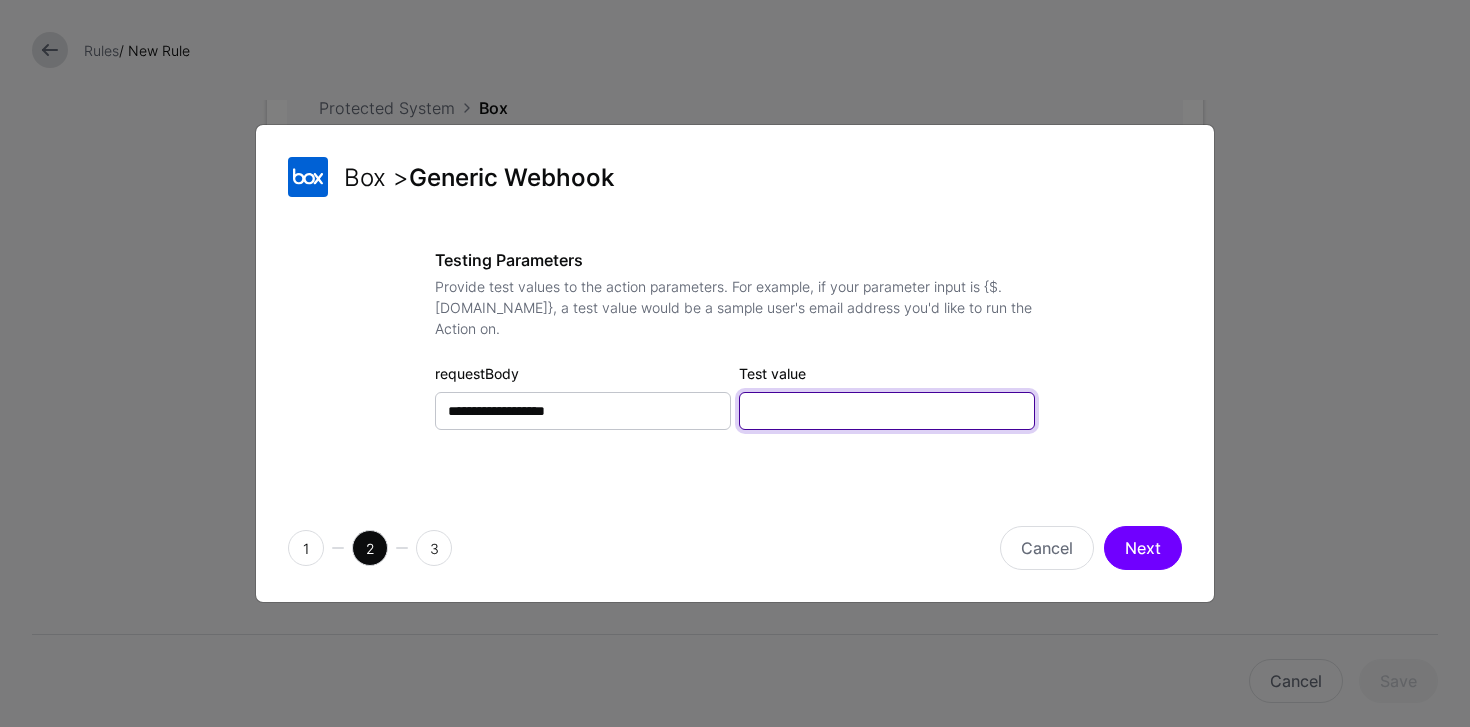 paste on "*******" 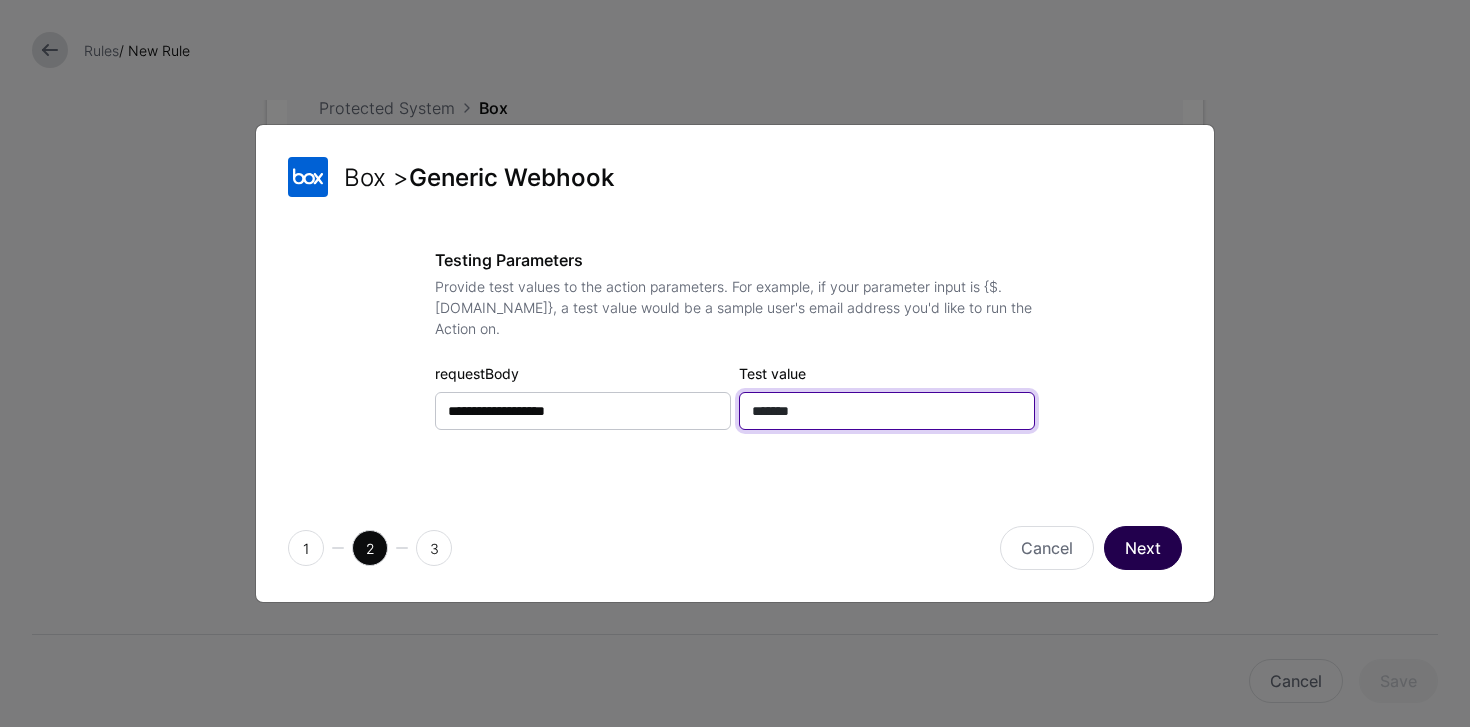 type on "*******" 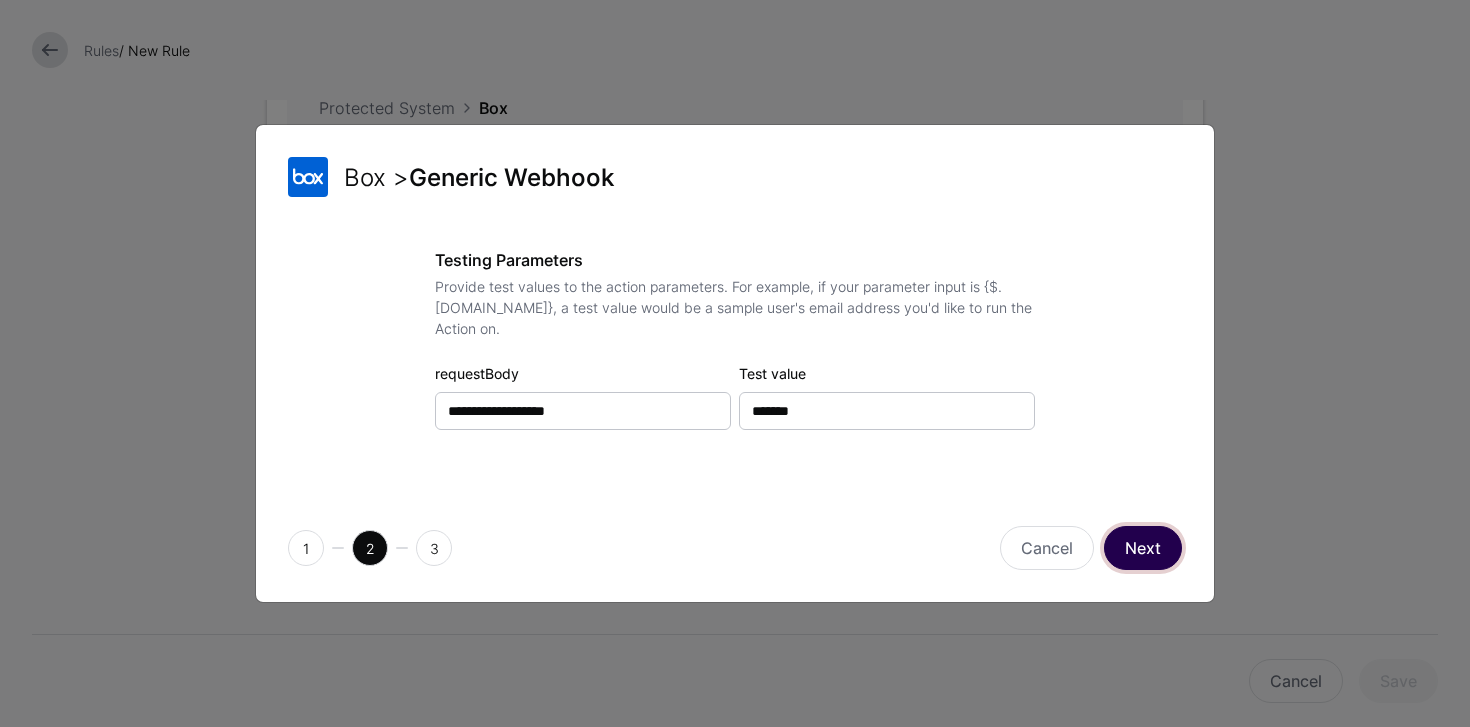 click on "Next" 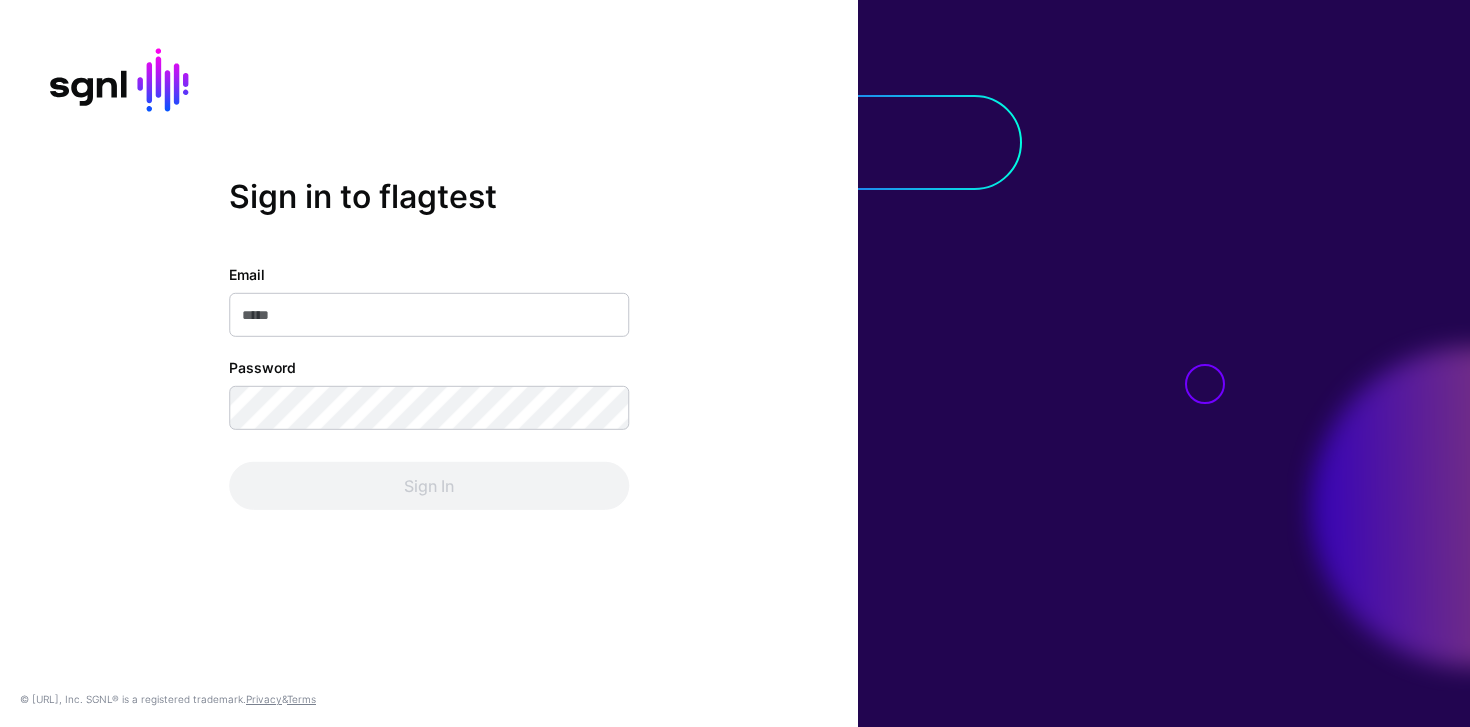 scroll, scrollTop: 0, scrollLeft: 0, axis: both 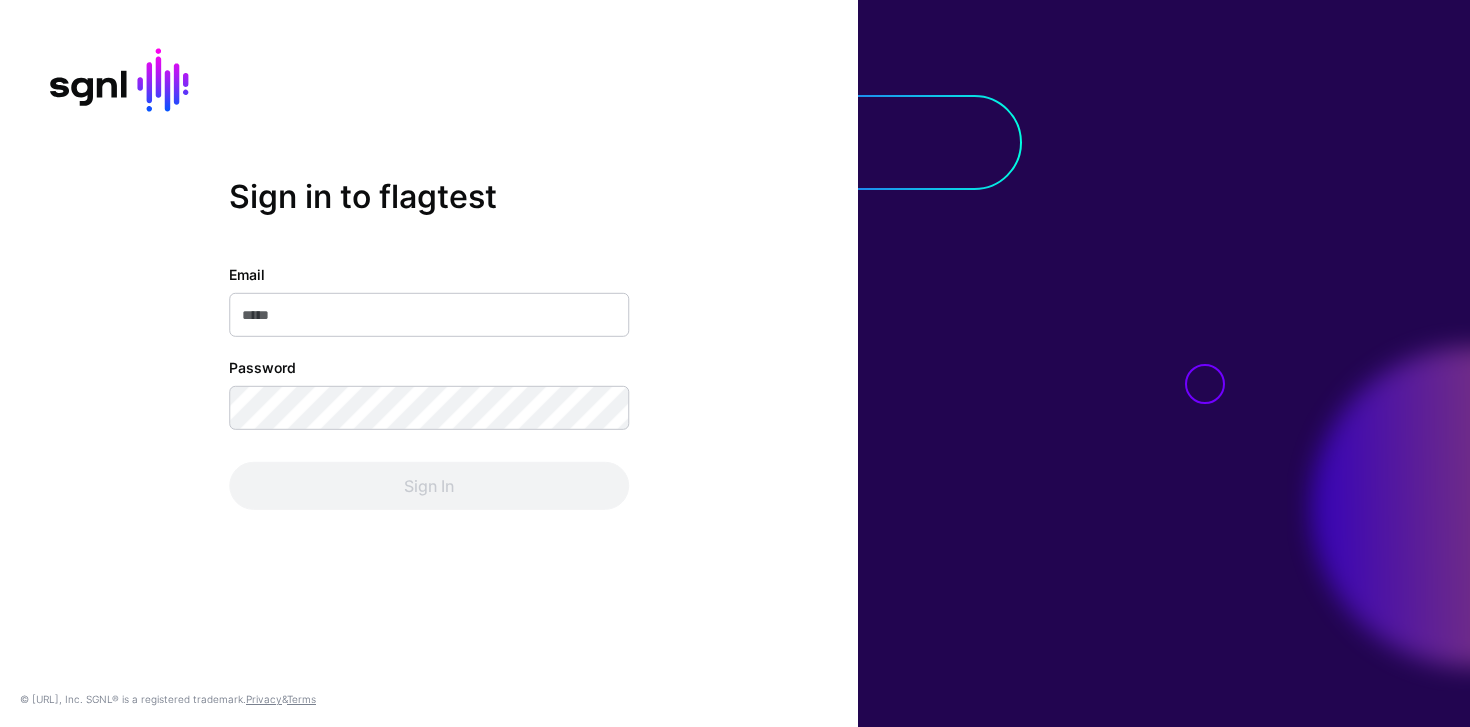 click on "Email" at bounding box center (429, 315) 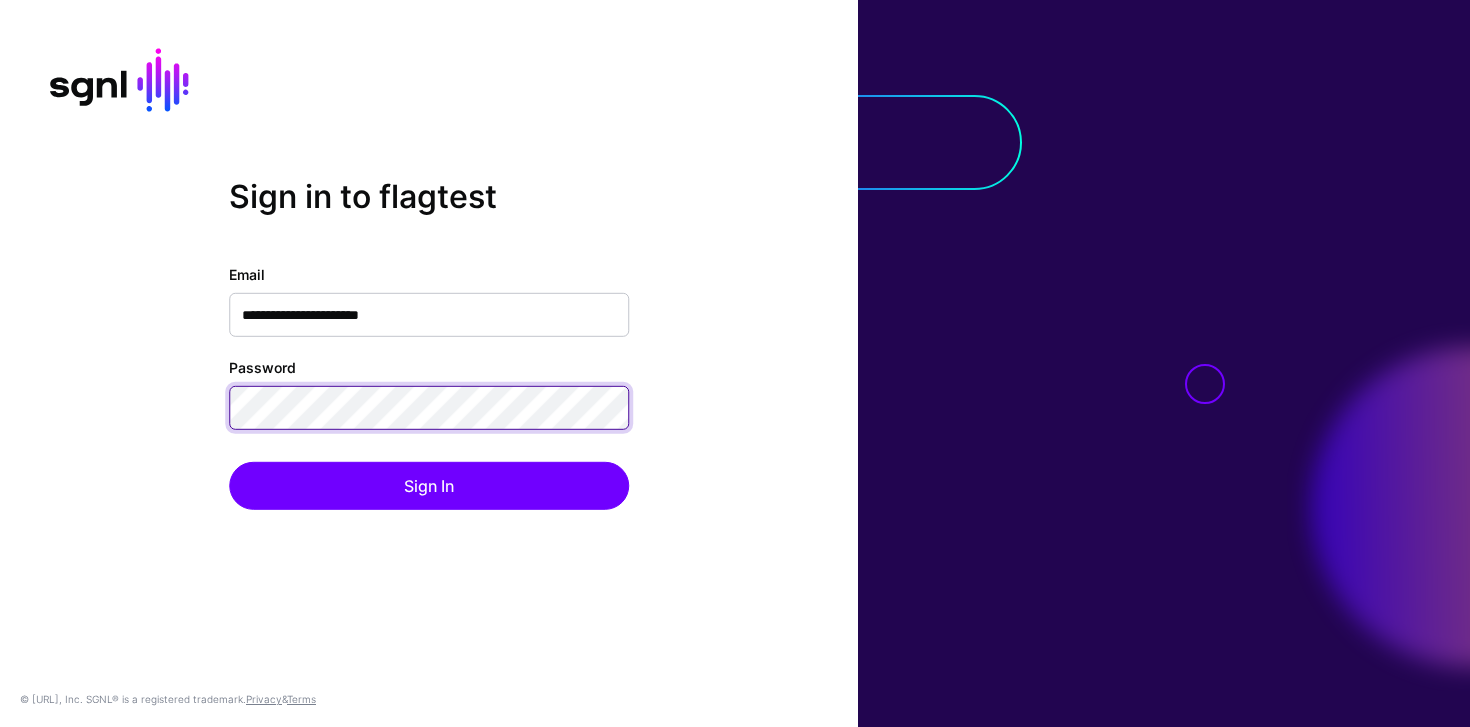 click on "Sign In" 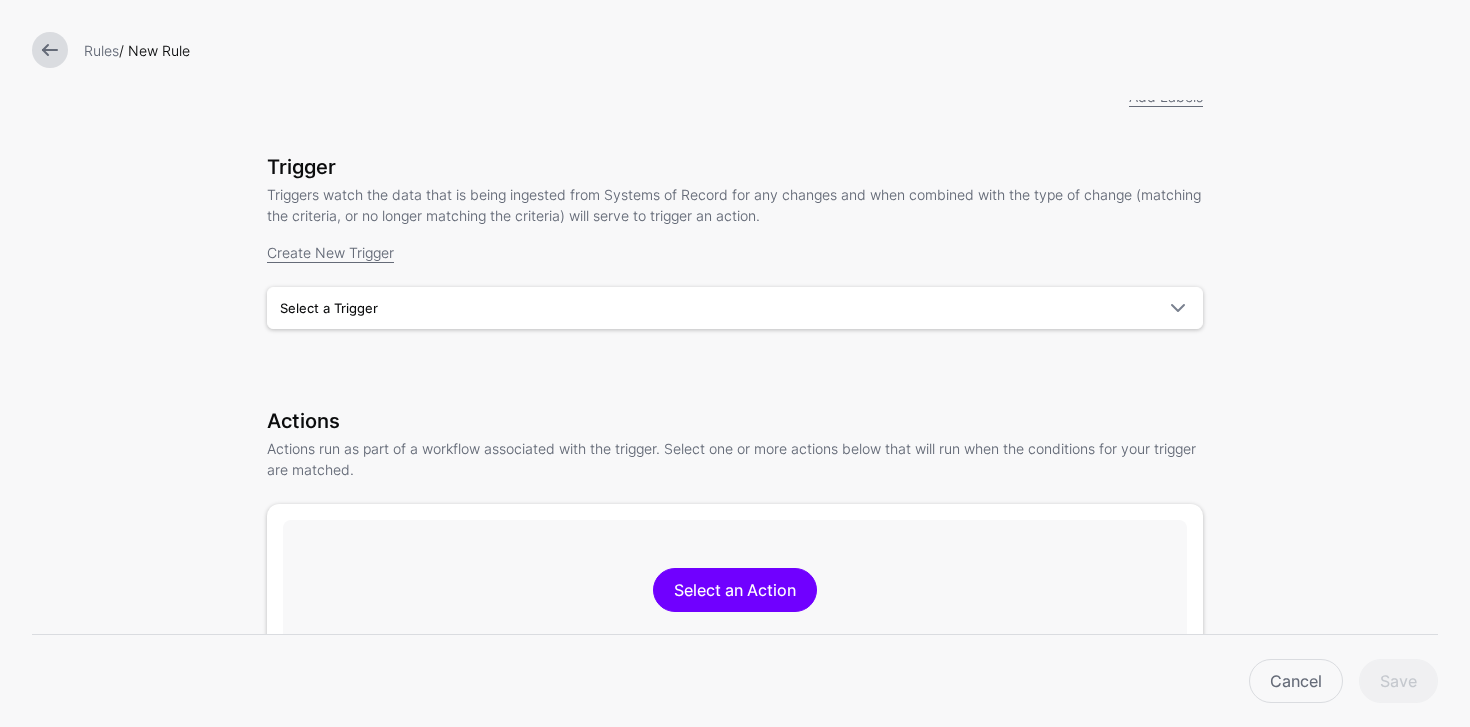 scroll, scrollTop: 0, scrollLeft: 0, axis: both 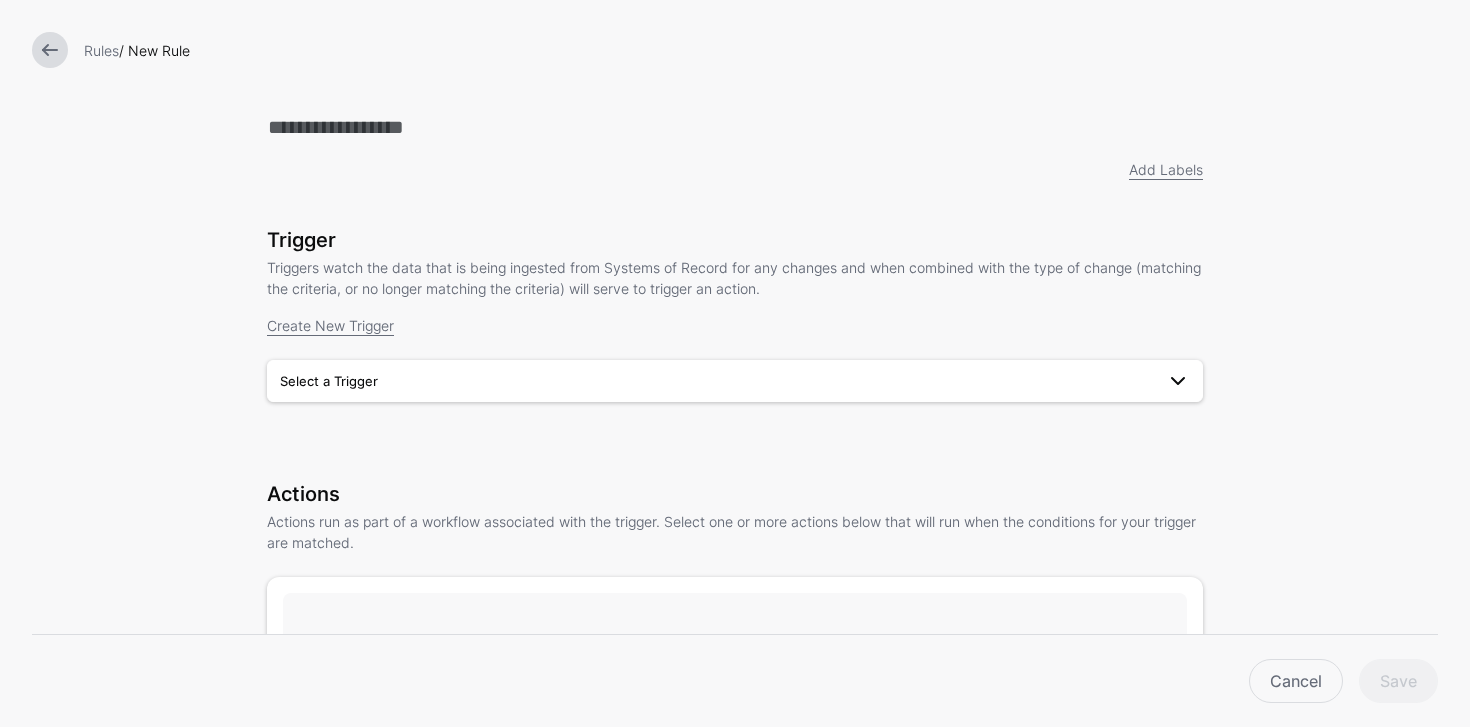 click on "Select a Trigger" at bounding box center (717, 381) 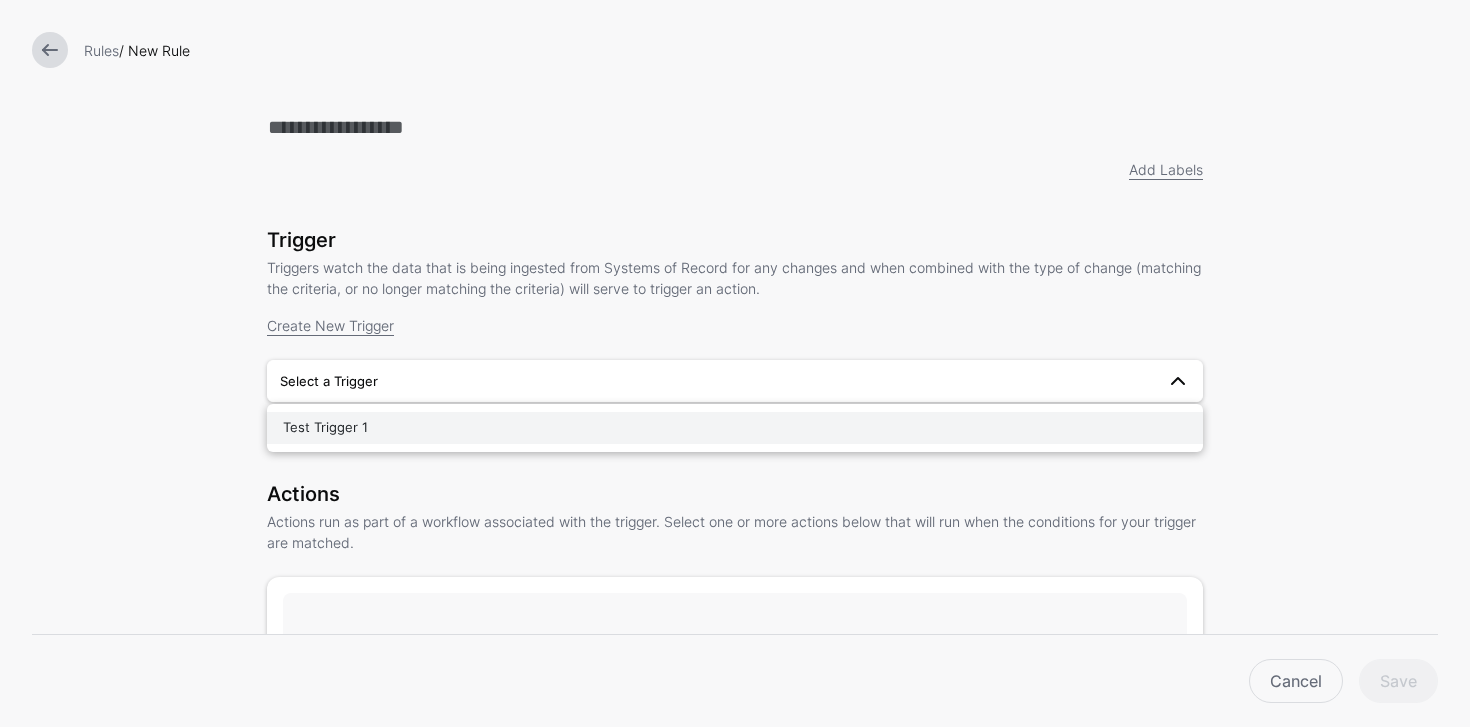 click on "Test Trigger 1" at bounding box center (735, 428) 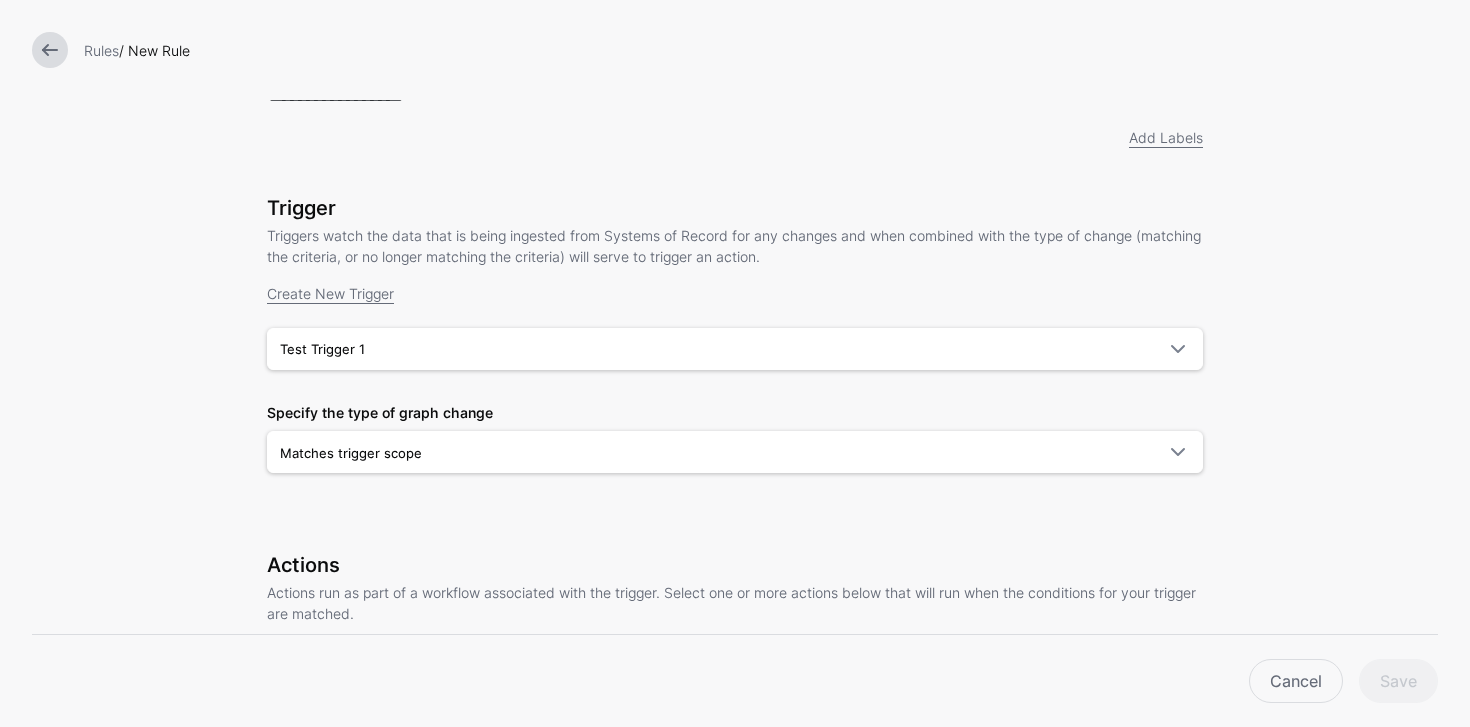 scroll, scrollTop: 47, scrollLeft: 0, axis: vertical 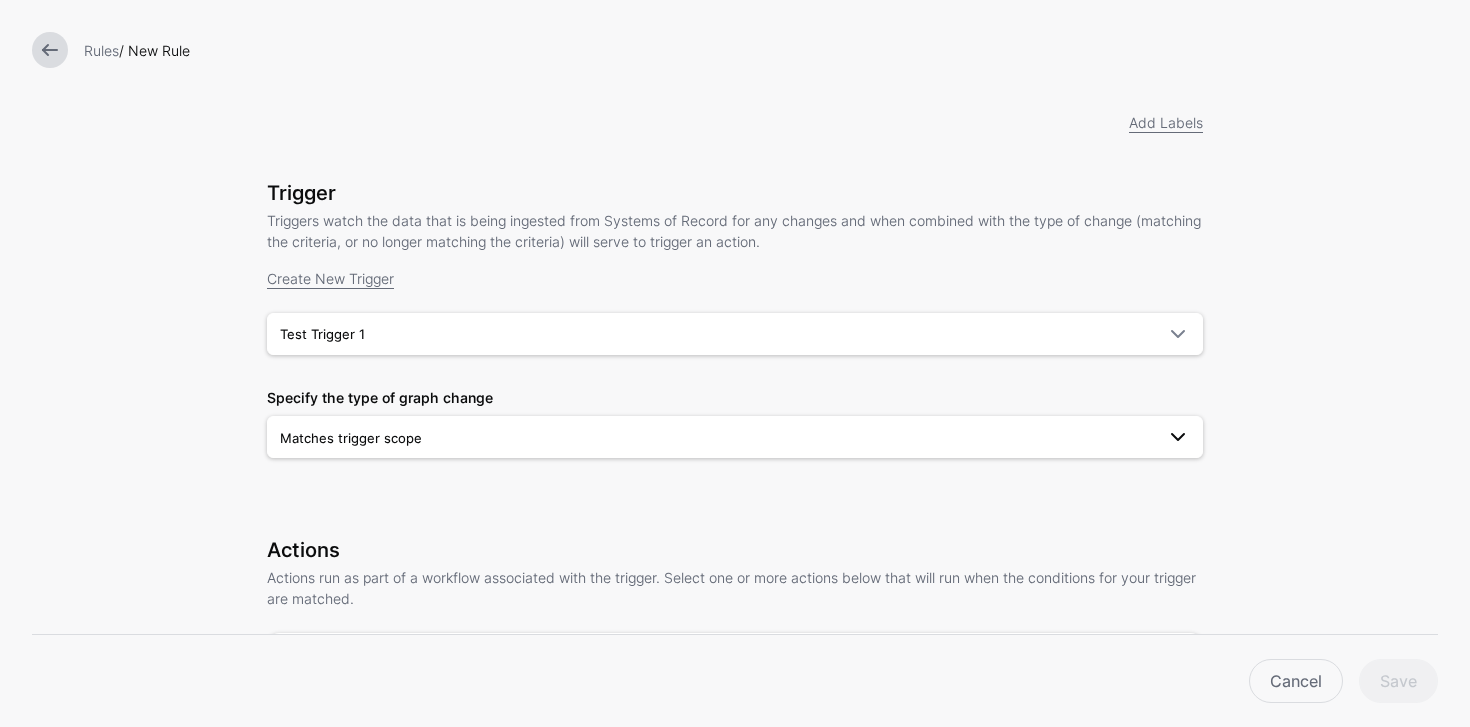 click on "Matches trigger scope" at bounding box center (717, 438) 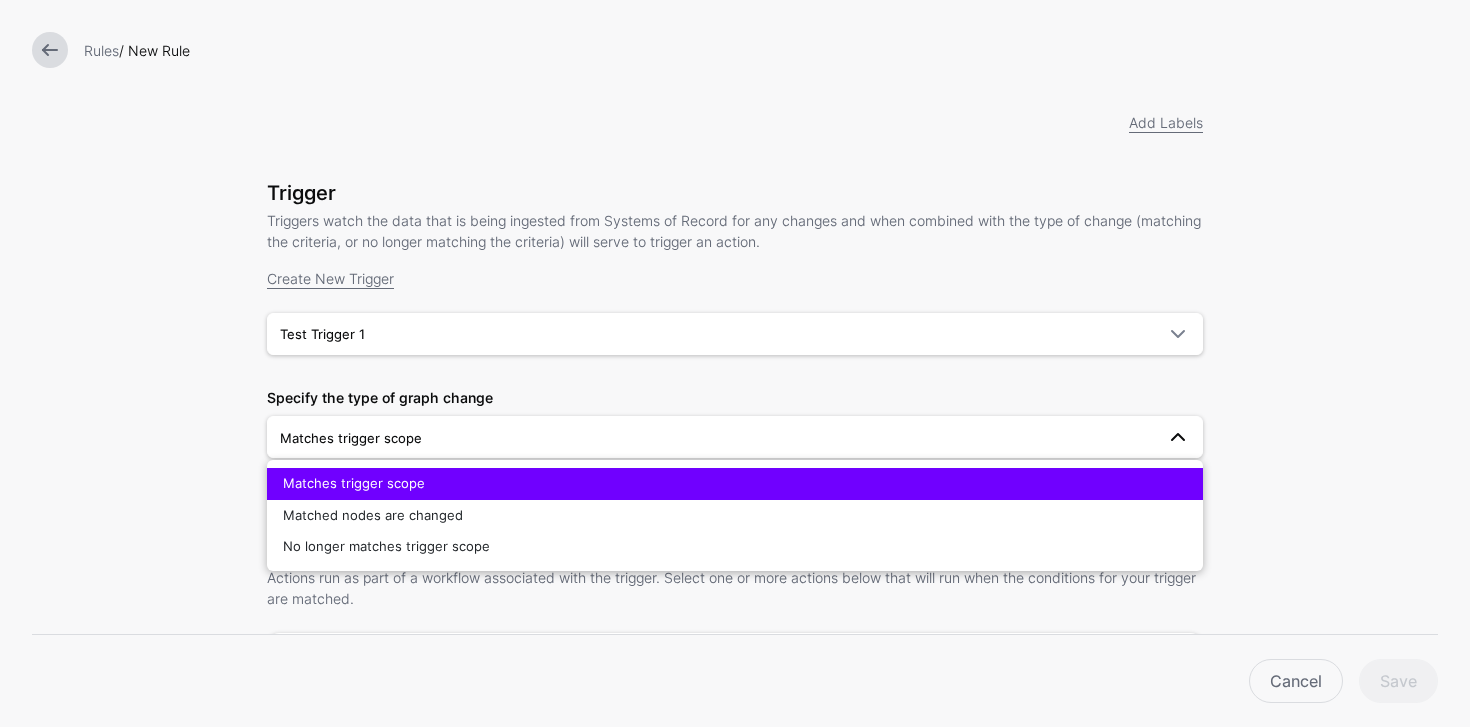 click on "Matches trigger scope" at bounding box center [717, 438] 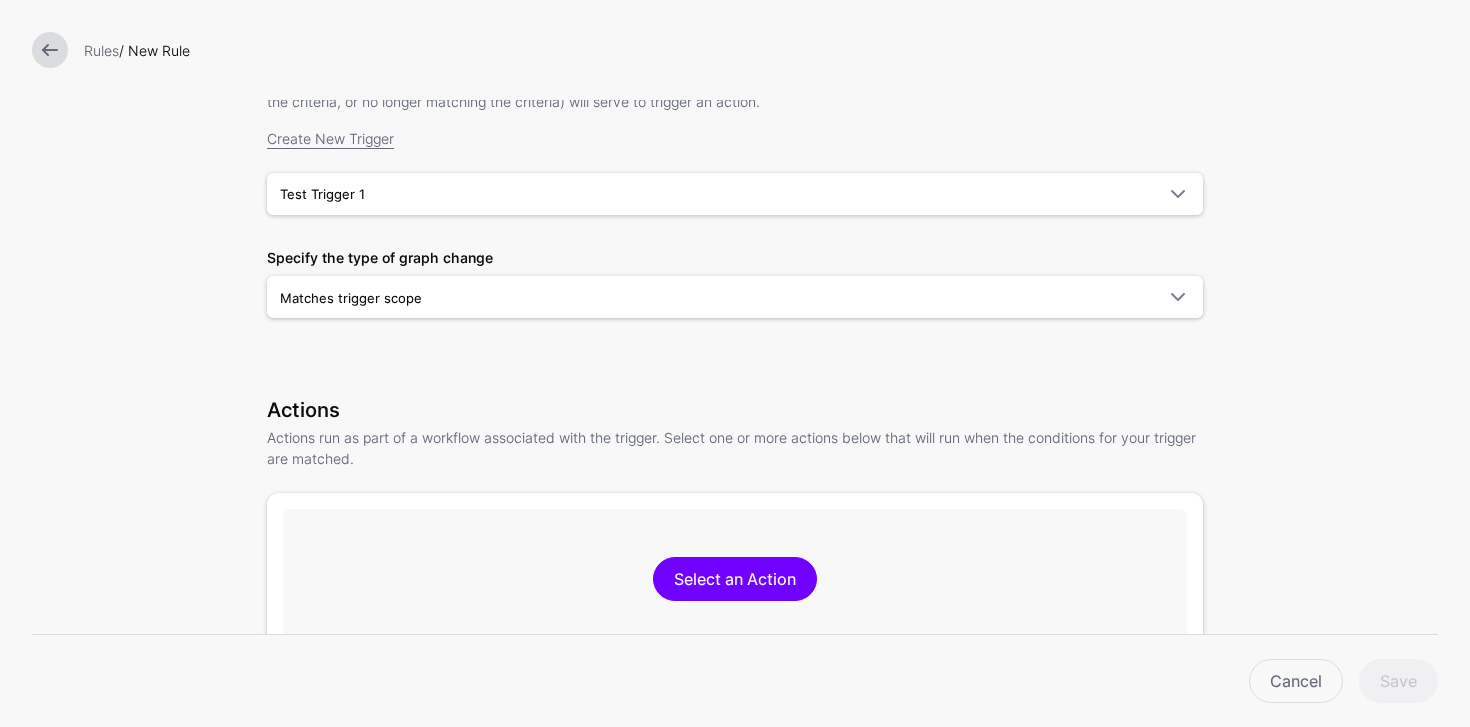 scroll, scrollTop: 364, scrollLeft: 0, axis: vertical 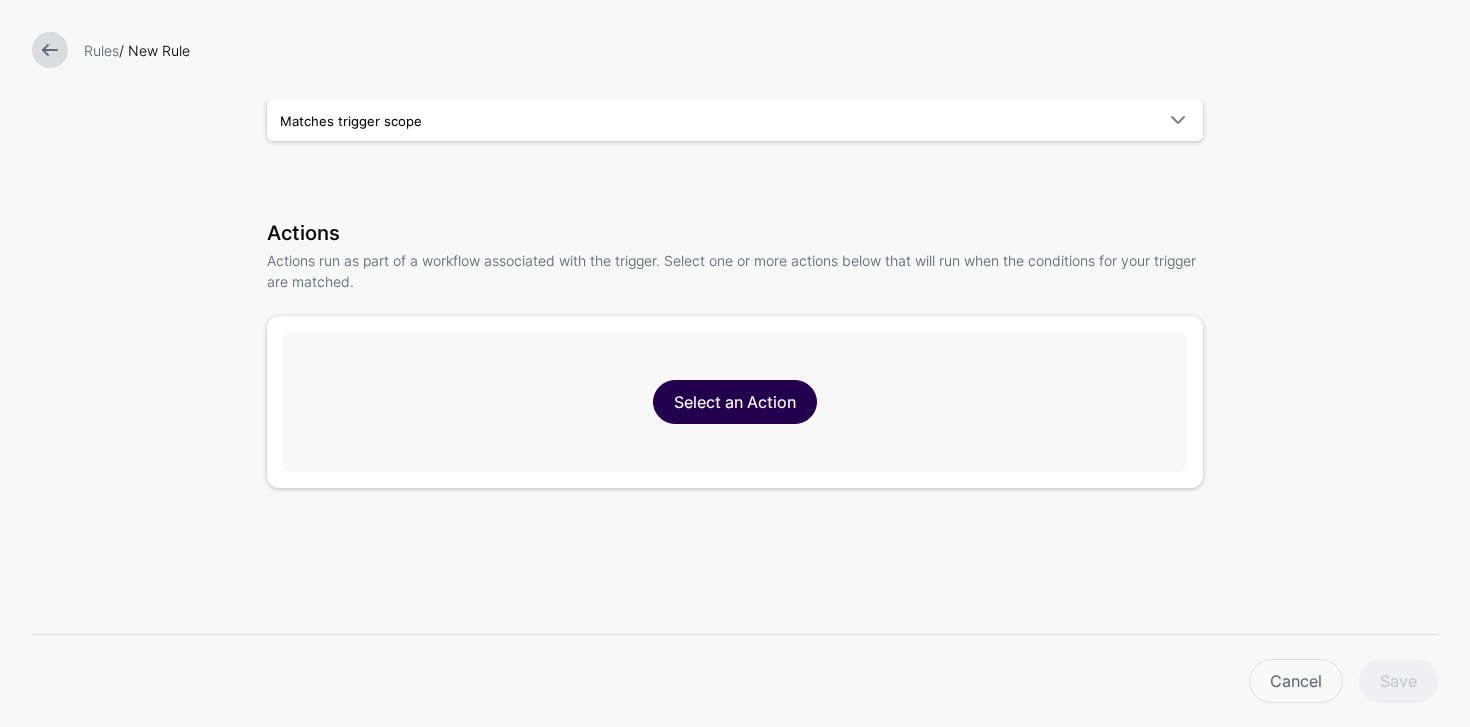 click on "Select an Action" at bounding box center [735, 402] 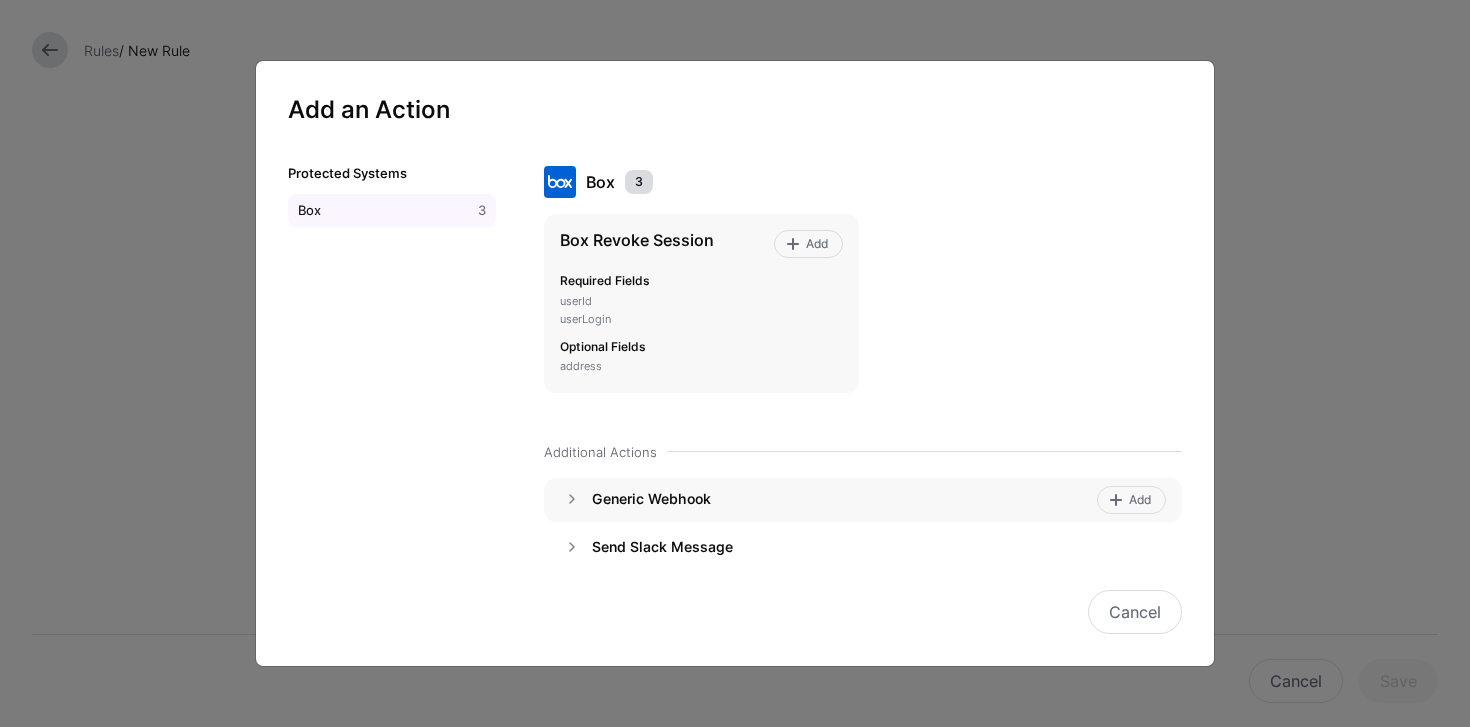 click on "Generic Webhook" 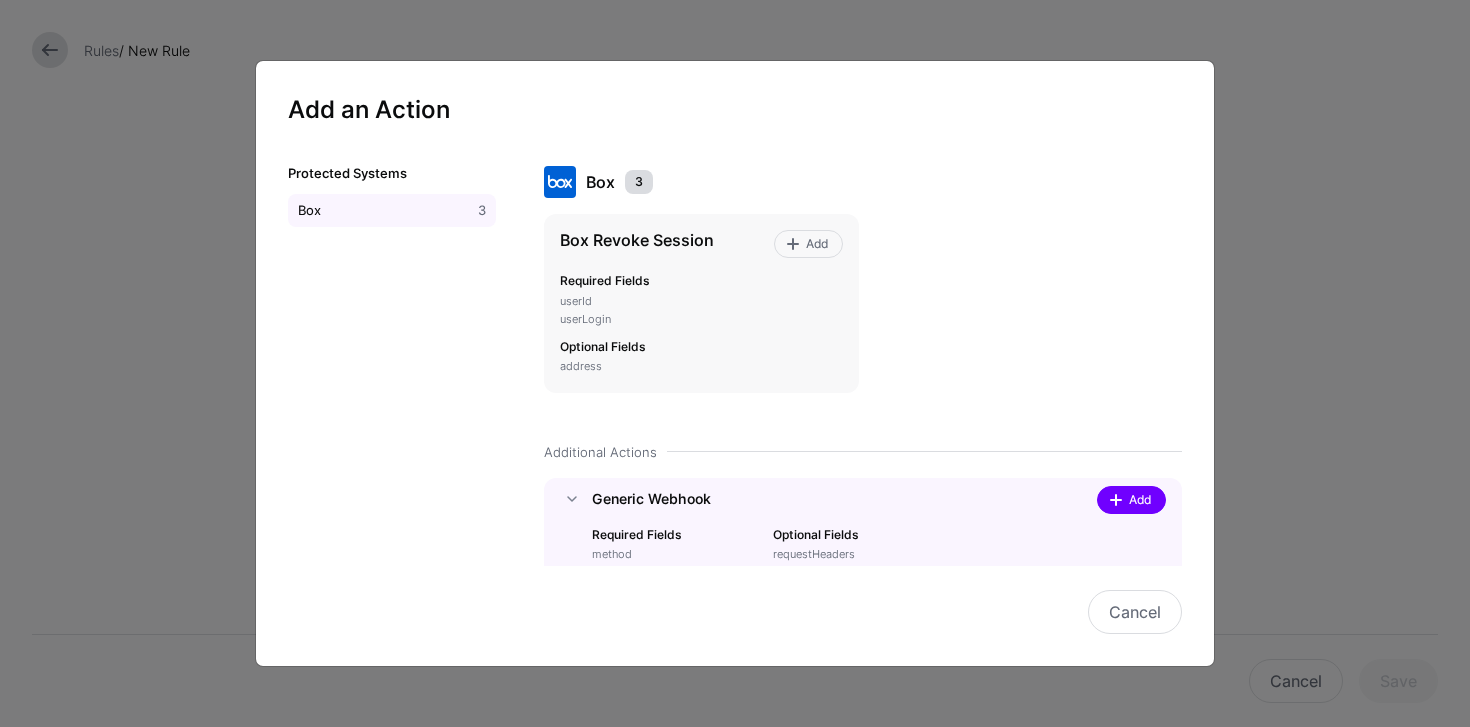 click 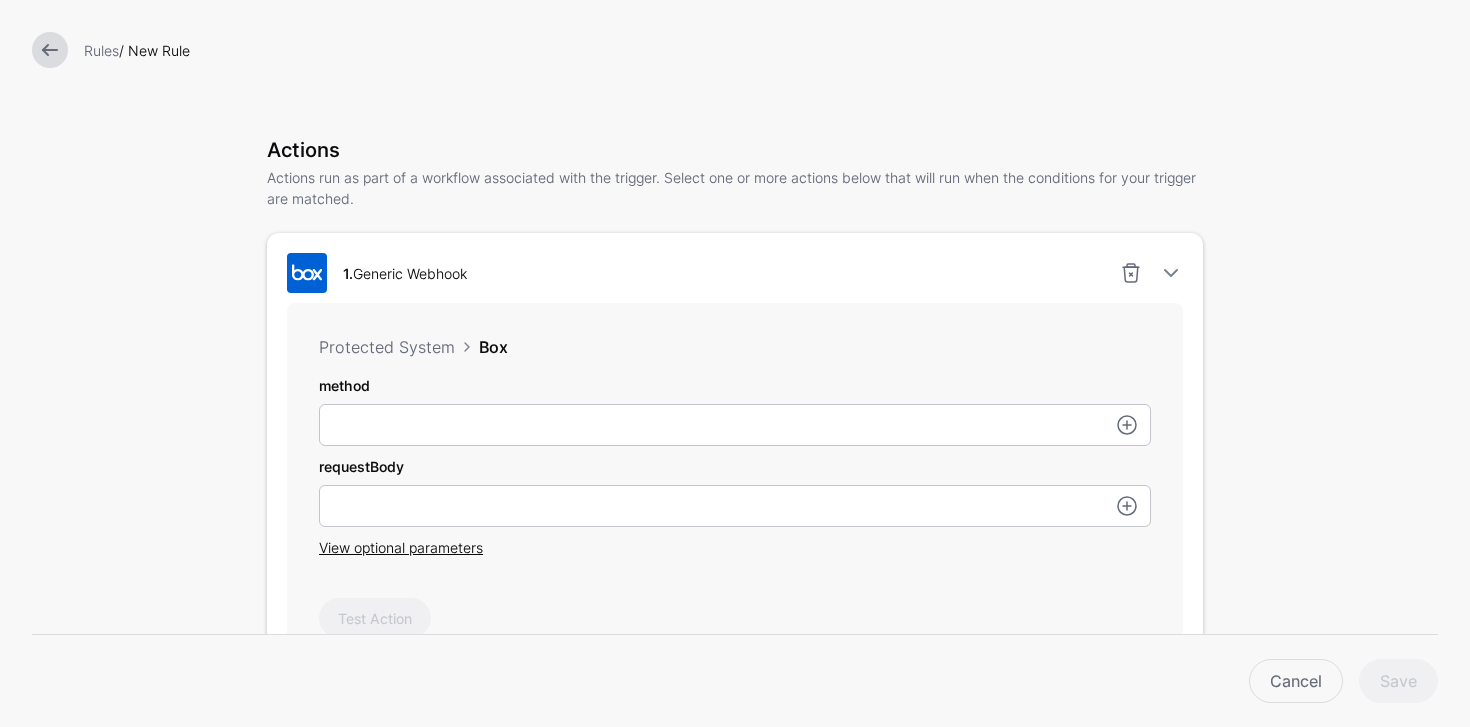 scroll, scrollTop: 548, scrollLeft: 0, axis: vertical 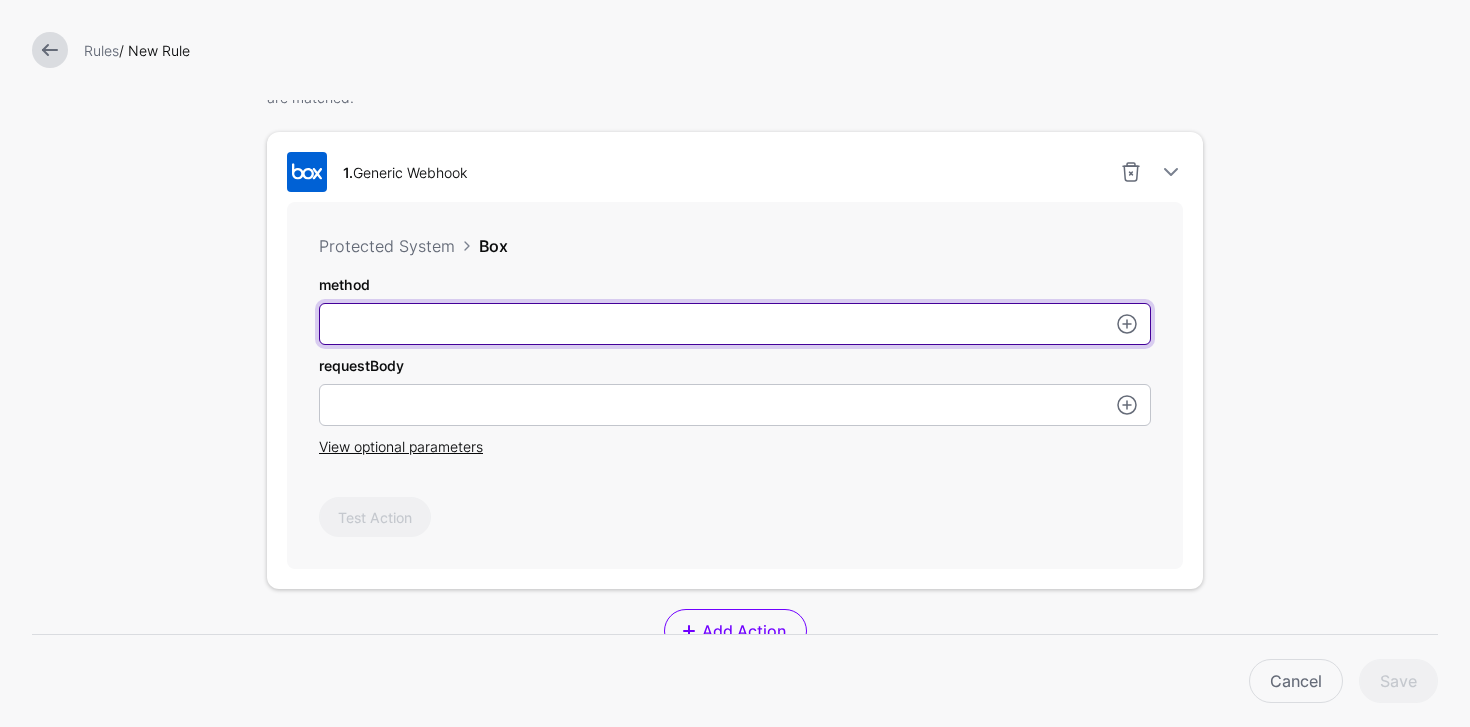 click on "method" at bounding box center [735, 324] 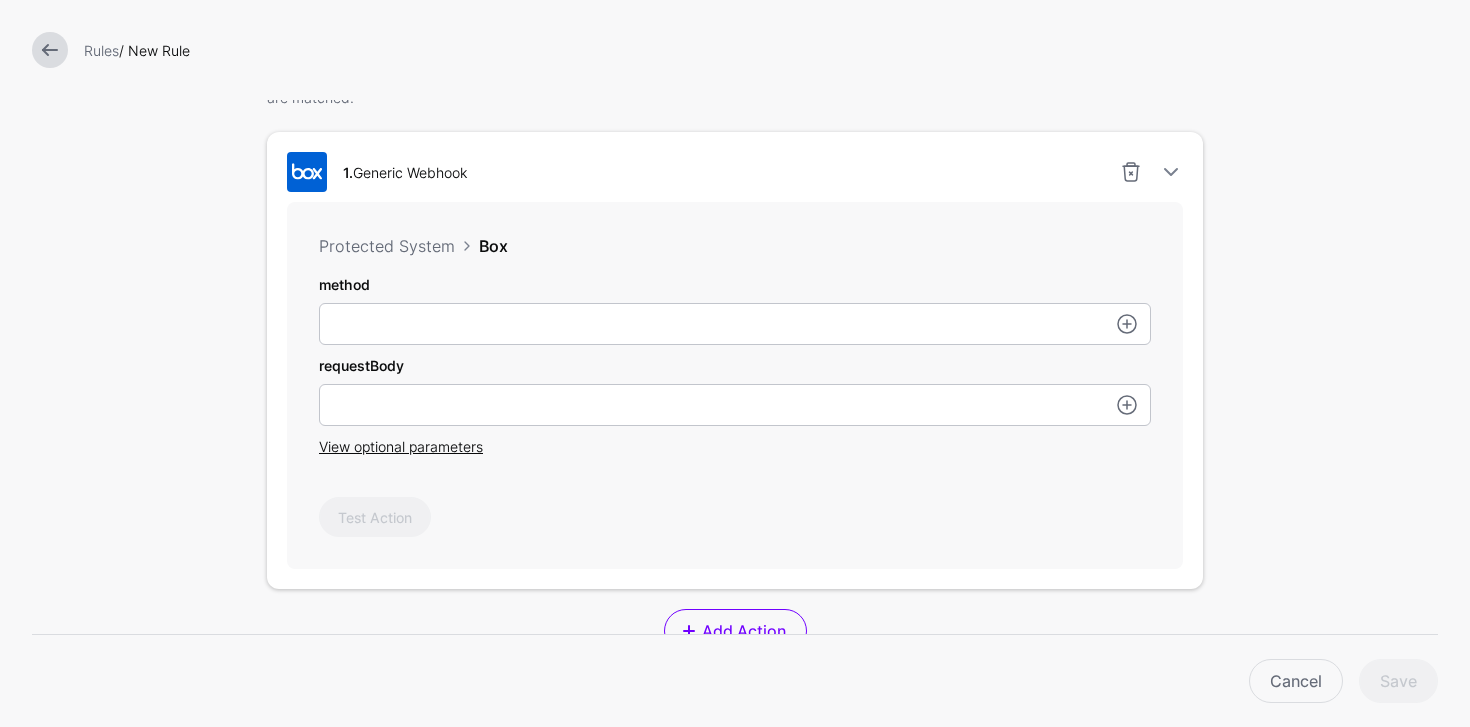drag, startPoint x: 771, startPoint y: 440, endPoint x: 762, endPoint y: 422, distance: 20.12461 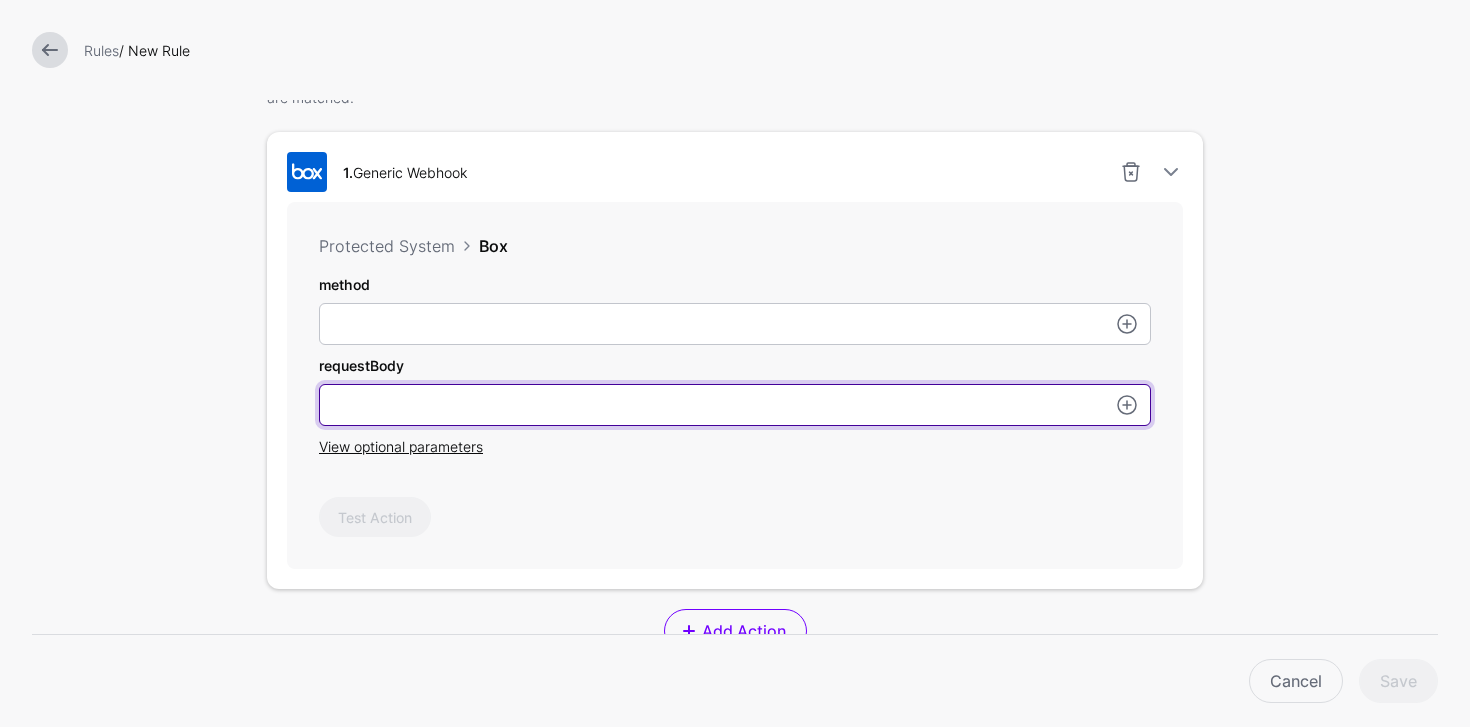 click on "method" at bounding box center [735, 405] 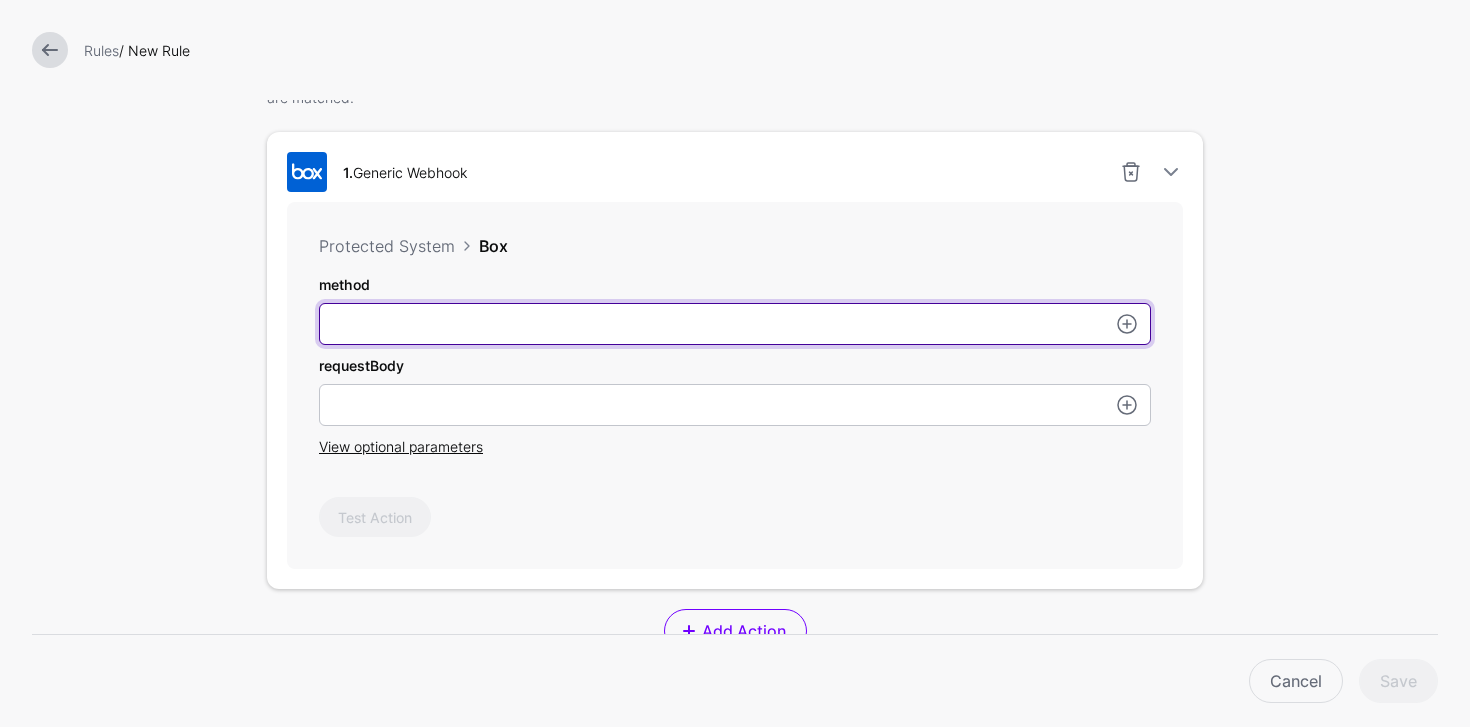 click on "method" at bounding box center (735, 324) 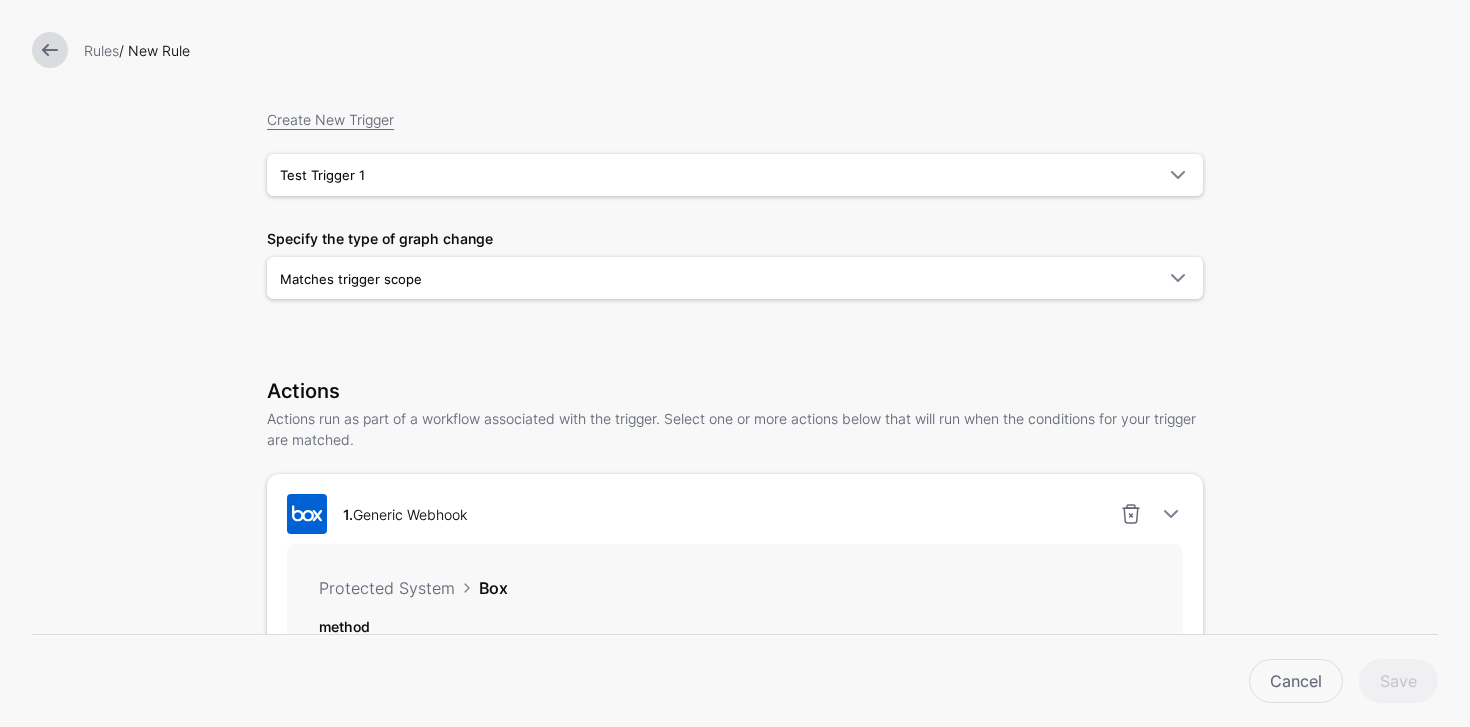 scroll, scrollTop: 133, scrollLeft: 0, axis: vertical 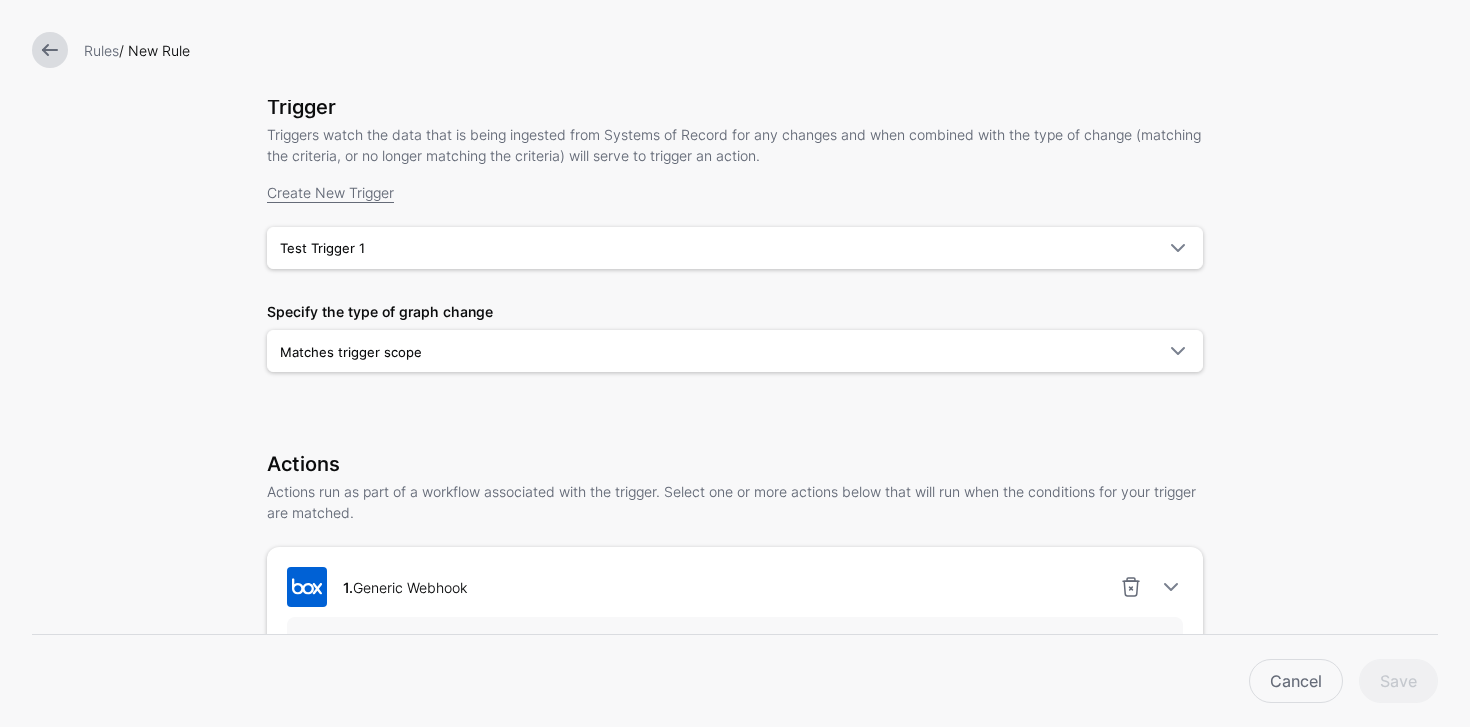 click at bounding box center [50, 50] 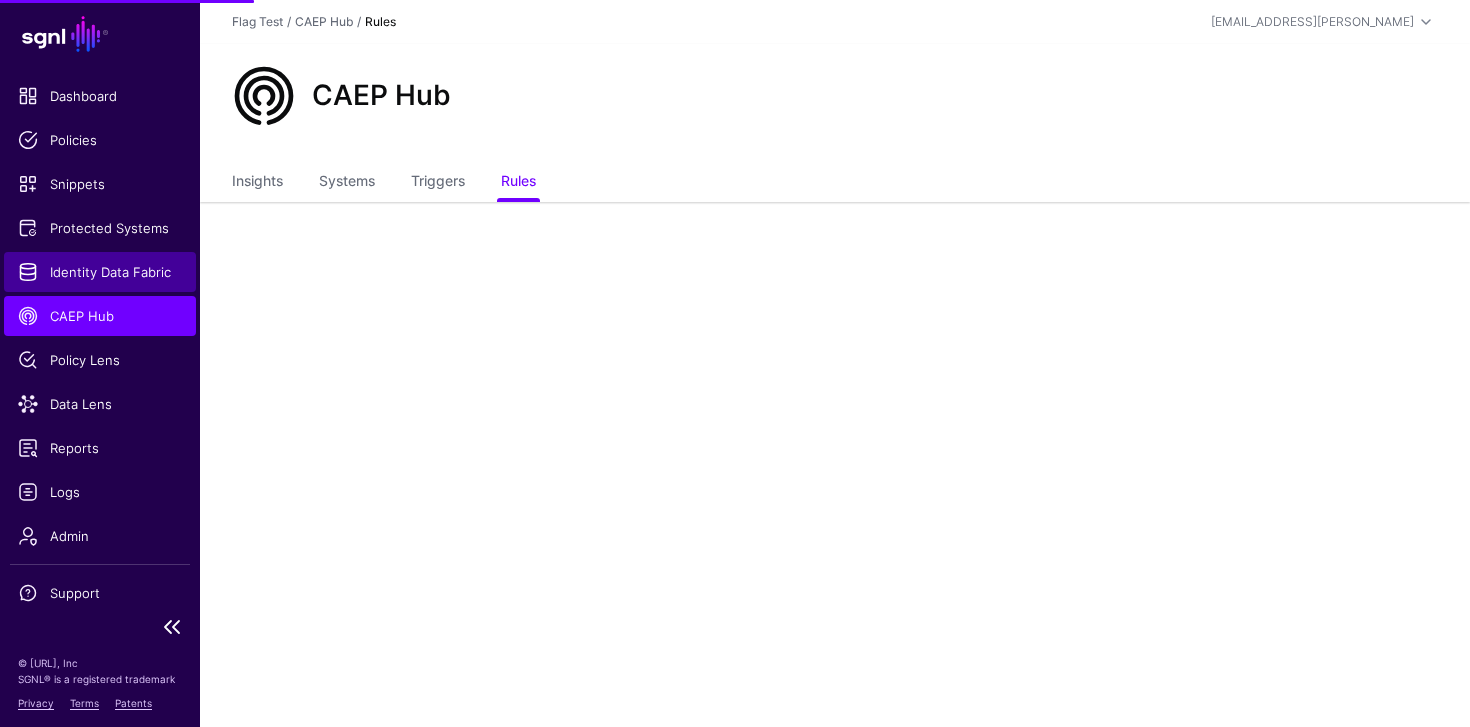 click on "Identity Data Fabric" 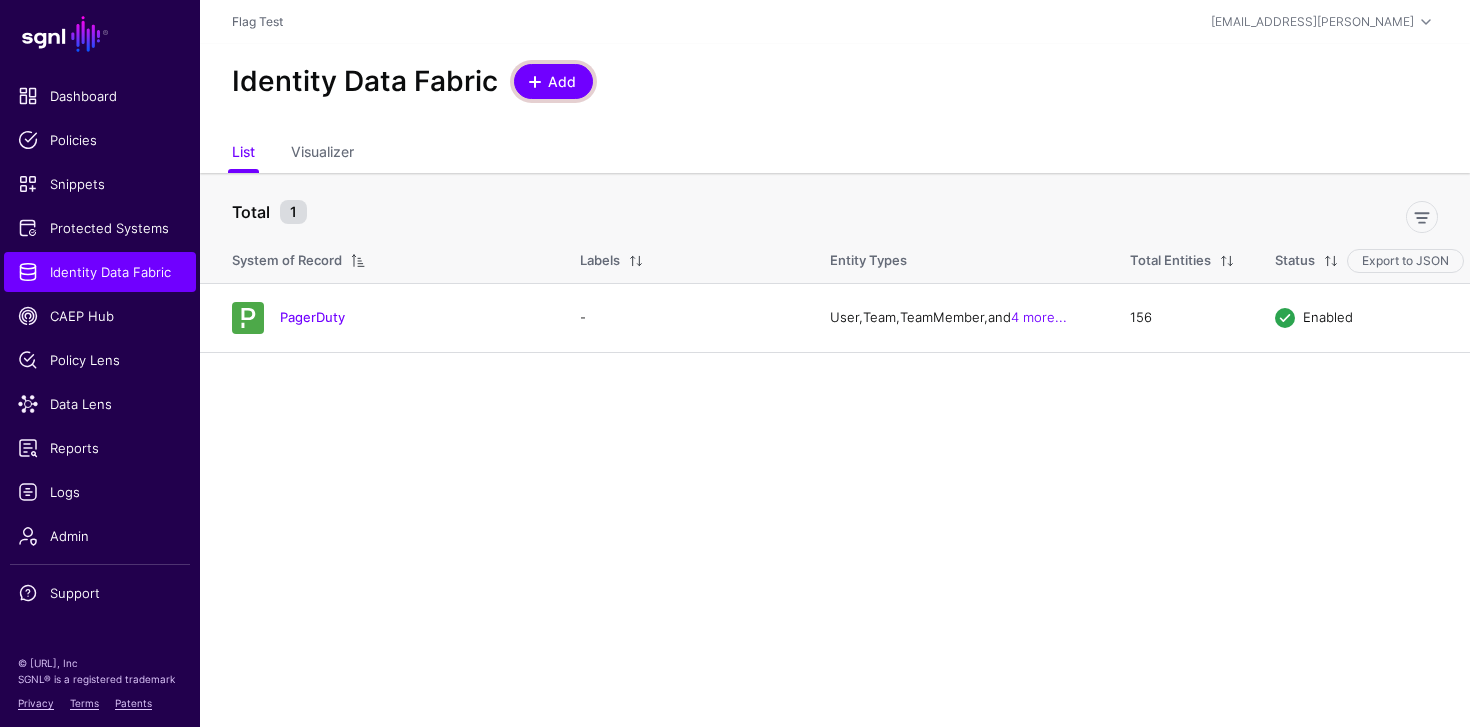 click on "Add" 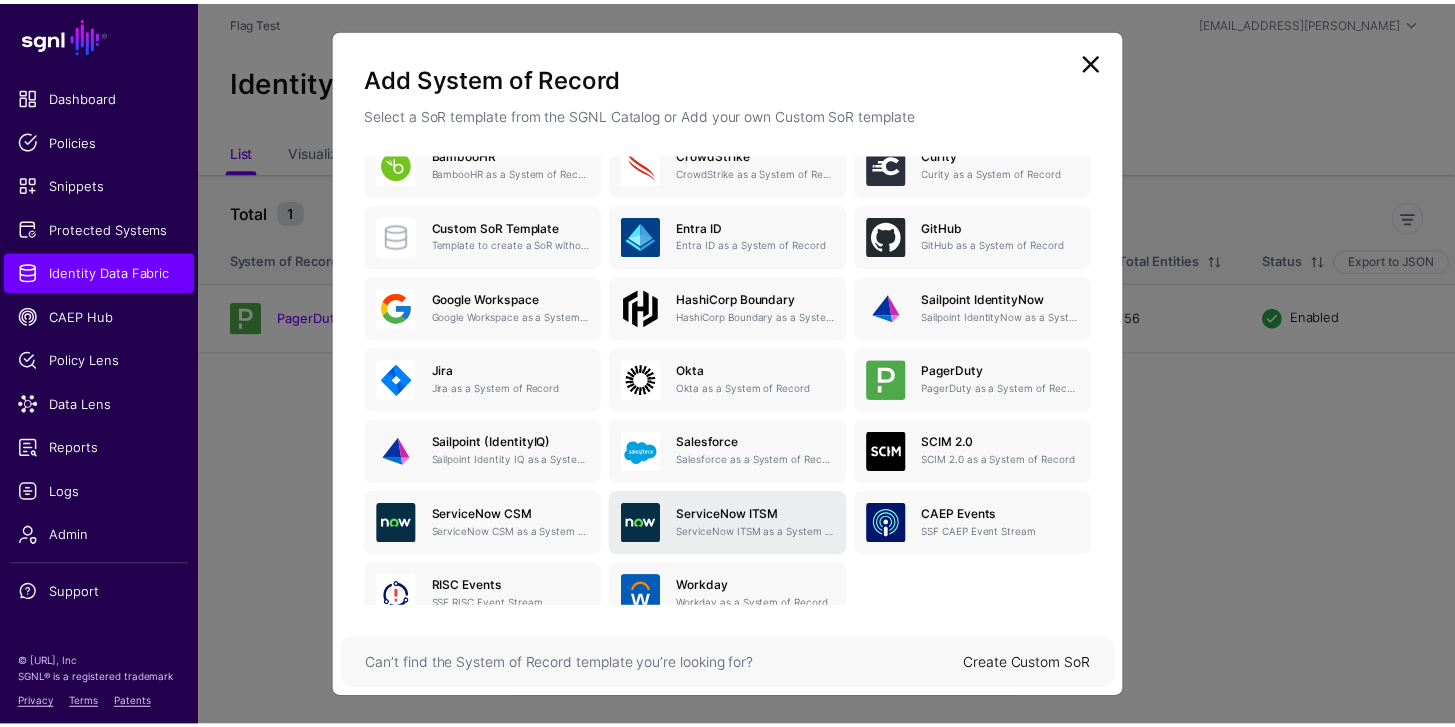 scroll, scrollTop: 251, scrollLeft: 0, axis: vertical 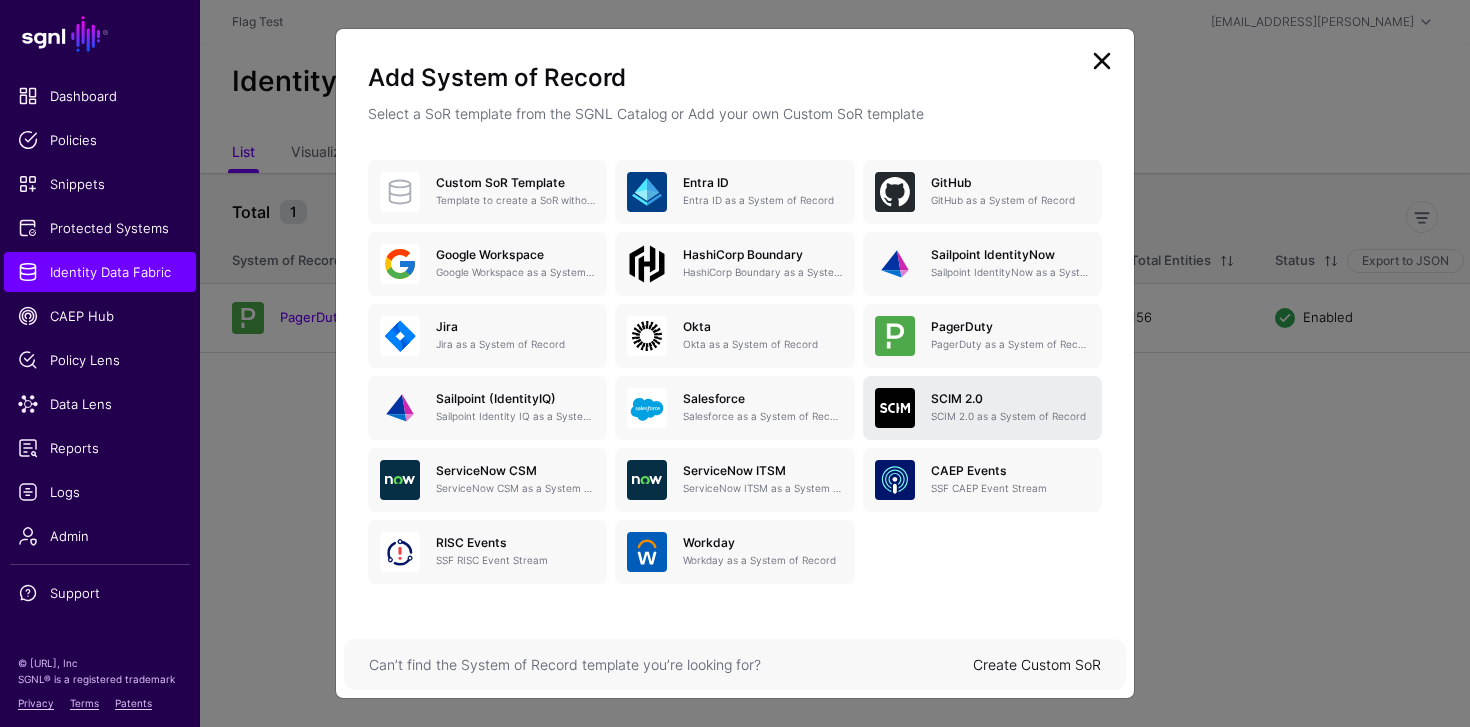 click on "SCIM 2.0" 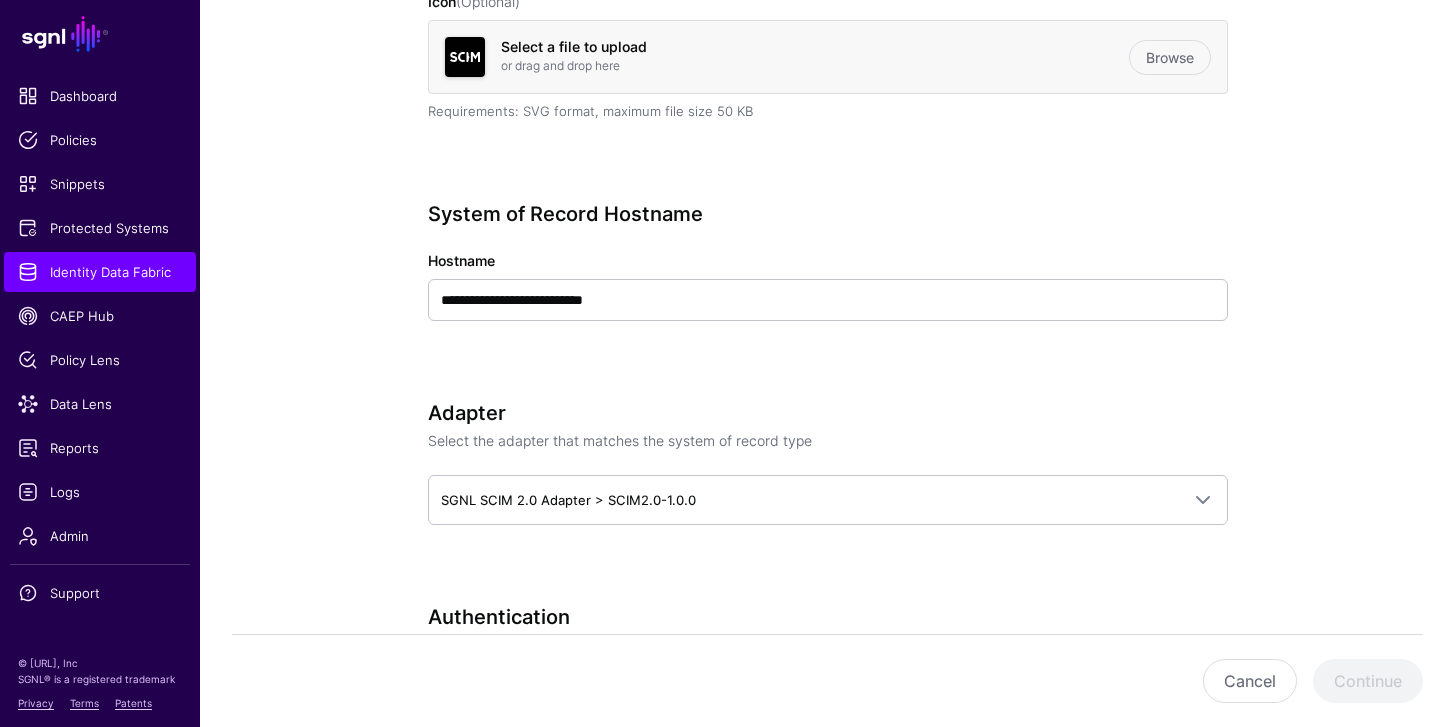 scroll, scrollTop: 627, scrollLeft: 0, axis: vertical 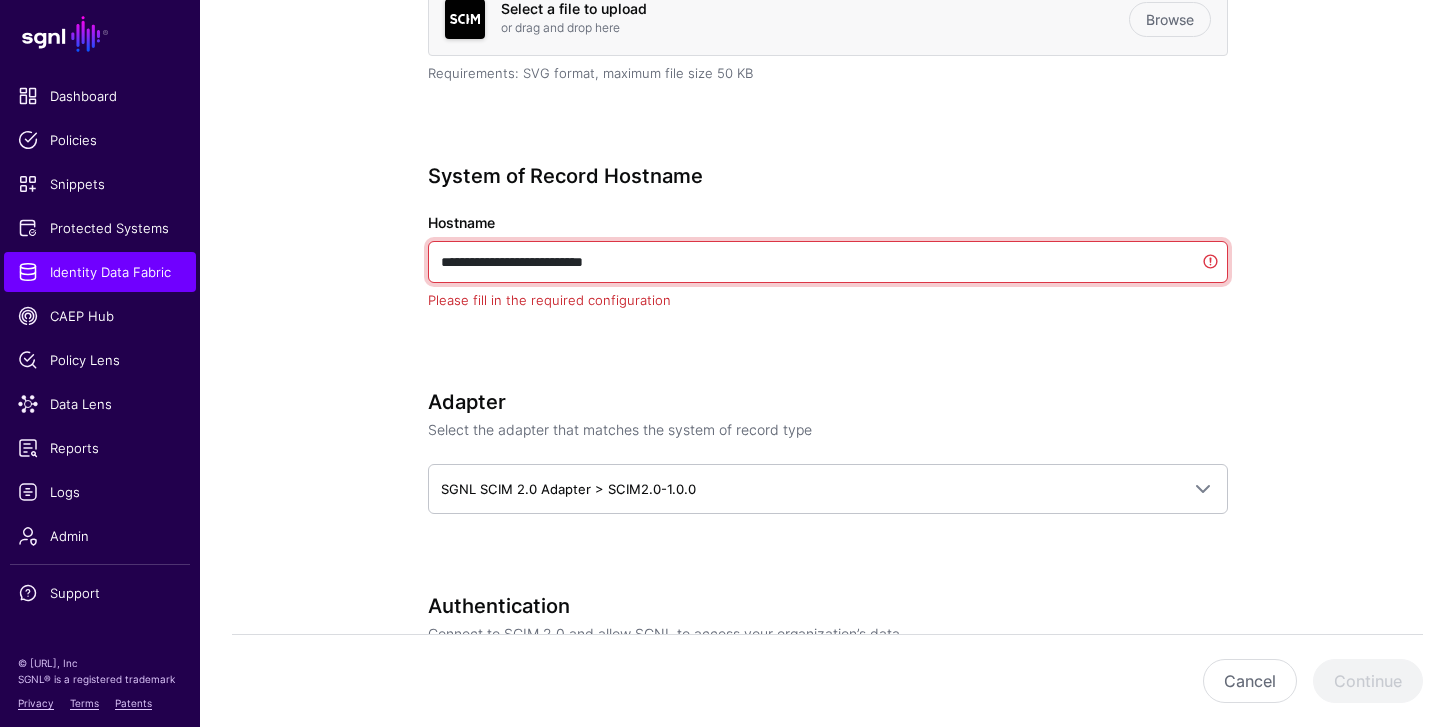 drag, startPoint x: 559, startPoint y: 261, endPoint x: 648, endPoint y: 289, distance: 93.30059 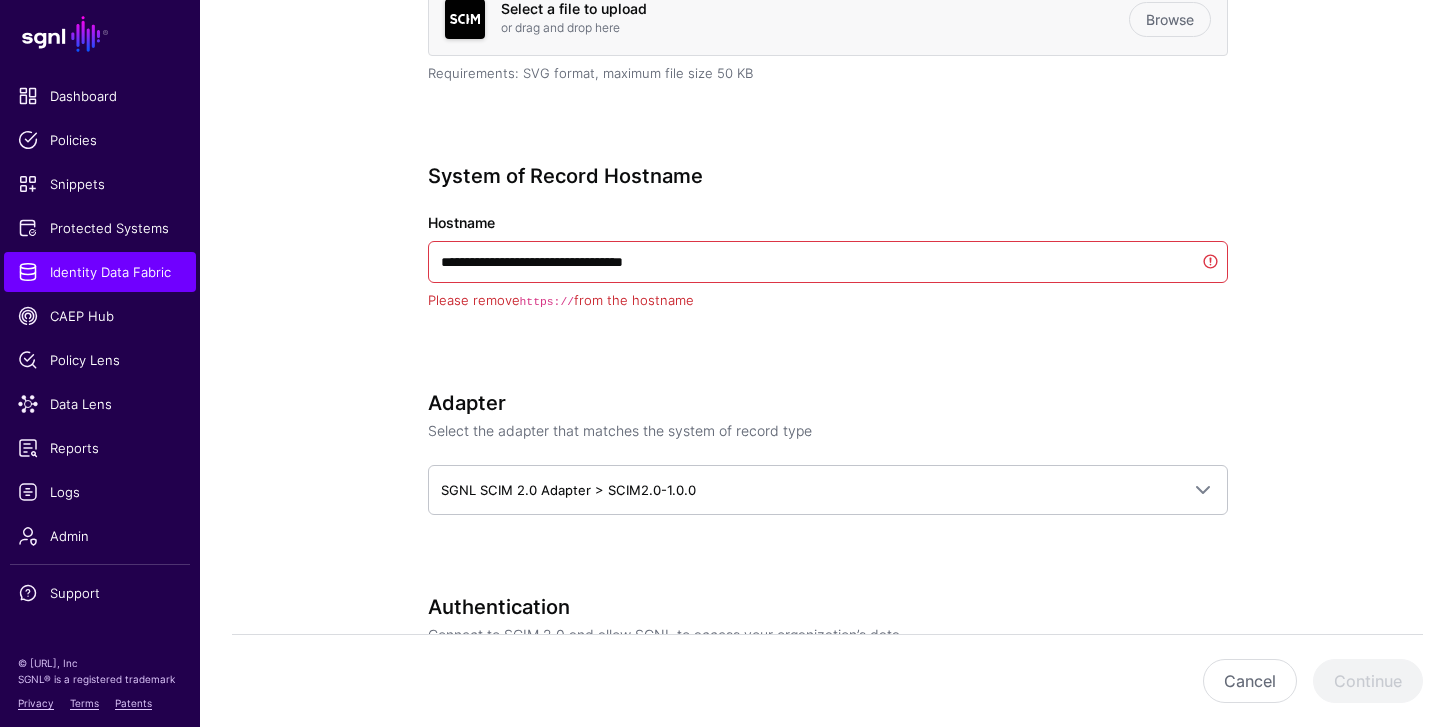 click on "**********" 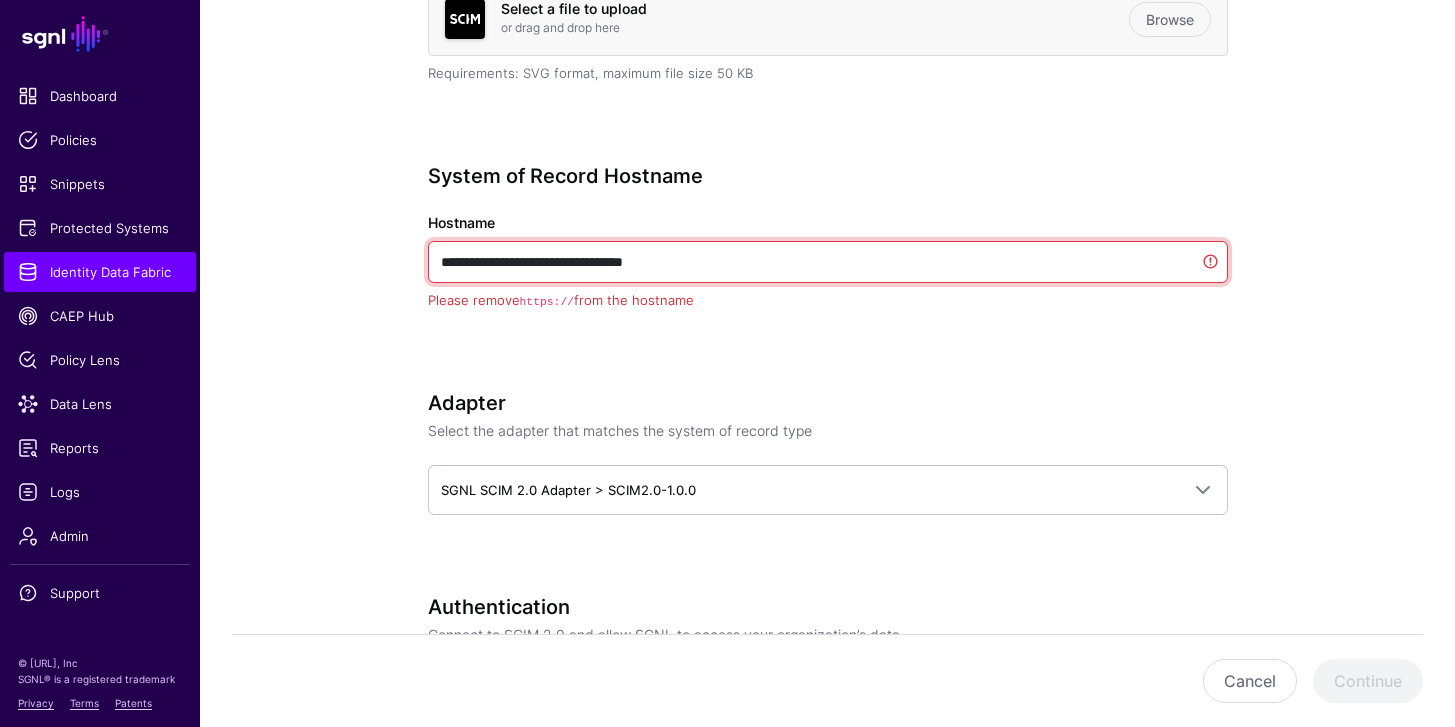 drag, startPoint x: 486, startPoint y: 260, endPoint x: 414, endPoint y: 250, distance: 72.691124 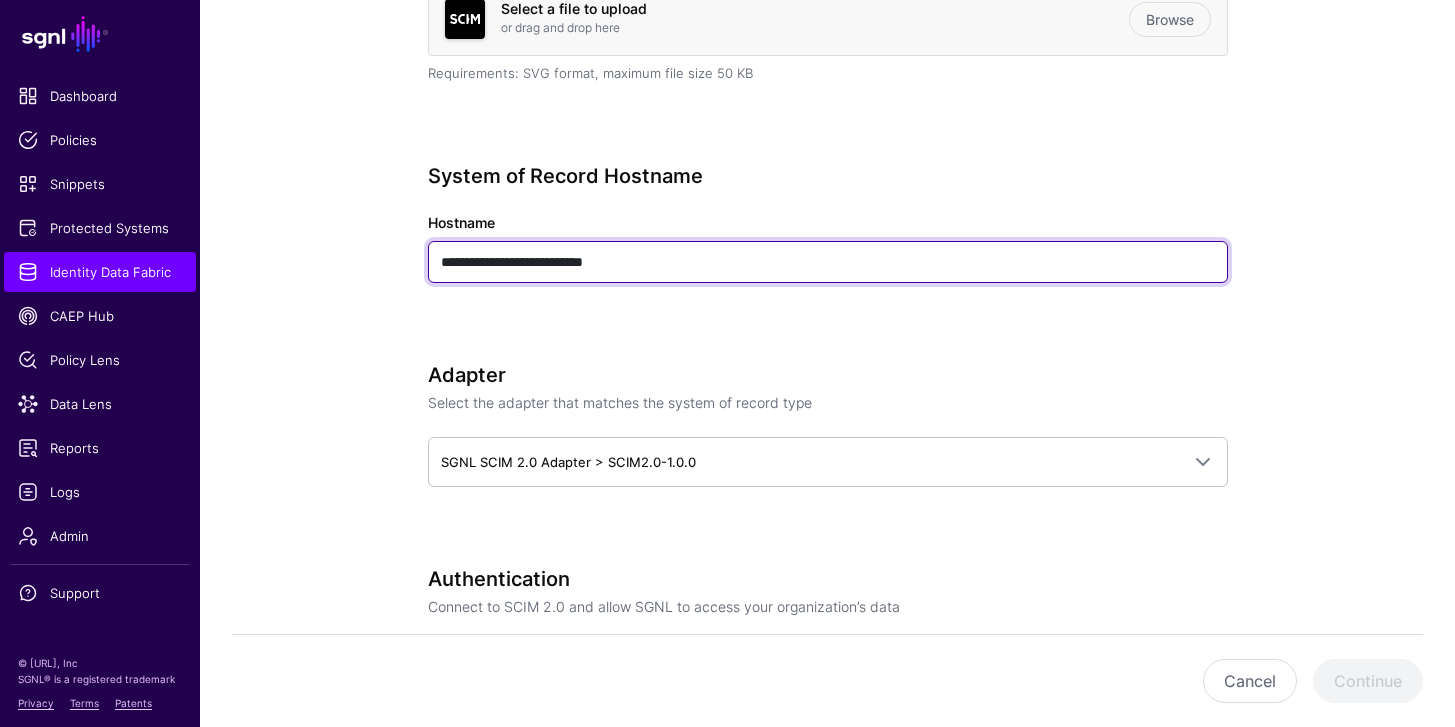 type on "**********" 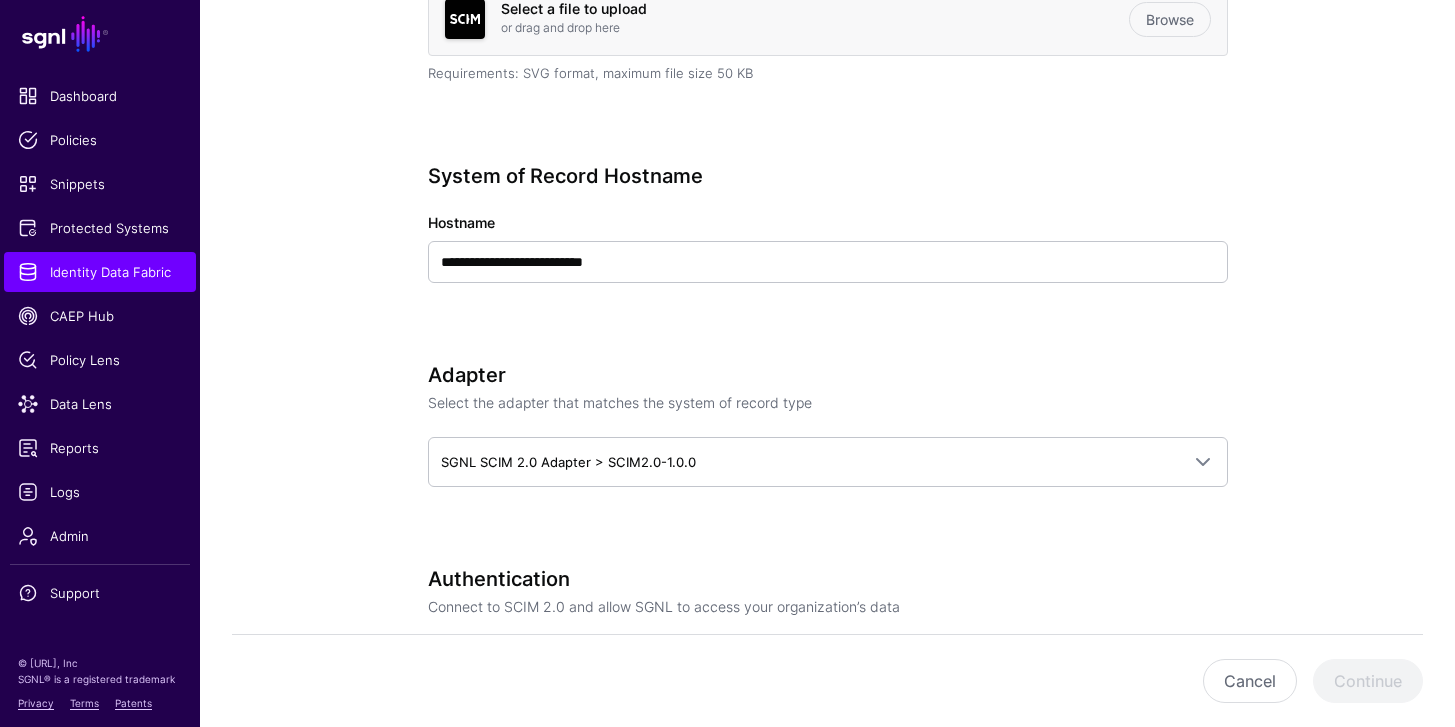 click on "**********" 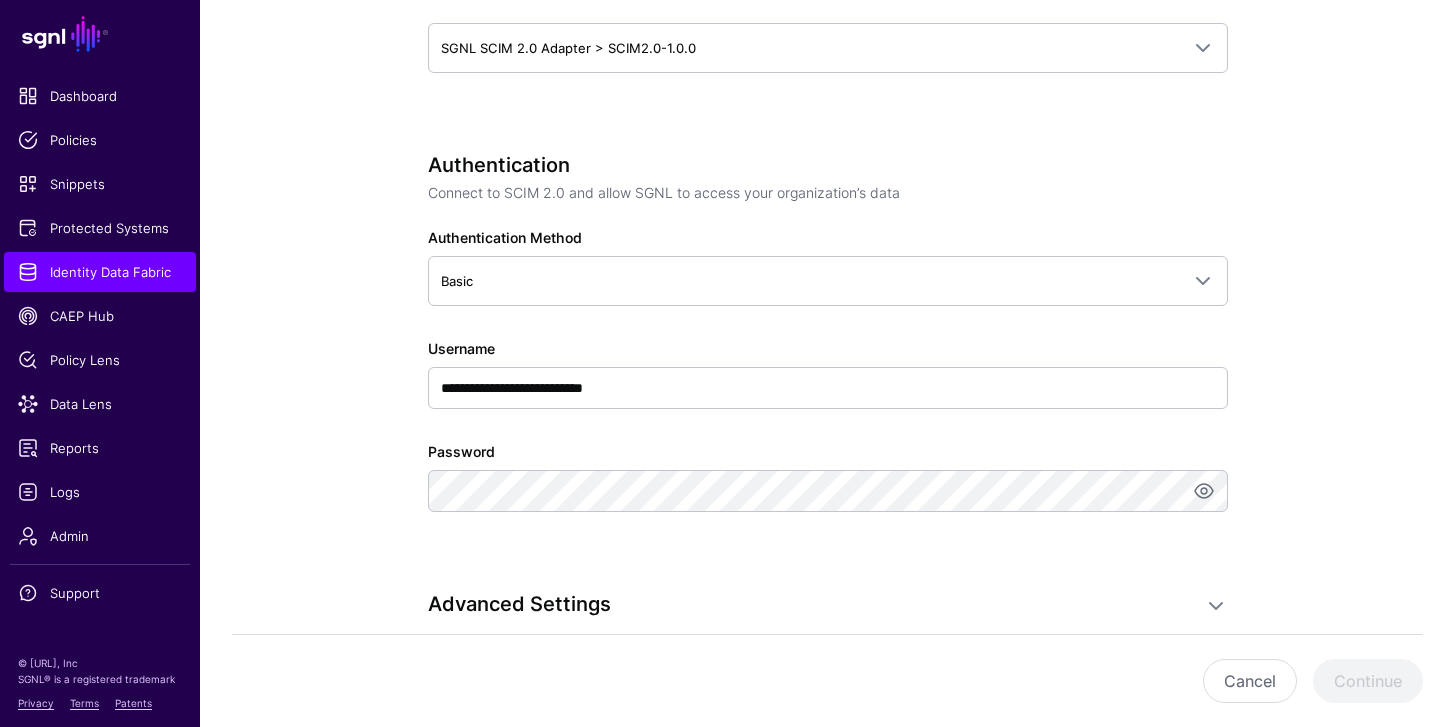 scroll, scrollTop: 1042, scrollLeft: 0, axis: vertical 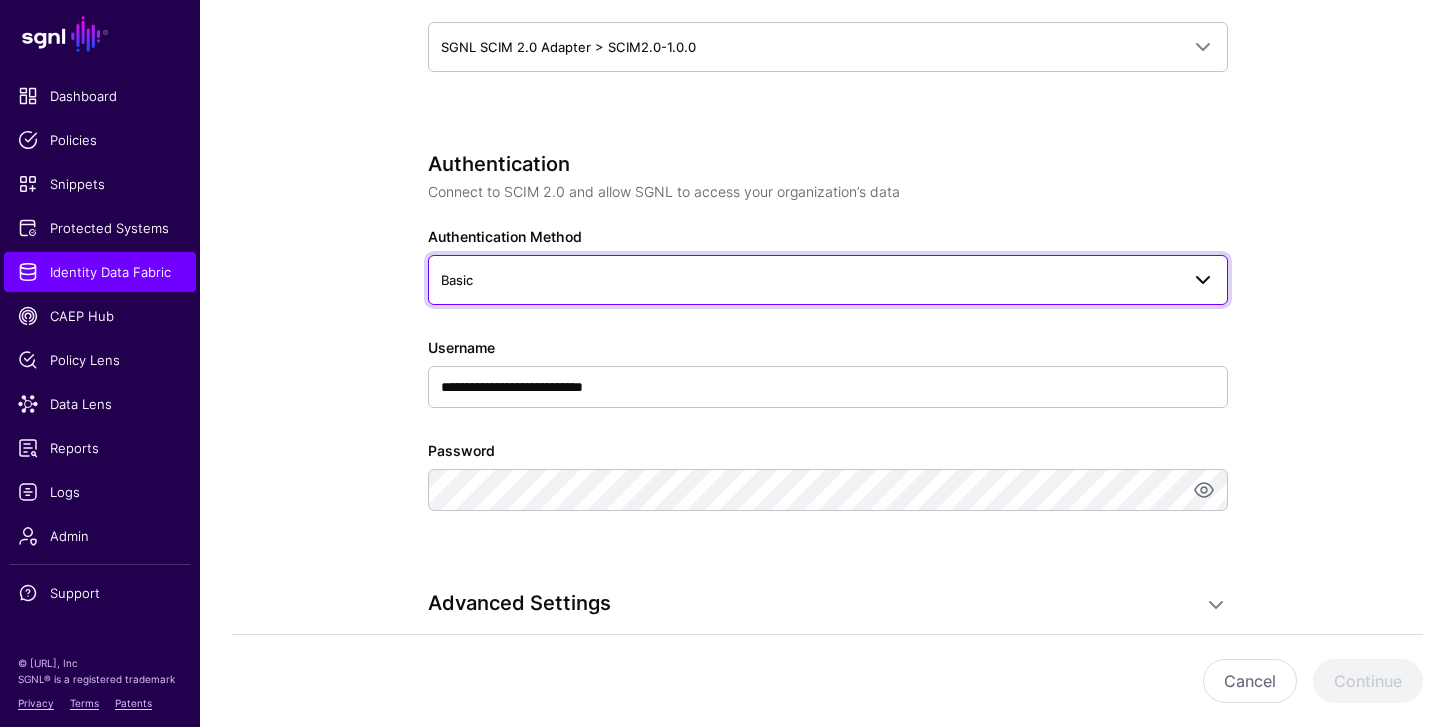 click on "Basic" at bounding box center [828, 280] 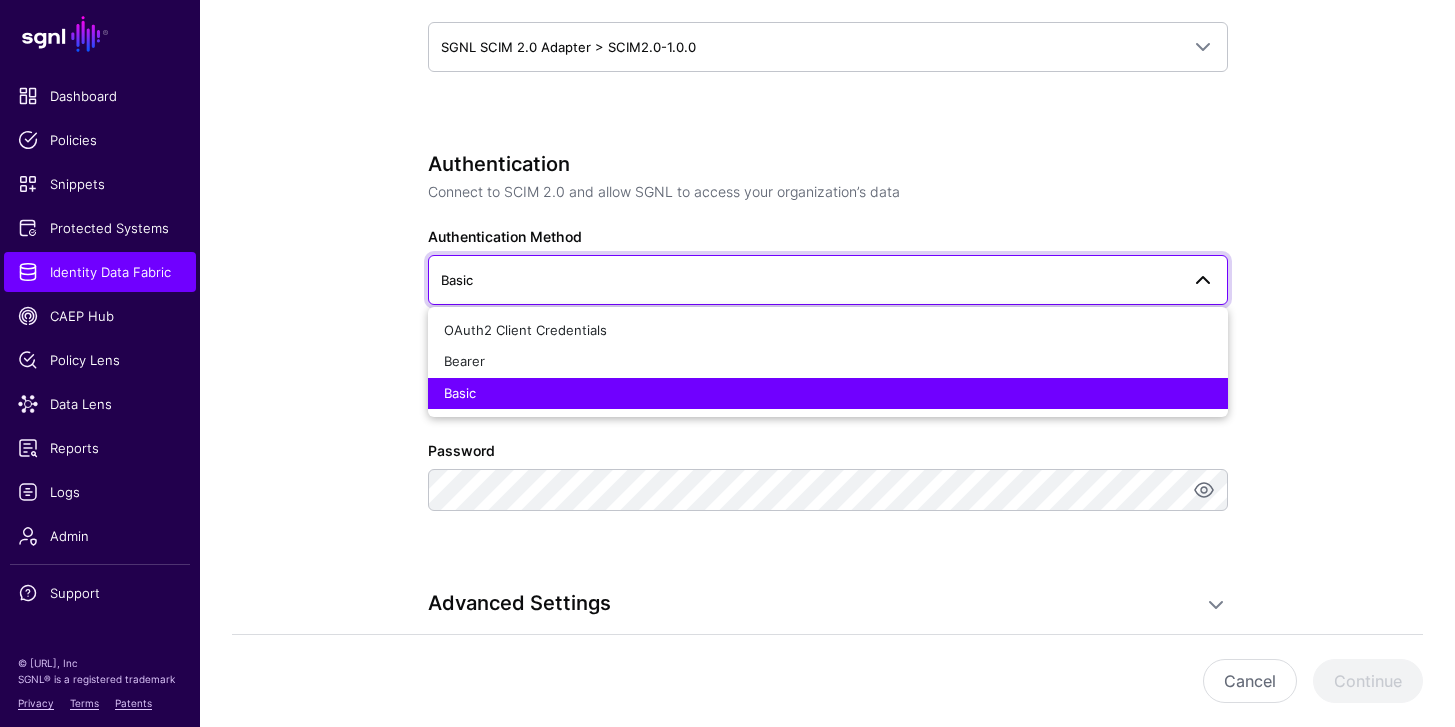 scroll, scrollTop: 1046, scrollLeft: 0, axis: vertical 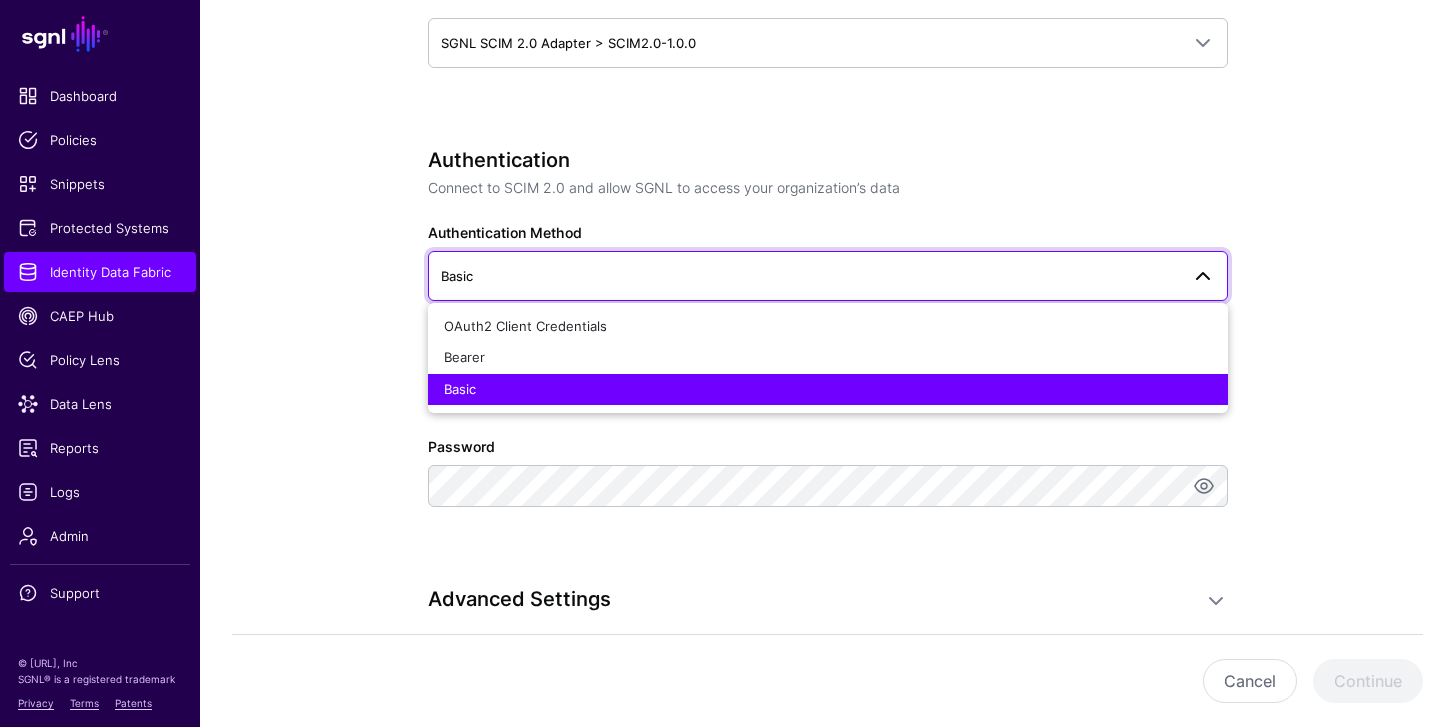 click on "Basic" 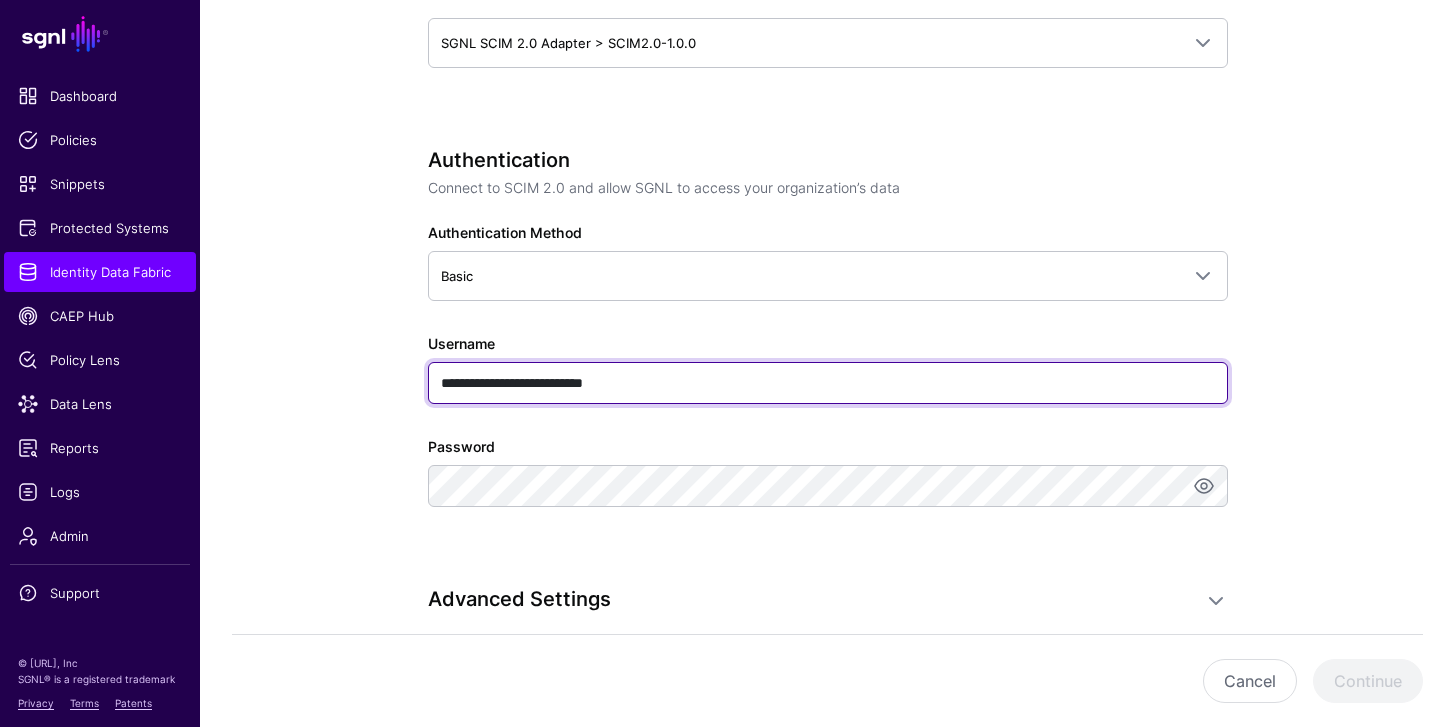 click on "**********" at bounding box center (828, 383) 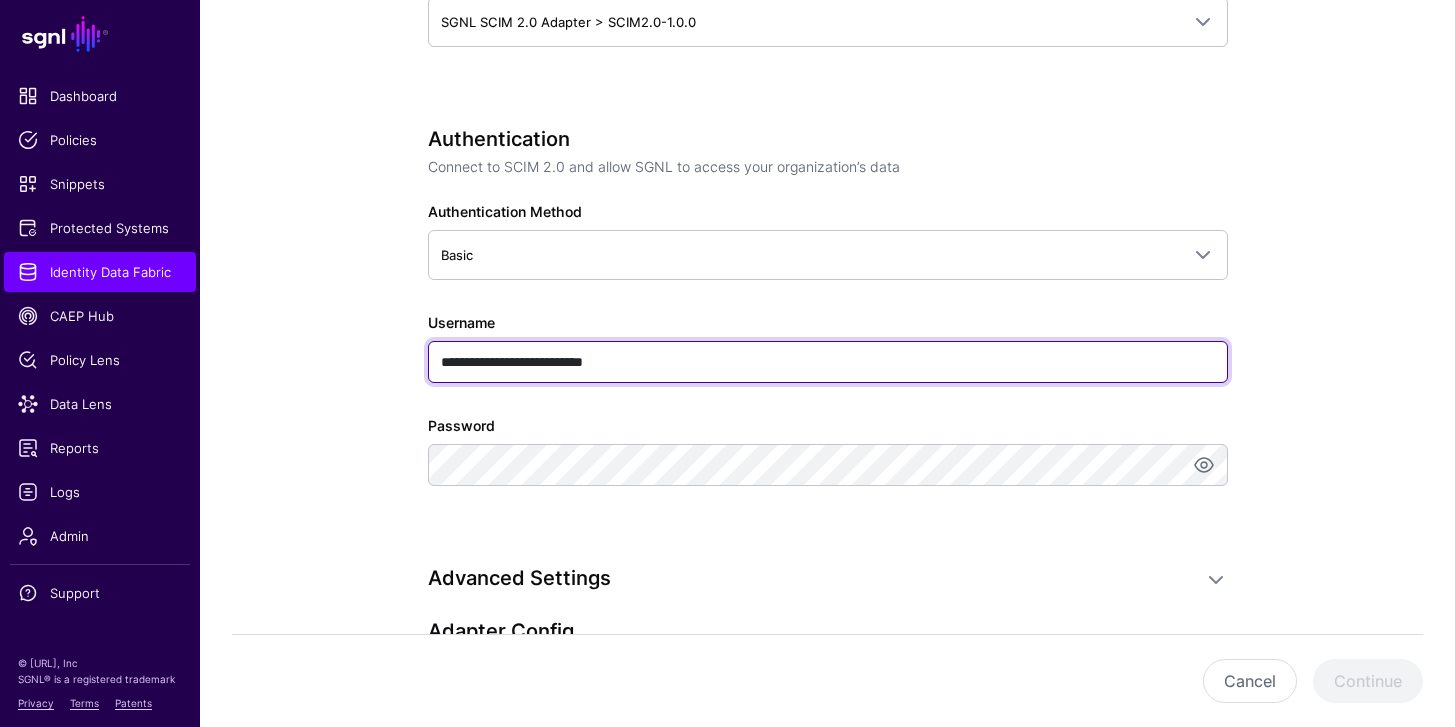 scroll, scrollTop: 925, scrollLeft: 0, axis: vertical 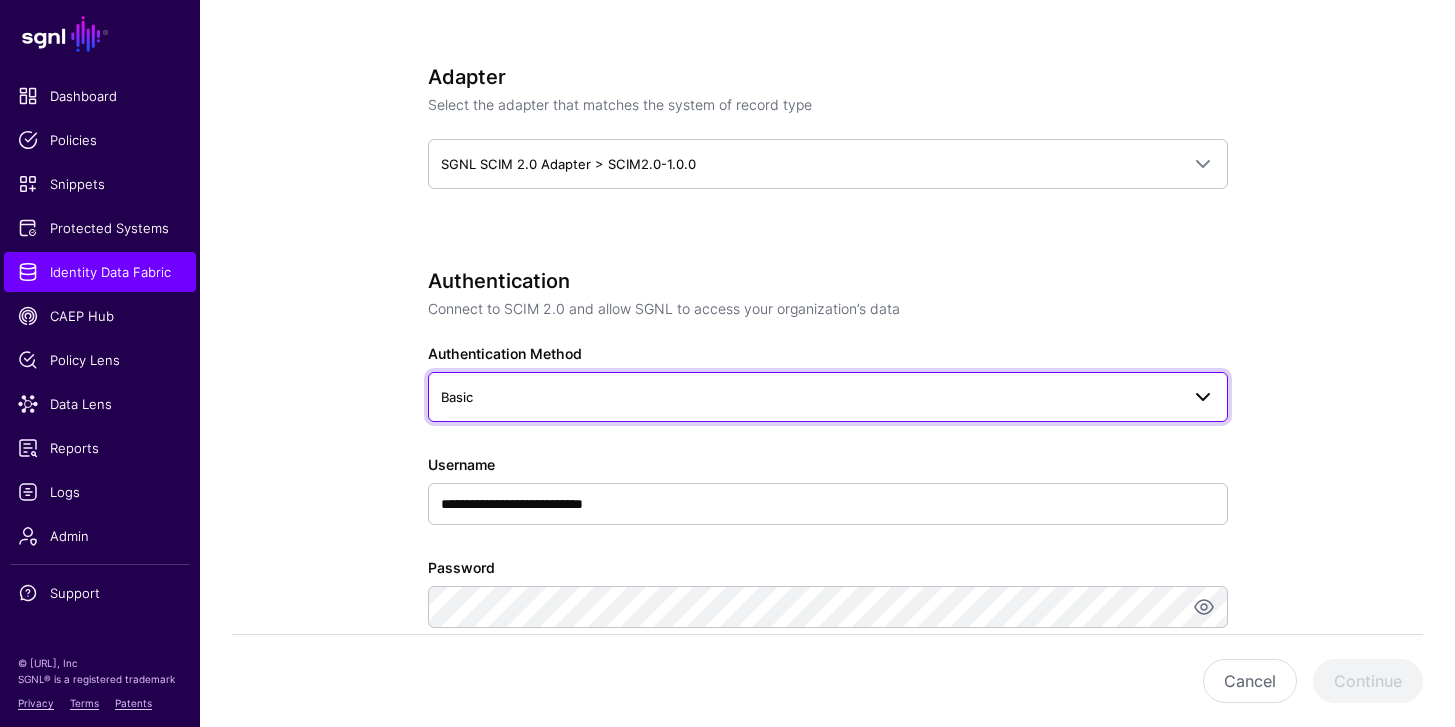 click on "Basic" at bounding box center [810, 397] 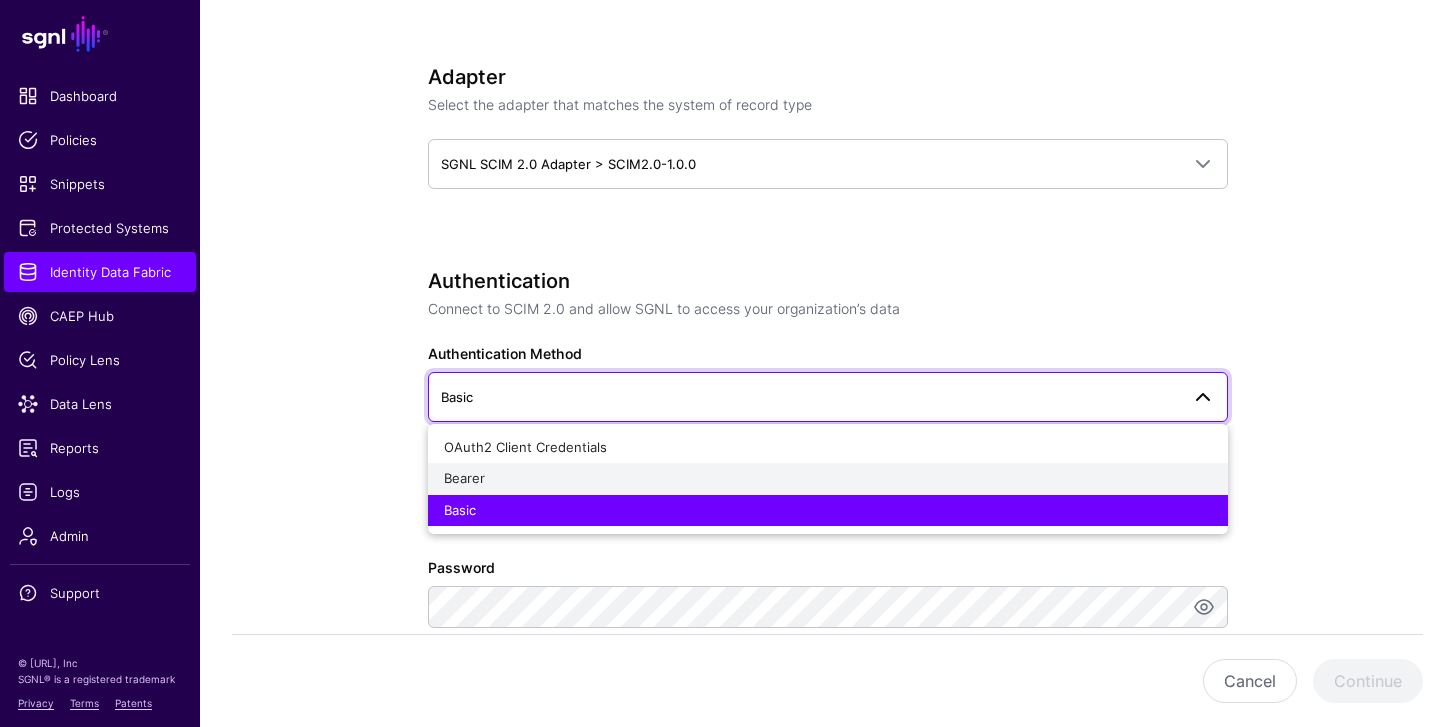 click on "Bearer" 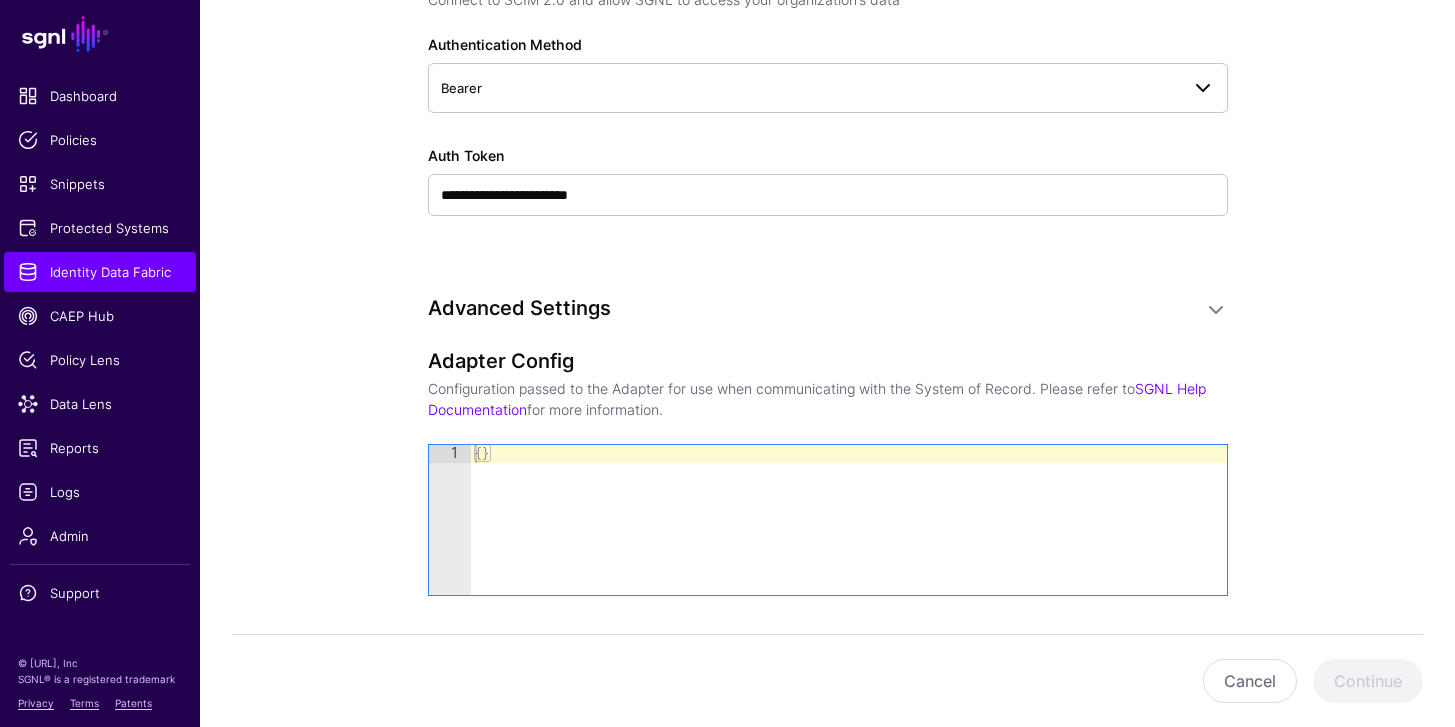 scroll, scrollTop: 1196, scrollLeft: 0, axis: vertical 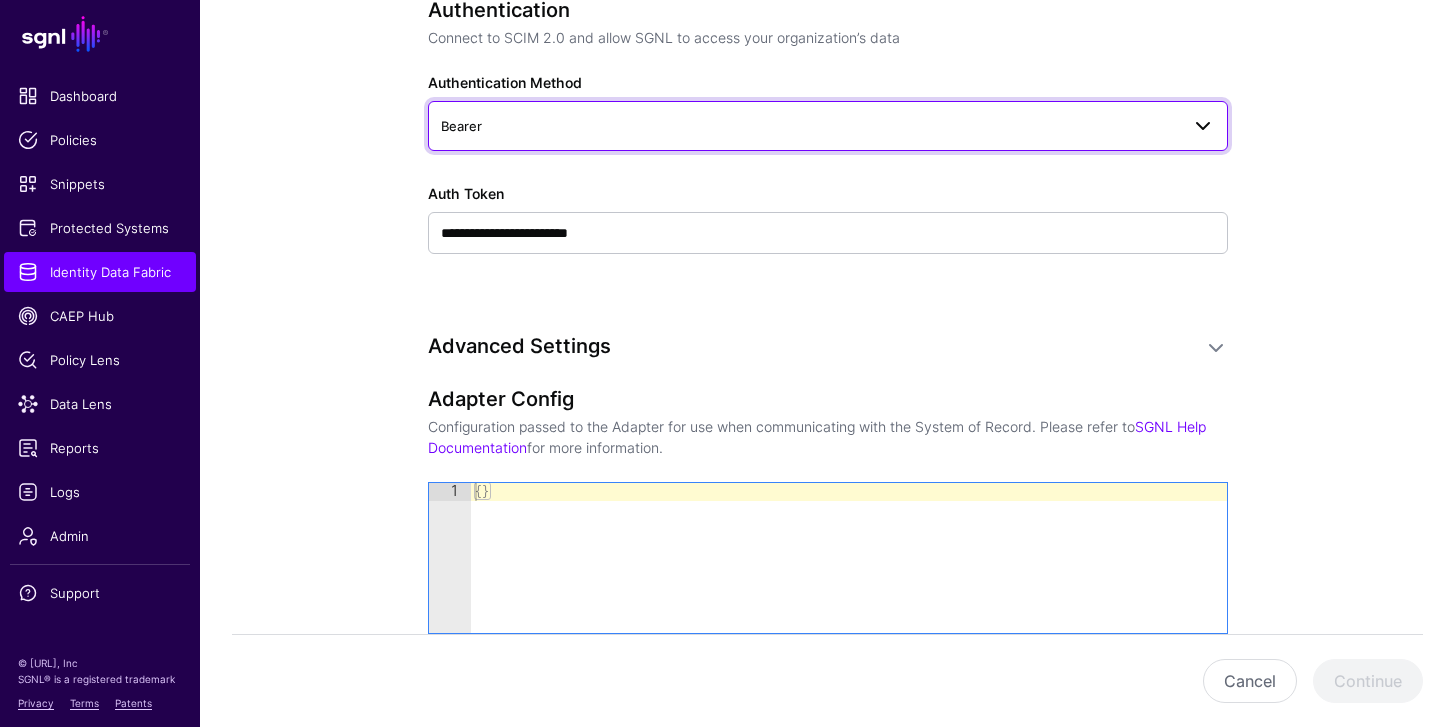 click on "Bearer" at bounding box center (828, 126) 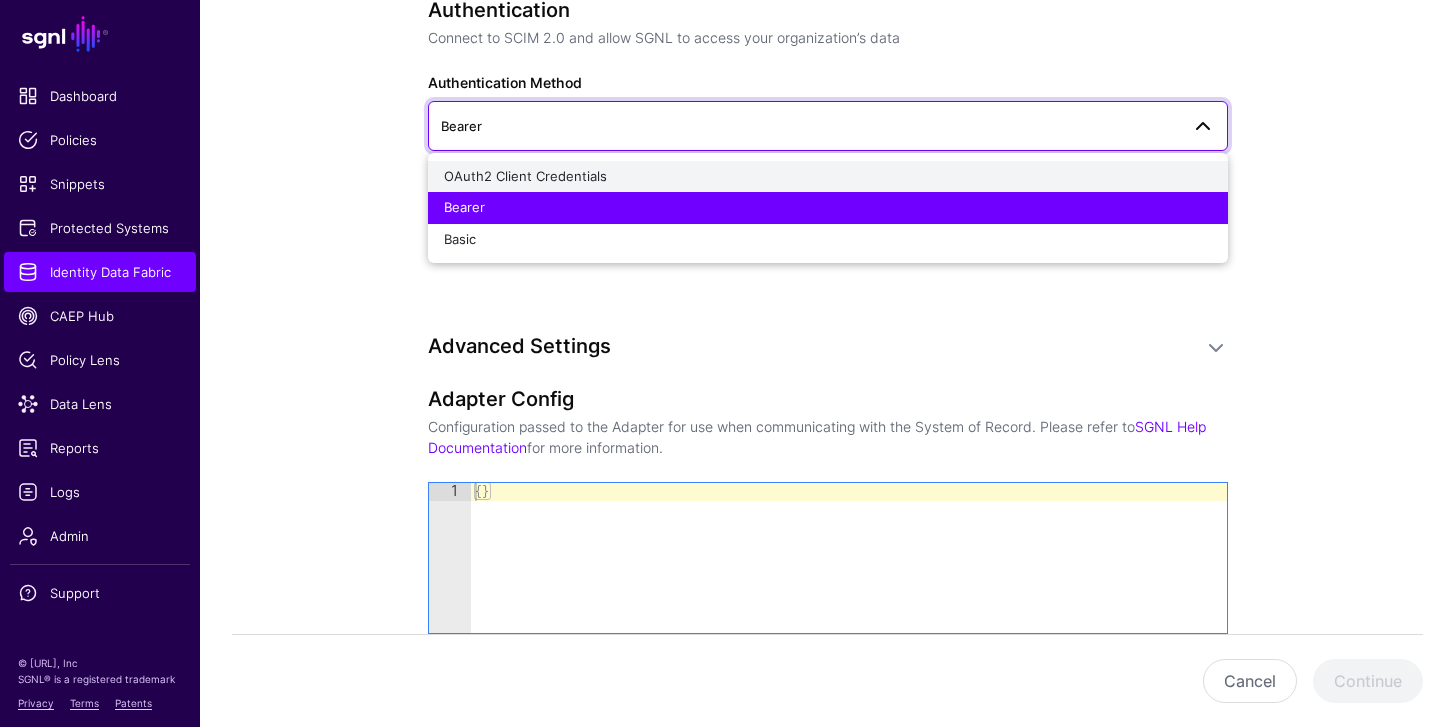 click on "OAuth2 Client Credentials" 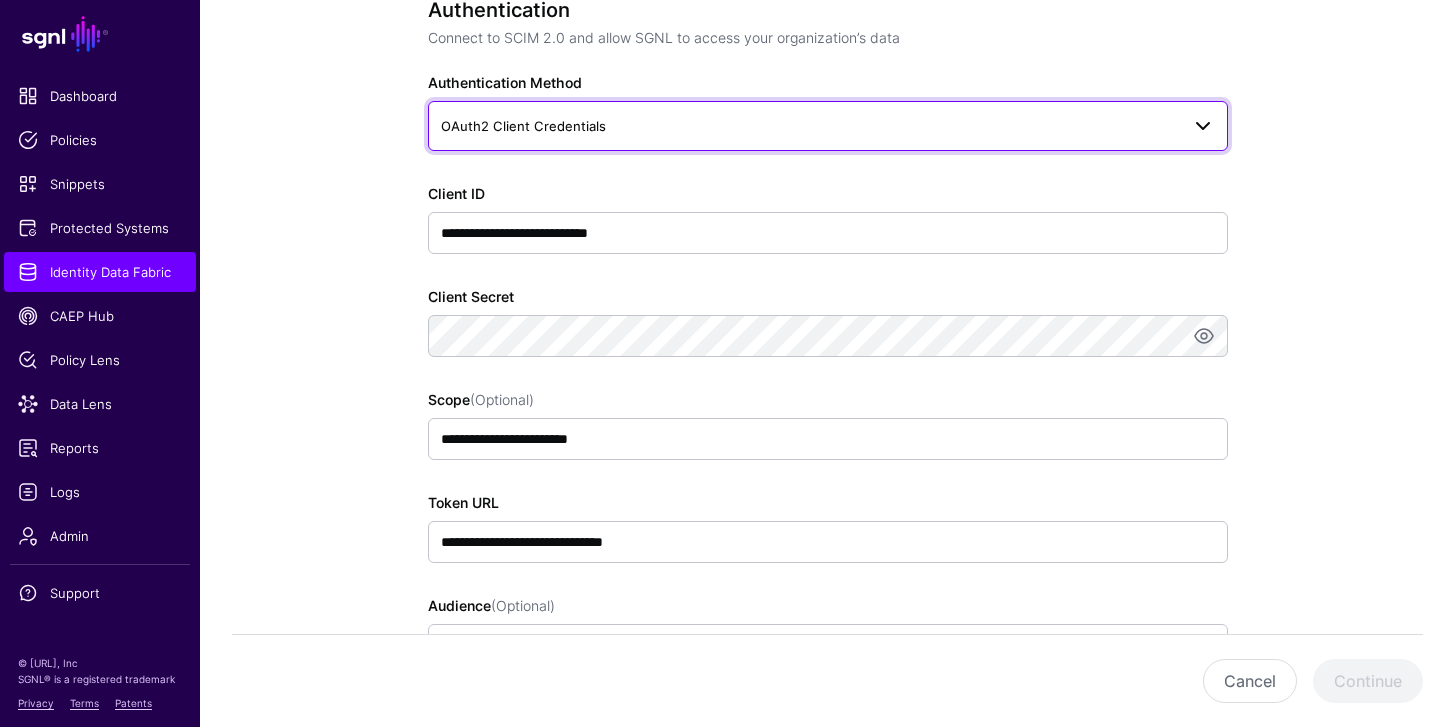 click on "OAuth2 Client Credentials" at bounding box center (828, 126) 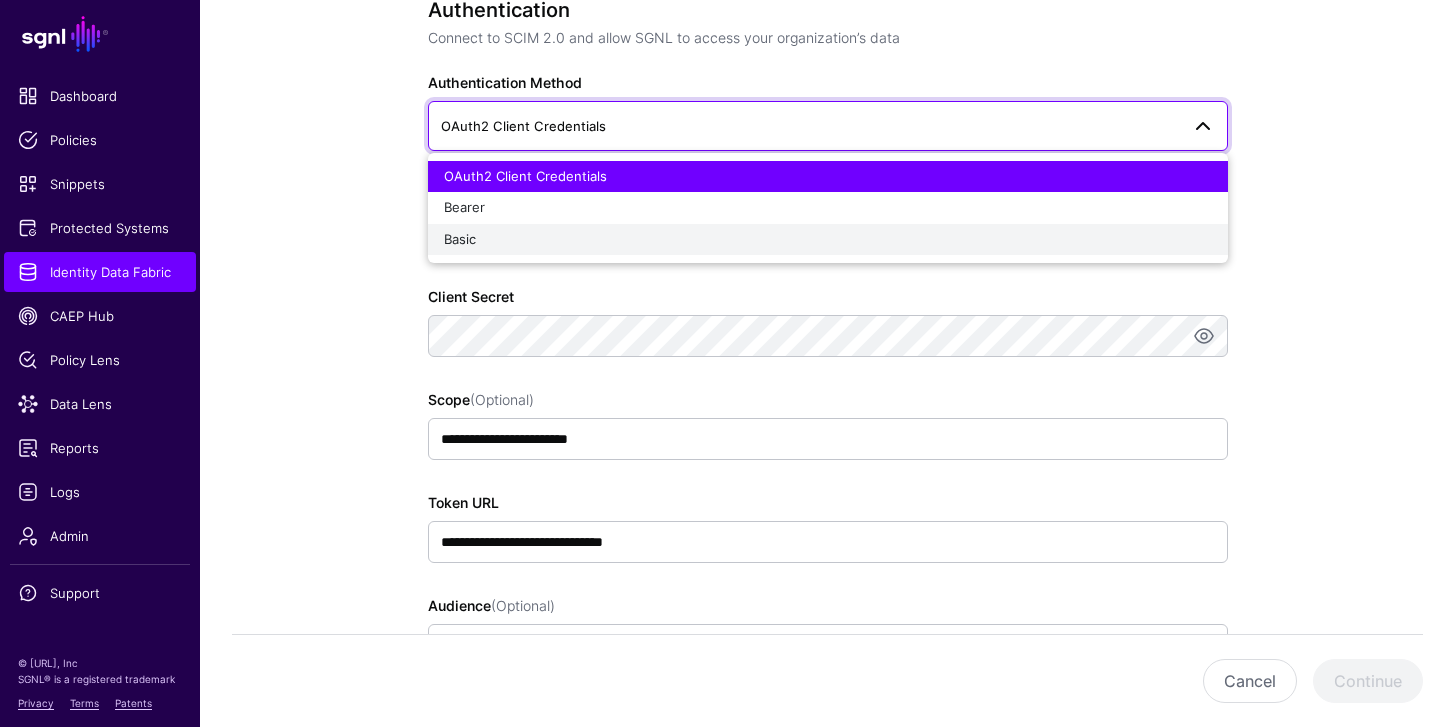 click on "Basic" 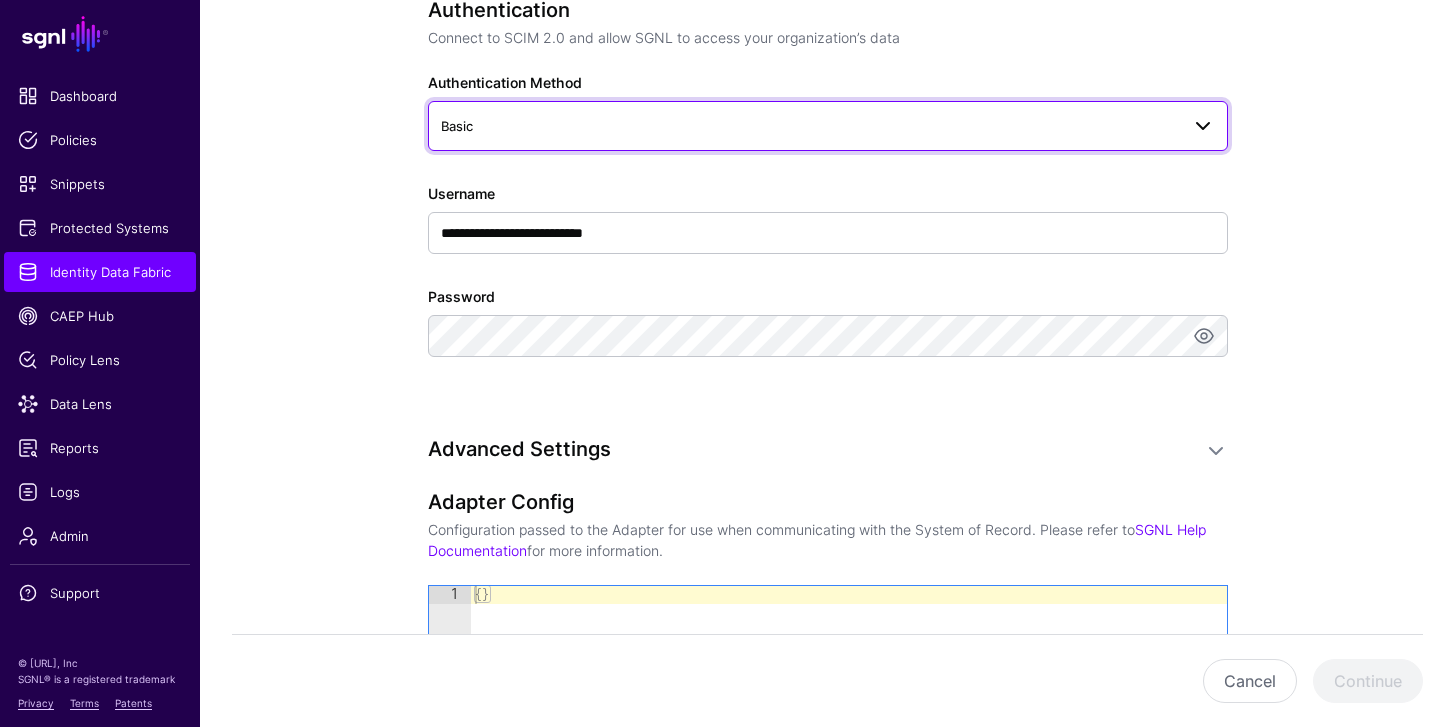drag, startPoint x: 629, startPoint y: 143, endPoint x: 625, endPoint y: 176, distance: 33.24154 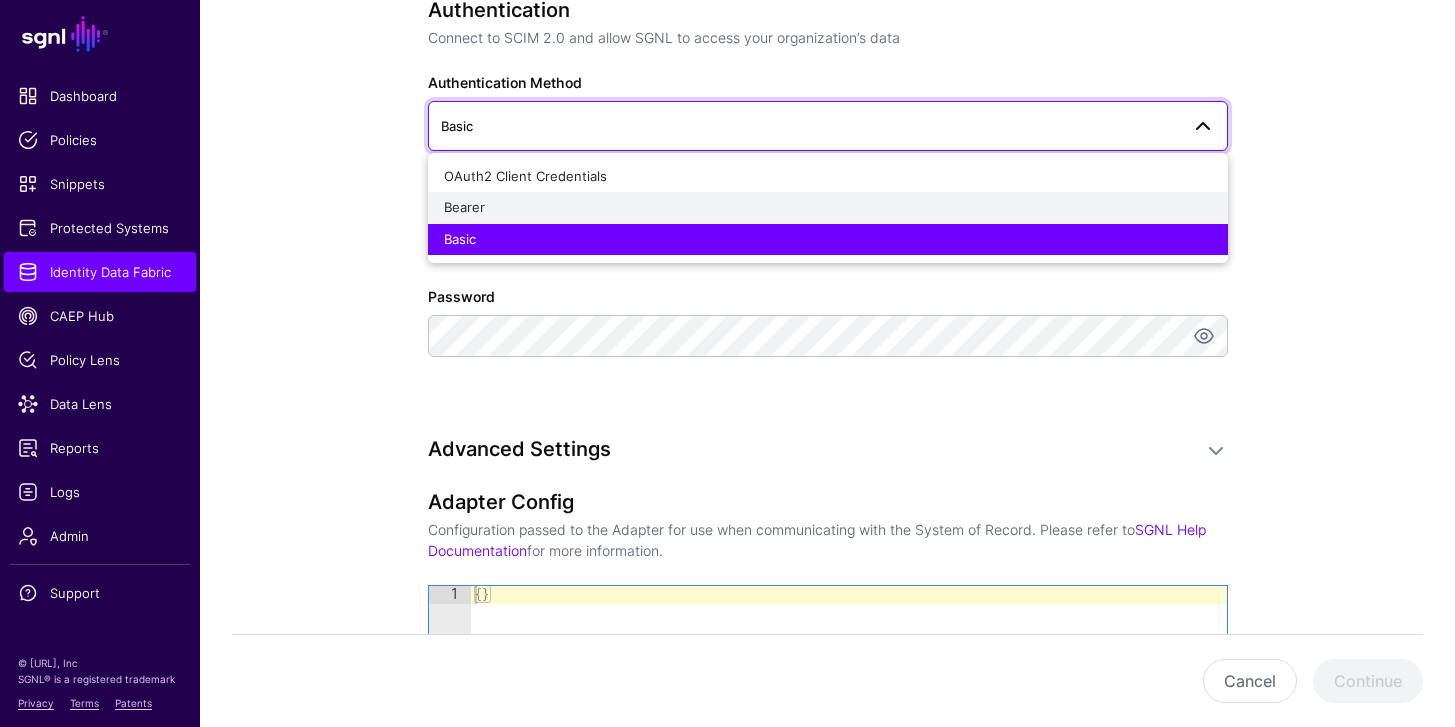 click on "Bearer" 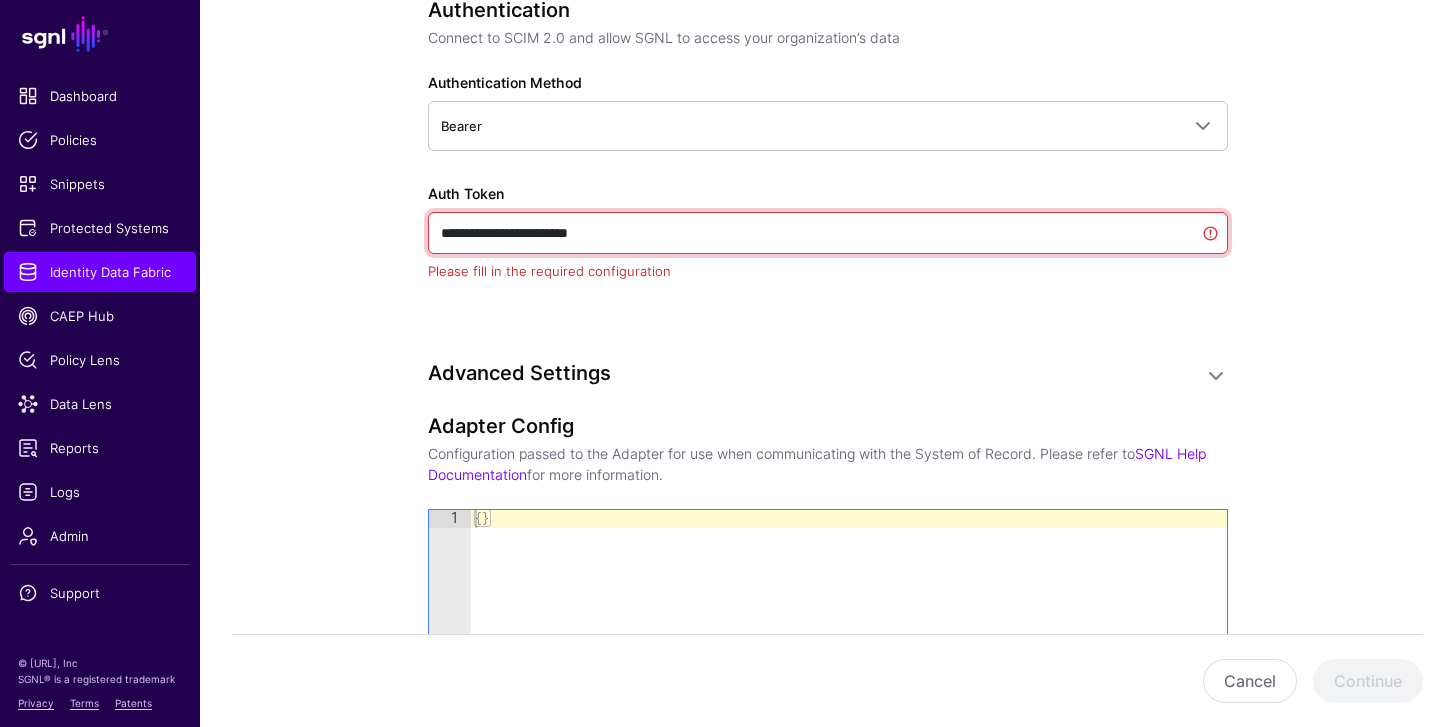 drag, startPoint x: 603, startPoint y: 239, endPoint x: 617, endPoint y: 253, distance: 19.79899 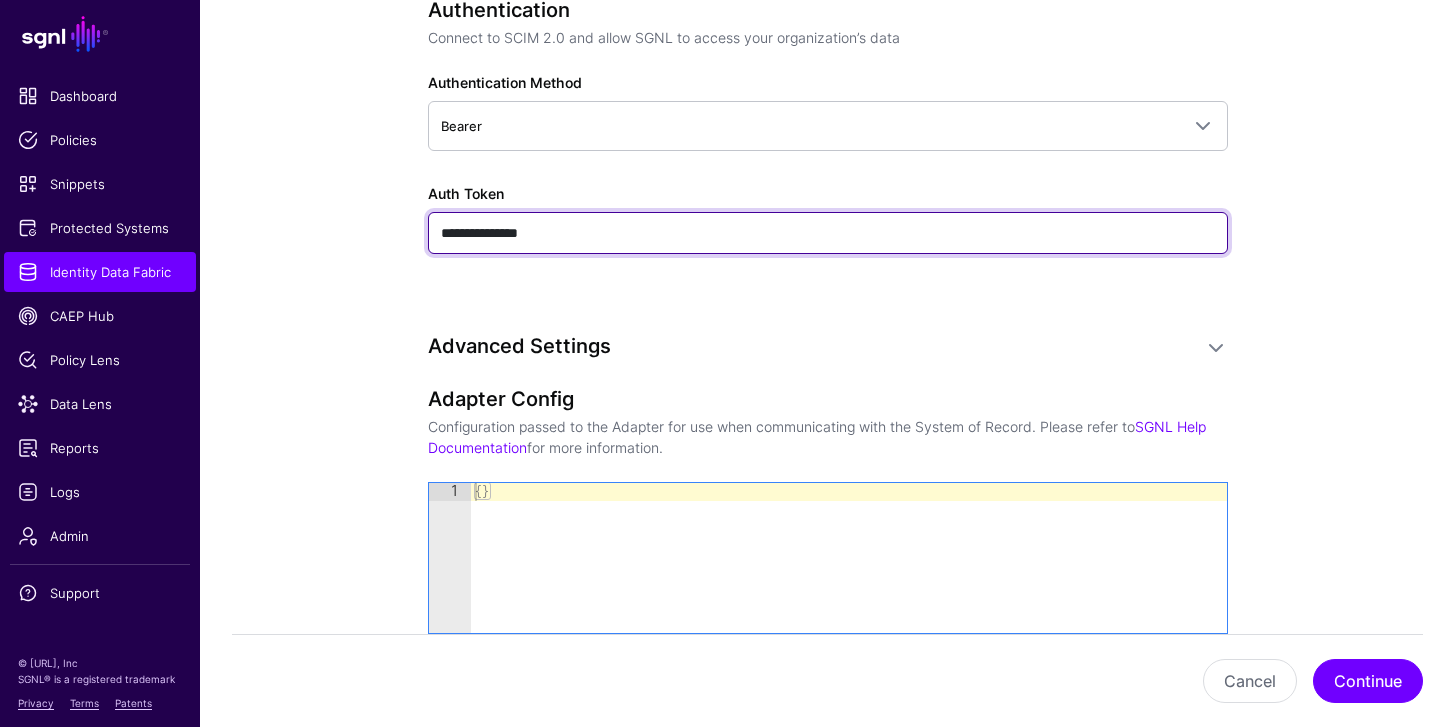 type on "**********" 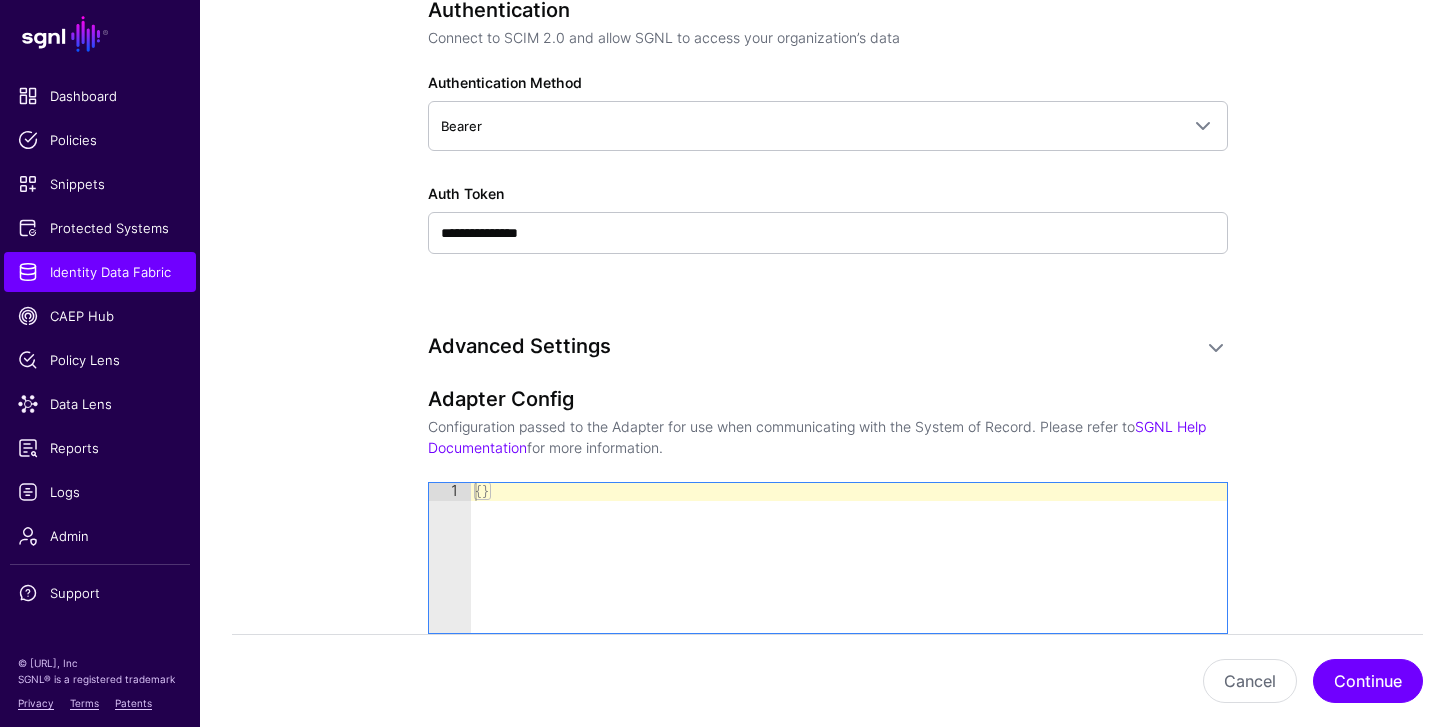 click on "**********" 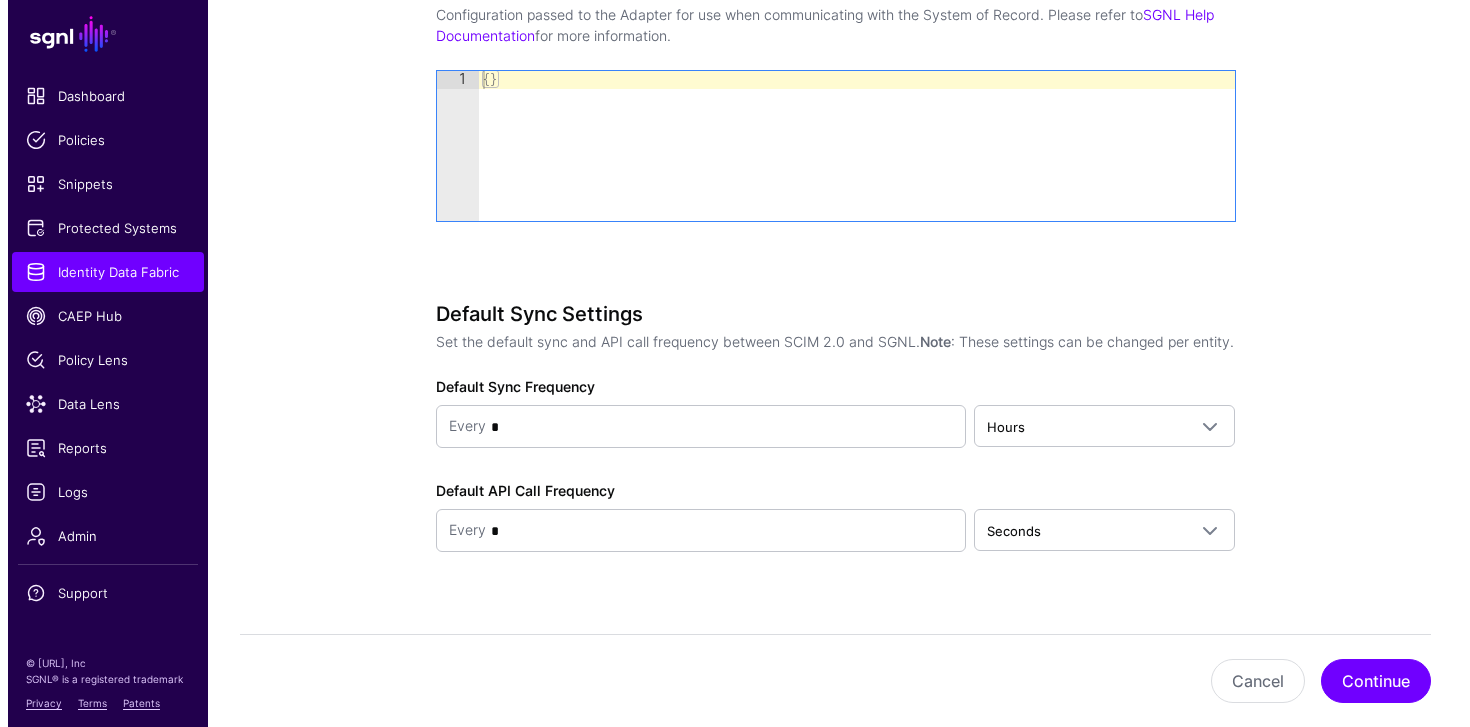 scroll, scrollTop: 1659, scrollLeft: 0, axis: vertical 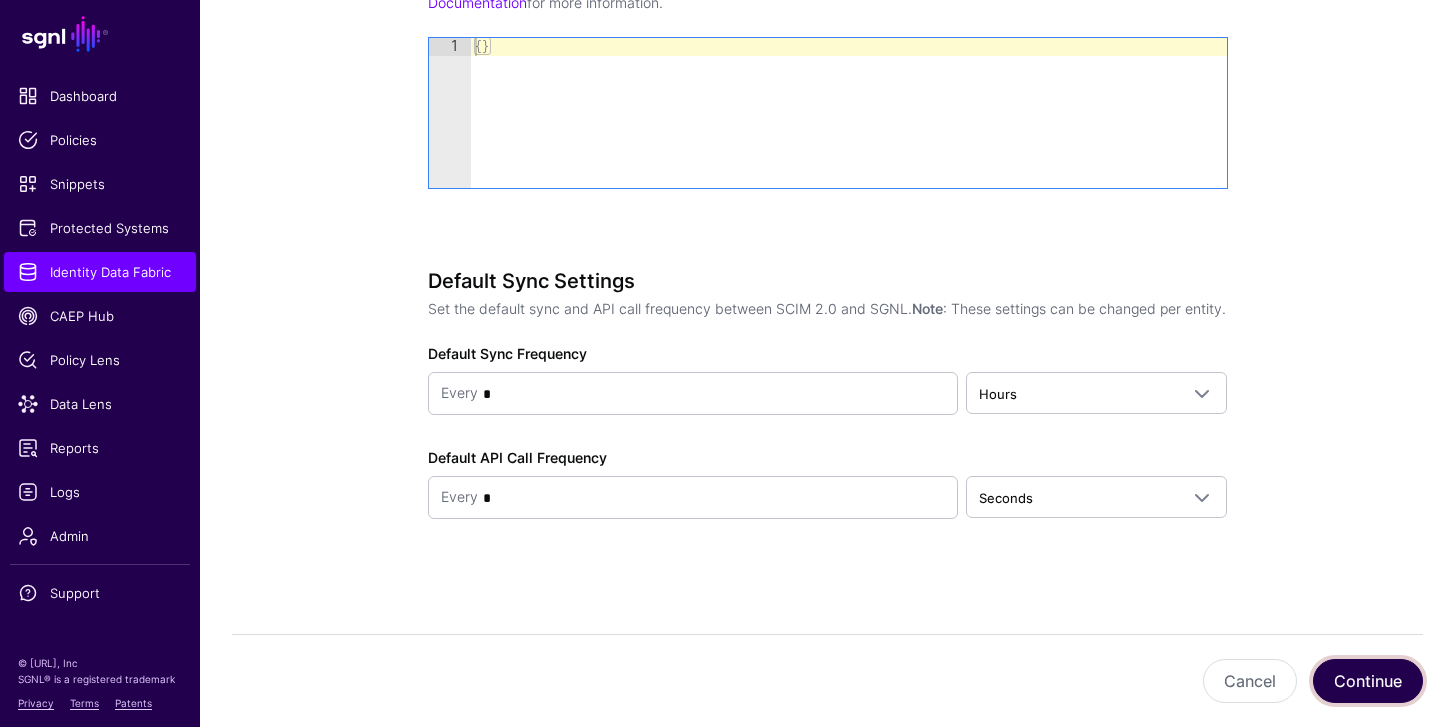click on "Continue" 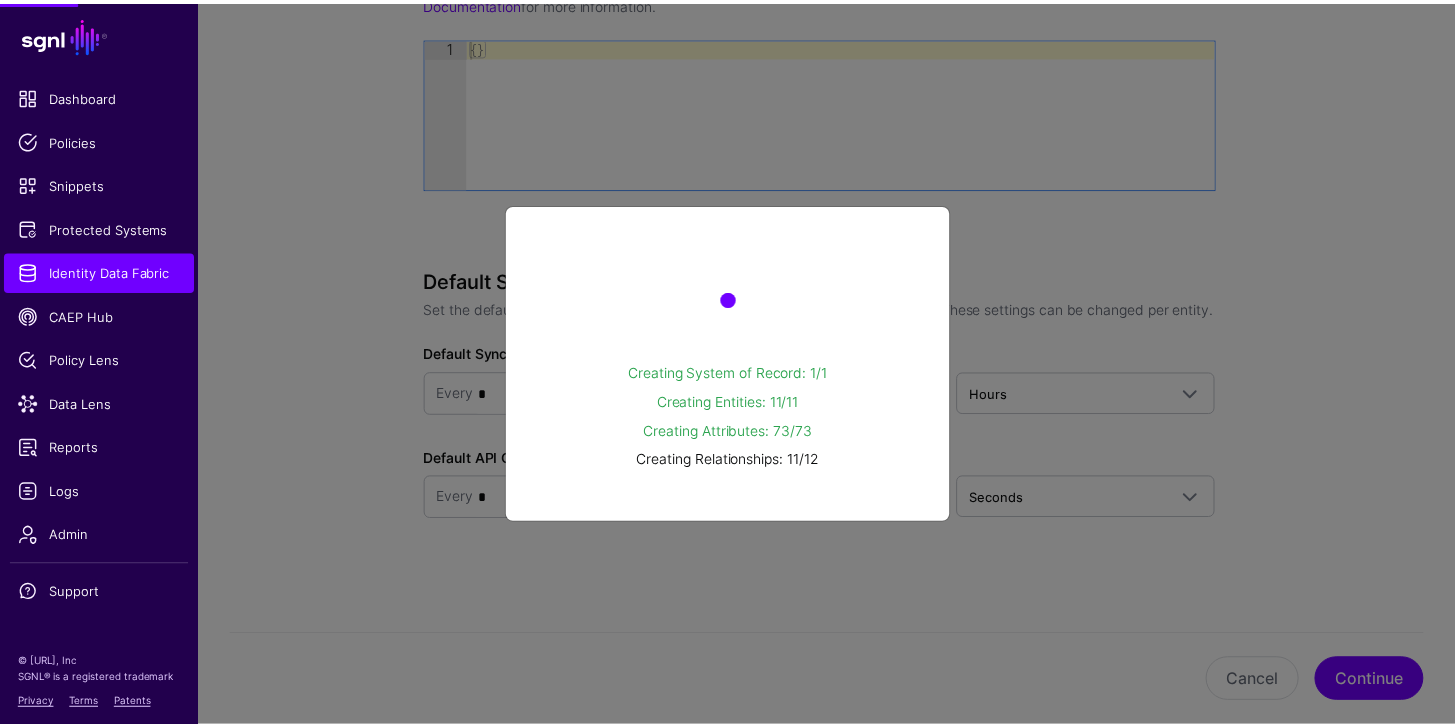 scroll, scrollTop: 0, scrollLeft: 0, axis: both 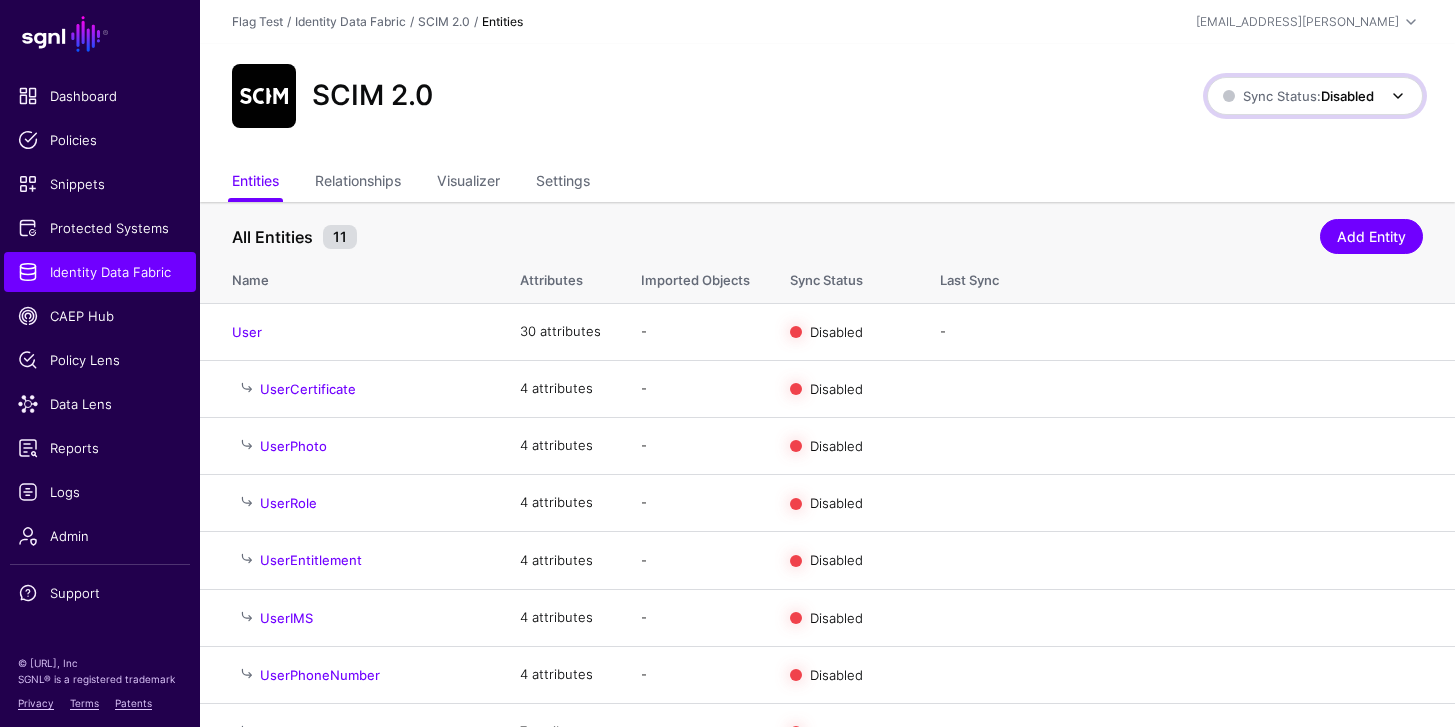 click on "Sync Status:  Disabled" at bounding box center [1315, 96] 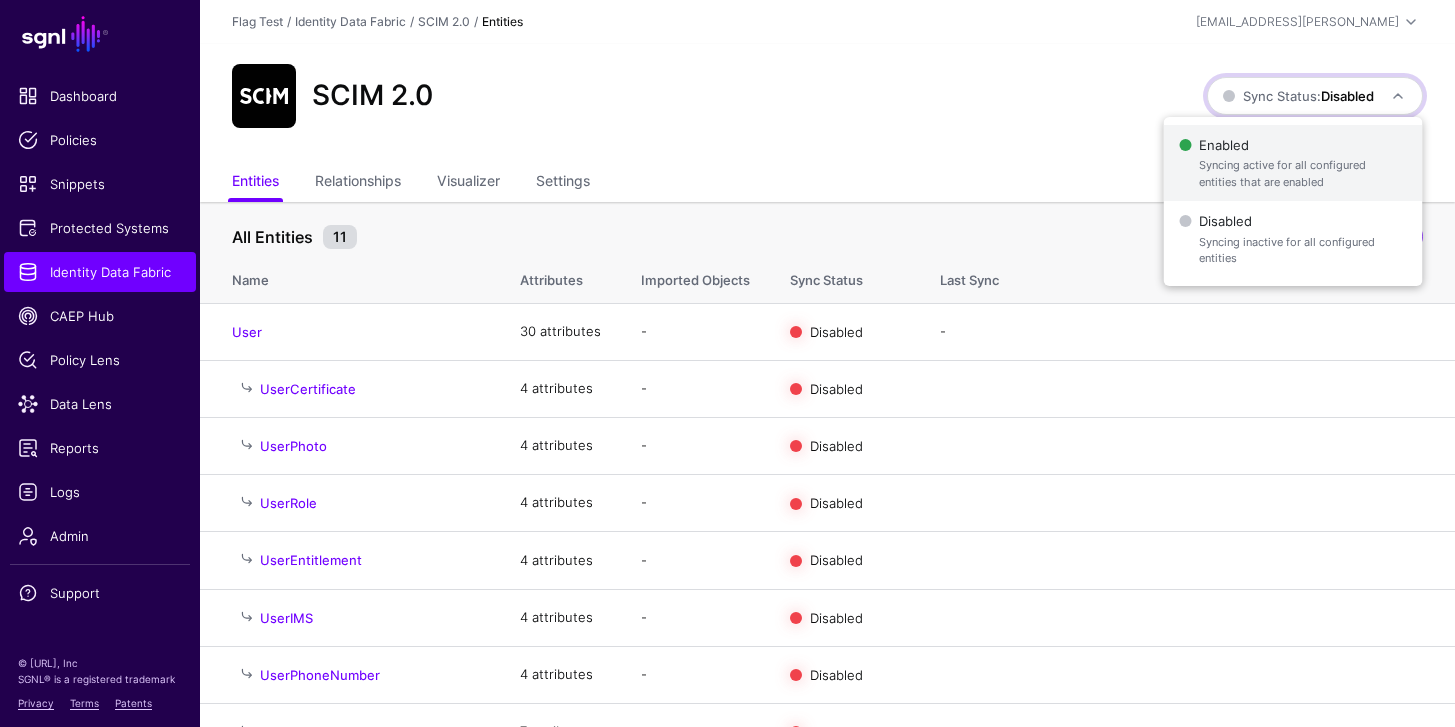 click on "Syncing active for all configured entities that are enabled" 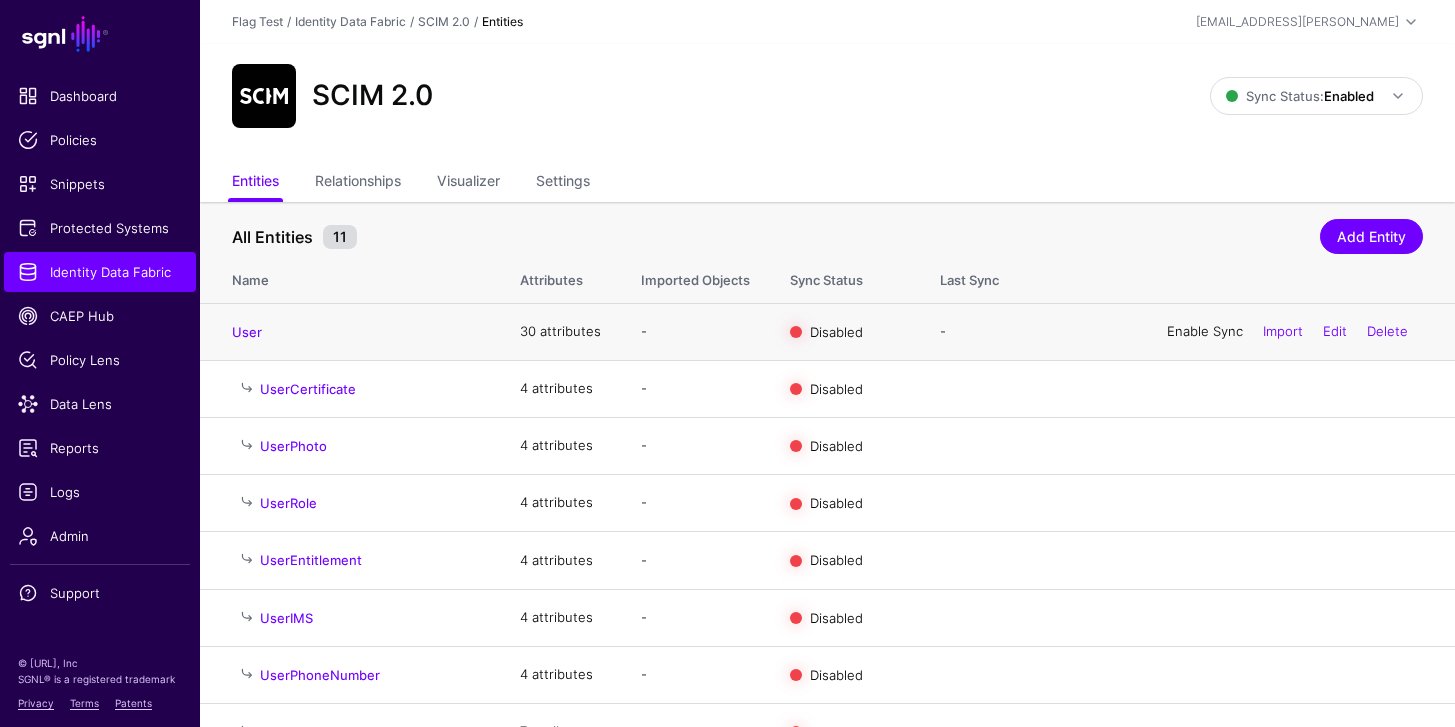 click on "Enable Sync" 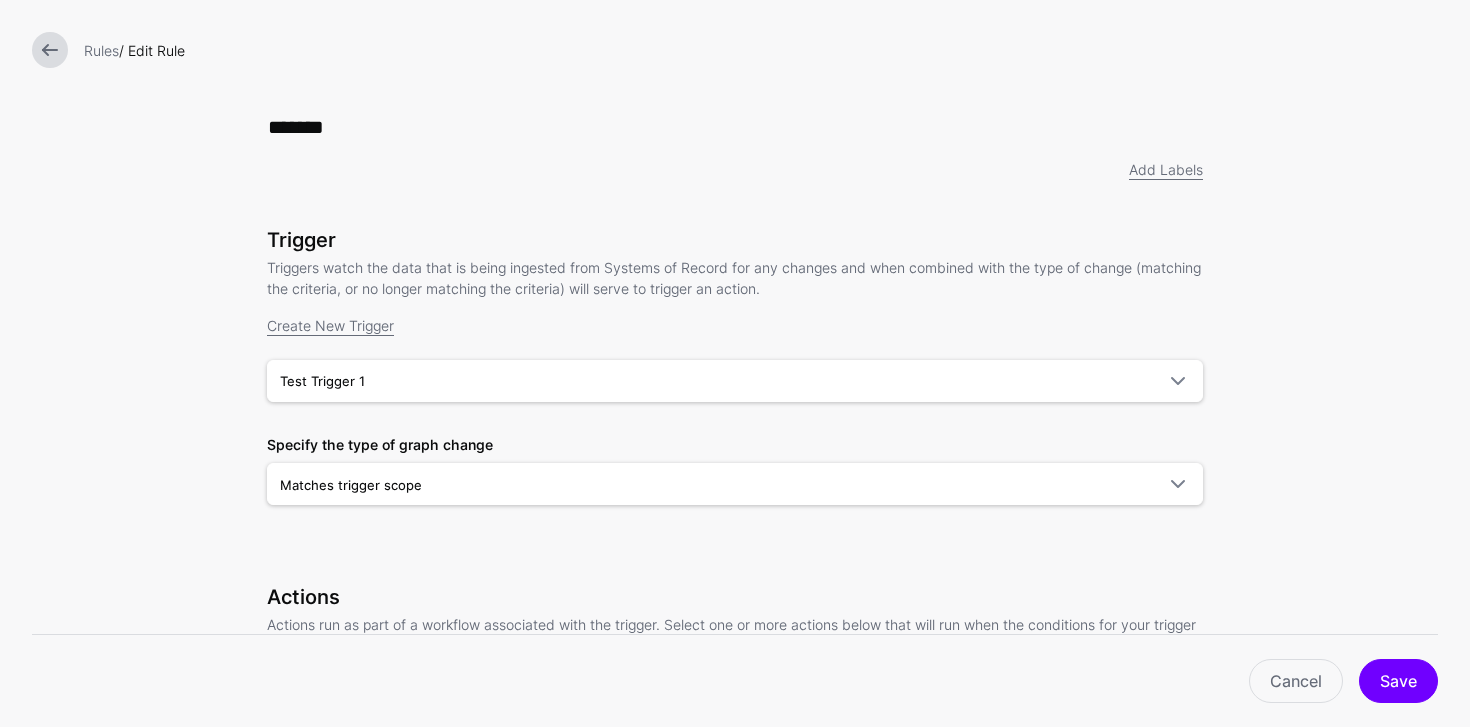 scroll, scrollTop: 0, scrollLeft: 0, axis: both 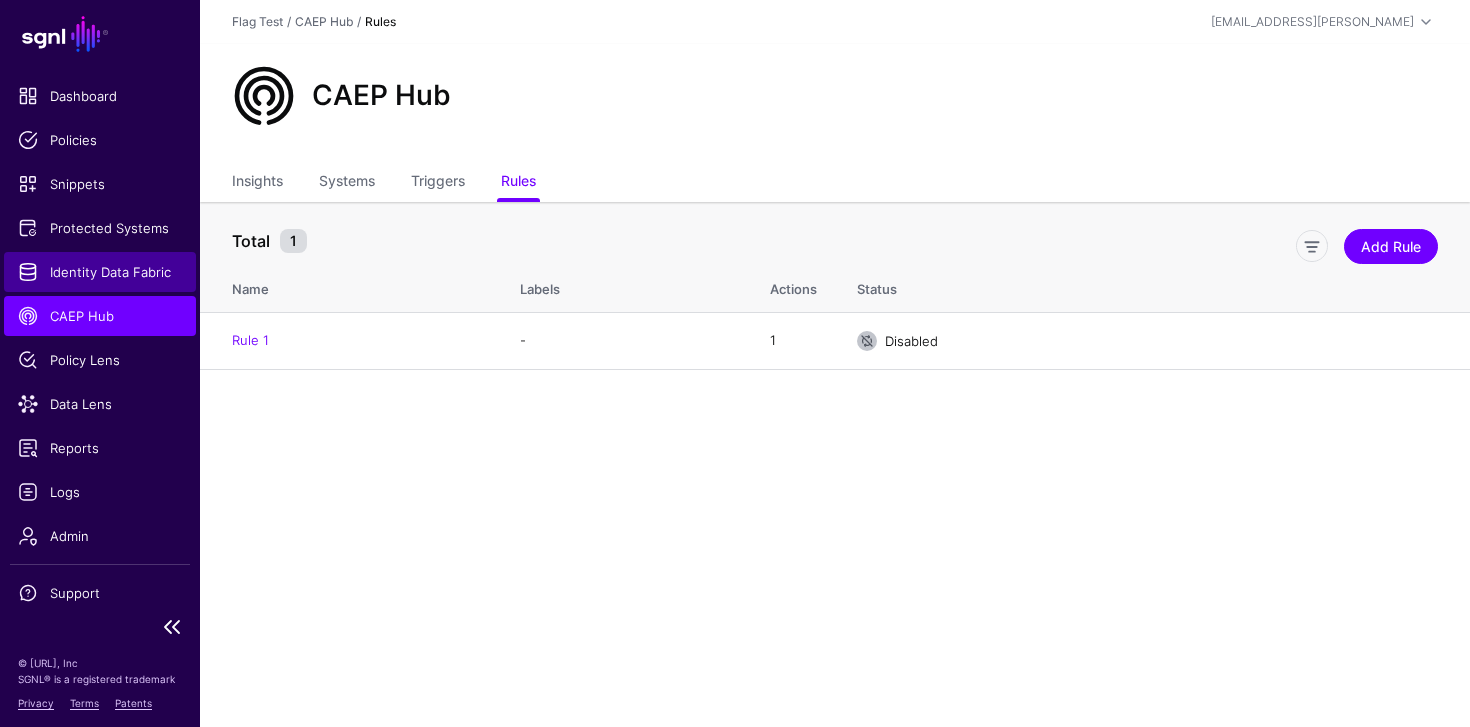 click on "Identity Data Fabric" 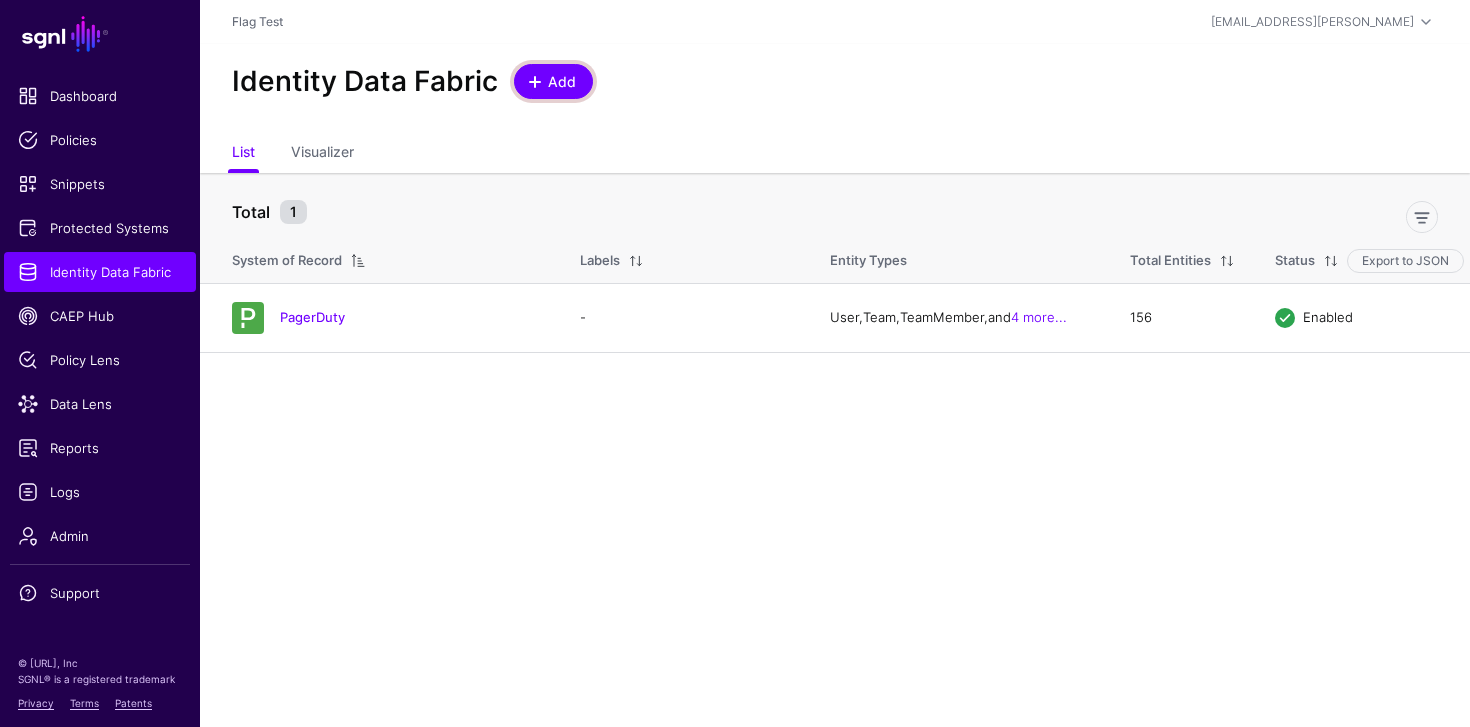 click on "Add" 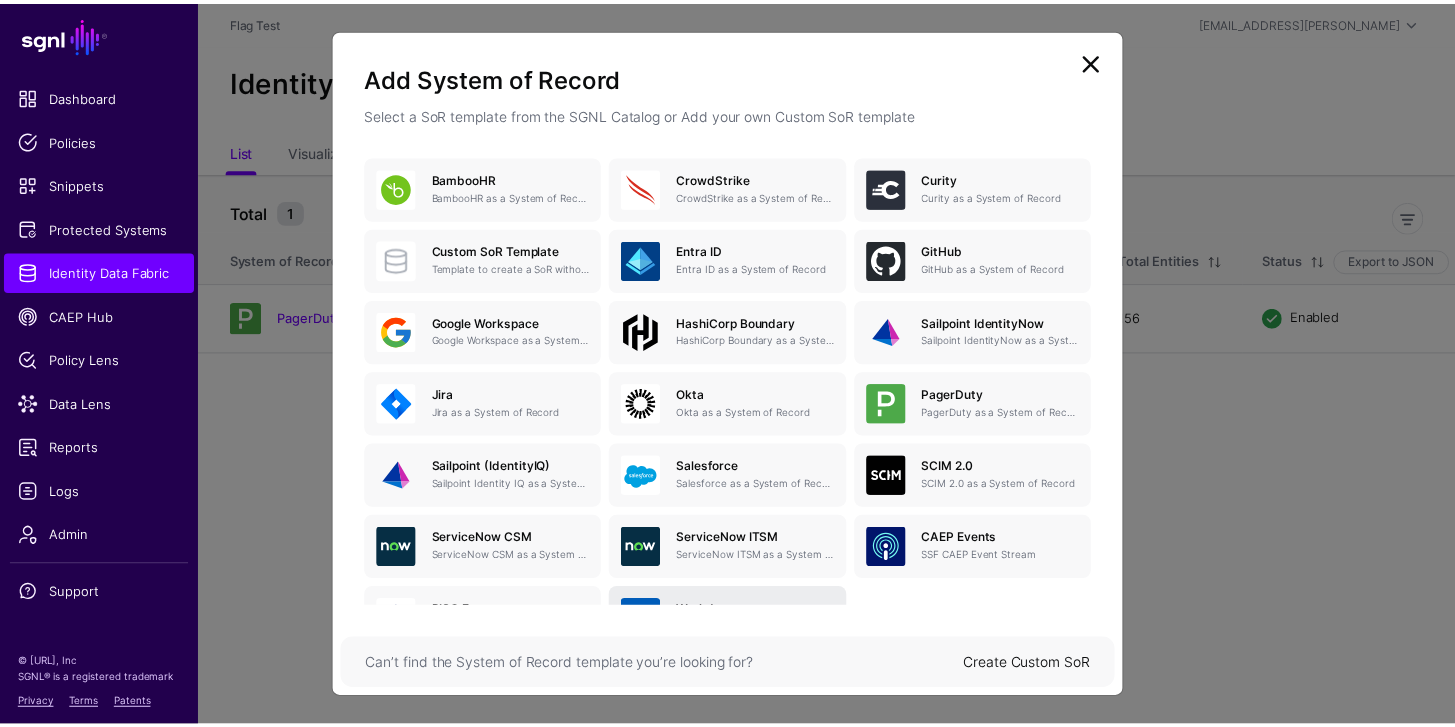 scroll, scrollTop: 251, scrollLeft: 0, axis: vertical 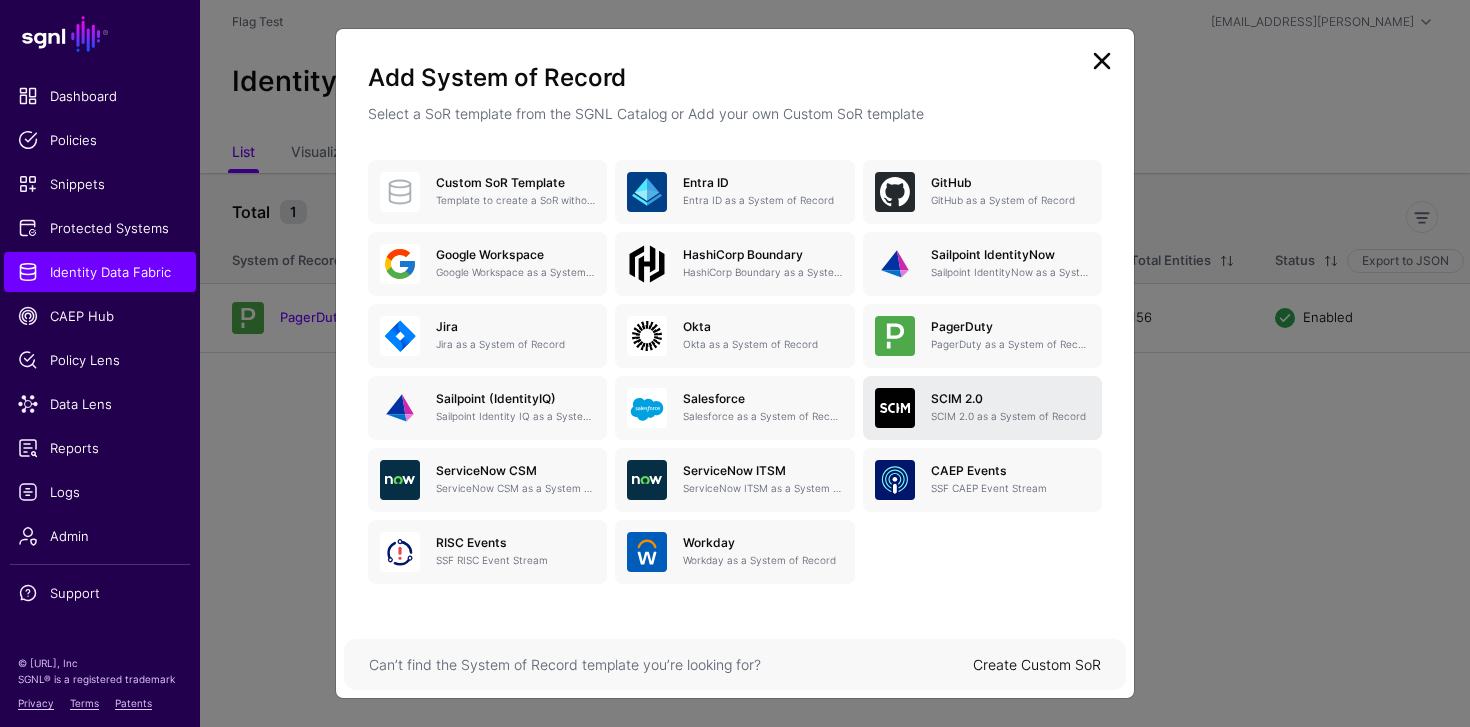 click on "SCIM 2.0" 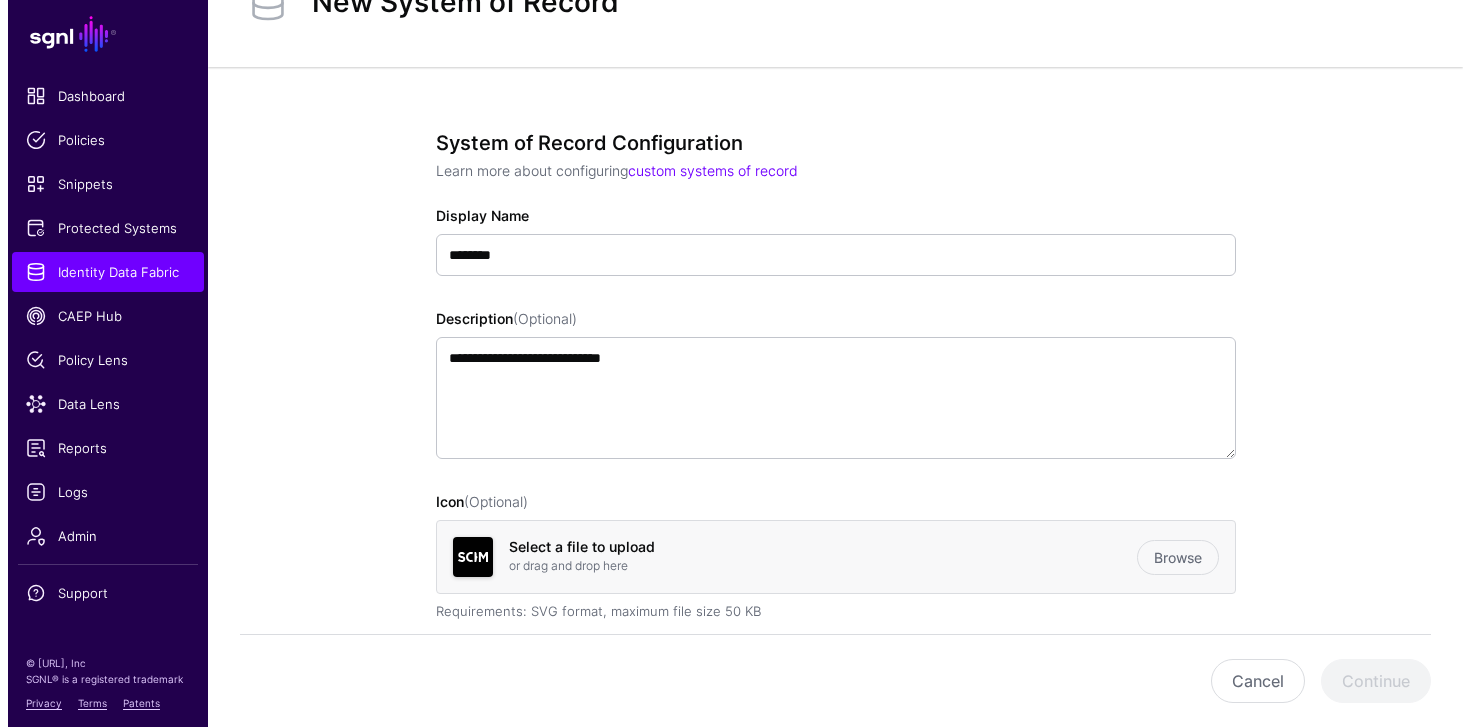 scroll, scrollTop: 0, scrollLeft: 0, axis: both 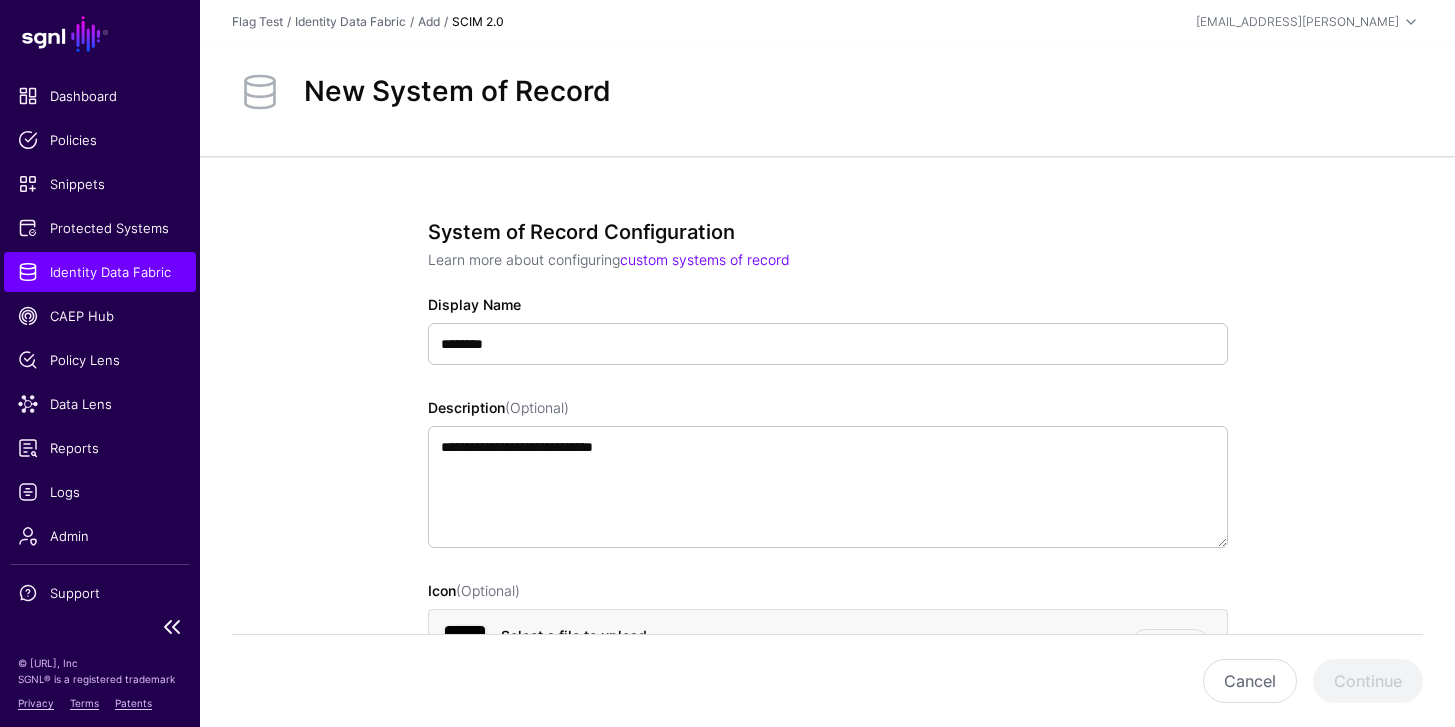 click on "Dashboard Policies Snippets Protected Systems Identity Data Fabric CAEP Hub Policy Lens Data Lens Reports Logs Admin Support" 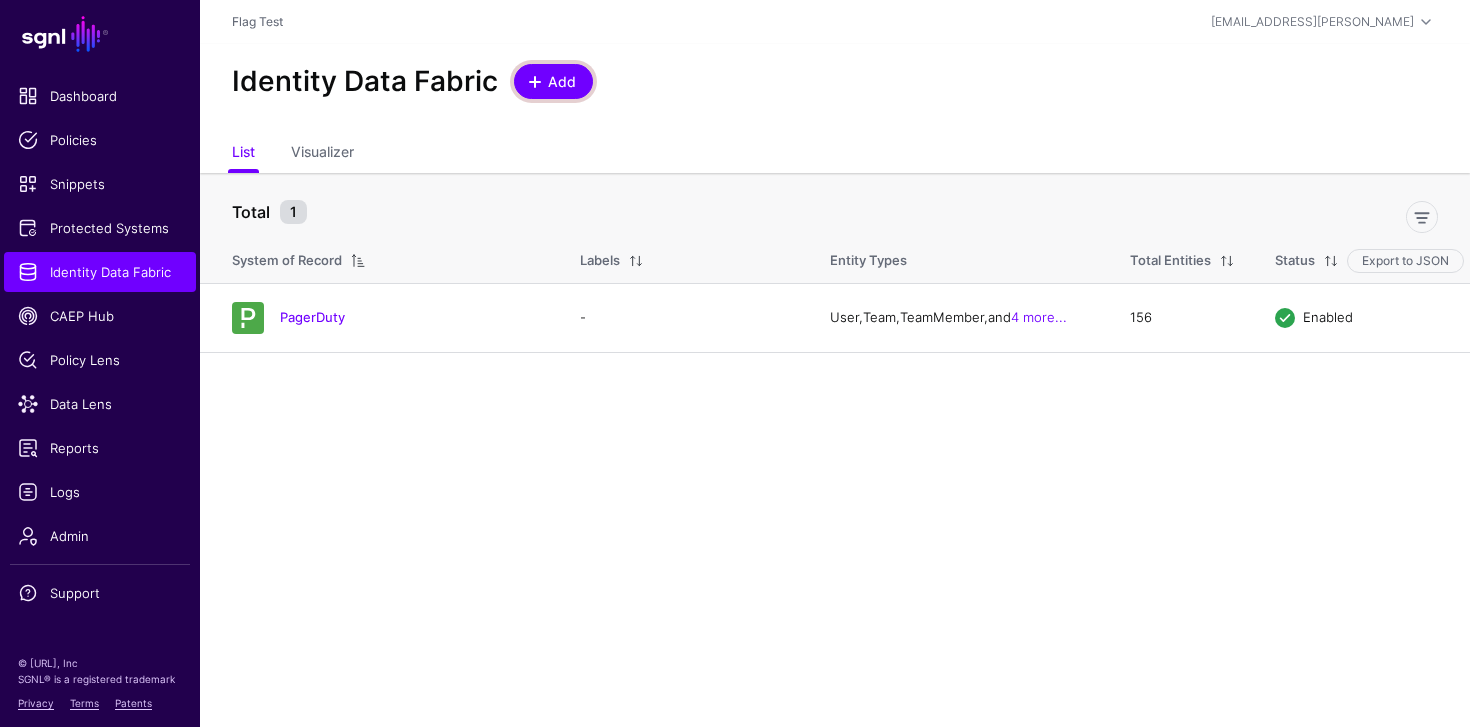 click on "Add" 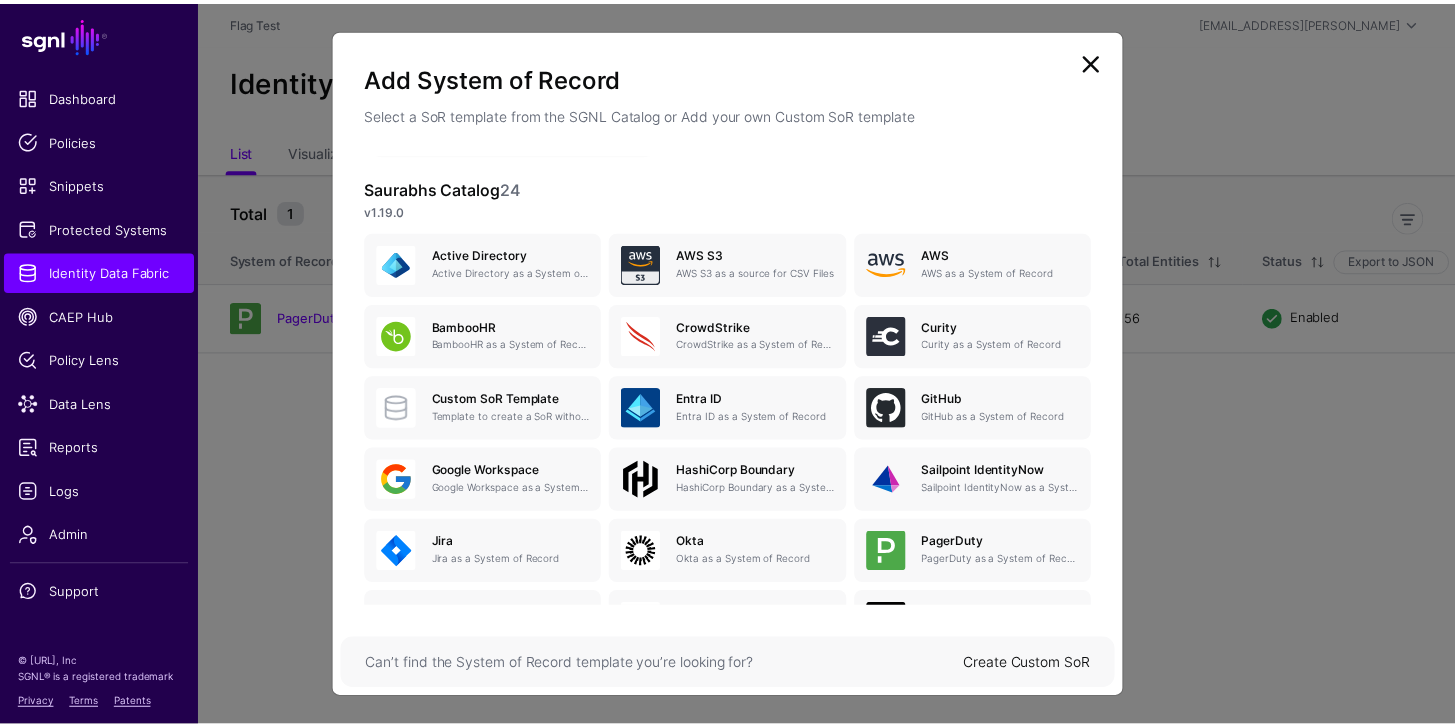 scroll, scrollTop: 251, scrollLeft: 0, axis: vertical 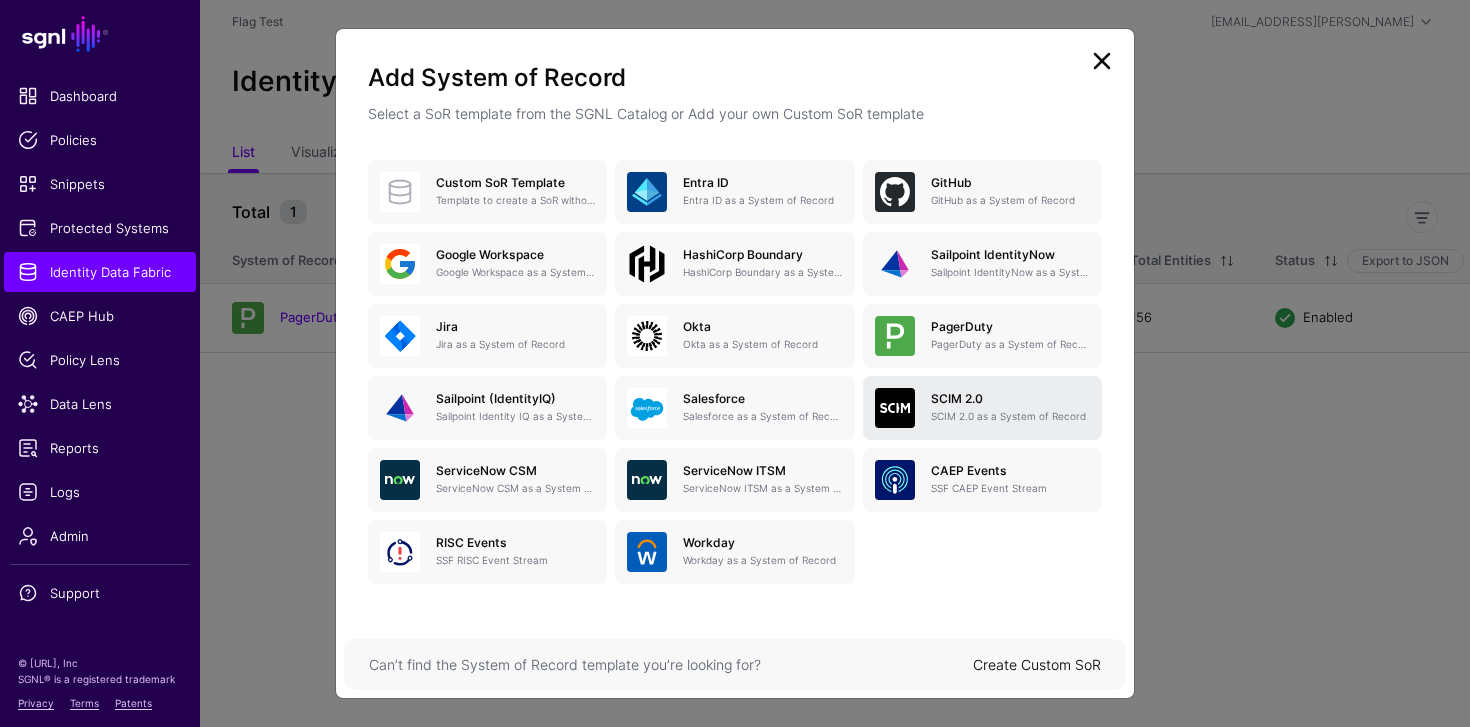 click 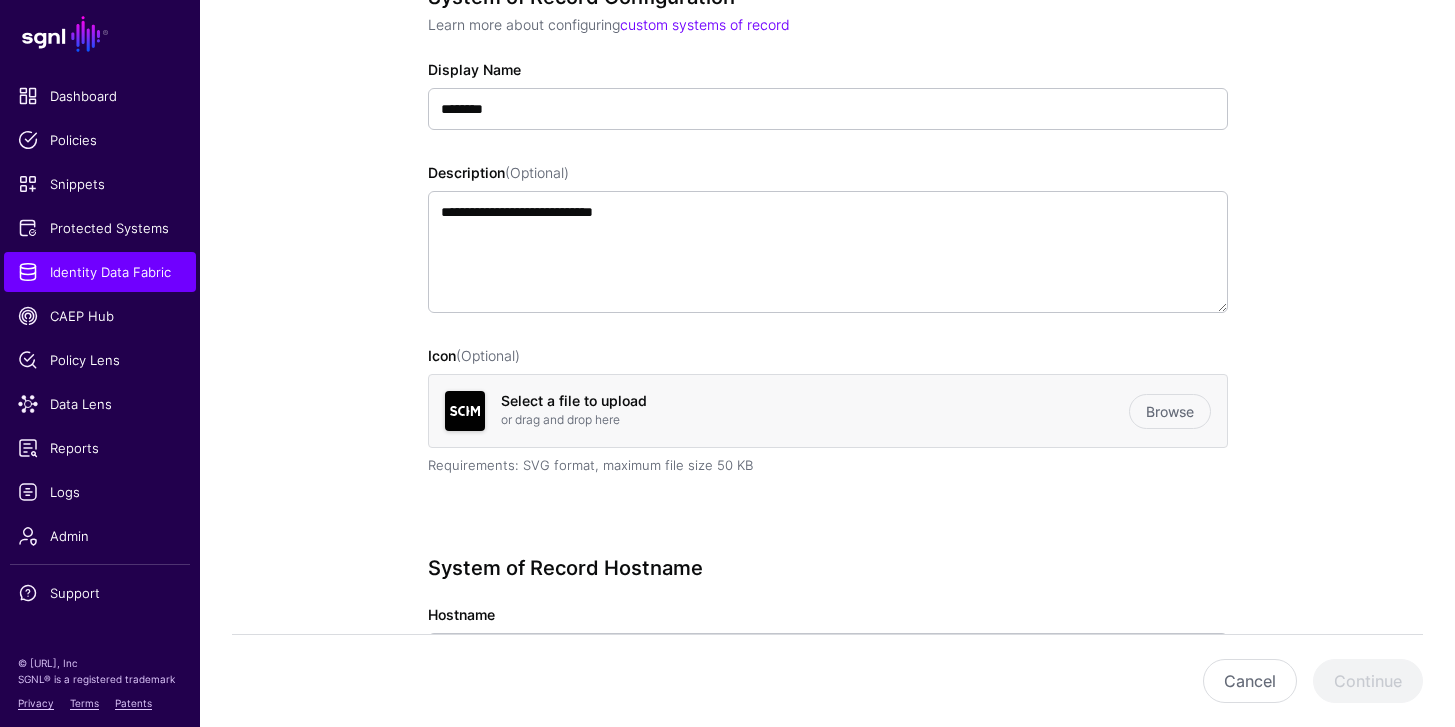 scroll, scrollTop: 648, scrollLeft: 0, axis: vertical 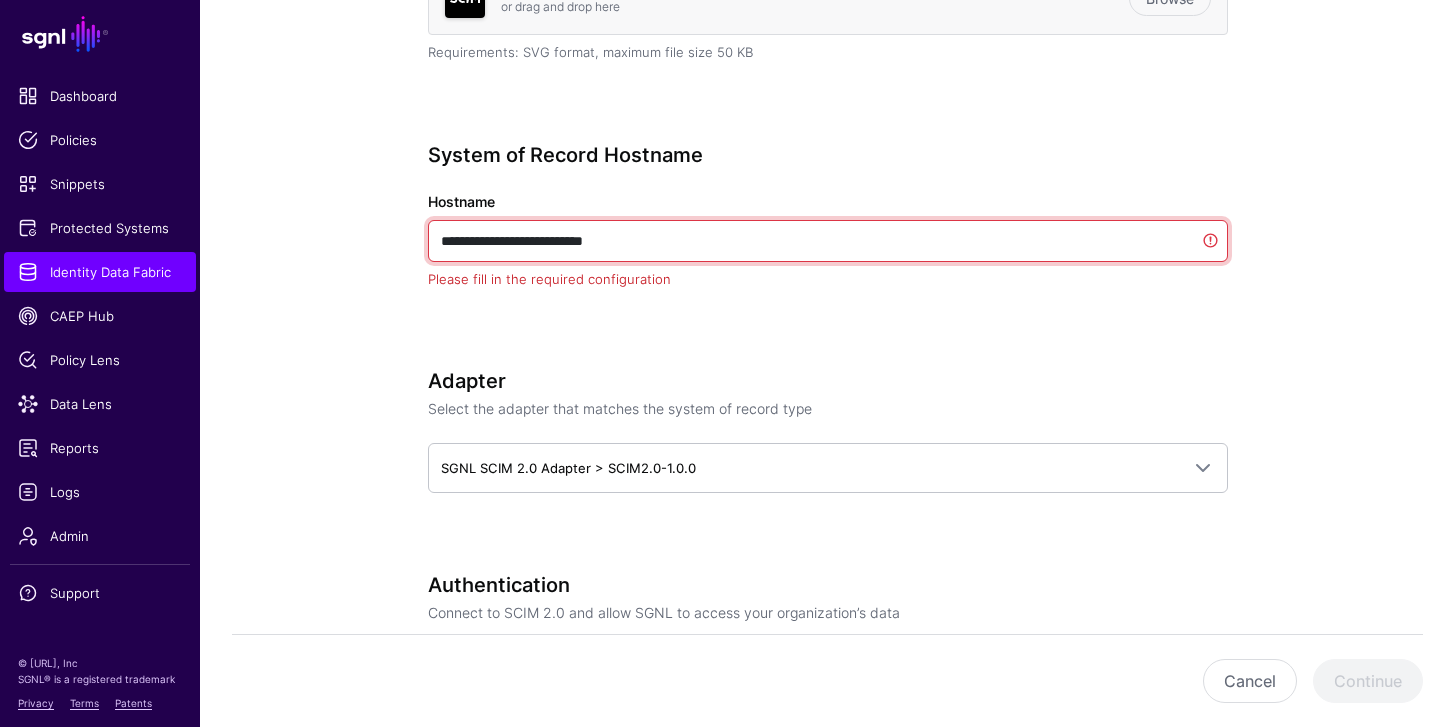 click on "**********" at bounding box center [828, 241] 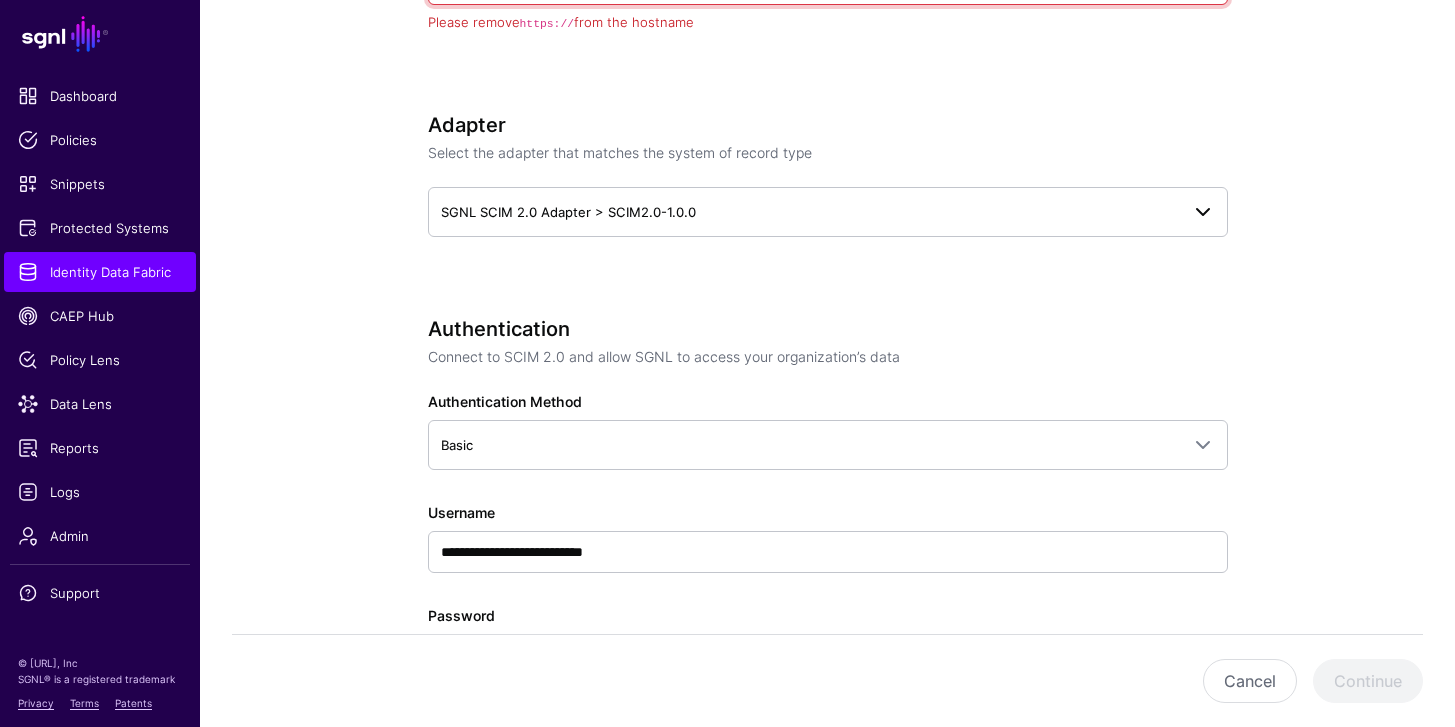 scroll, scrollTop: 1089, scrollLeft: 0, axis: vertical 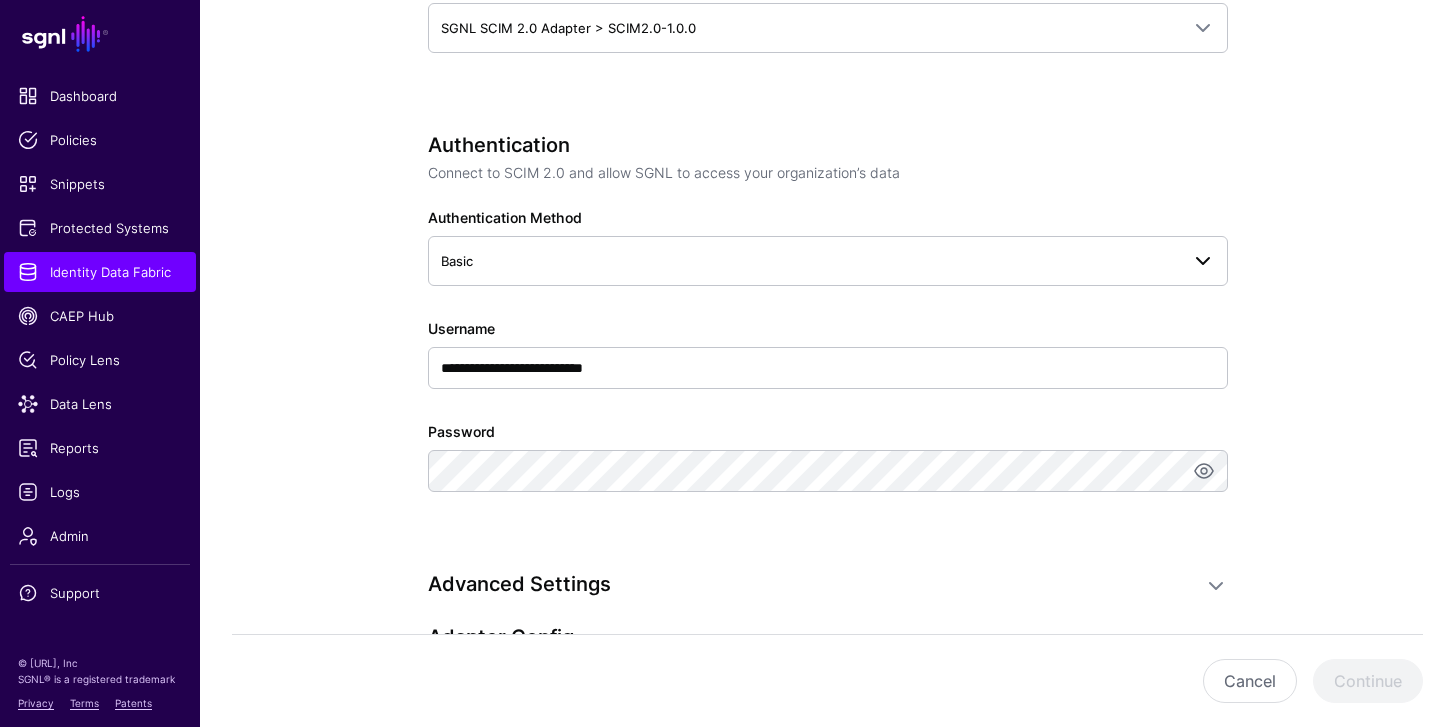 type on "**********" 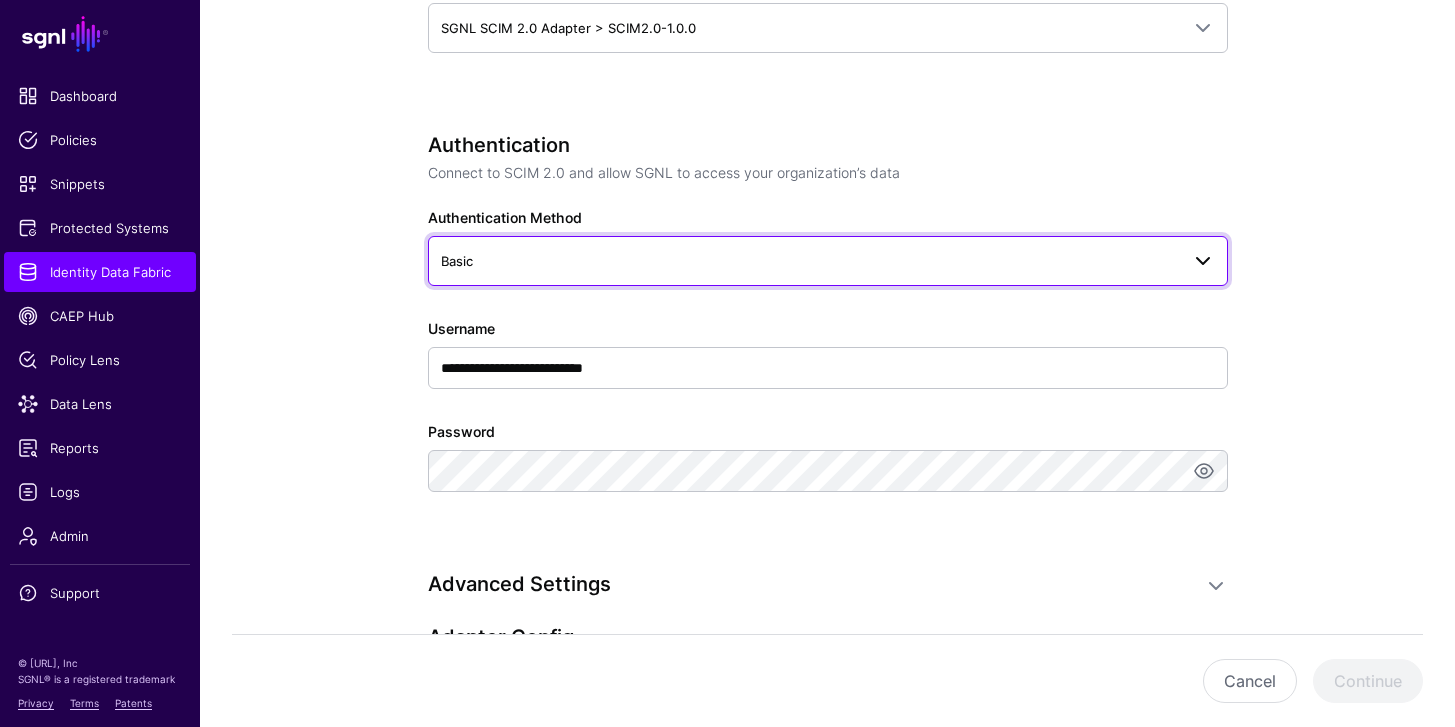 click on "Basic" at bounding box center (828, 261) 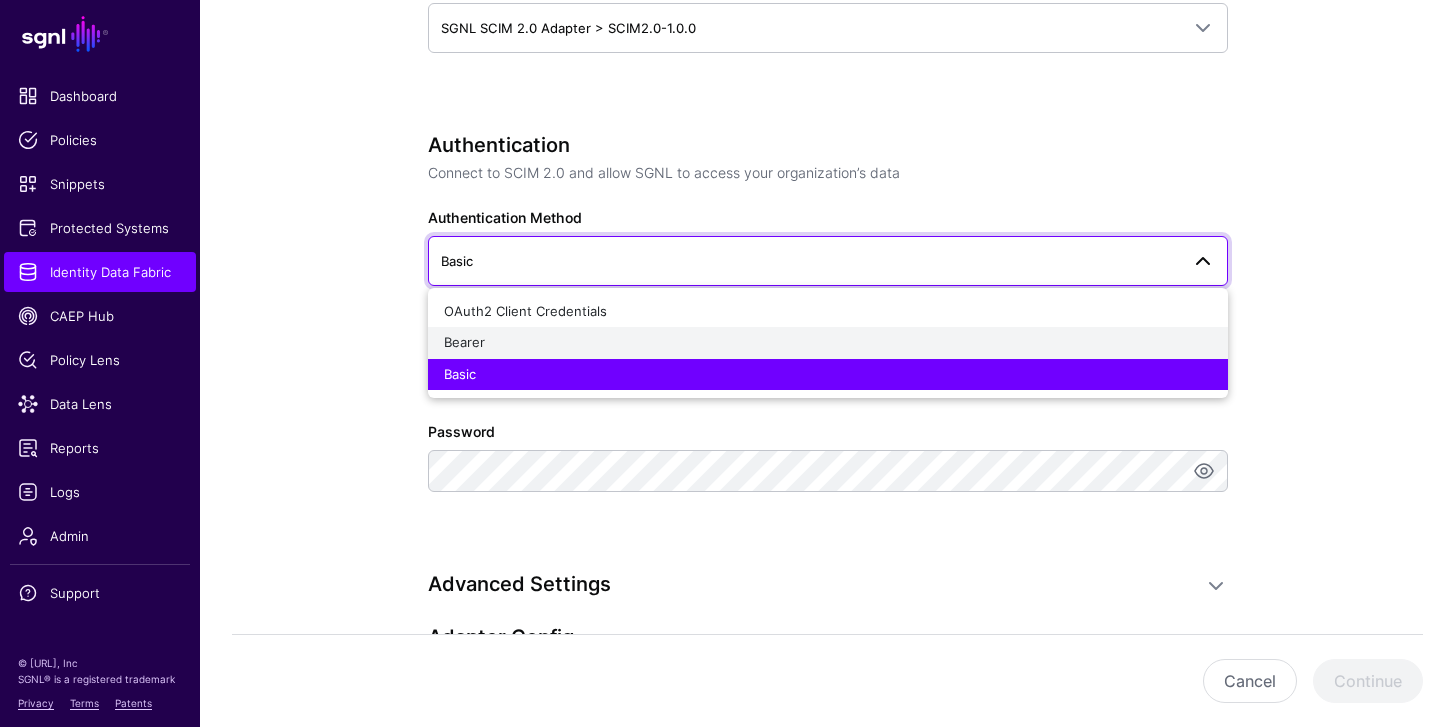 click on "Bearer" 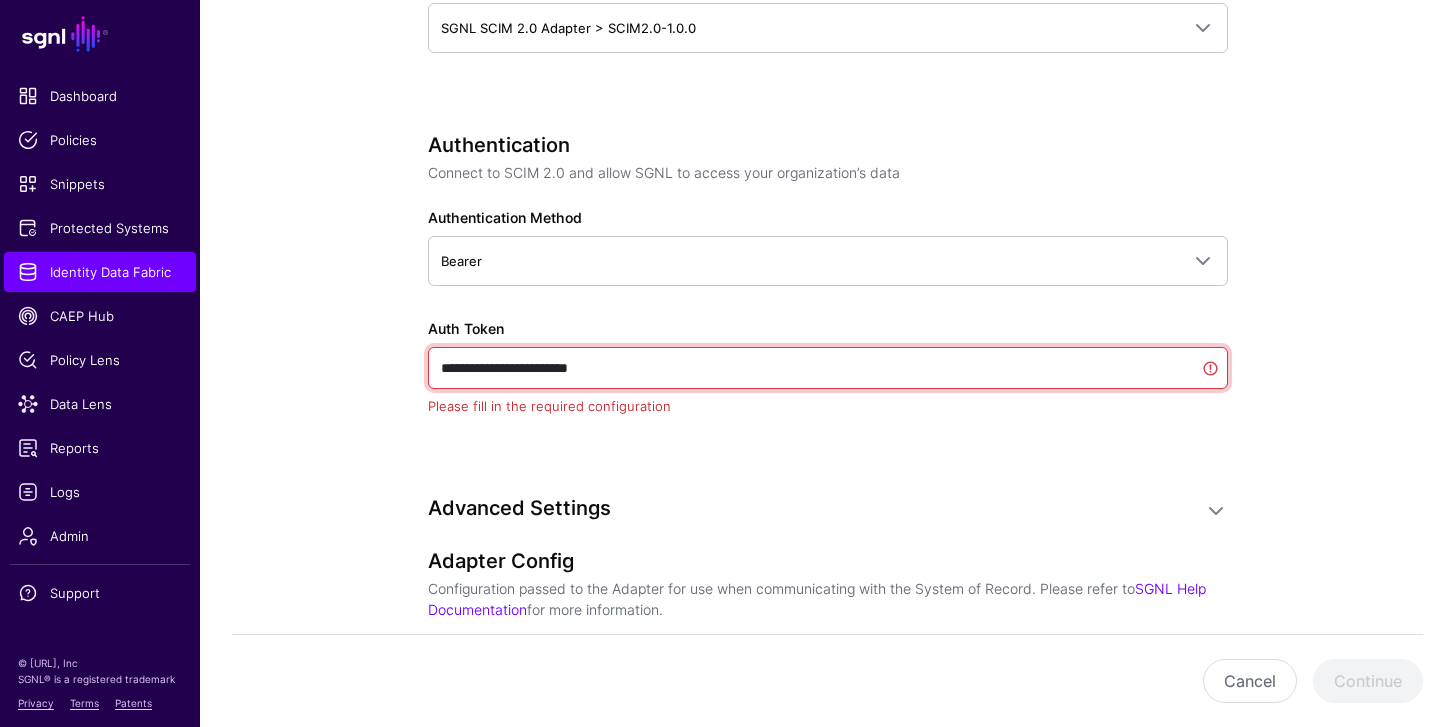 click on "**********" at bounding box center [828, 368] 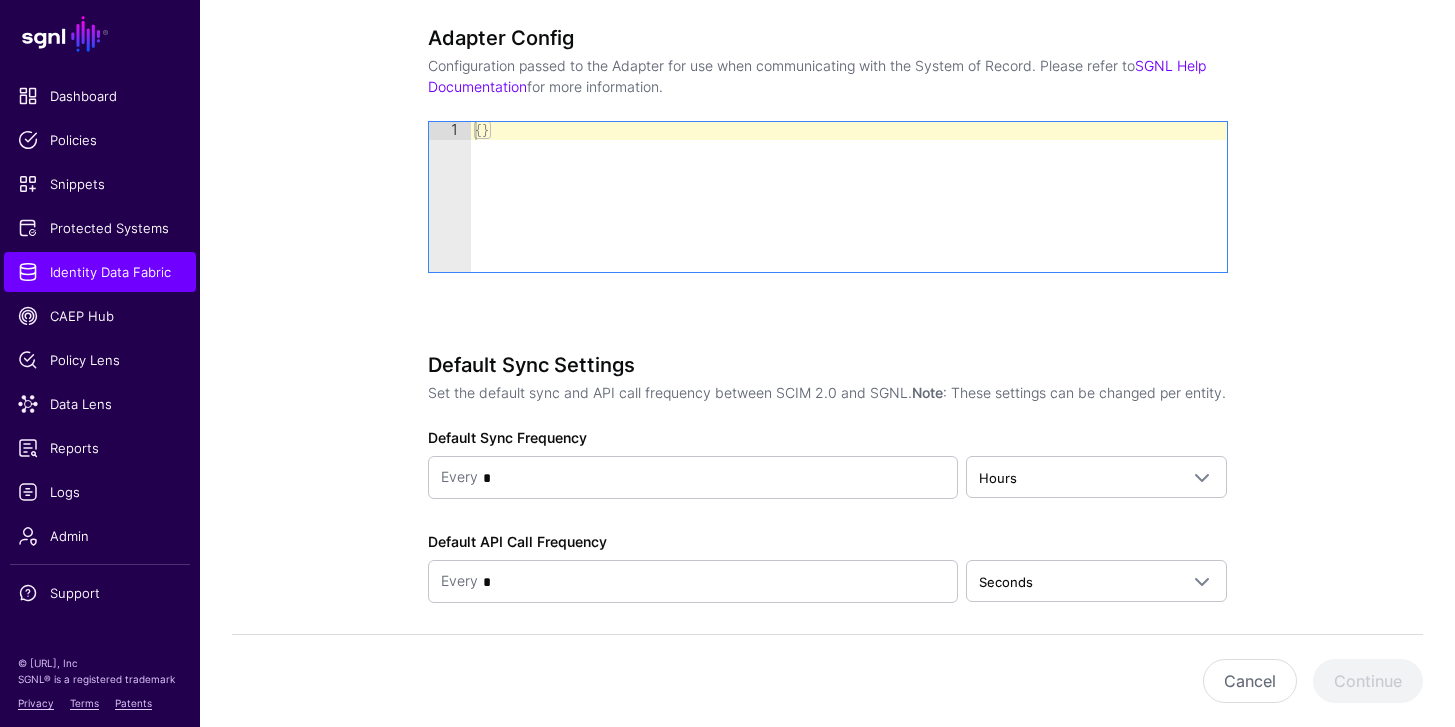 scroll, scrollTop: 1687, scrollLeft: 0, axis: vertical 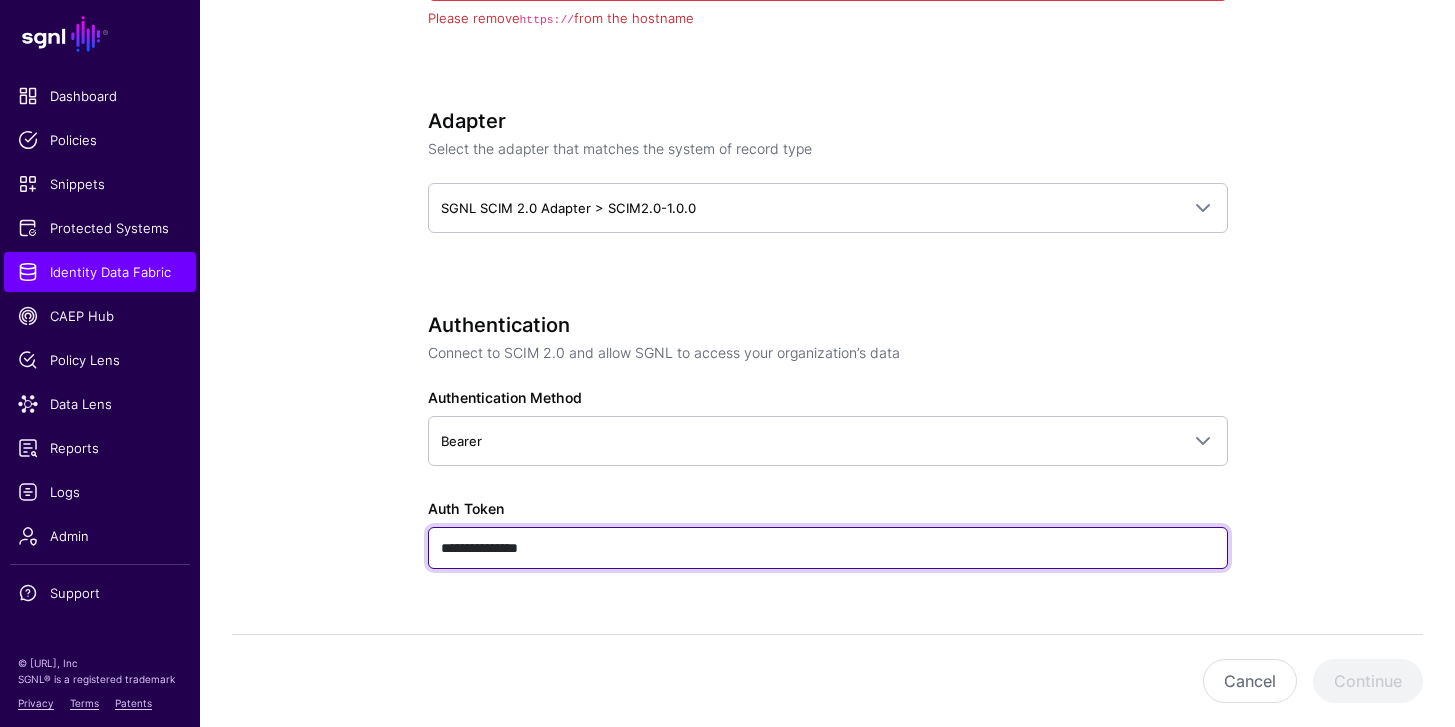 type on "**********" 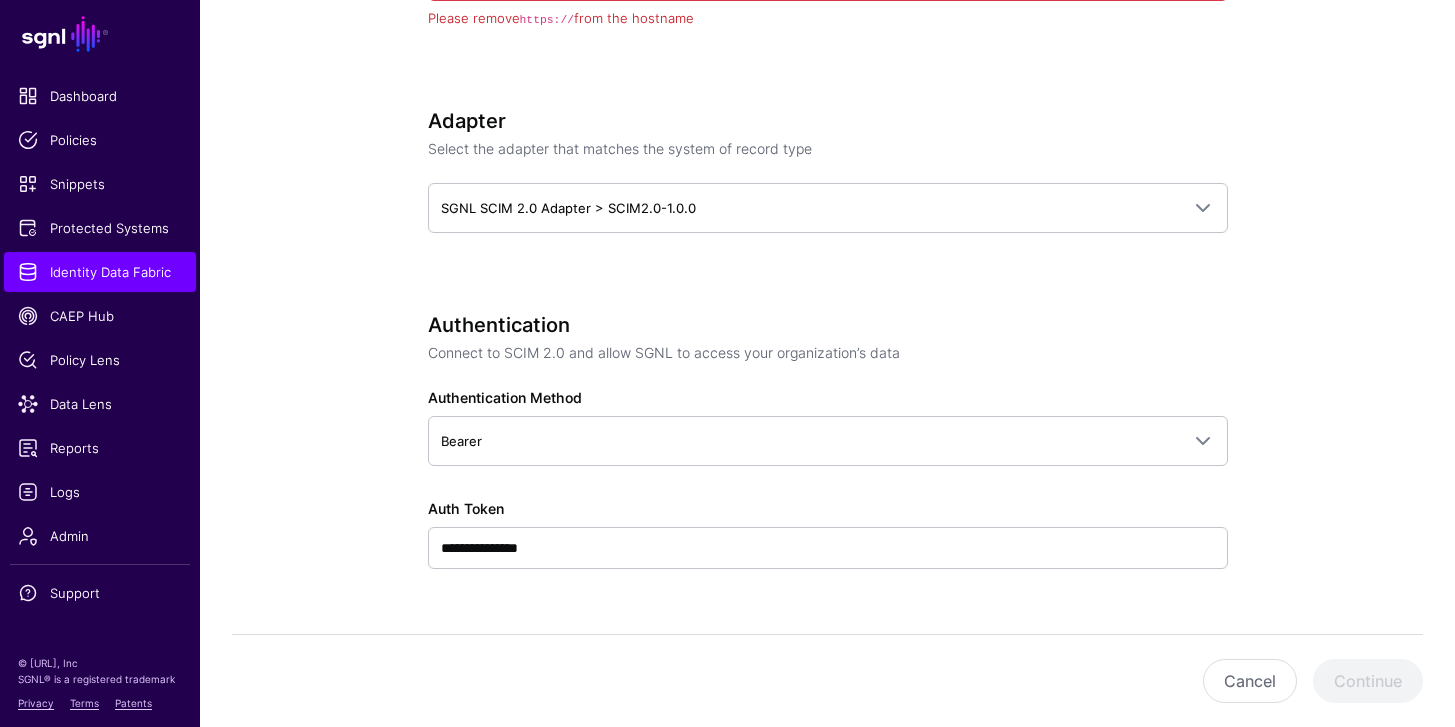 click on "**********" 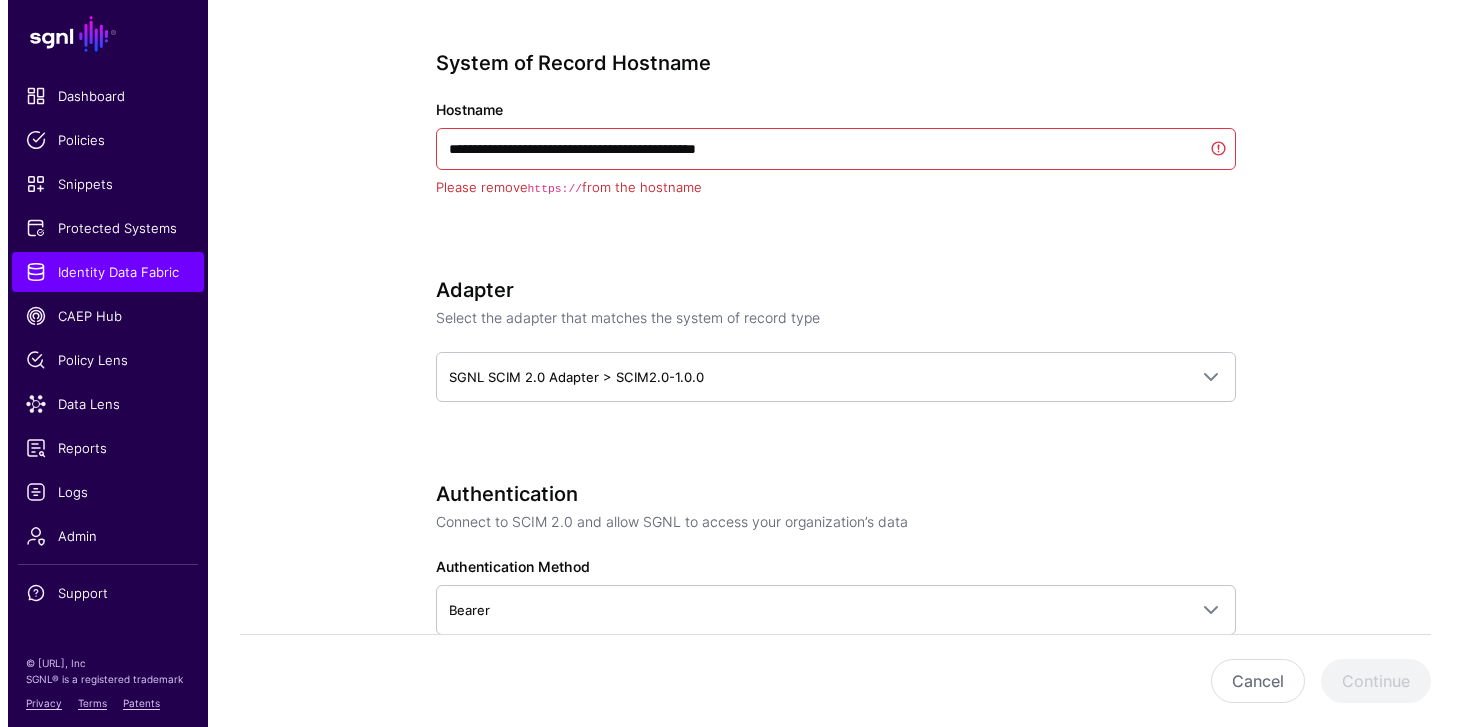 scroll, scrollTop: 697, scrollLeft: 0, axis: vertical 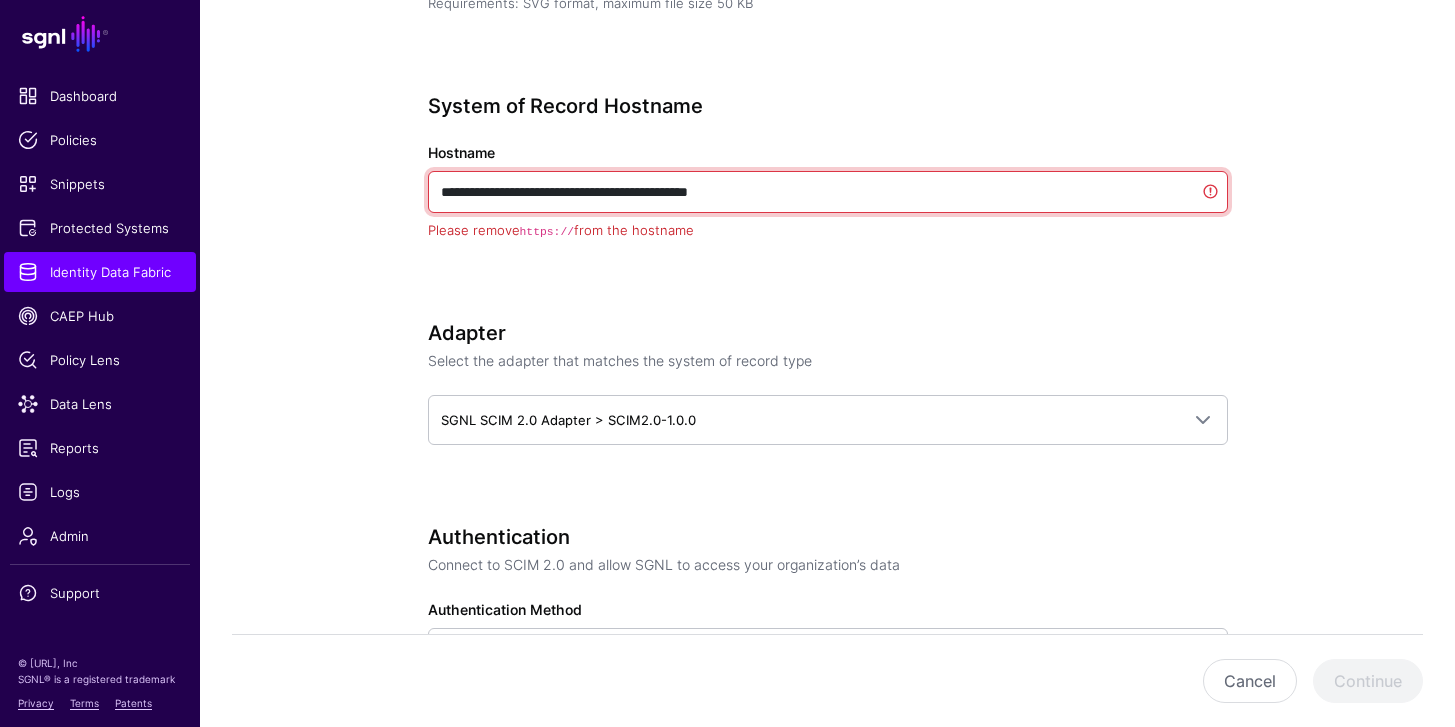 drag, startPoint x: 486, startPoint y: 185, endPoint x: 411, endPoint y: 191, distance: 75.23962 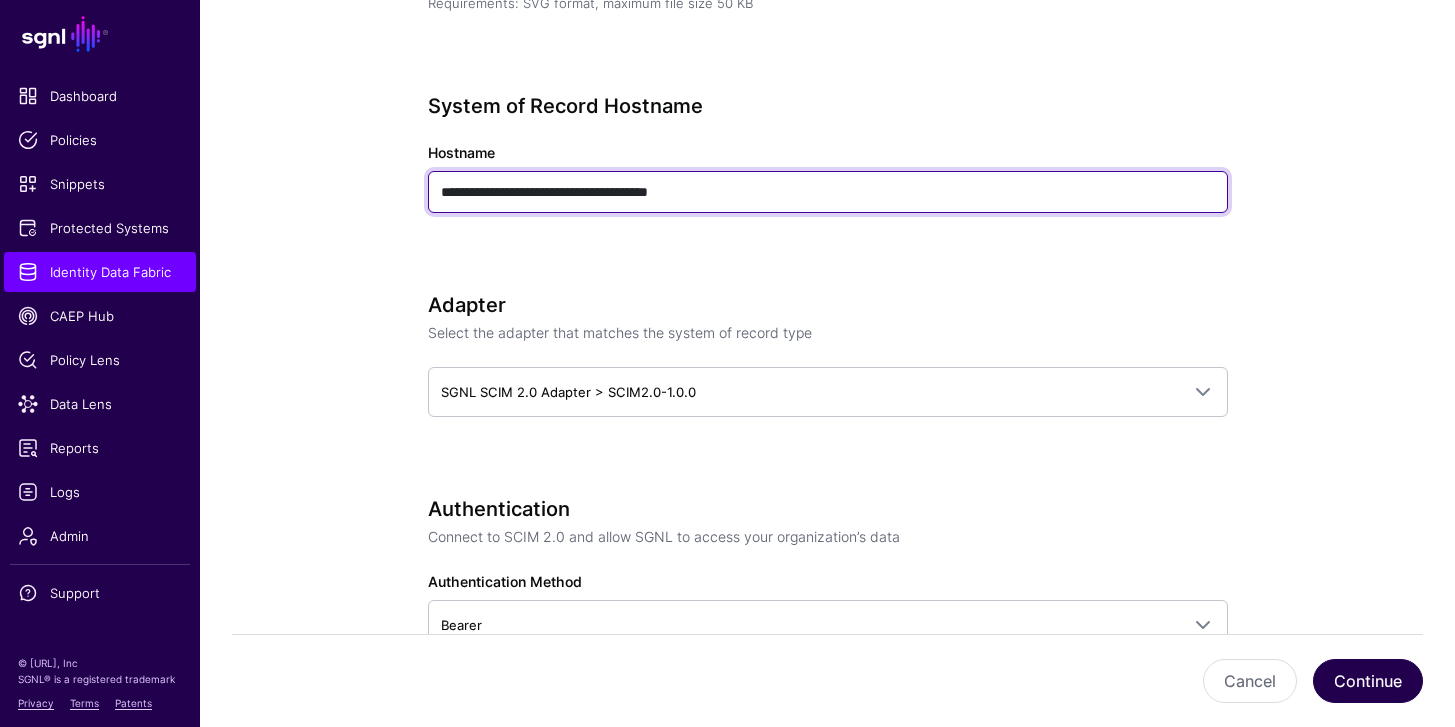 type on "**********" 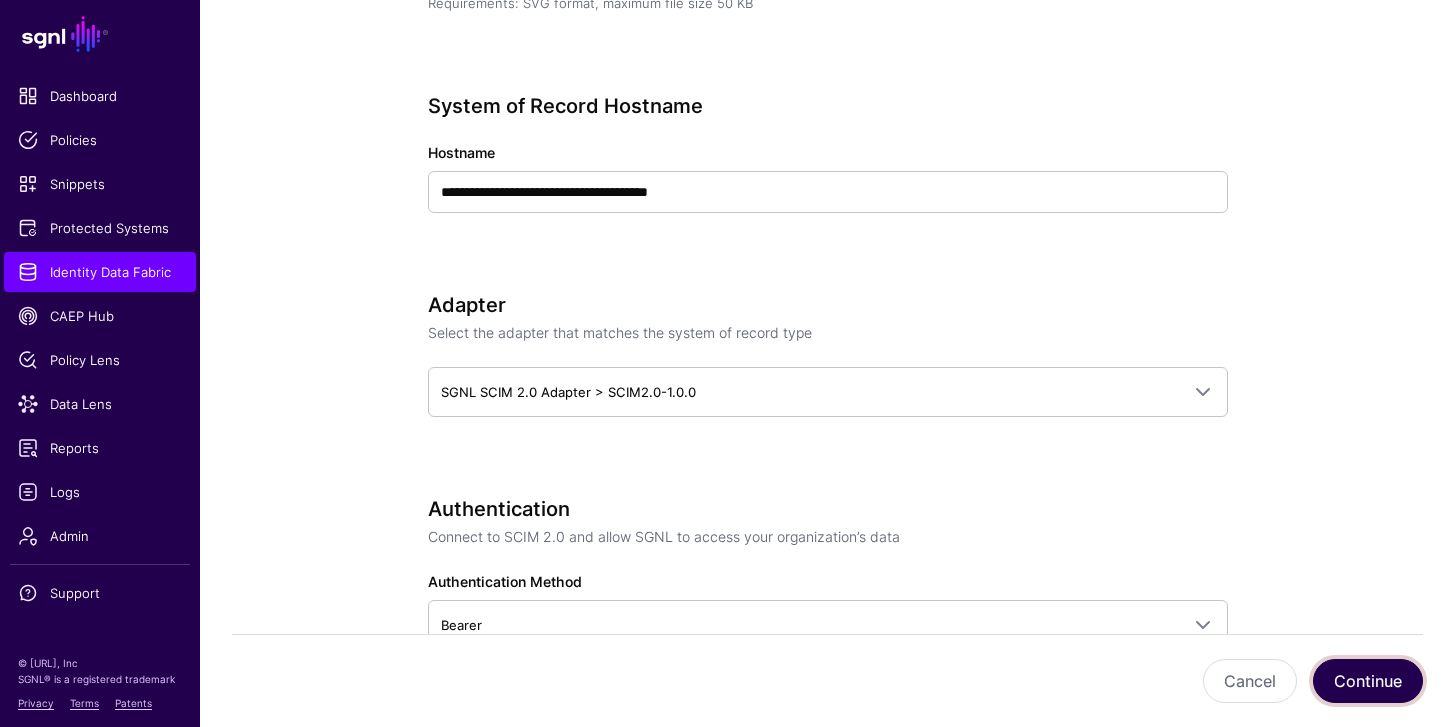 click on "Continue" 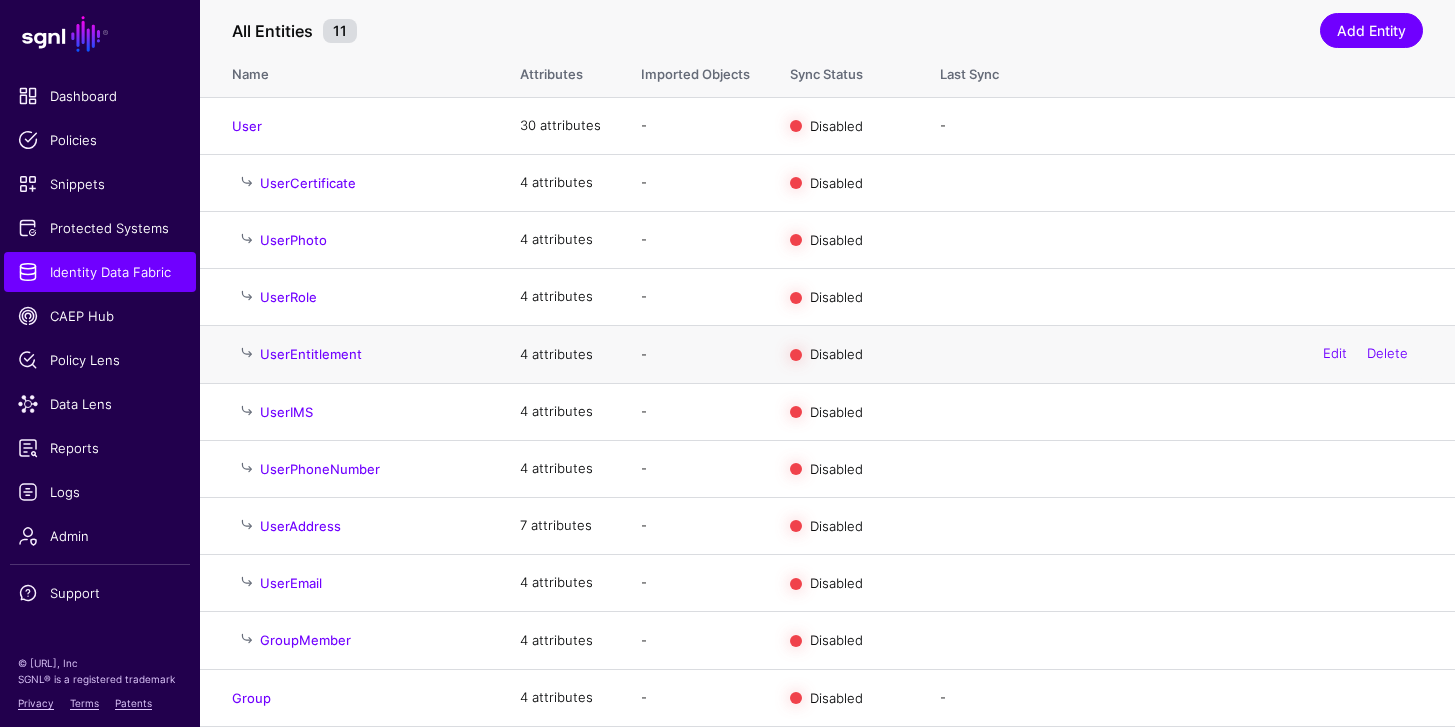 scroll, scrollTop: 211, scrollLeft: 0, axis: vertical 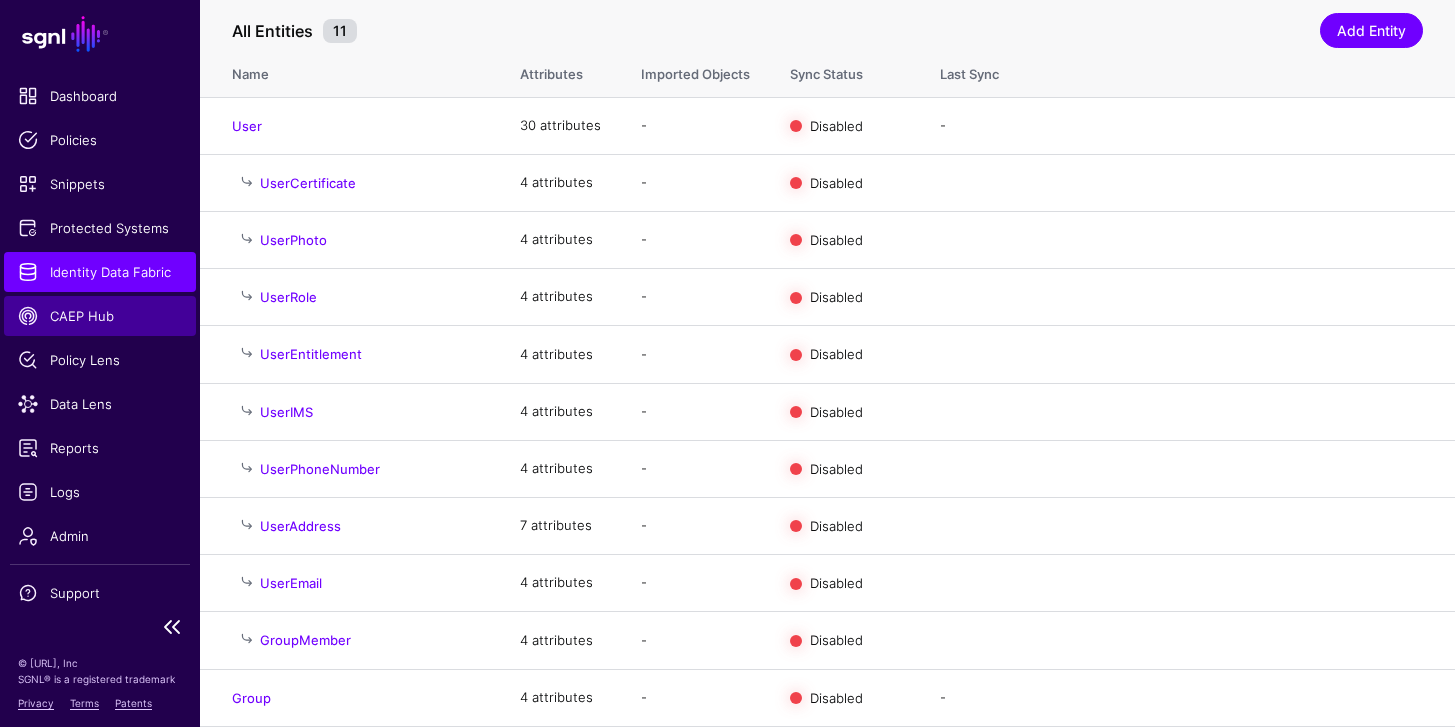 click on "CAEP Hub" 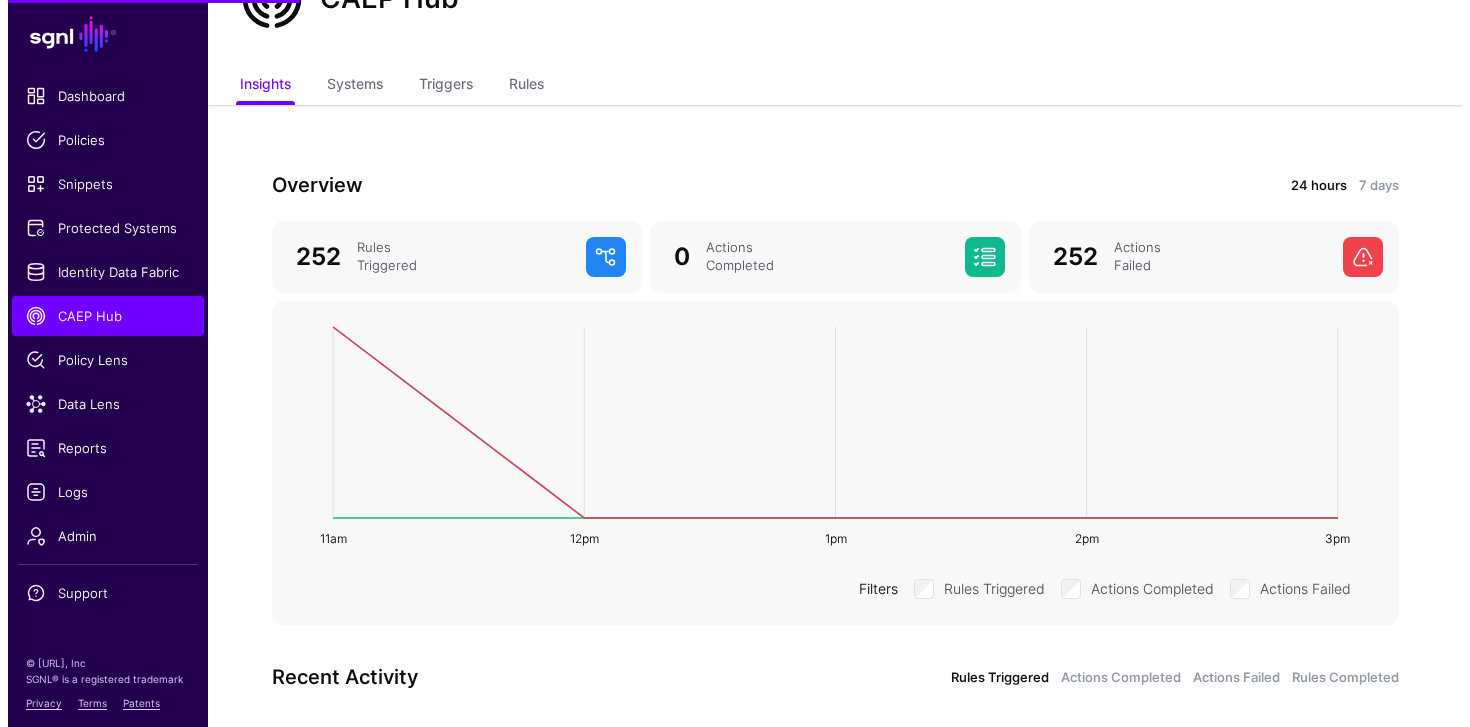 scroll, scrollTop: 0, scrollLeft: 0, axis: both 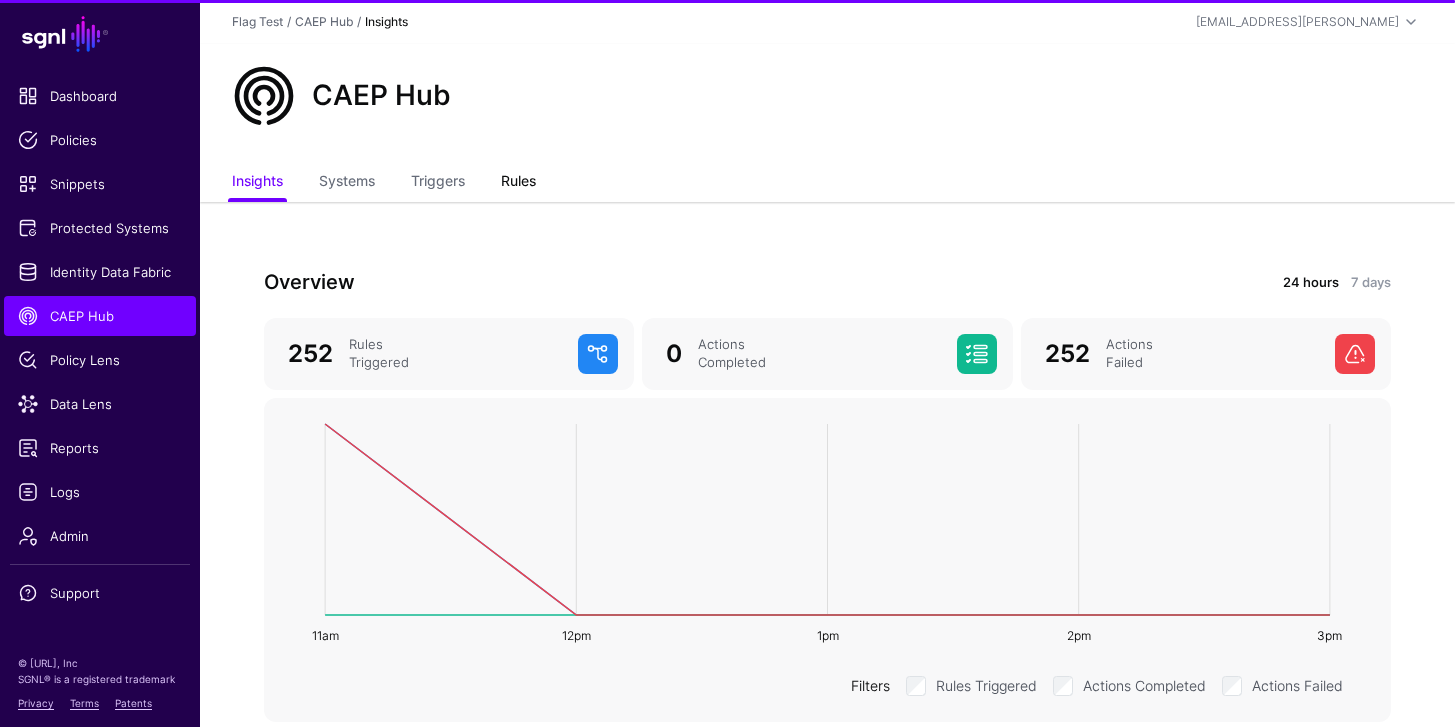 click on "Rules" 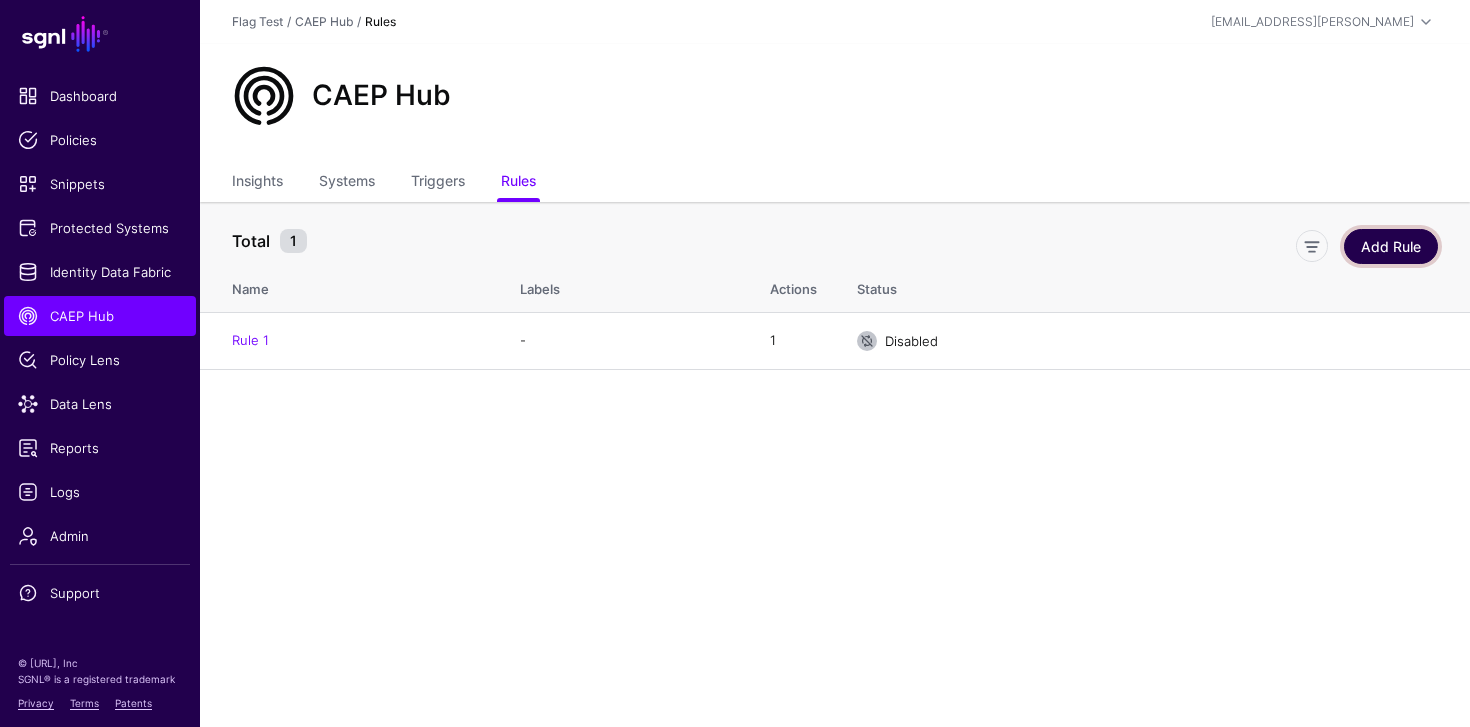 click on "Add Rule" 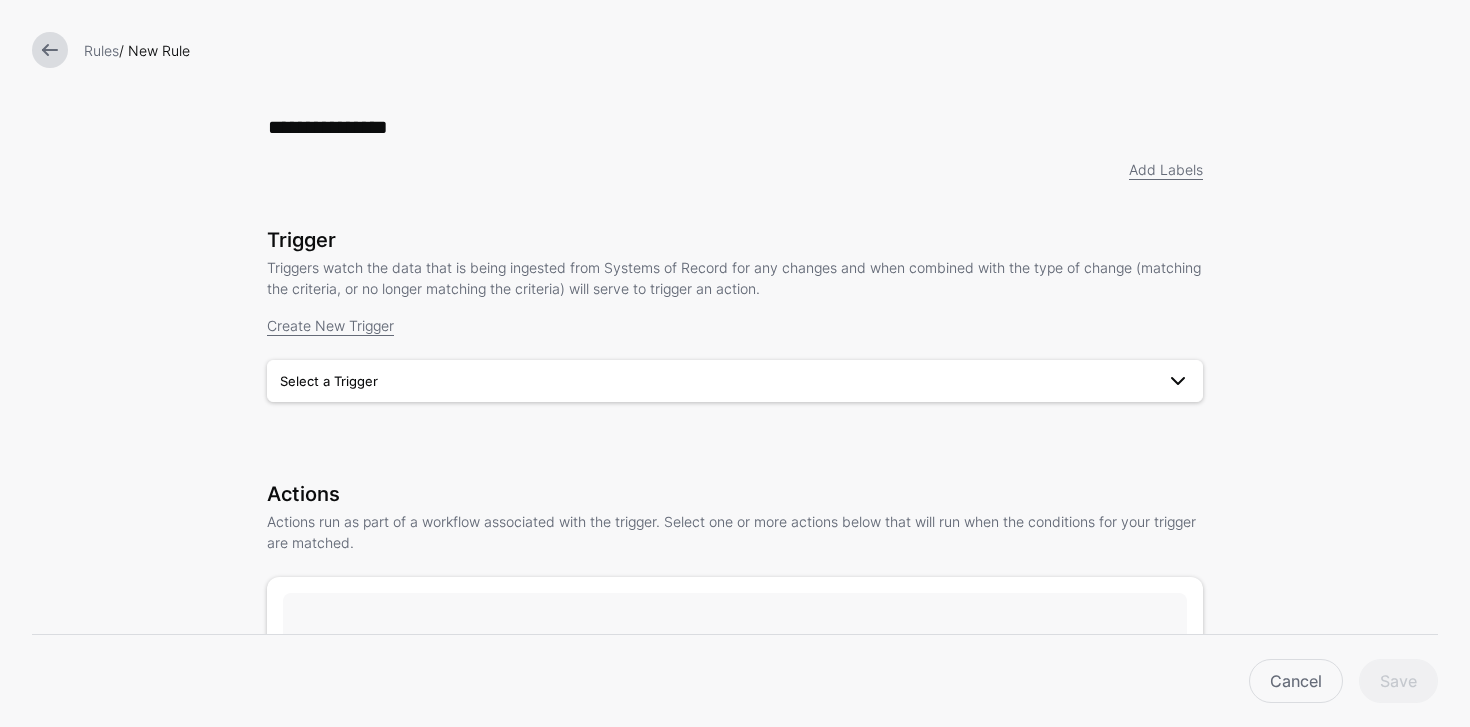 type on "**********" 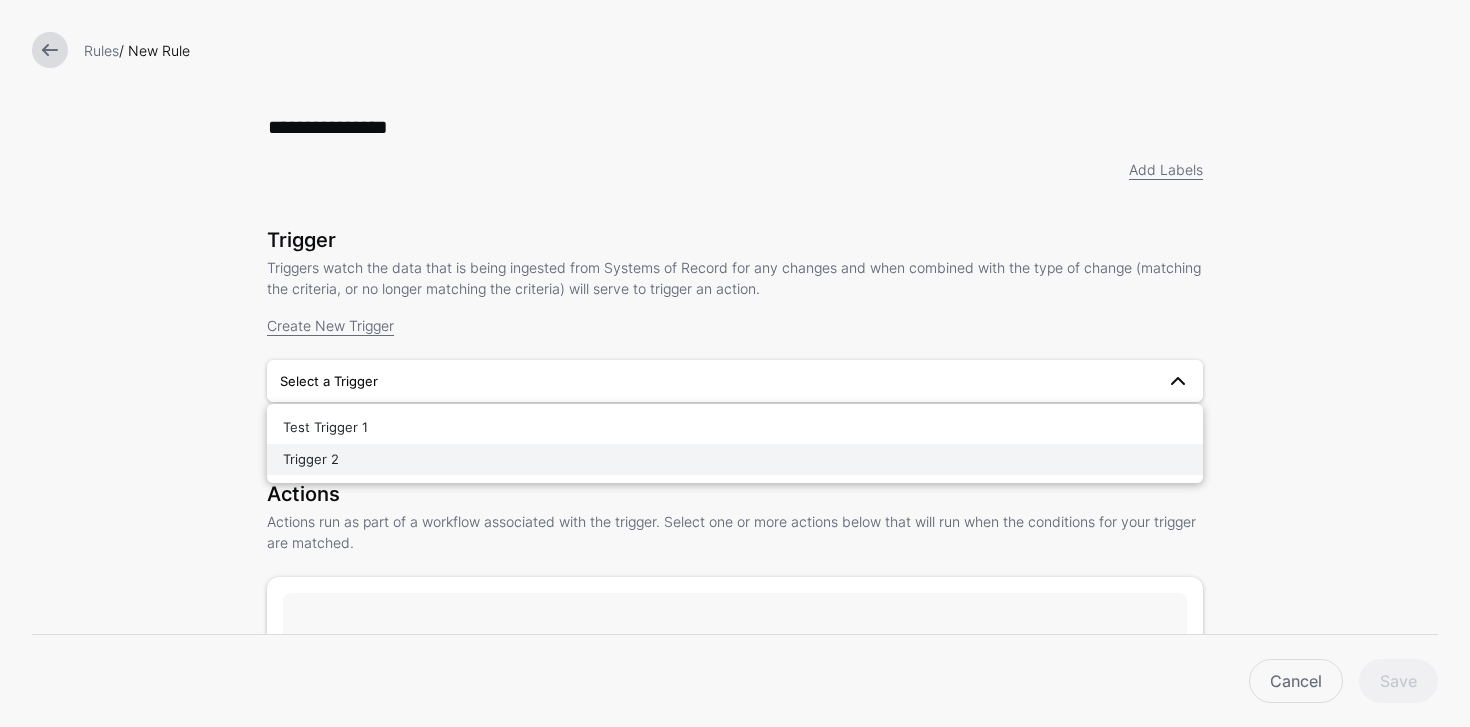 click on "Trigger 2" at bounding box center [735, 460] 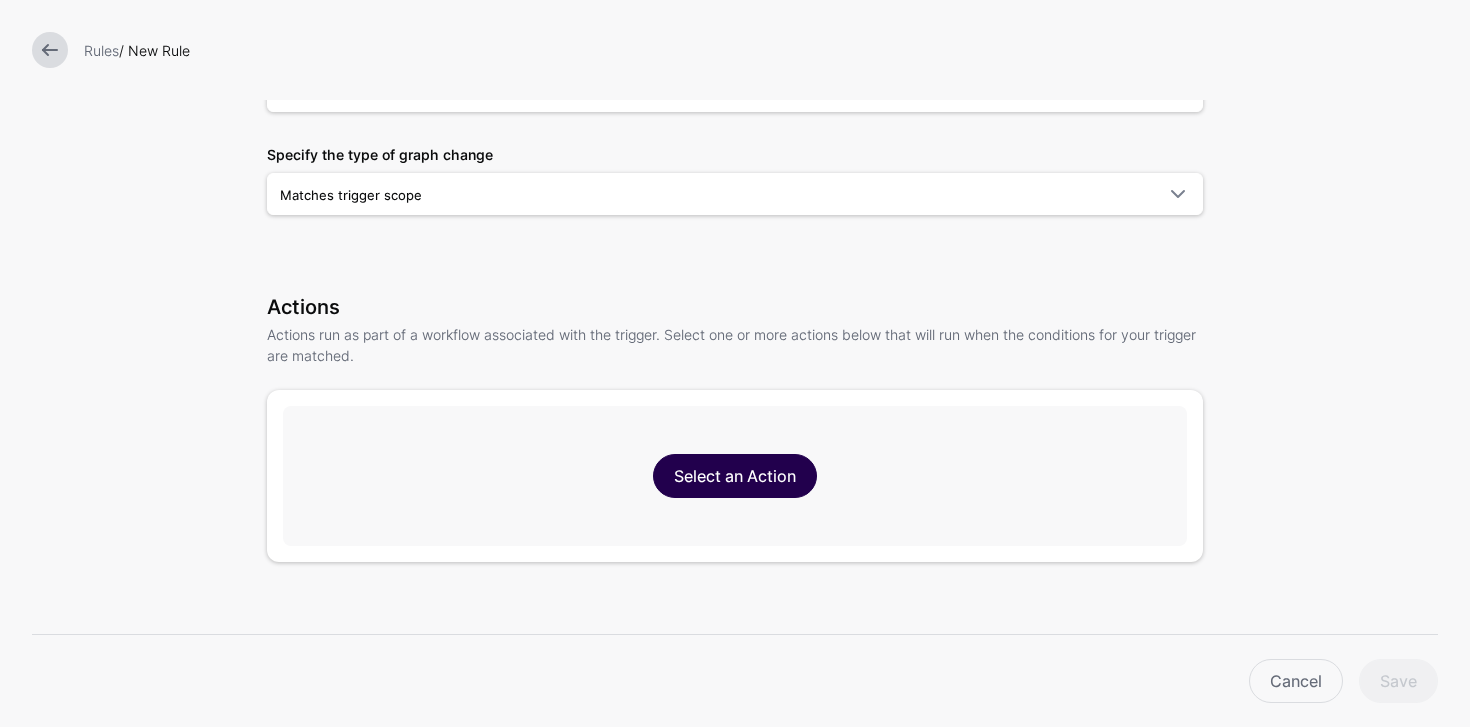 scroll, scrollTop: 300, scrollLeft: 0, axis: vertical 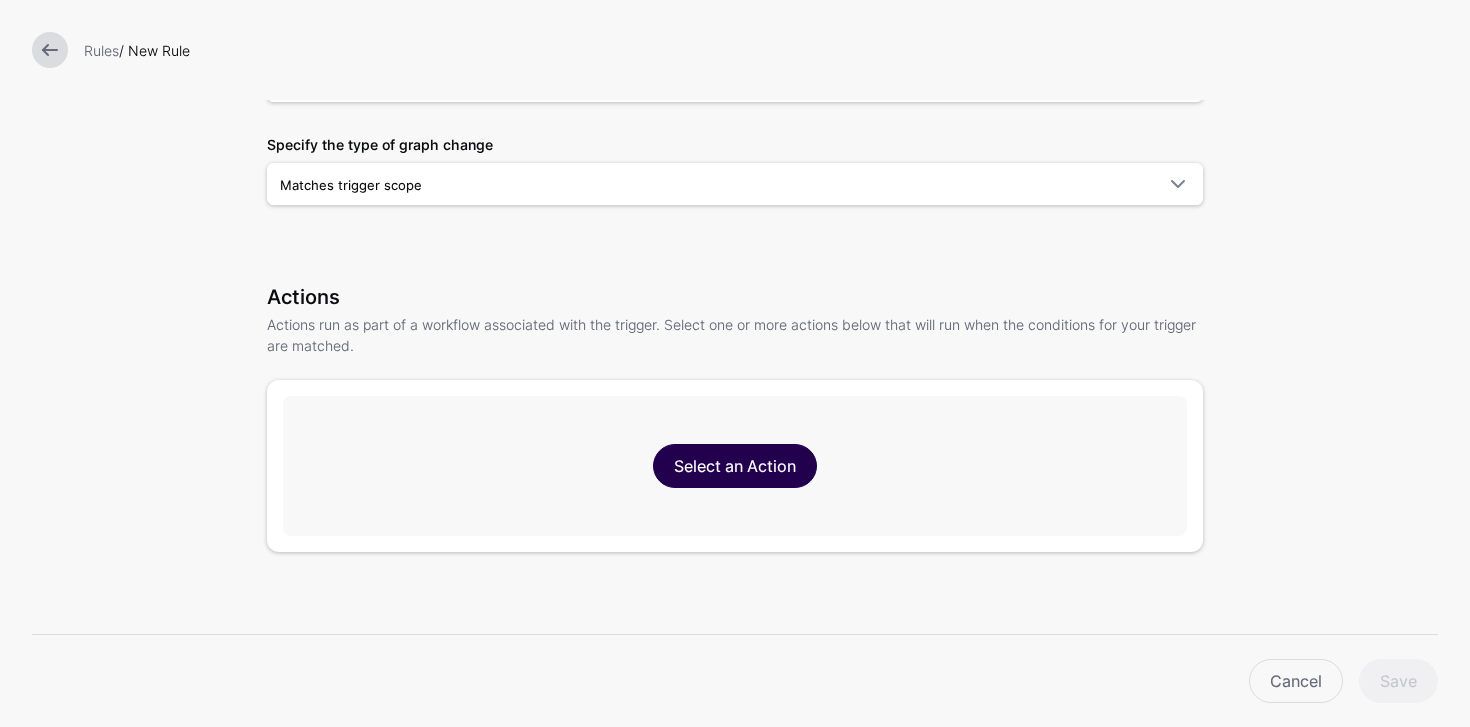 click on "Select an Action" at bounding box center (735, 466) 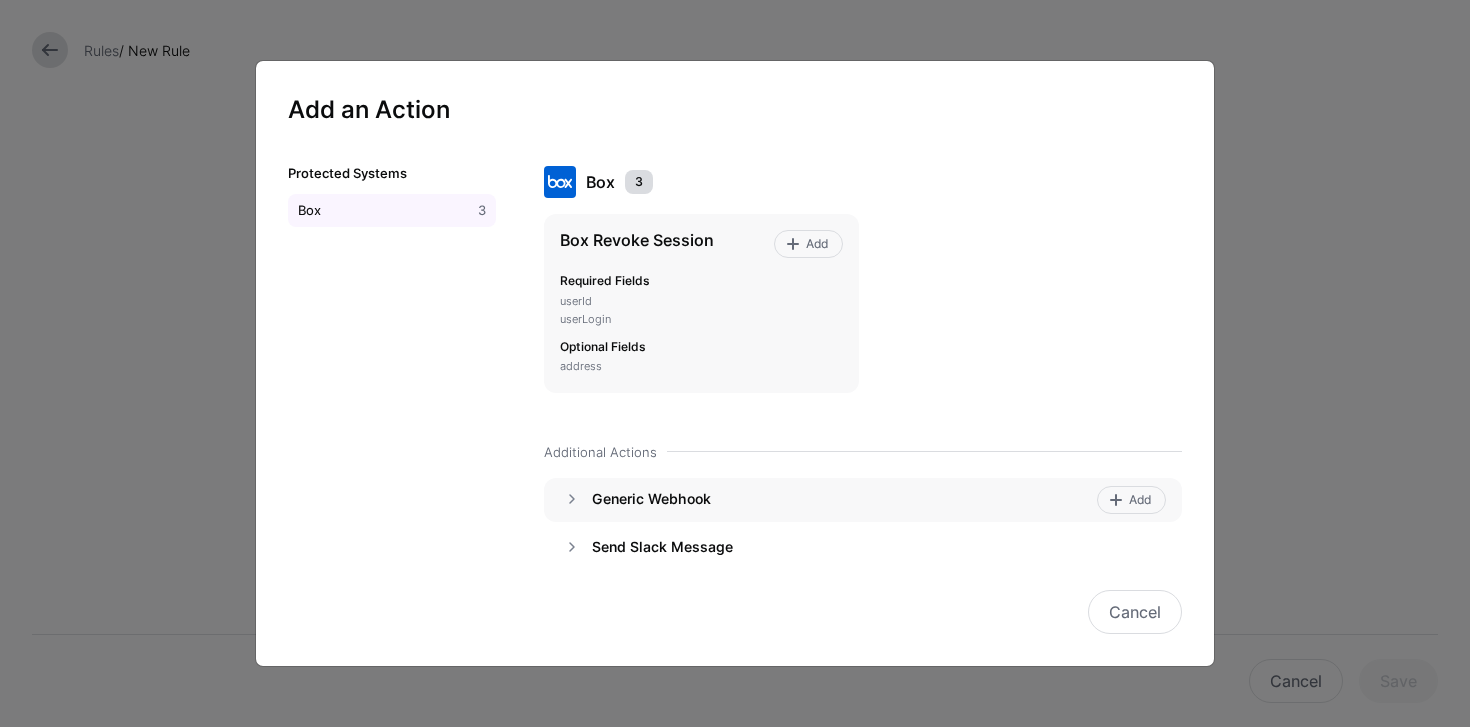 drag, startPoint x: 590, startPoint y: 496, endPoint x: 649, endPoint y: 510, distance: 60.63827 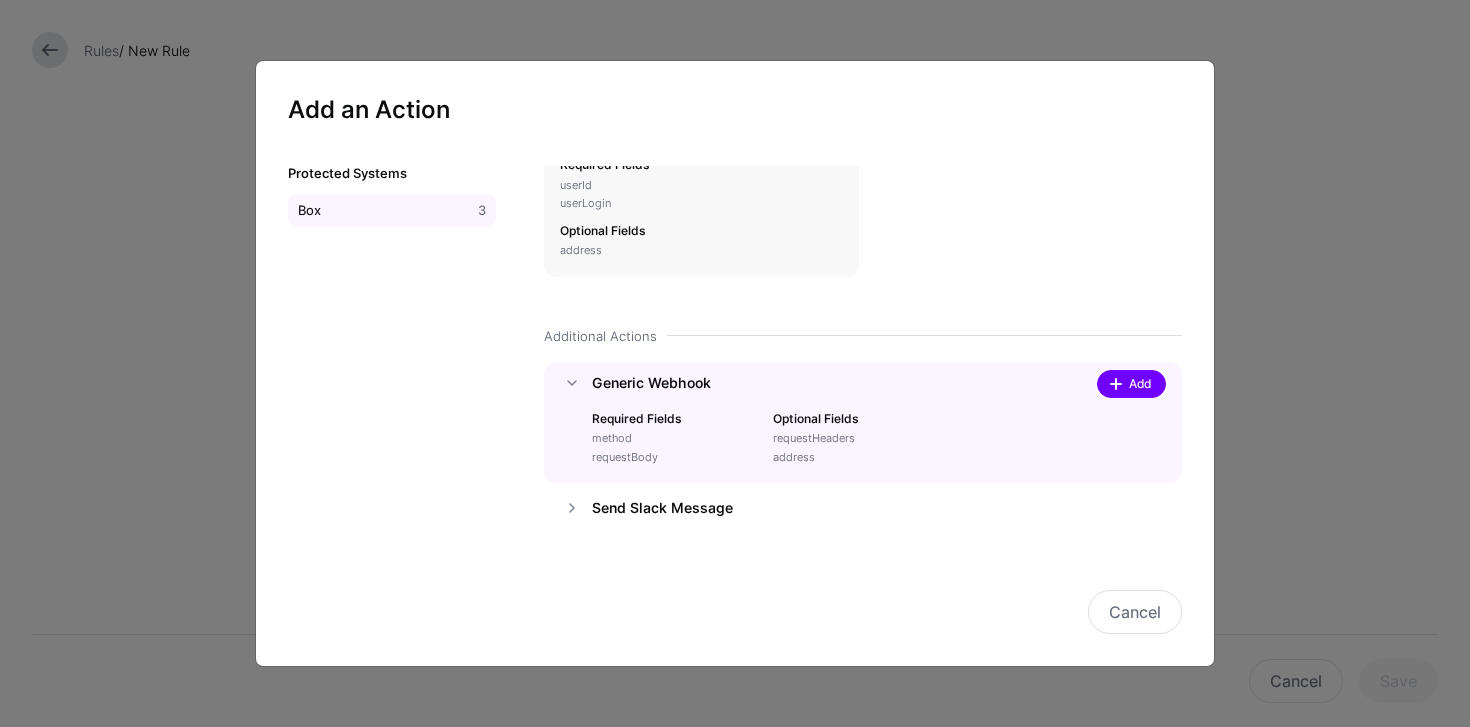 click on "Add" 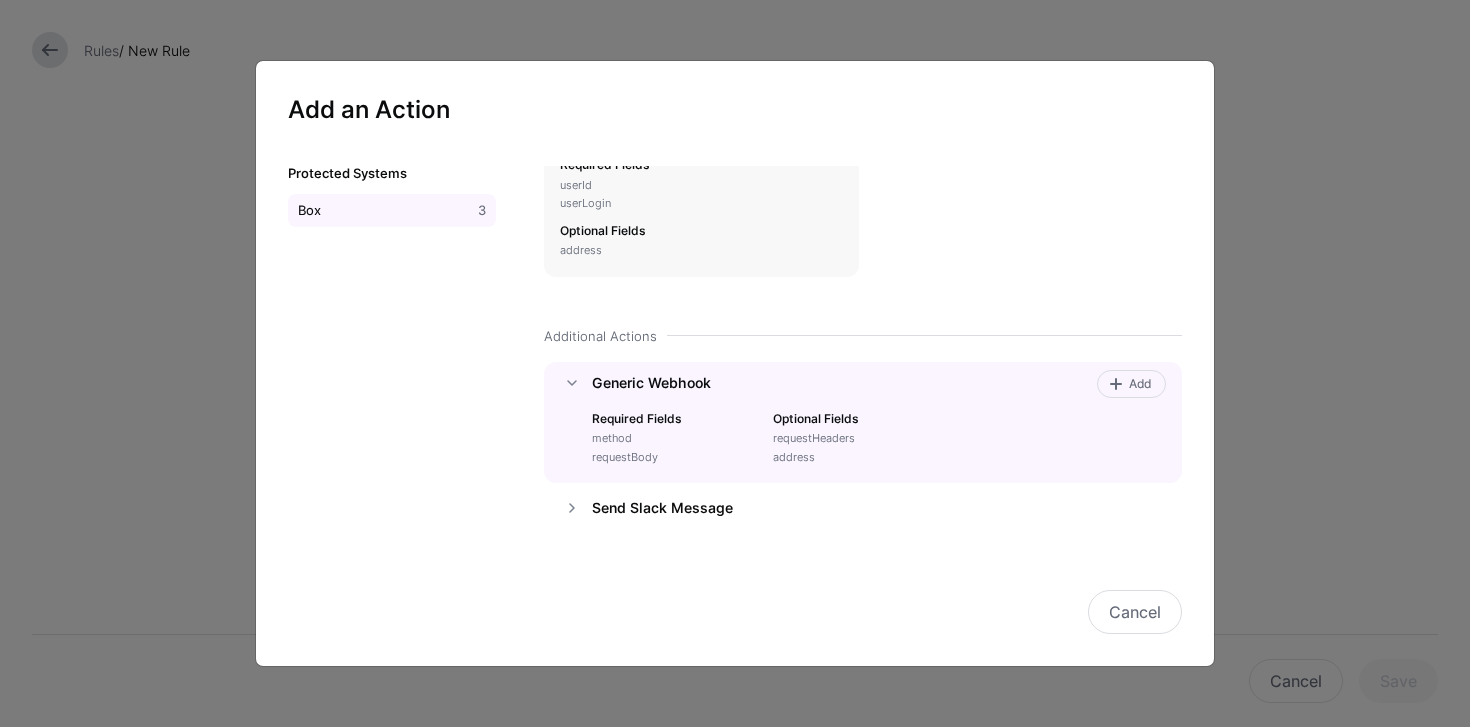scroll, scrollTop: 39, scrollLeft: 0, axis: vertical 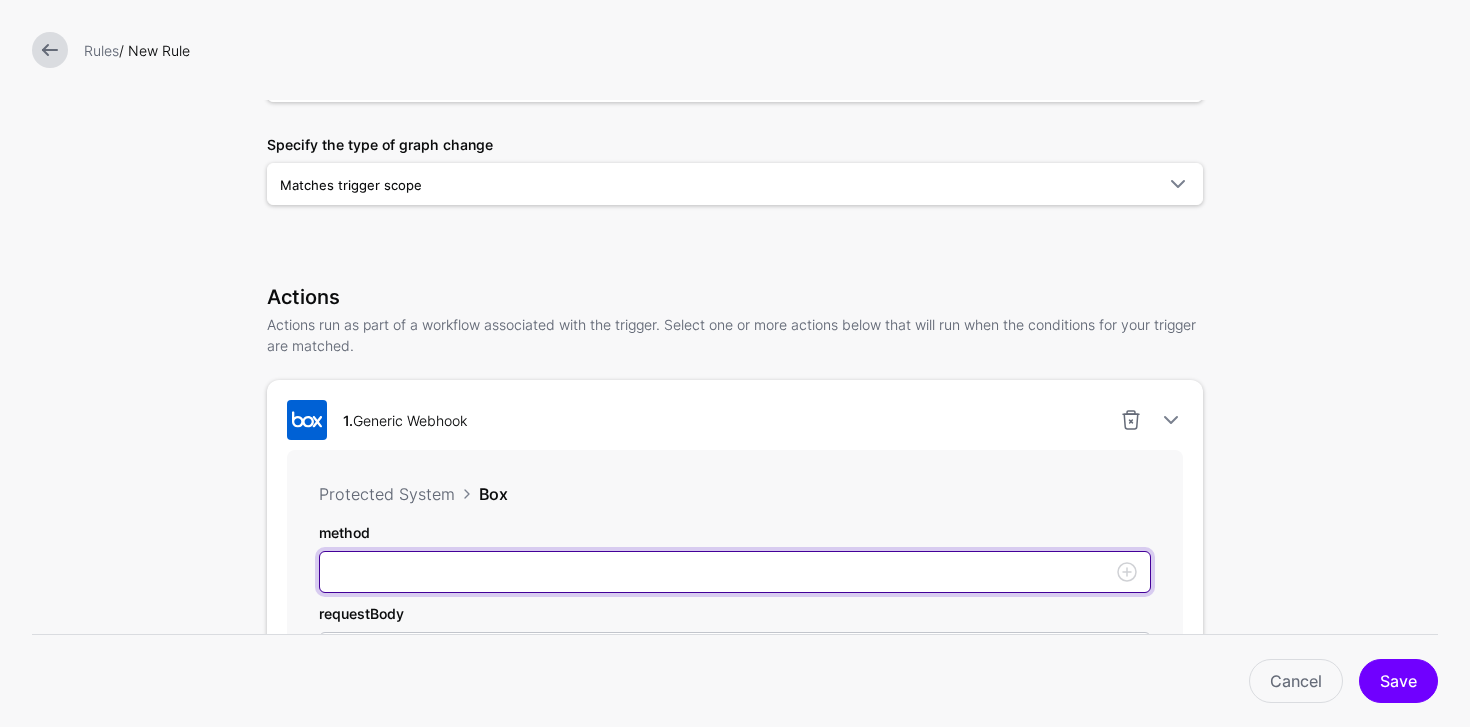 click on "method" at bounding box center (735, 572) 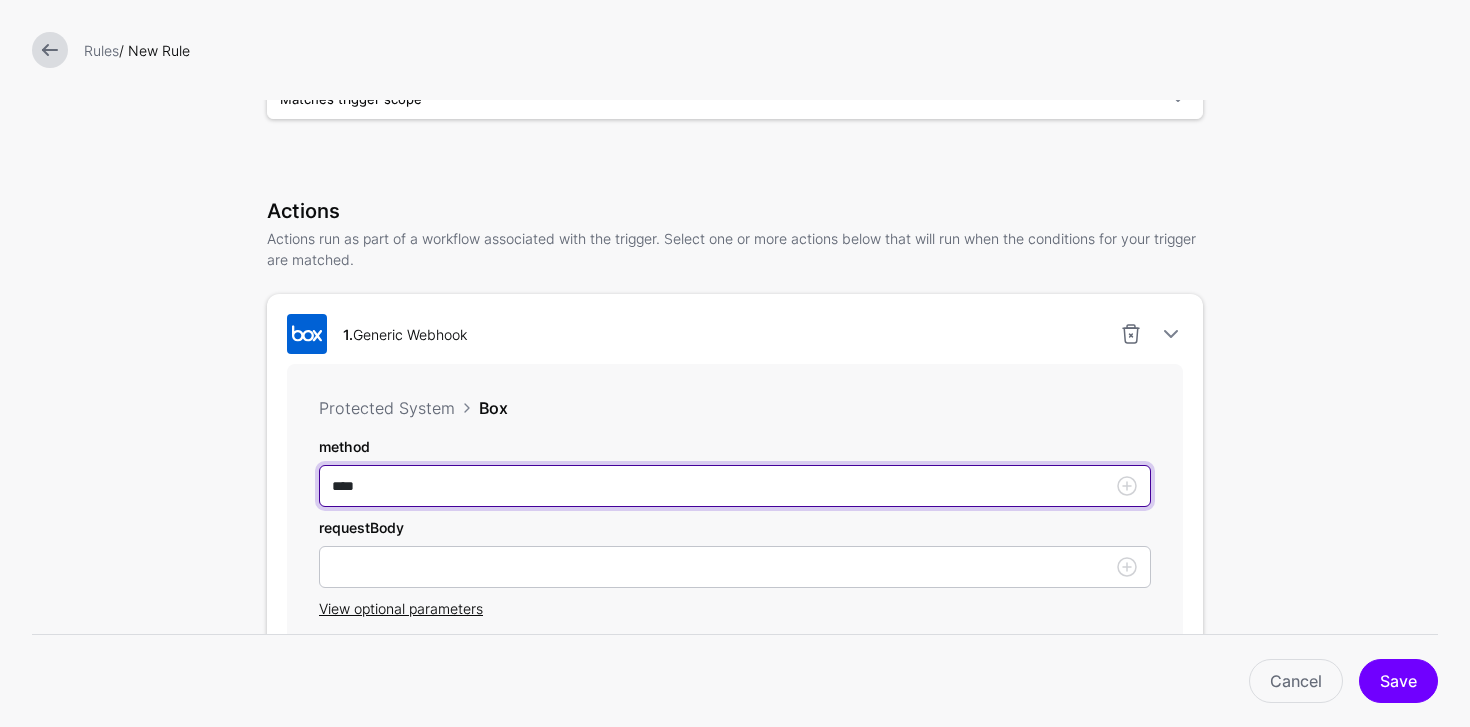 scroll, scrollTop: 629, scrollLeft: 0, axis: vertical 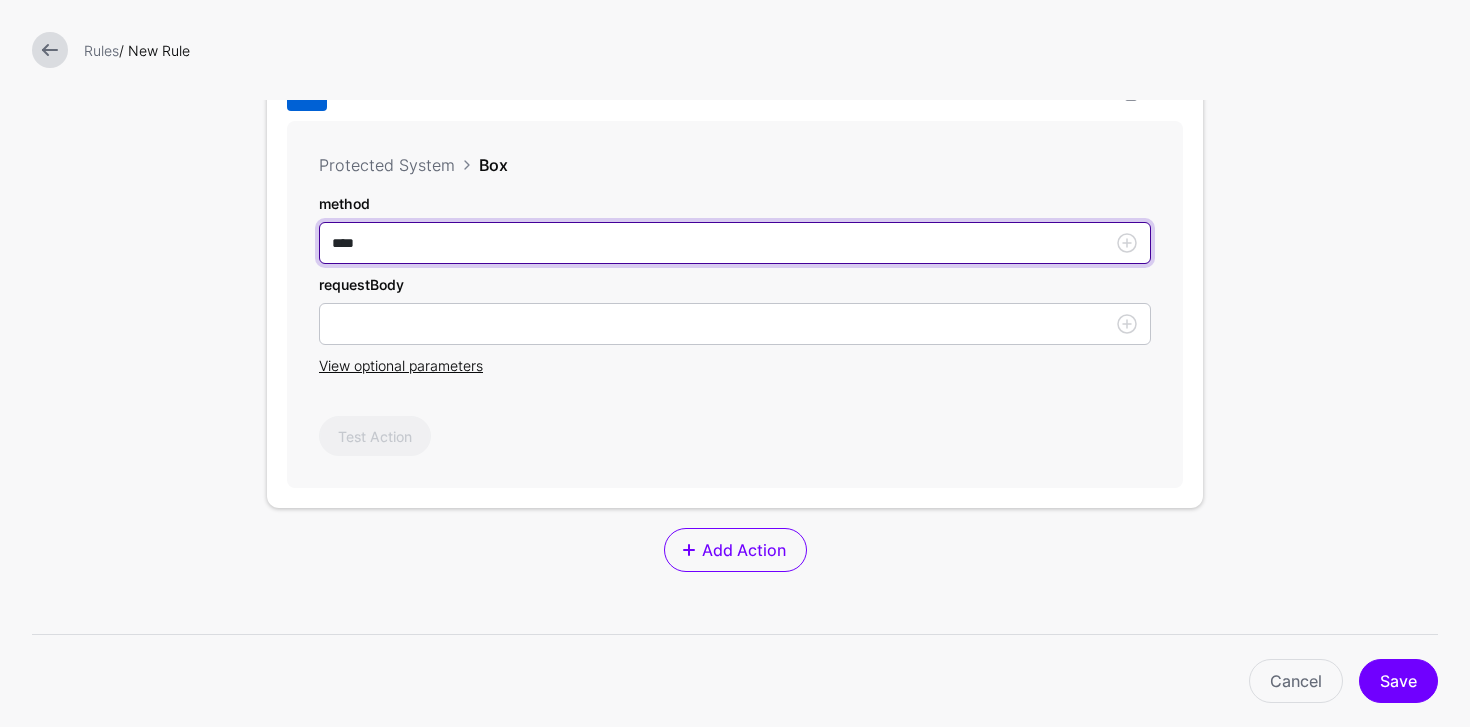 type on "****" 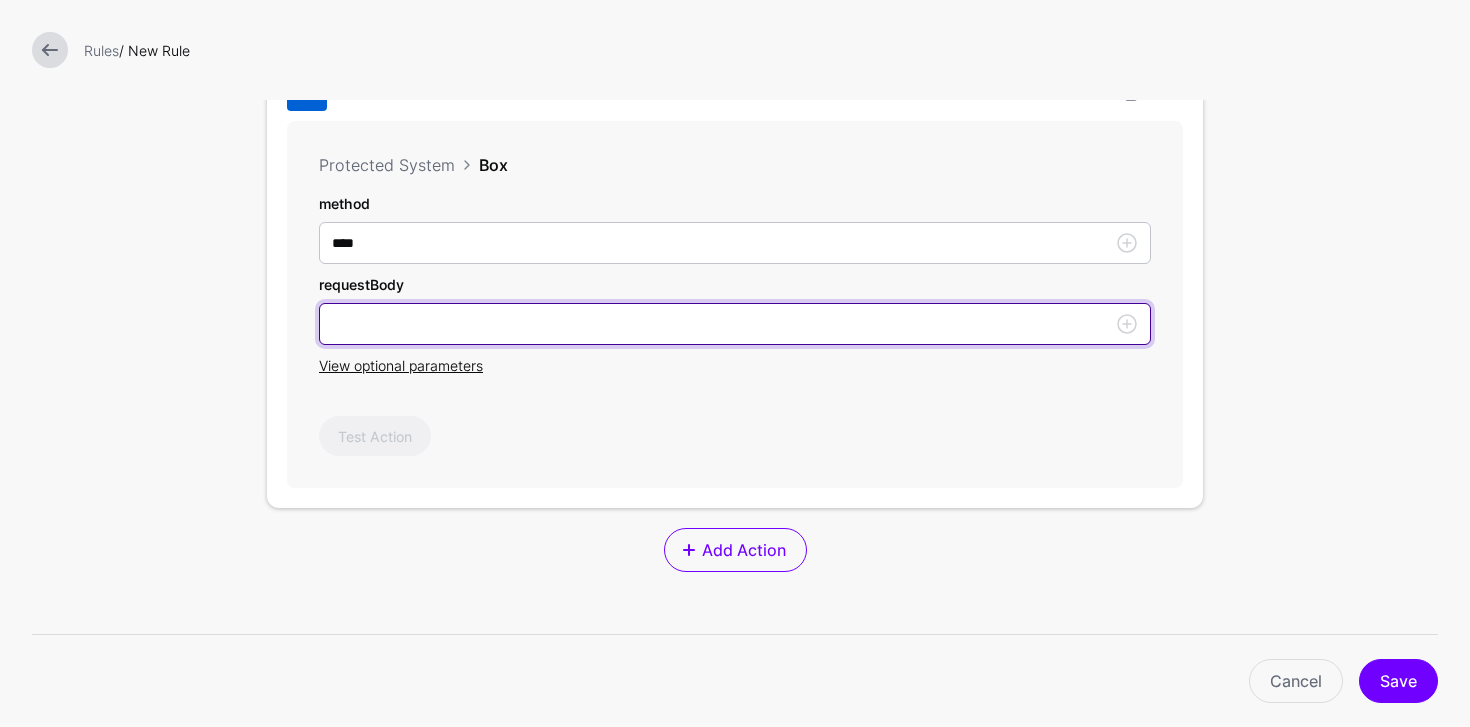 click on "method" at bounding box center [735, 324] 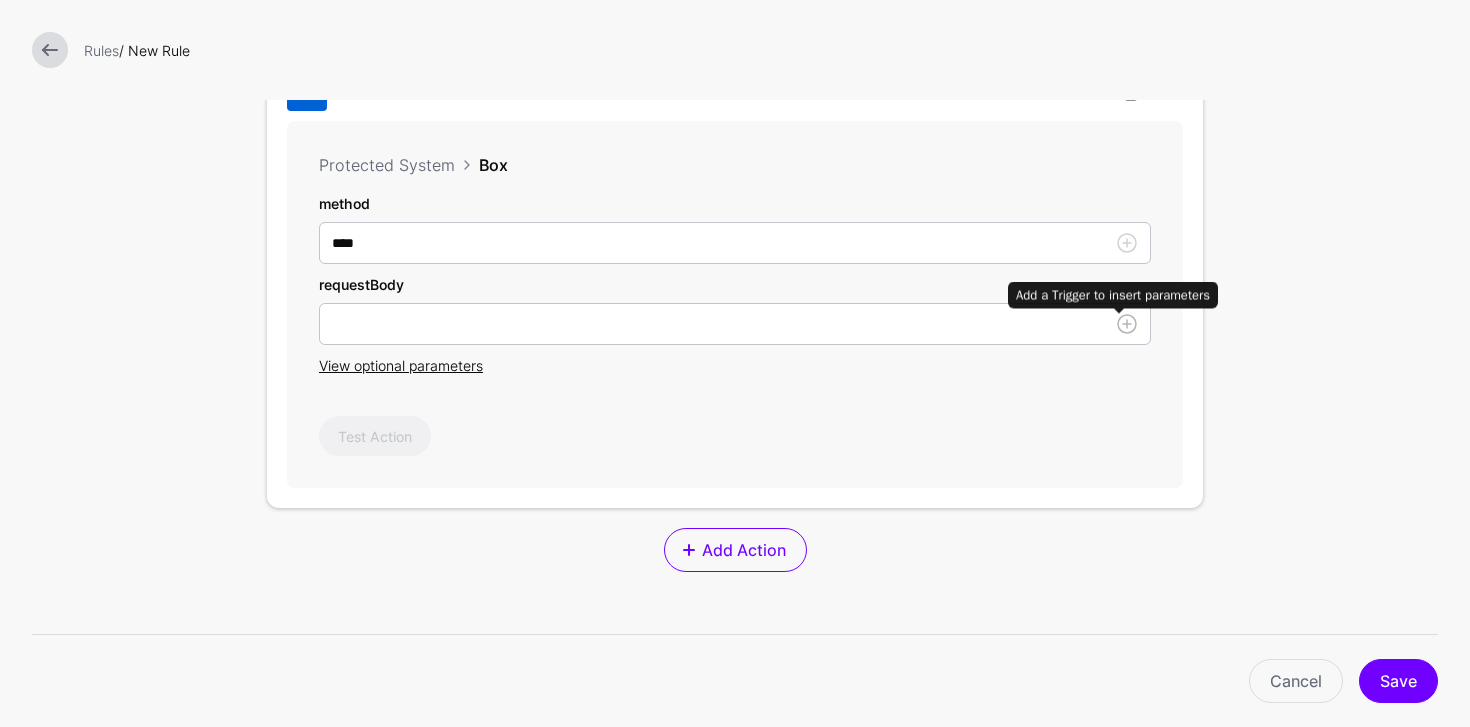 click at bounding box center (1127, 324) 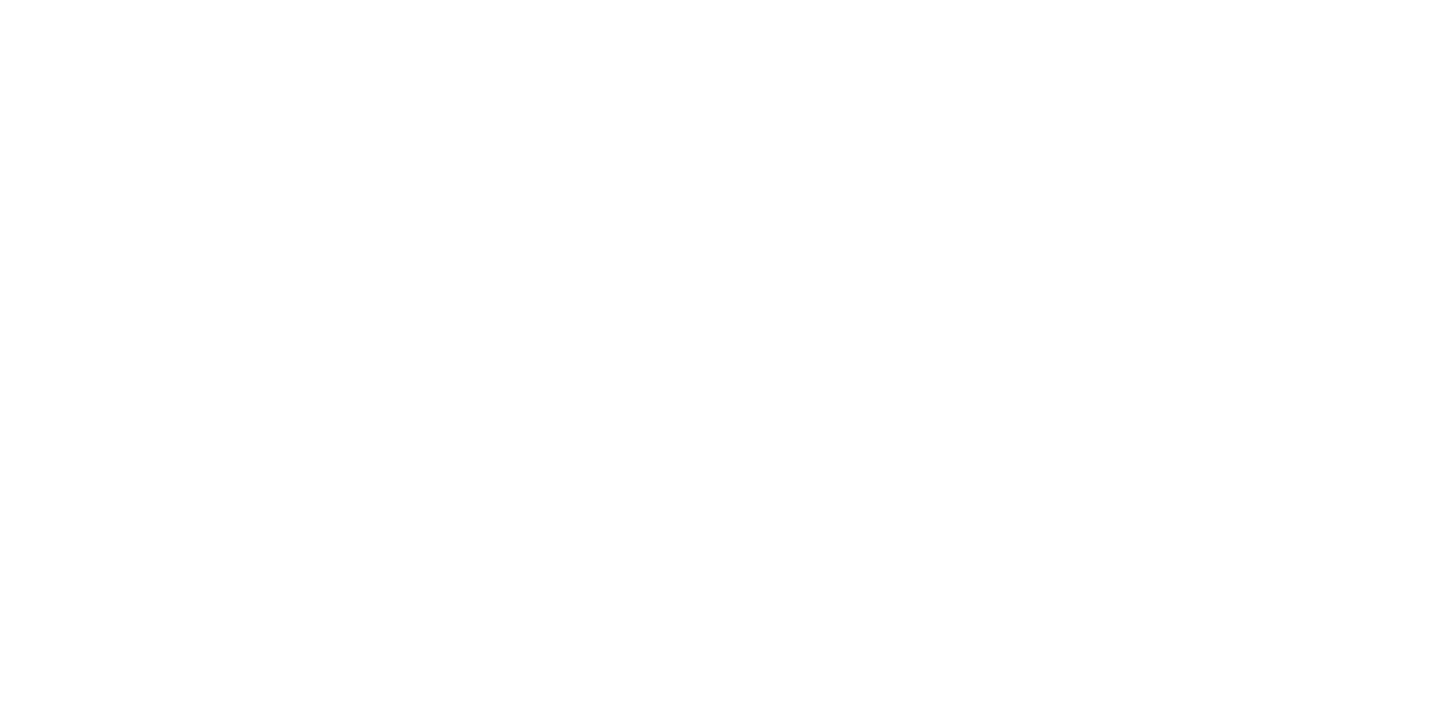 scroll, scrollTop: 0, scrollLeft: 0, axis: both 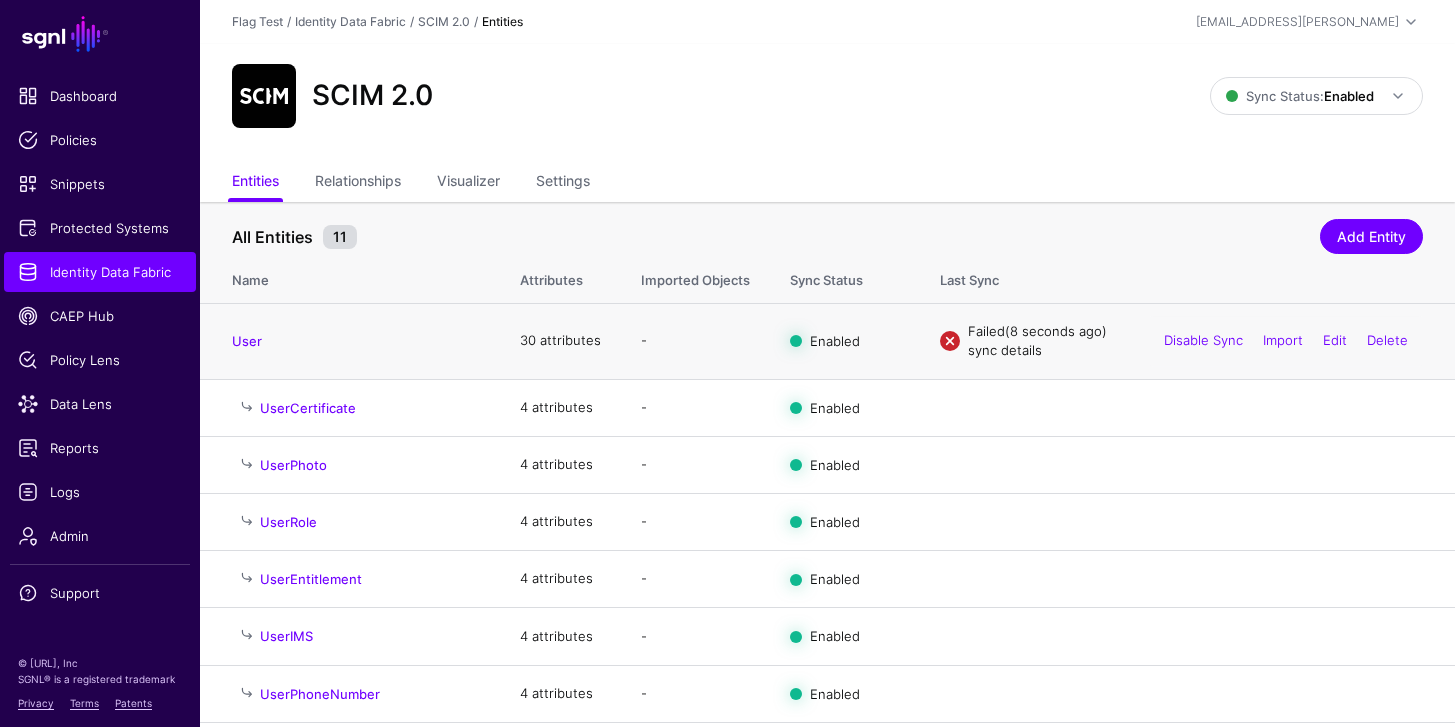 click on "sync details" 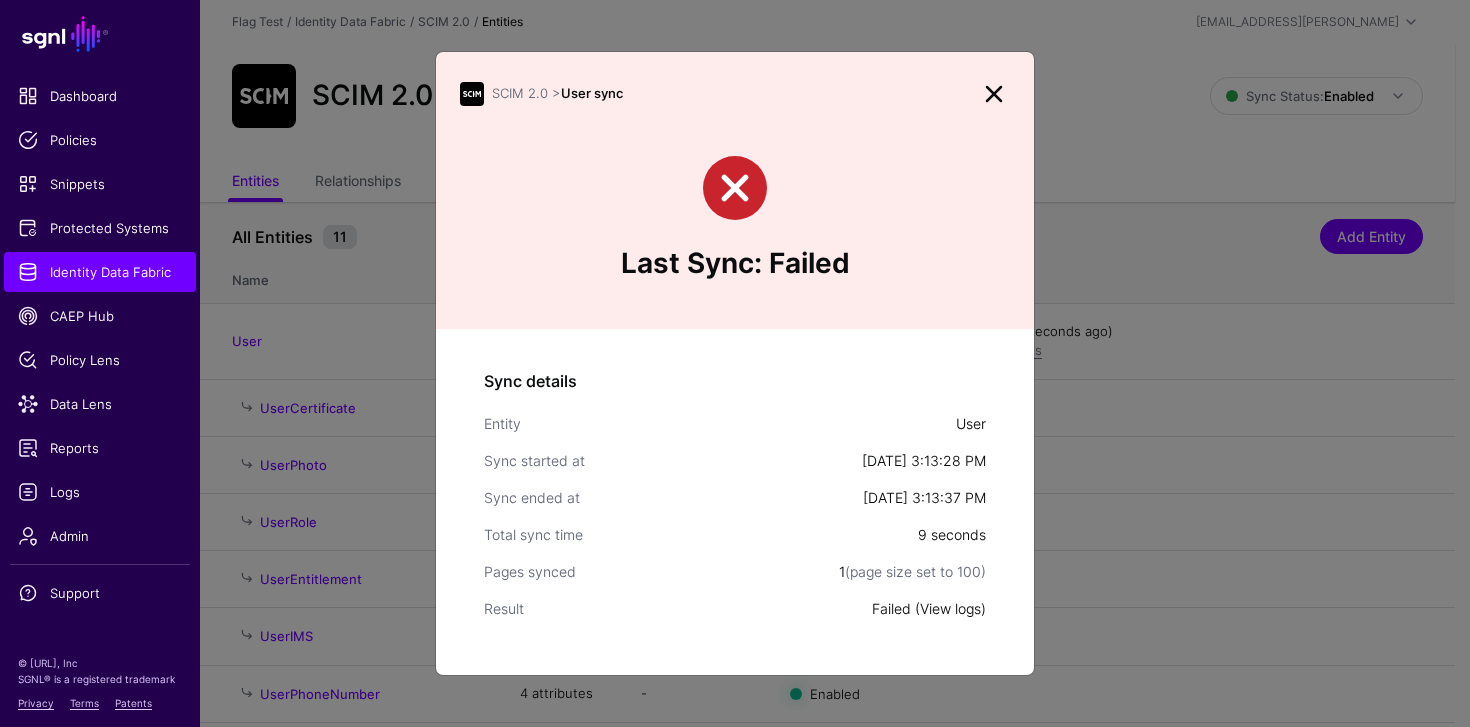 click on "View logs" 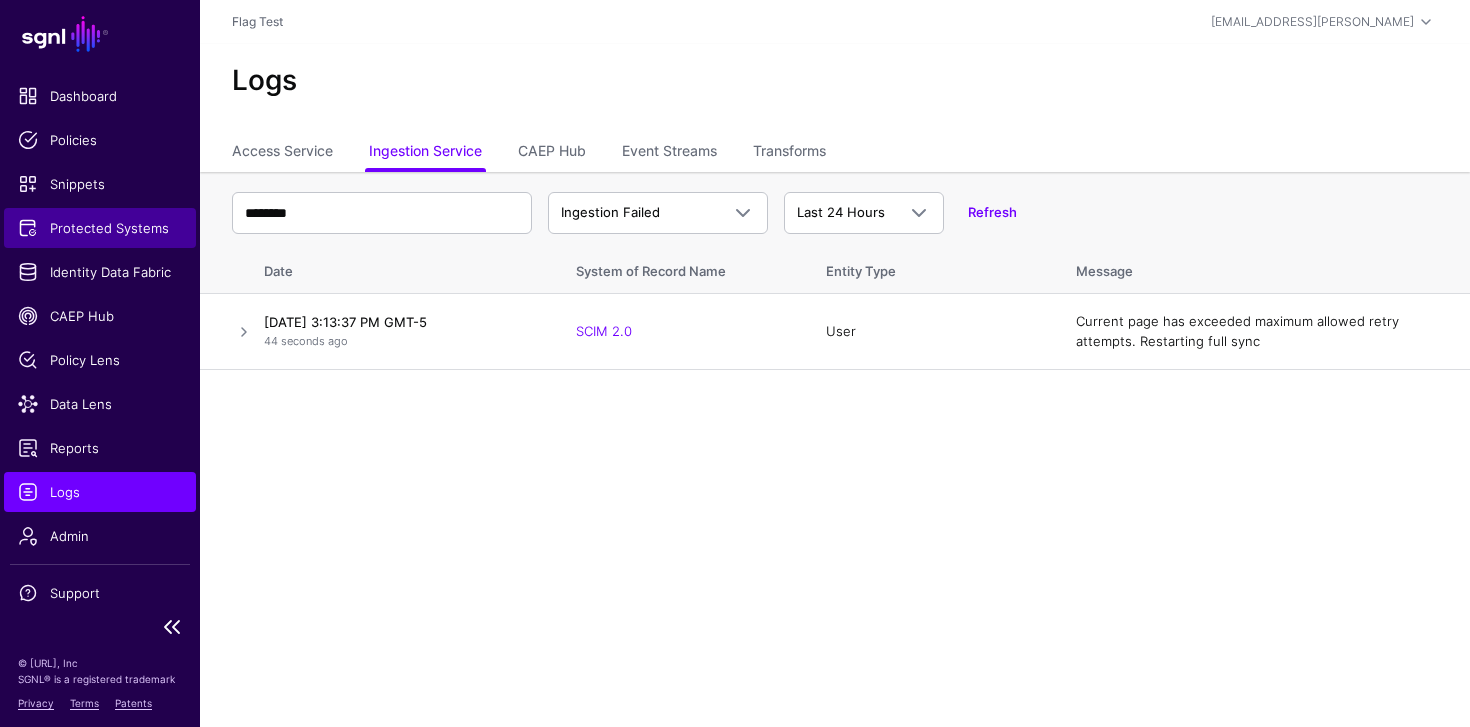 click on "Protected Systems" 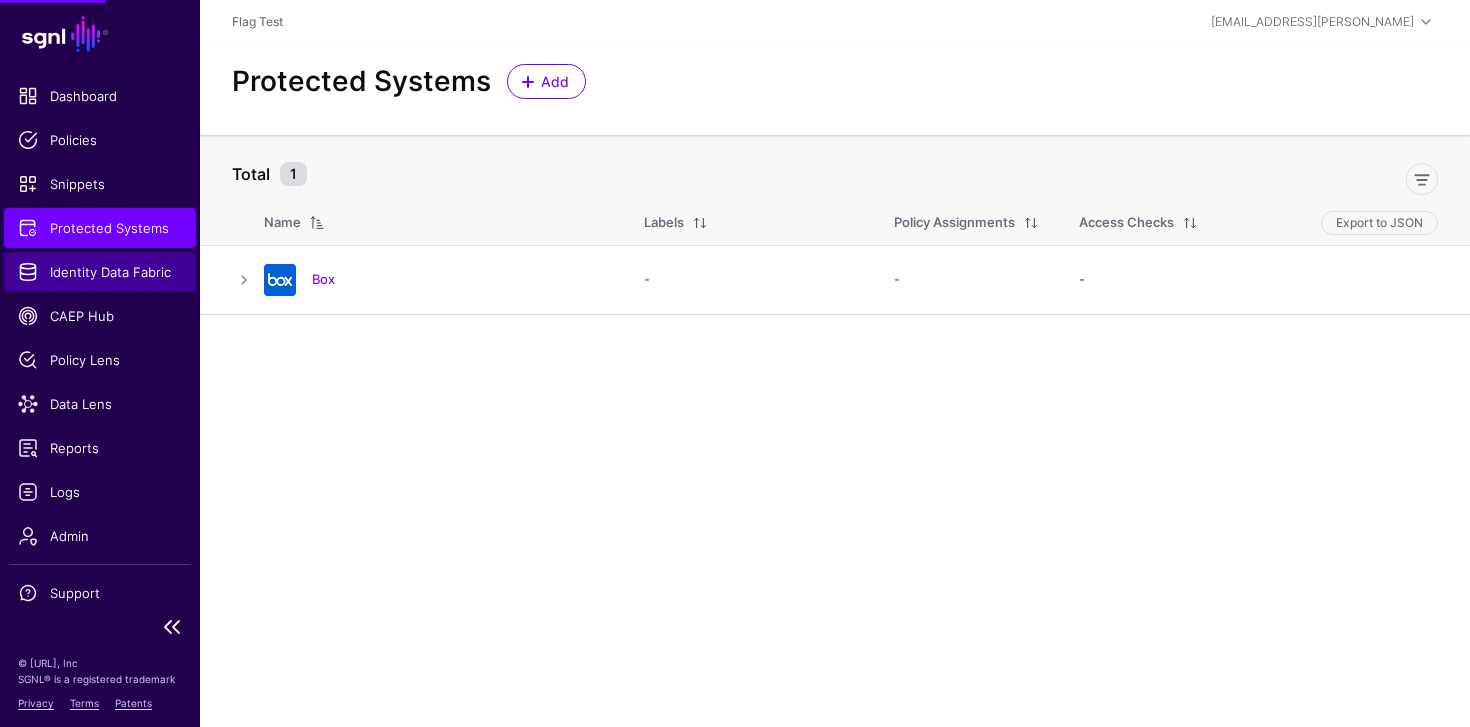 click on "Identity Data Fabric" 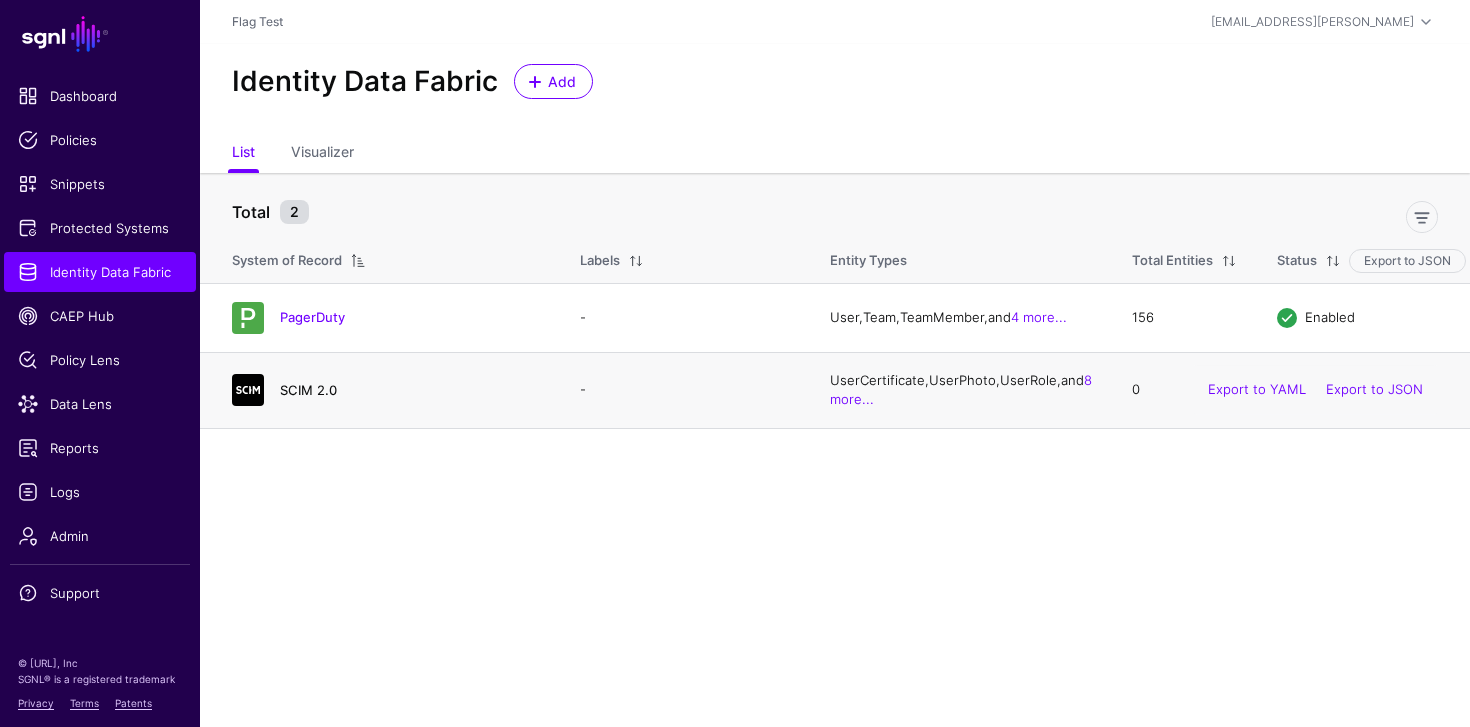 click on "SCIM 2.0" 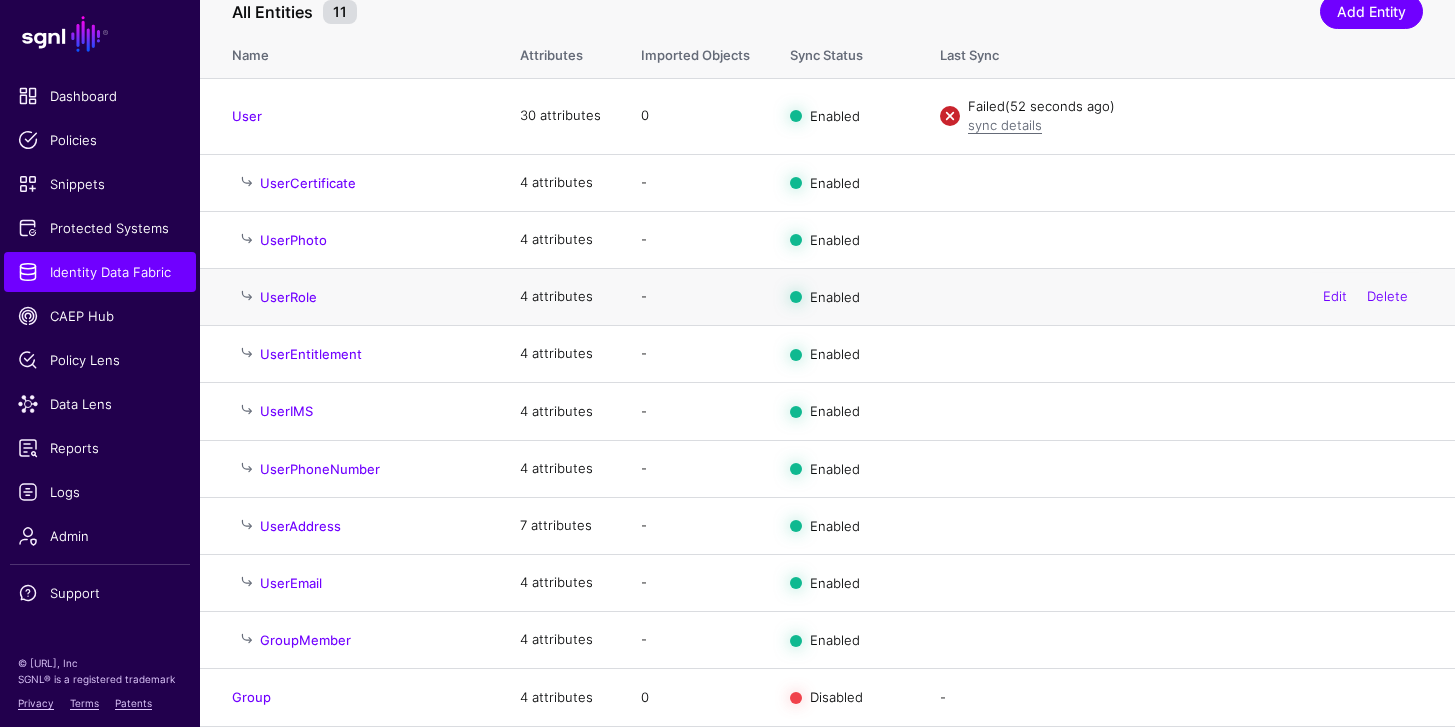 scroll, scrollTop: 229, scrollLeft: 0, axis: vertical 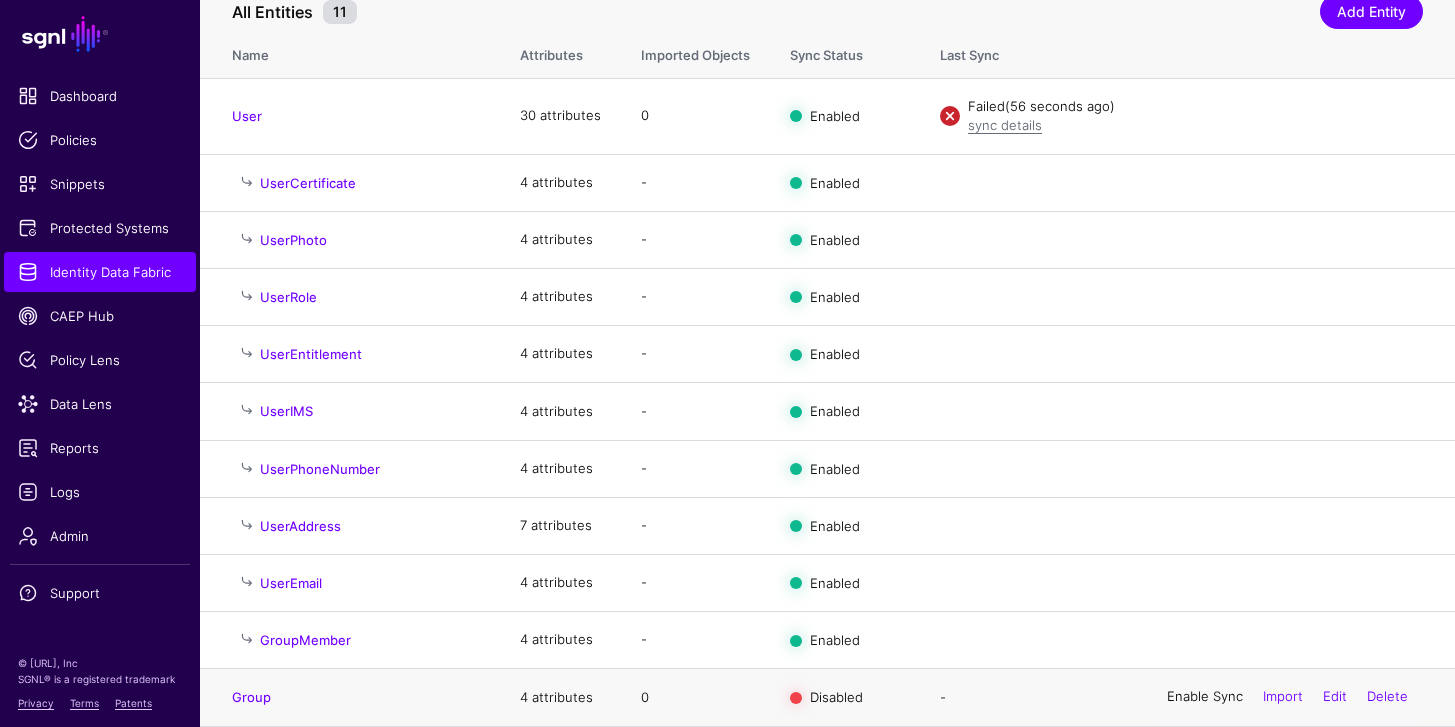 click on "Enable Sync" 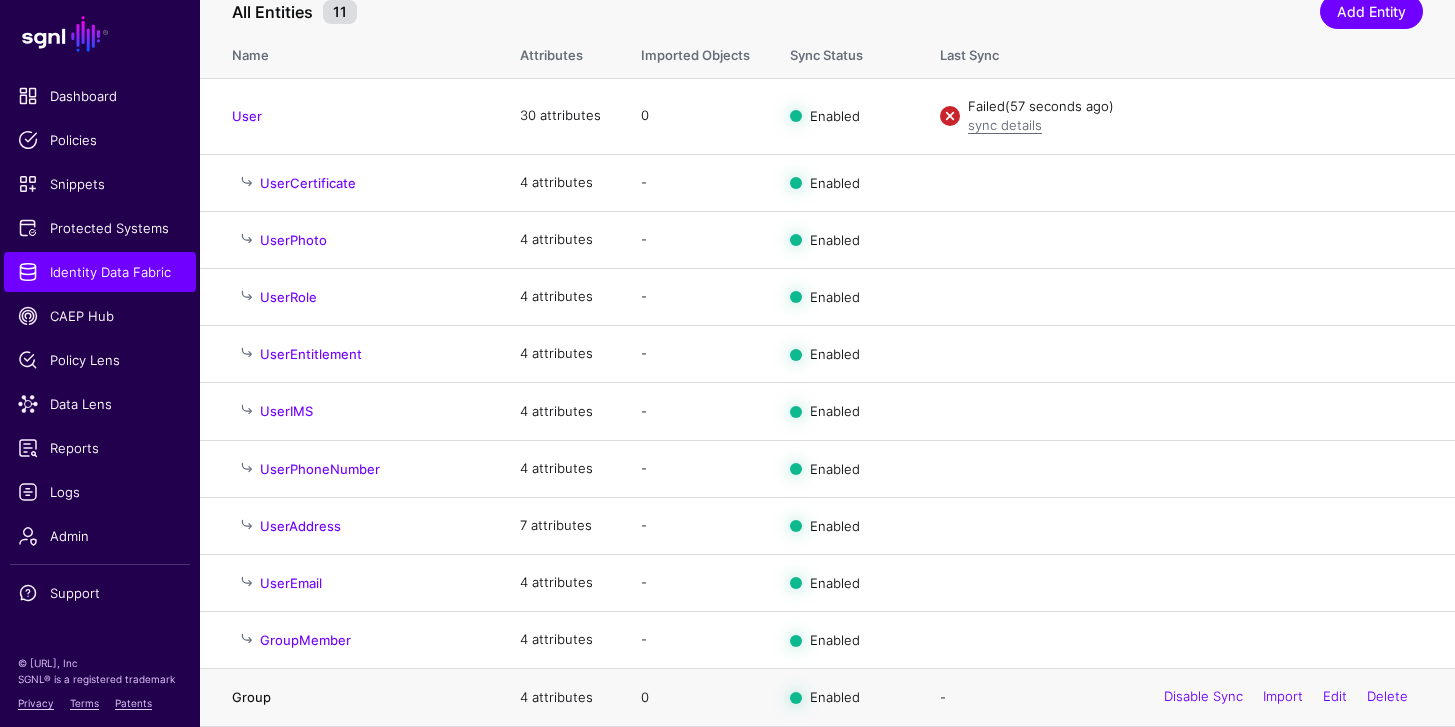 click on "Group" 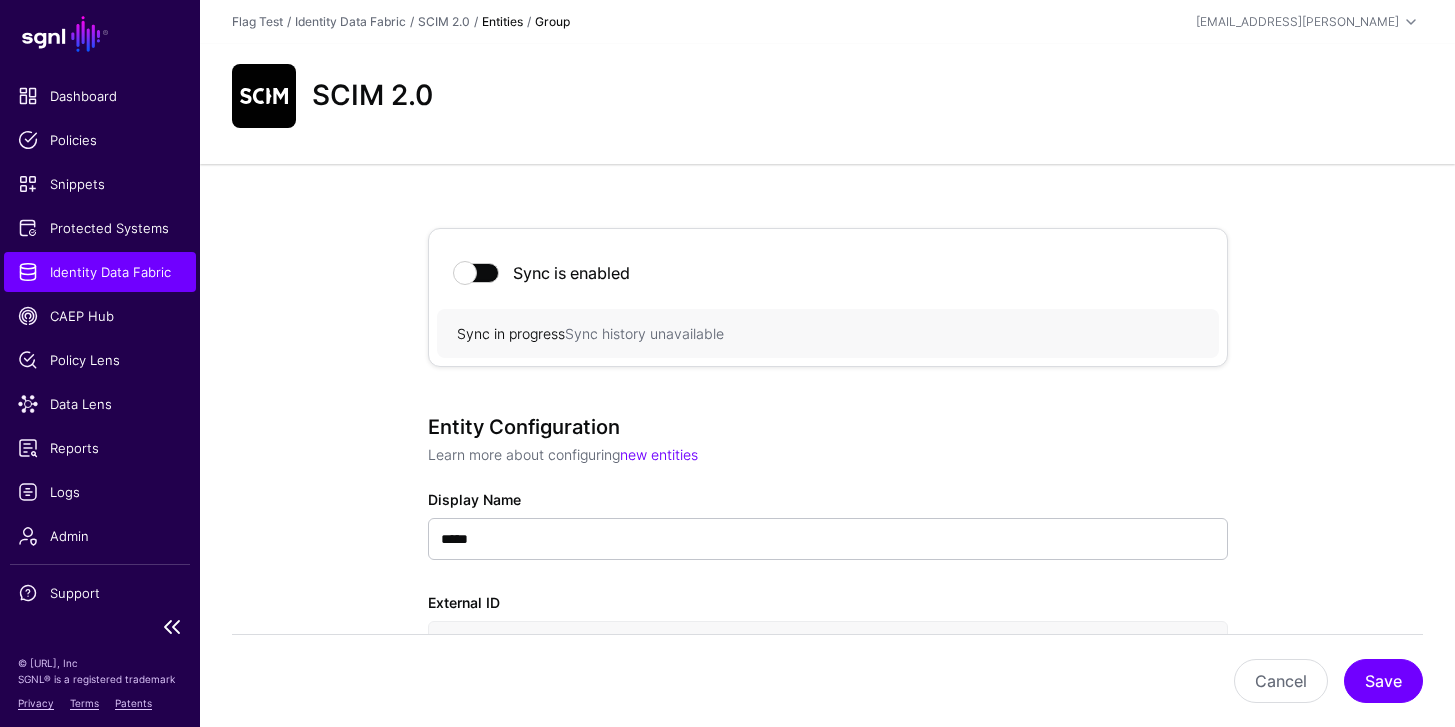 click on "Identity Data Fabric" 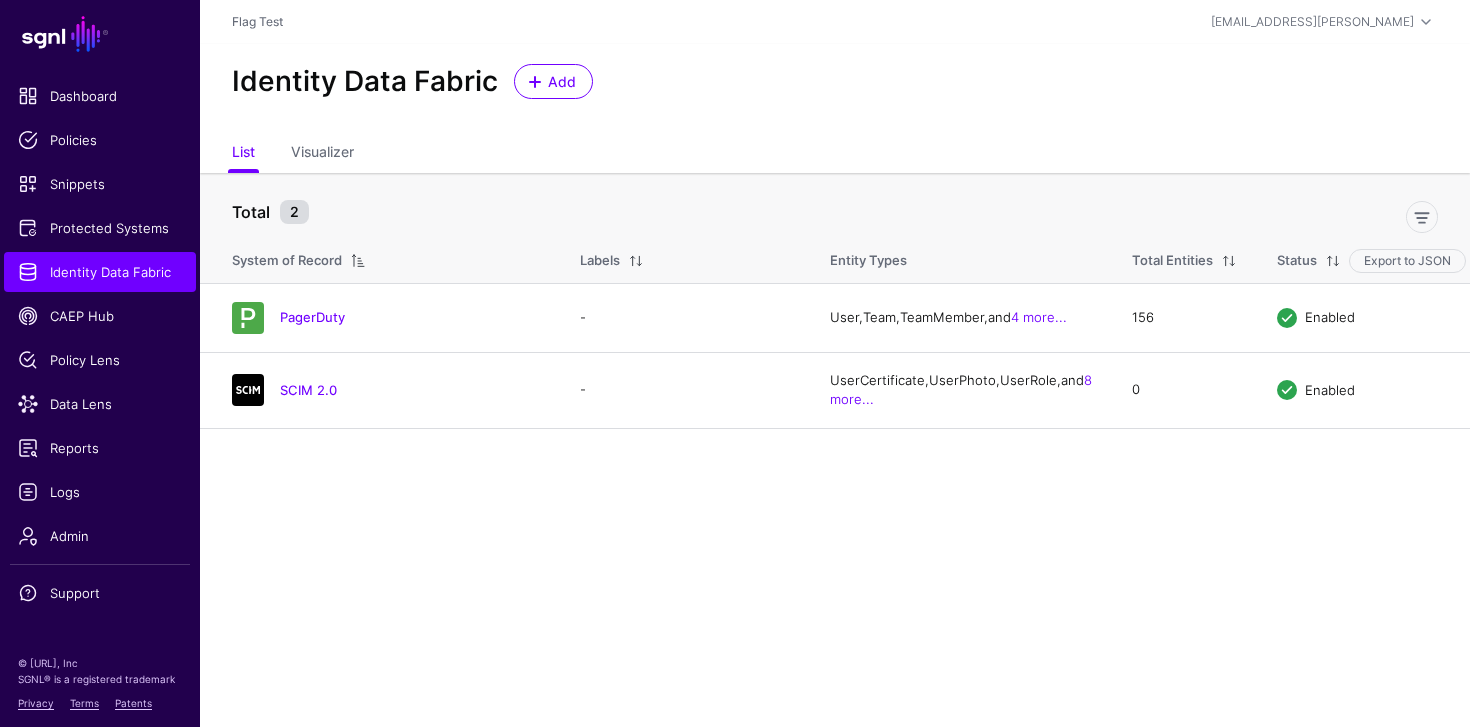 click on "SCIM 2.0" 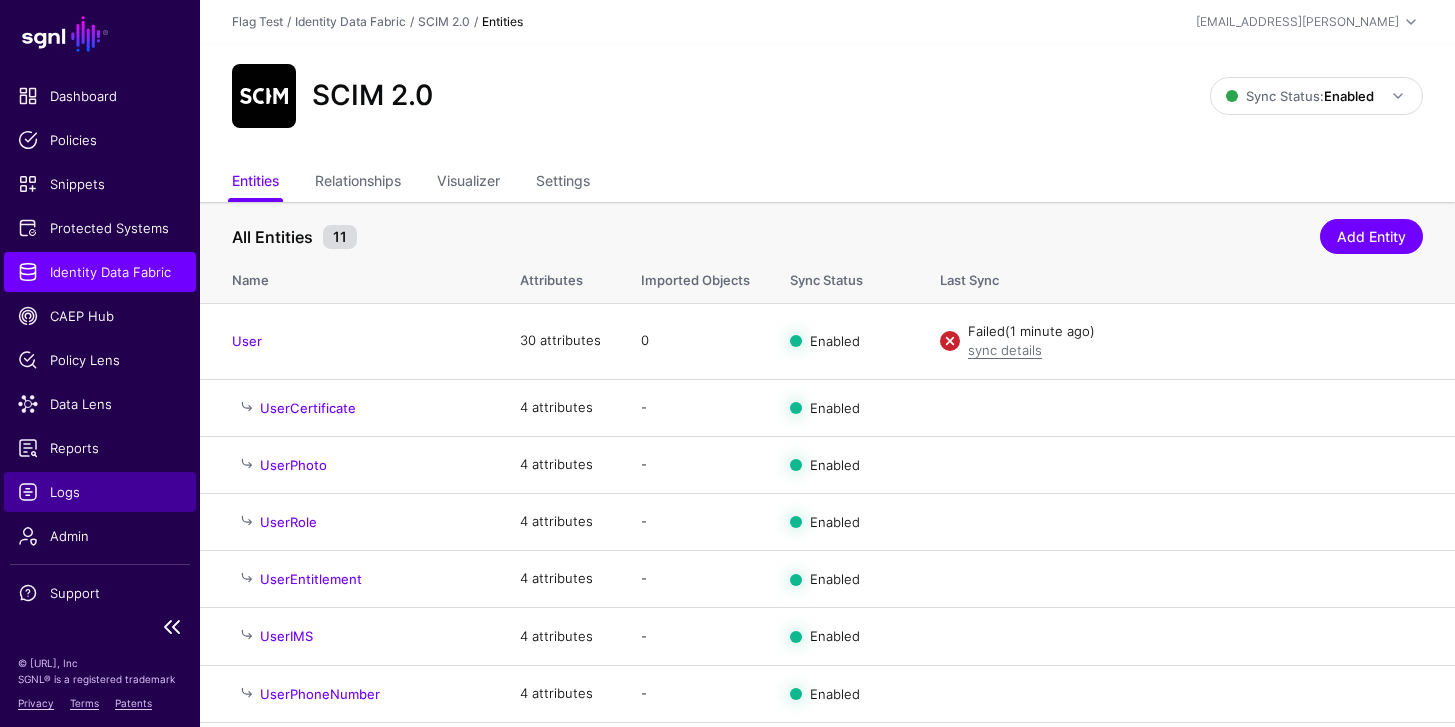 click on "Logs" 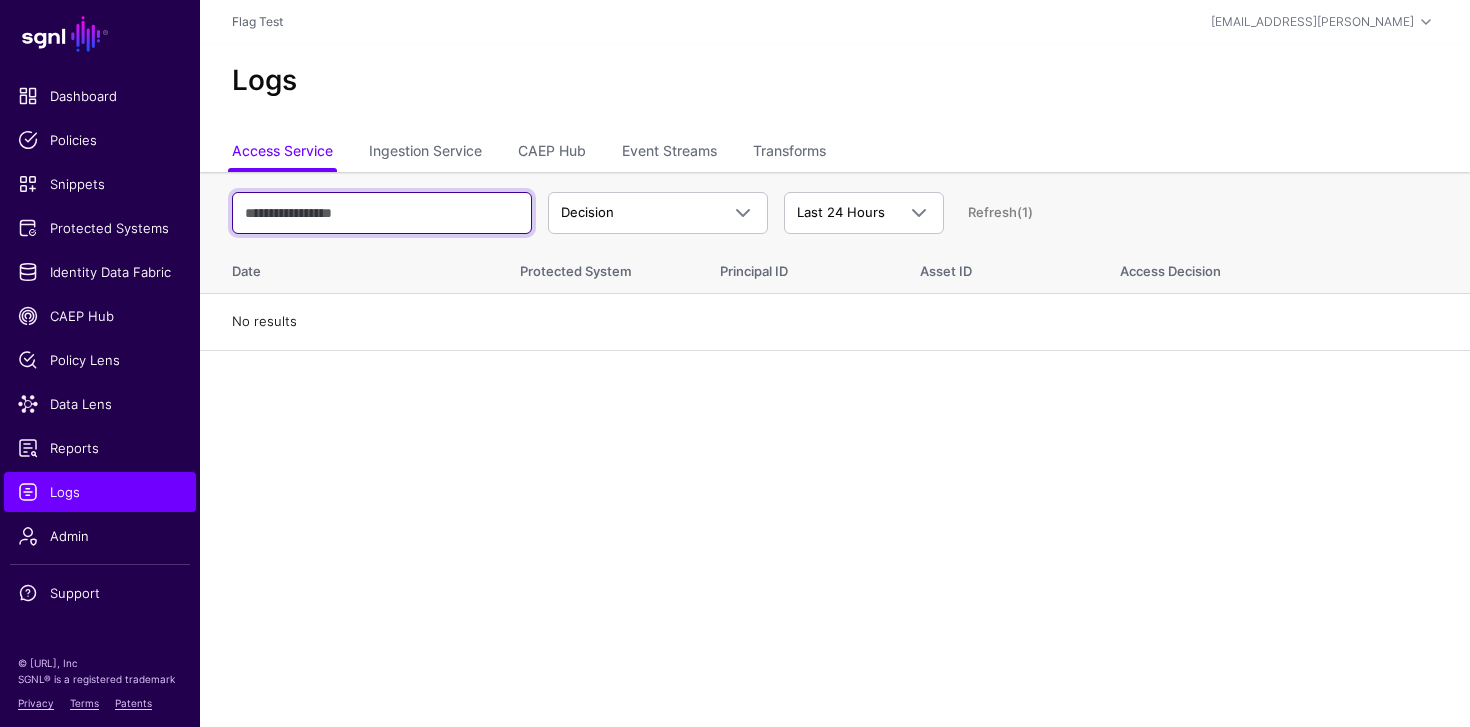 click at bounding box center [382, 213] 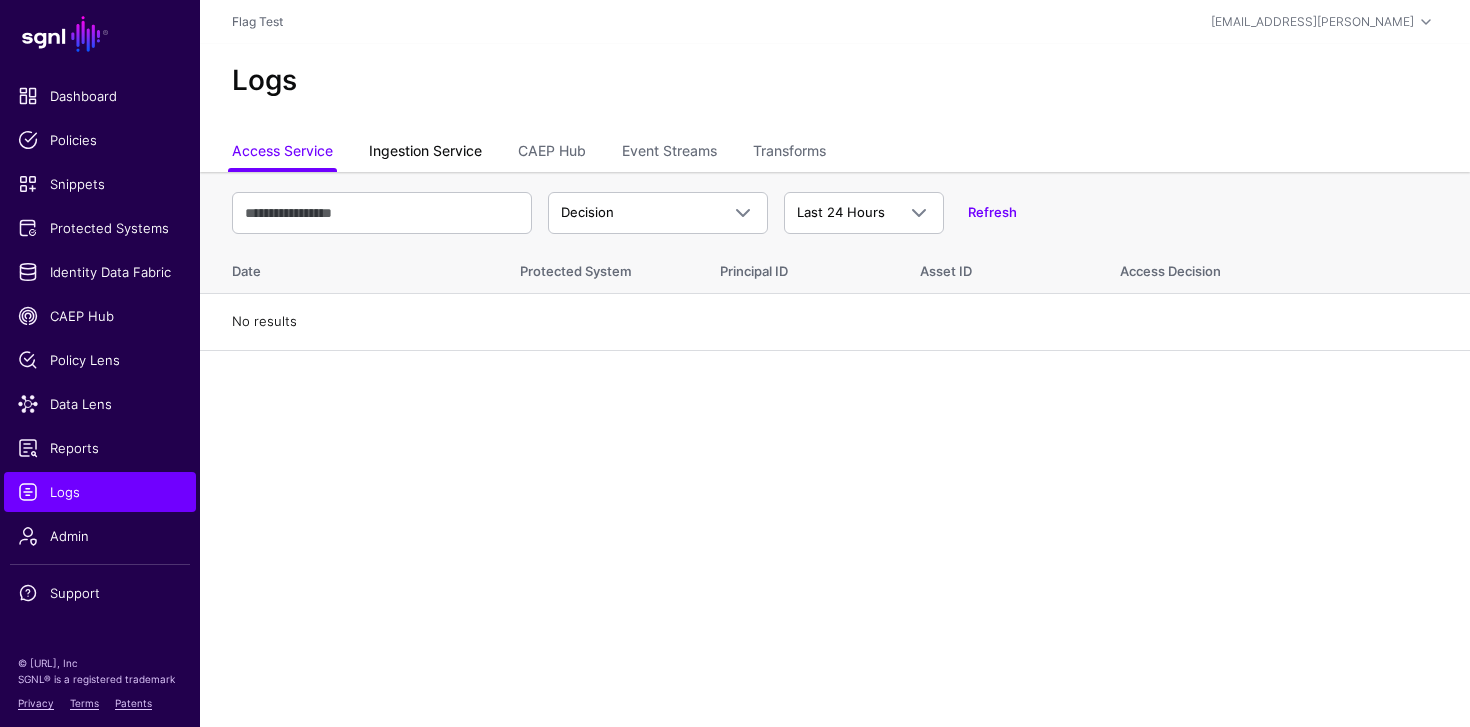 click on "Ingestion Service" 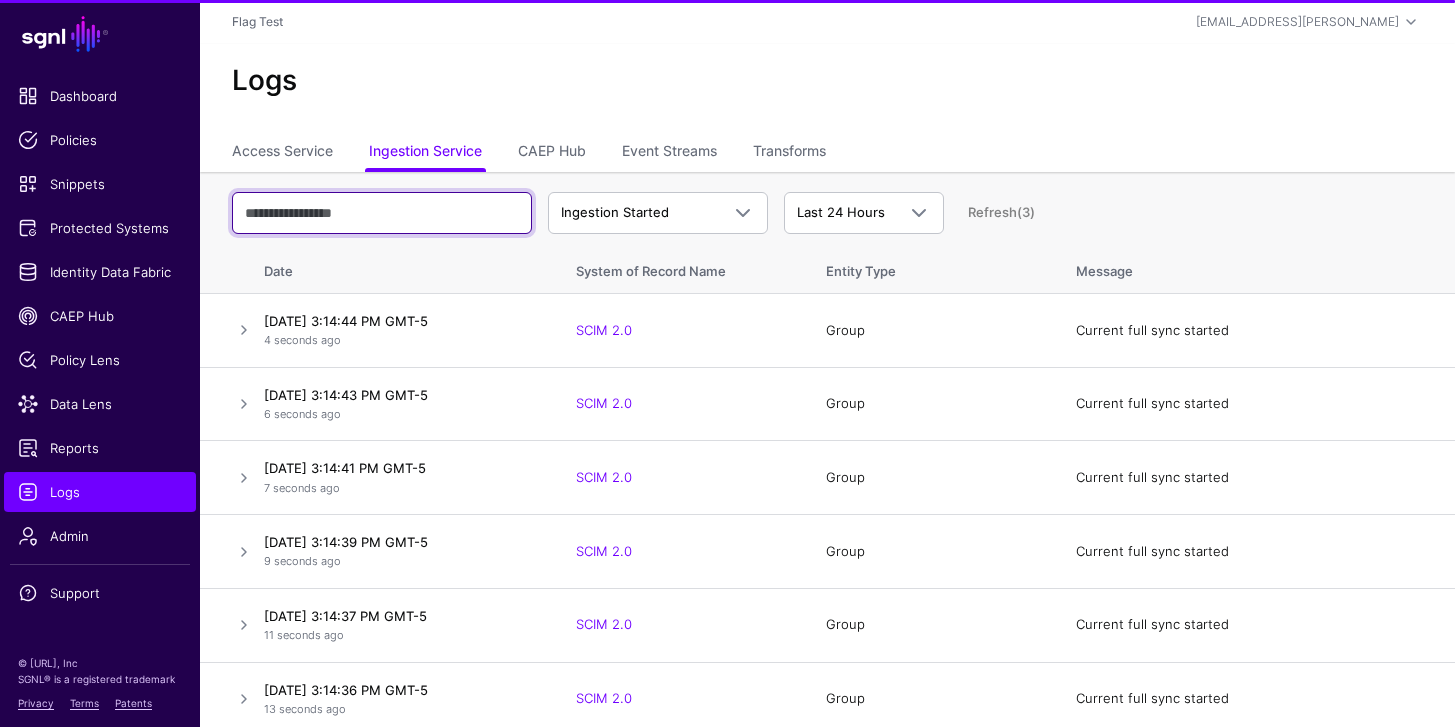 click at bounding box center [382, 213] 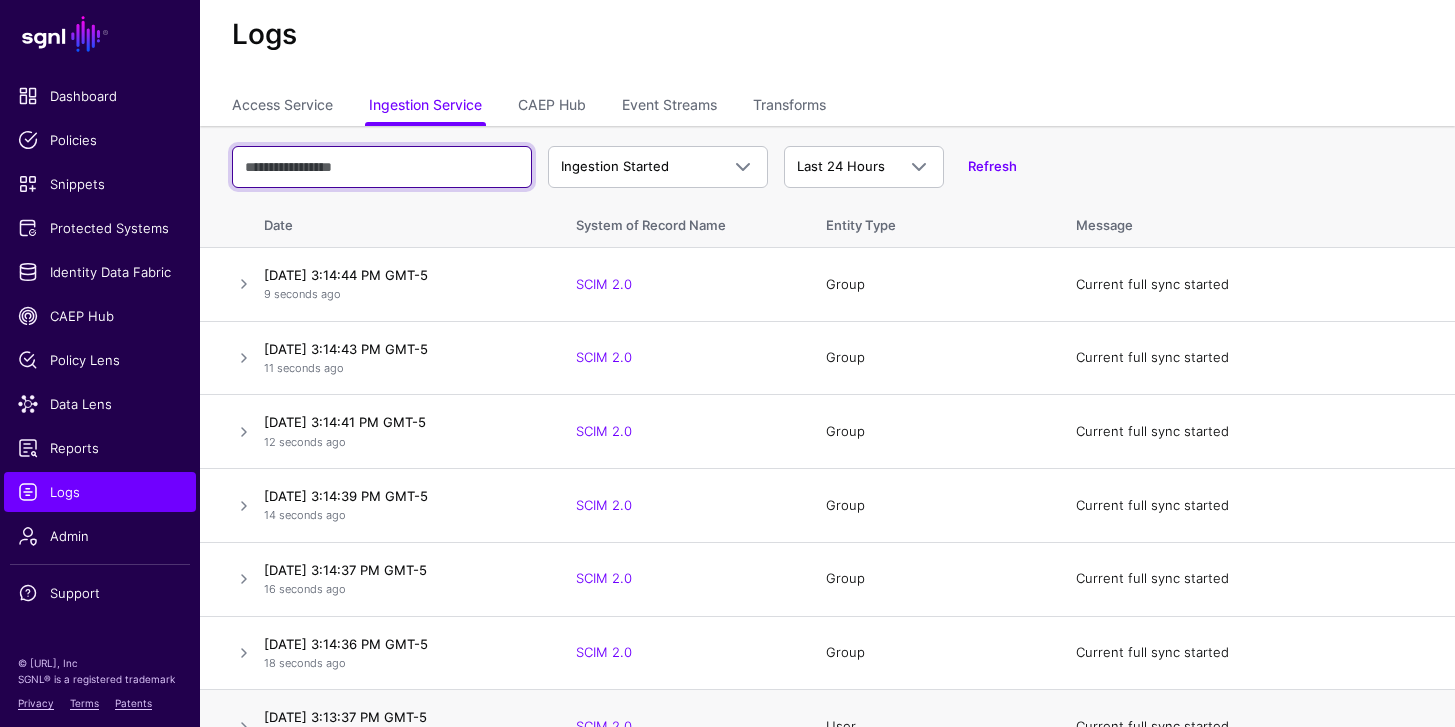 scroll, scrollTop: 0, scrollLeft: 0, axis: both 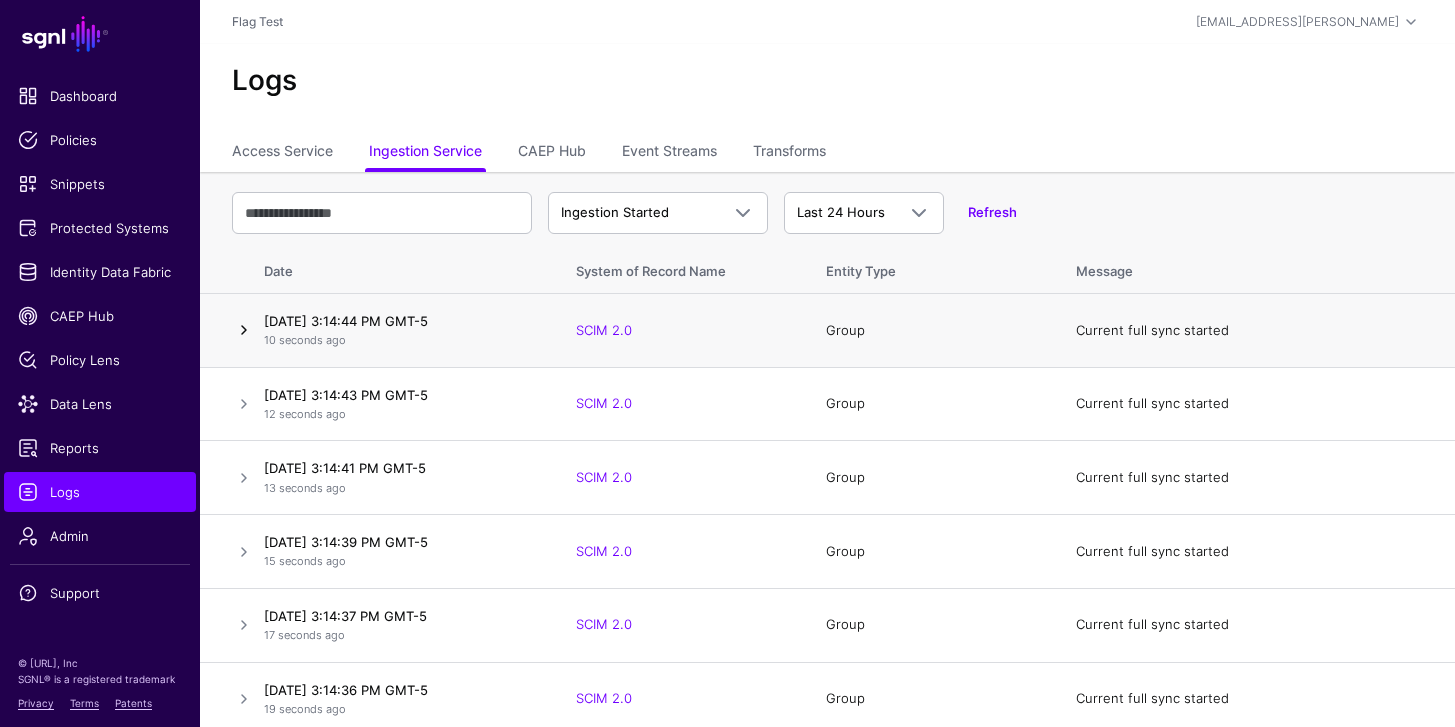 click at bounding box center (244, 330) 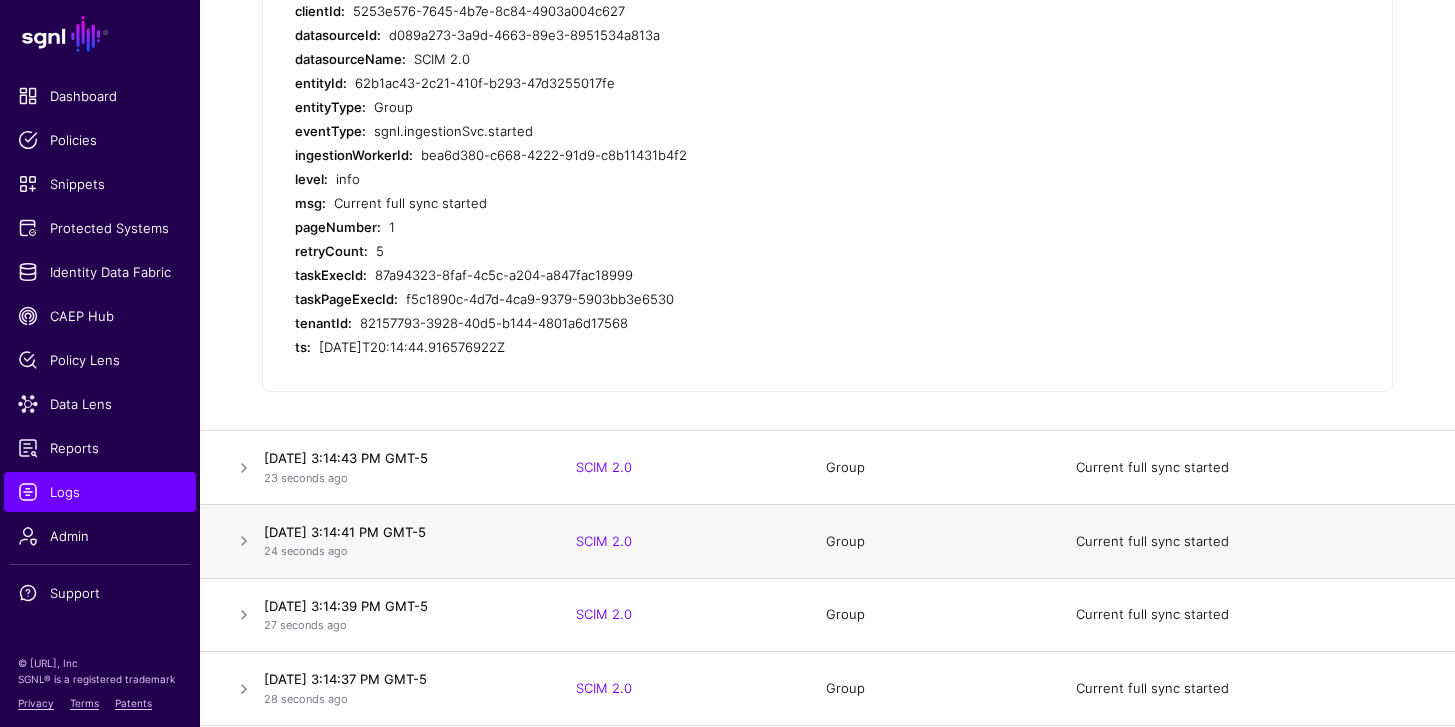 scroll, scrollTop: 495, scrollLeft: 0, axis: vertical 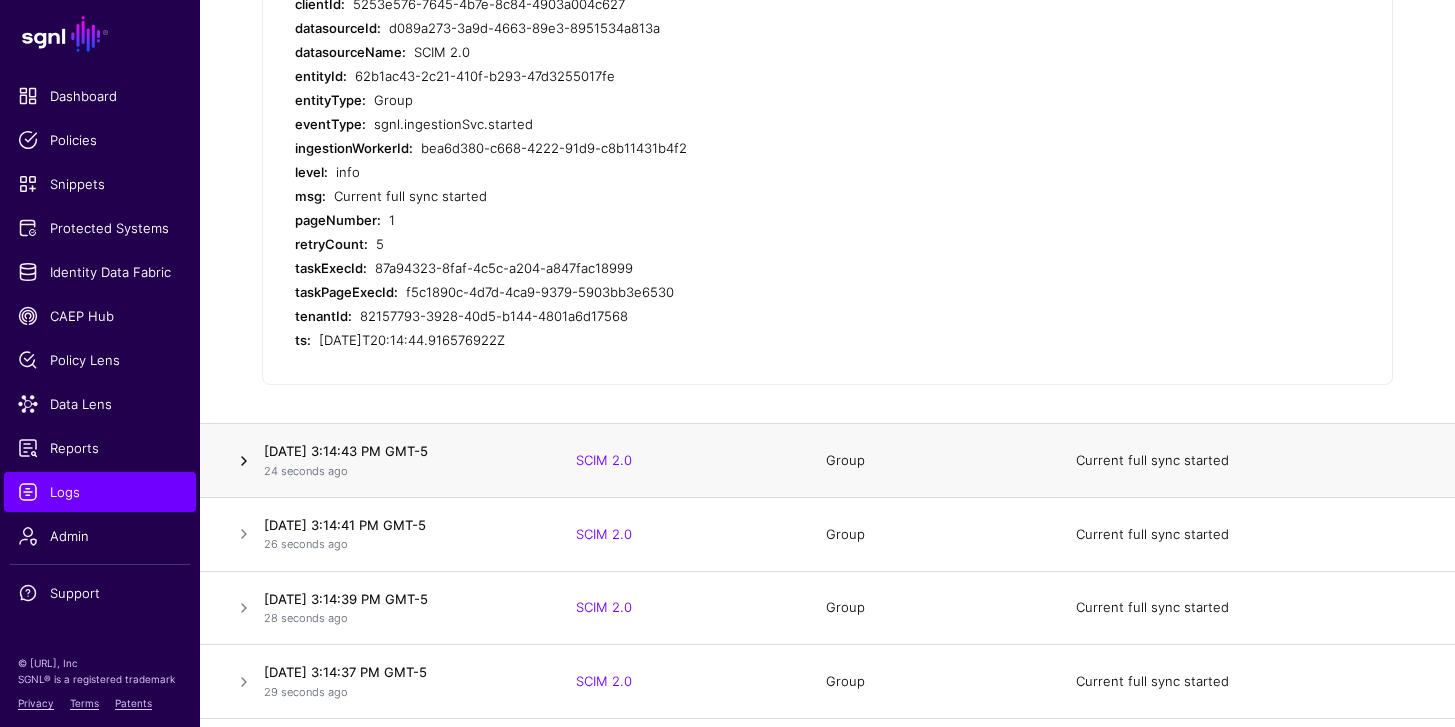 click at bounding box center (244, 461) 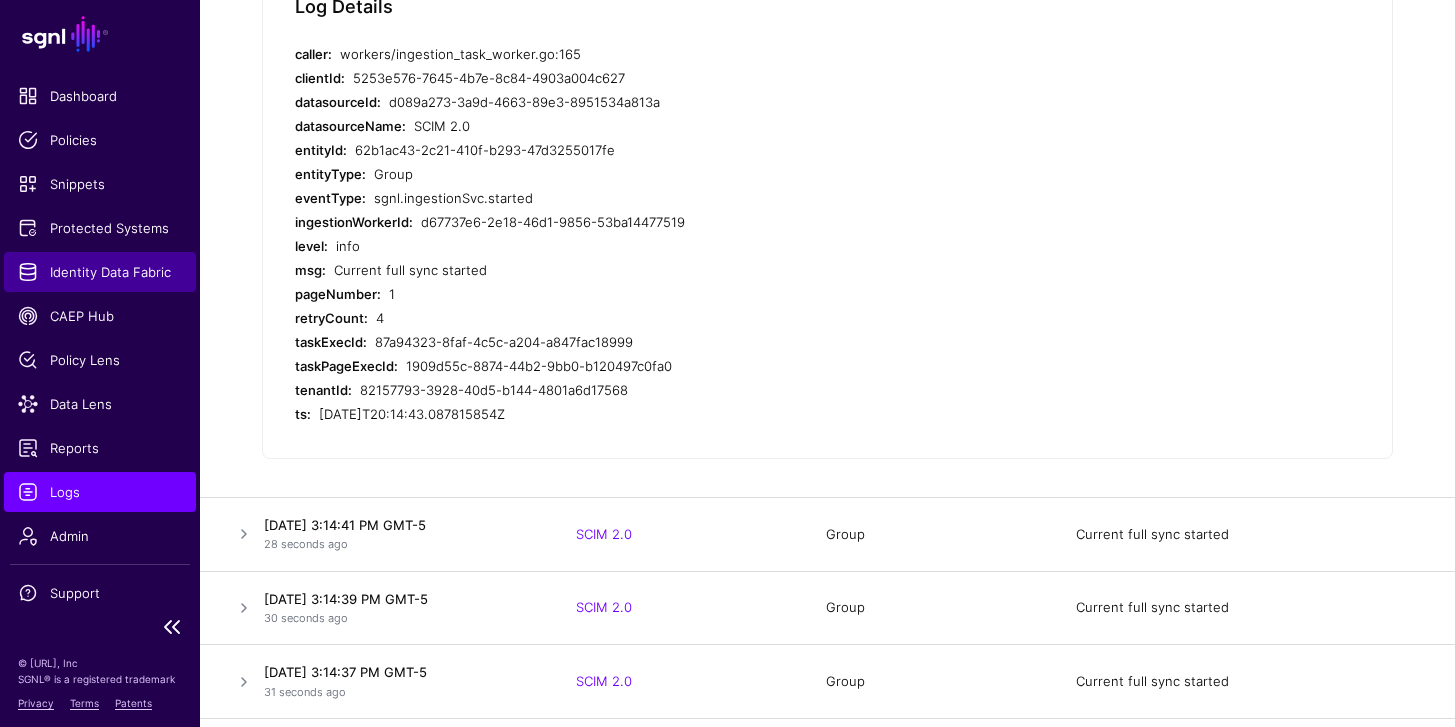 click on "Identity Data Fabric" 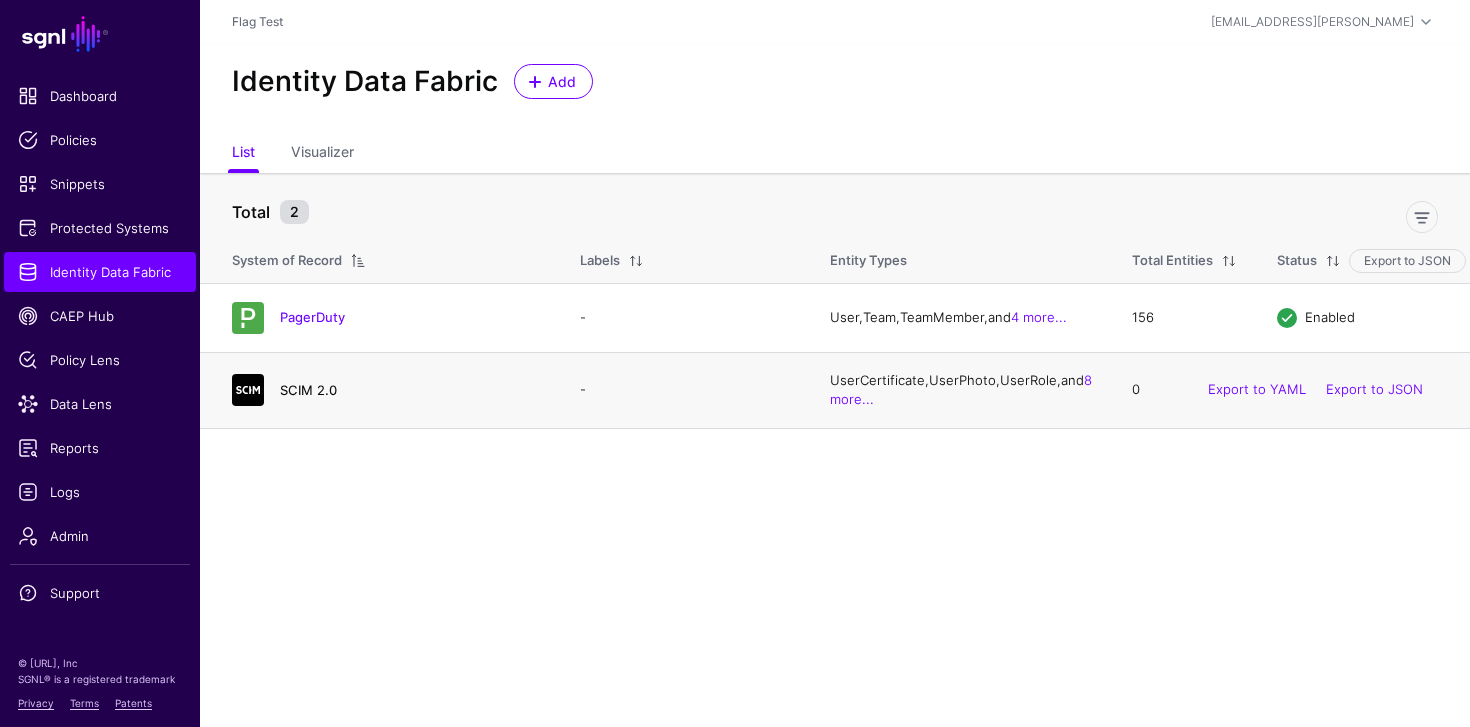 click on "SCIM 2.0" 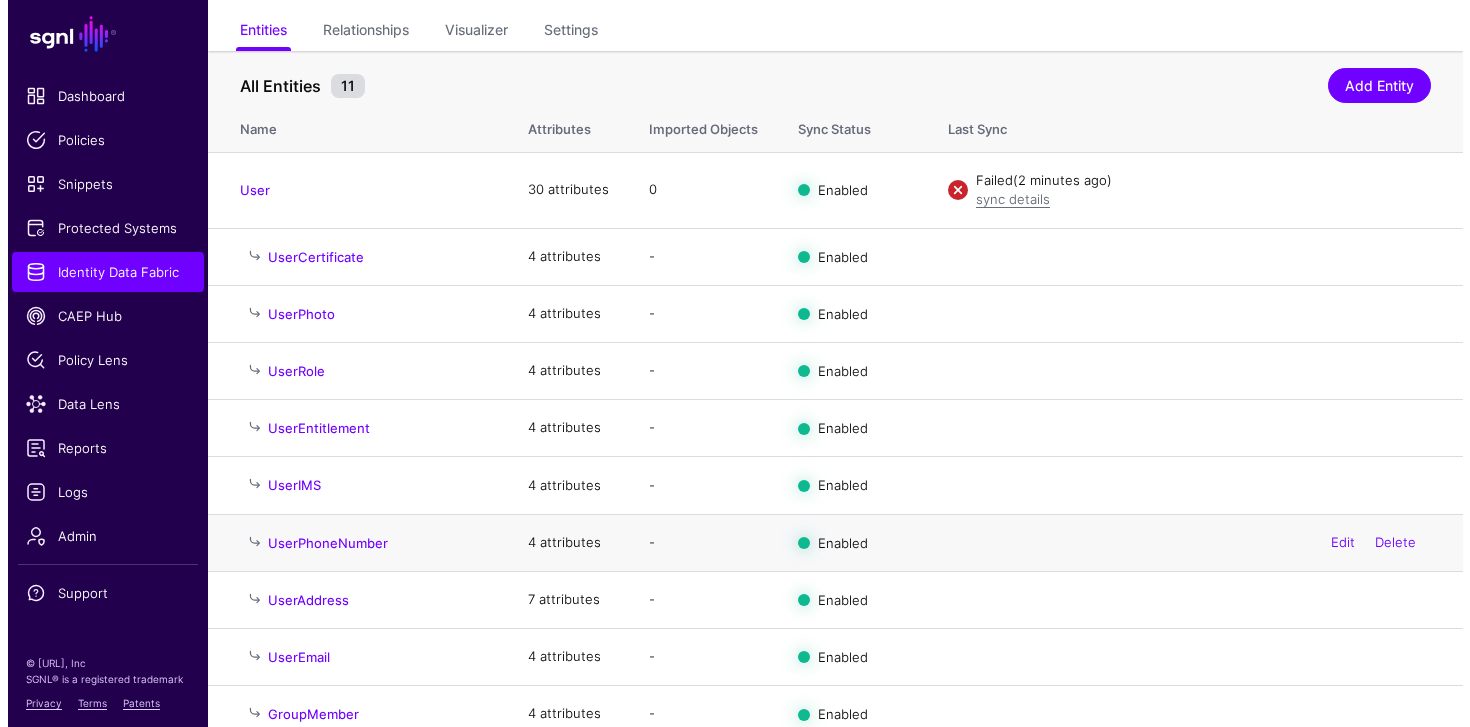 scroll, scrollTop: 248, scrollLeft: 0, axis: vertical 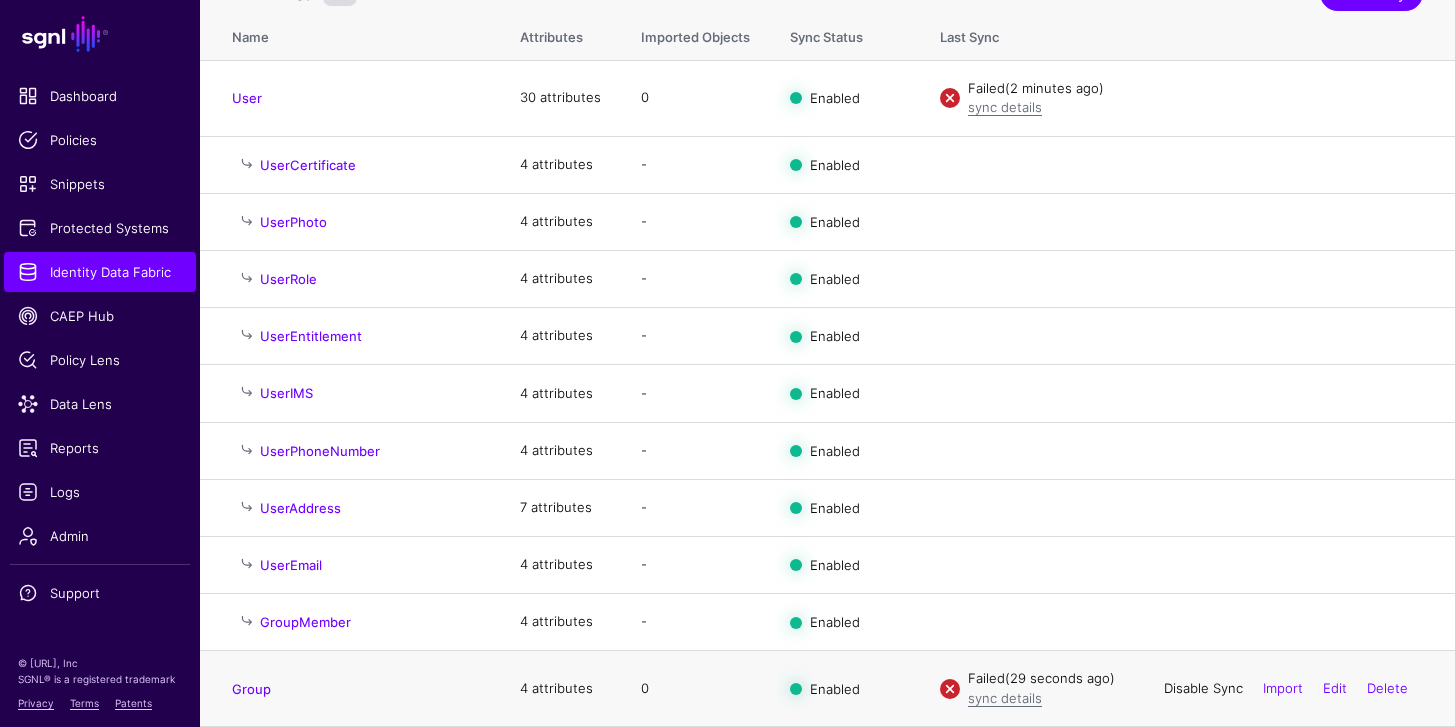 click on "Disable Sync" 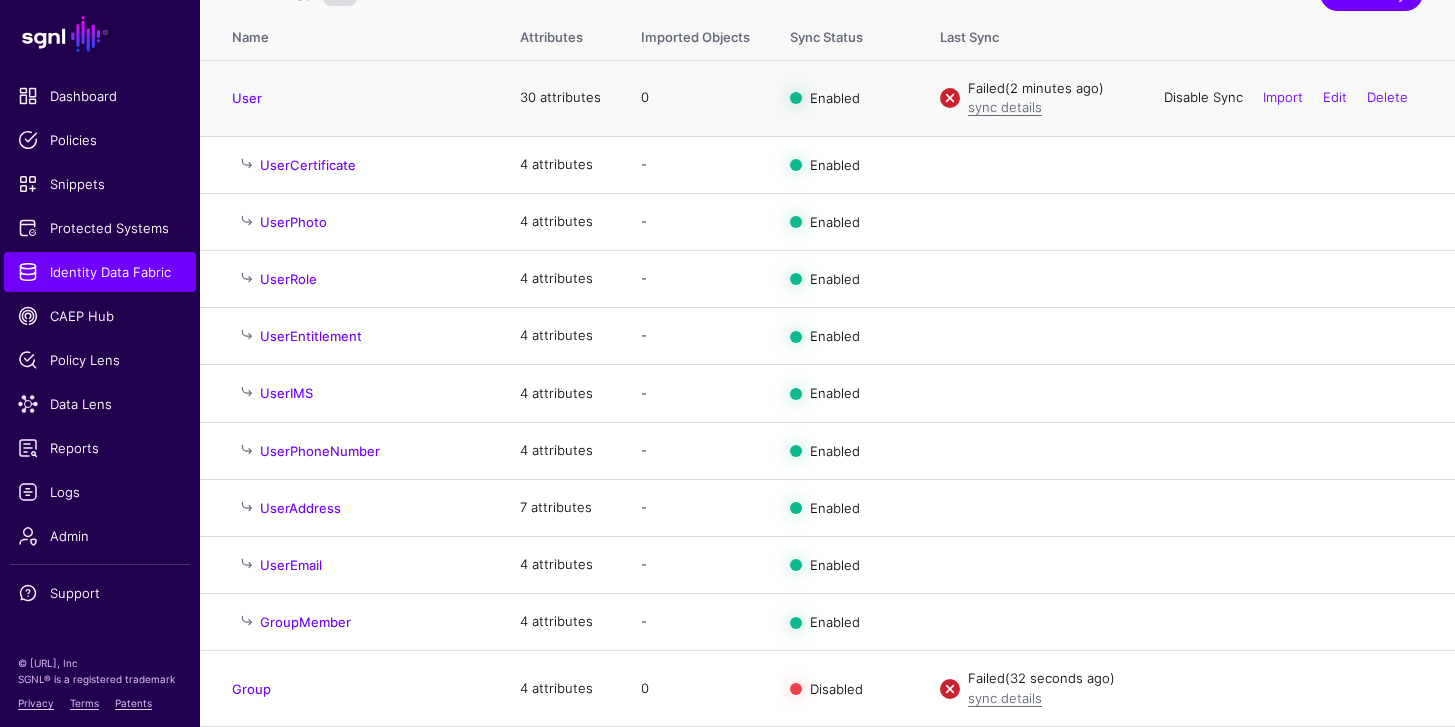 click on "Disable Sync" 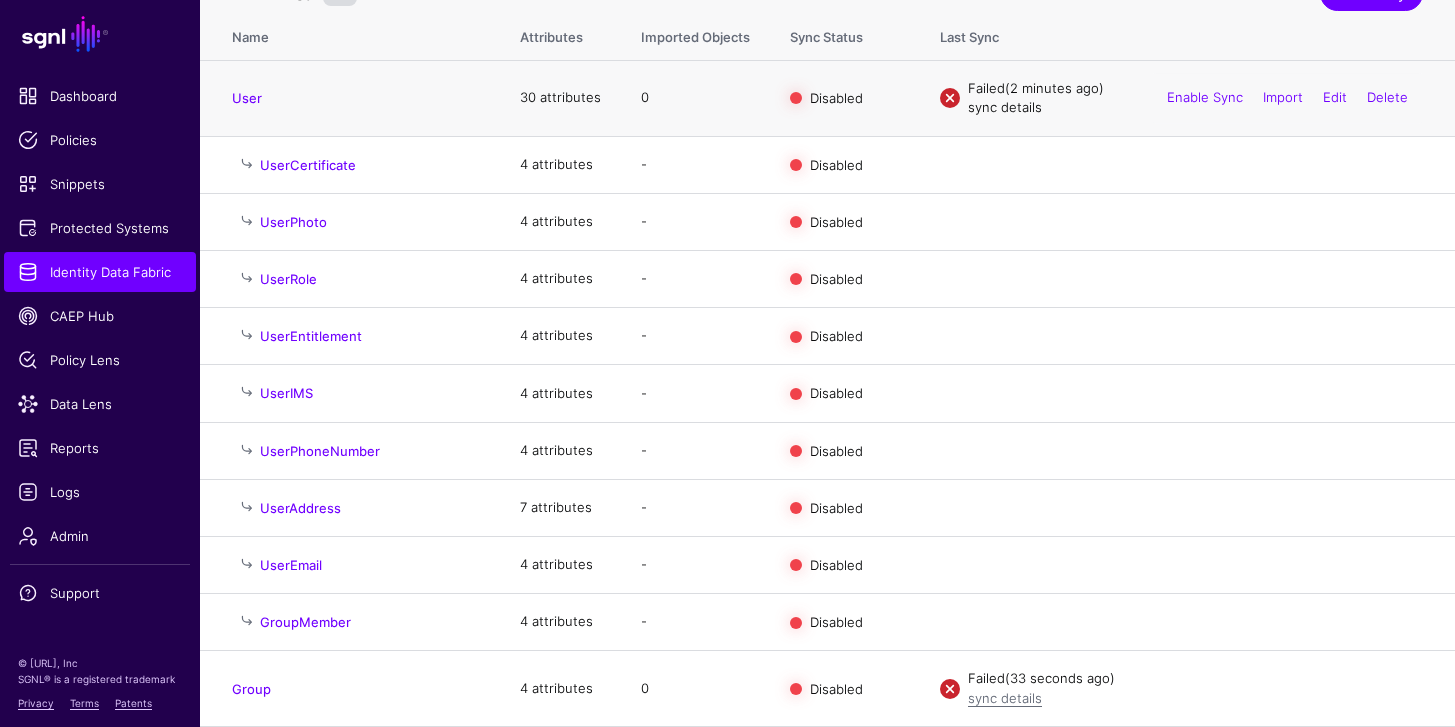 click on "sync details" 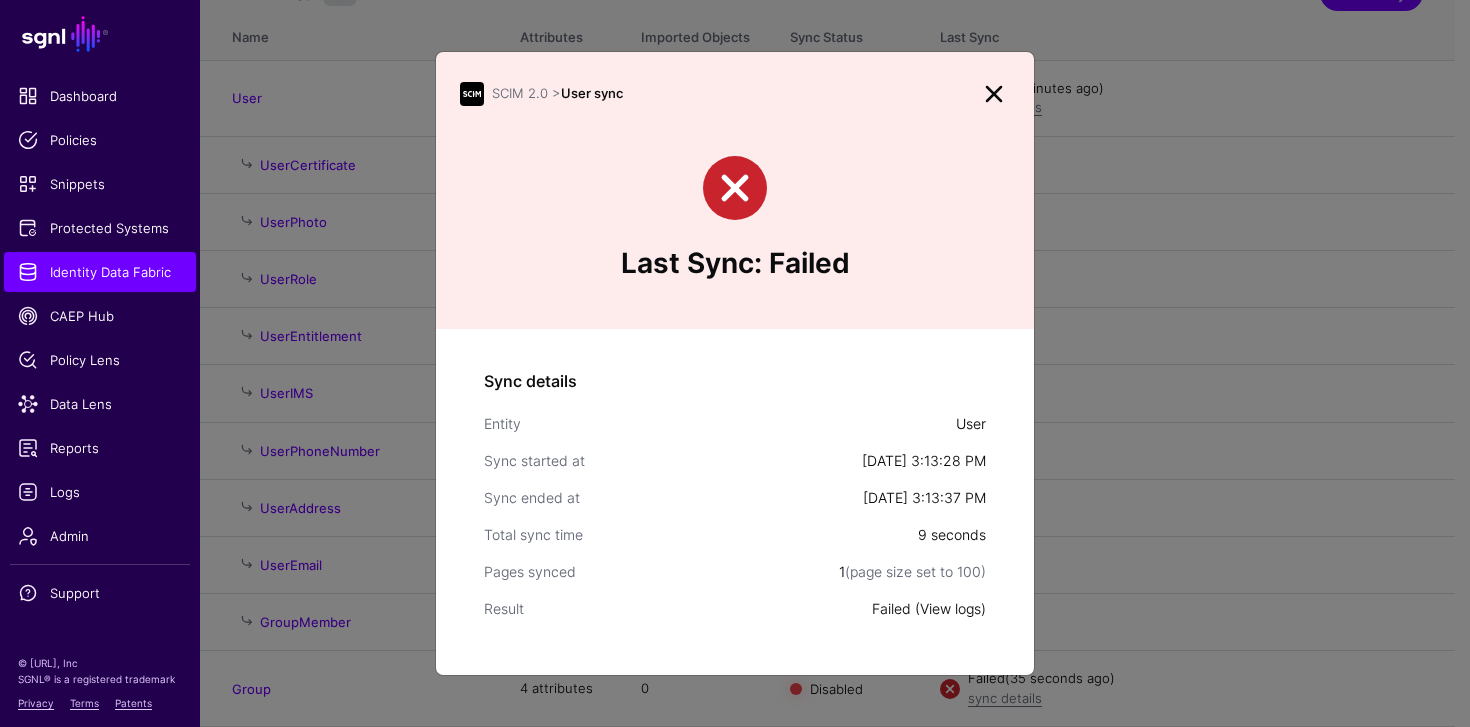 click on "View logs" 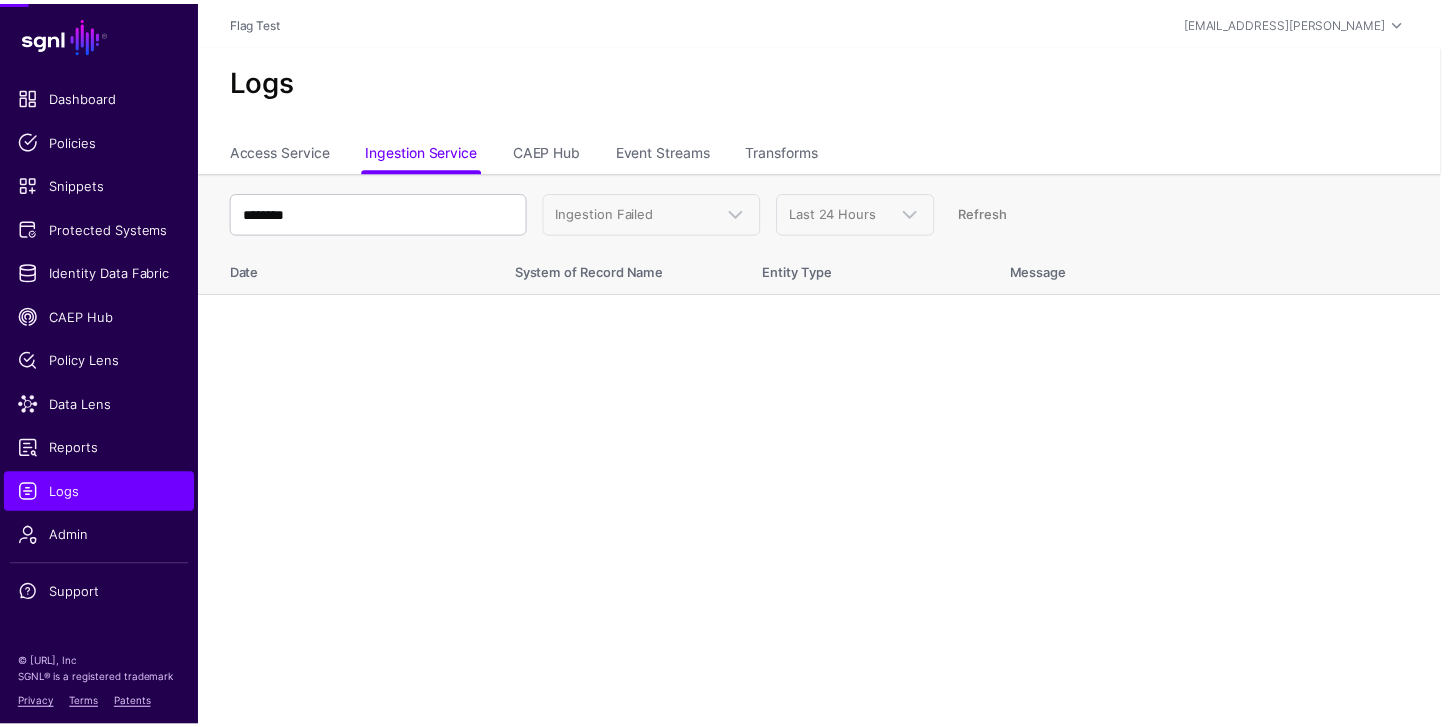 scroll, scrollTop: 0, scrollLeft: 0, axis: both 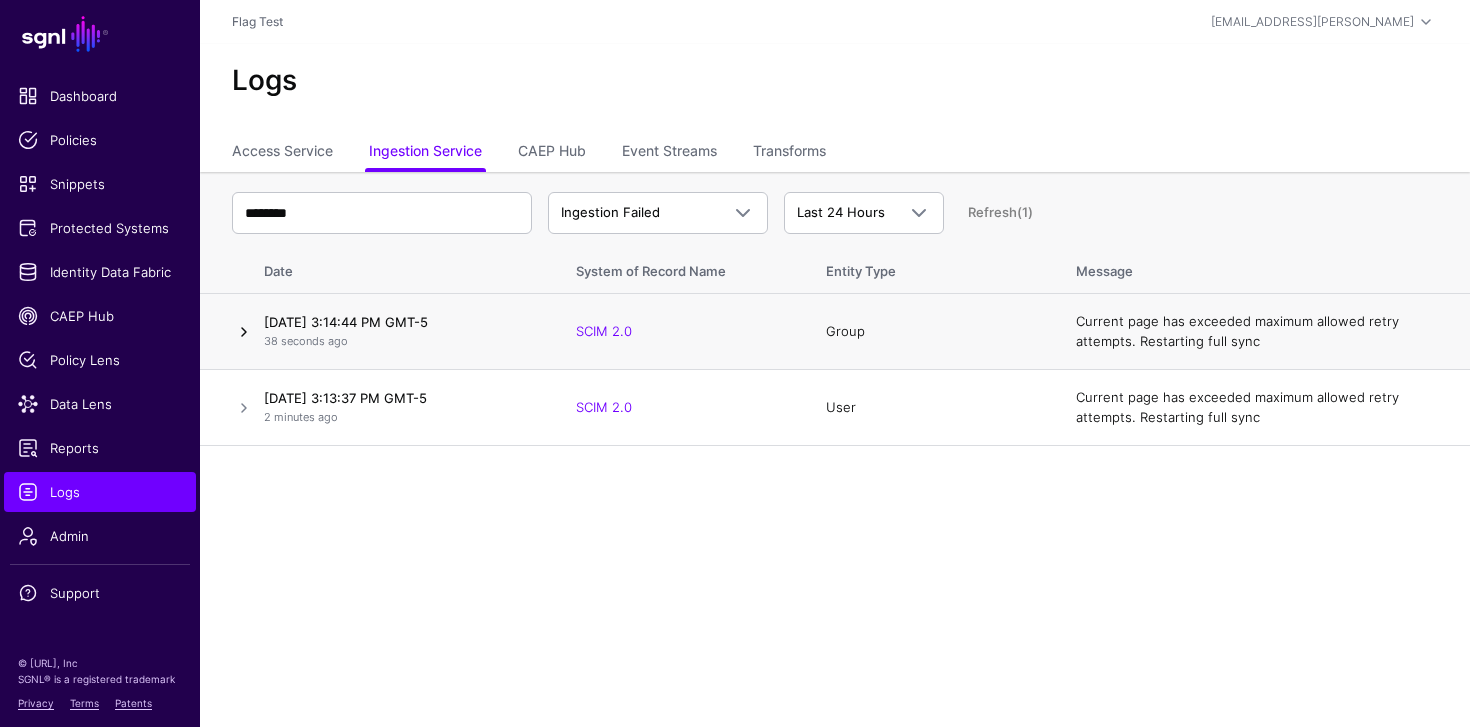 click at bounding box center (244, 332) 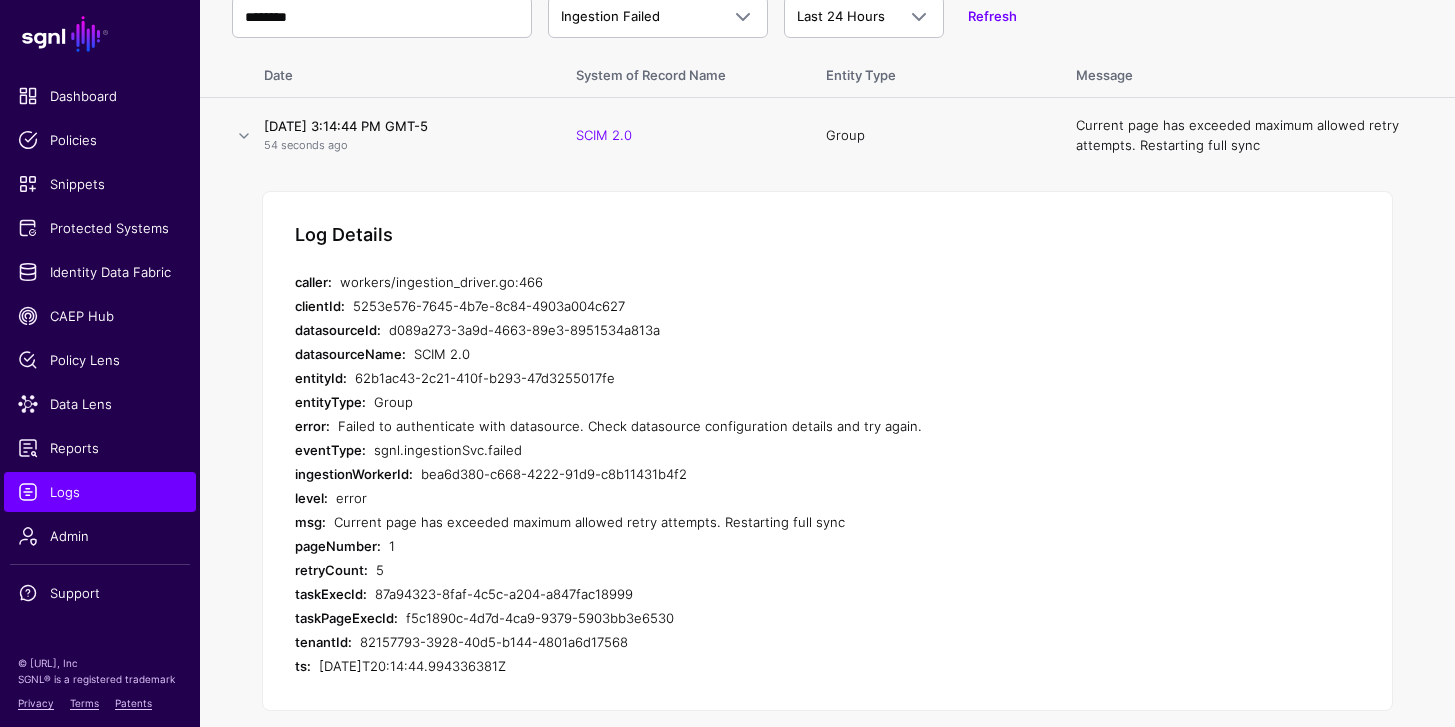 scroll, scrollTop: 158, scrollLeft: 0, axis: vertical 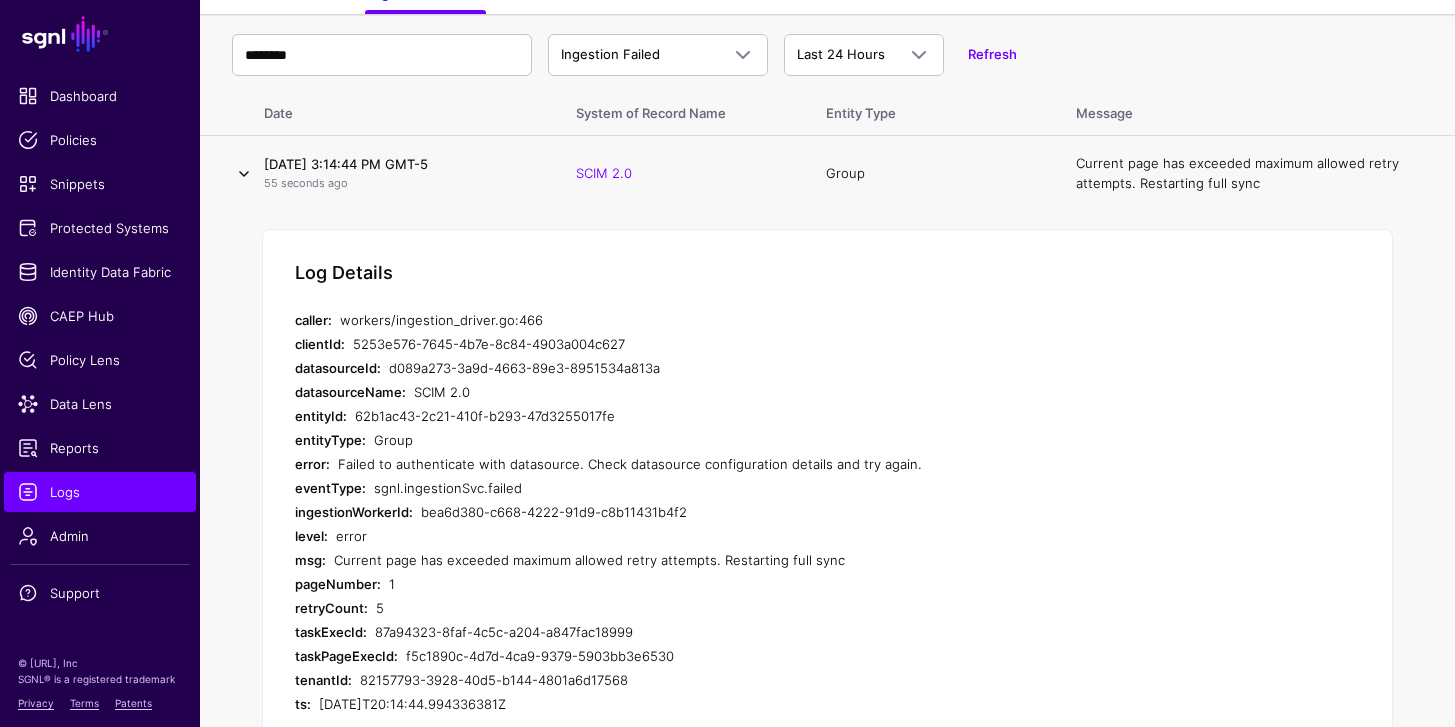 click at bounding box center (244, 174) 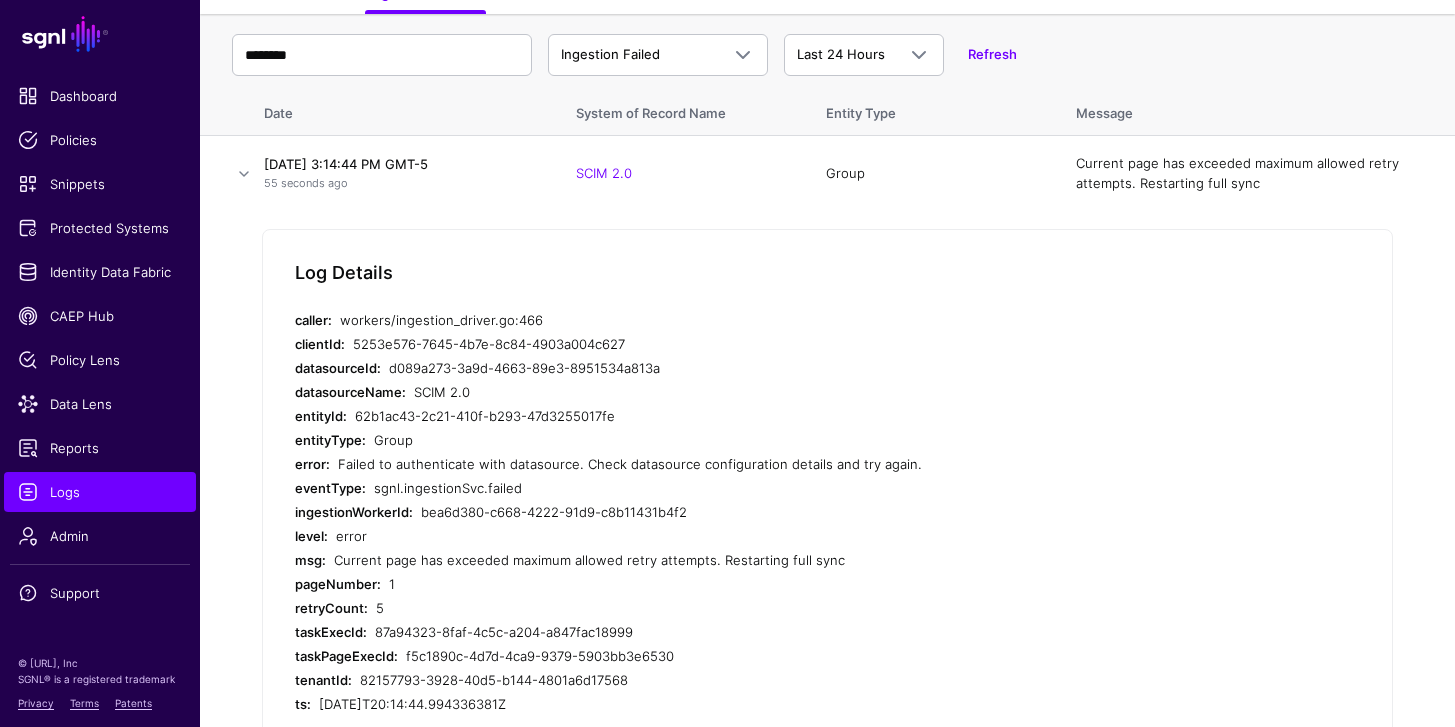 scroll, scrollTop: 0, scrollLeft: 0, axis: both 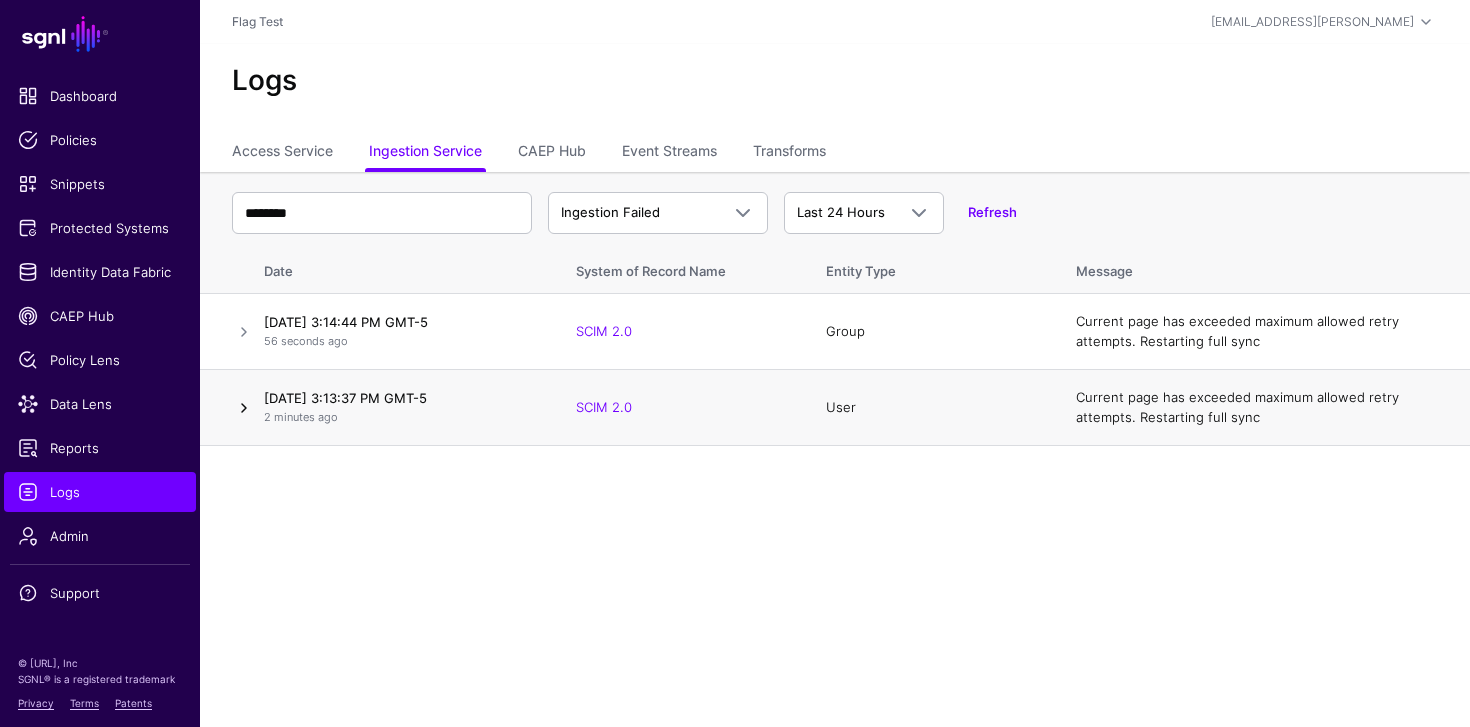 click at bounding box center (244, 408) 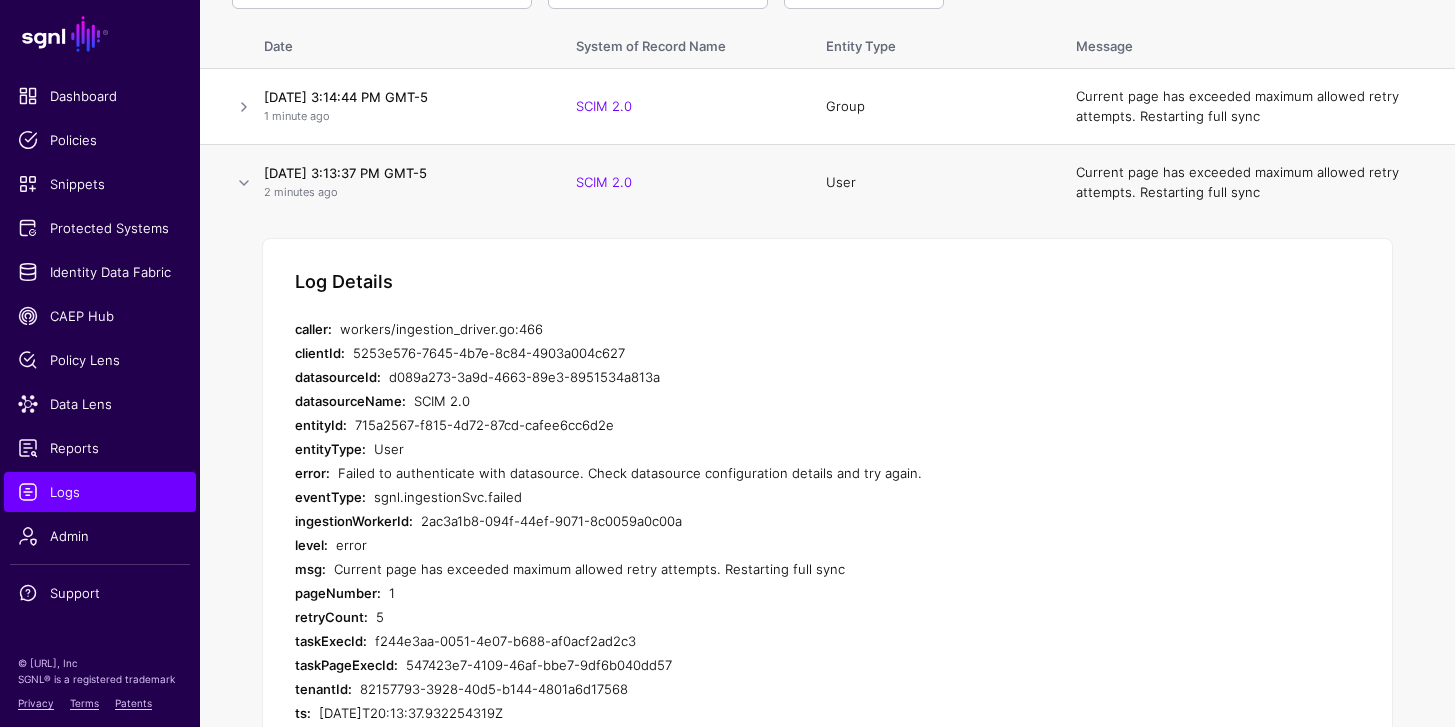 scroll, scrollTop: 294, scrollLeft: 0, axis: vertical 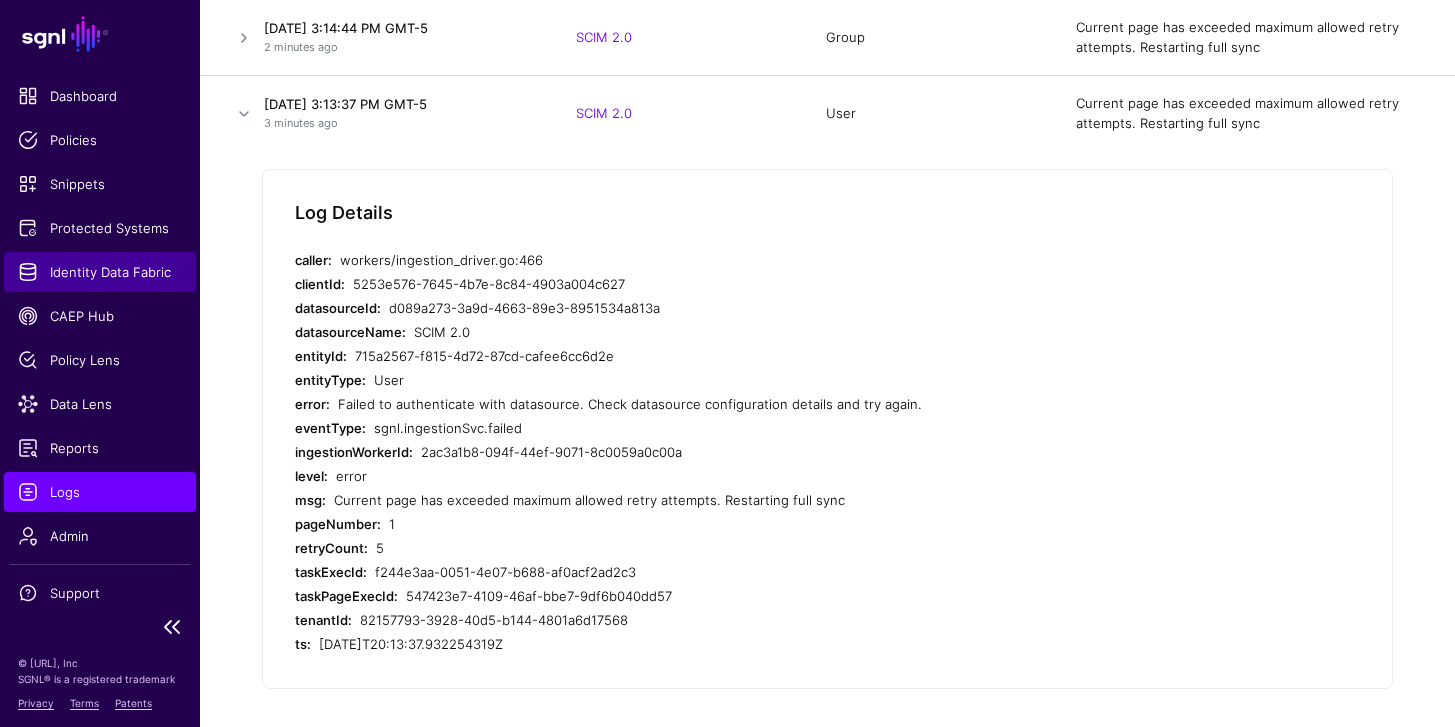 click on "Identity Data Fabric" 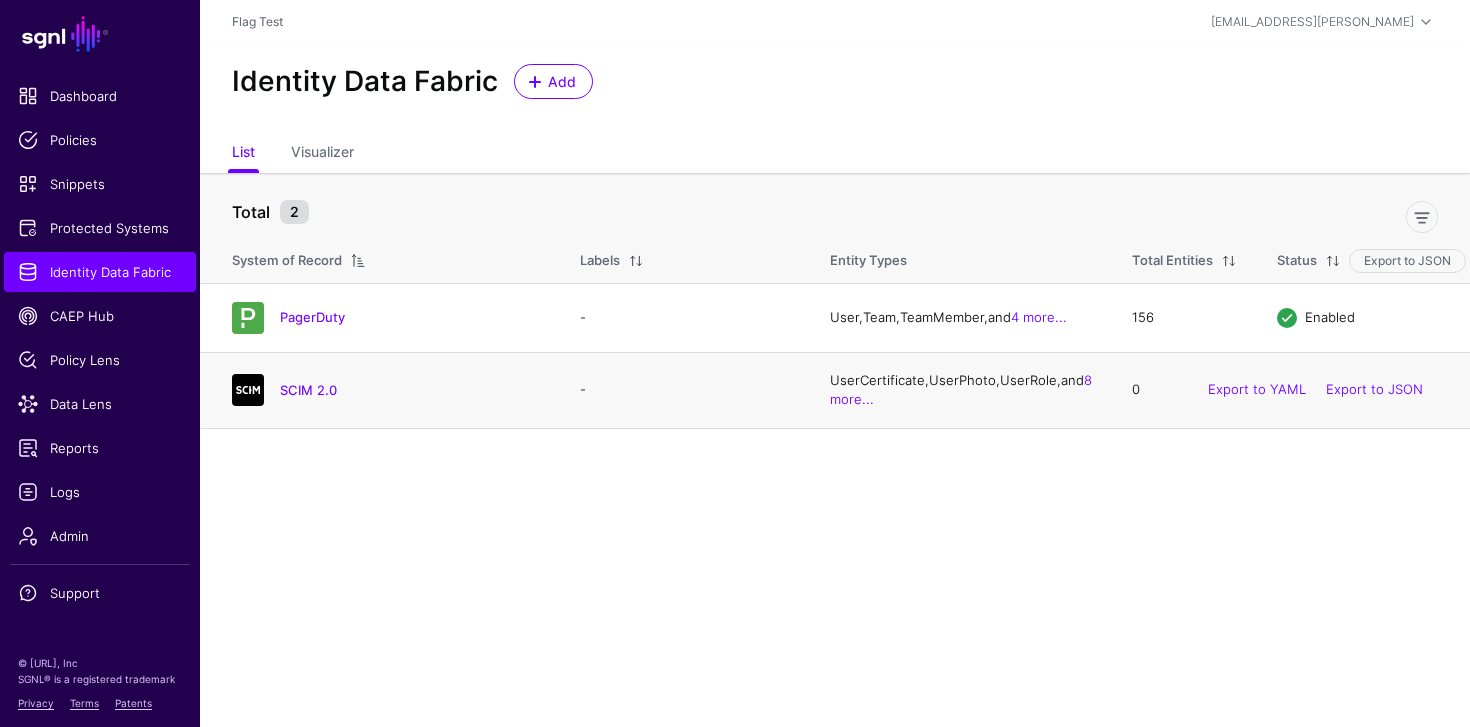 click on "SCIM 2.0" 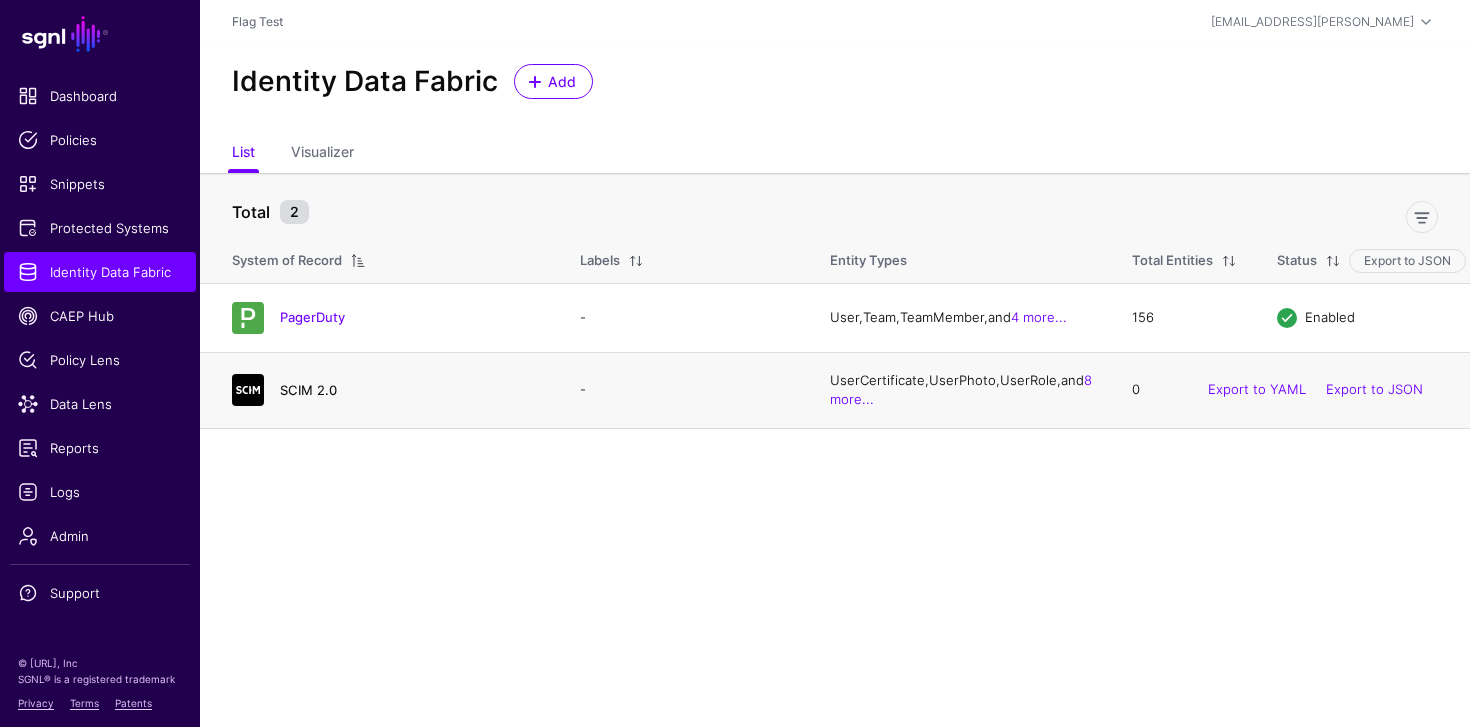 click on "SCIM 2.0" 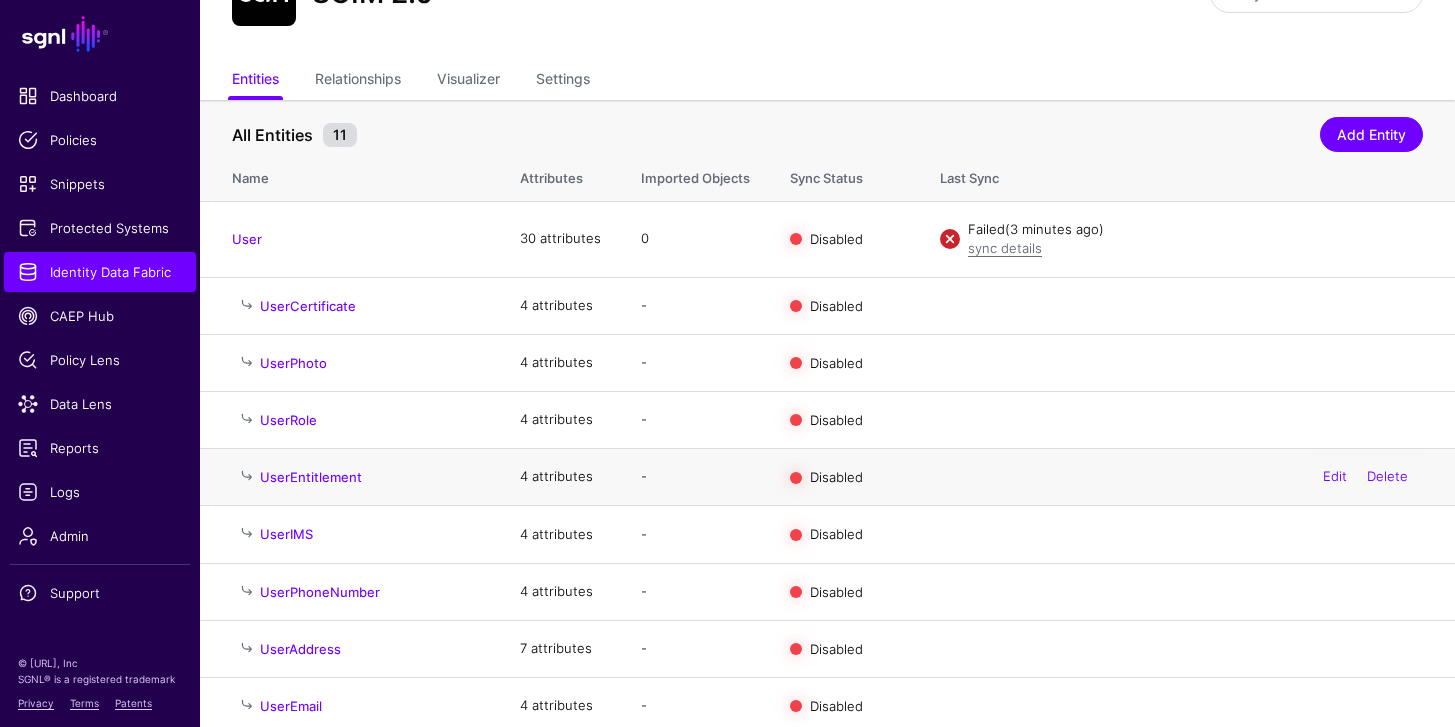 scroll, scrollTop: 248, scrollLeft: 0, axis: vertical 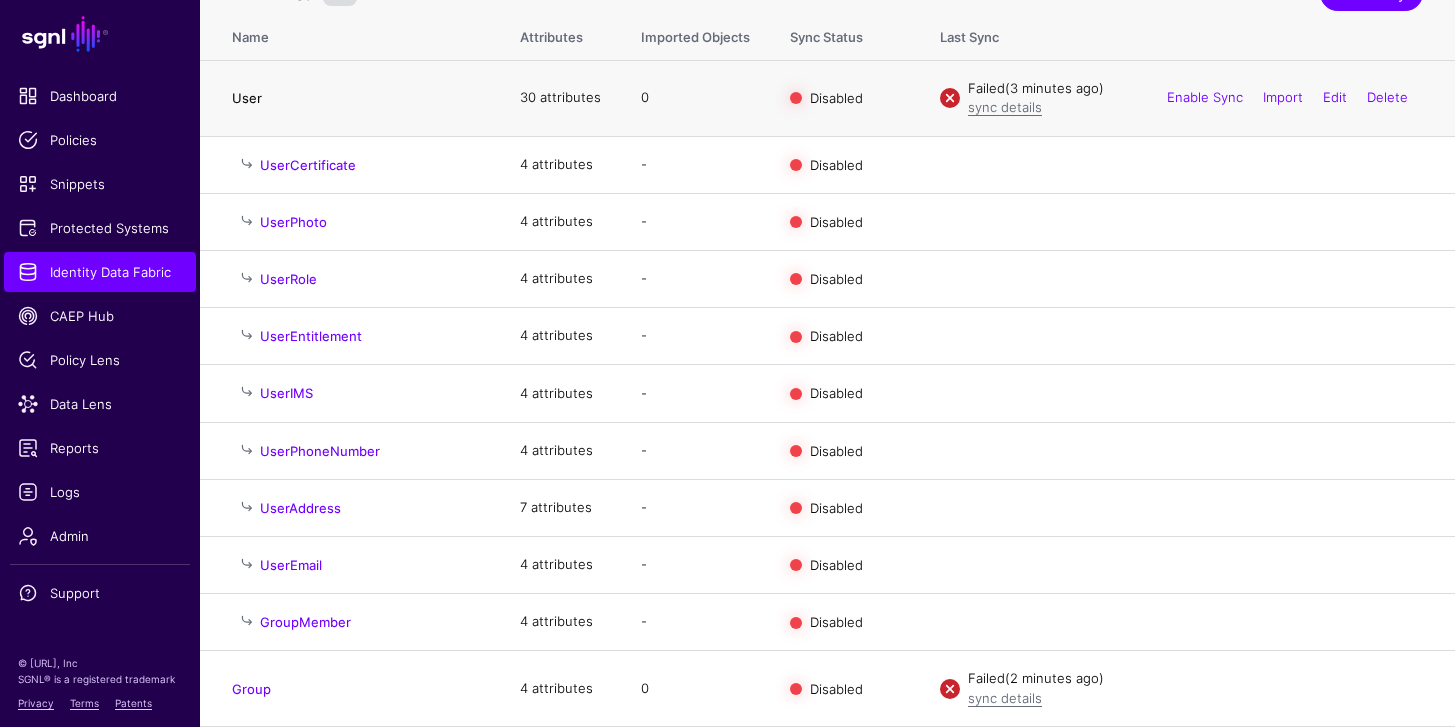click on "User" 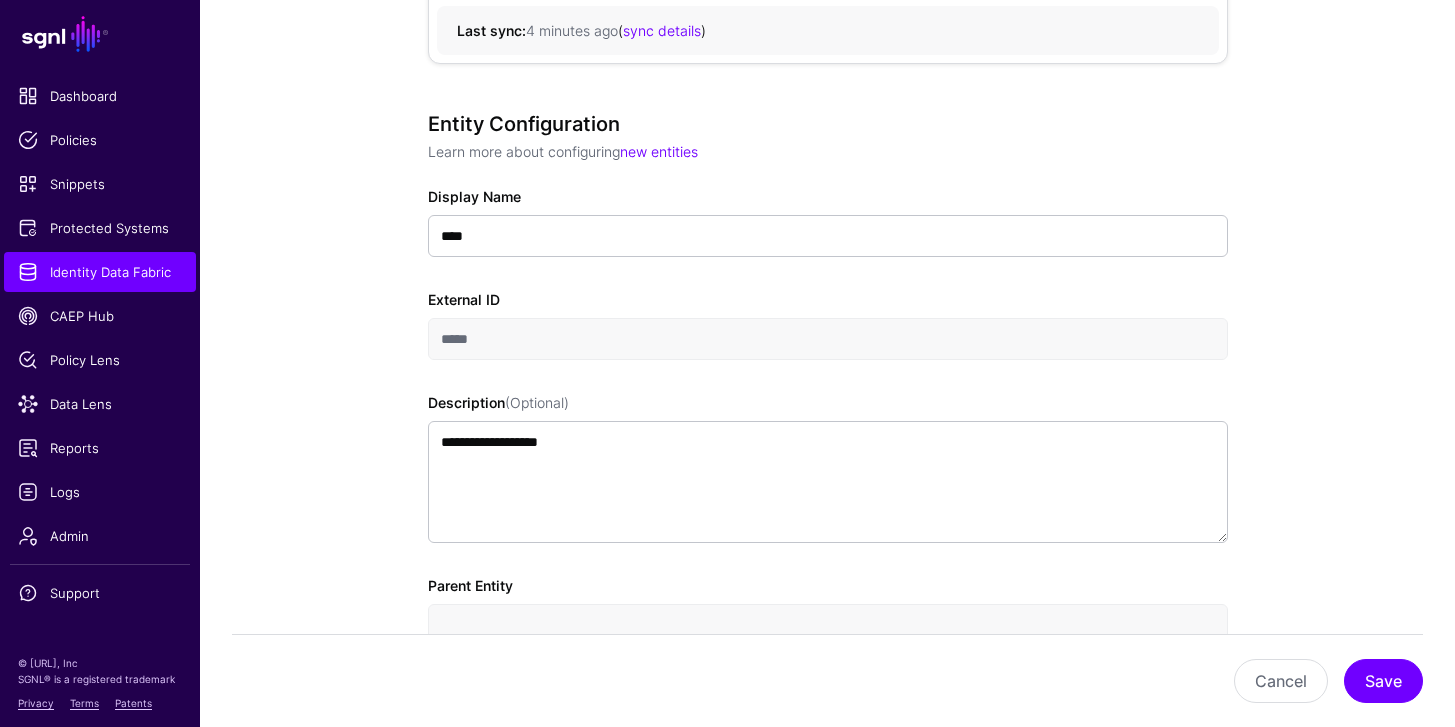 scroll, scrollTop: 0, scrollLeft: 0, axis: both 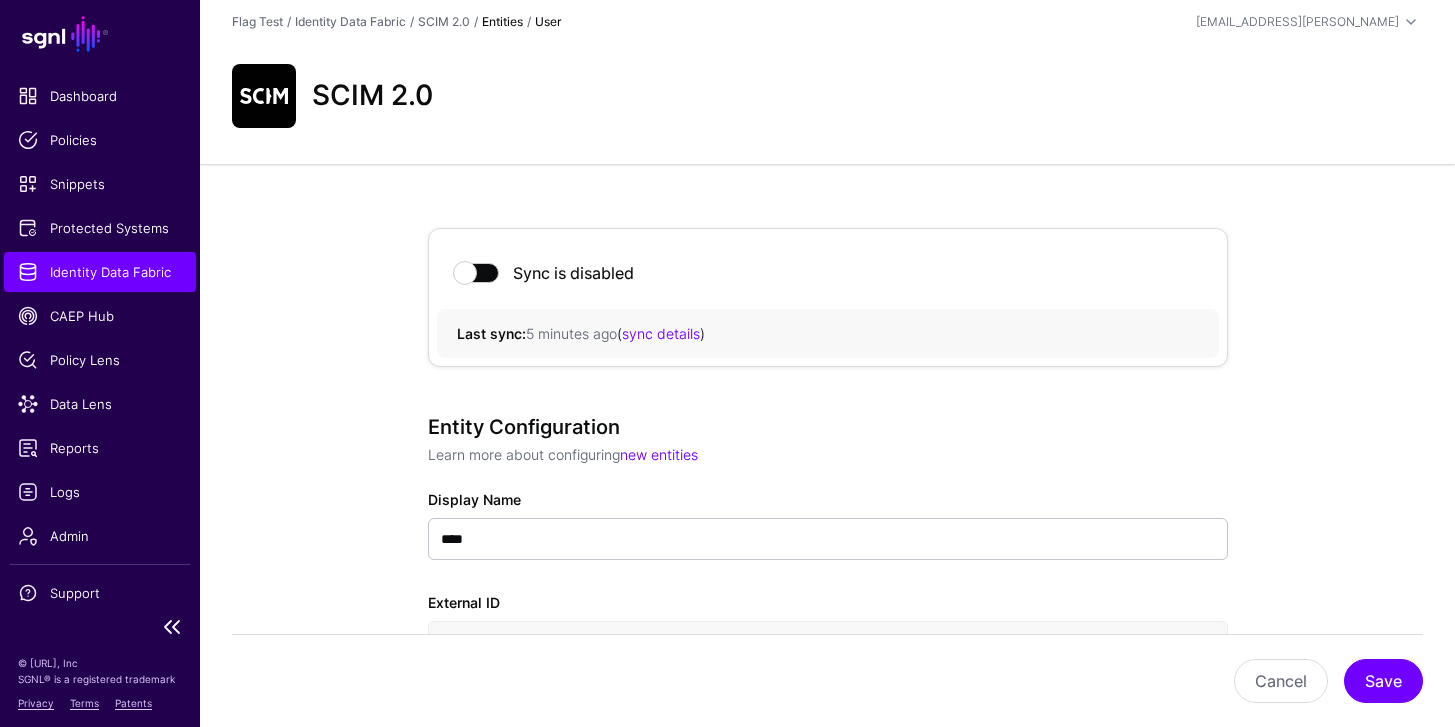 click on "Identity Data Fabric" 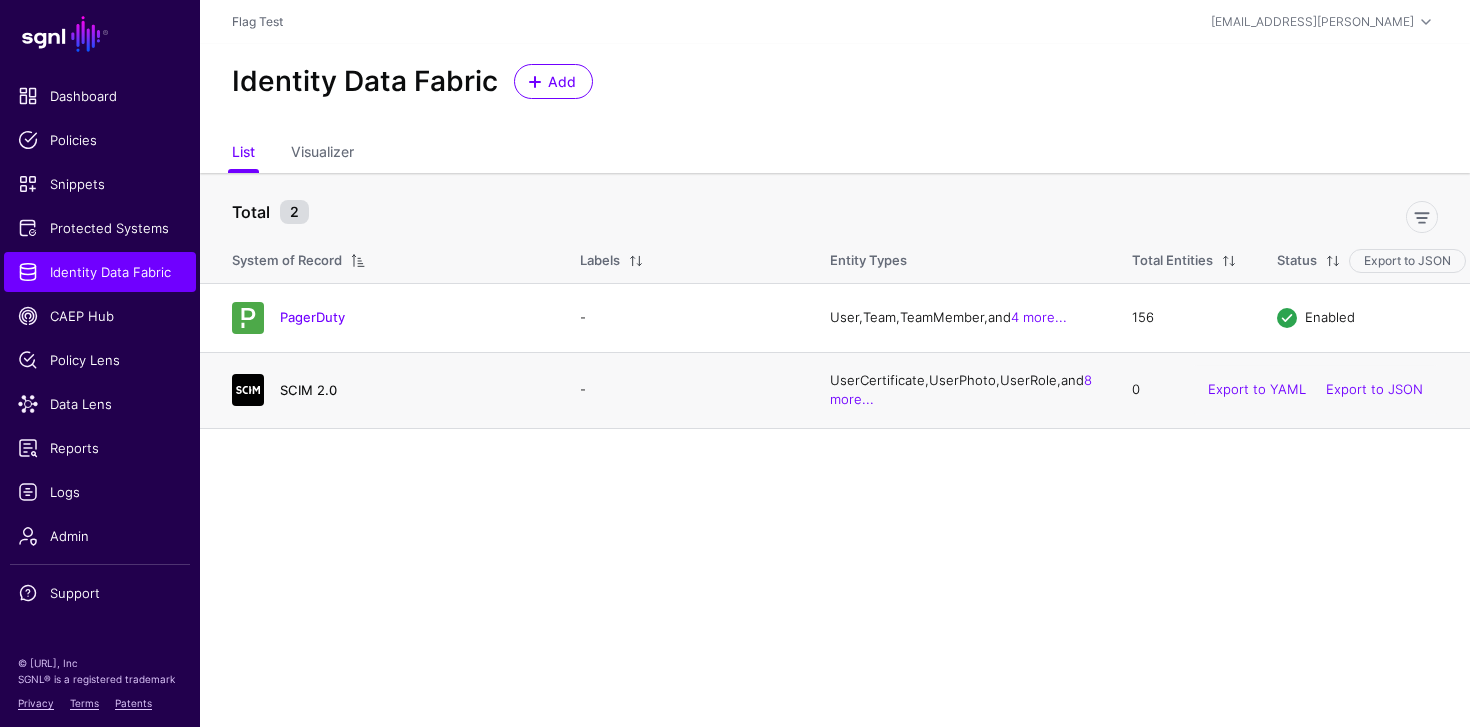 click on "SCIM 2.0" 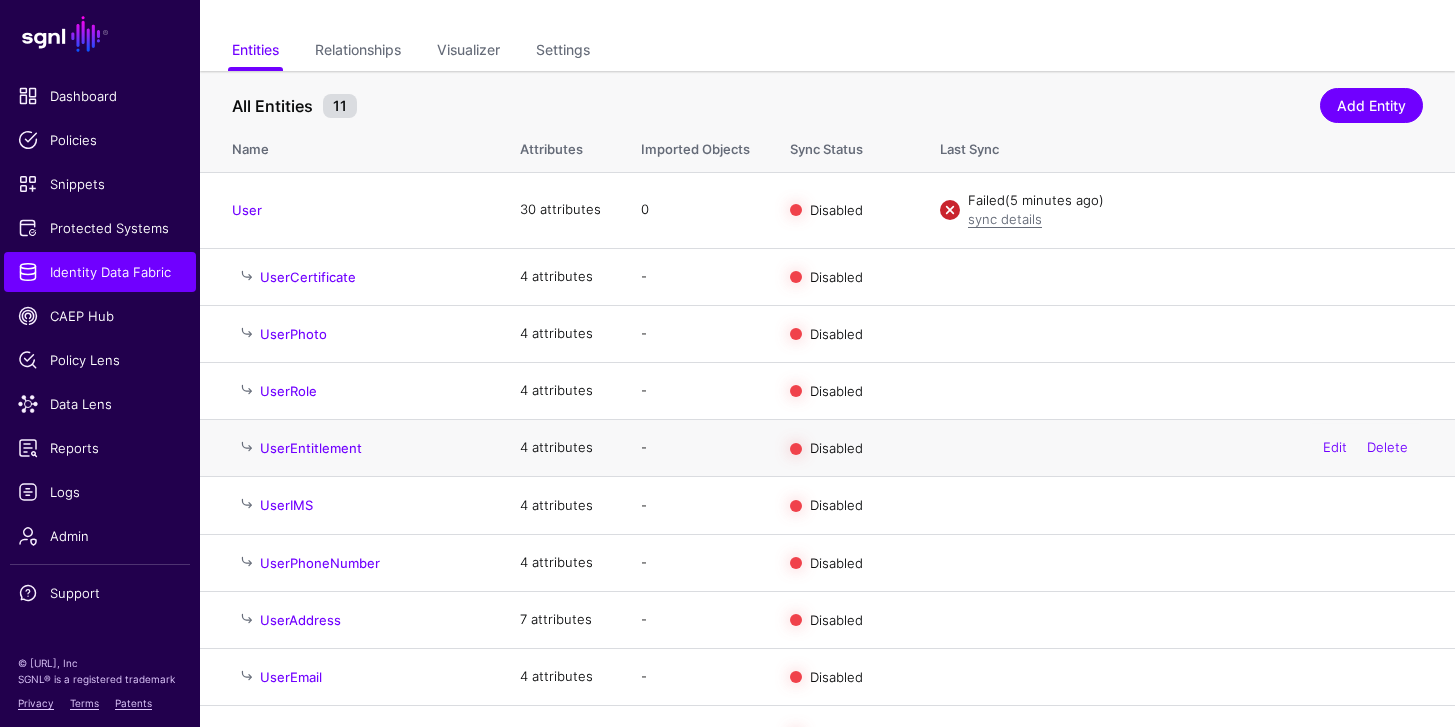 scroll, scrollTop: 248, scrollLeft: 0, axis: vertical 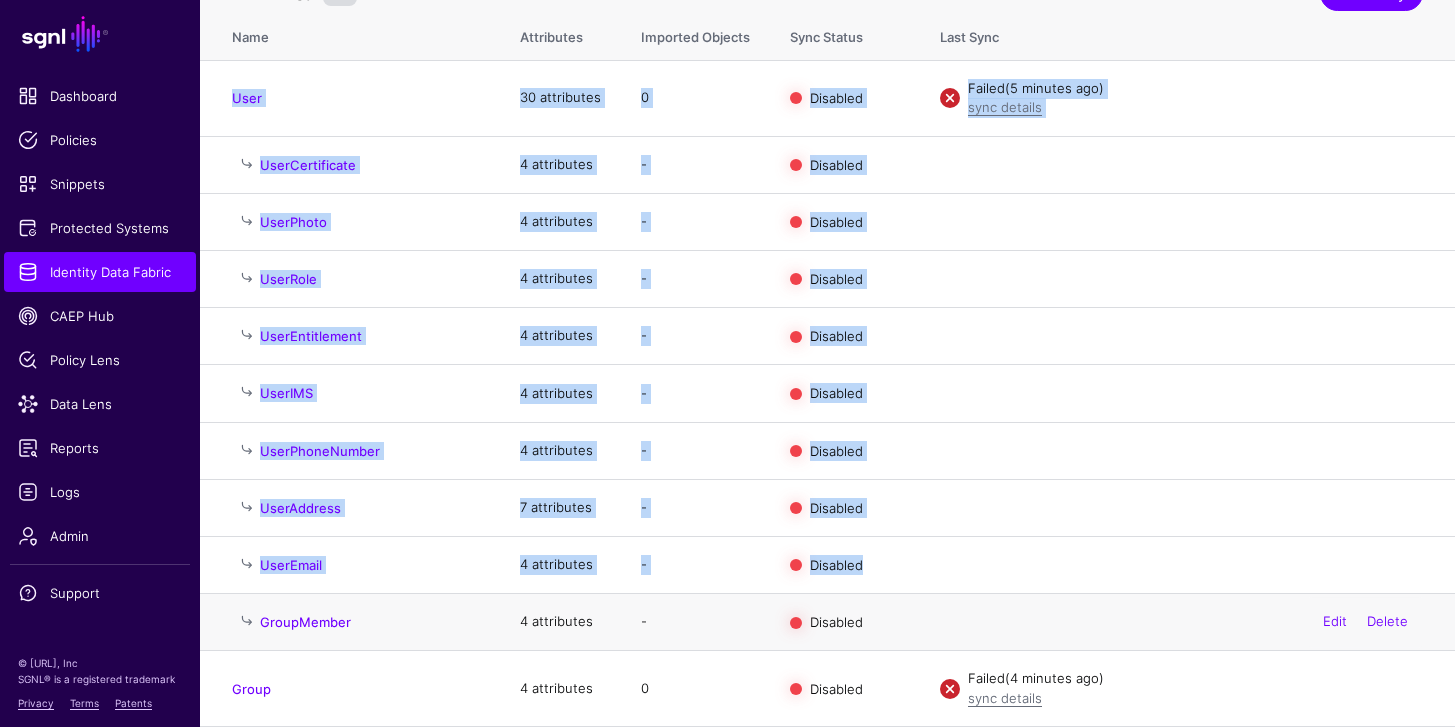 drag, startPoint x: 234, startPoint y: 90, endPoint x: 421, endPoint y: 605, distance: 547.8996 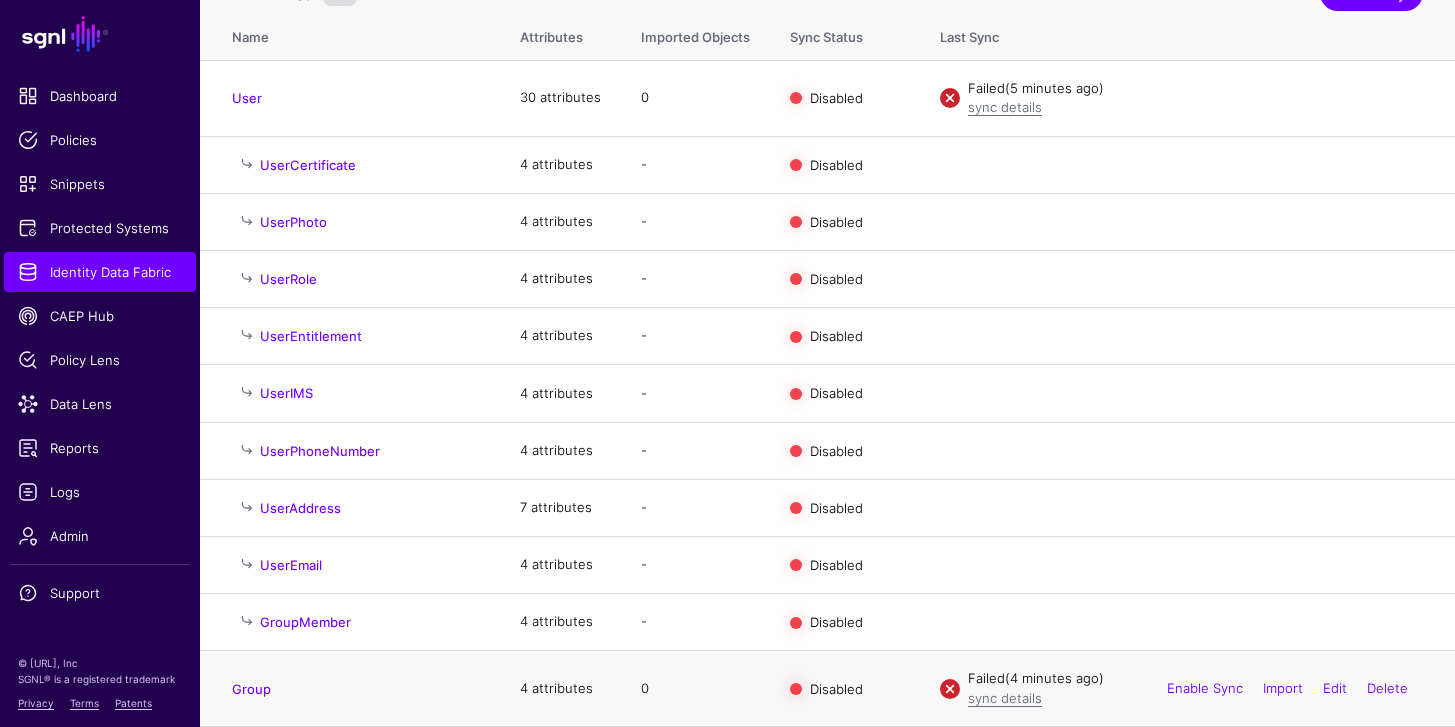 click on "Group" 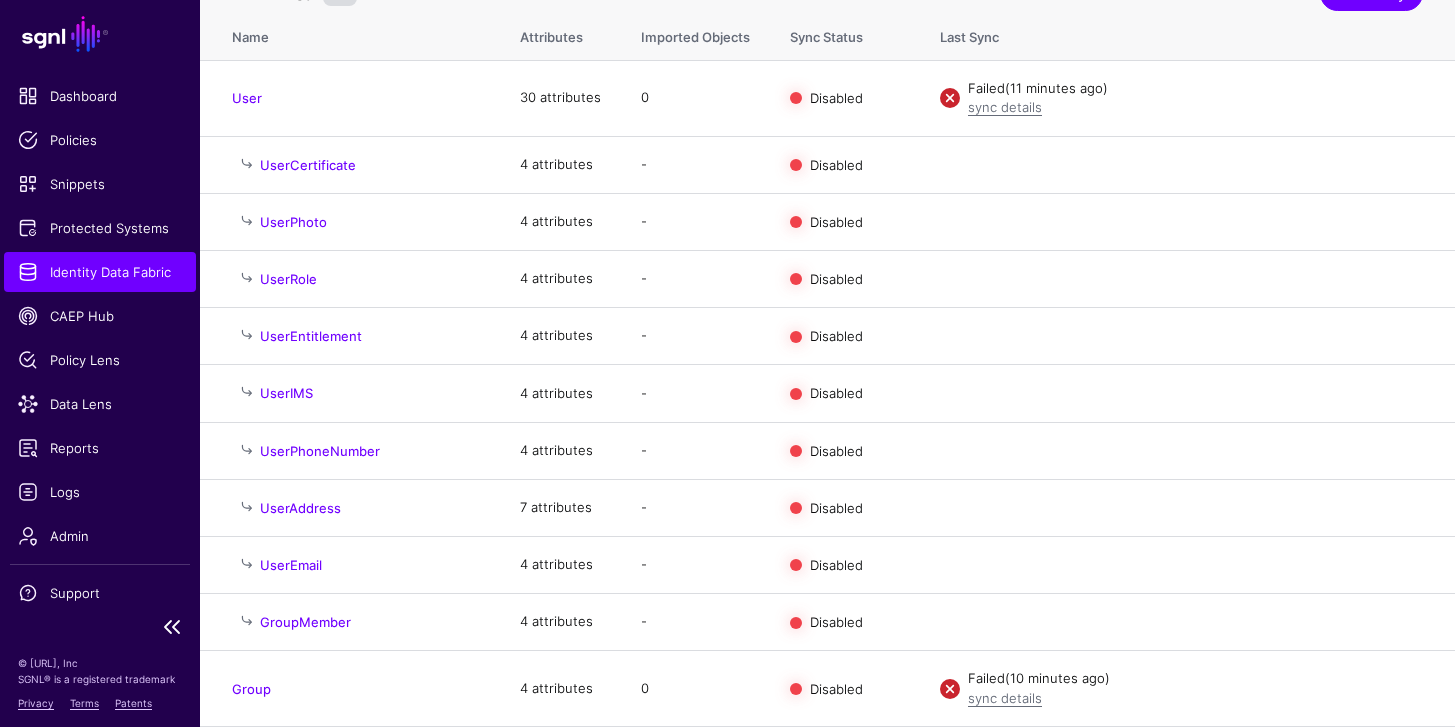 click on "Identity Data Fabric" 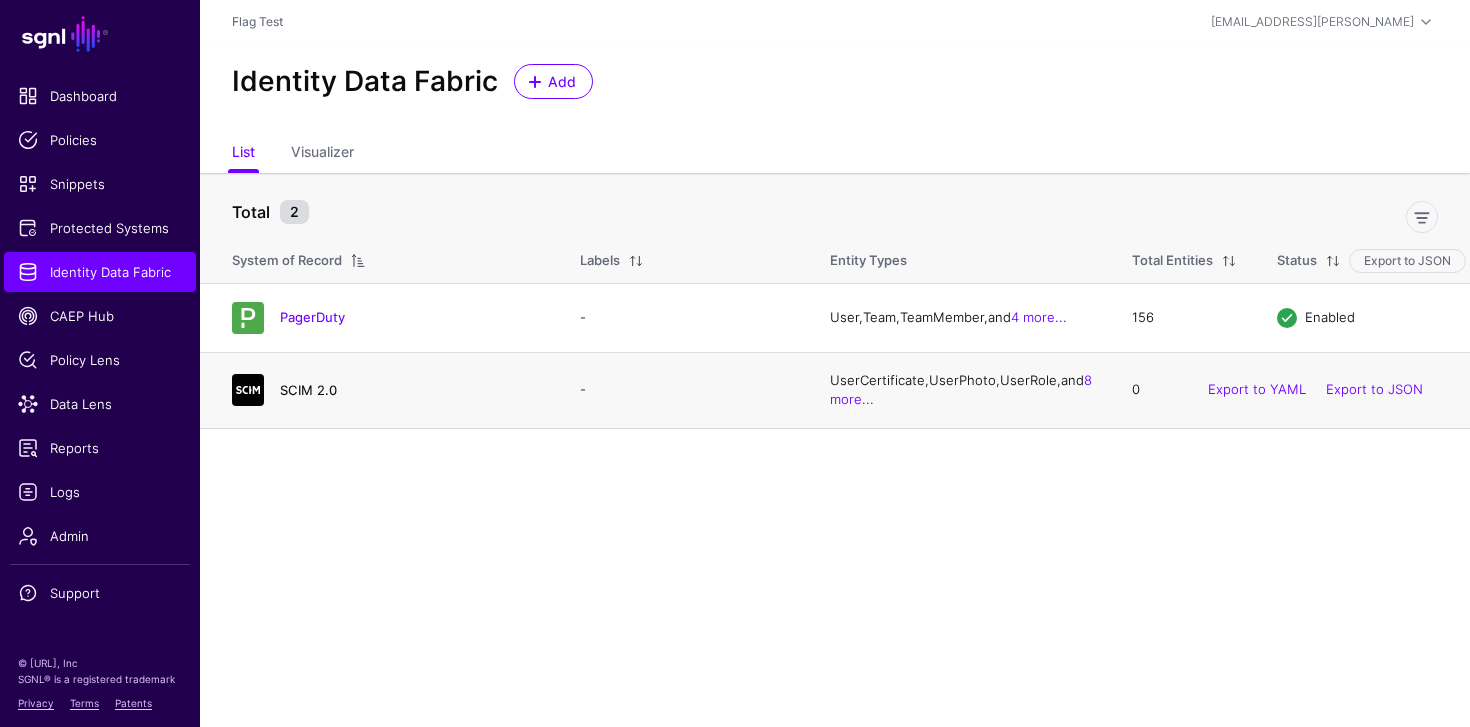 click on "SCIM 2.0" 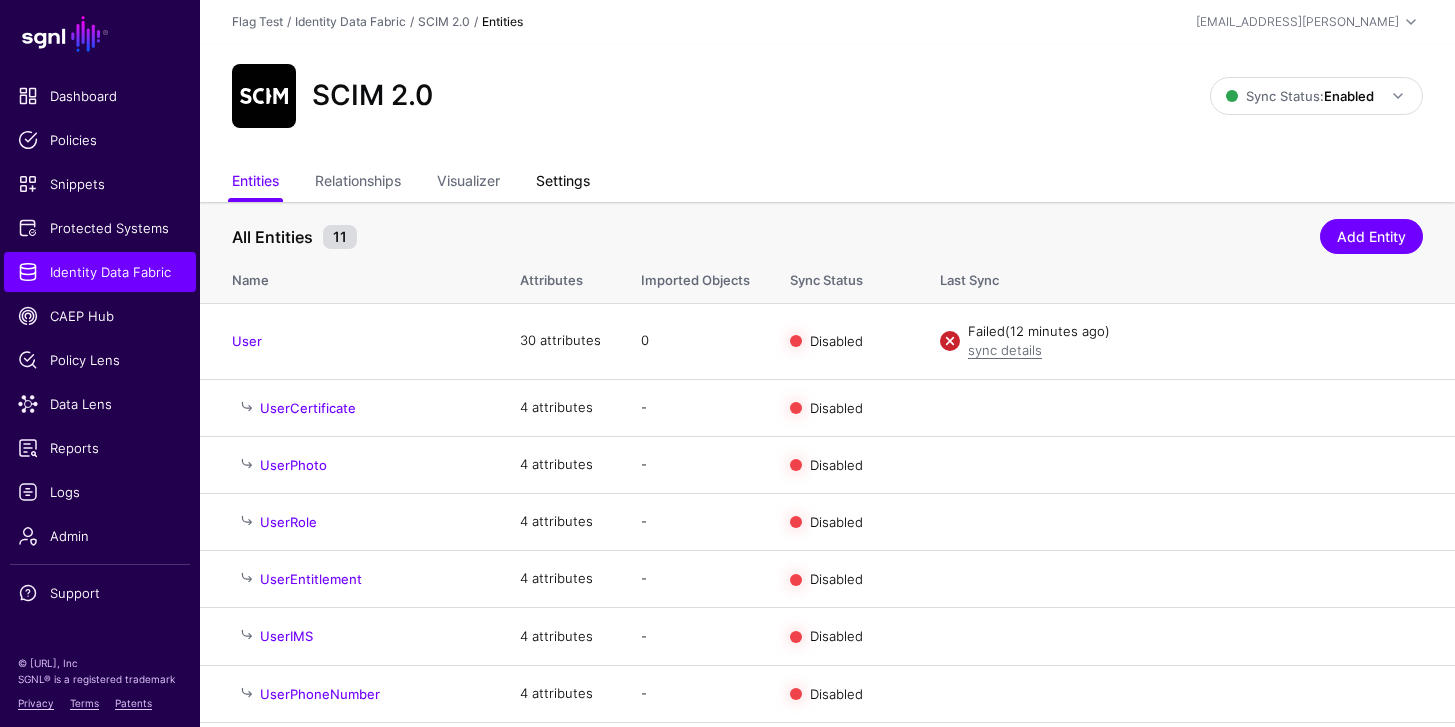 click on "Settings" 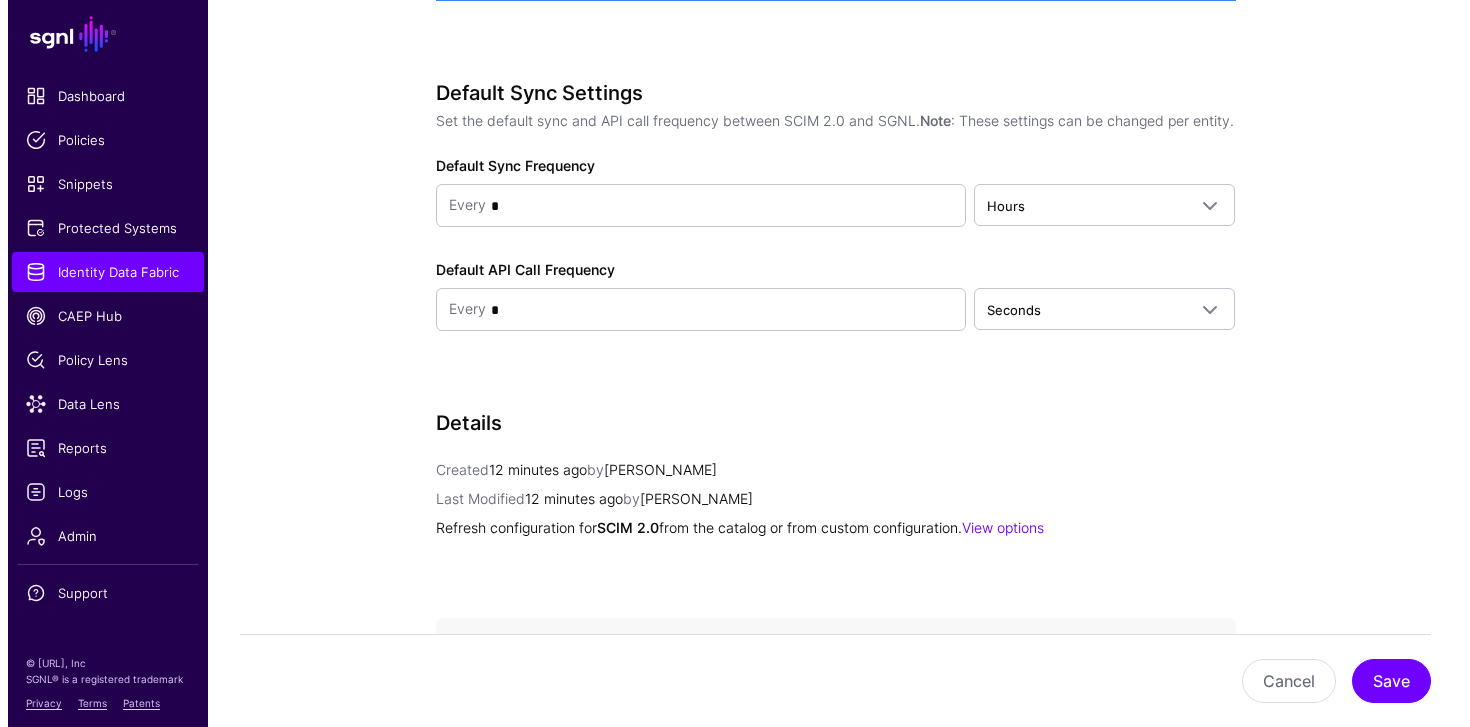 scroll, scrollTop: 2126, scrollLeft: 0, axis: vertical 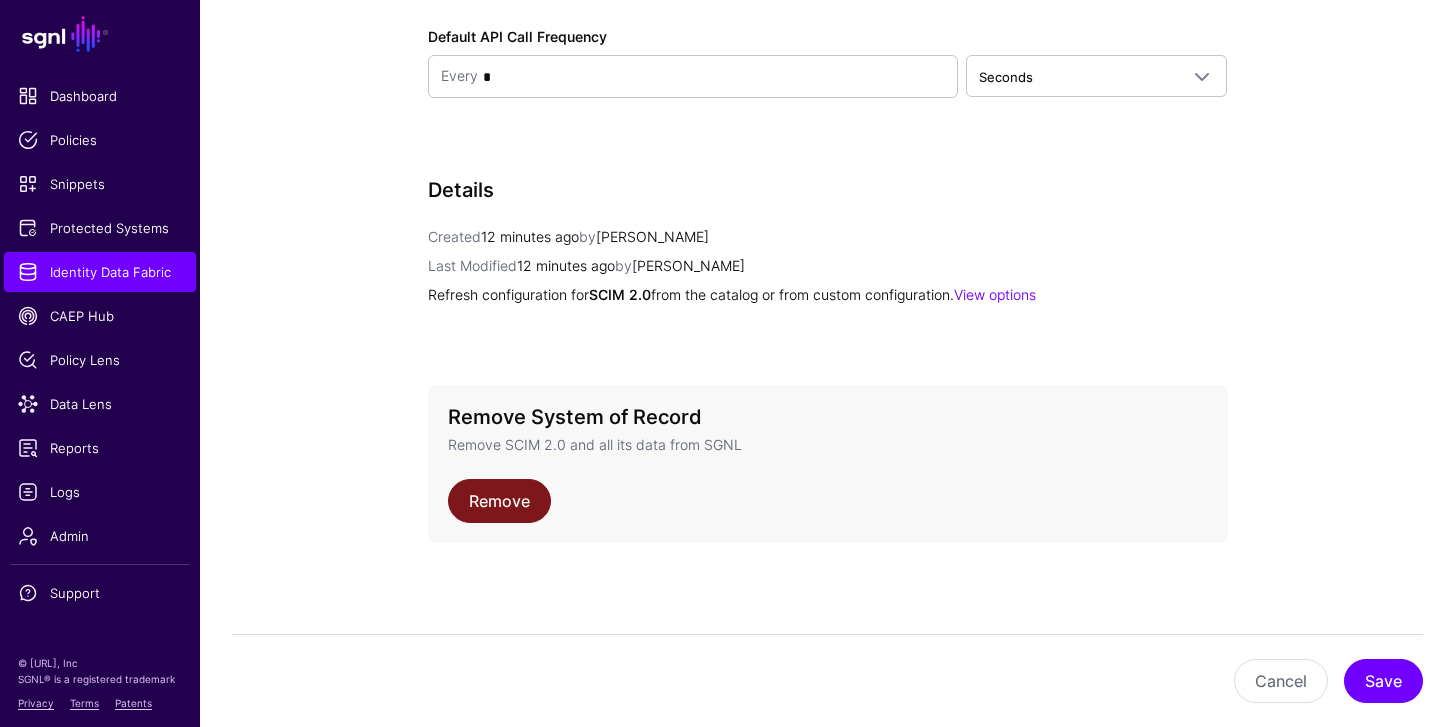 click on "Remove" 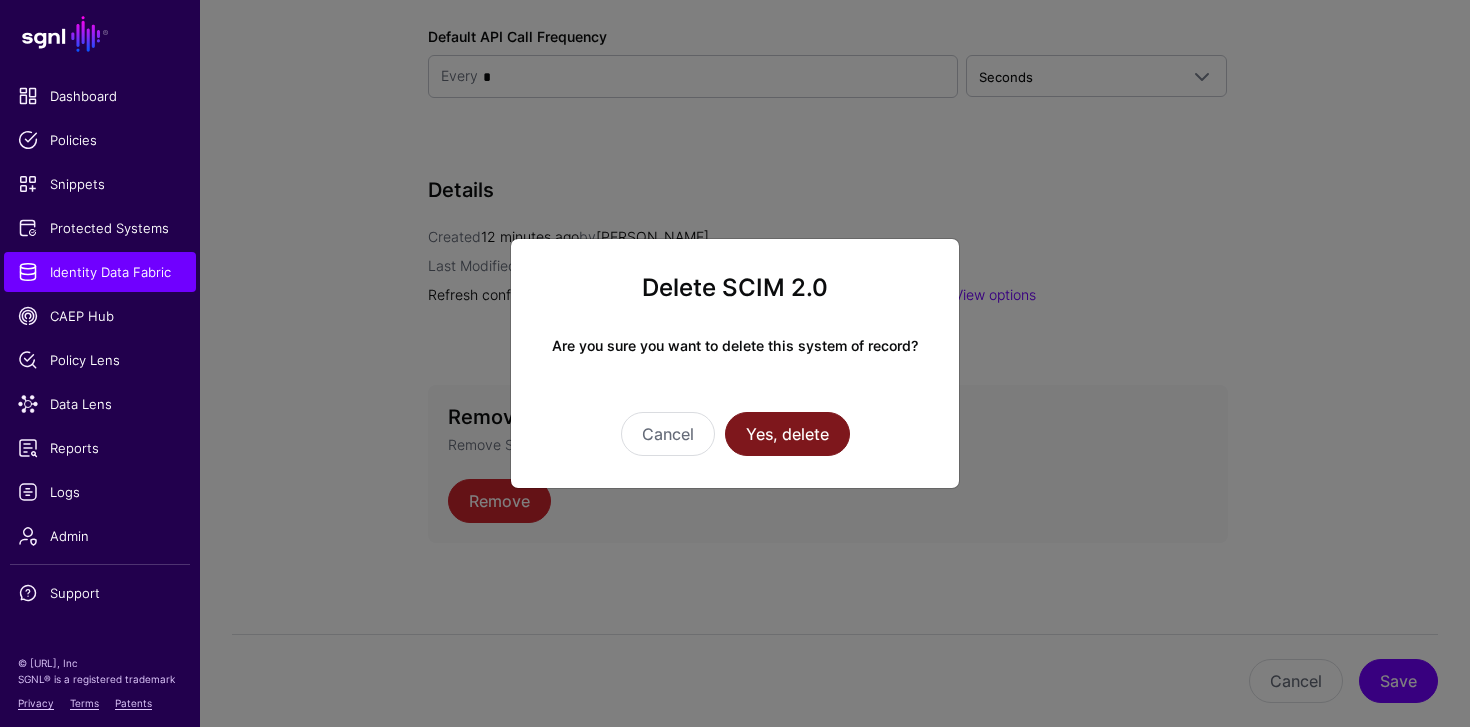 click on "Yes, delete" 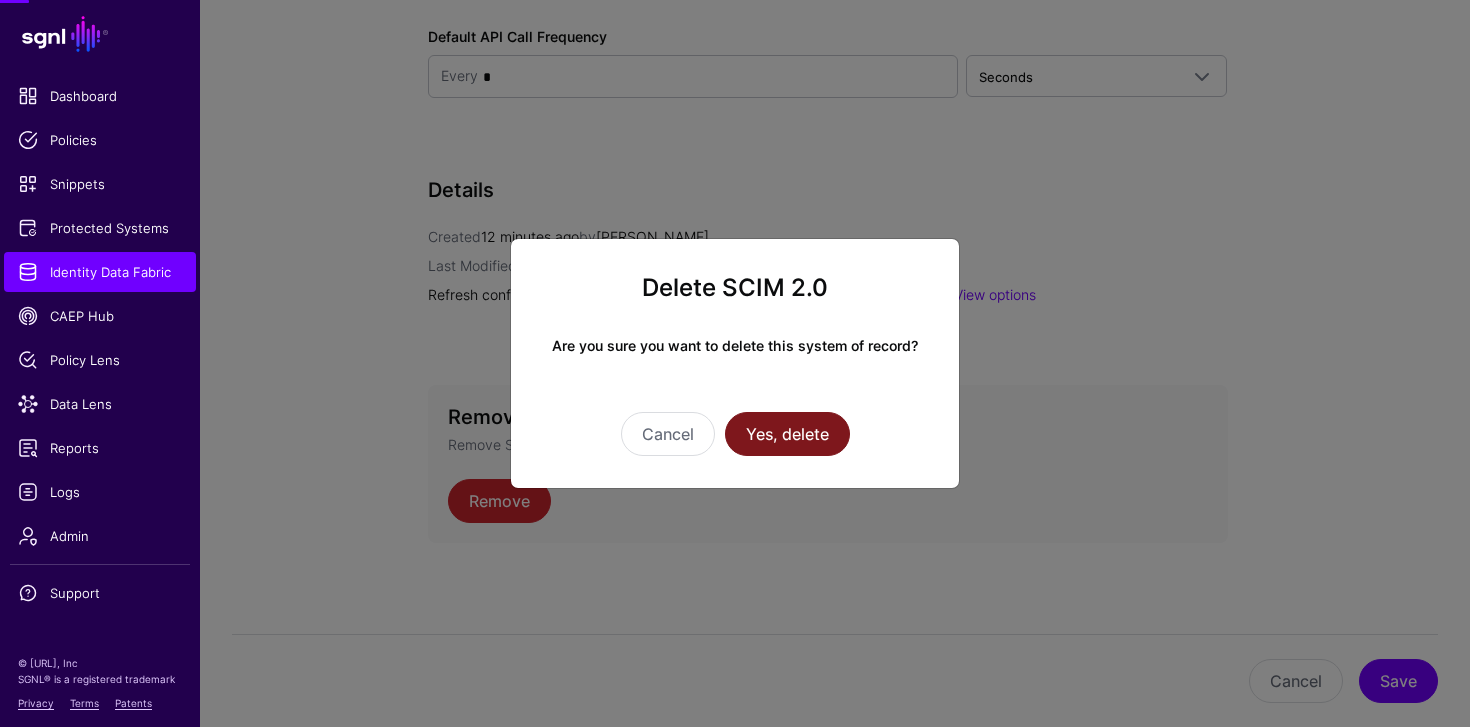 scroll, scrollTop: 0, scrollLeft: 0, axis: both 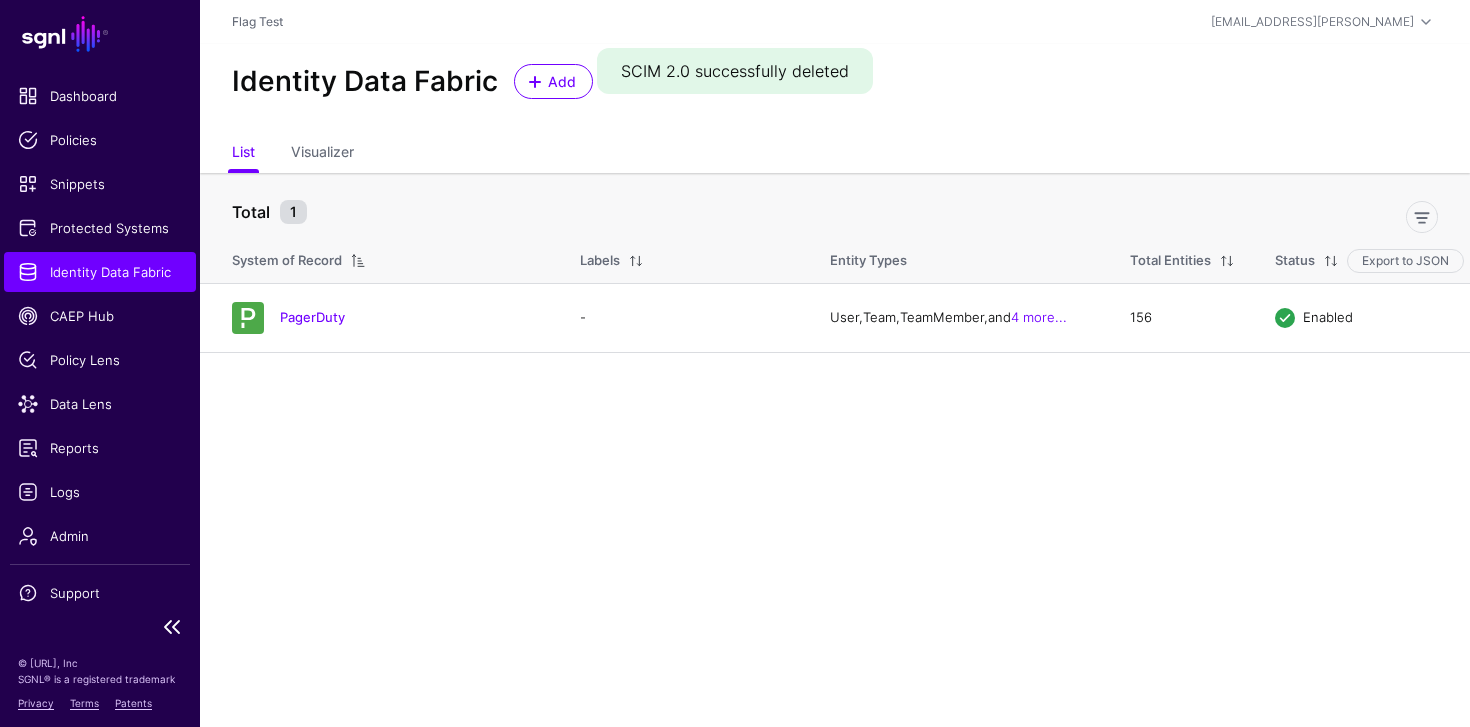 click on "Identity Data Fabric" 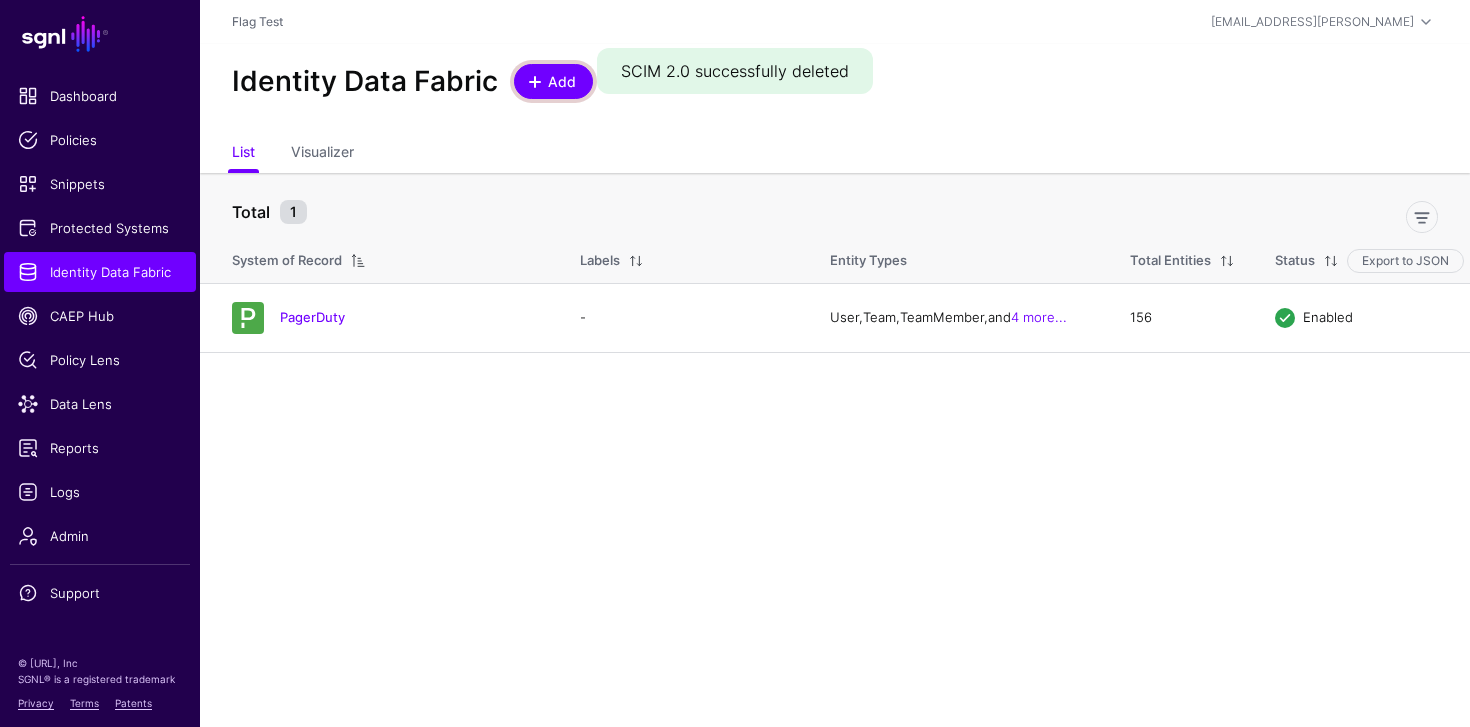click on "Add" 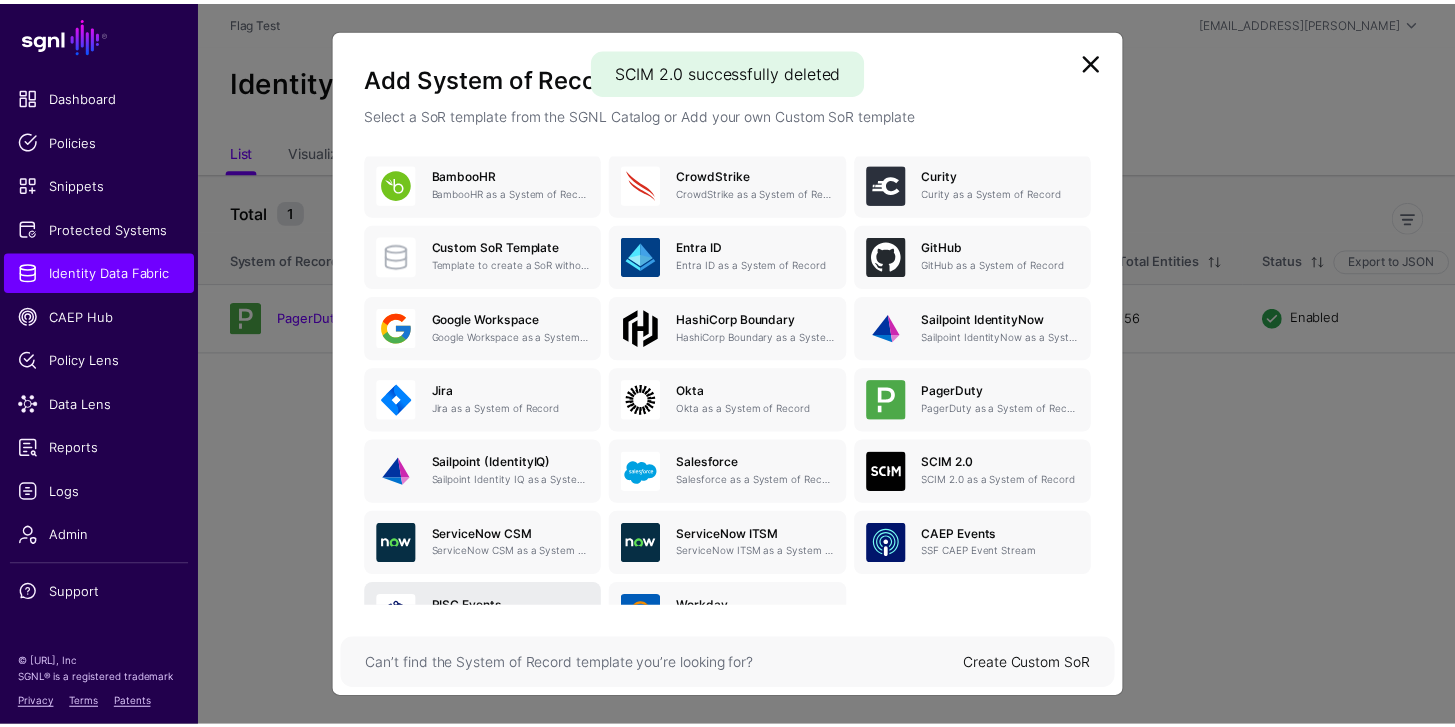 scroll, scrollTop: 251, scrollLeft: 0, axis: vertical 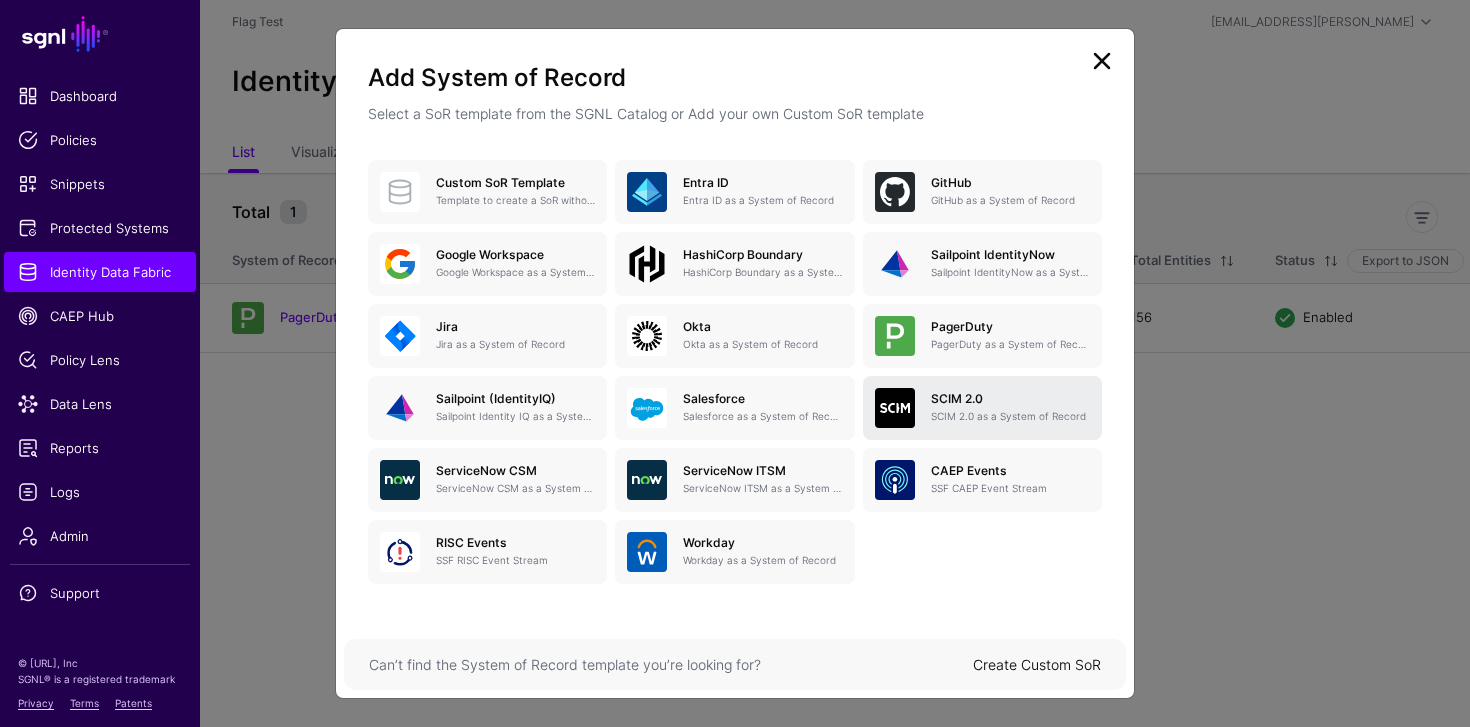 click on "SCIM 2.0 SCIM 2.0 as a System of Record" 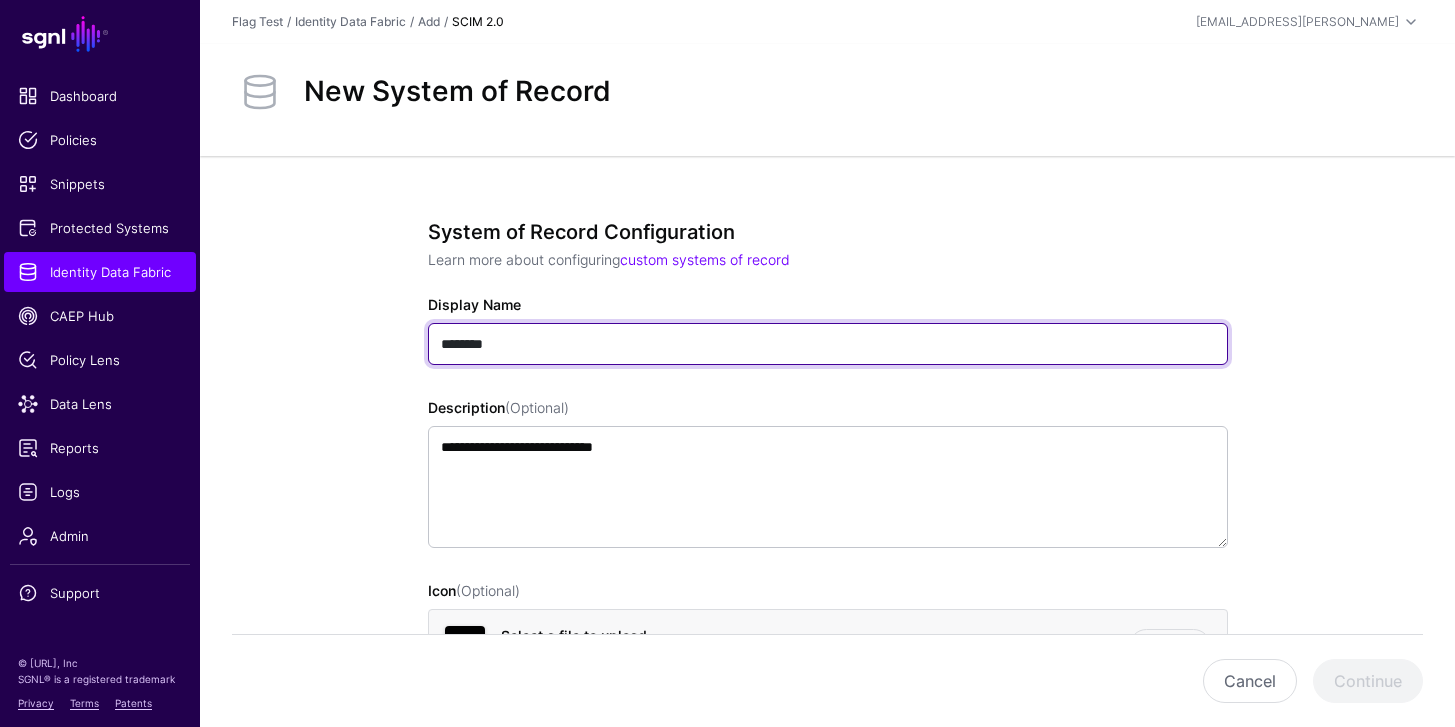 click on "********" at bounding box center [828, 344] 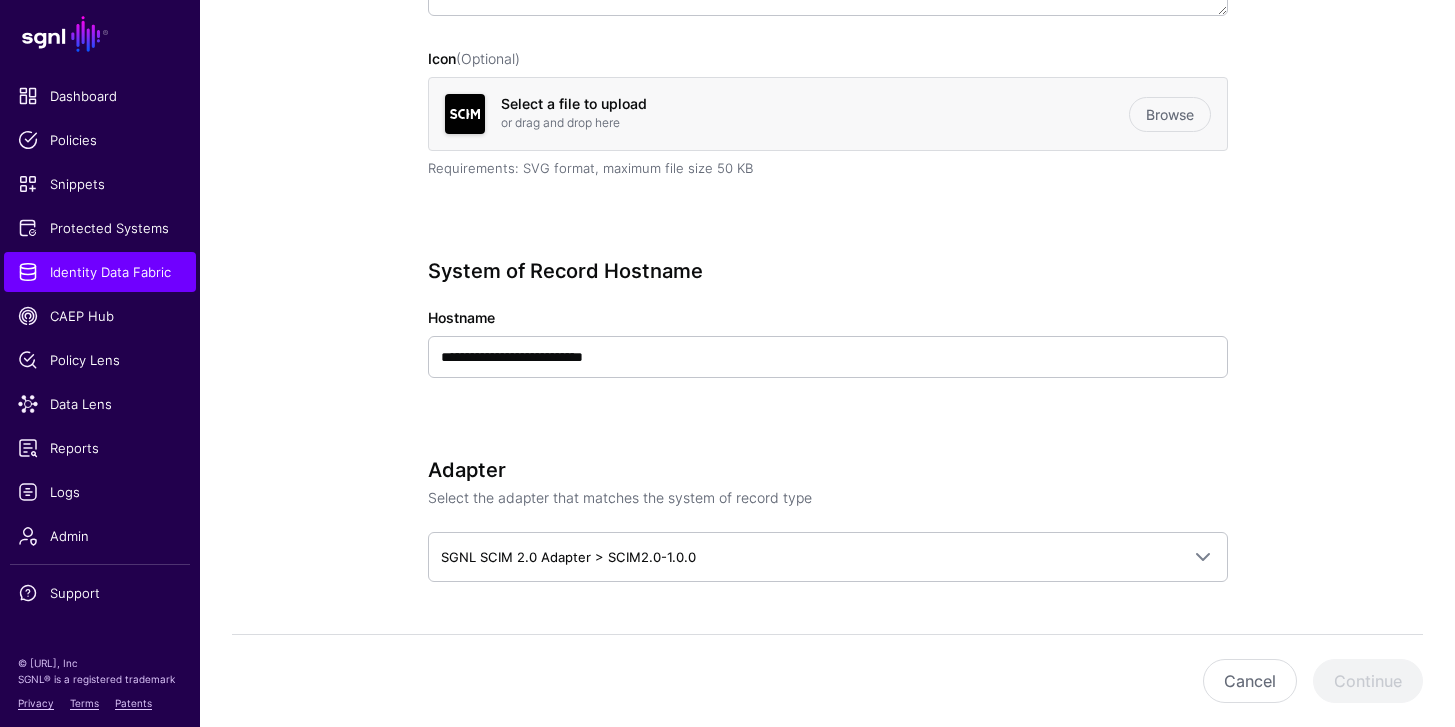 scroll, scrollTop: 533, scrollLeft: 0, axis: vertical 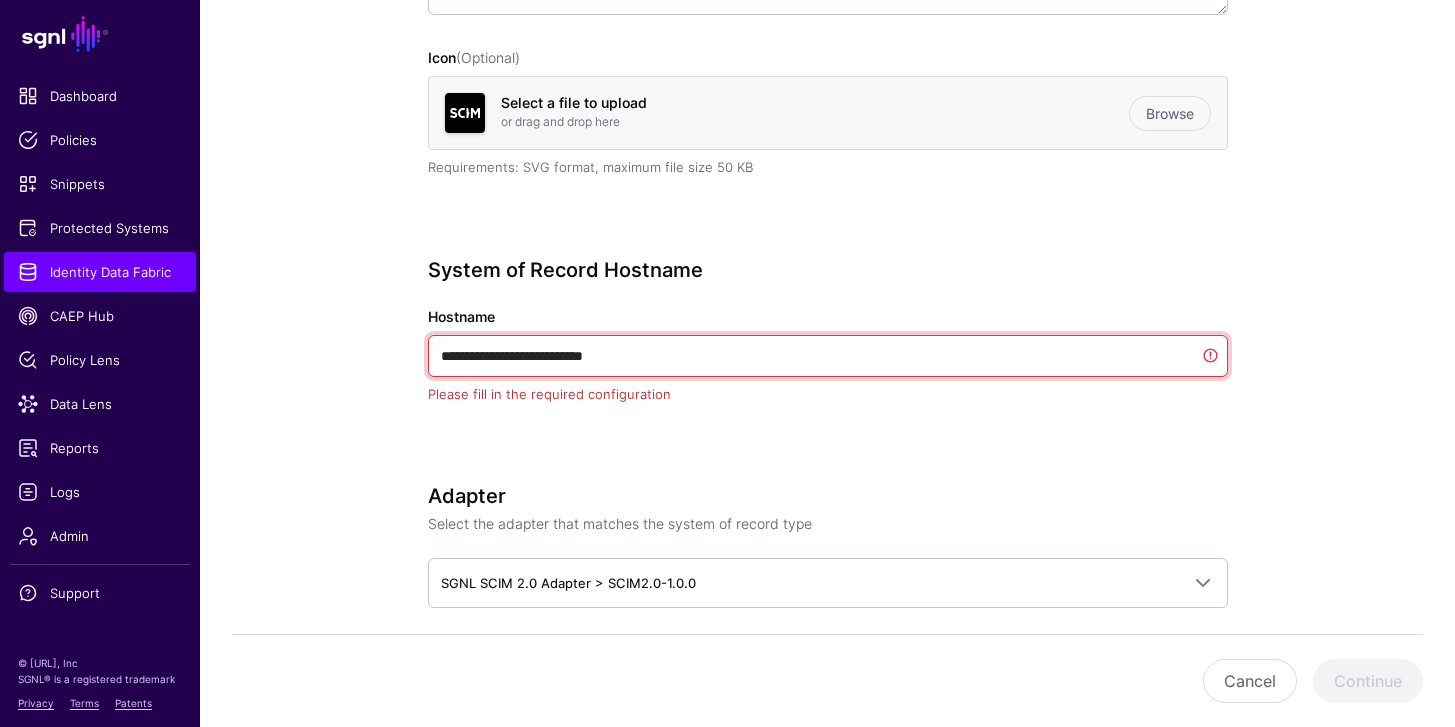 drag, startPoint x: 693, startPoint y: 370, endPoint x: 434, endPoint y: 353, distance: 259.5573 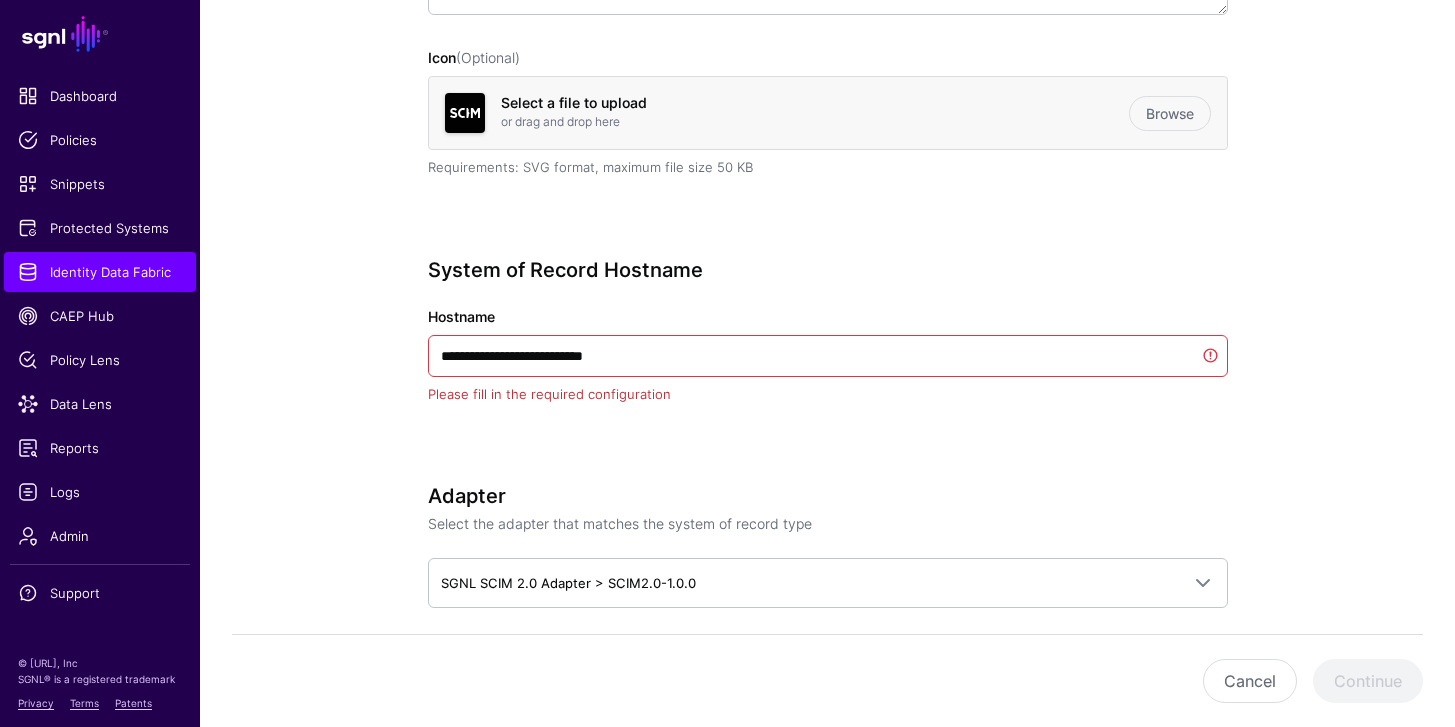 click on "**********" 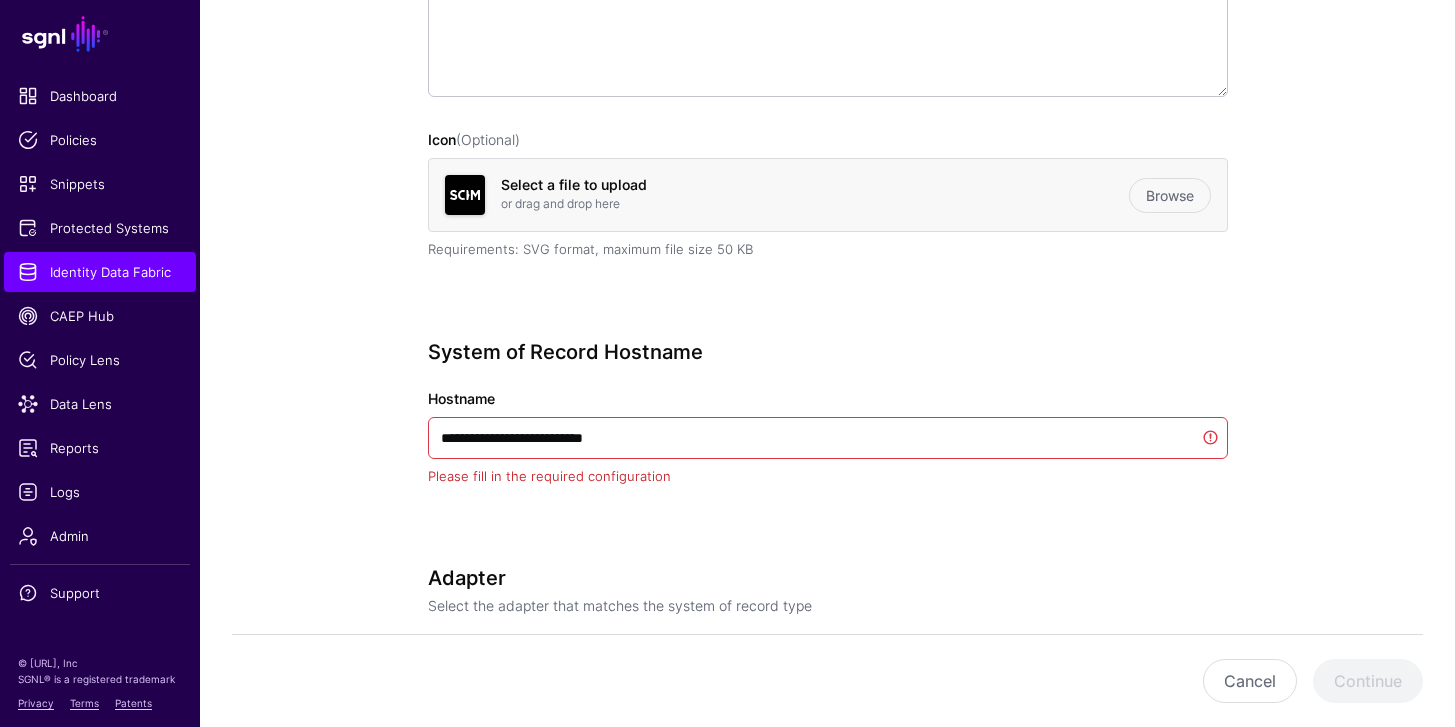 scroll, scrollTop: 450, scrollLeft: 0, axis: vertical 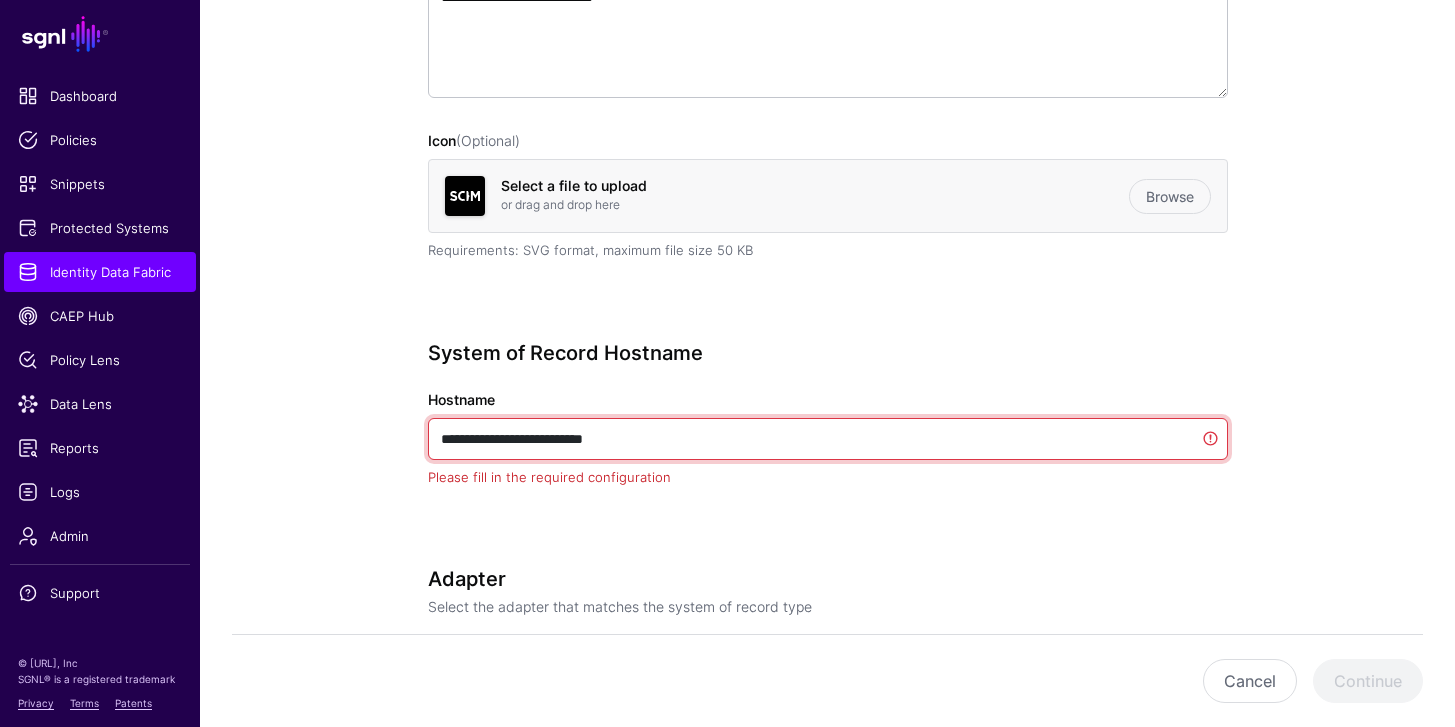 click on "**********" at bounding box center [828, 439] 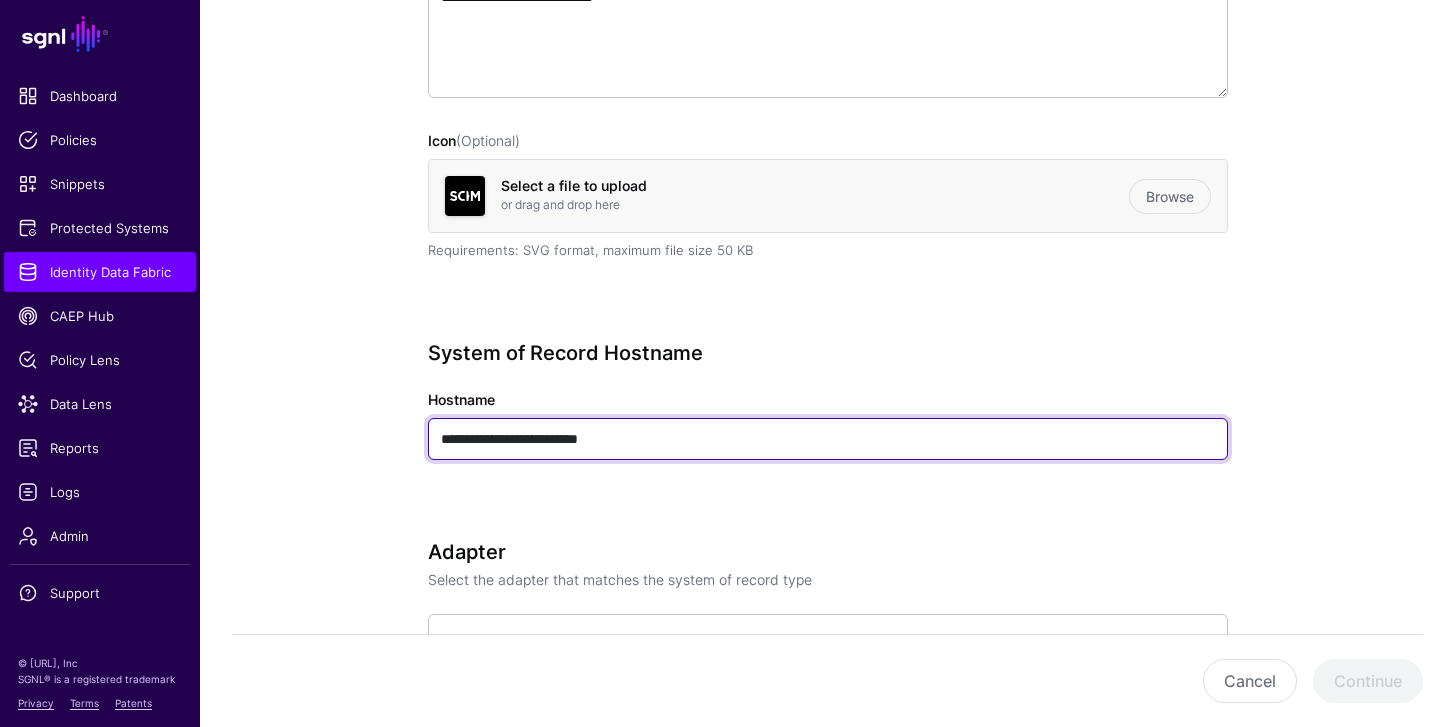 type on "**********" 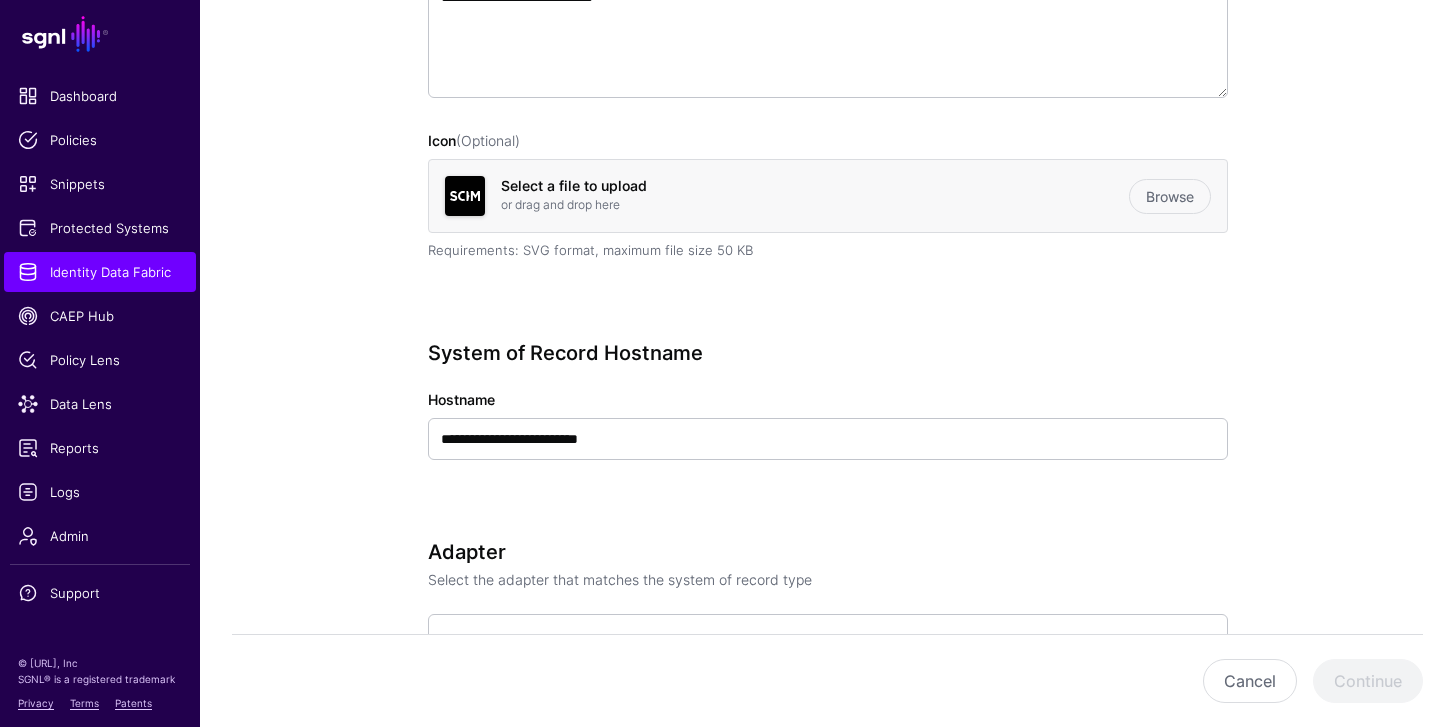 click on "System of Record Hostname" 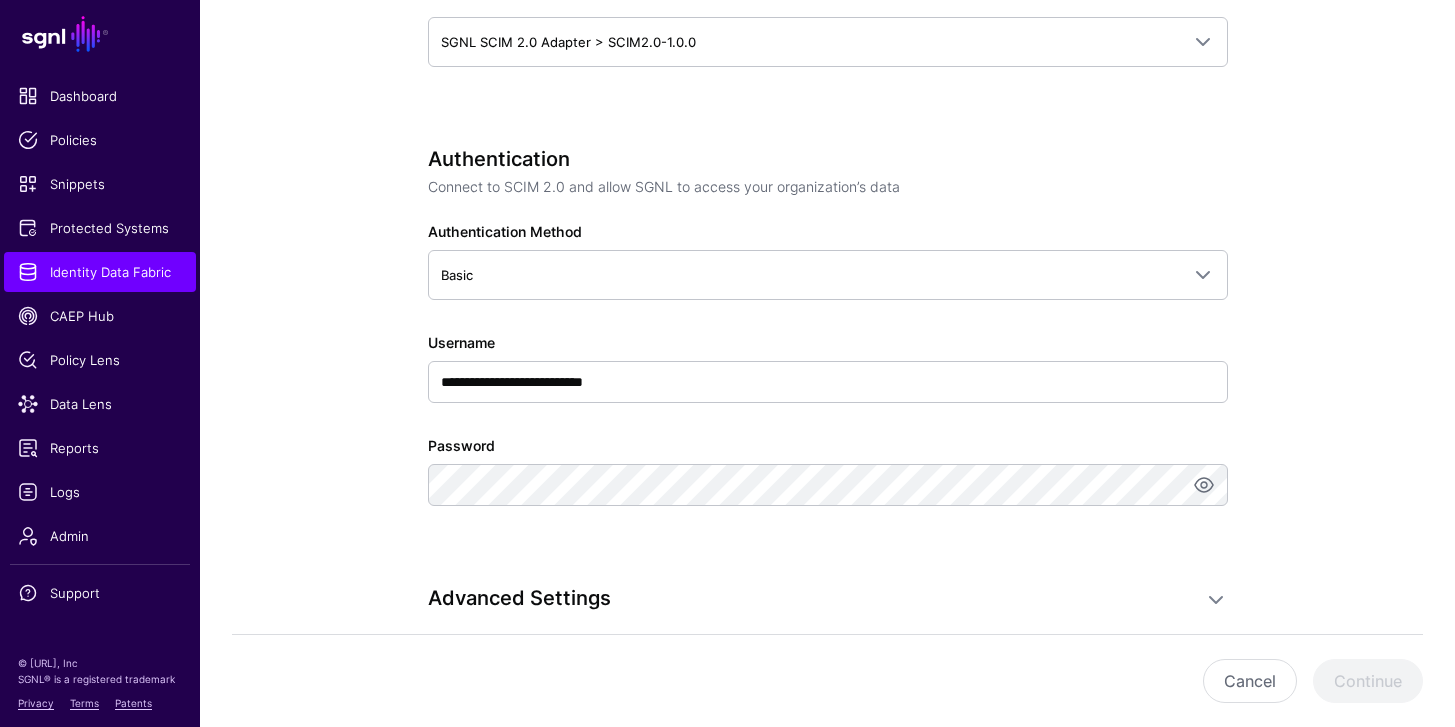scroll, scrollTop: 1133, scrollLeft: 0, axis: vertical 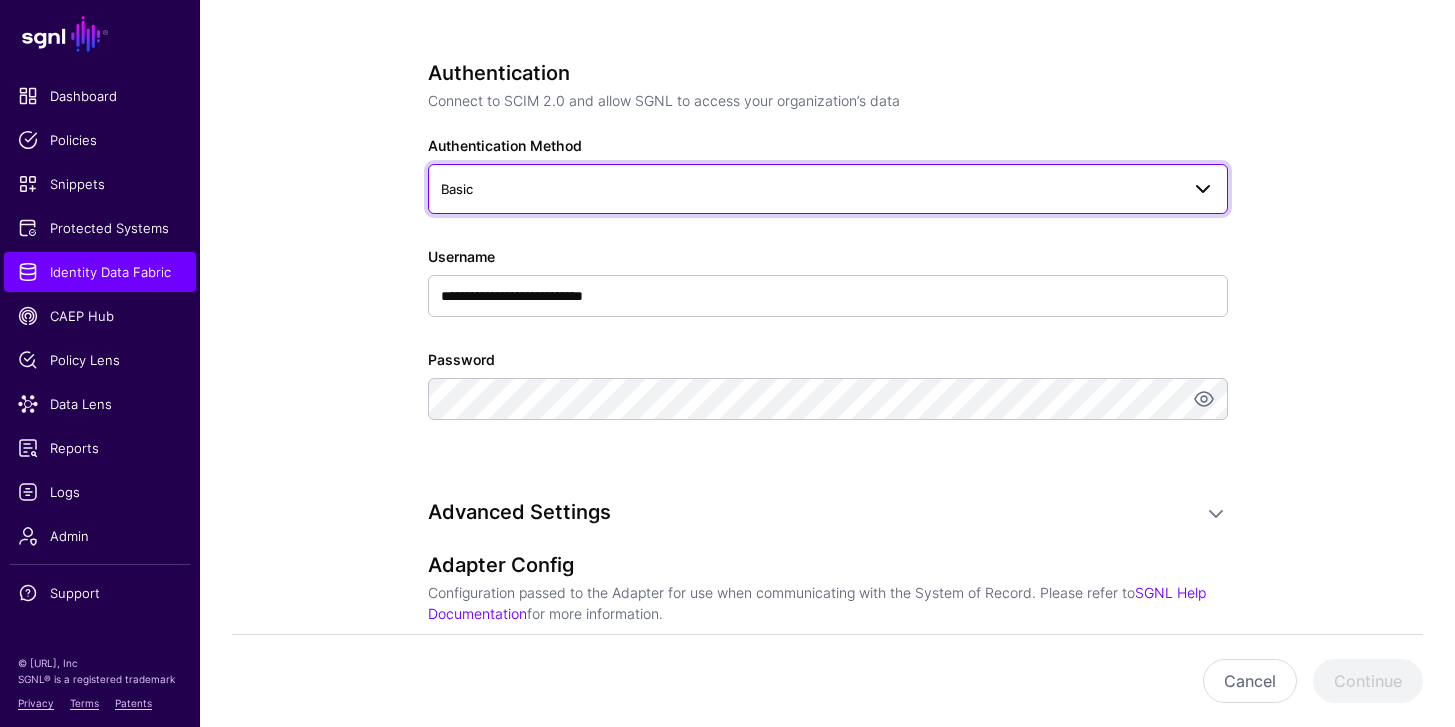 click on "Basic" at bounding box center (828, 189) 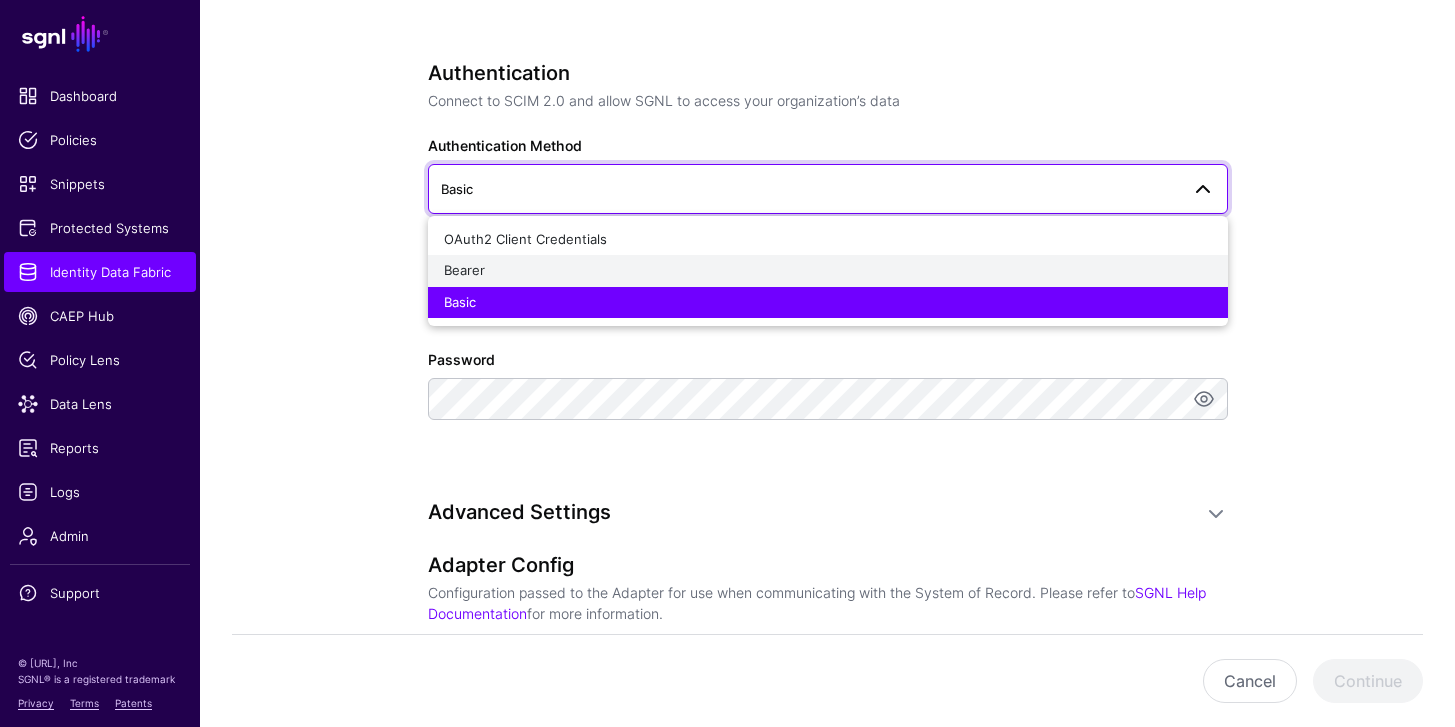 click on "Bearer" 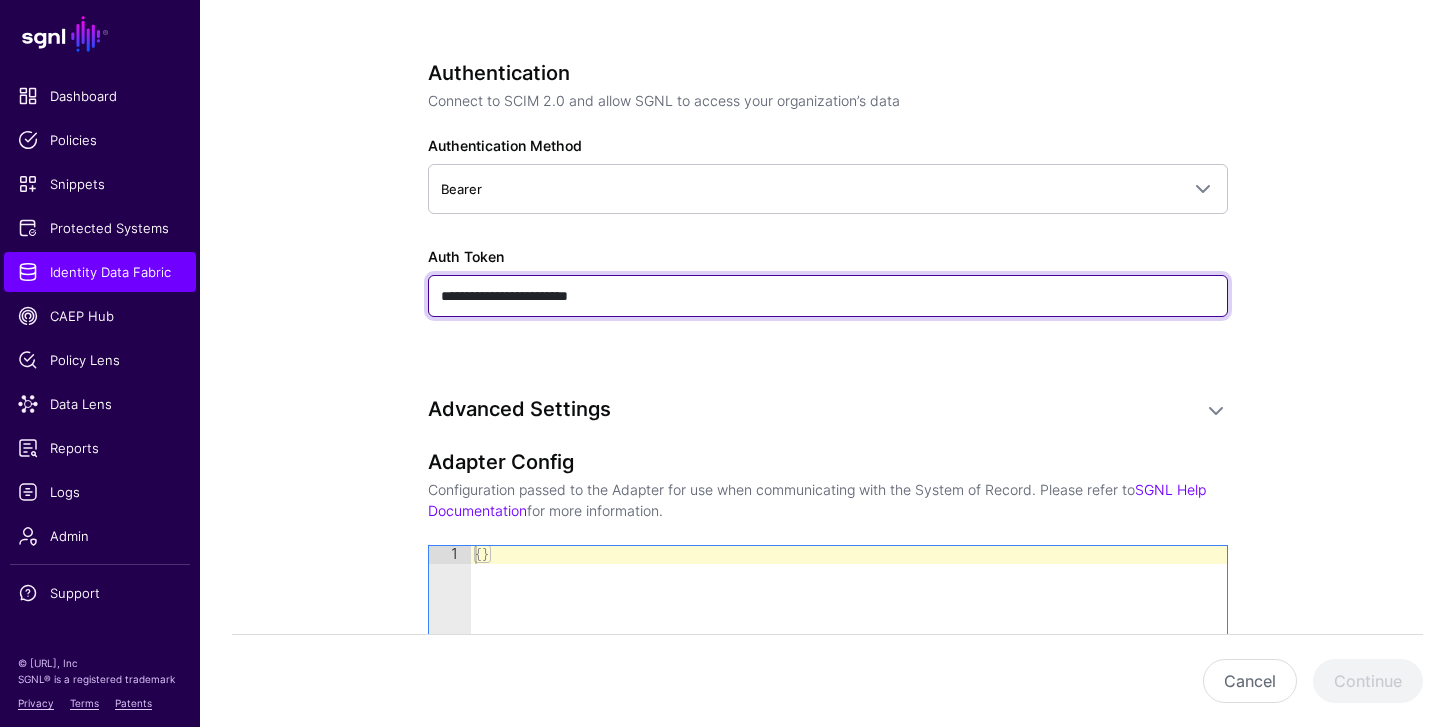 click on "**********" at bounding box center [828, 296] 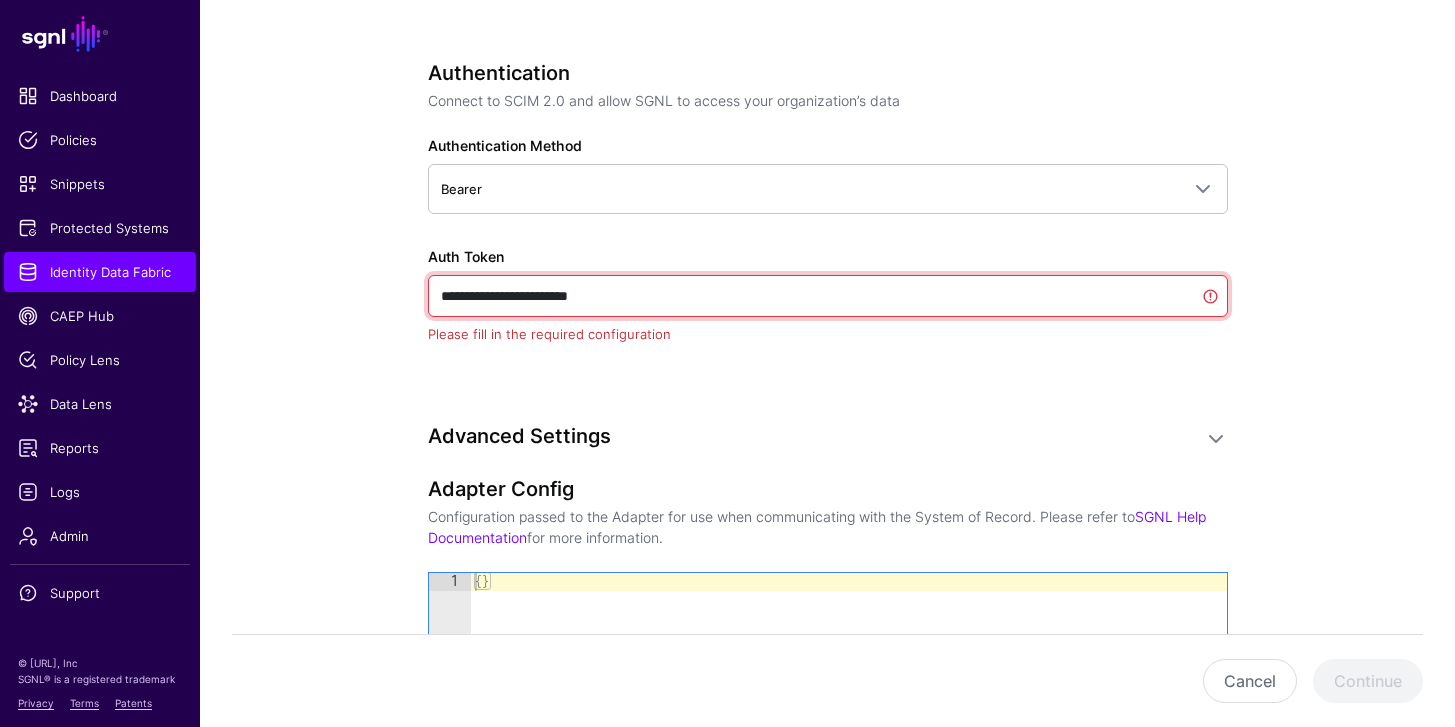 click on "**********" at bounding box center [828, 296] 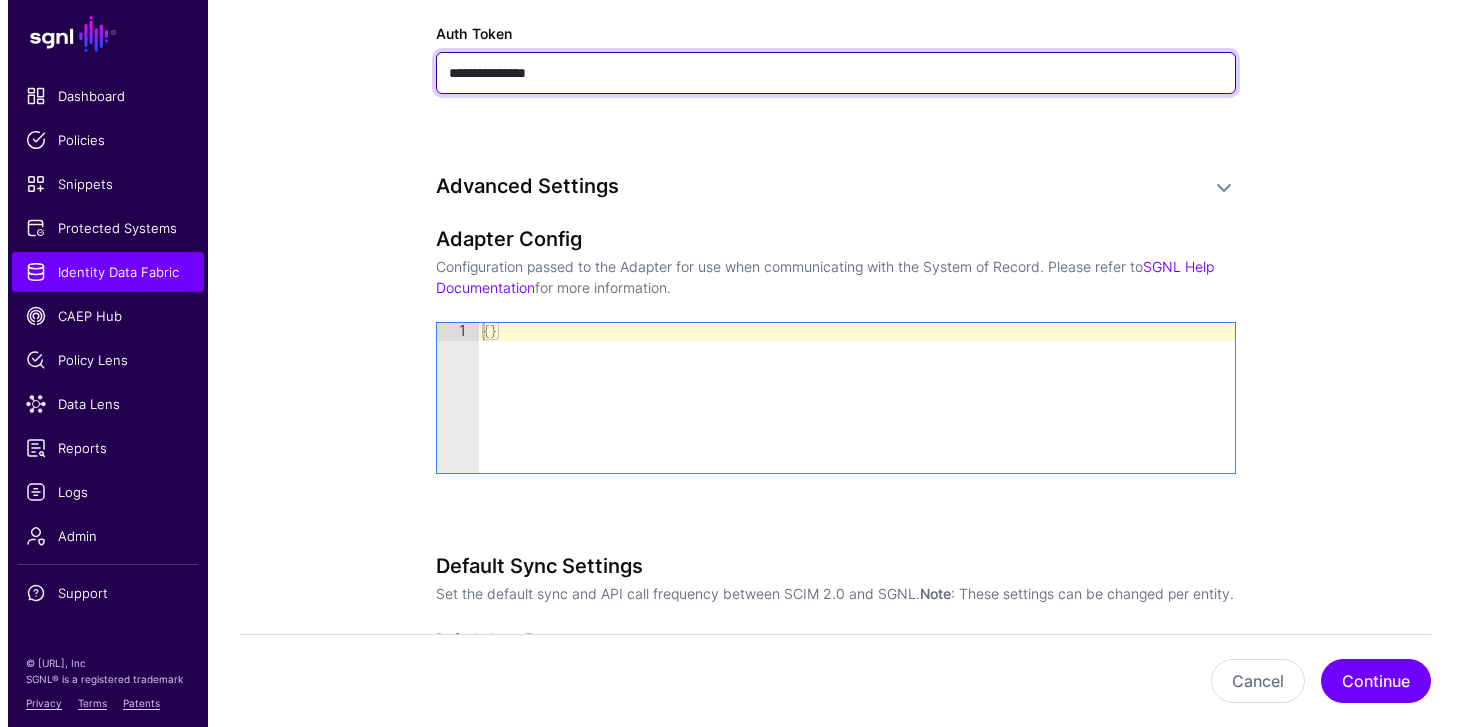scroll, scrollTop: 1659, scrollLeft: 0, axis: vertical 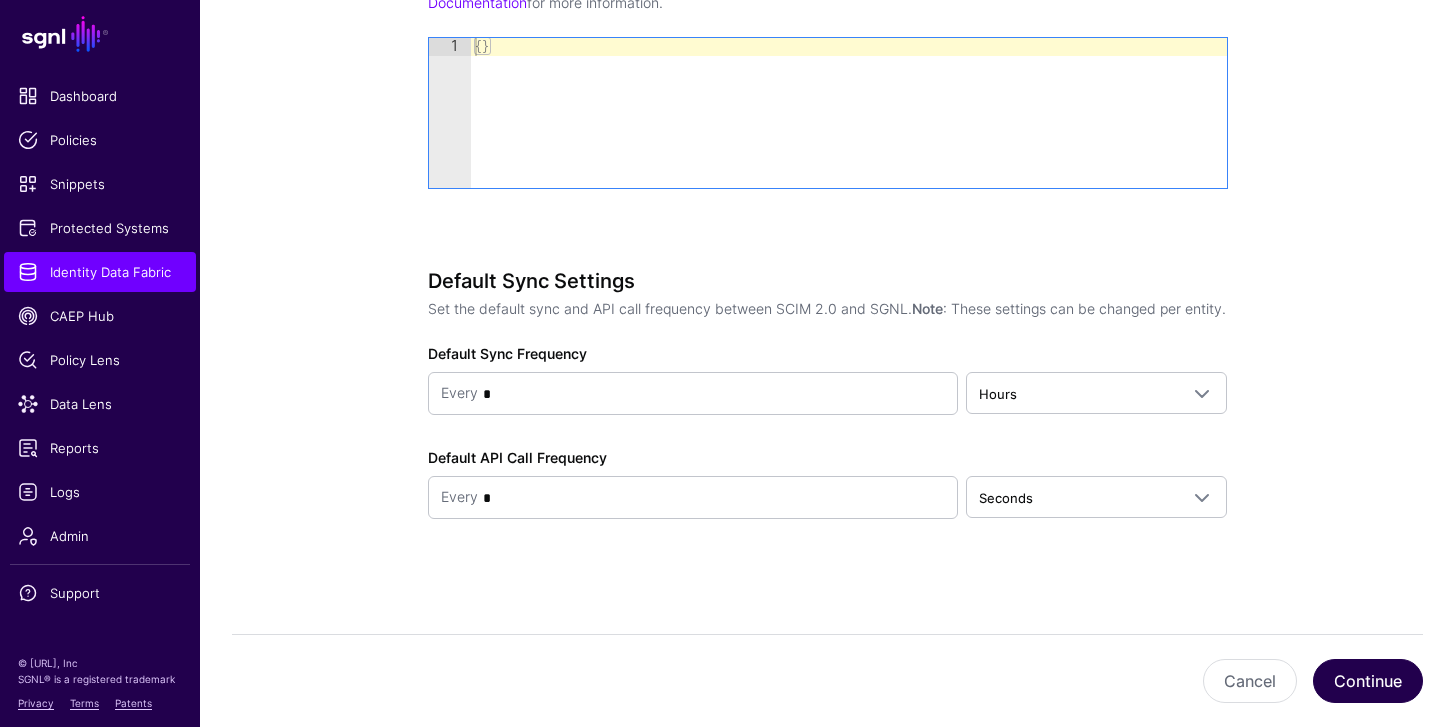 type on "**********" 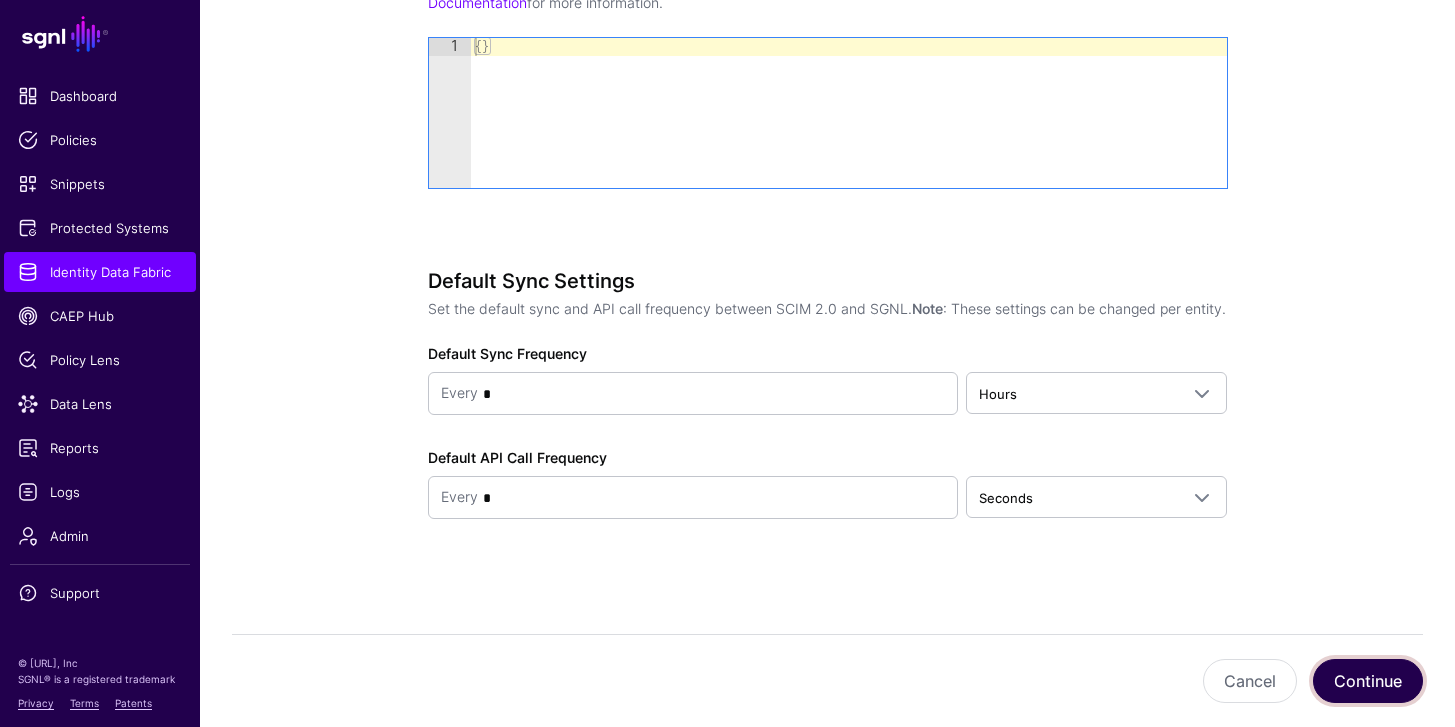 click on "Continue" 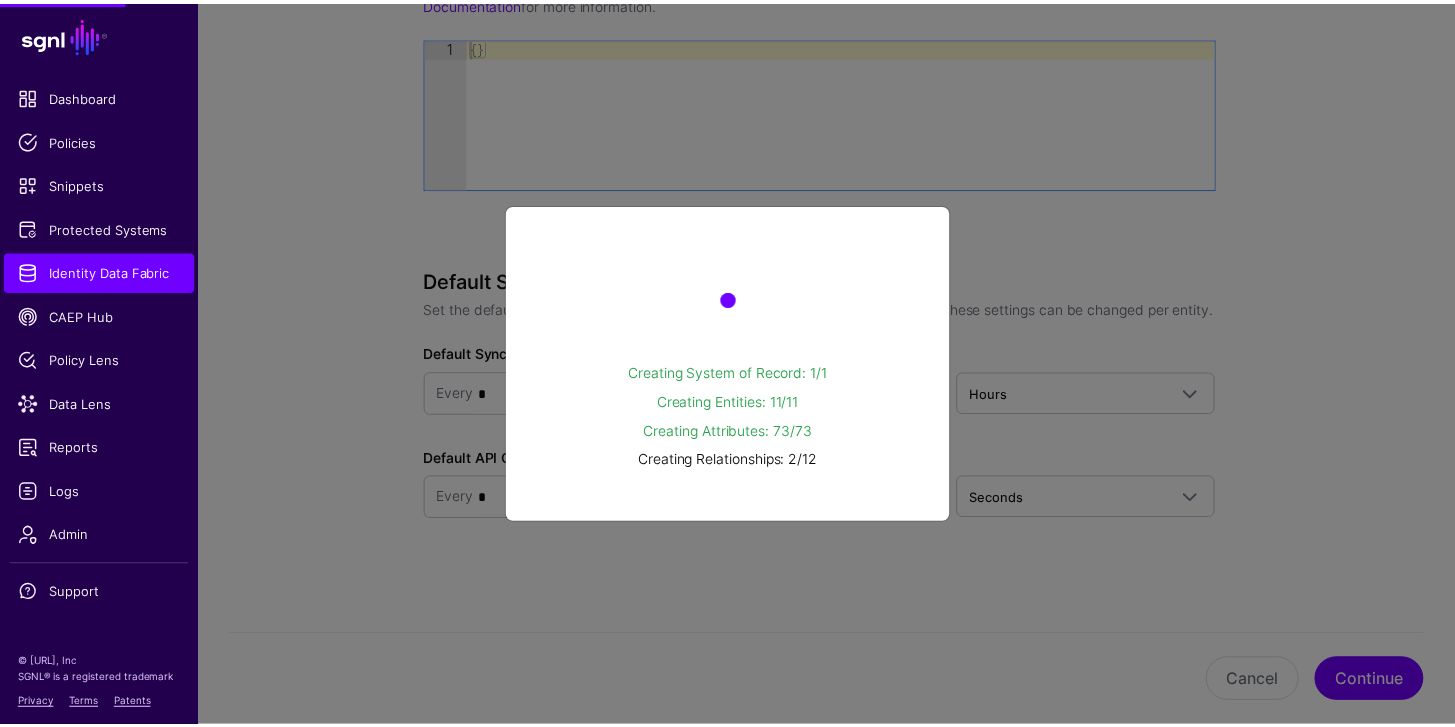 scroll, scrollTop: 0, scrollLeft: 0, axis: both 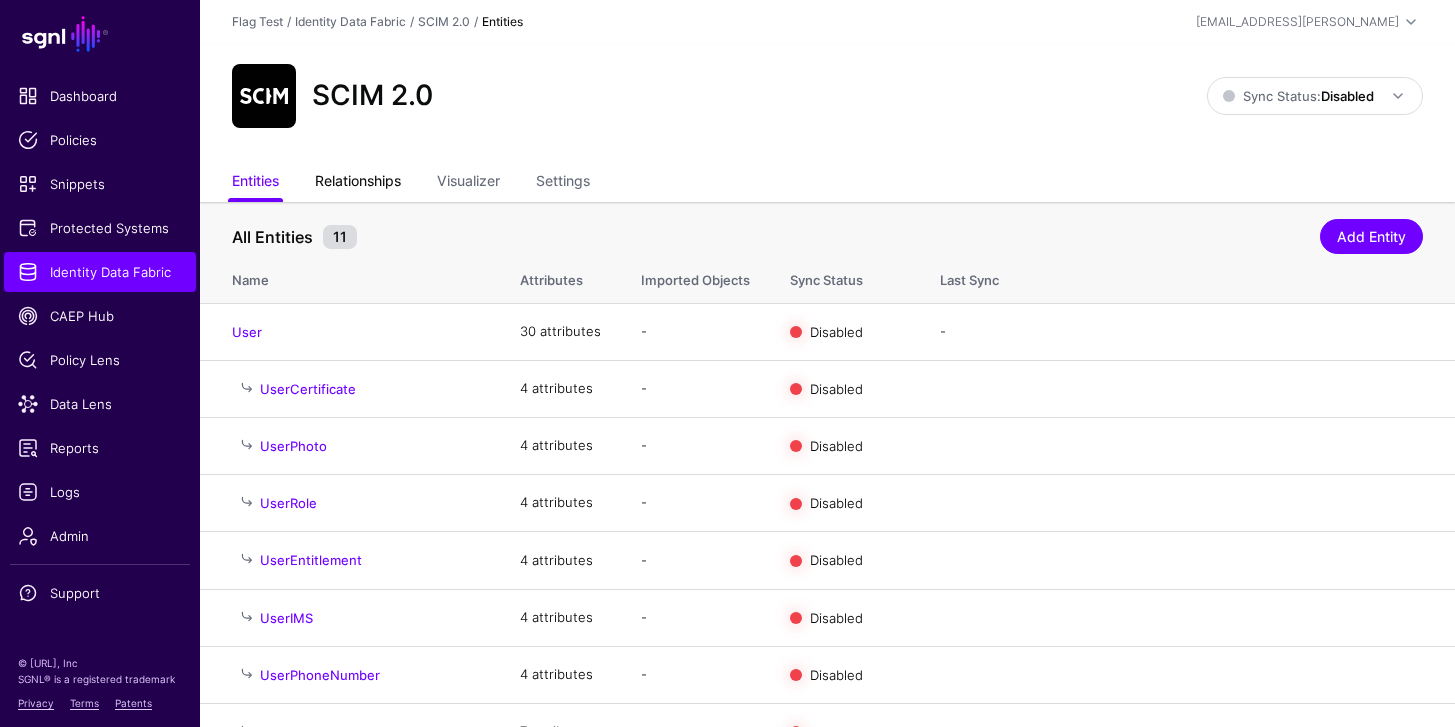 click on "Relationships" 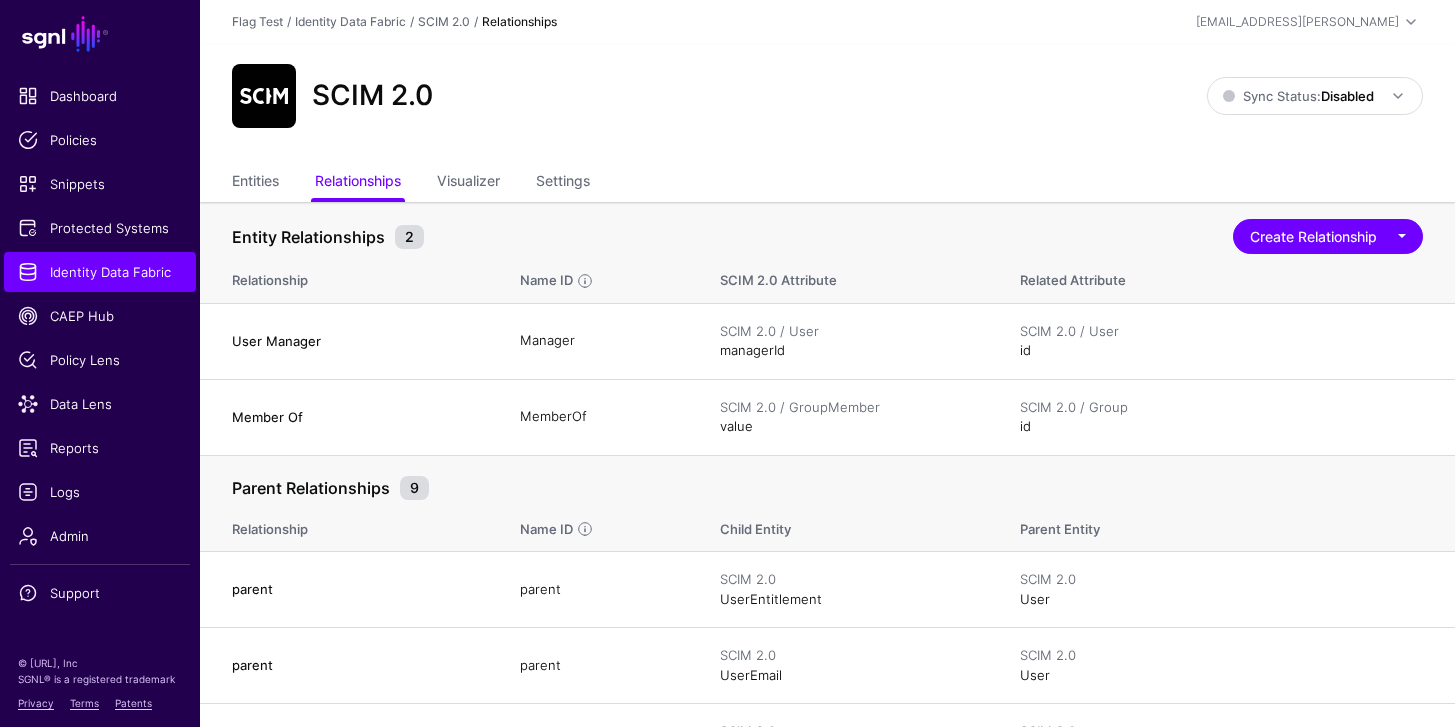 click on "Entities  Relationships Visualizer Settings" 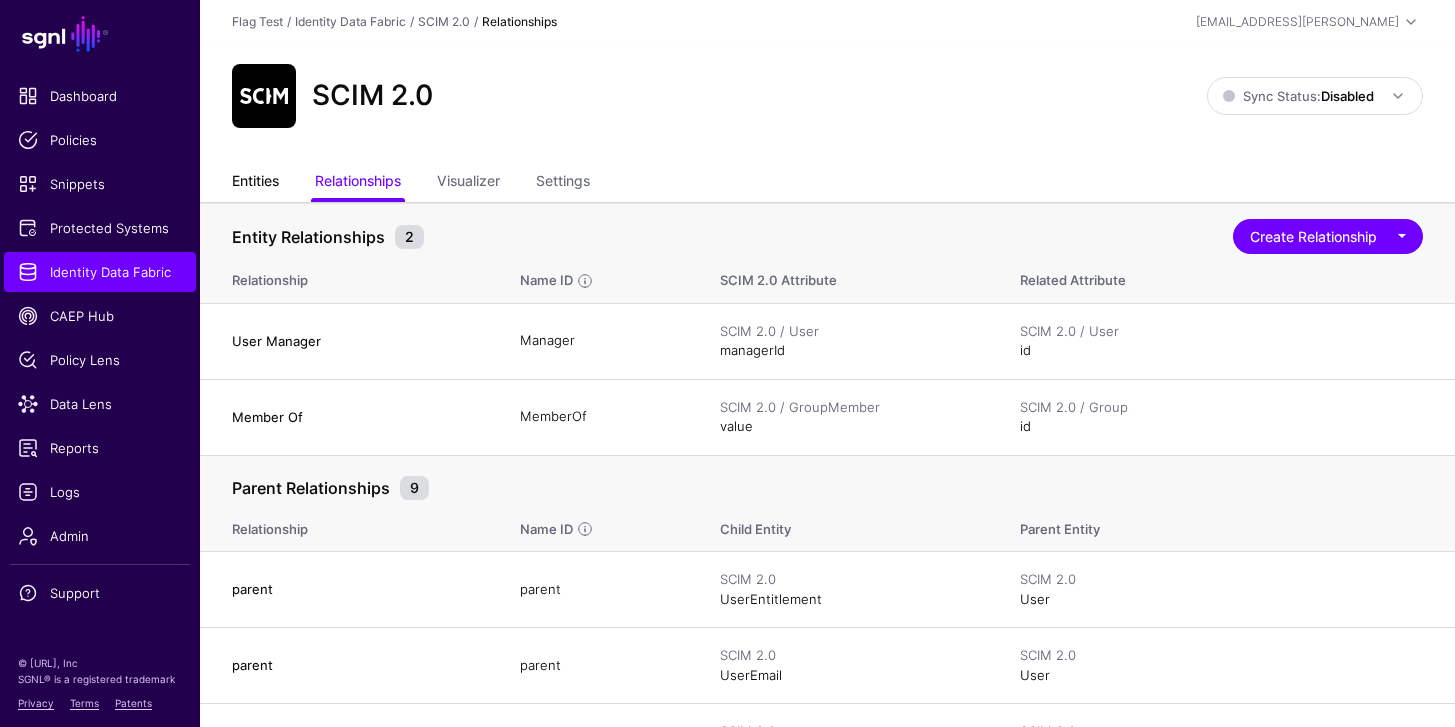 click on "Entities" 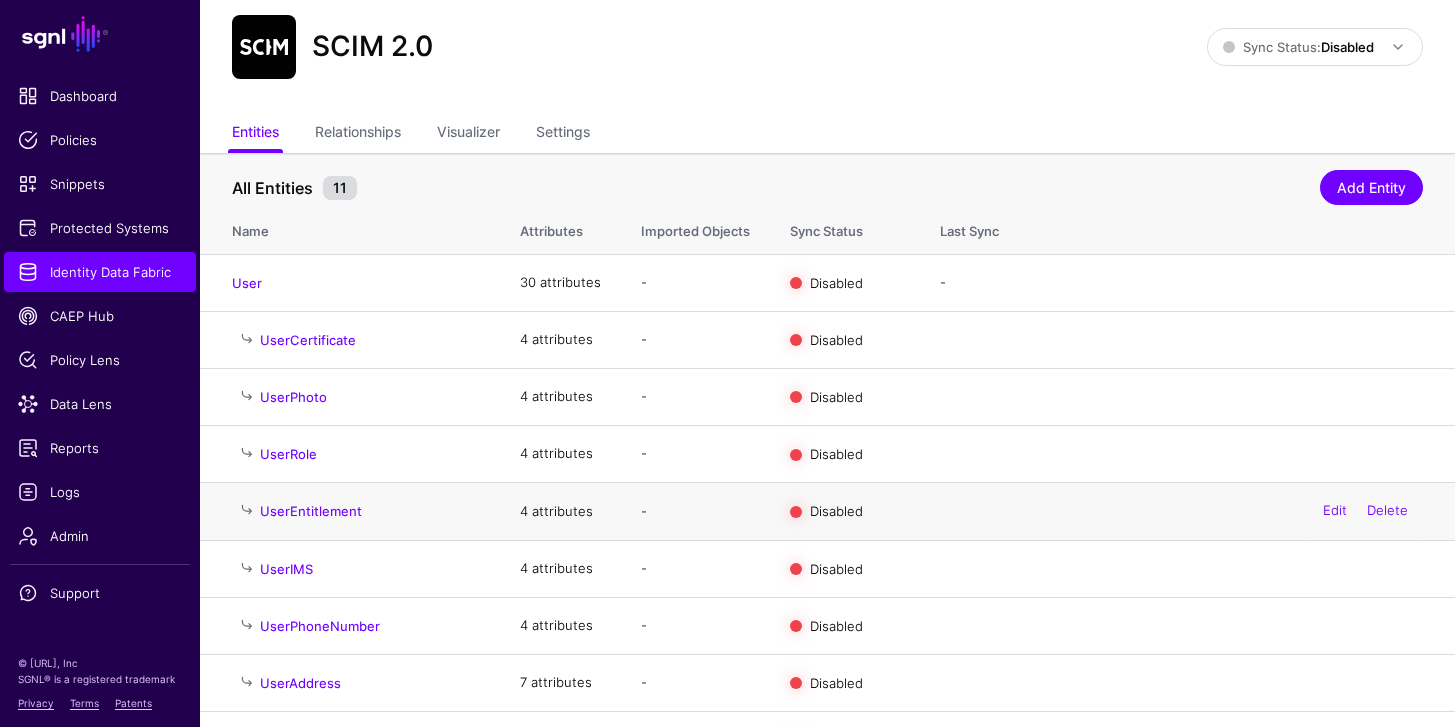 scroll, scrollTop: 211, scrollLeft: 0, axis: vertical 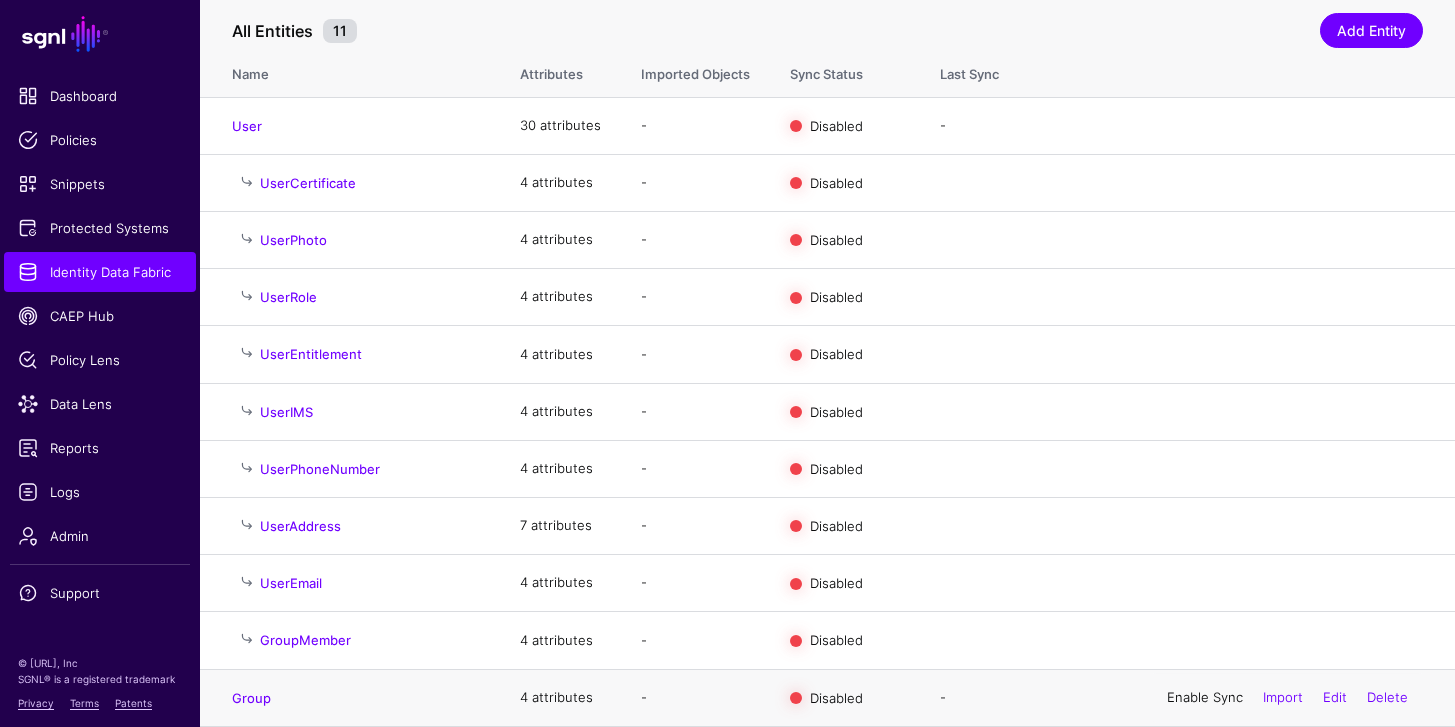 click on "Enable Sync" 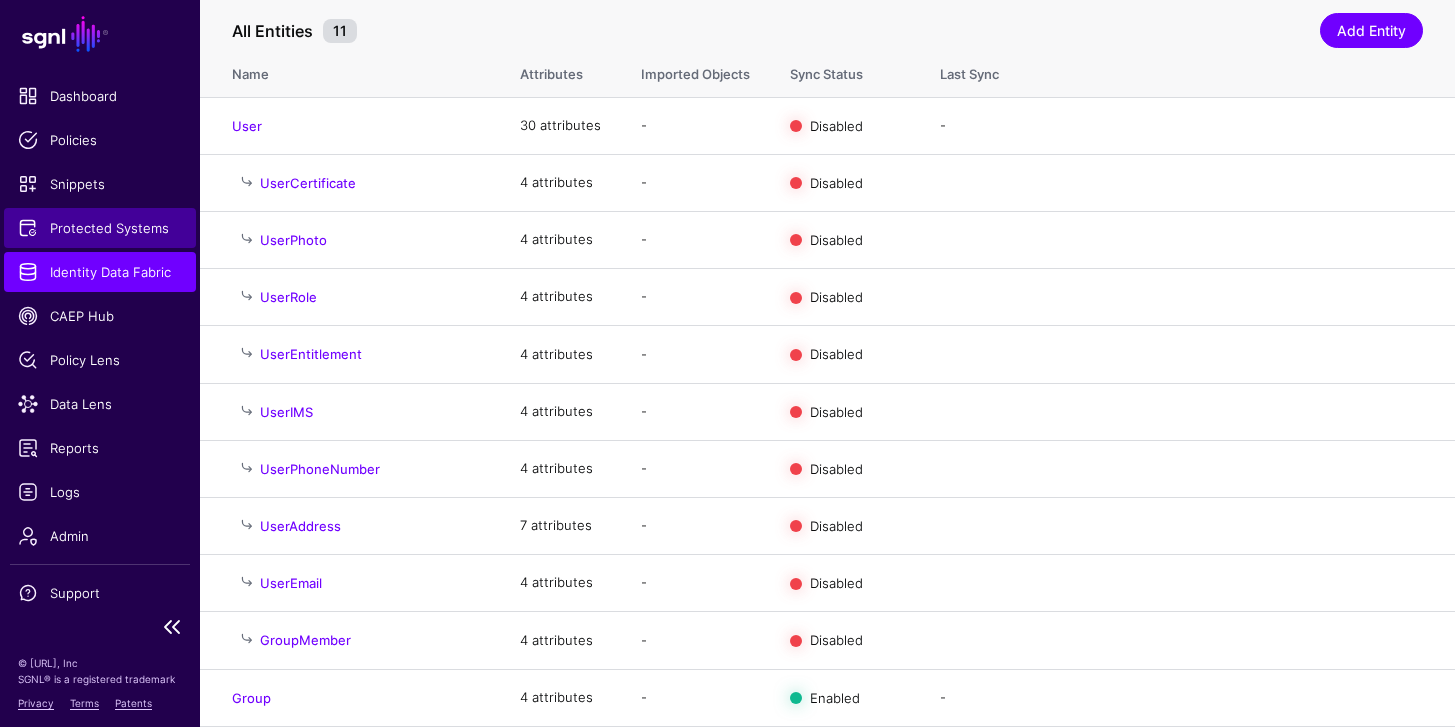 click on "Protected Systems" 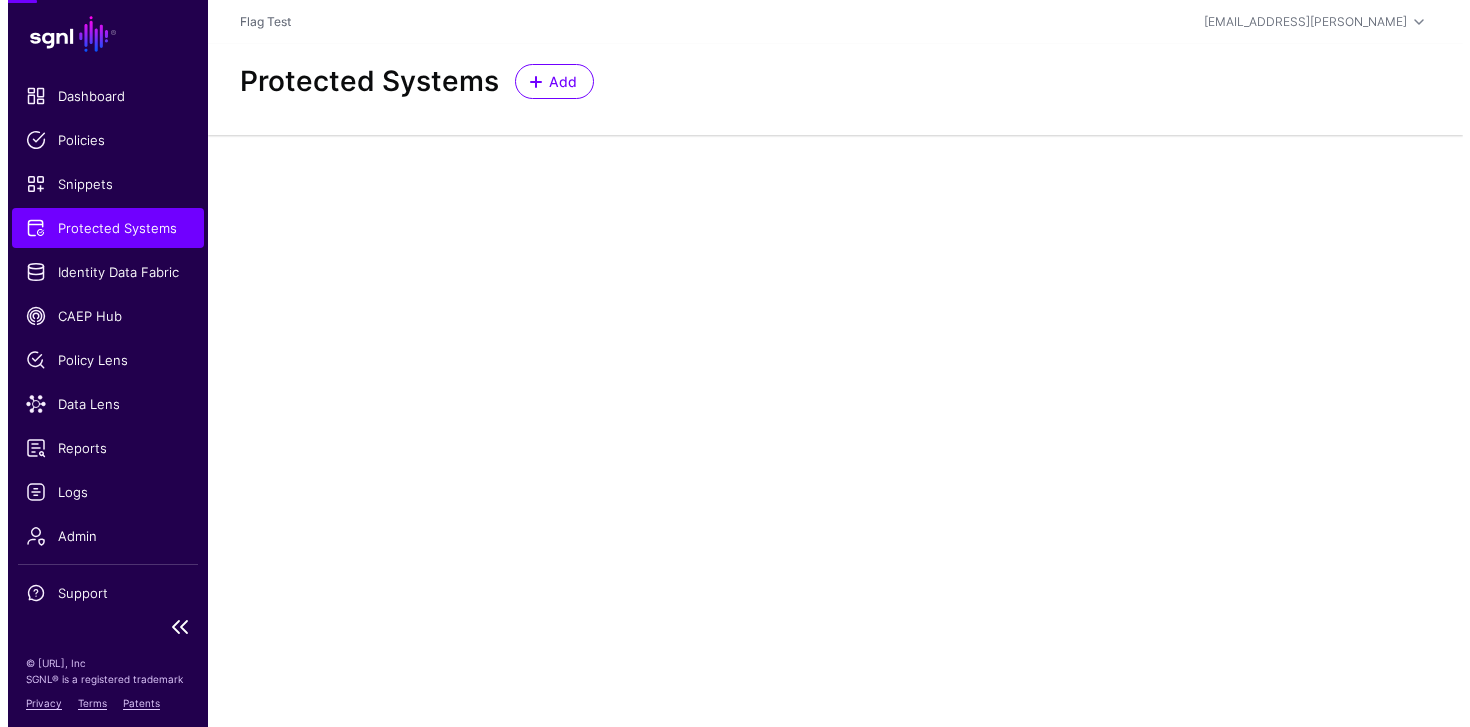 scroll, scrollTop: 0, scrollLeft: 0, axis: both 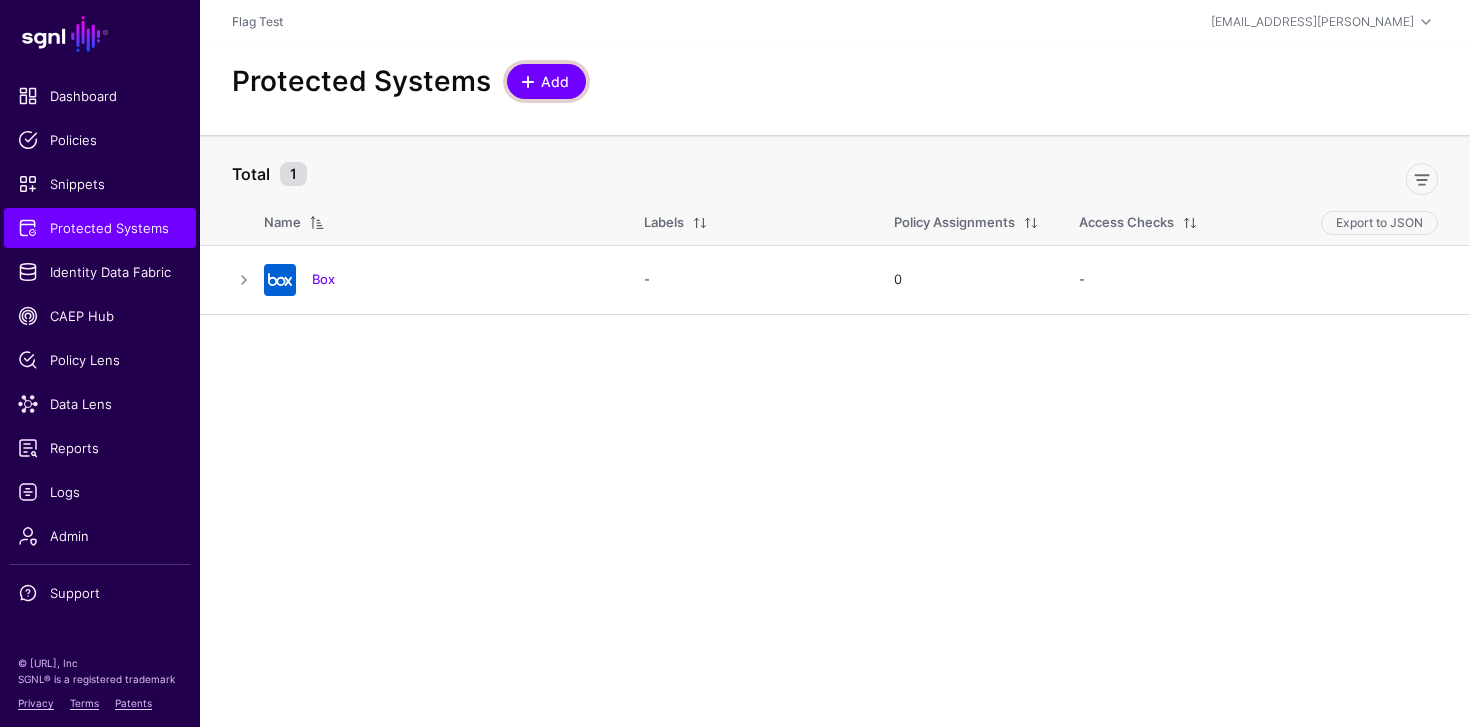 click on "Add" 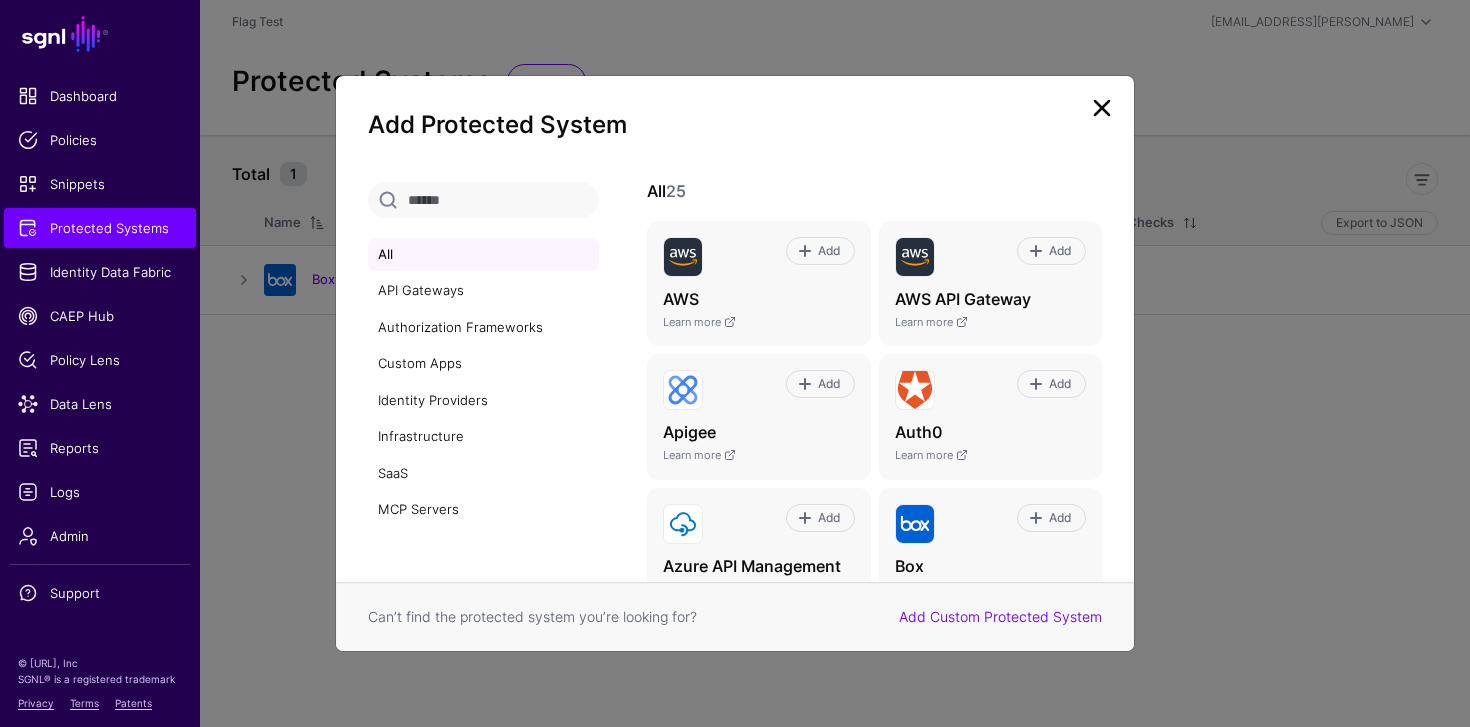 drag, startPoint x: 1105, startPoint y: 114, endPoint x: 1074, endPoint y: 128, distance: 34.0147 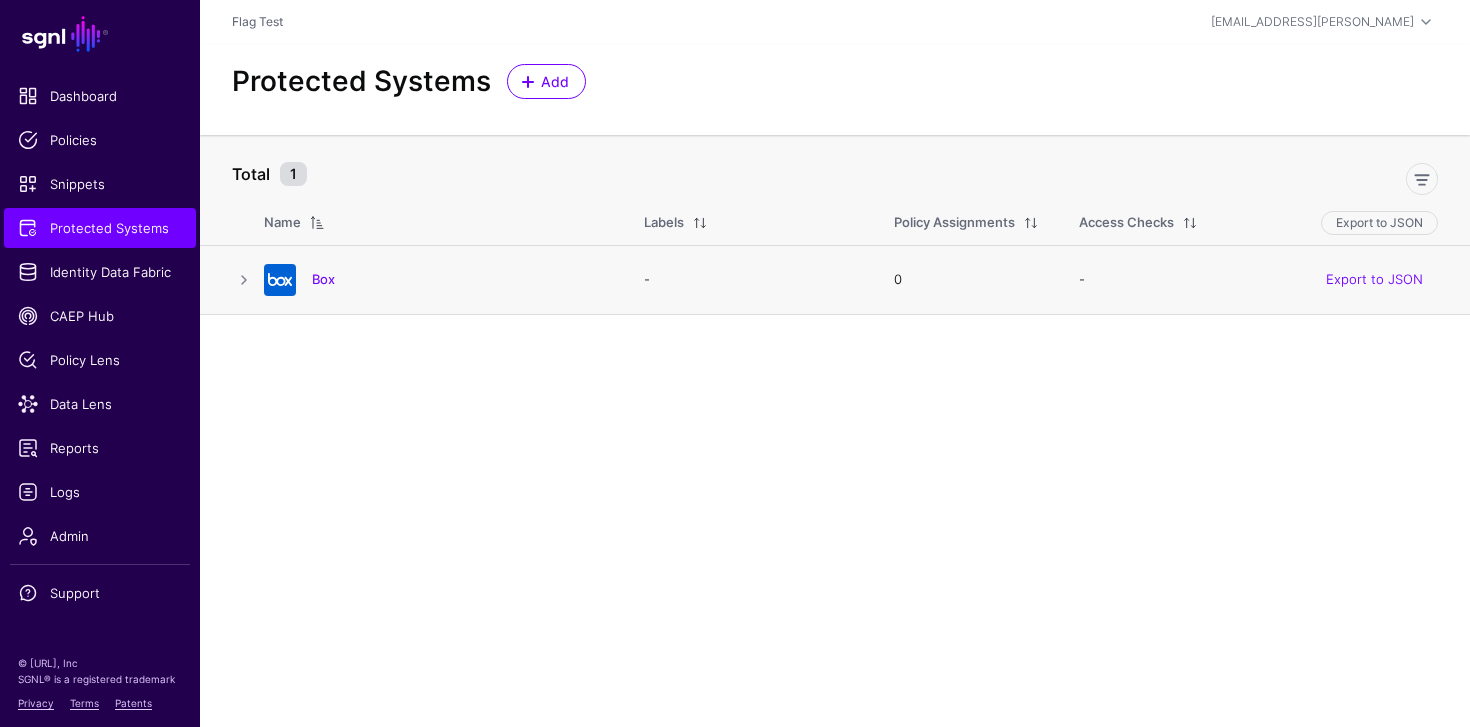 click on "Box" 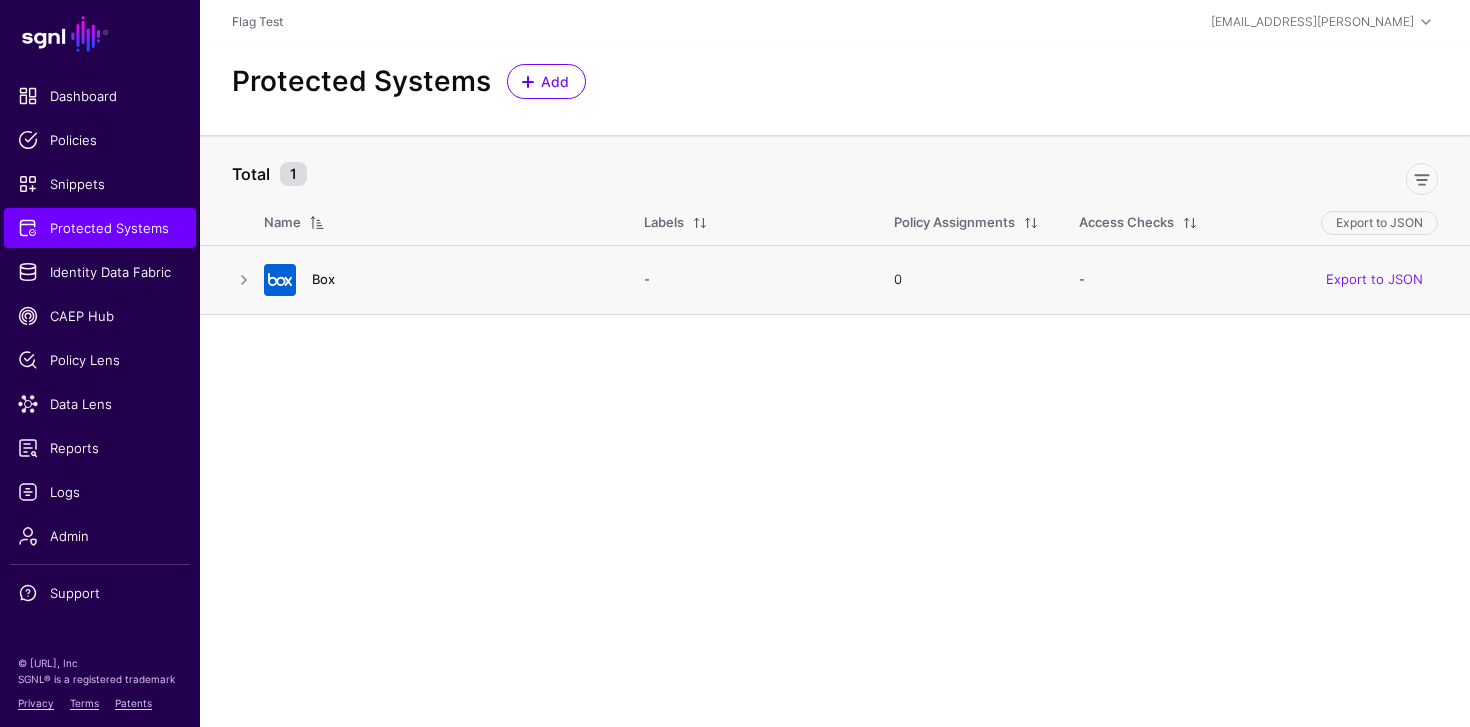 click on "Box" 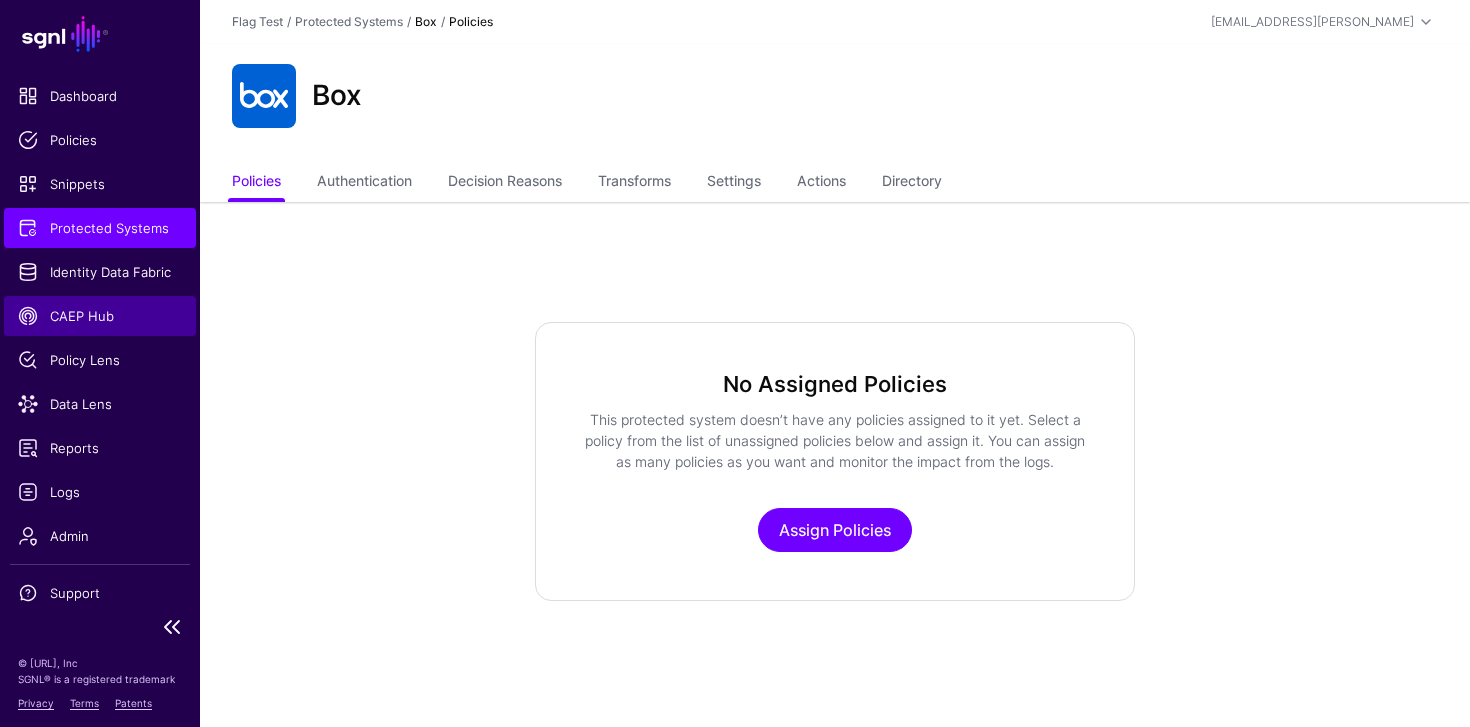 click on "CAEP Hub" 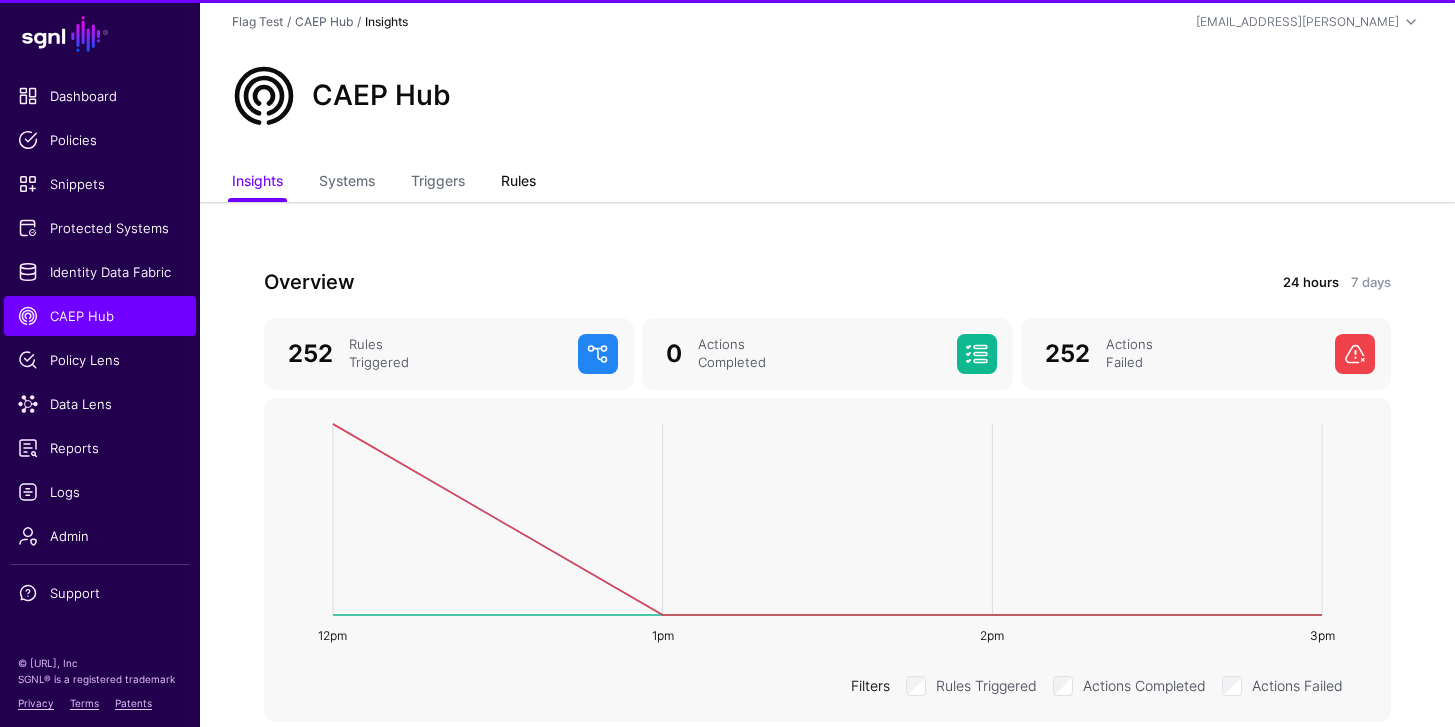 click on "Rules" 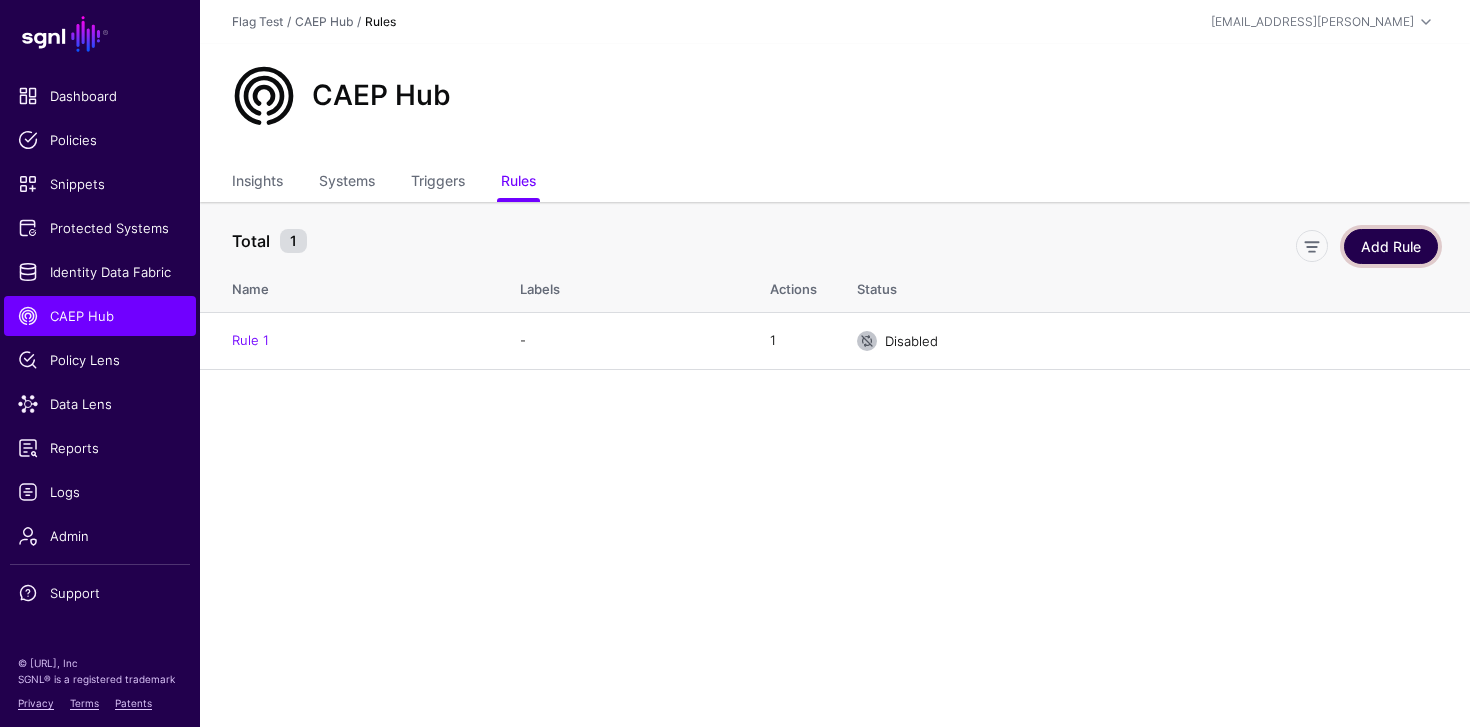 click on "Add Rule" 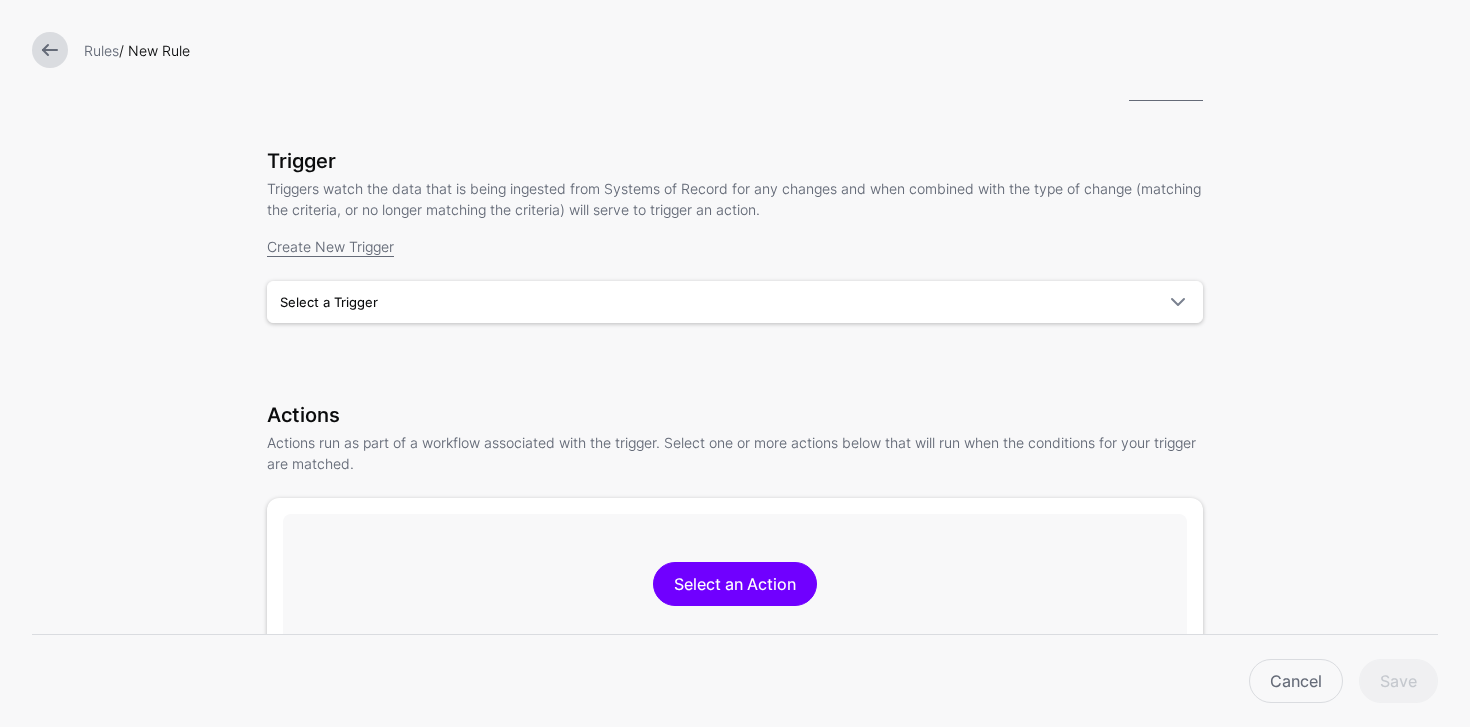 scroll, scrollTop: 0, scrollLeft: 0, axis: both 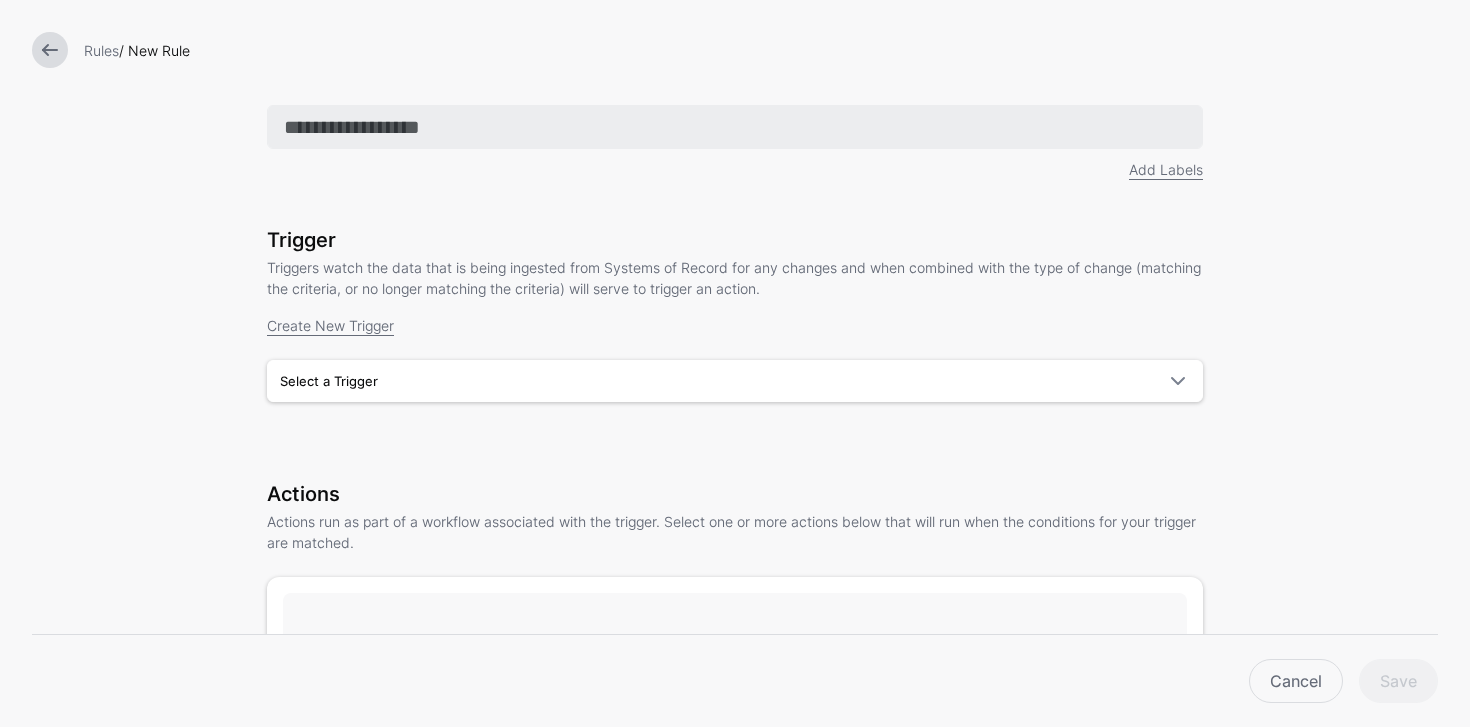 click at bounding box center [735, 127] 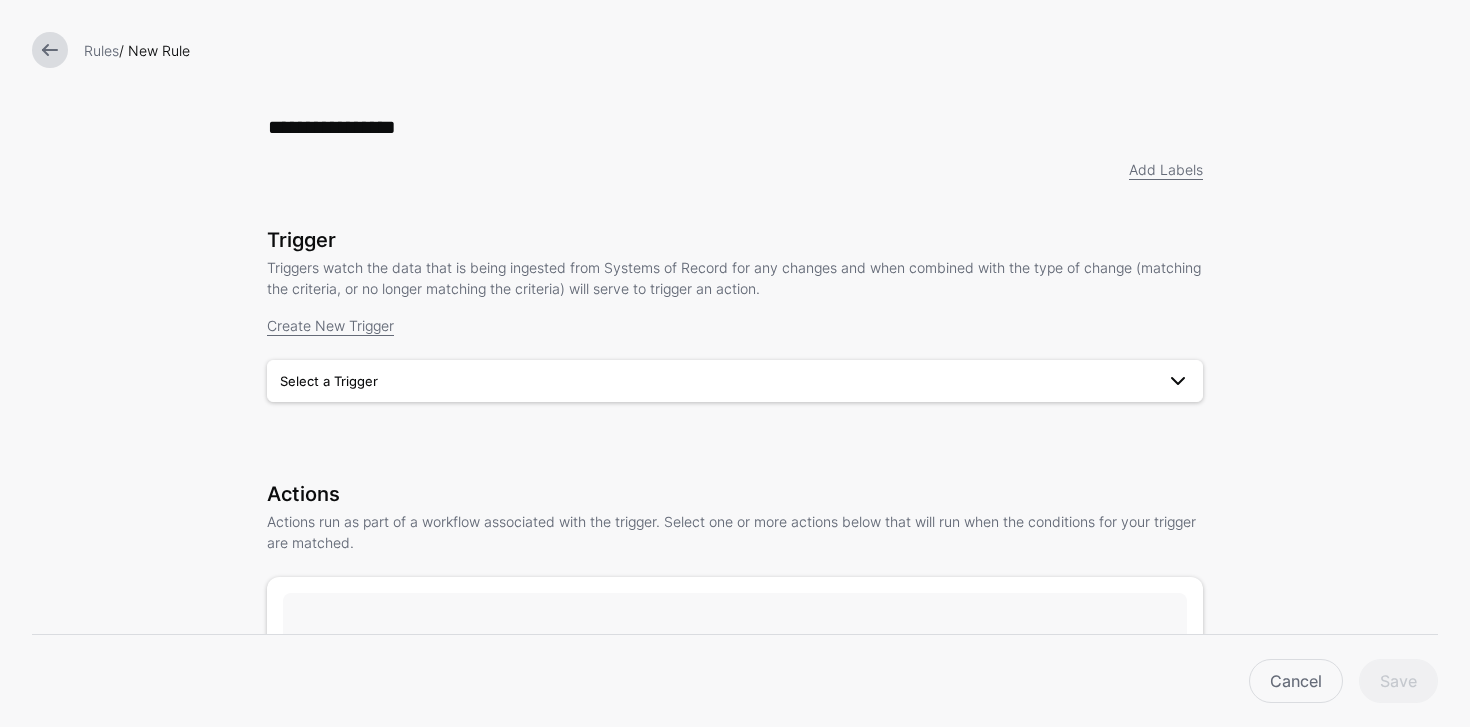 type on "**********" 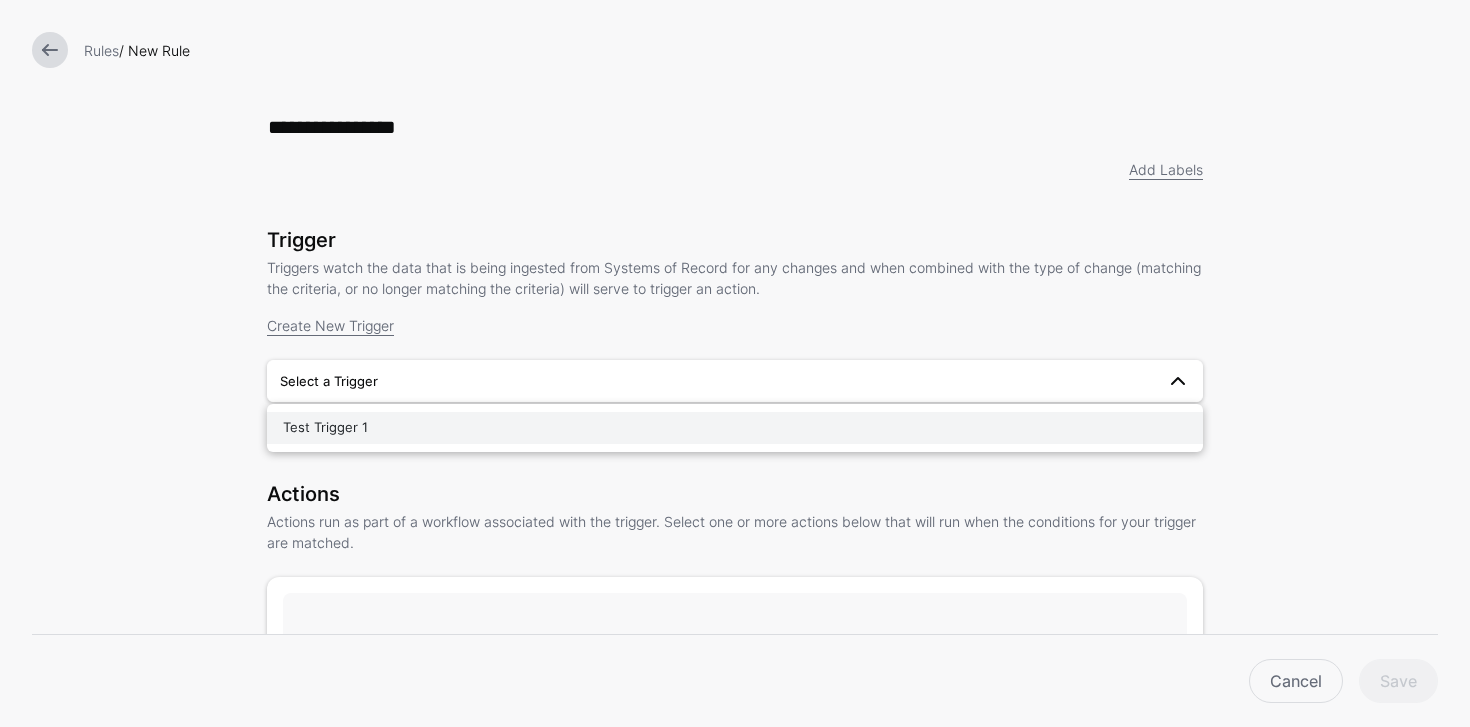 click on "Test Trigger 1" at bounding box center (735, 428) 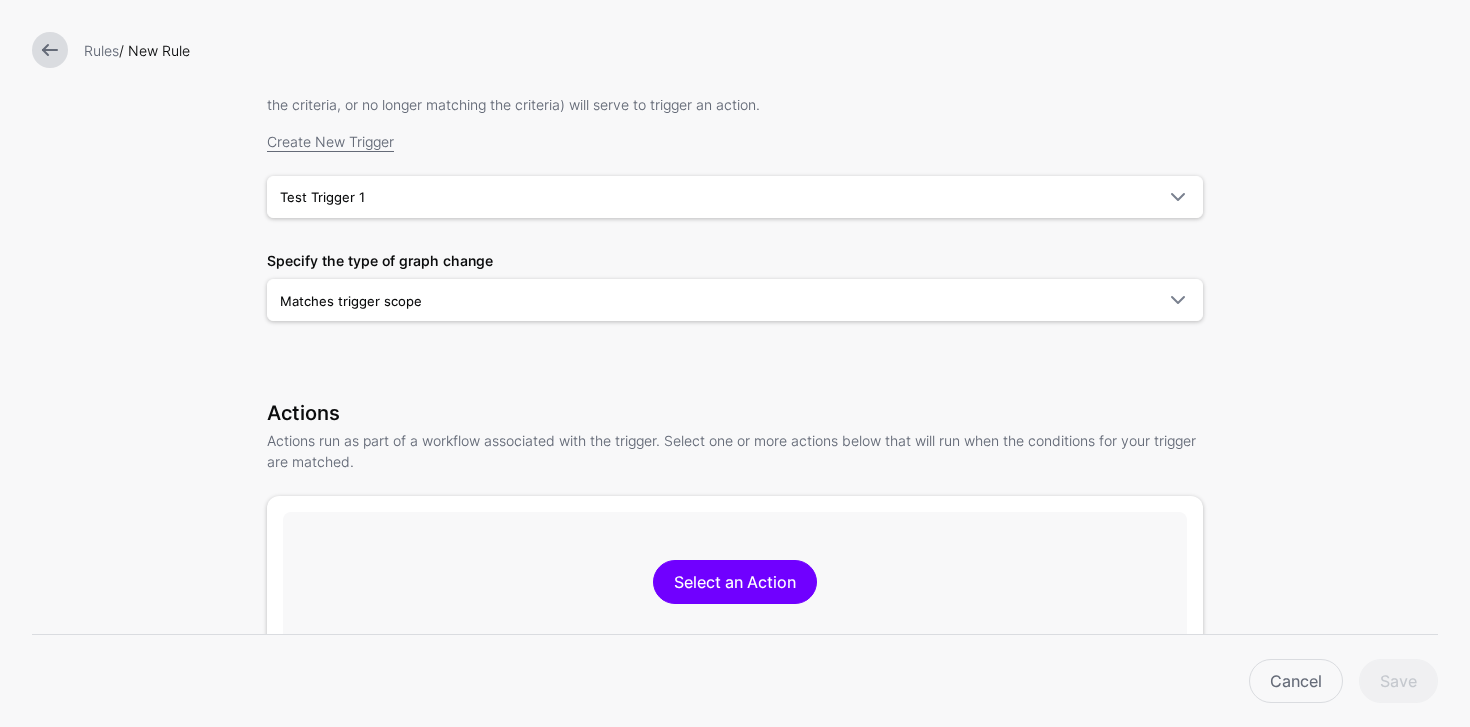 scroll, scrollTop: 491, scrollLeft: 0, axis: vertical 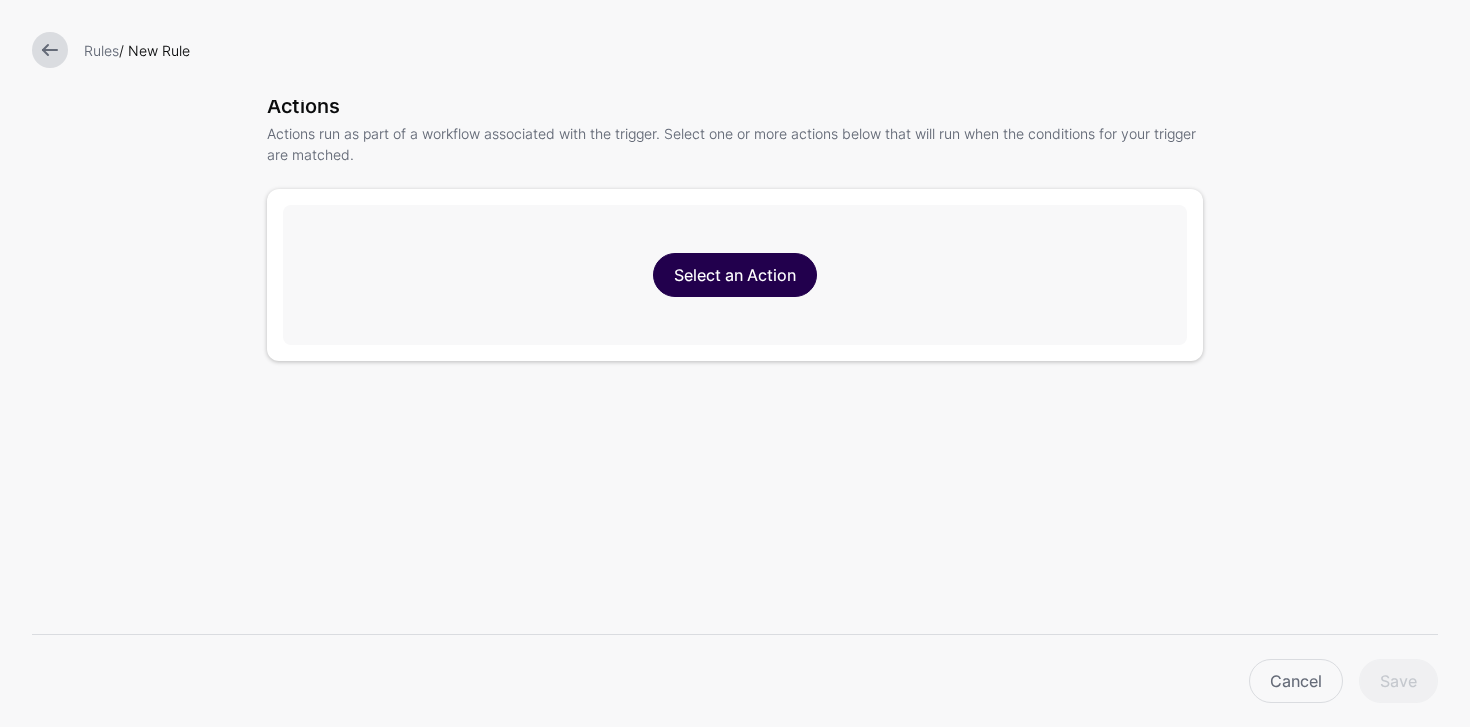 click on "Select an Action" at bounding box center (735, 275) 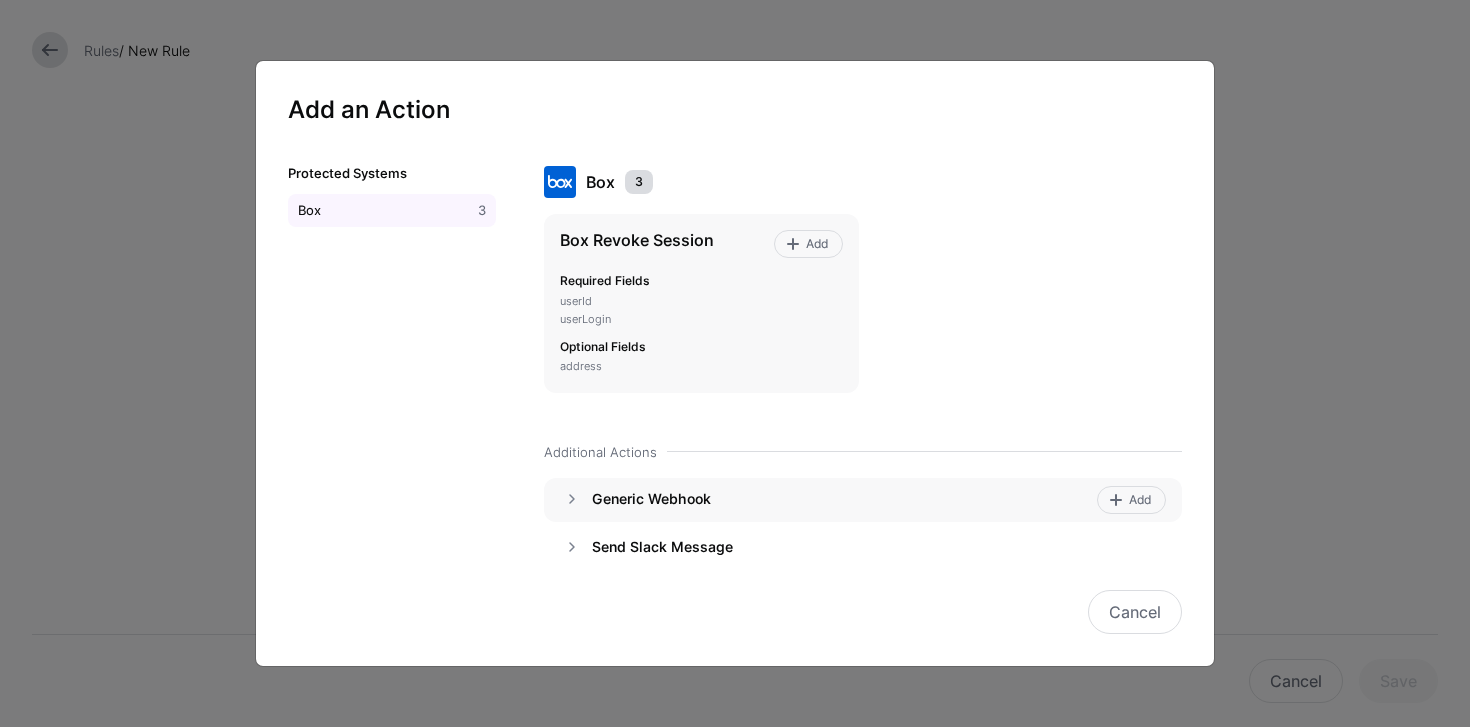 click on "Generic Webhook" 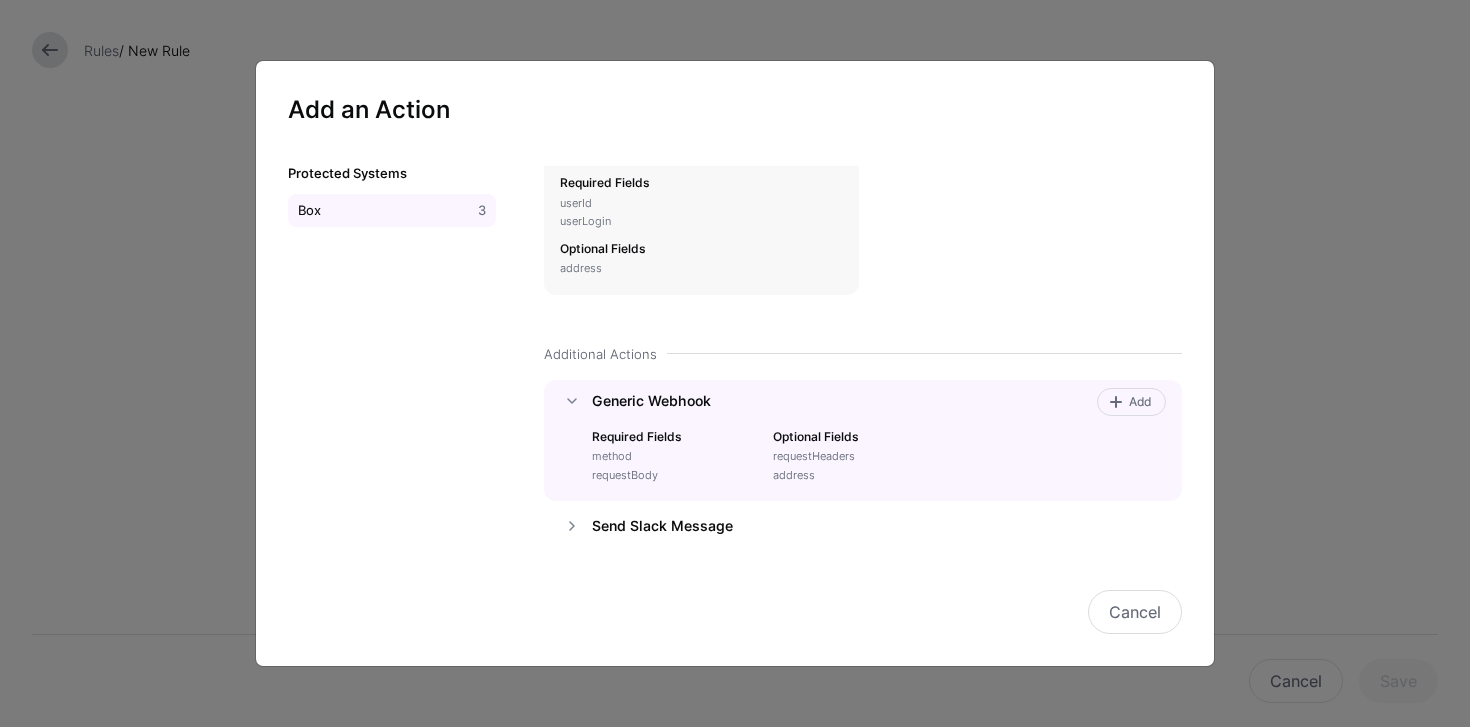 scroll, scrollTop: 116, scrollLeft: 0, axis: vertical 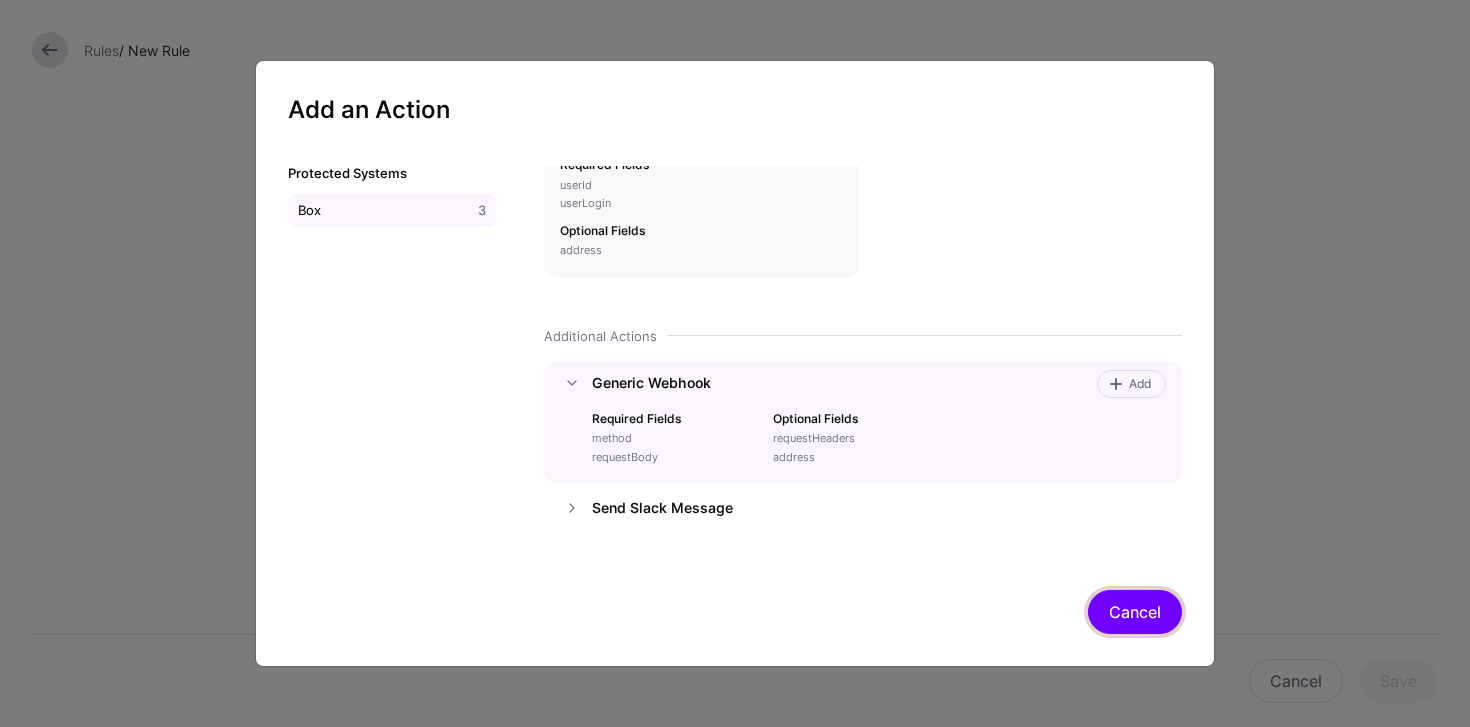 click on "Cancel" 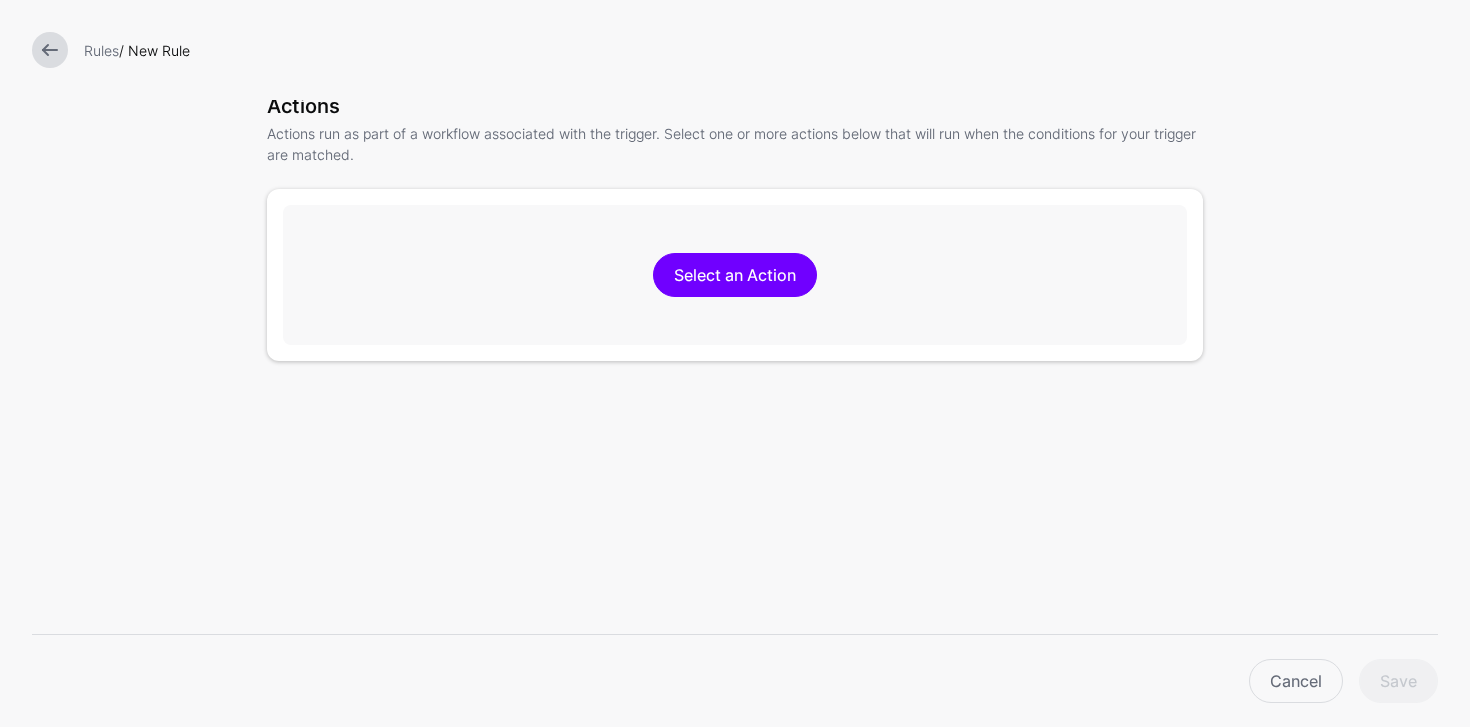 click at bounding box center [50, 50] 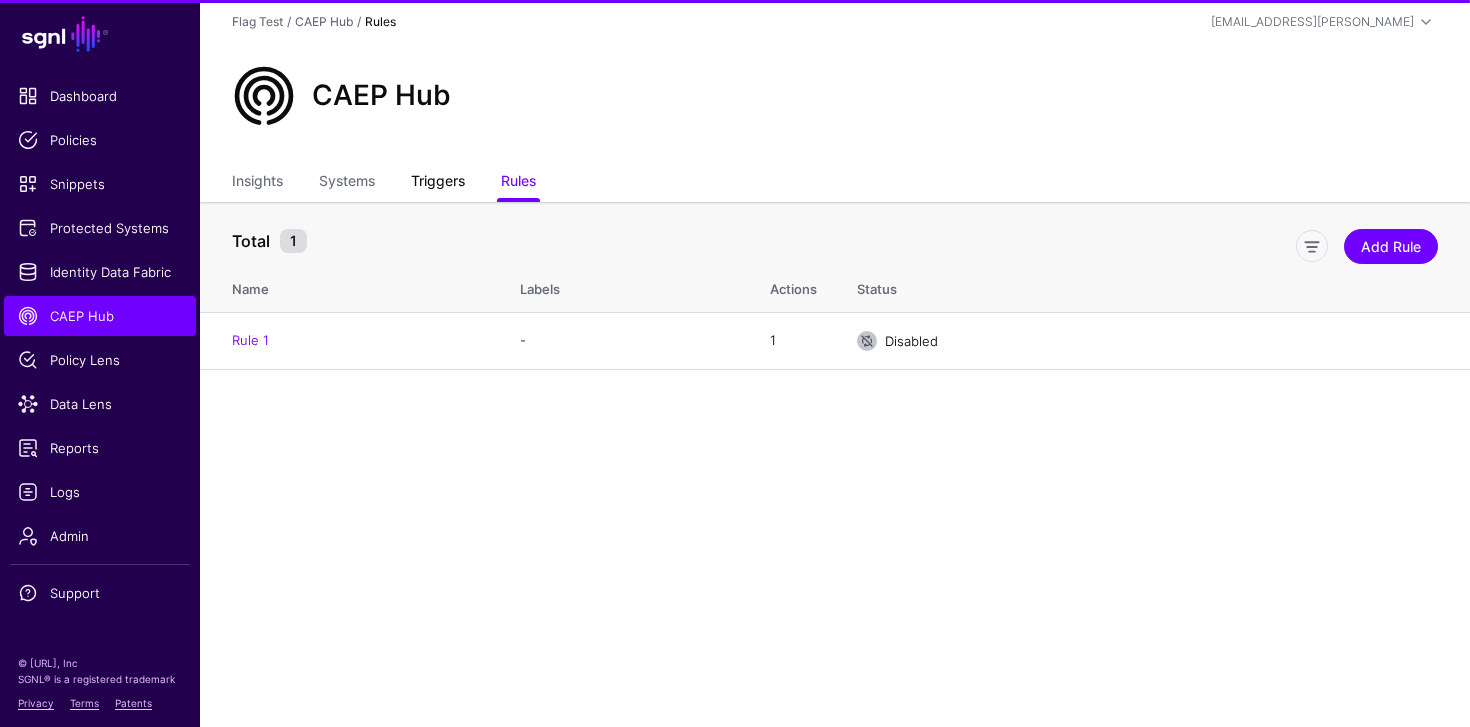 click on "Triggers" 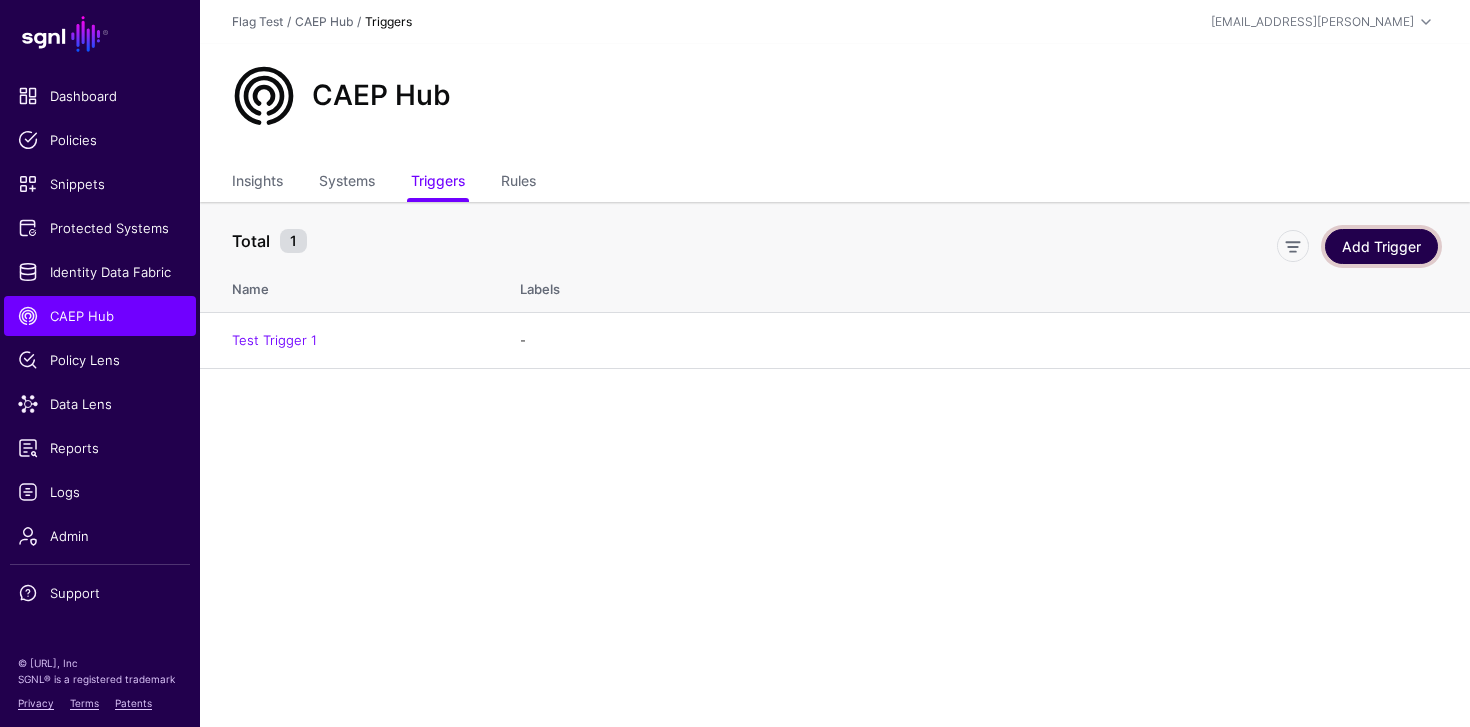 click on "Add Trigger" 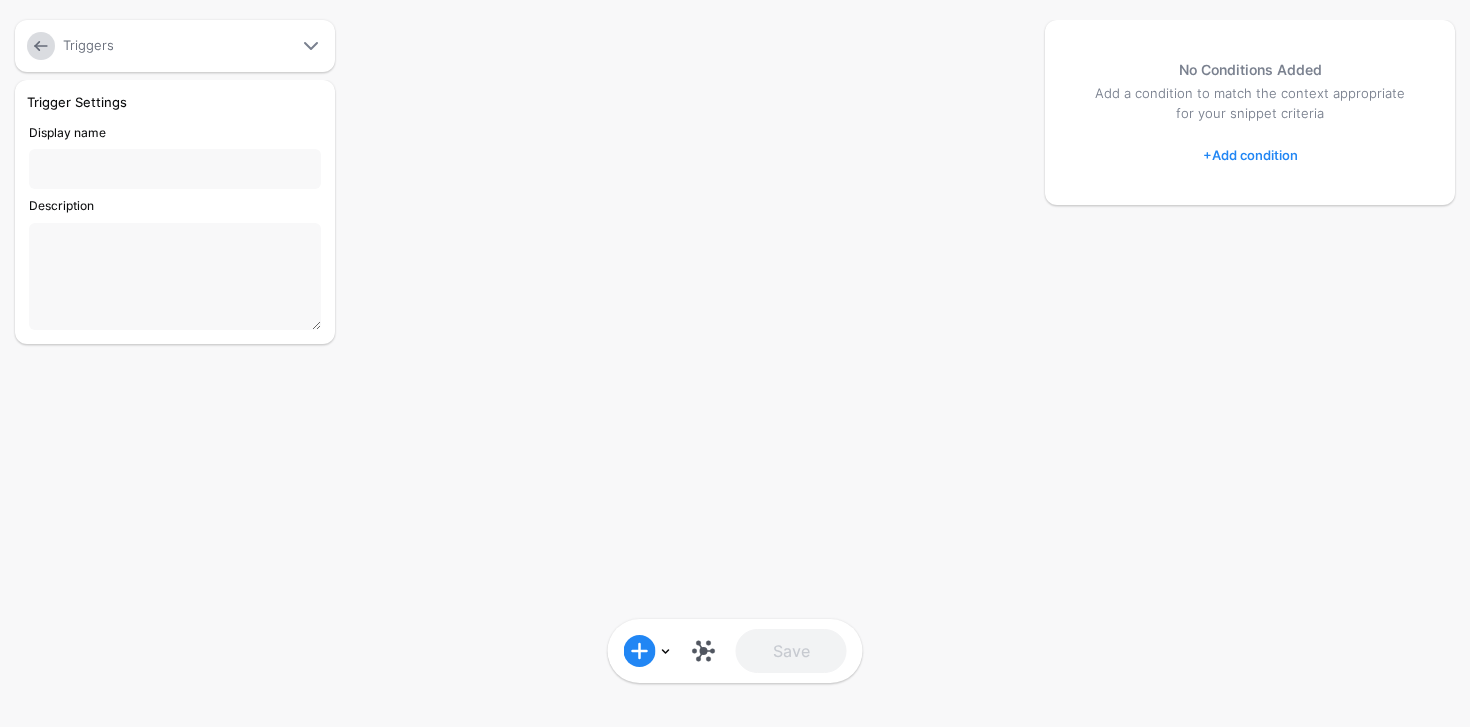 click at bounding box center [311, 46] 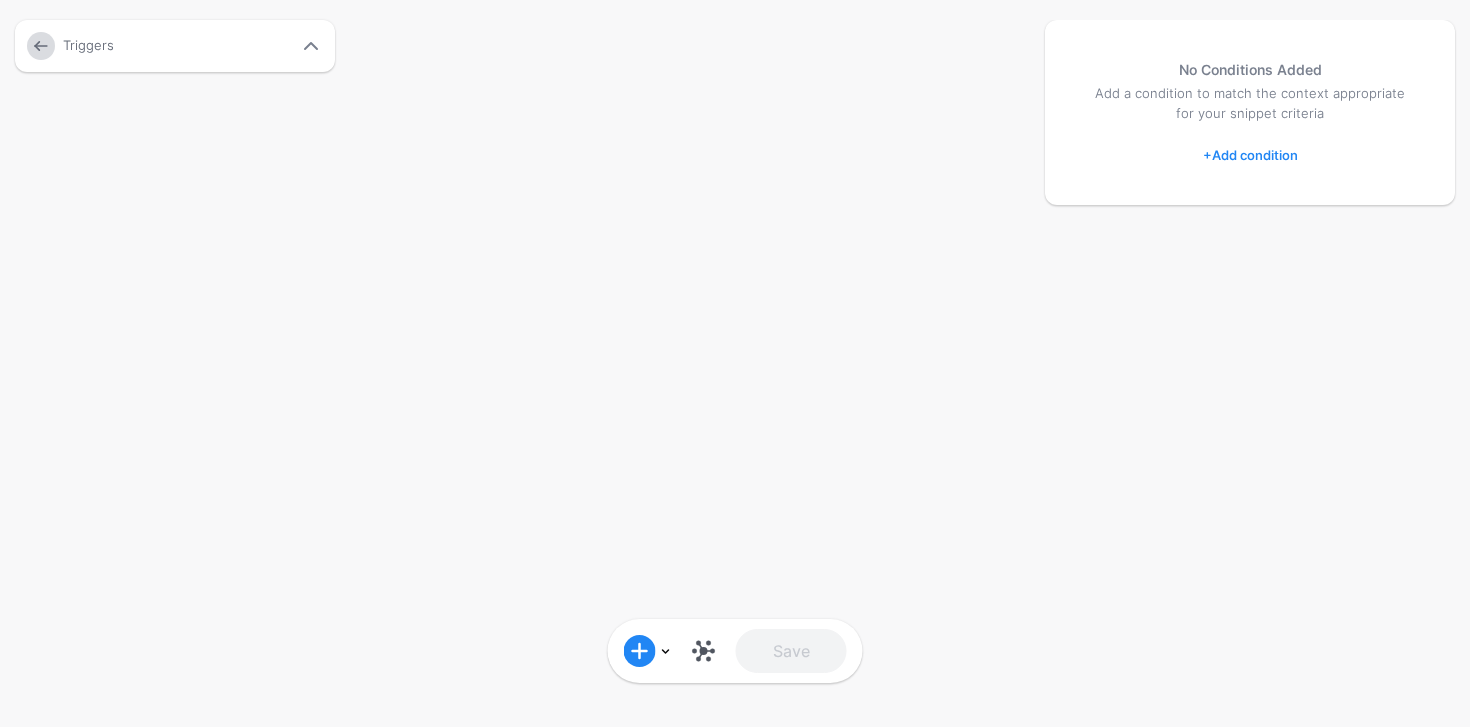 click at bounding box center [311, 46] 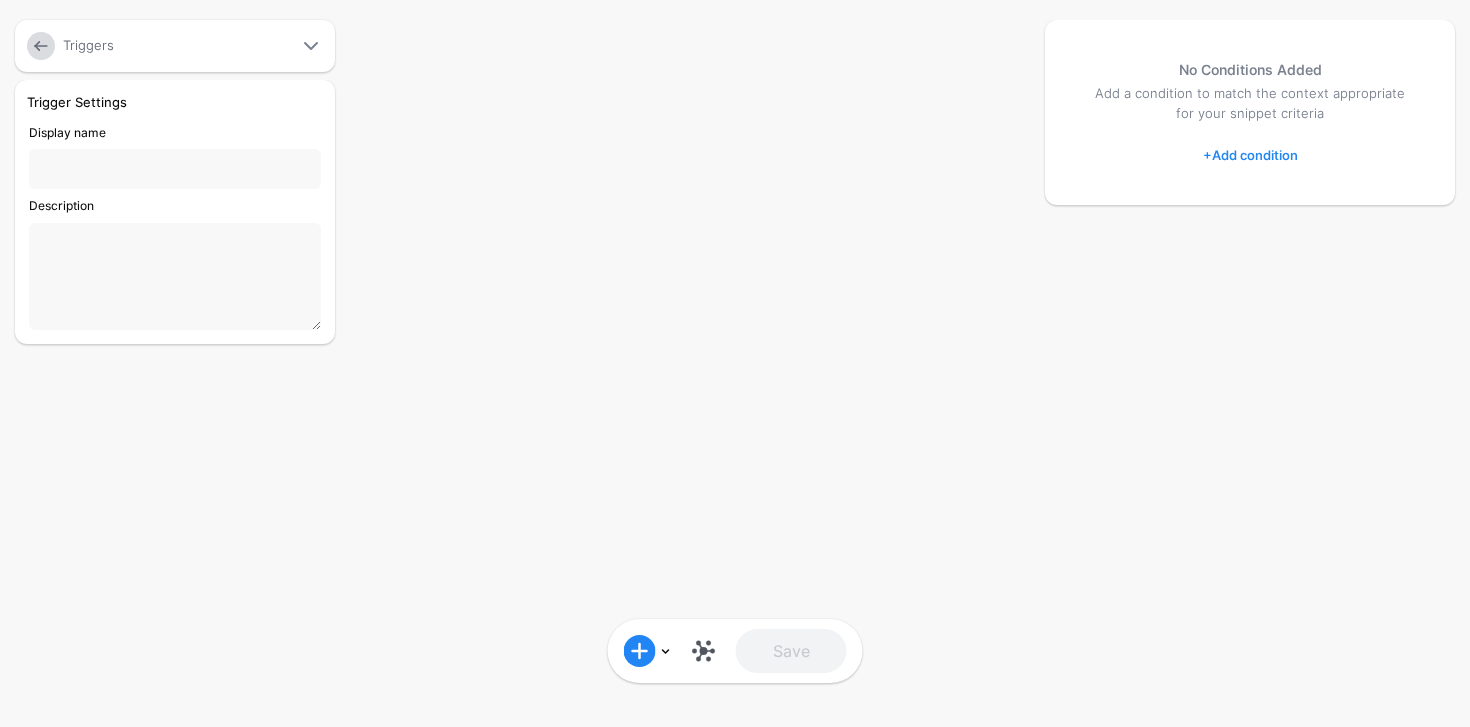 click on "Display name" at bounding box center (175, 169) 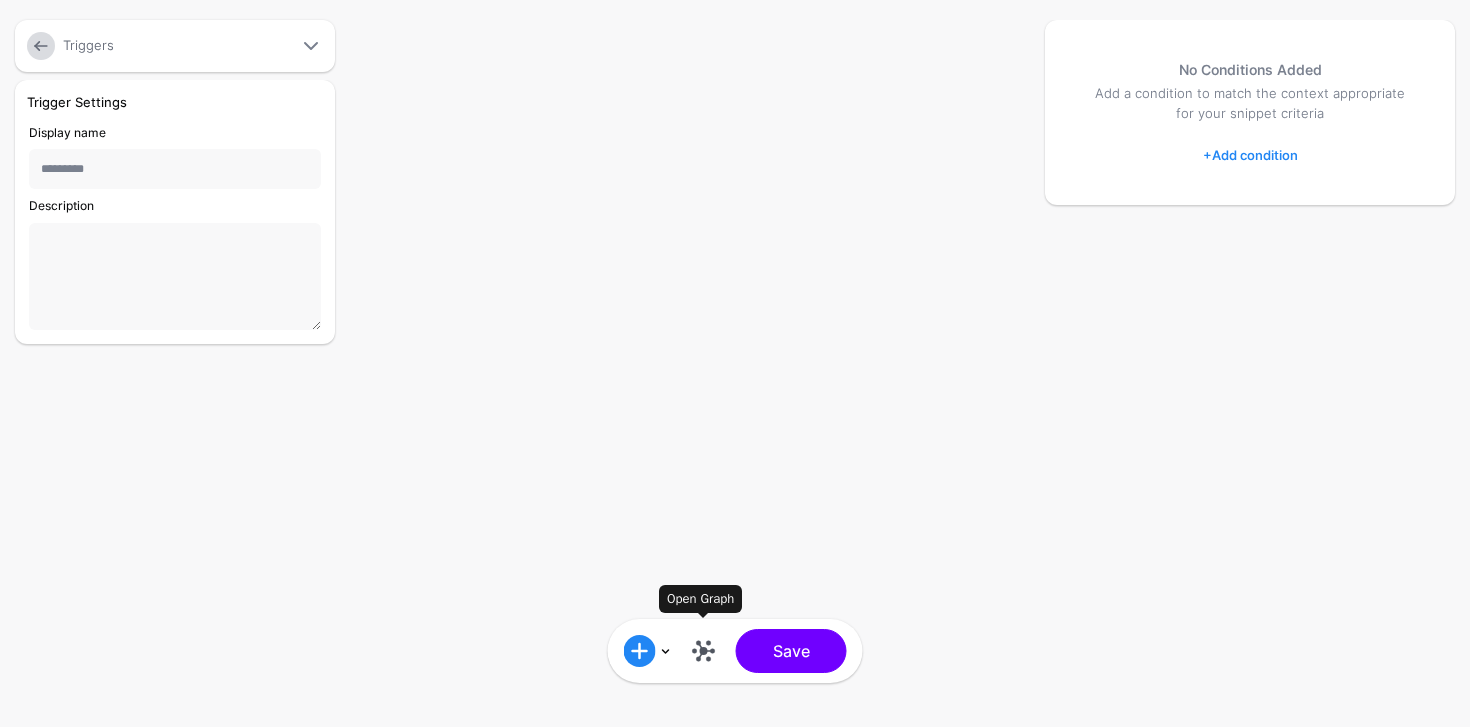 type on "*********" 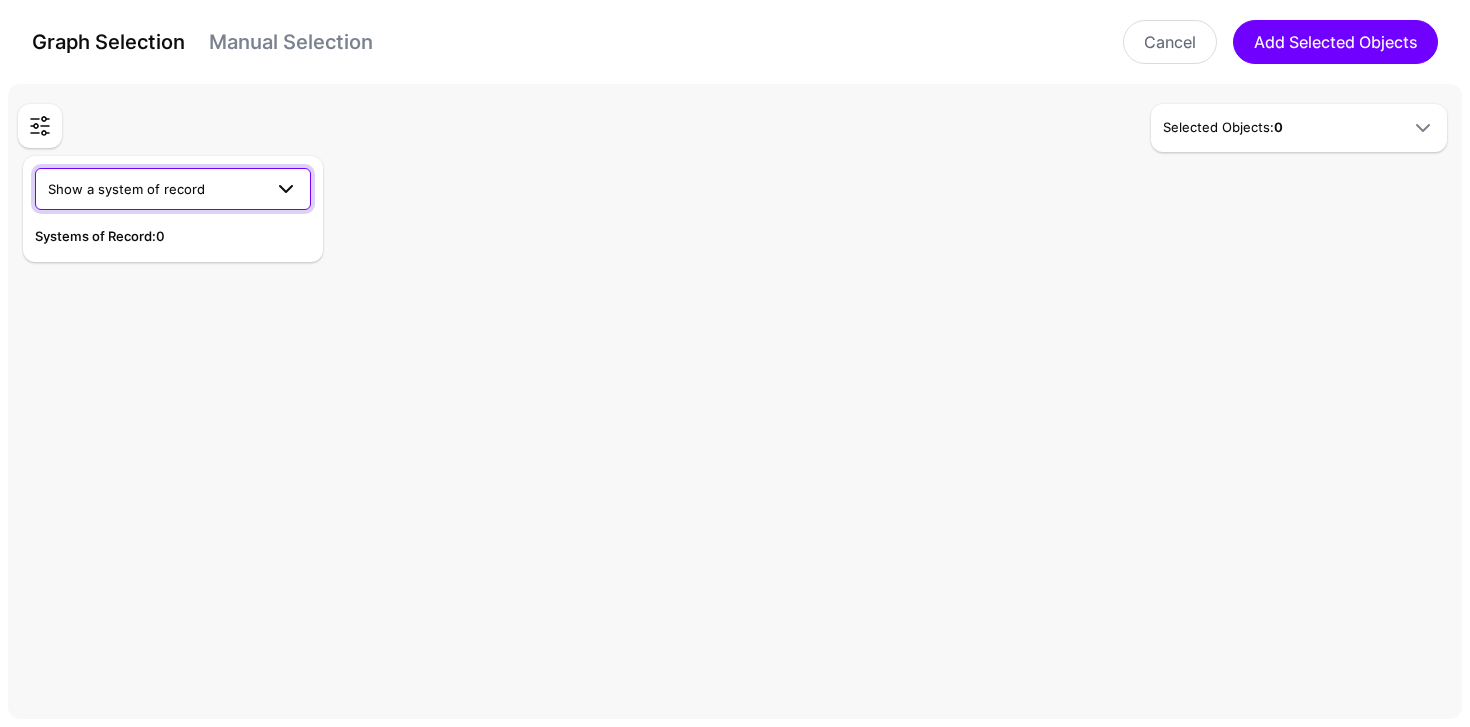 click on "Show a system of record" at bounding box center [155, 189] 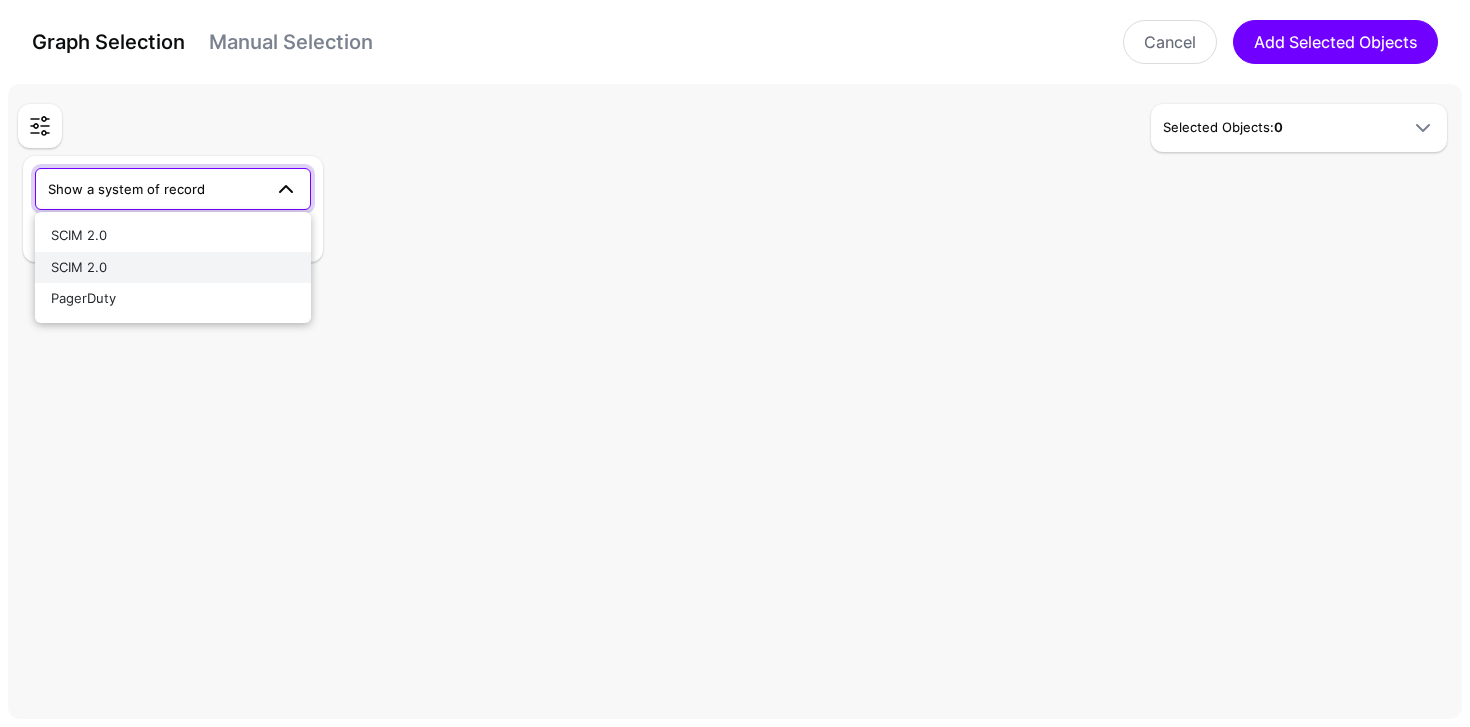 click on "SCIM 2.0" at bounding box center [173, 268] 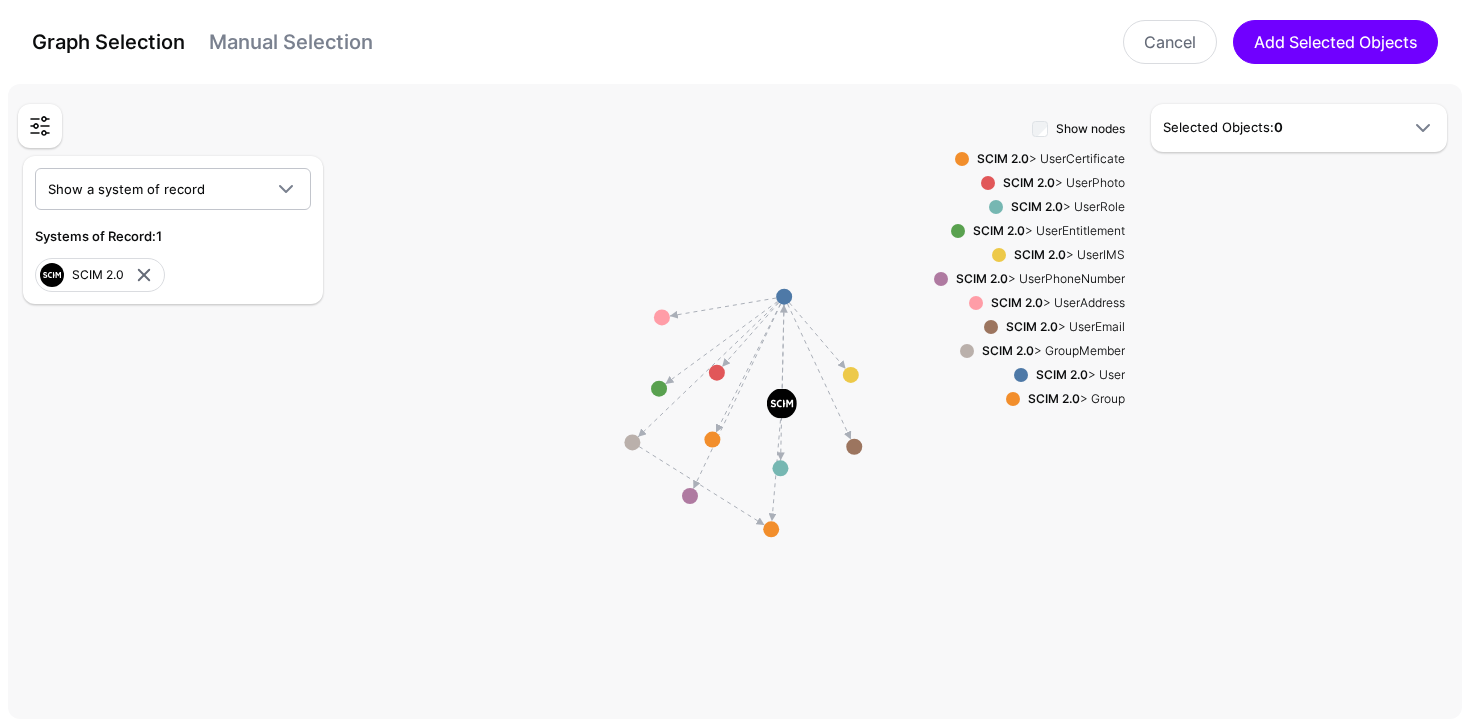 click on "SCIM 2.0" at bounding box center [1062, 374] 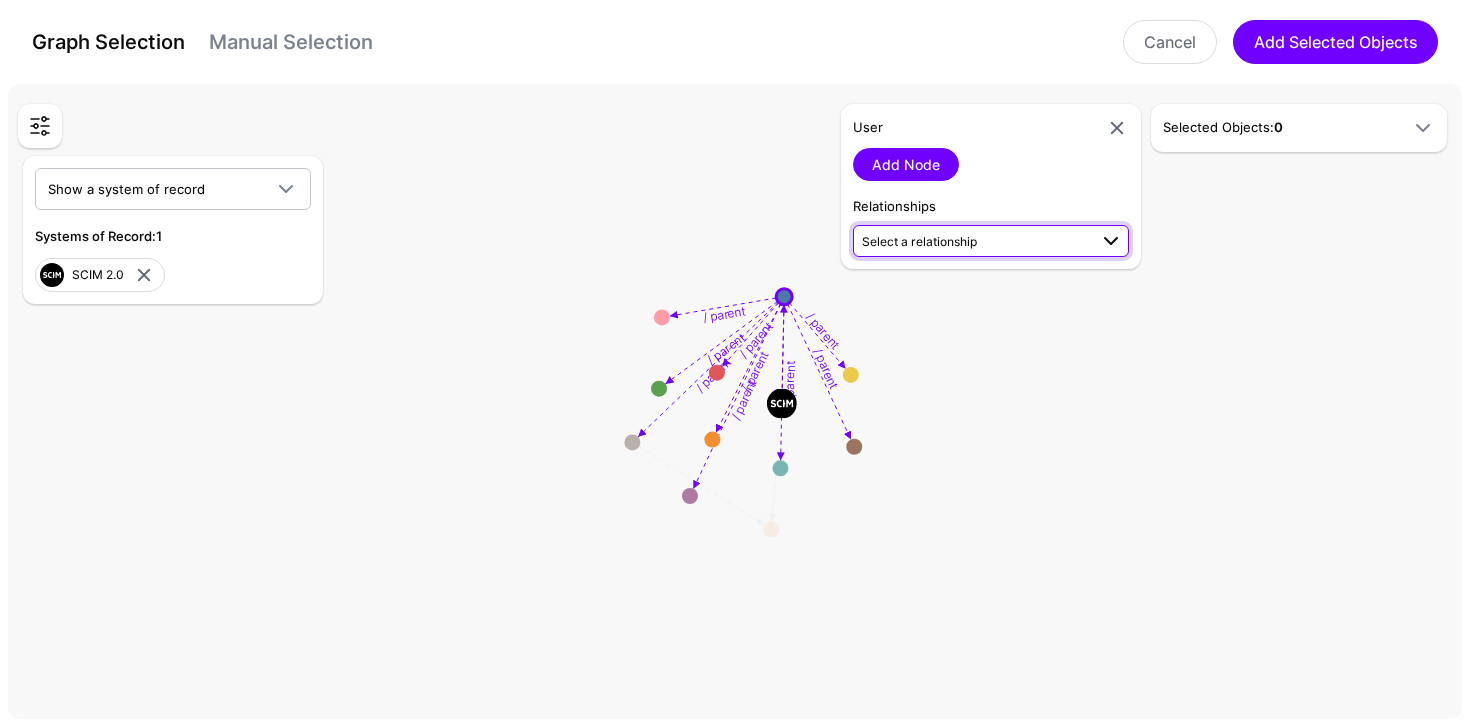 click on "Select a relationship" at bounding box center [919, 241] 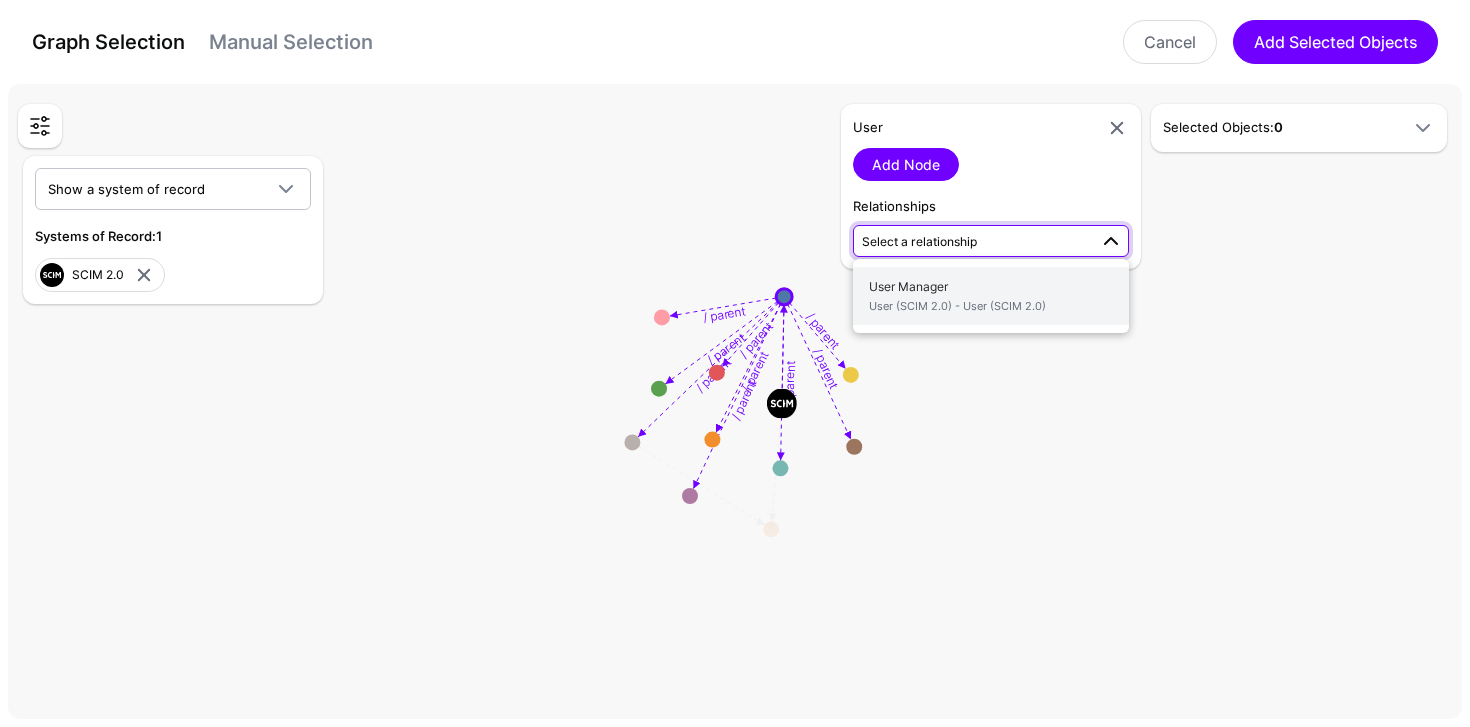 click on "User Manager   User (SCIM 2.0) - User (SCIM 2.0)" at bounding box center (991, 296) 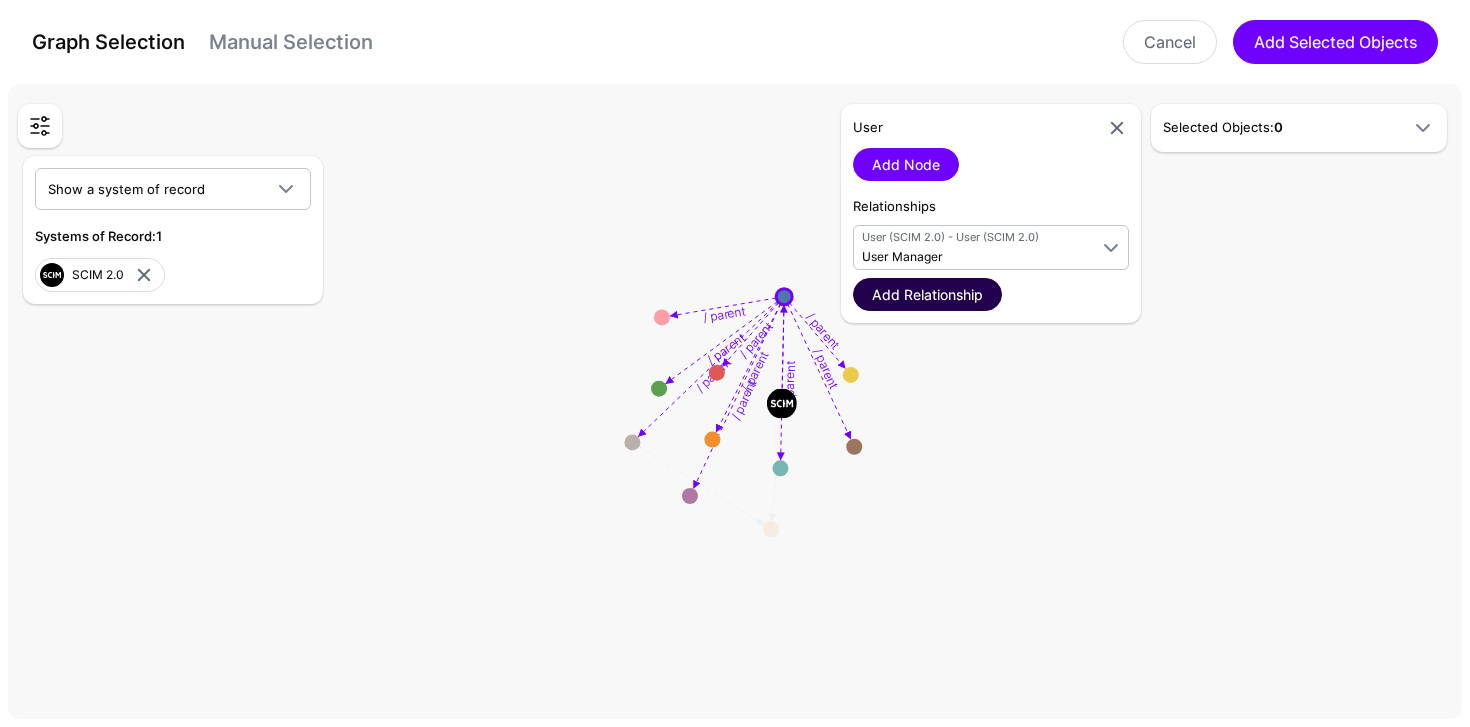 click on "Add Relationship" at bounding box center [927, 294] 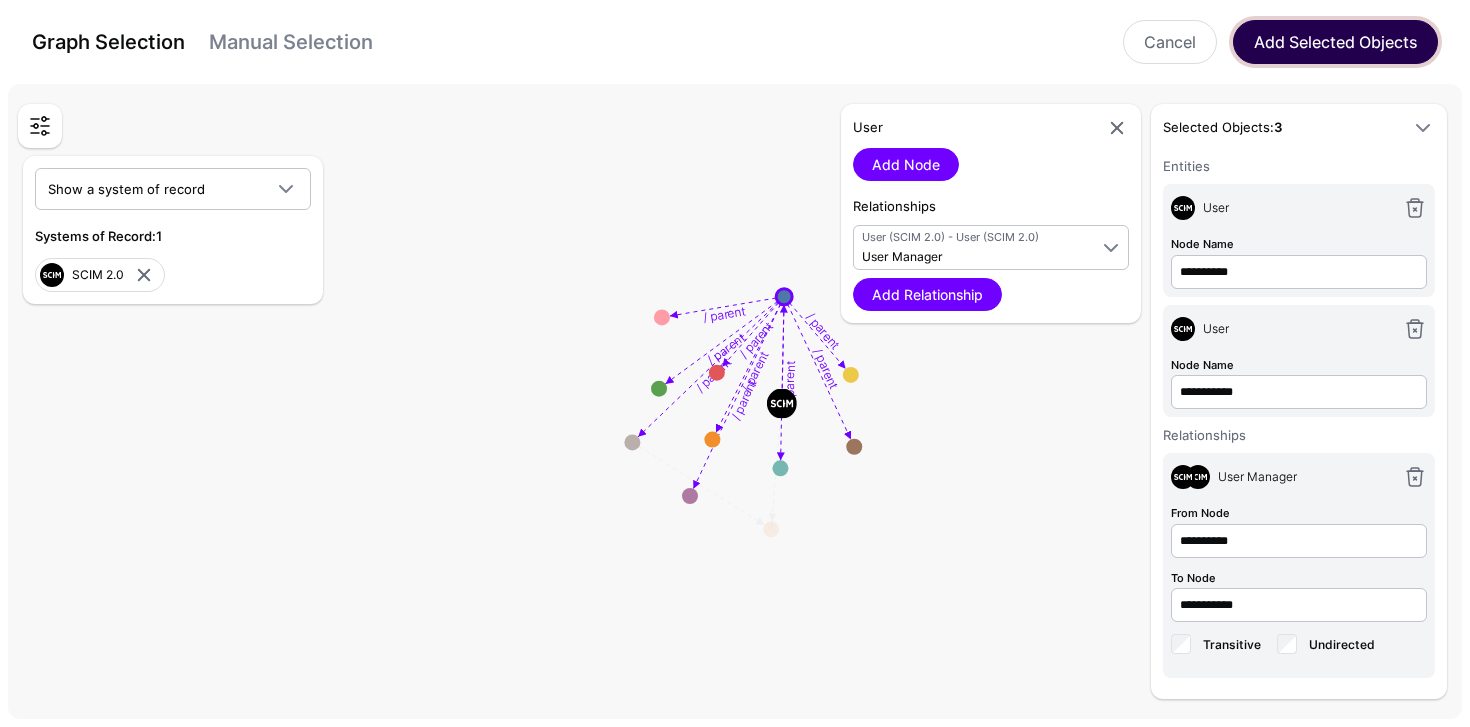 click on "Add Selected Objects" at bounding box center [1335, 42] 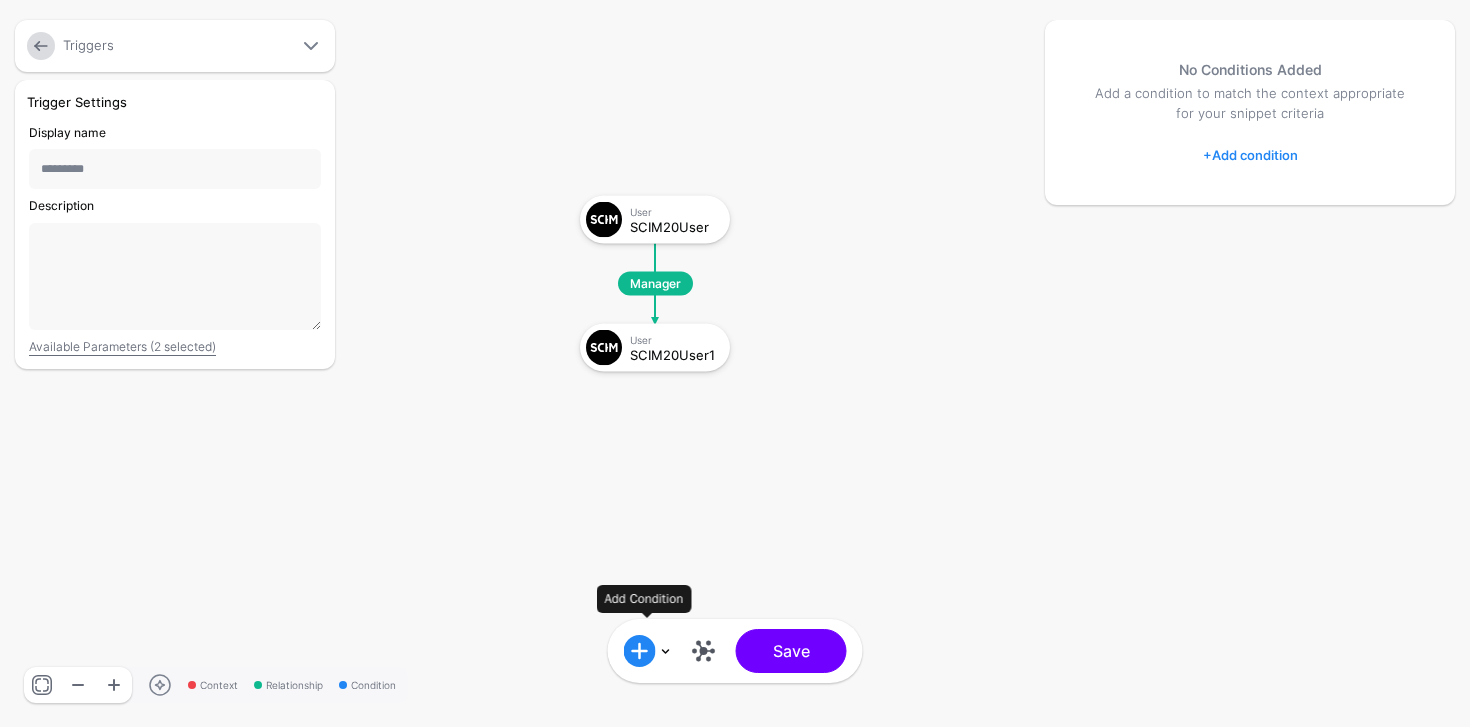 click at bounding box center [648, 651] 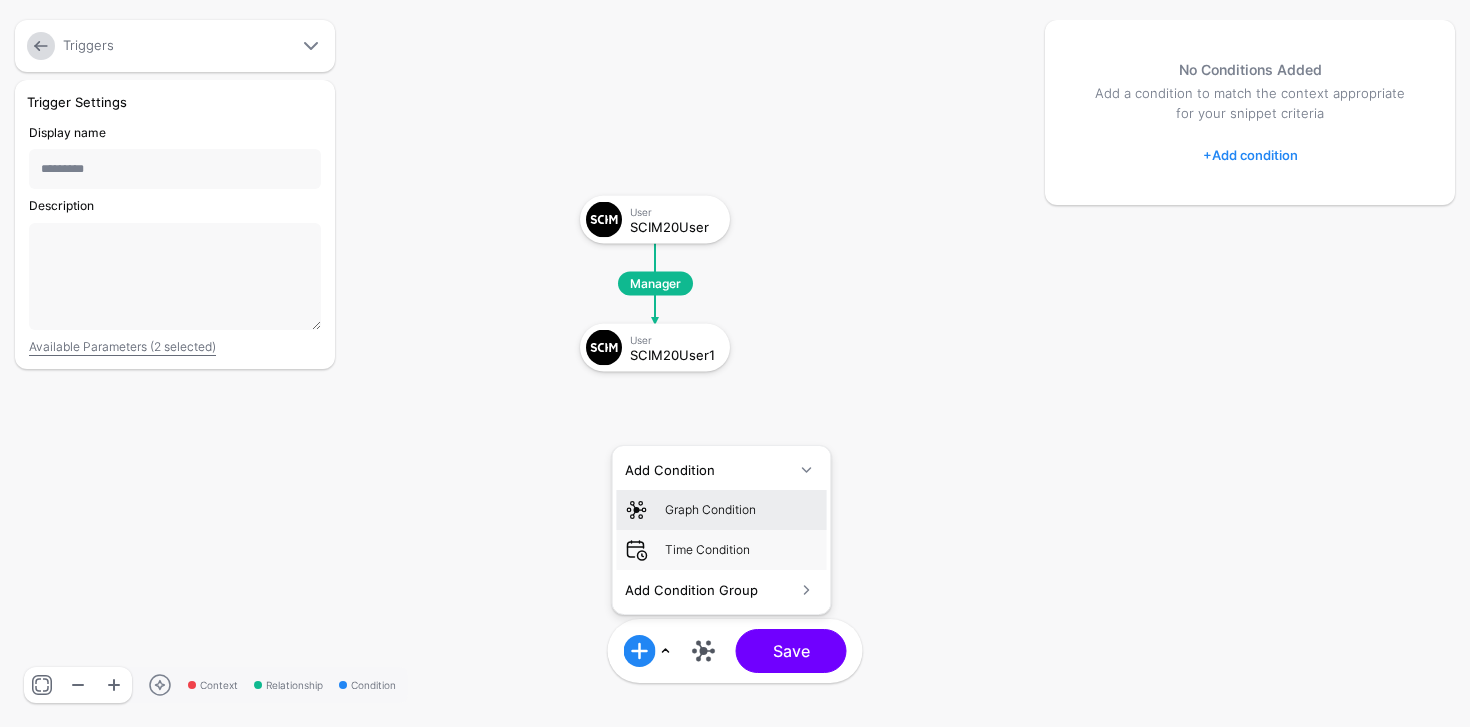 click on "Graph Condition" at bounding box center [742, 510] 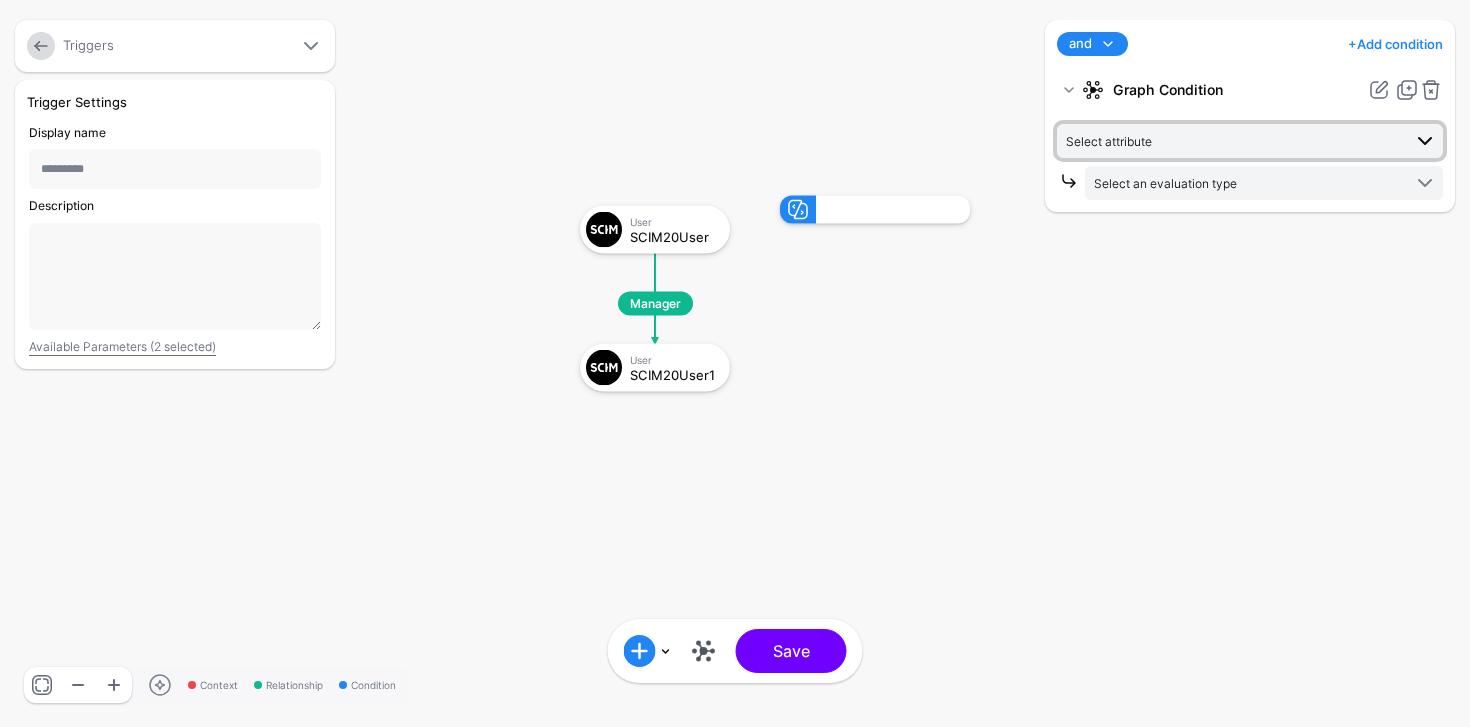 click on "Select attribute" at bounding box center [1109, 141] 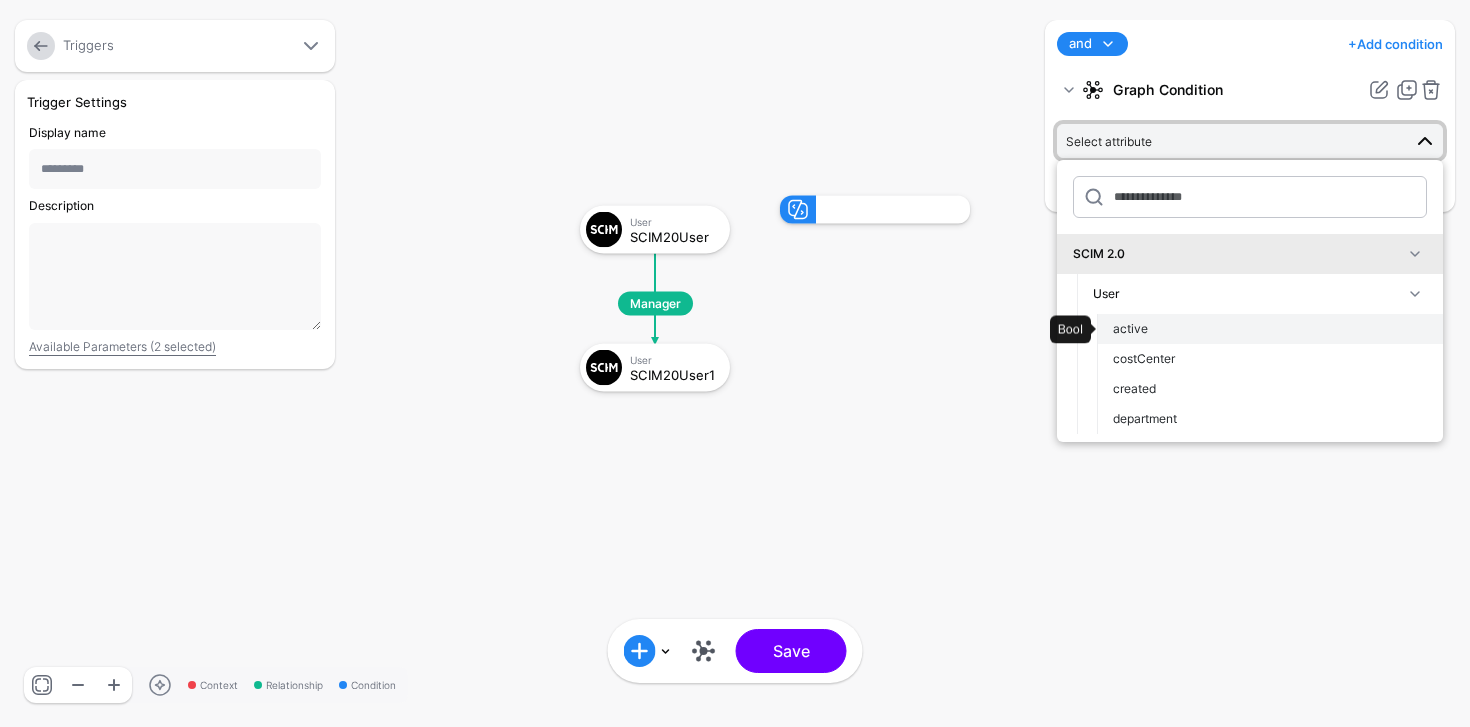 click on "active" at bounding box center (1130, 328) 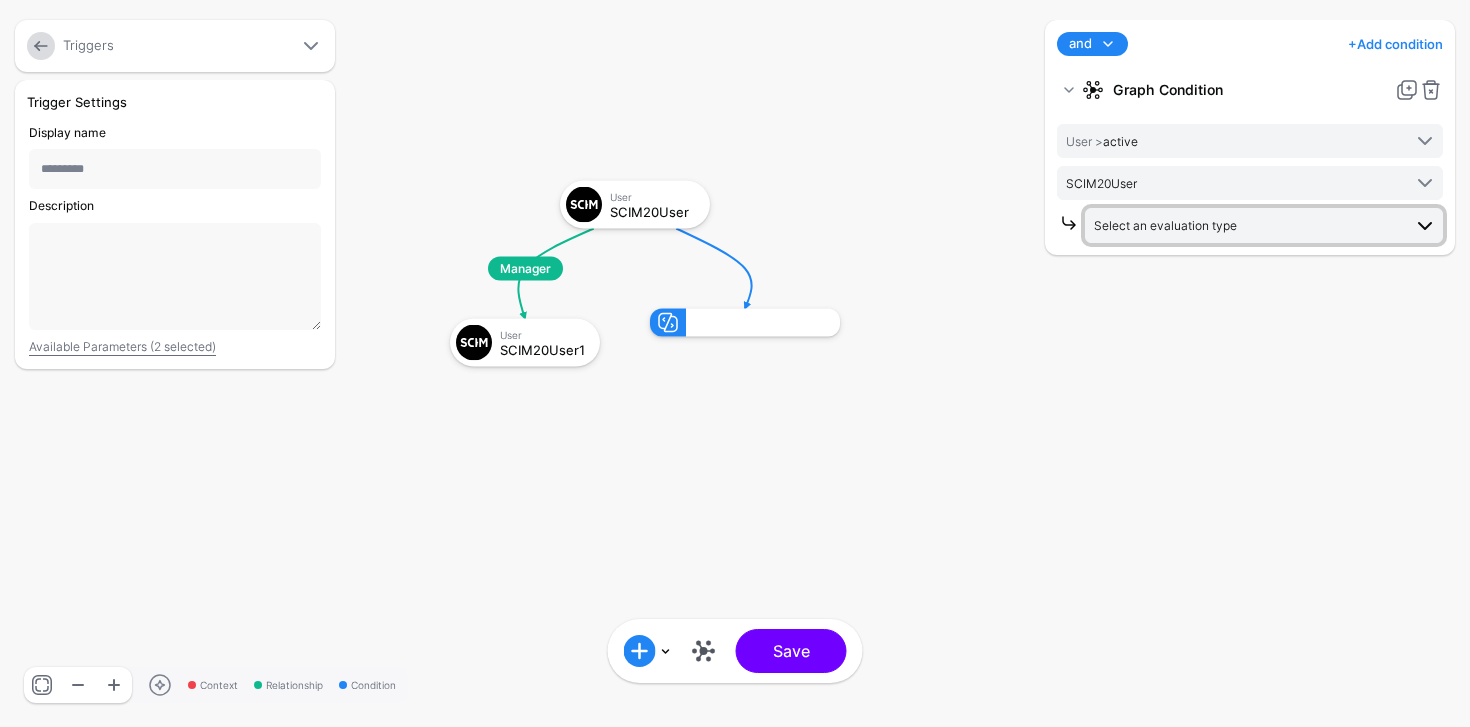 click on "Select an evaluation type" at bounding box center [1165, 225] 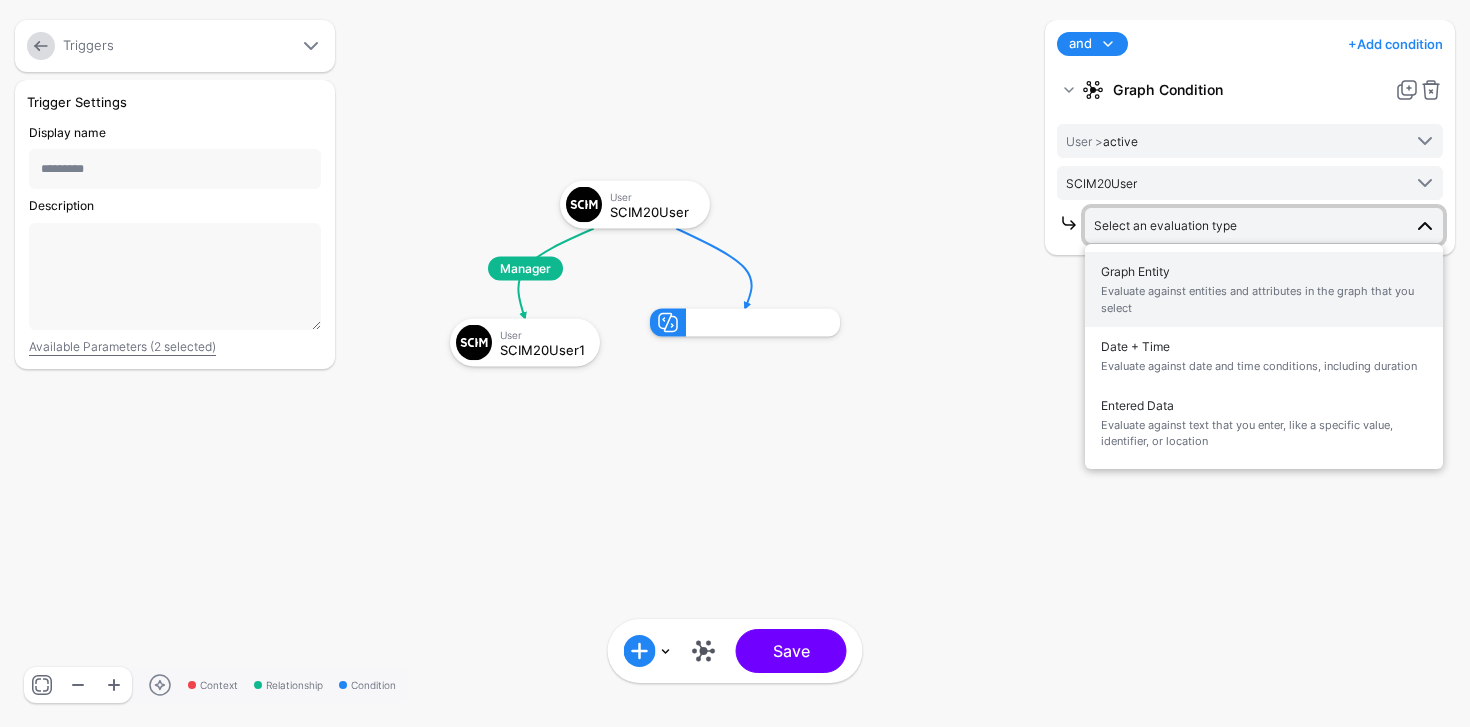 click on "Evaluate against entities and attributes in the graph that you select" at bounding box center (1264, 299) 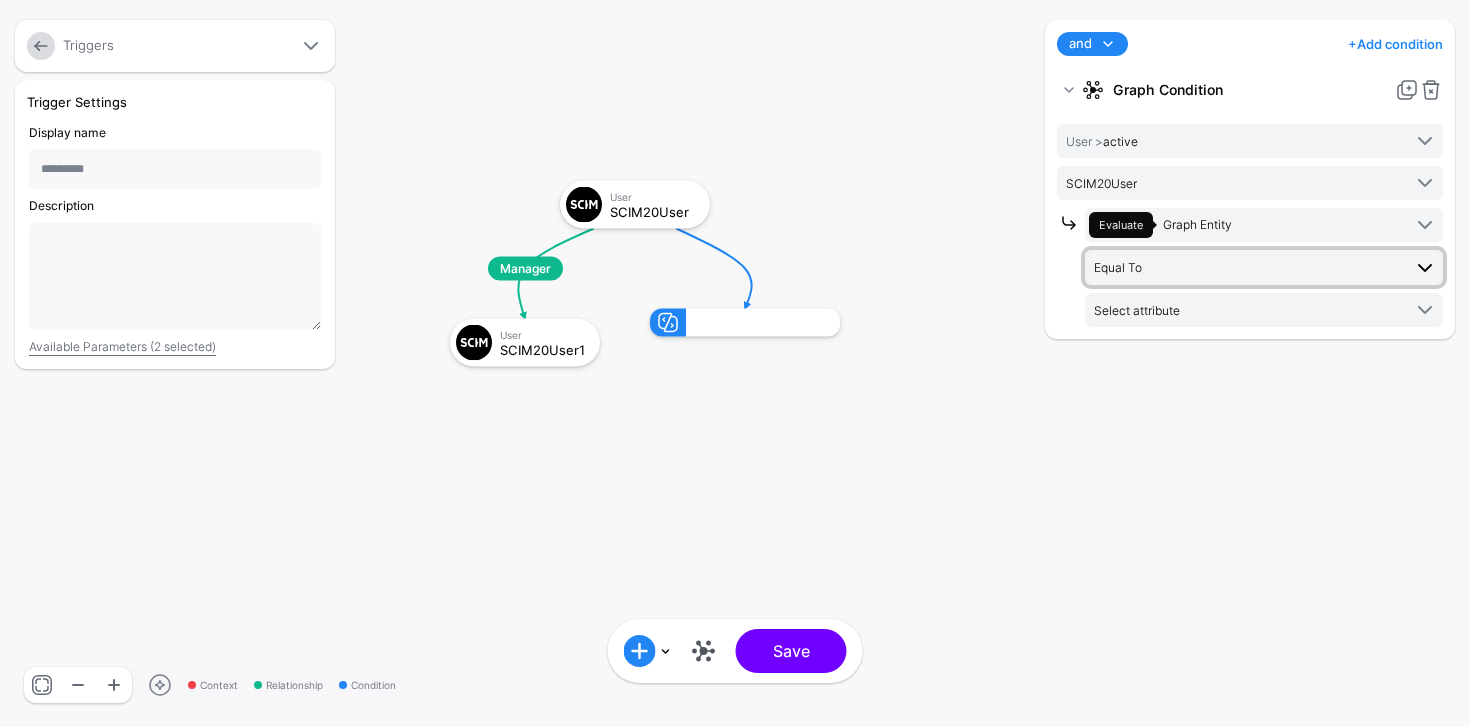 click on "Equal To" at bounding box center (1247, 267) 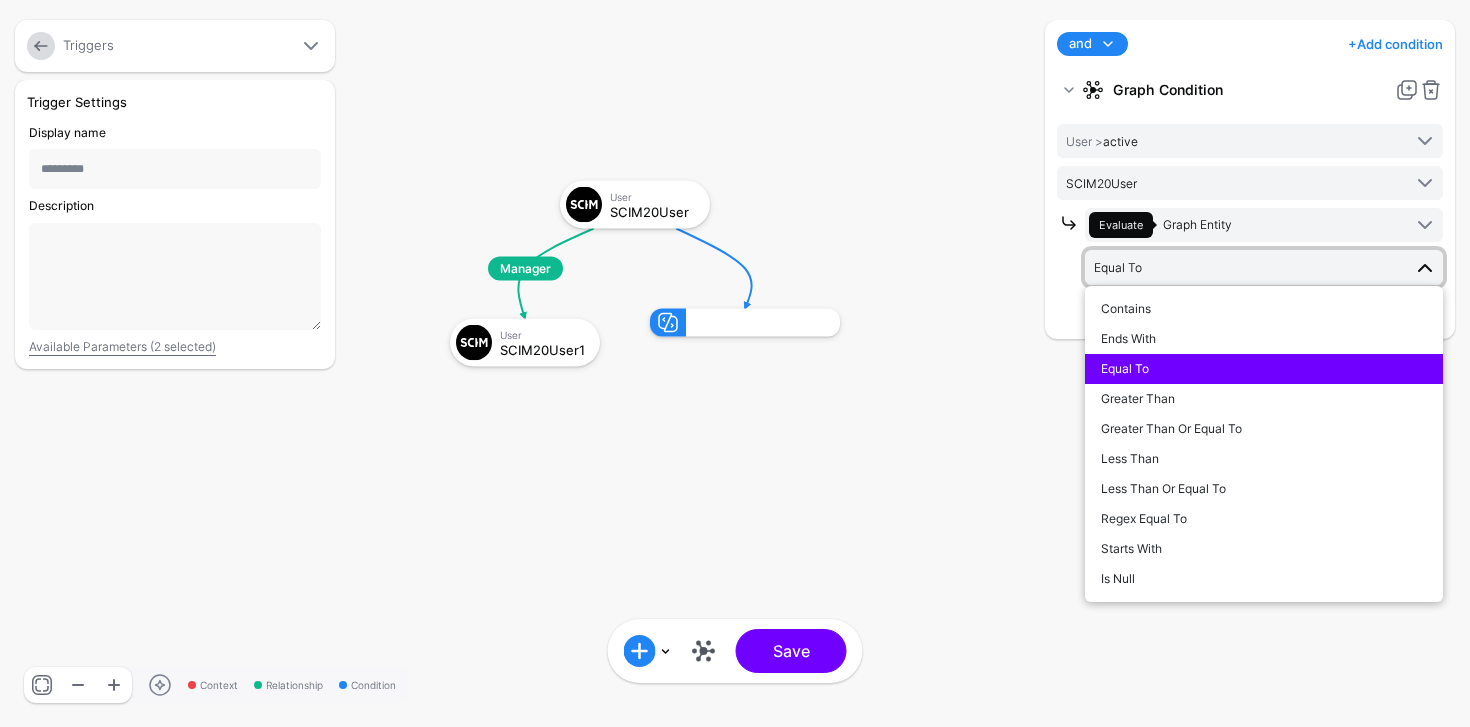 click on "Equal To" at bounding box center (1264, 369) 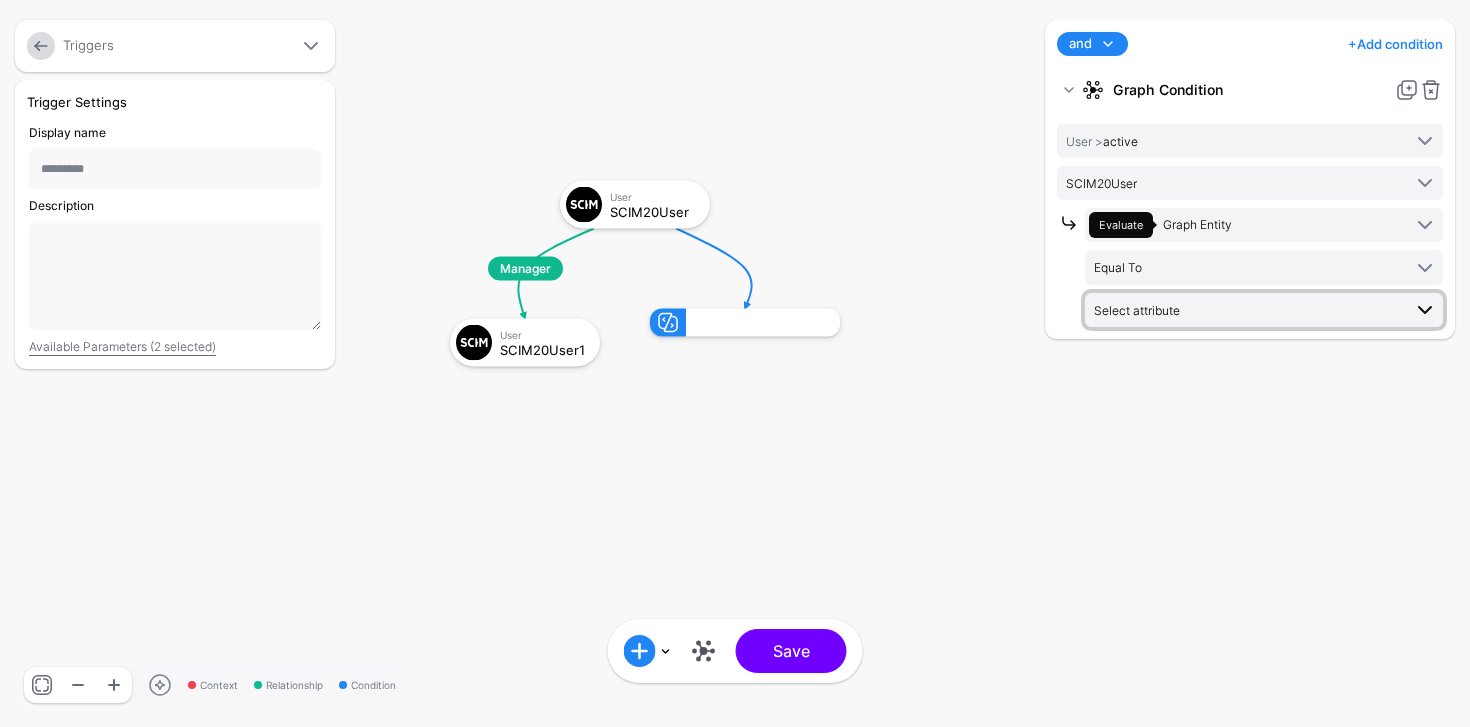 click on "Select attribute" at bounding box center [1137, 310] 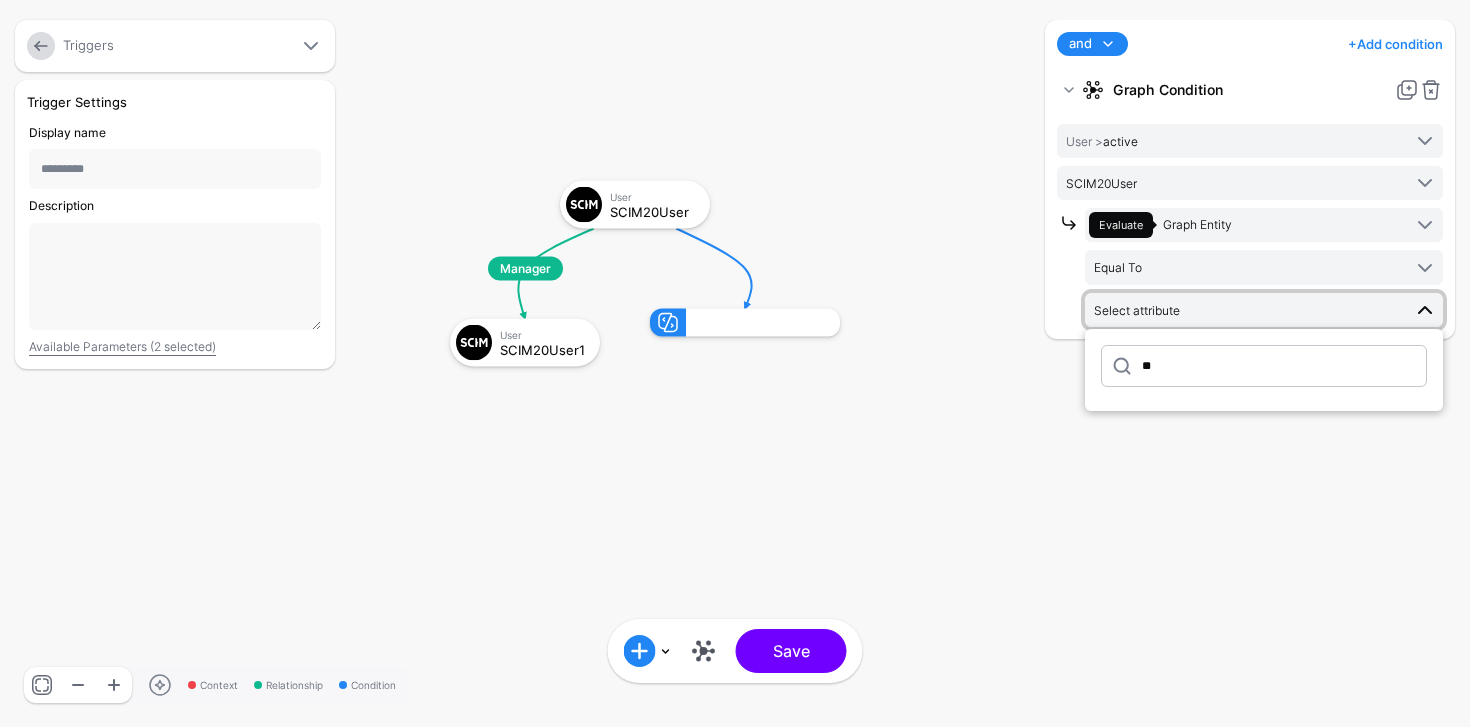 type on "**" 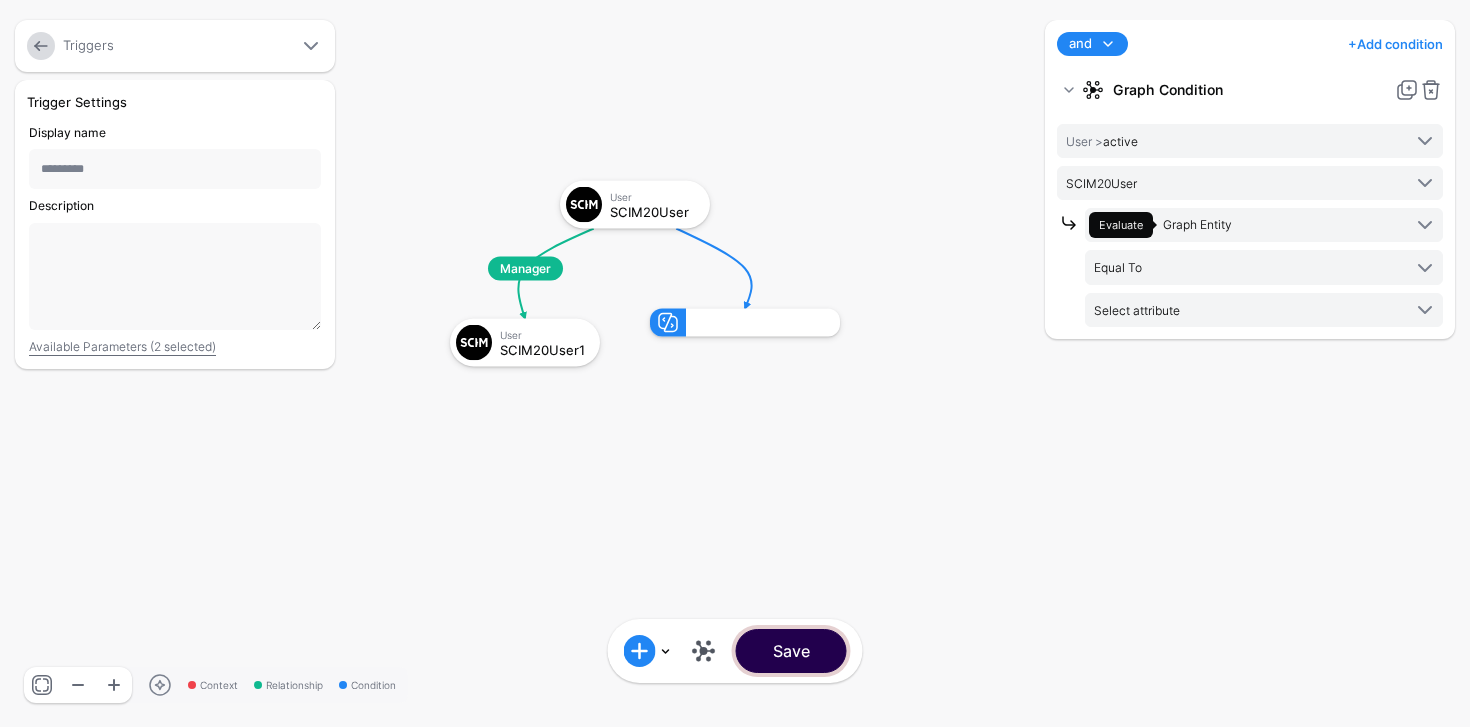 click on "Save" at bounding box center [791, 651] 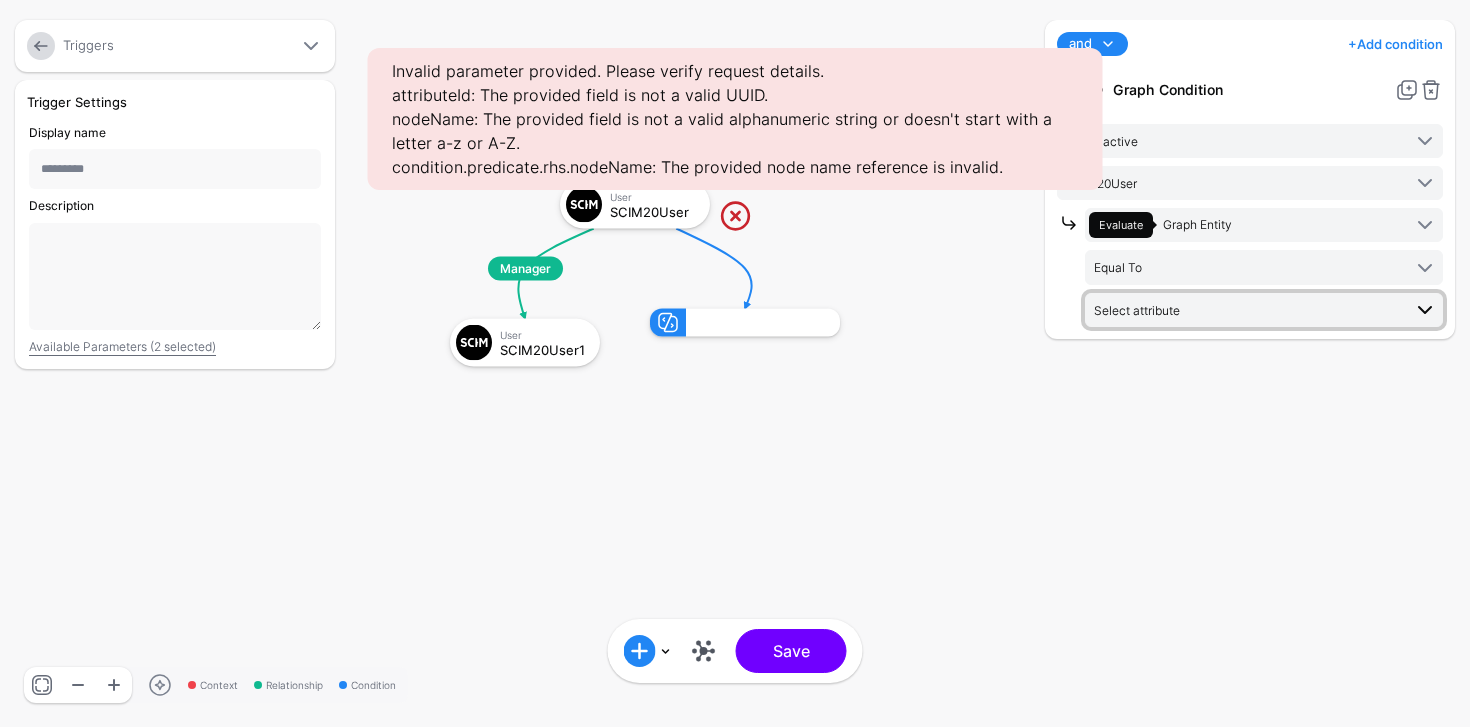 click on "Select attribute" at bounding box center (1137, 310) 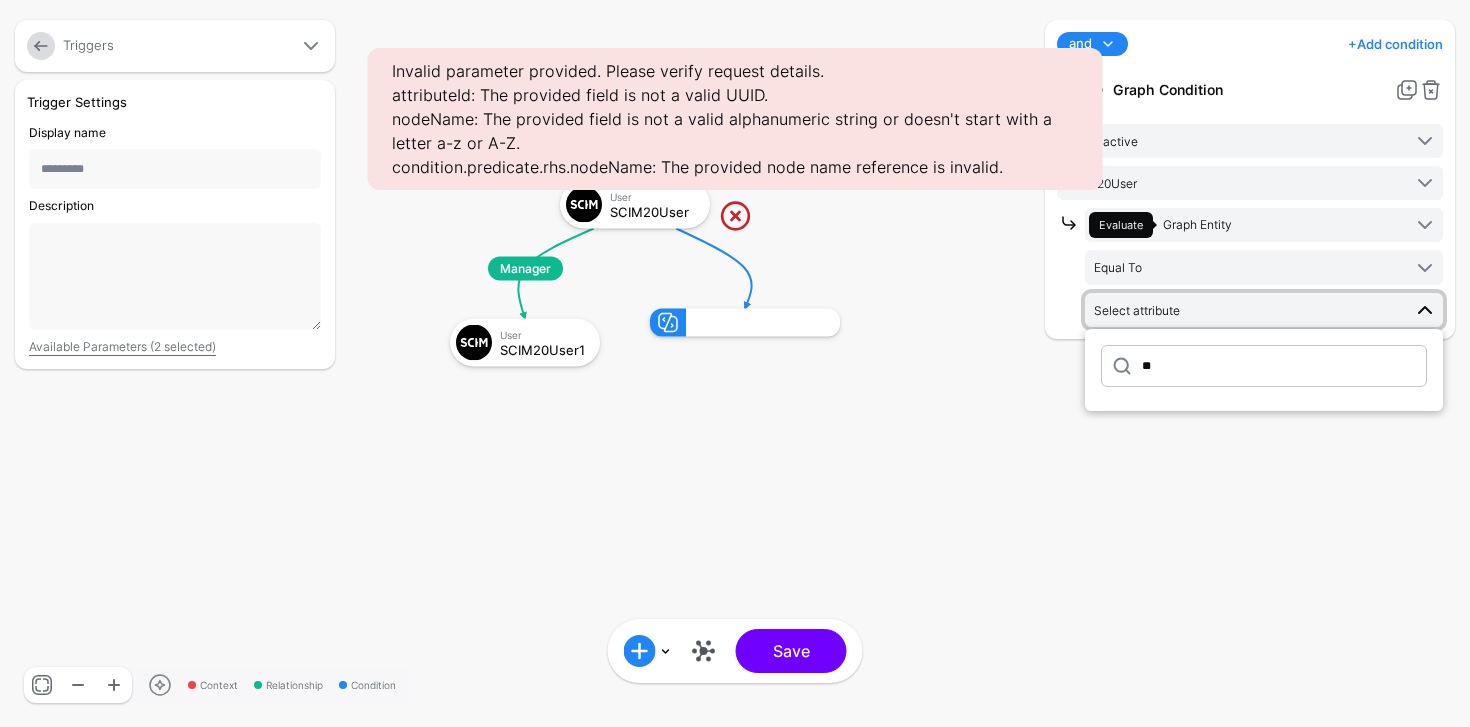 click on "**" at bounding box center [1264, 366] 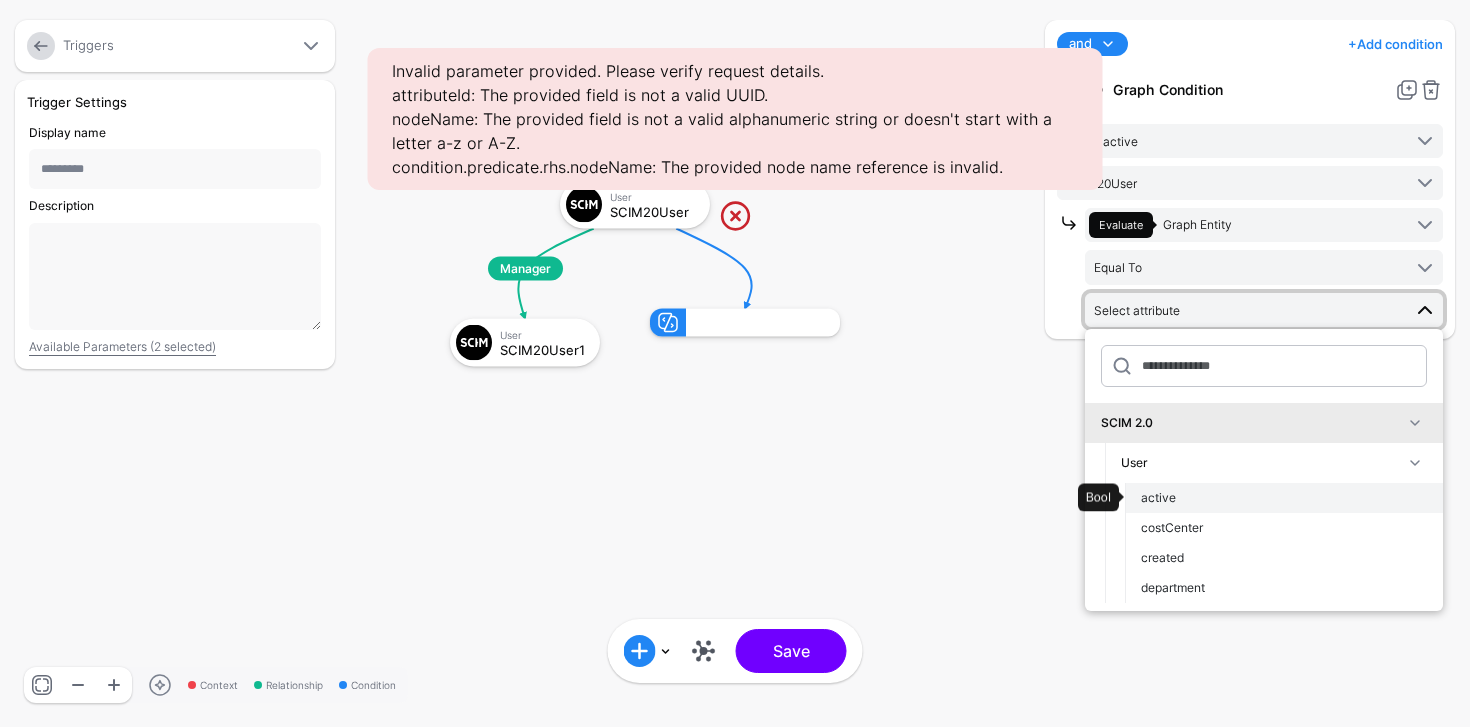 type 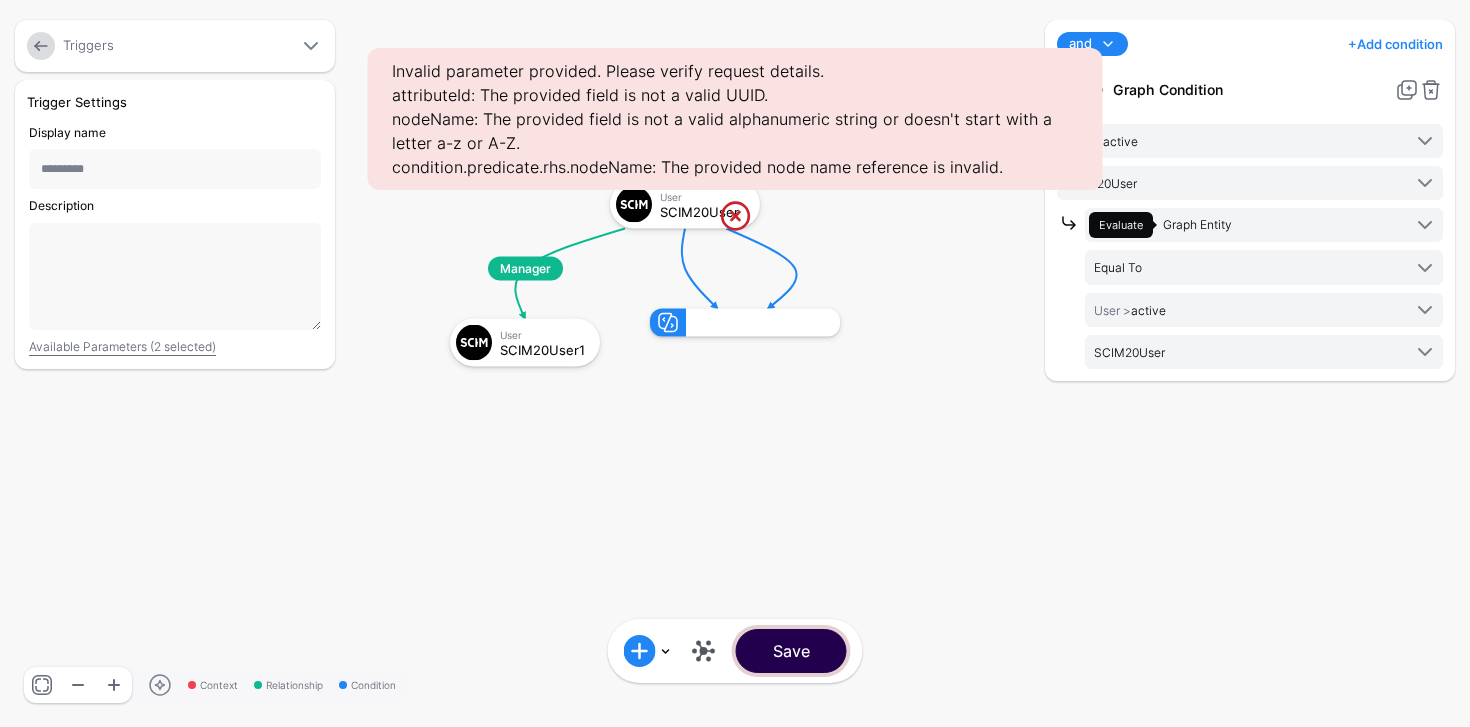 click on "Save" at bounding box center [791, 651] 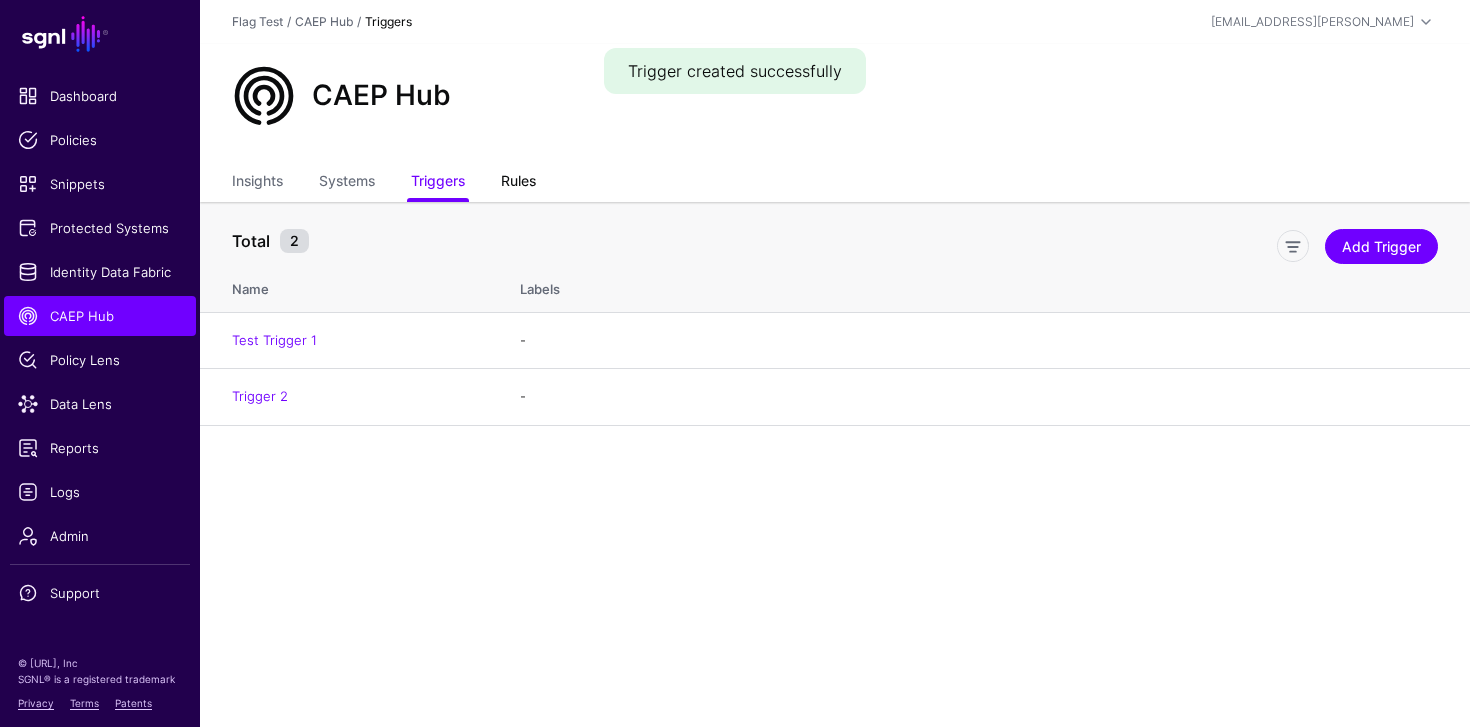 click on "Rules" 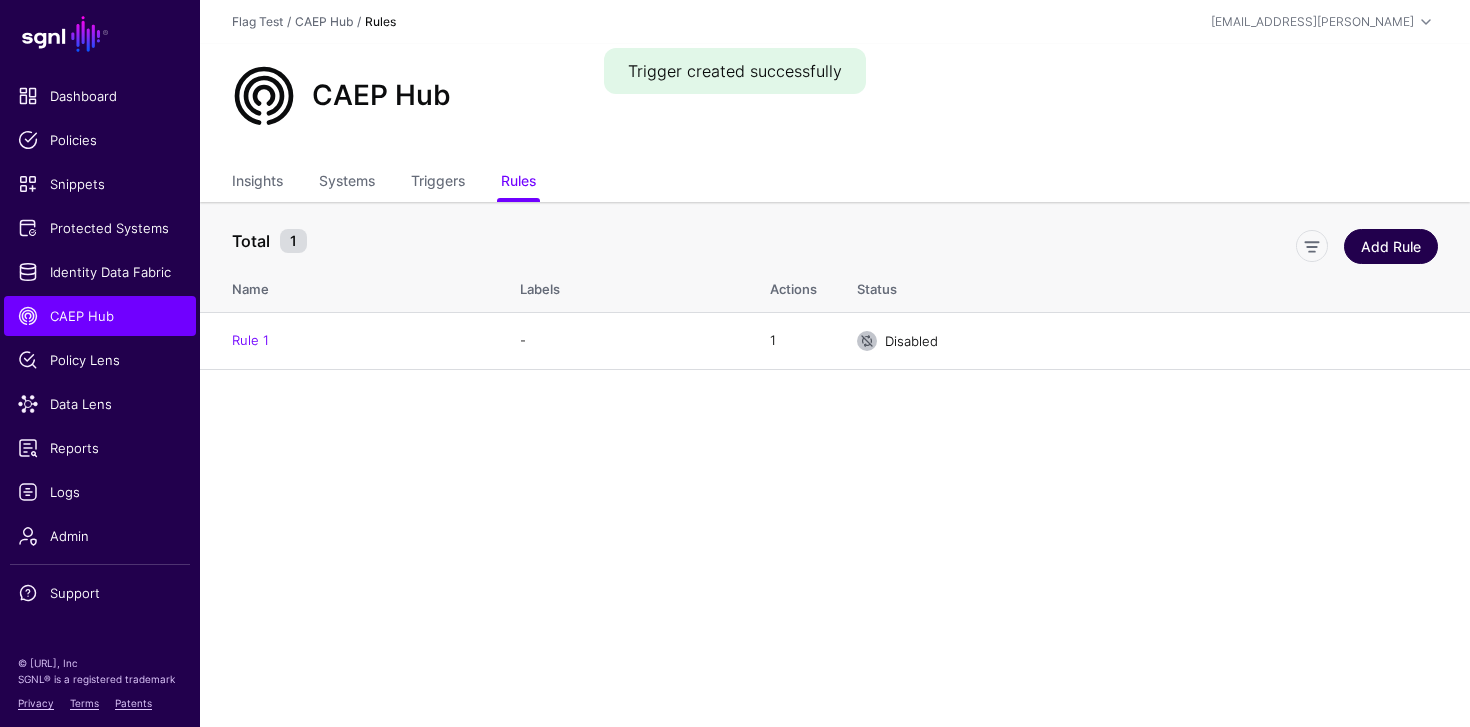 click on "Add Rule" 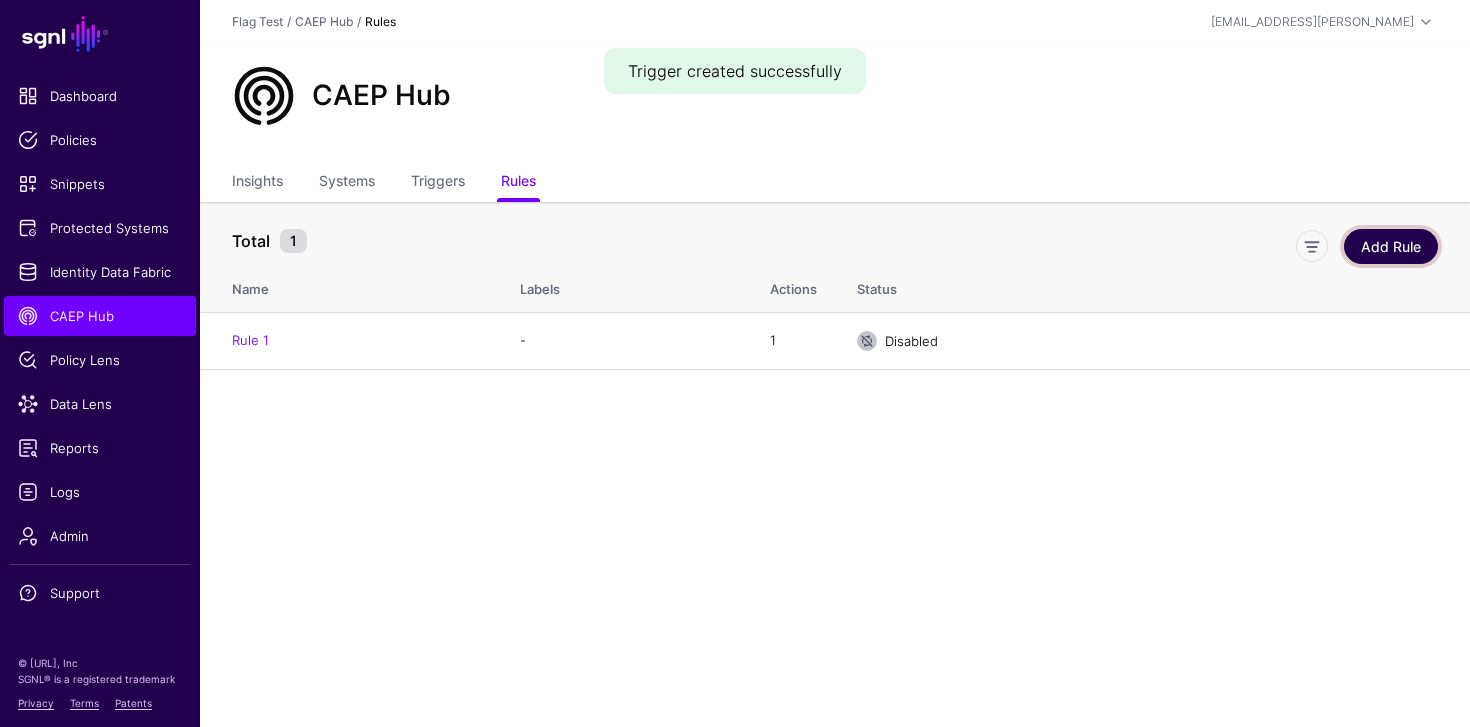 click on "Add Rule" 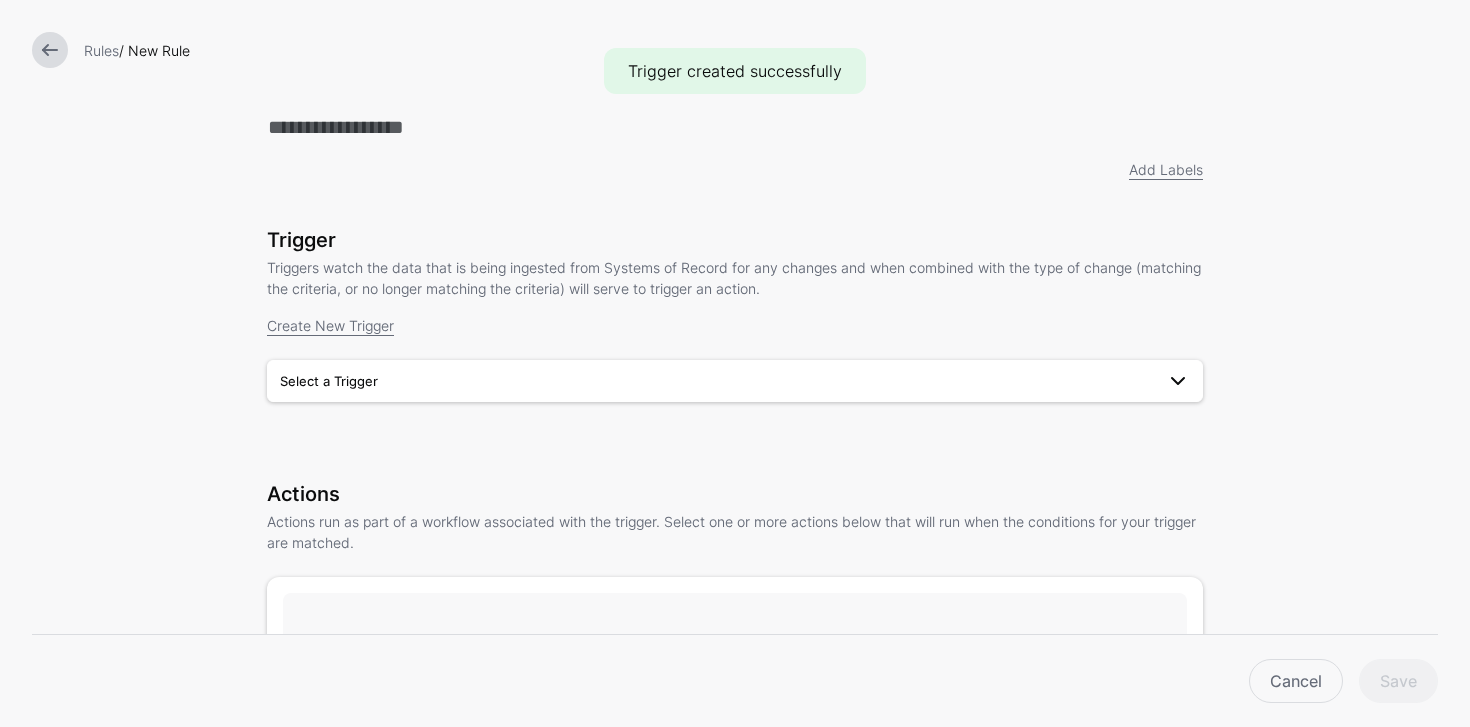 click on "Select a Trigger" at bounding box center (717, 381) 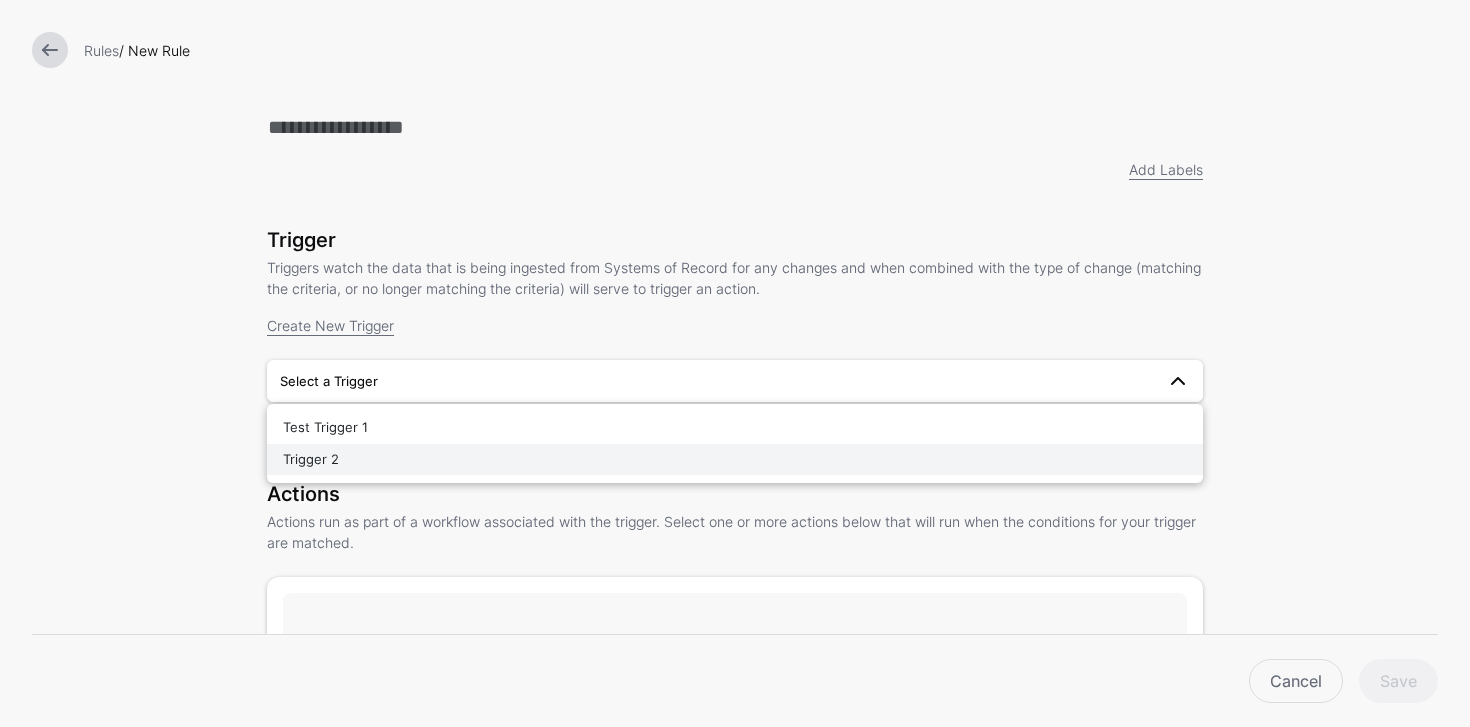 click on "Trigger 2" at bounding box center [735, 460] 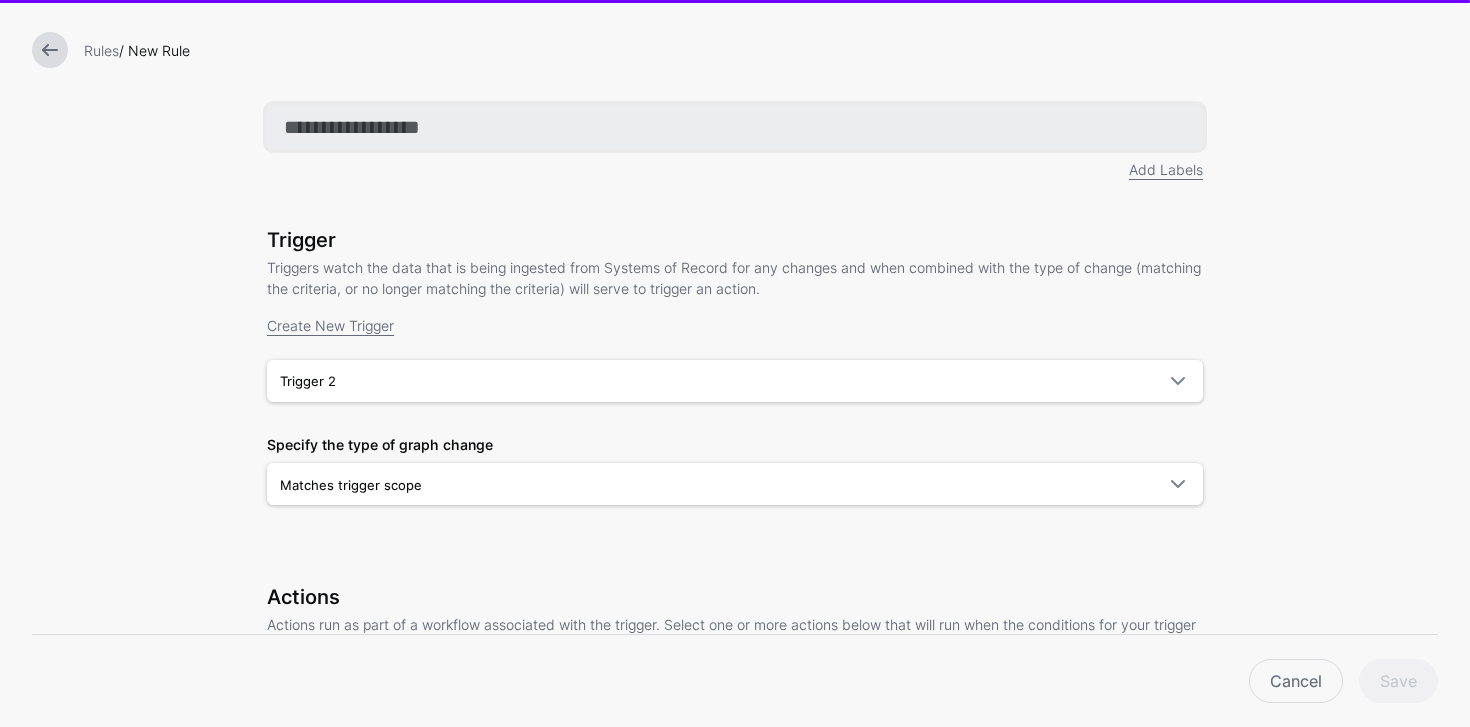 click at bounding box center (735, 127) 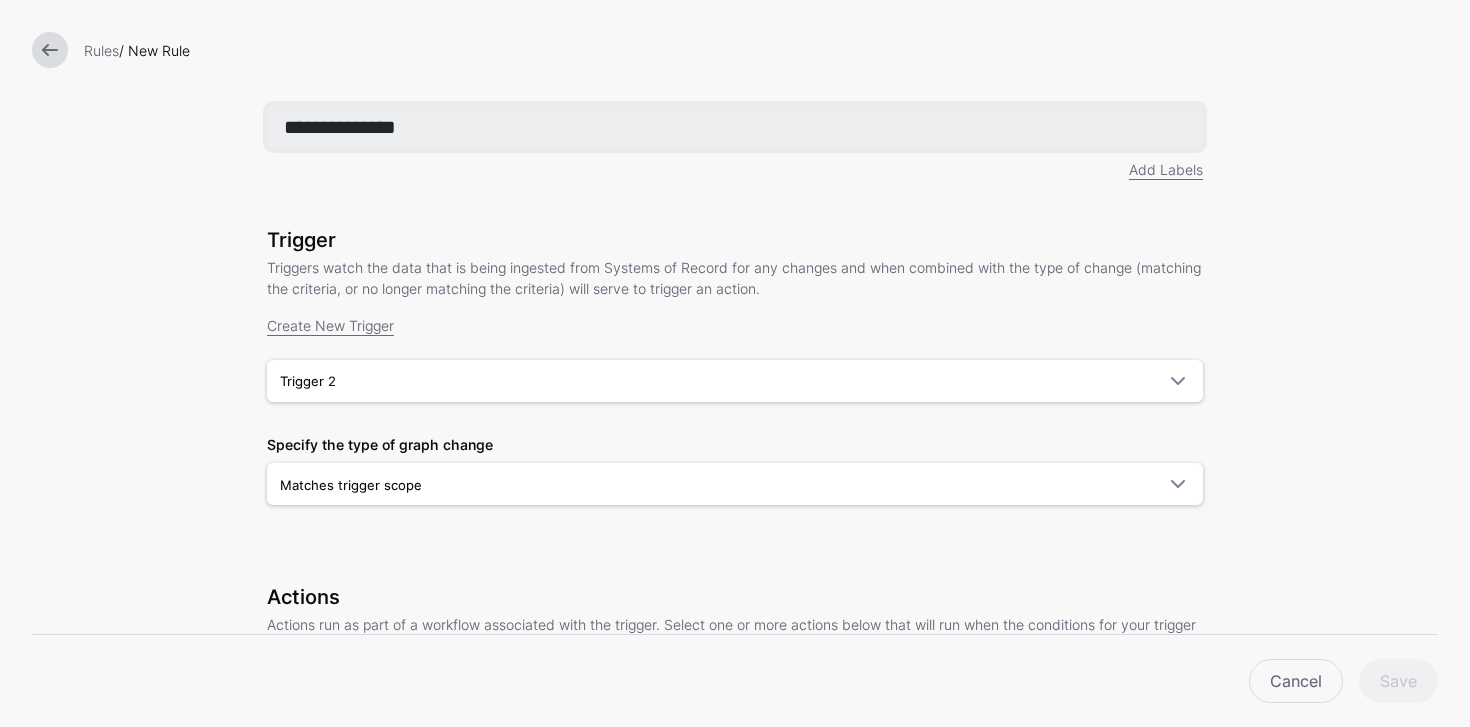 type on "**********" 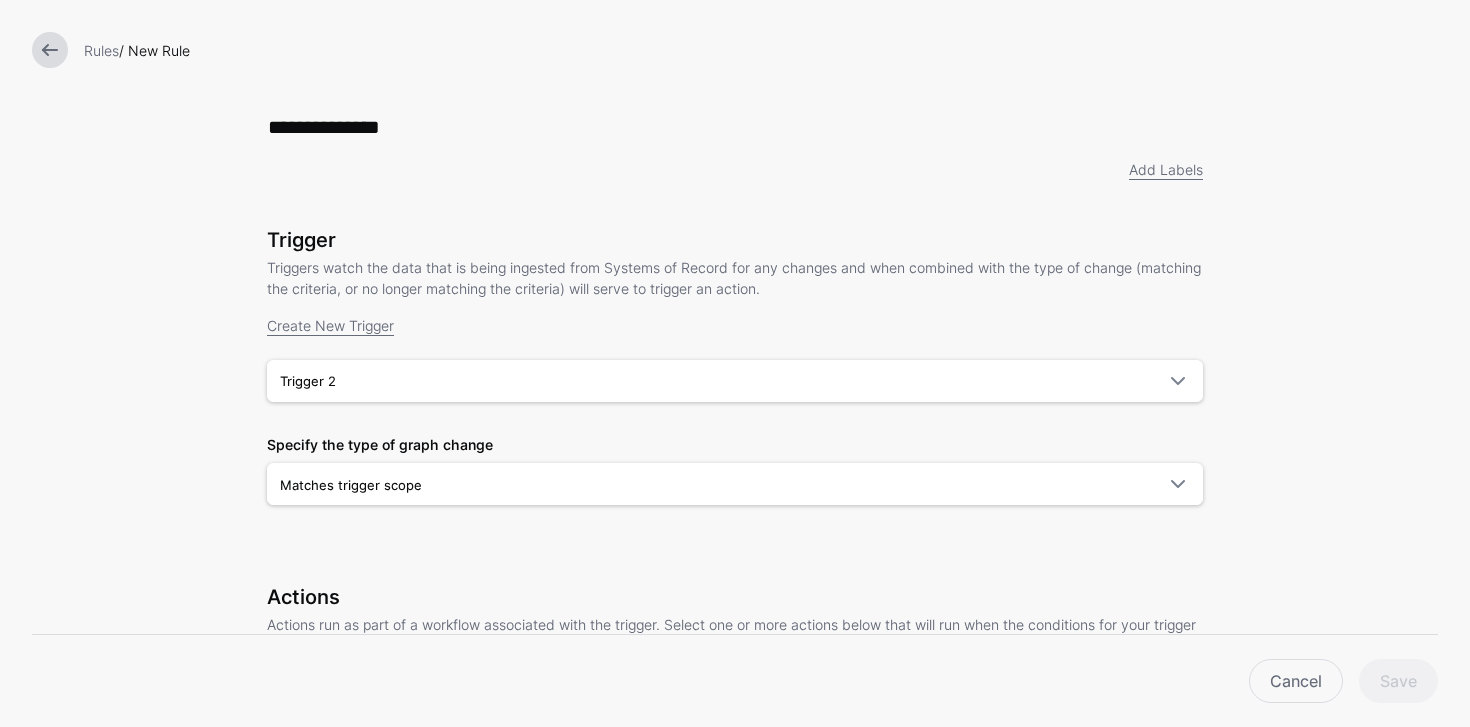 click on "Triggers watch the data that is being ingested from Systems of Record for any changes and when combined with the type of change (matching the criteria, or no longer matching the criteria) will serve to trigger an action." at bounding box center (735, 278) 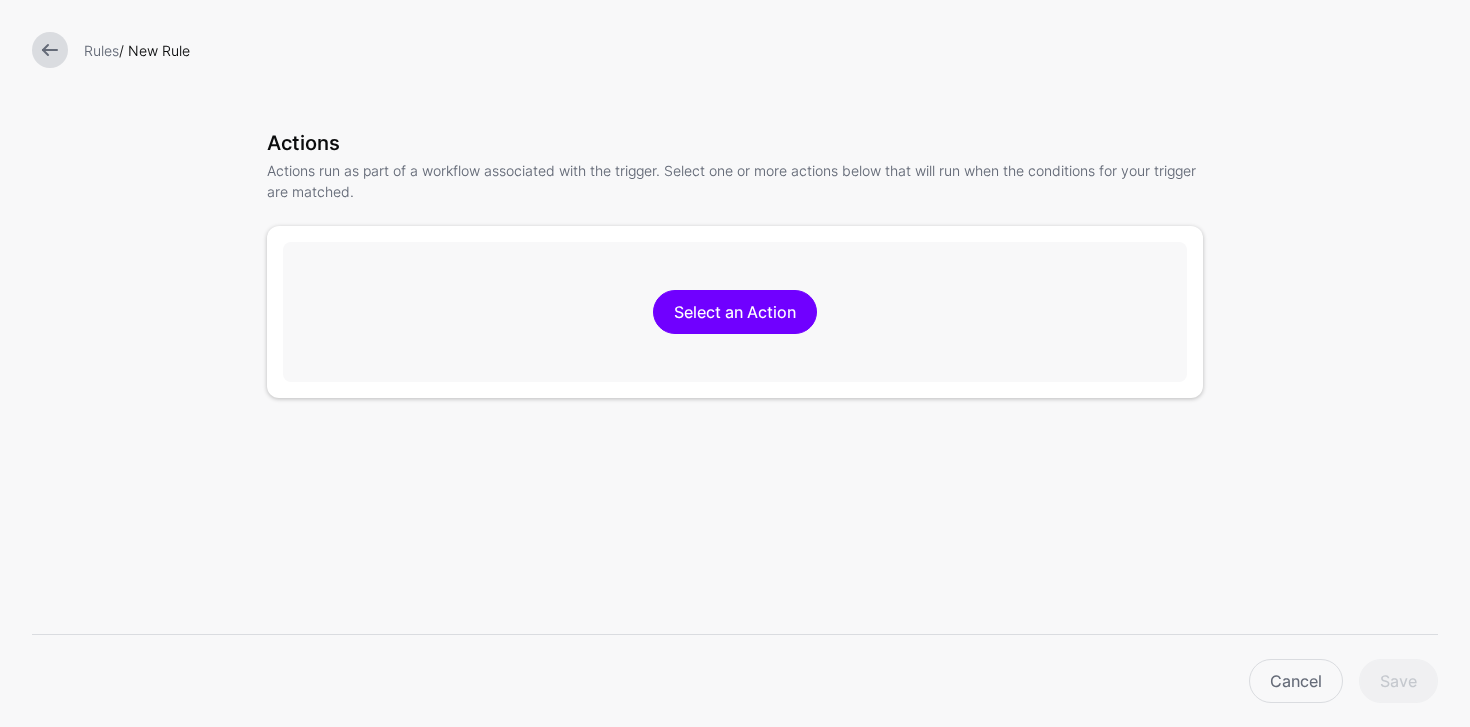scroll, scrollTop: 494, scrollLeft: 0, axis: vertical 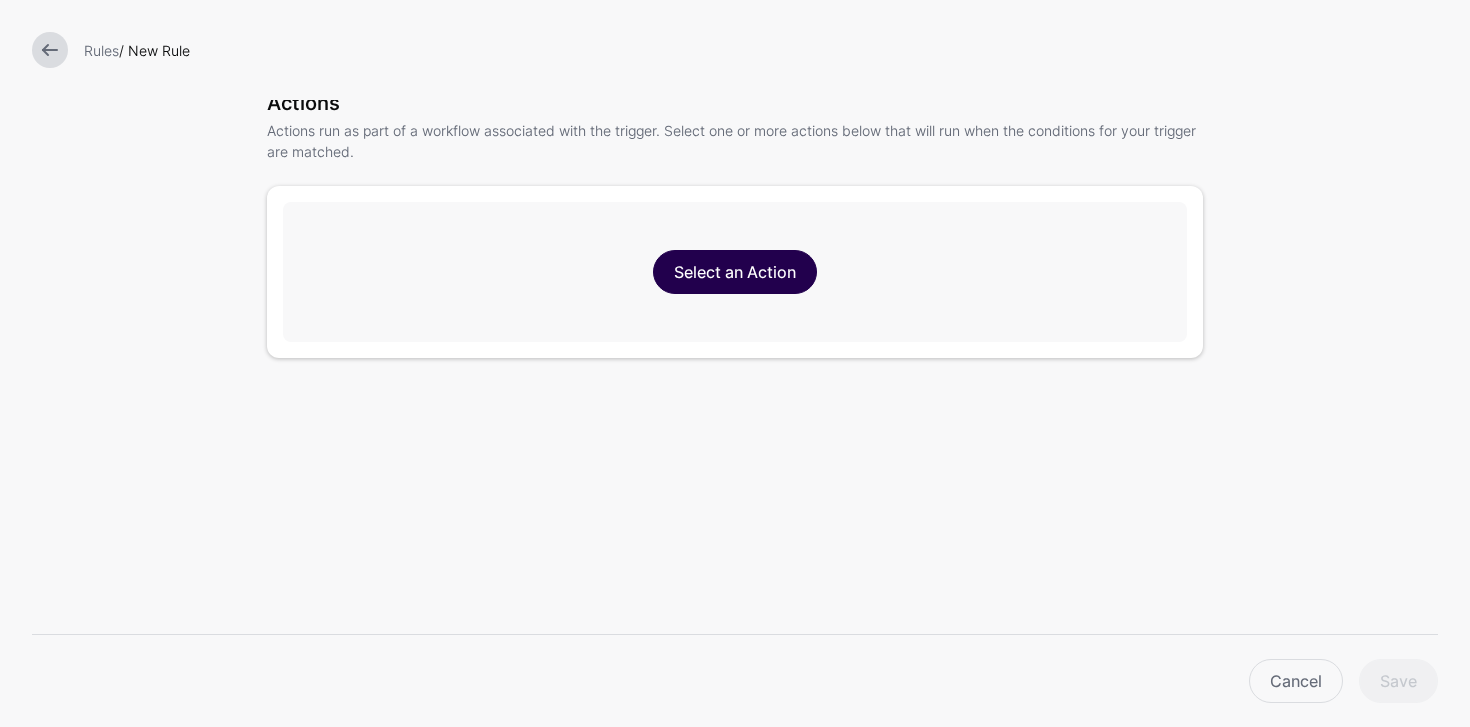 click on "Select an Action" at bounding box center (735, 272) 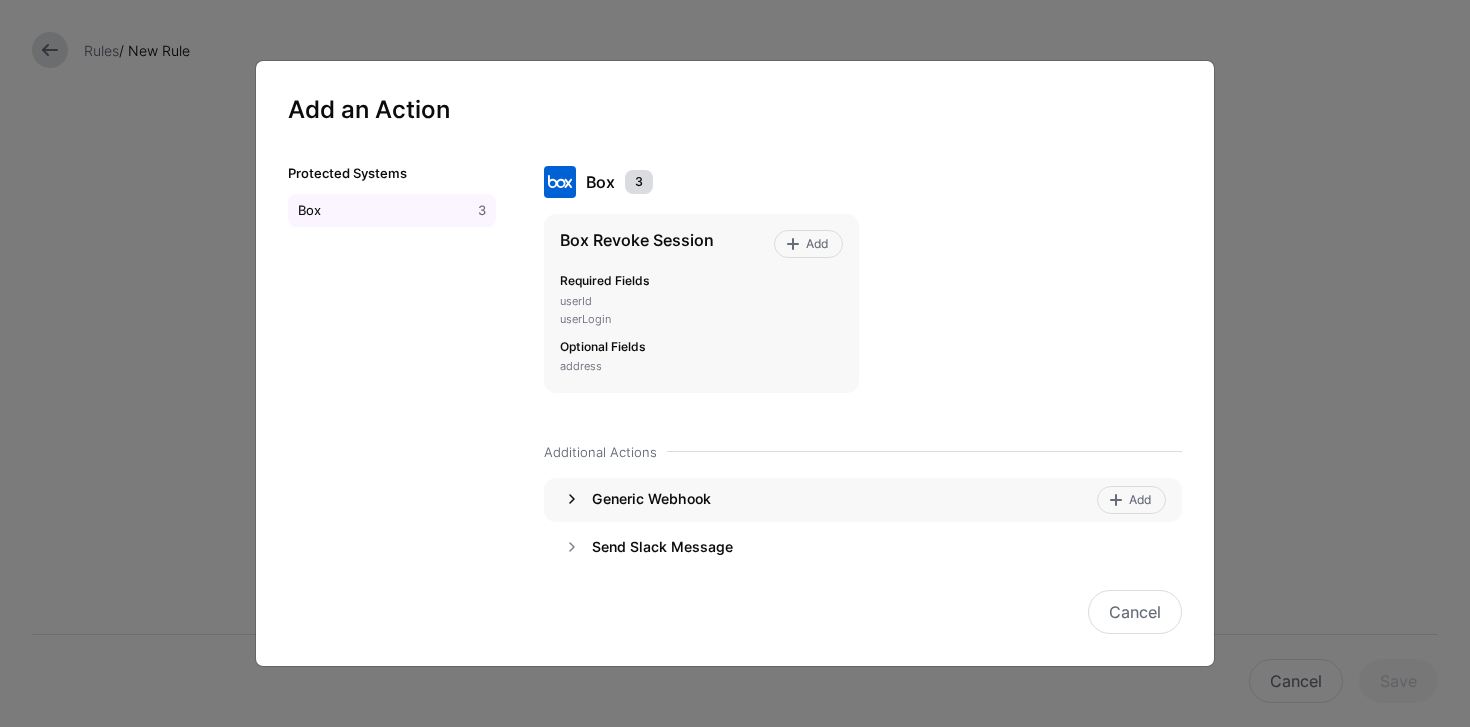 click 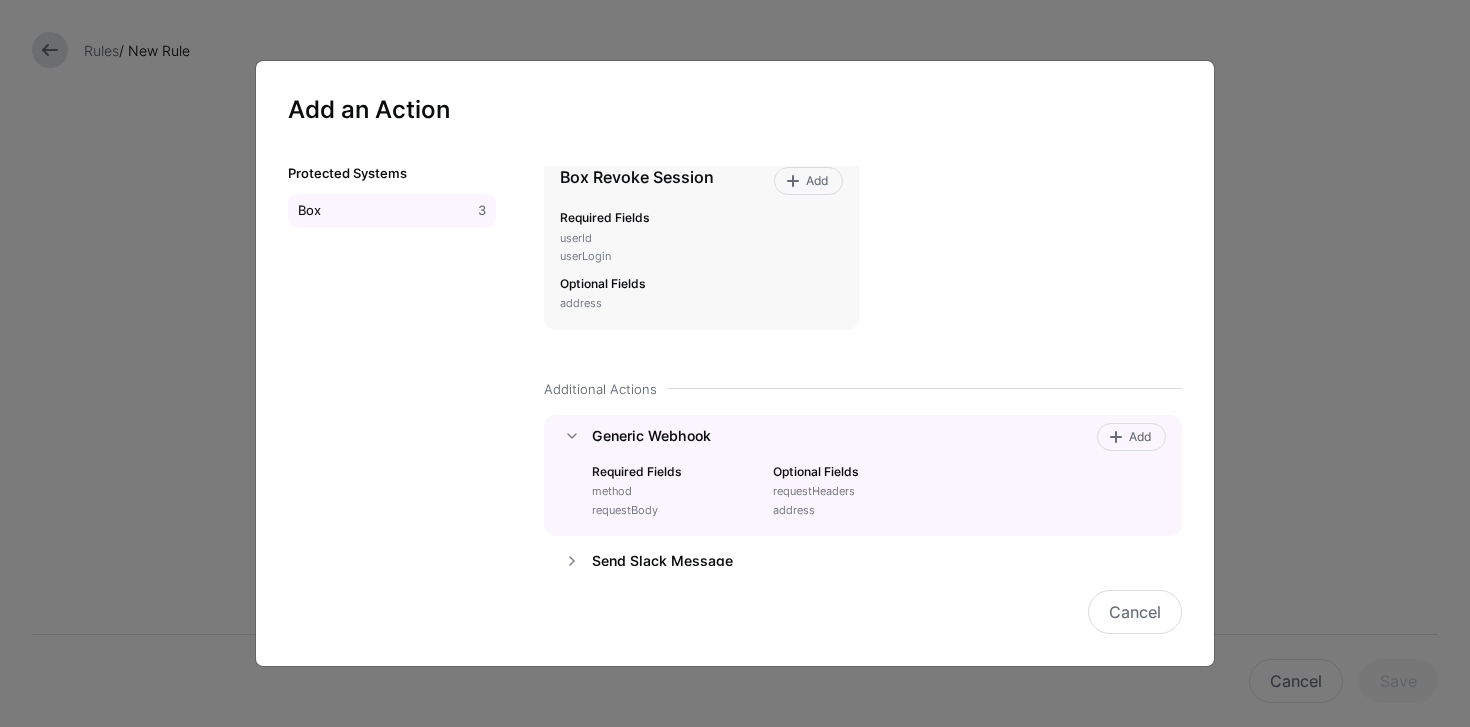 scroll, scrollTop: 116, scrollLeft: 0, axis: vertical 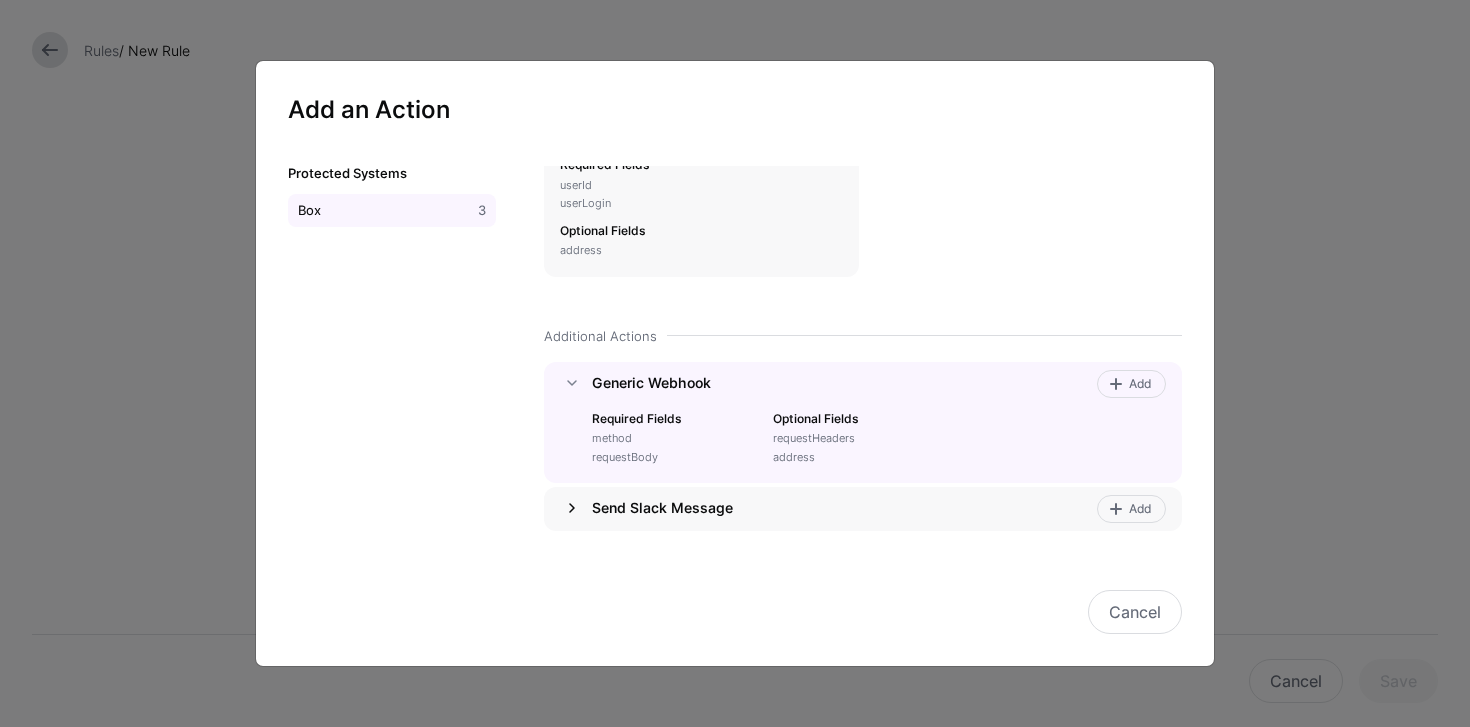 click 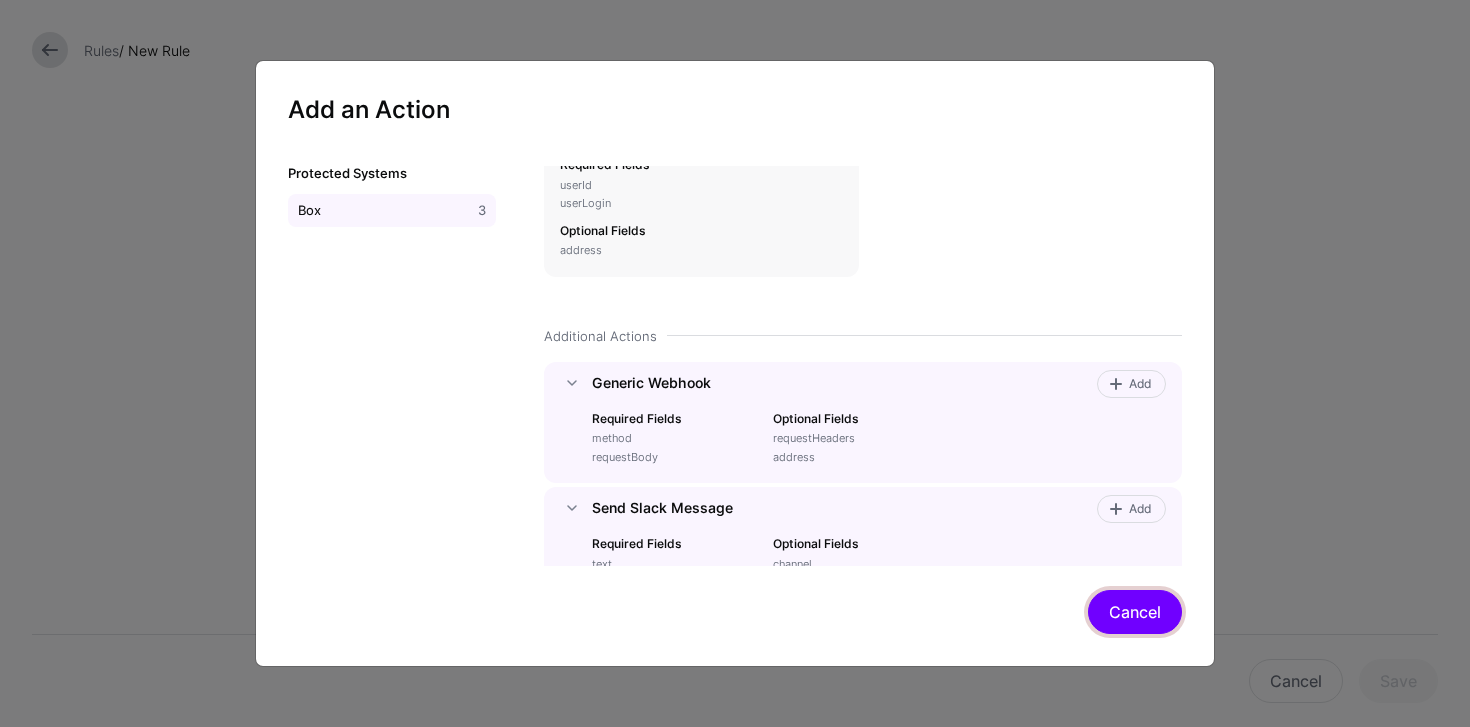 click on "Cancel" 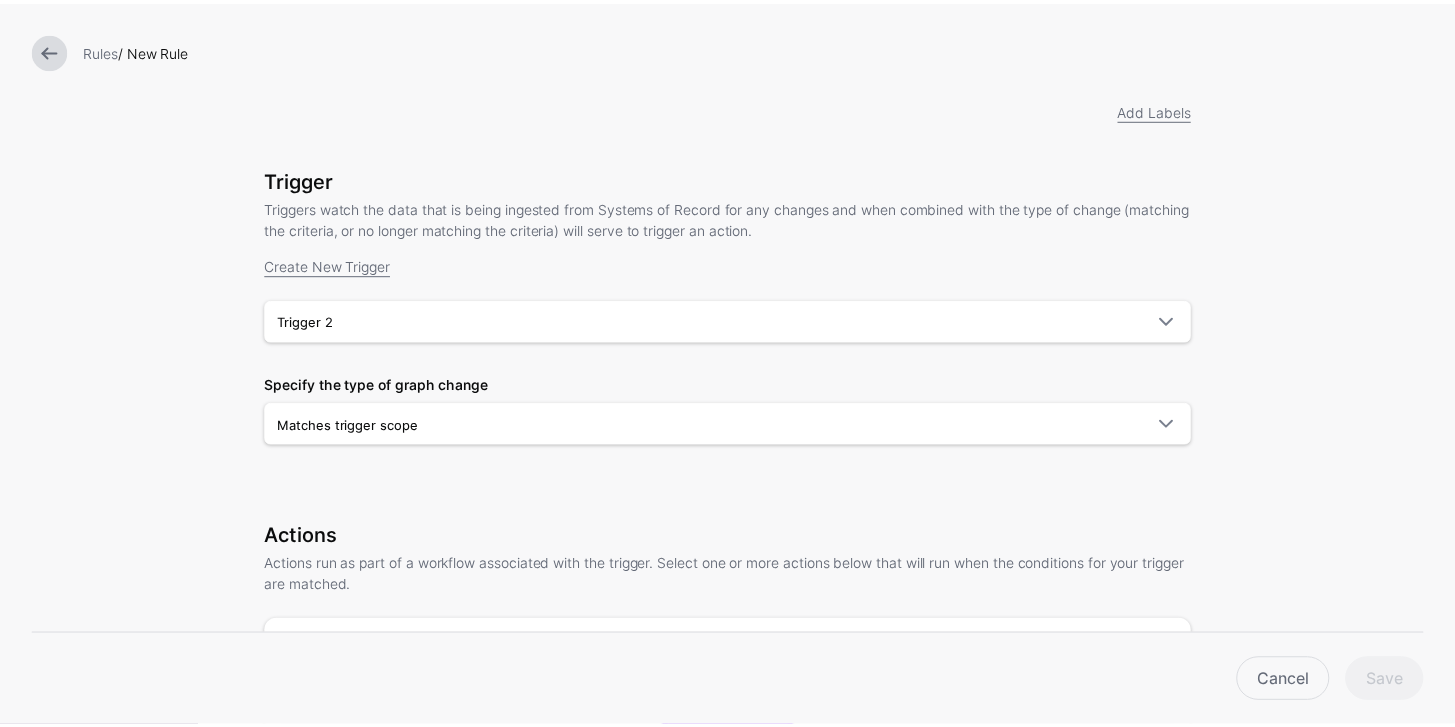 scroll, scrollTop: 0, scrollLeft: 0, axis: both 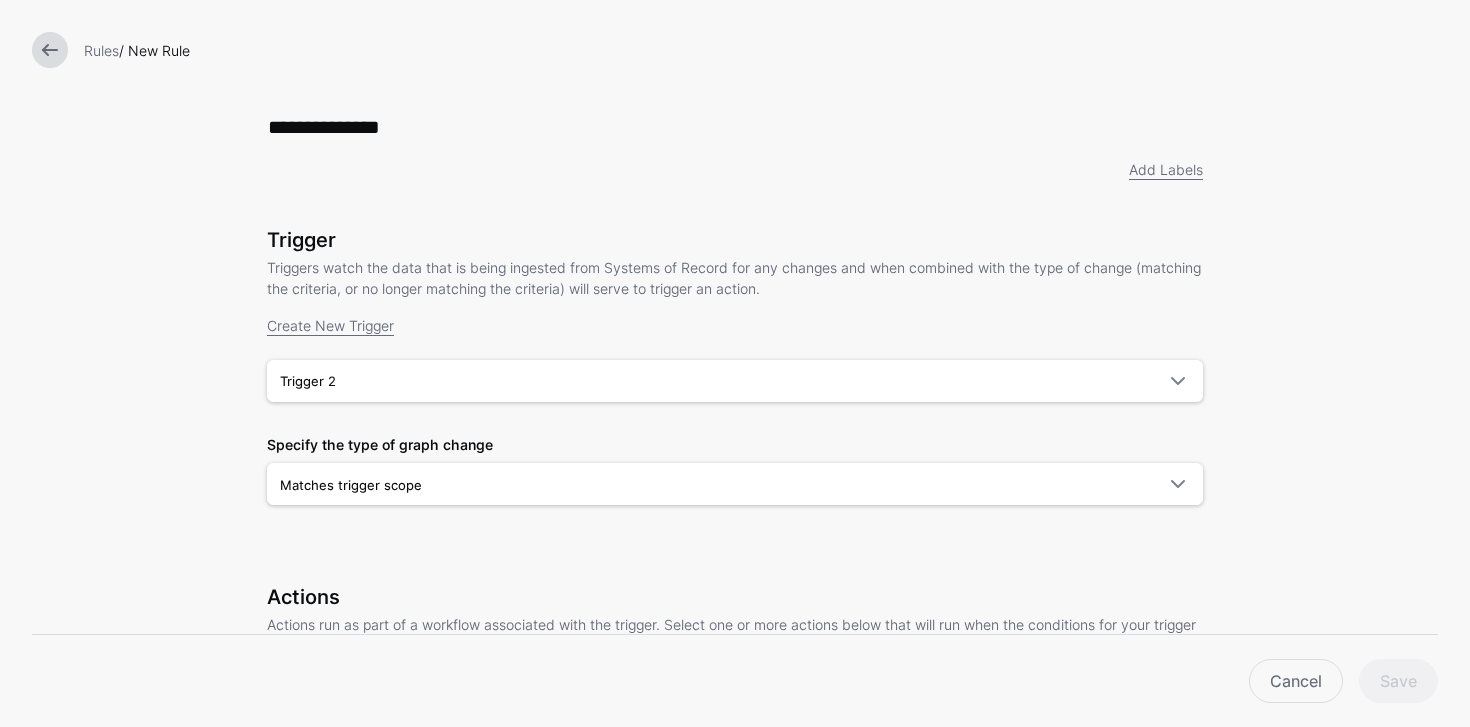 click at bounding box center (50, 50) 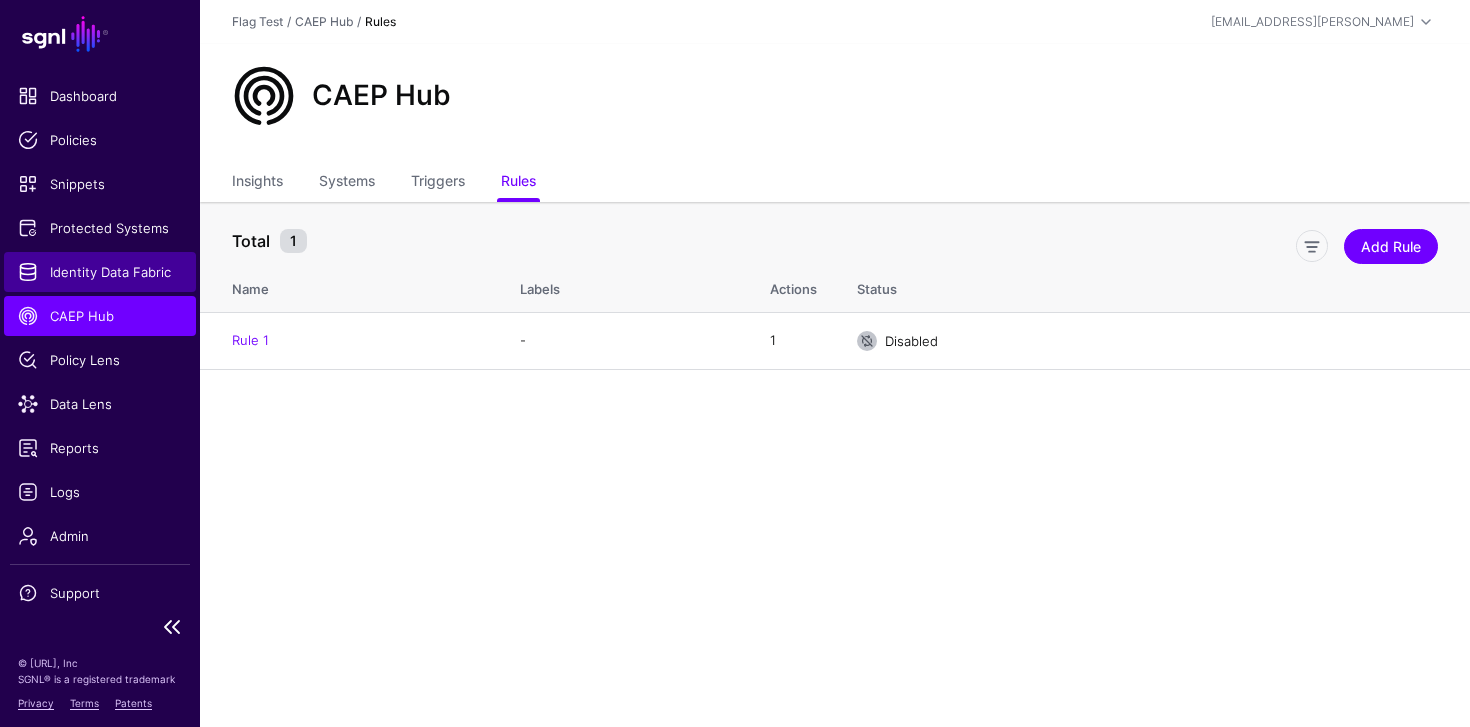 click on "Identity Data Fabric" 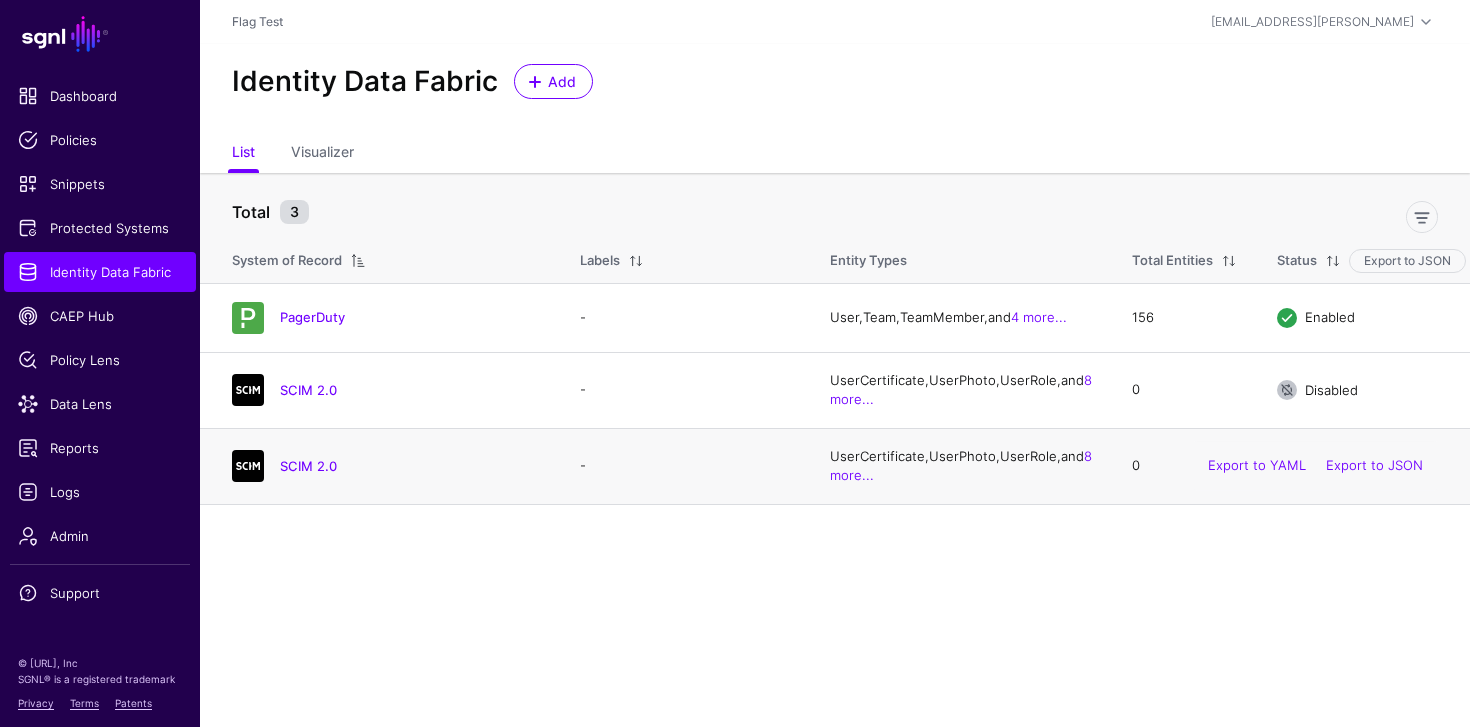 click on "SCIM 2.0" 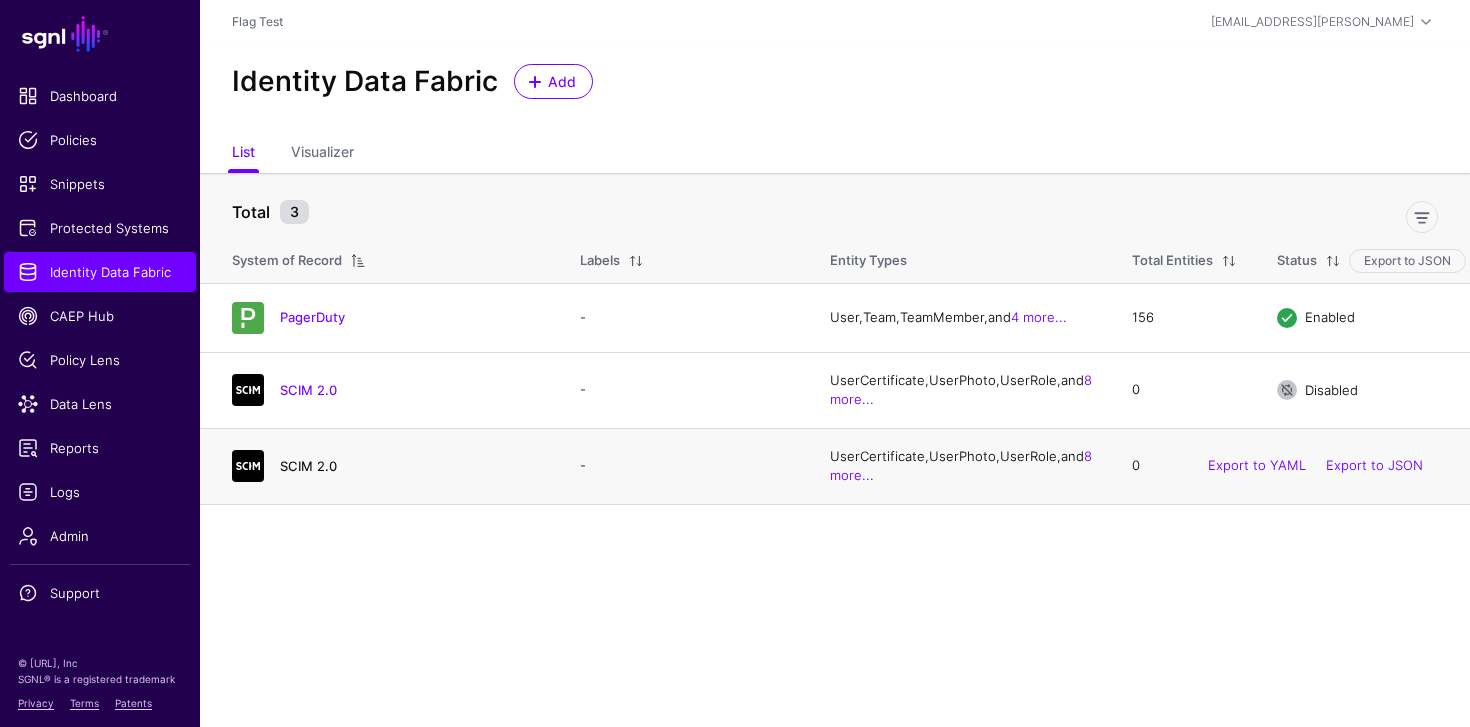 click on "SCIM 2.0" 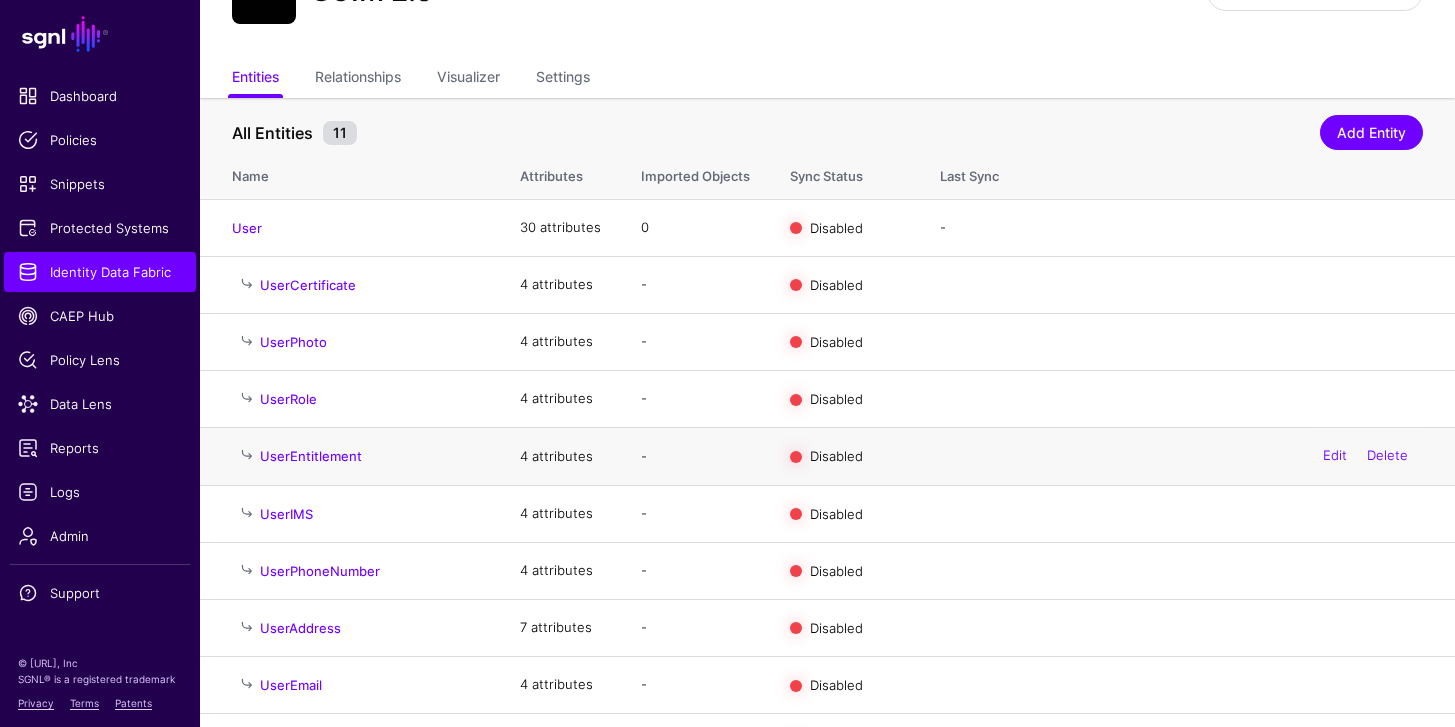 scroll, scrollTop: 0, scrollLeft: 0, axis: both 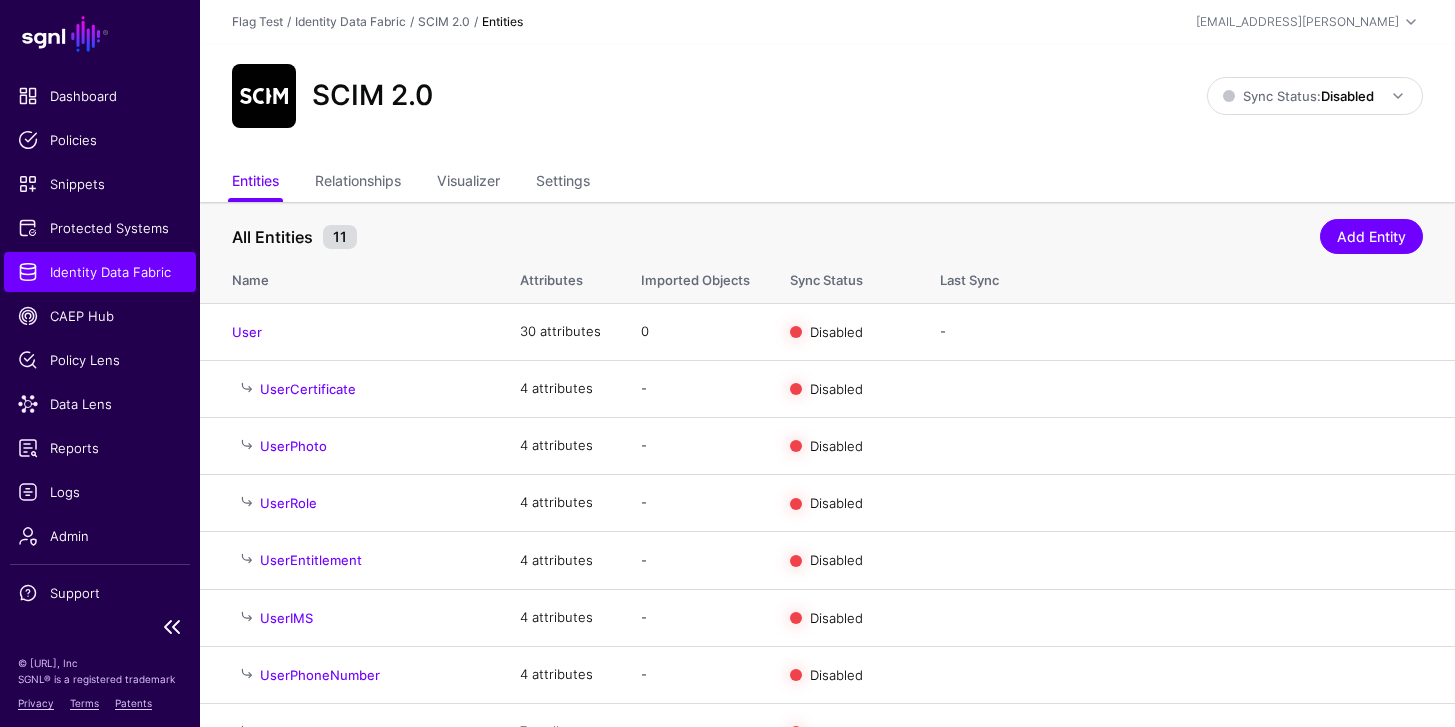 click on "Identity Data Fabric" 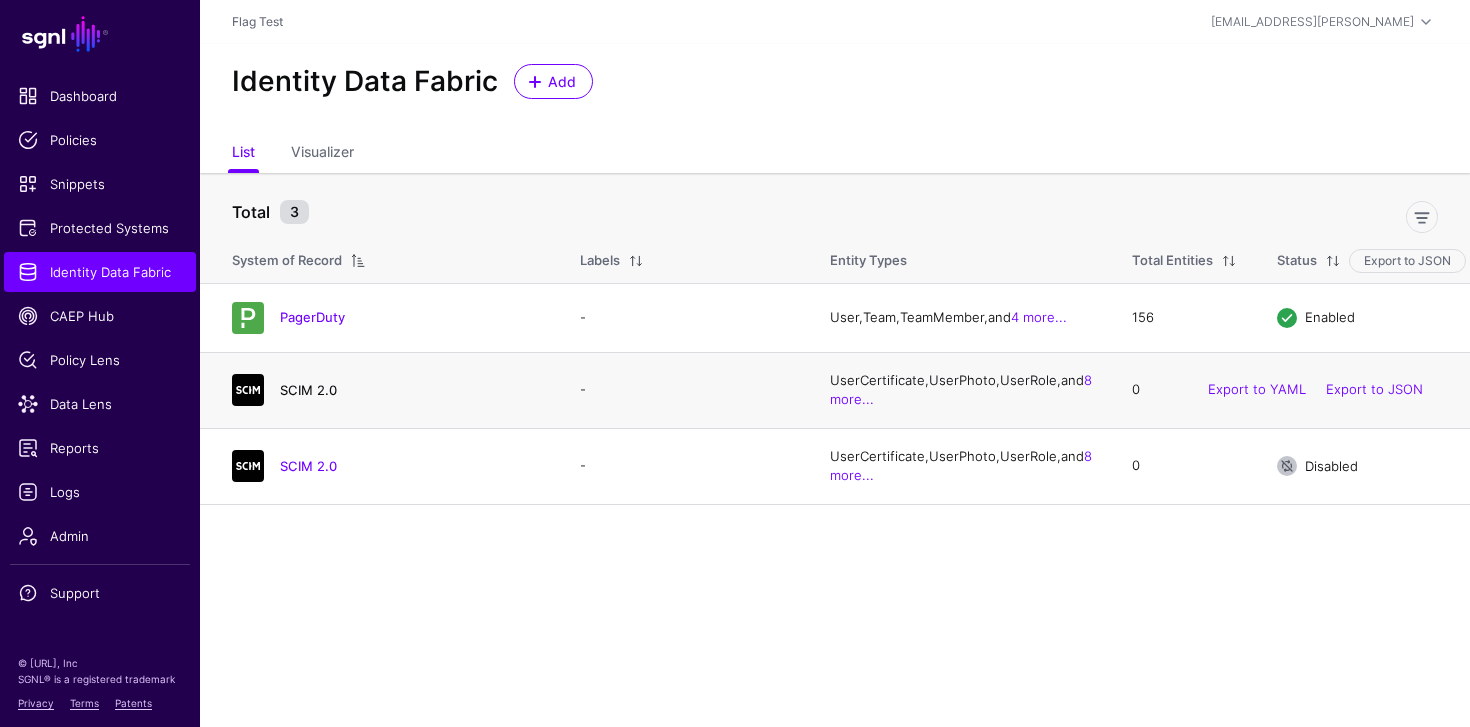 click on "SCIM 2.0" 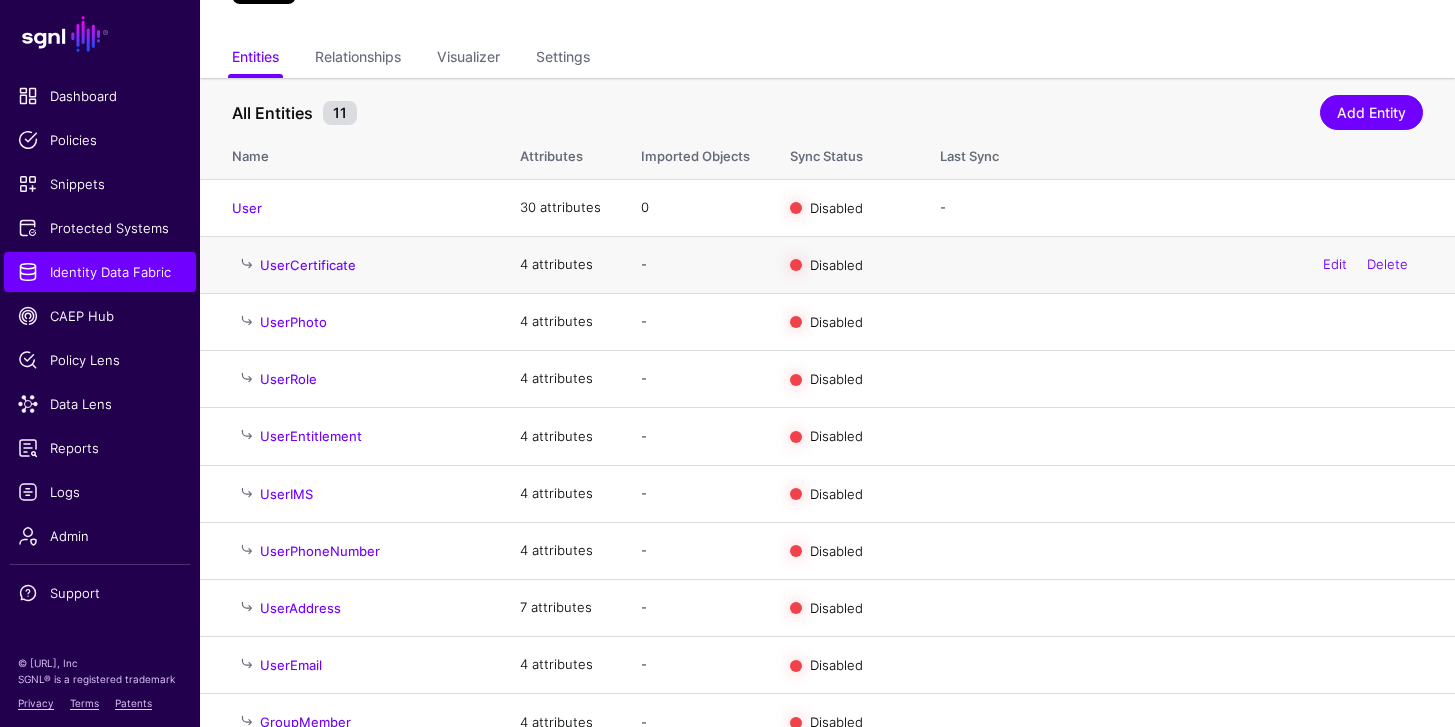 scroll, scrollTop: 0, scrollLeft: 0, axis: both 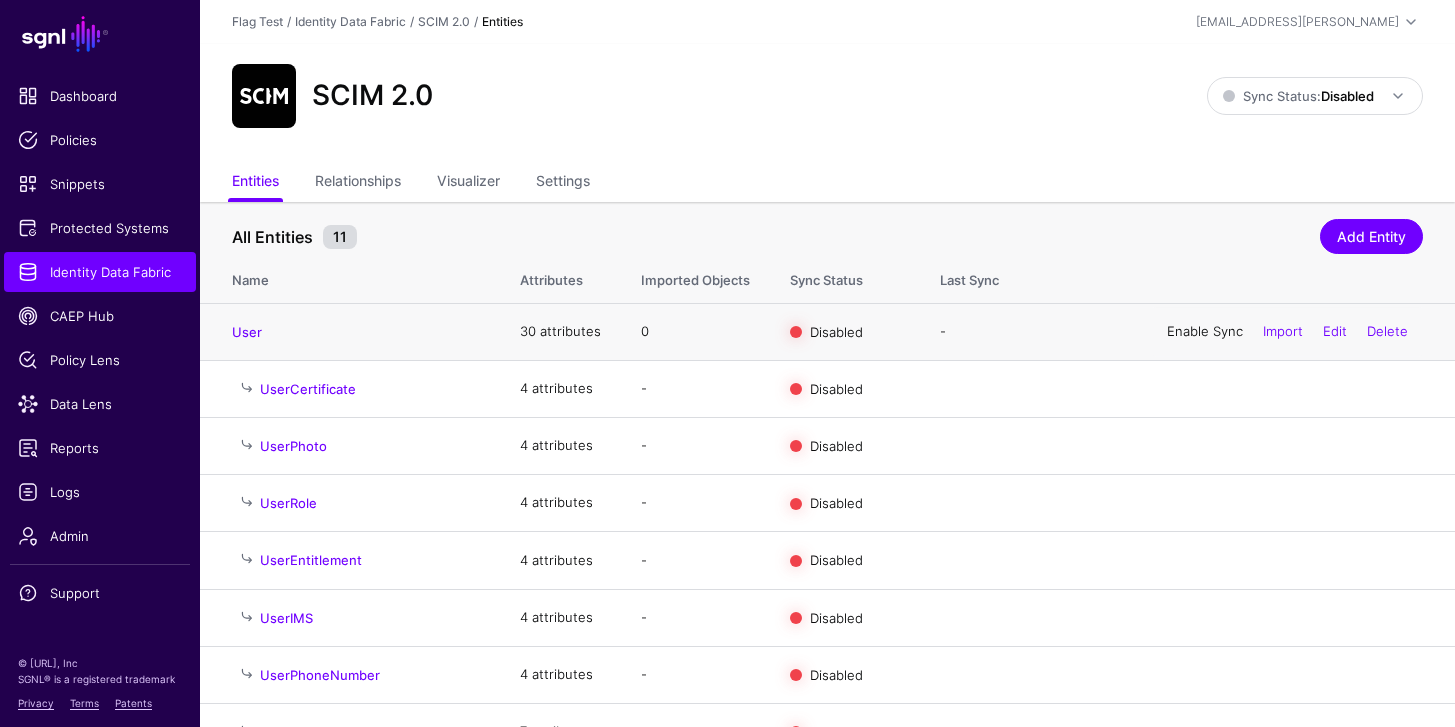 click on "Enable Sync" 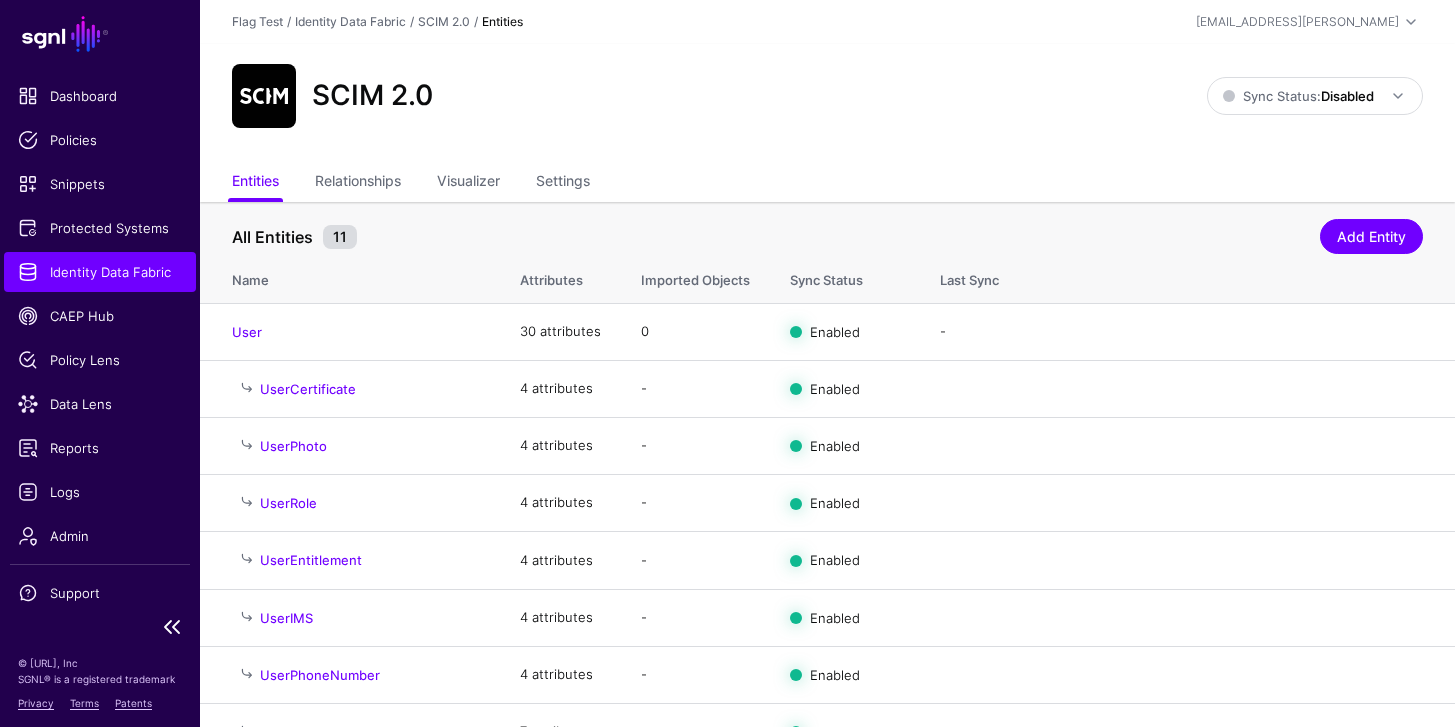 click on "Identity Data Fabric" 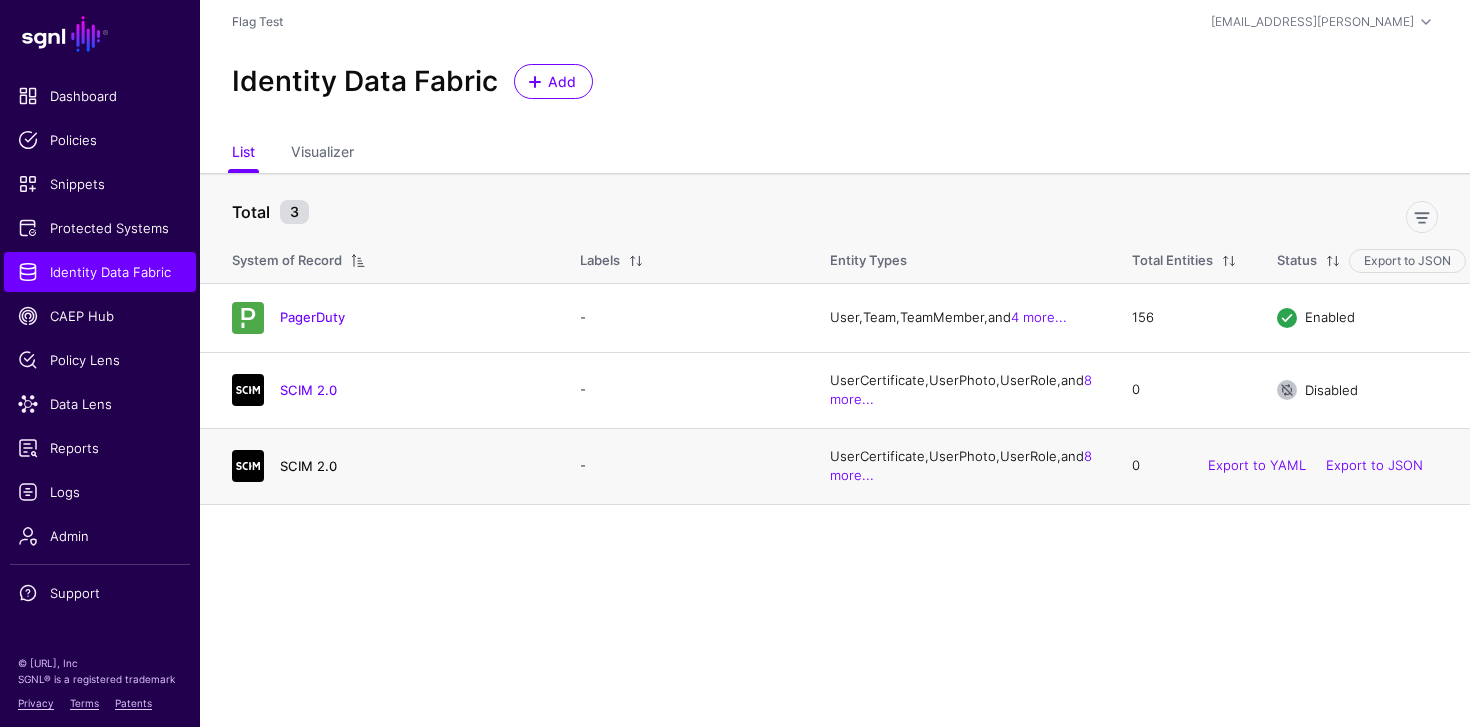 click on "SCIM 2.0" 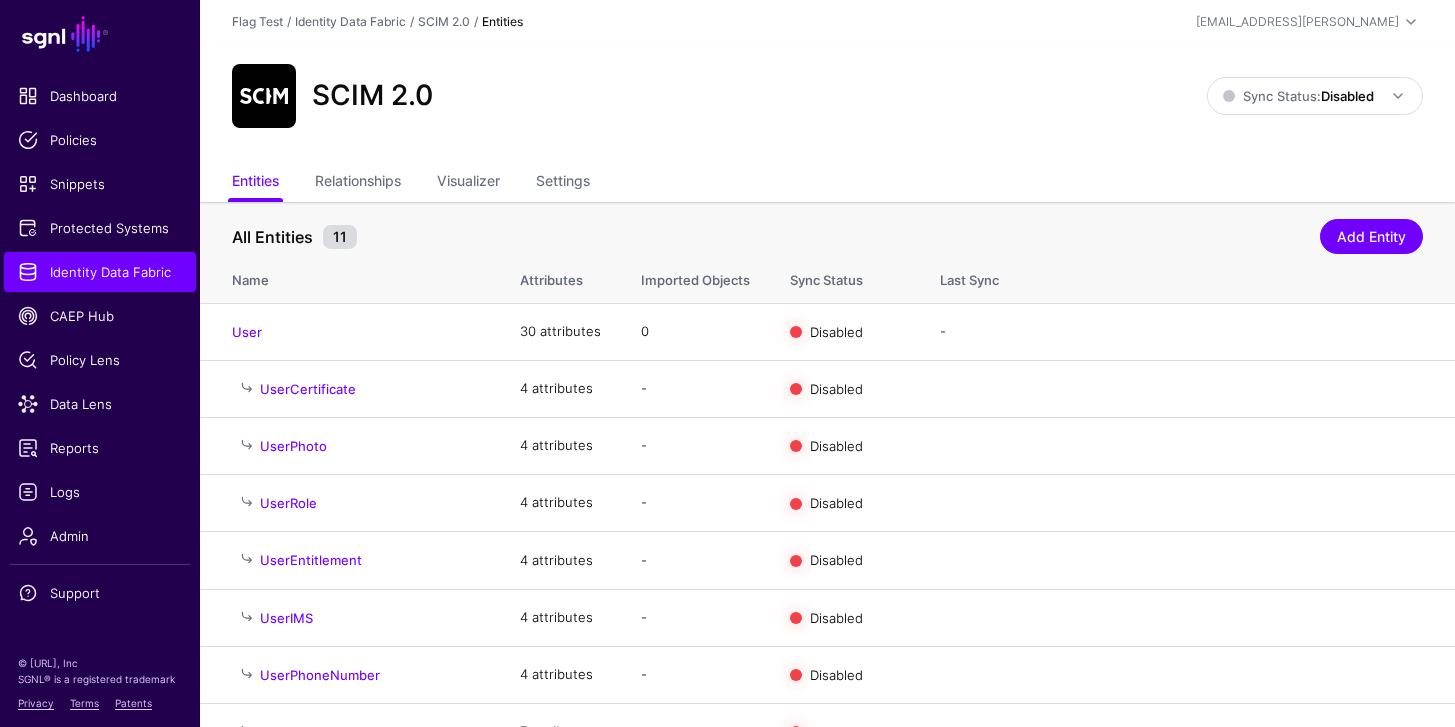 click on "Entities  Relationships Visualizer Settings" 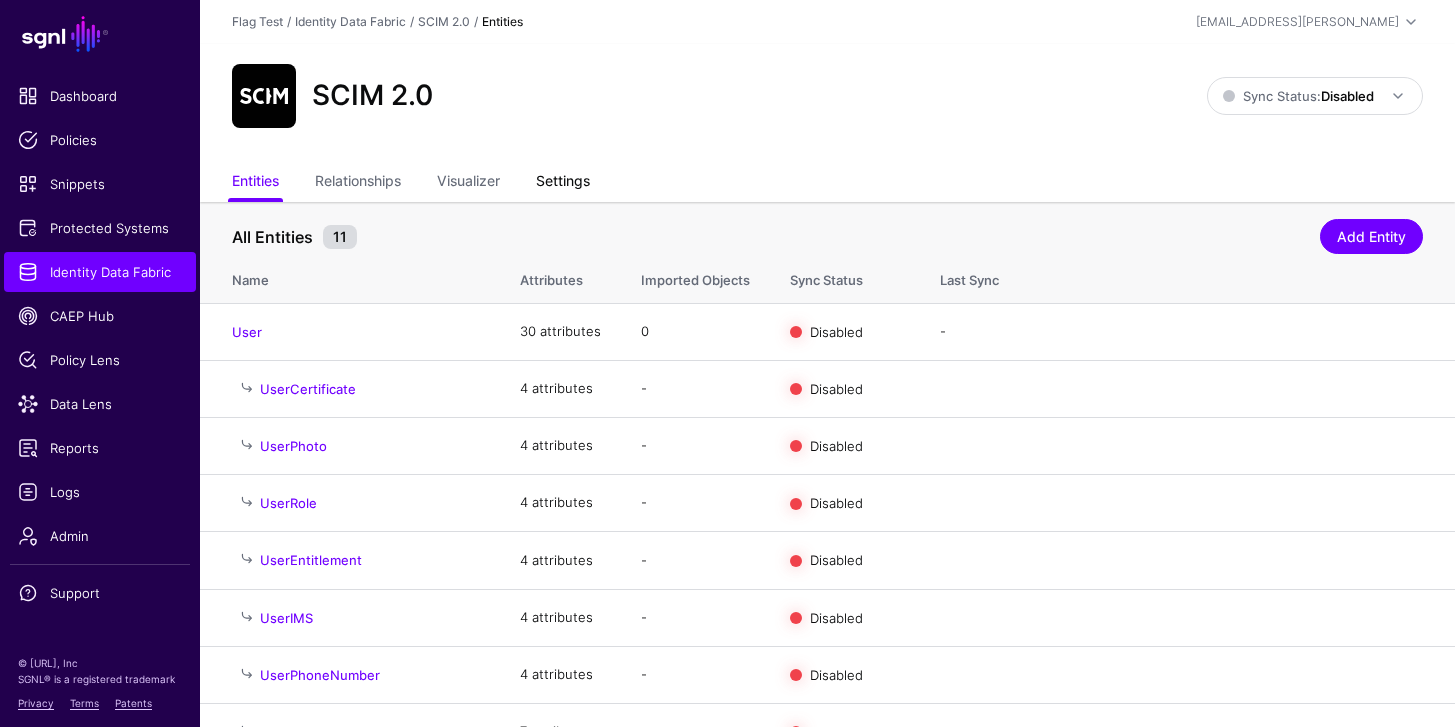 click on "Settings" 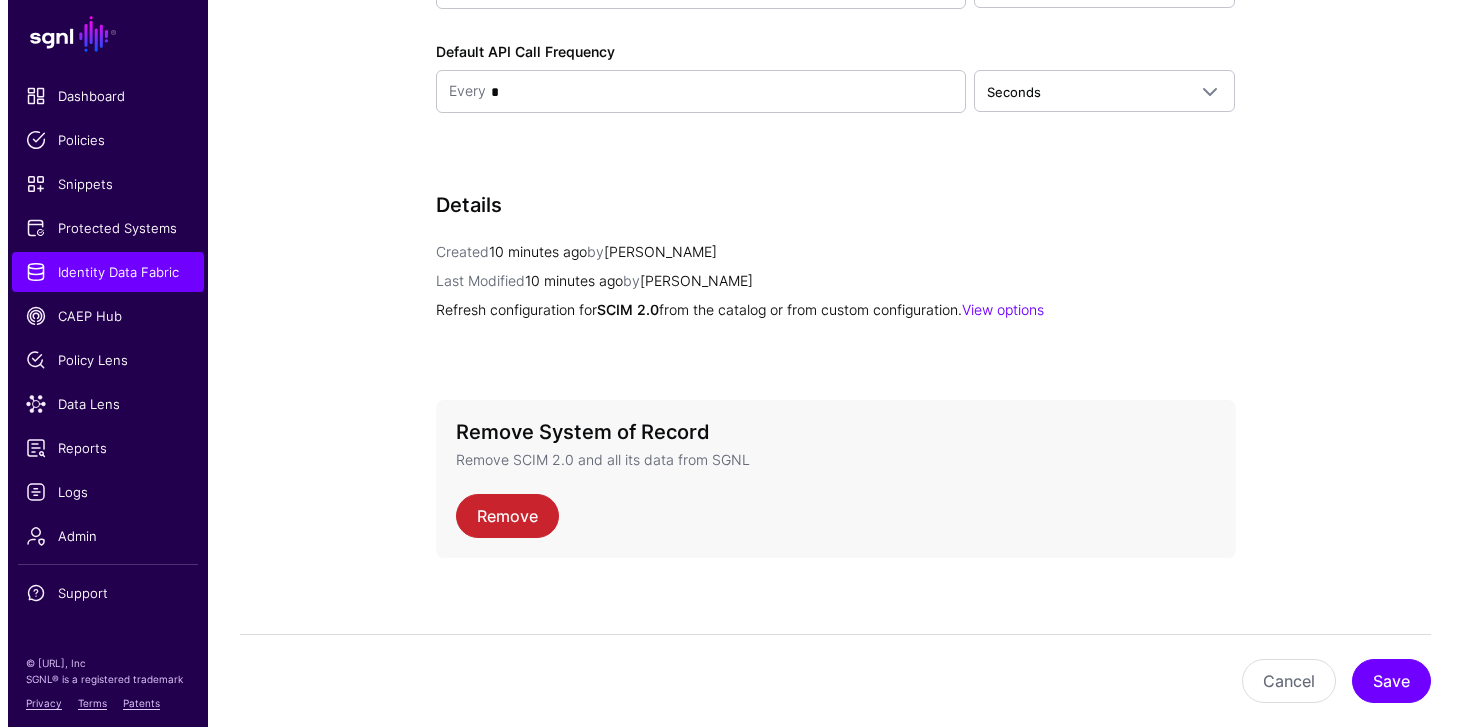 scroll, scrollTop: 2126, scrollLeft: 0, axis: vertical 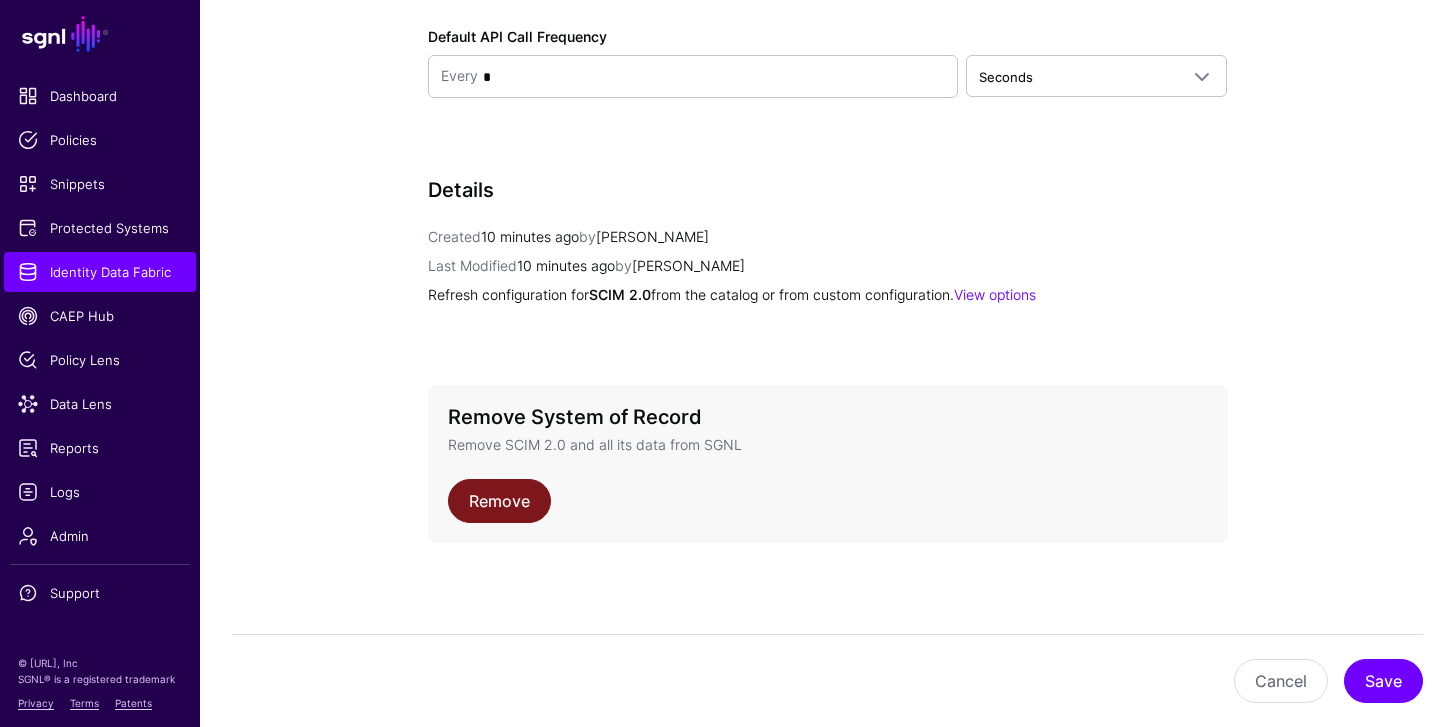 click on "Remove" 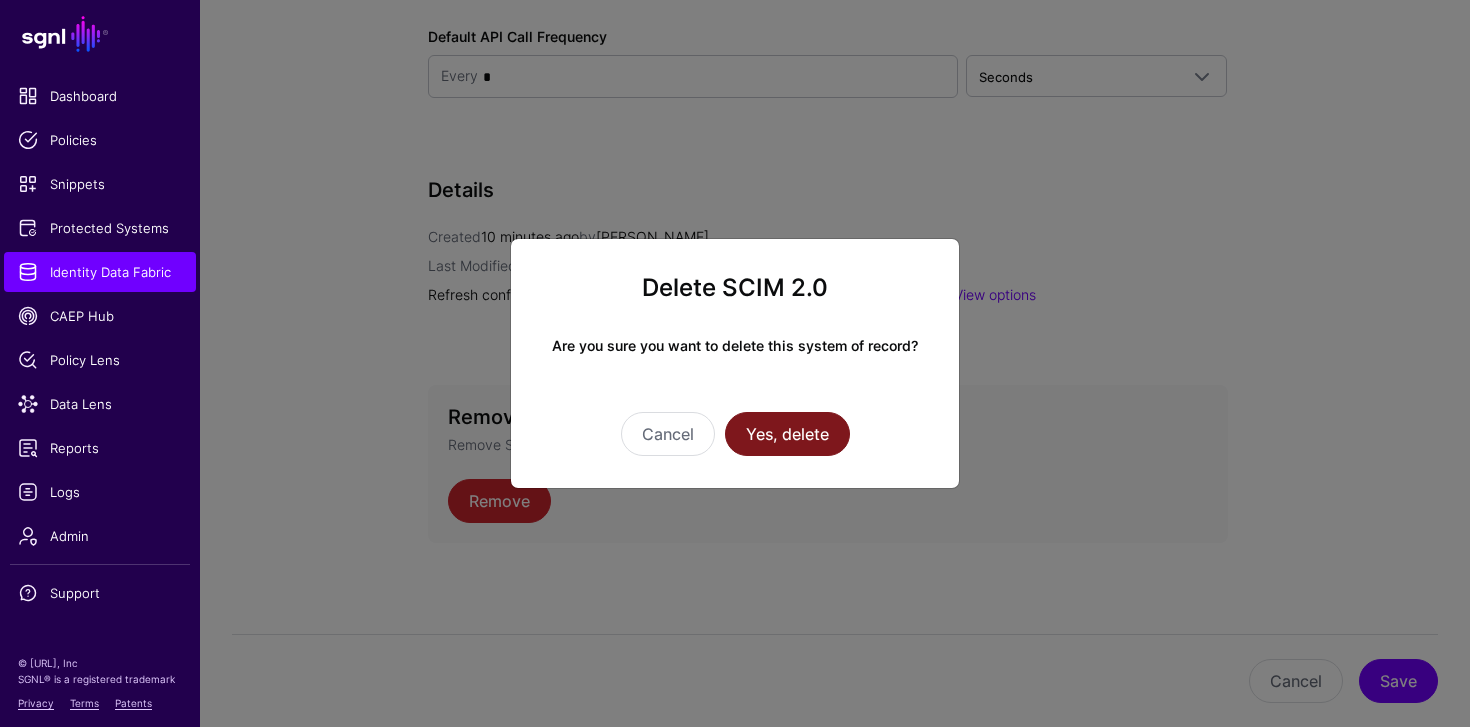 click on "Yes, delete" 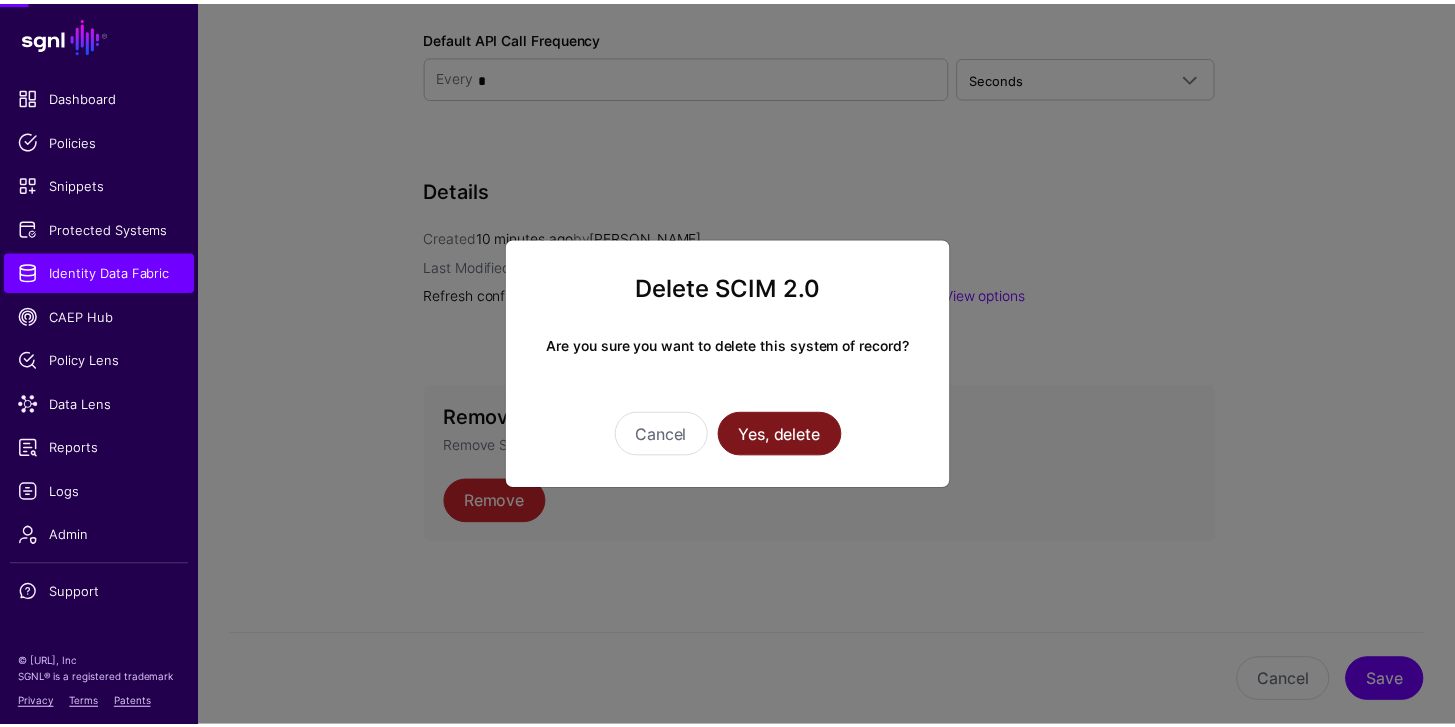 scroll, scrollTop: 0, scrollLeft: 0, axis: both 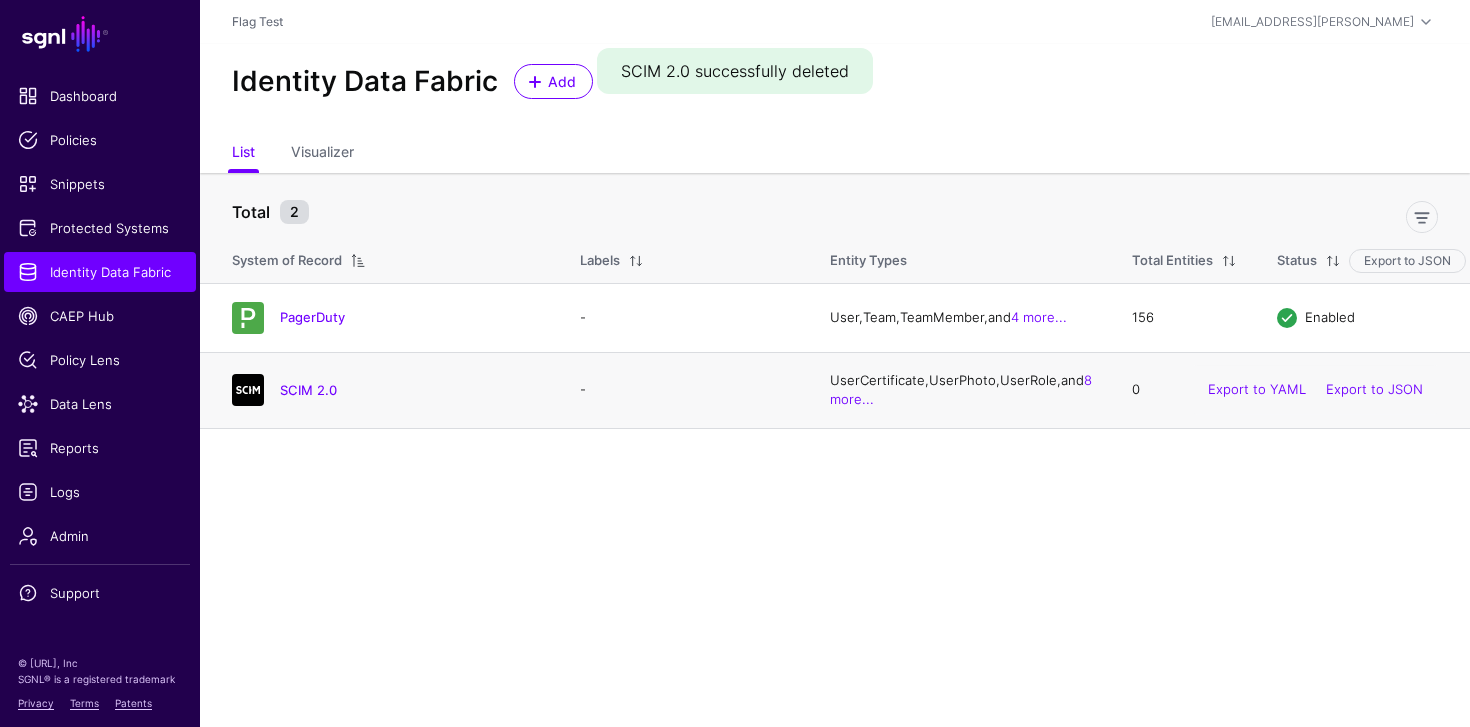 click on "SCIM 2.0" 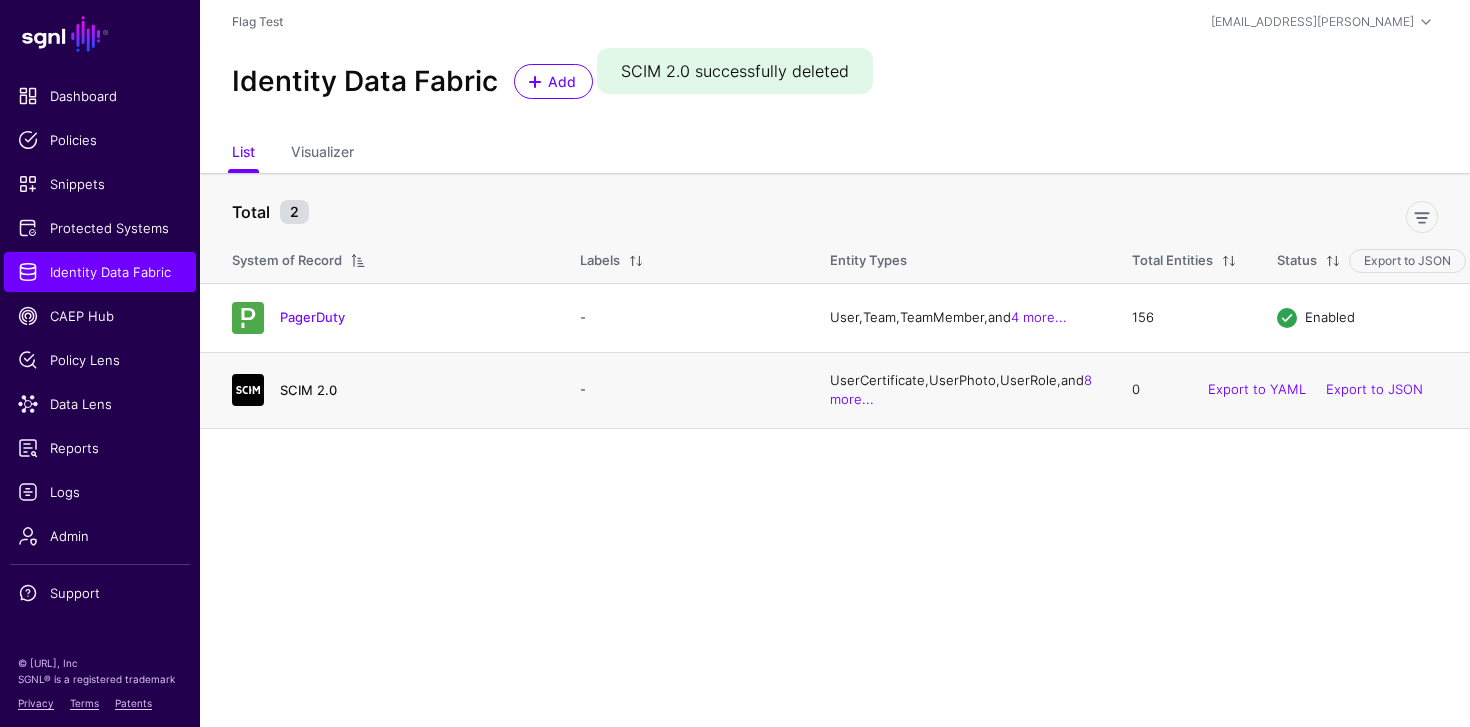 click on "SCIM 2.0" 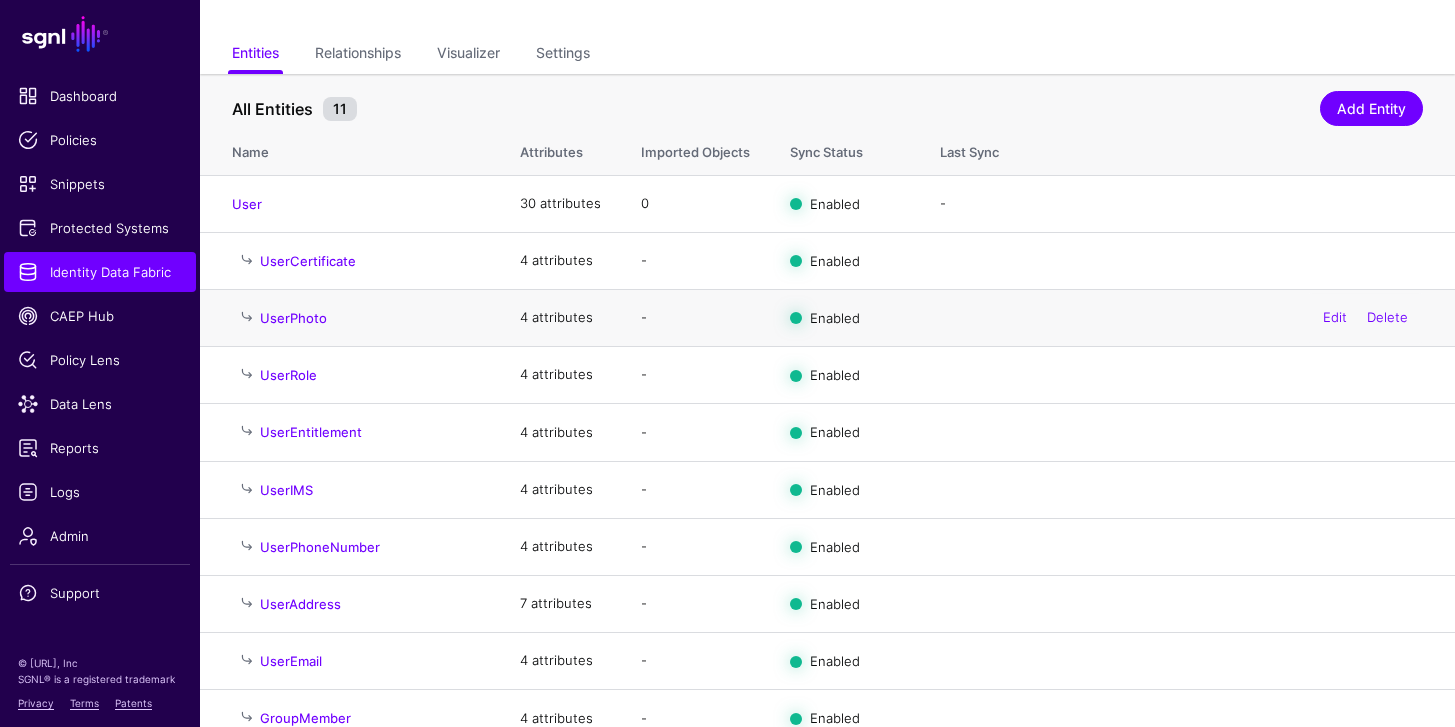 scroll, scrollTop: 0, scrollLeft: 0, axis: both 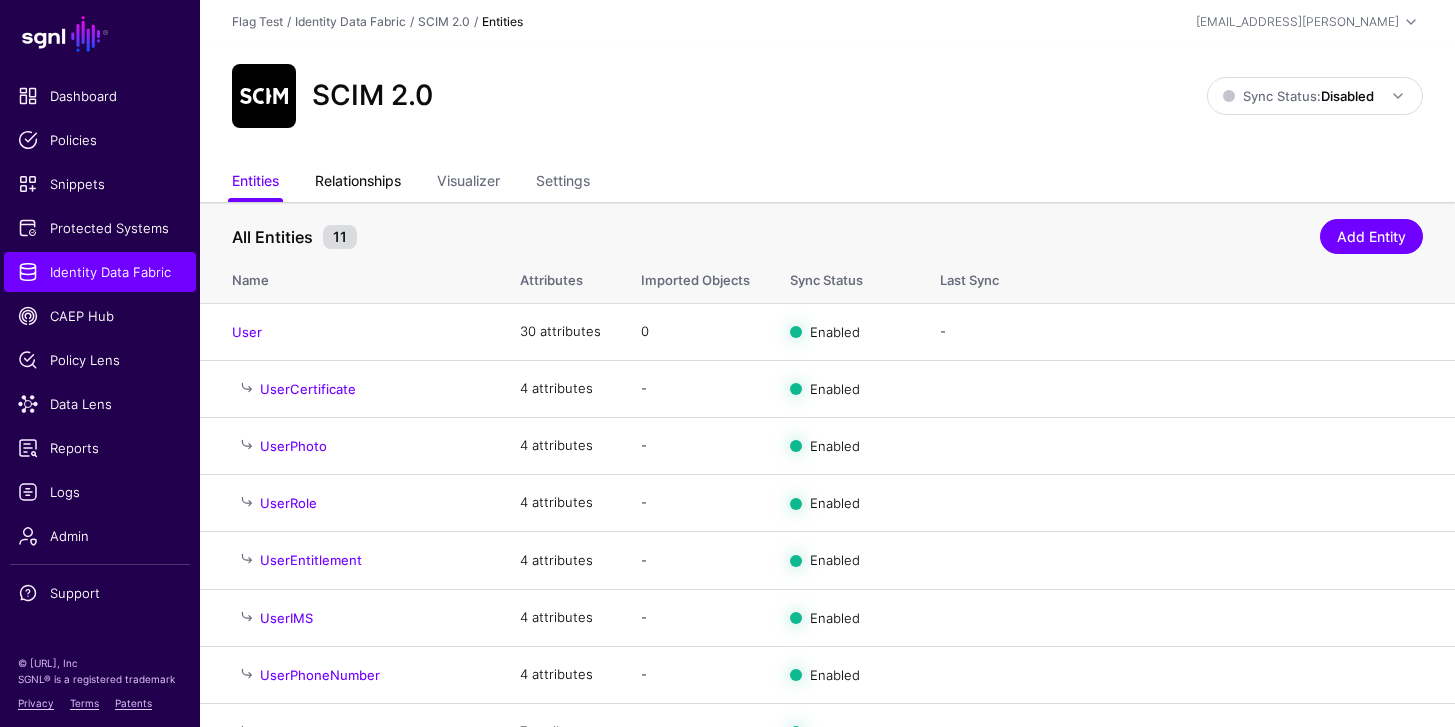 click on "Relationships" 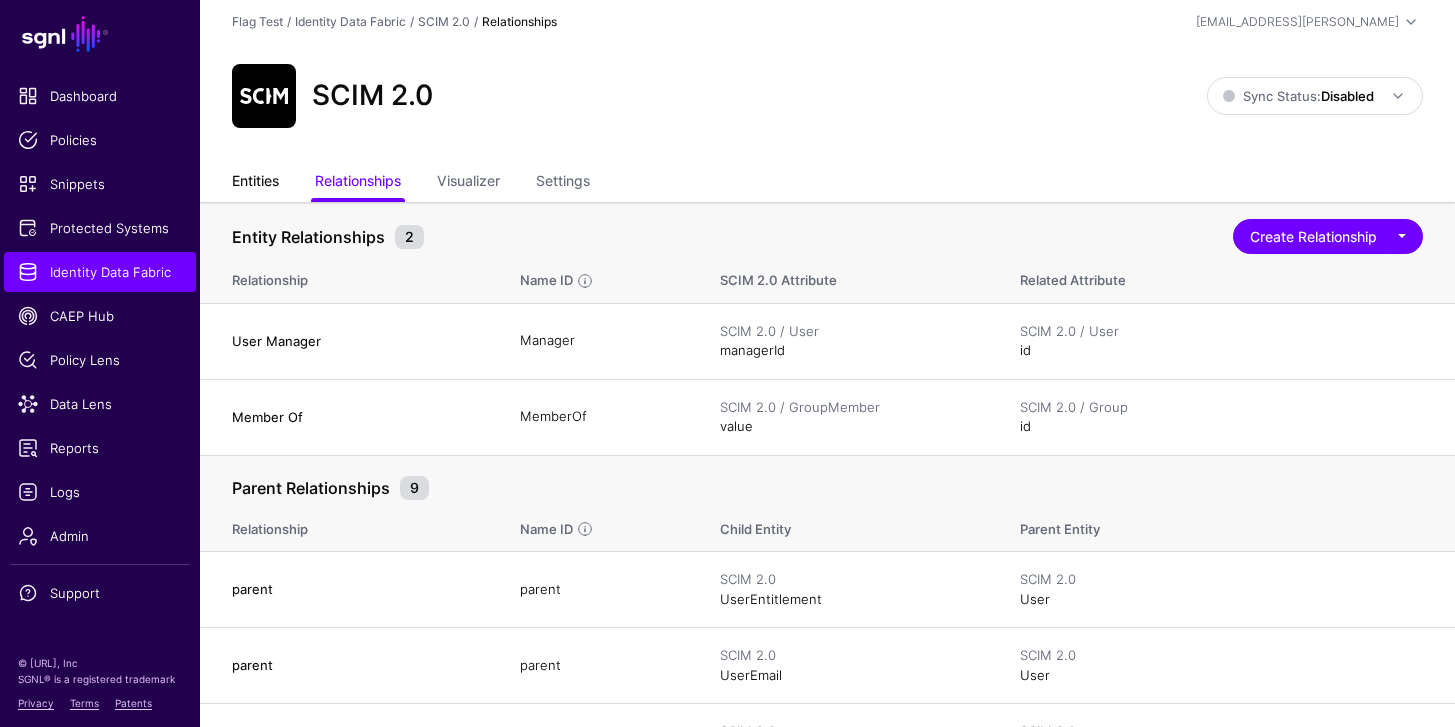 click on "Entities" 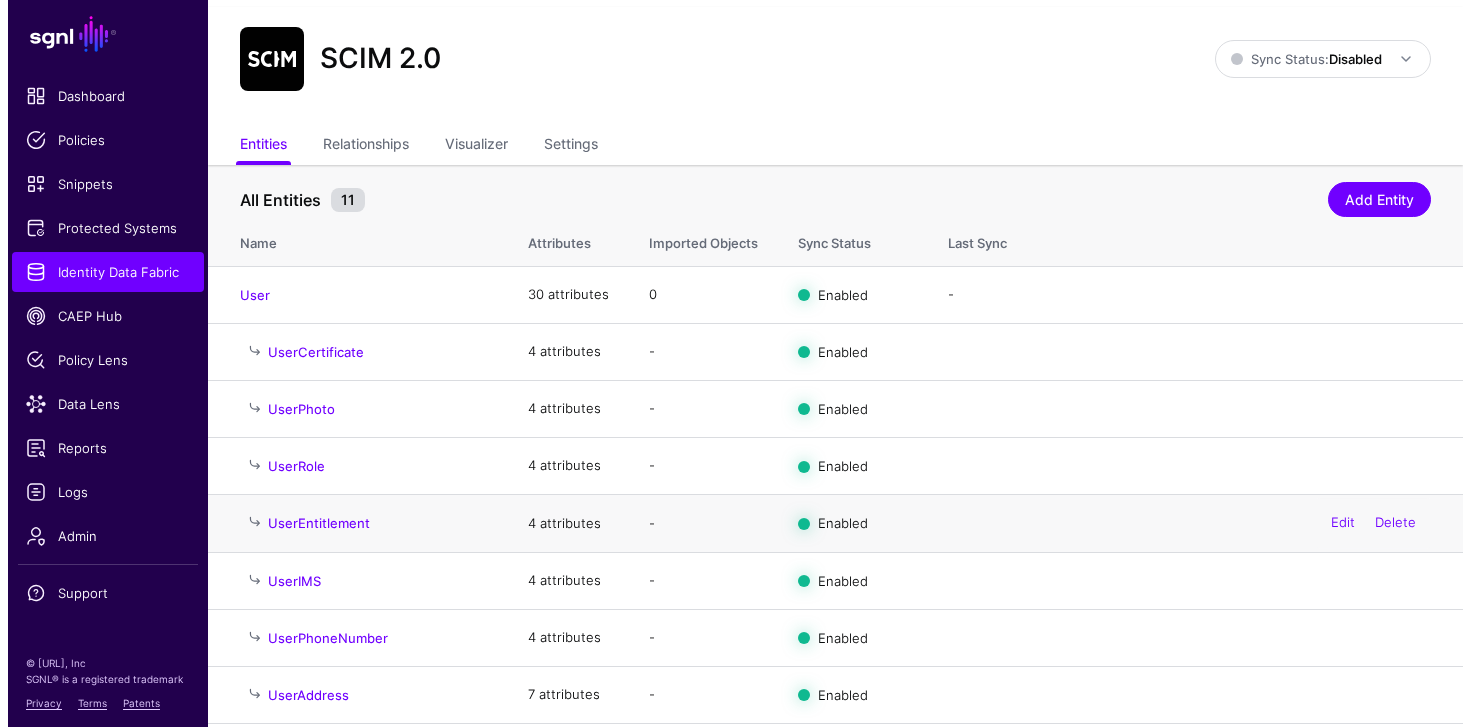 scroll, scrollTop: 0, scrollLeft: 0, axis: both 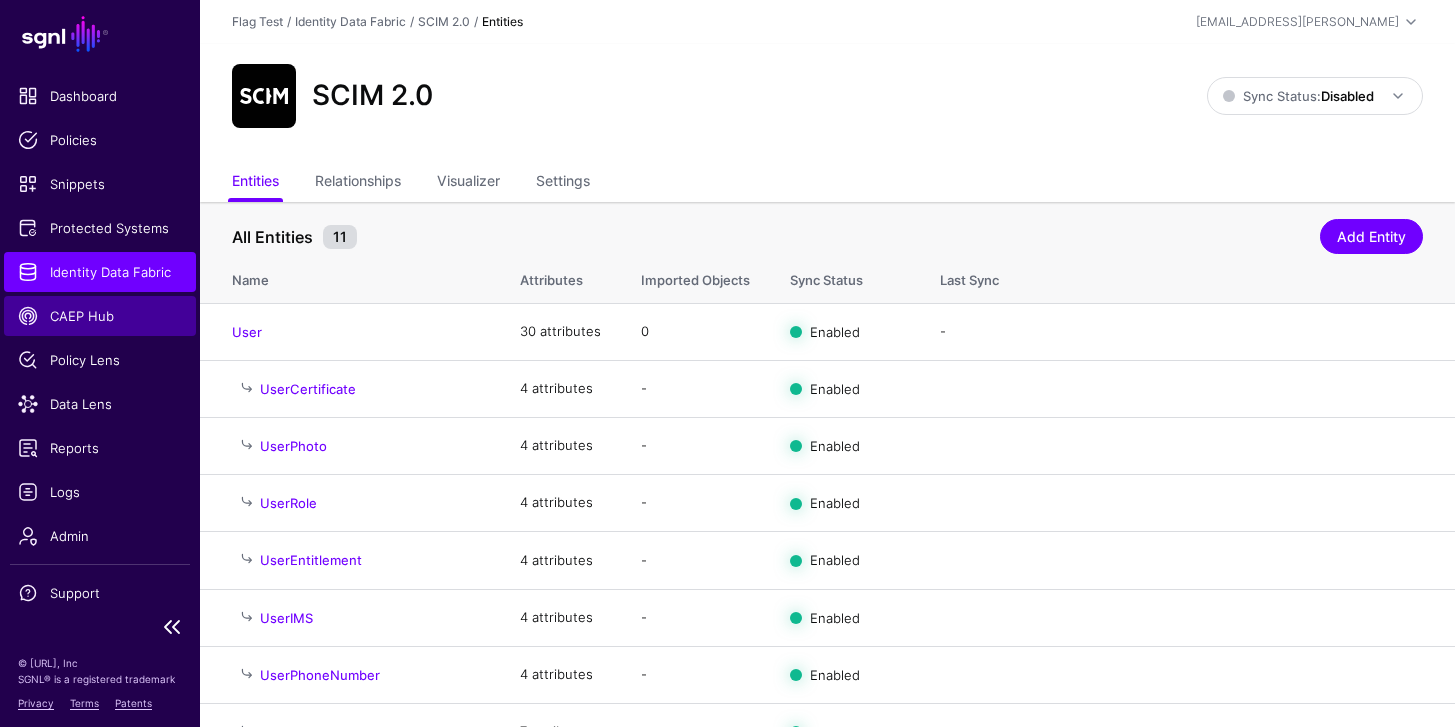 click on "CAEP Hub" 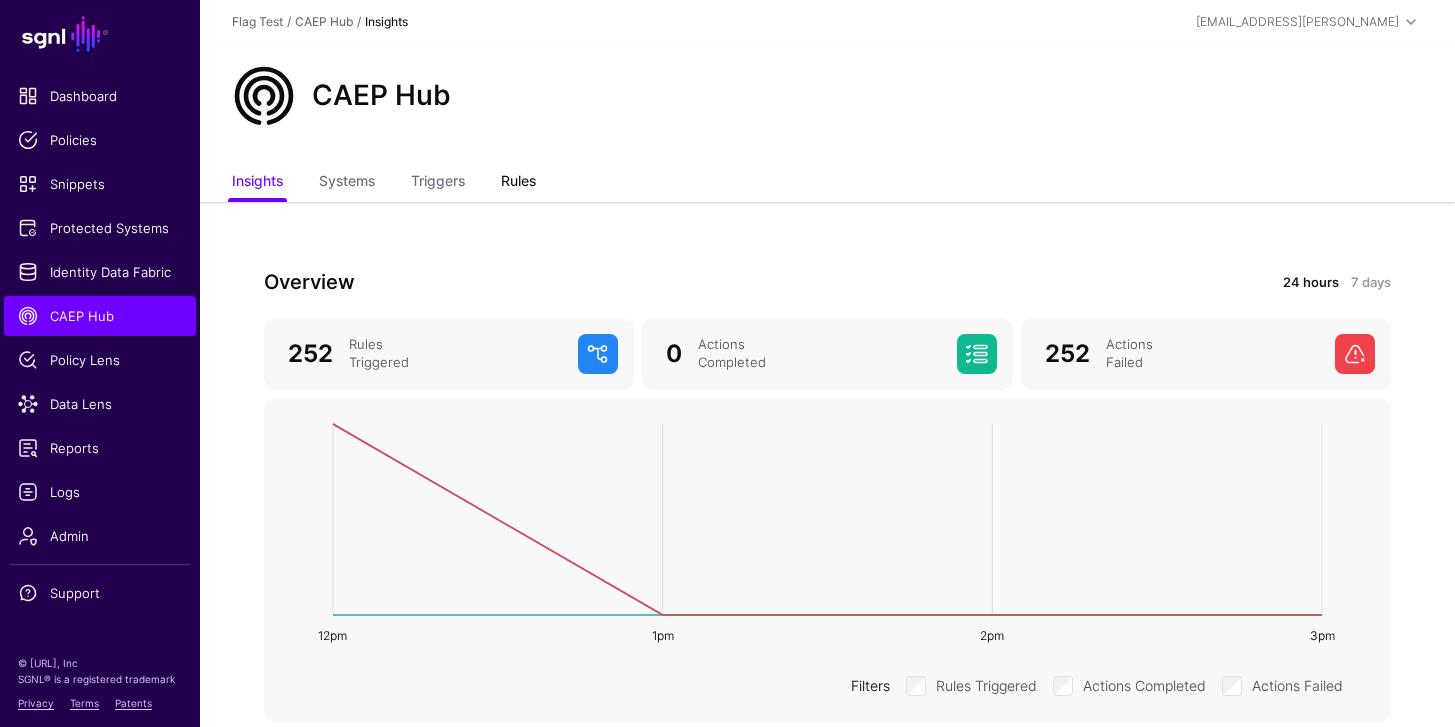 click on "Rules" 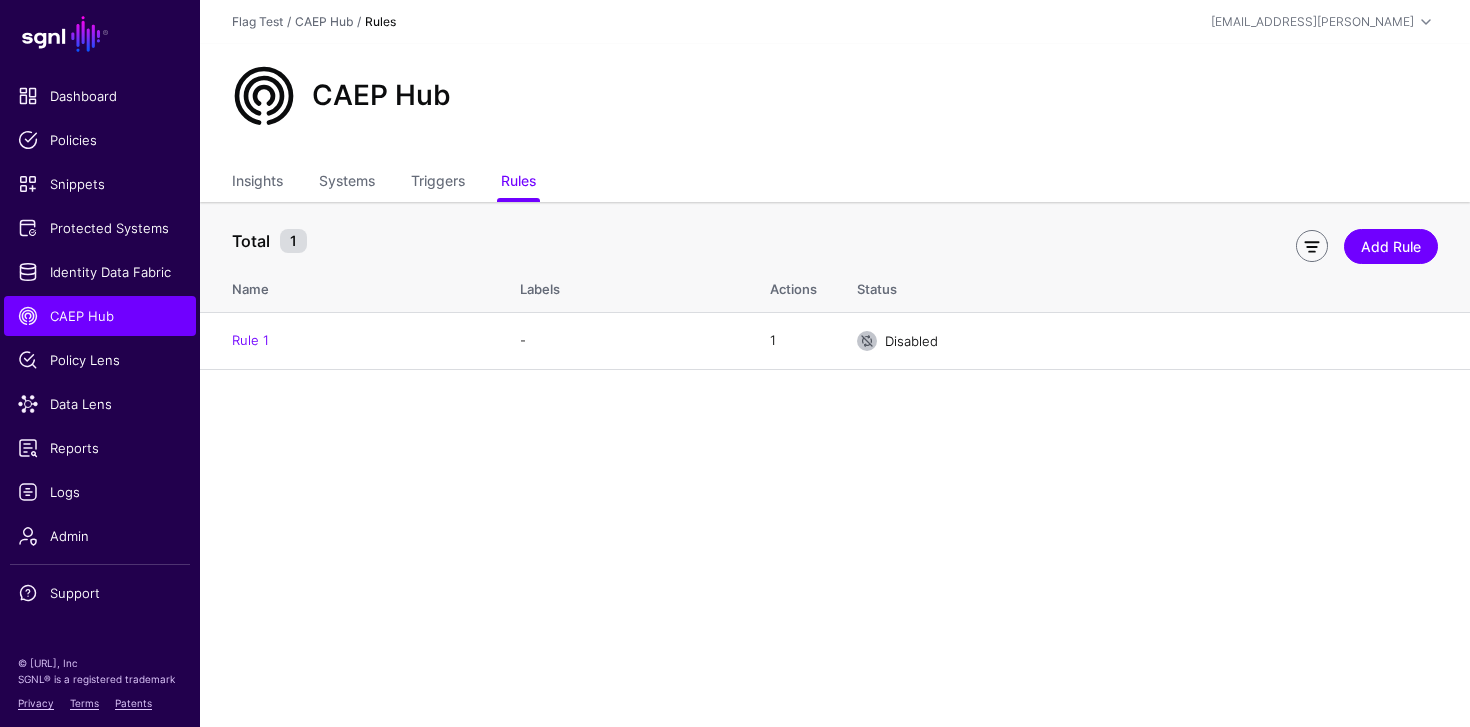 click 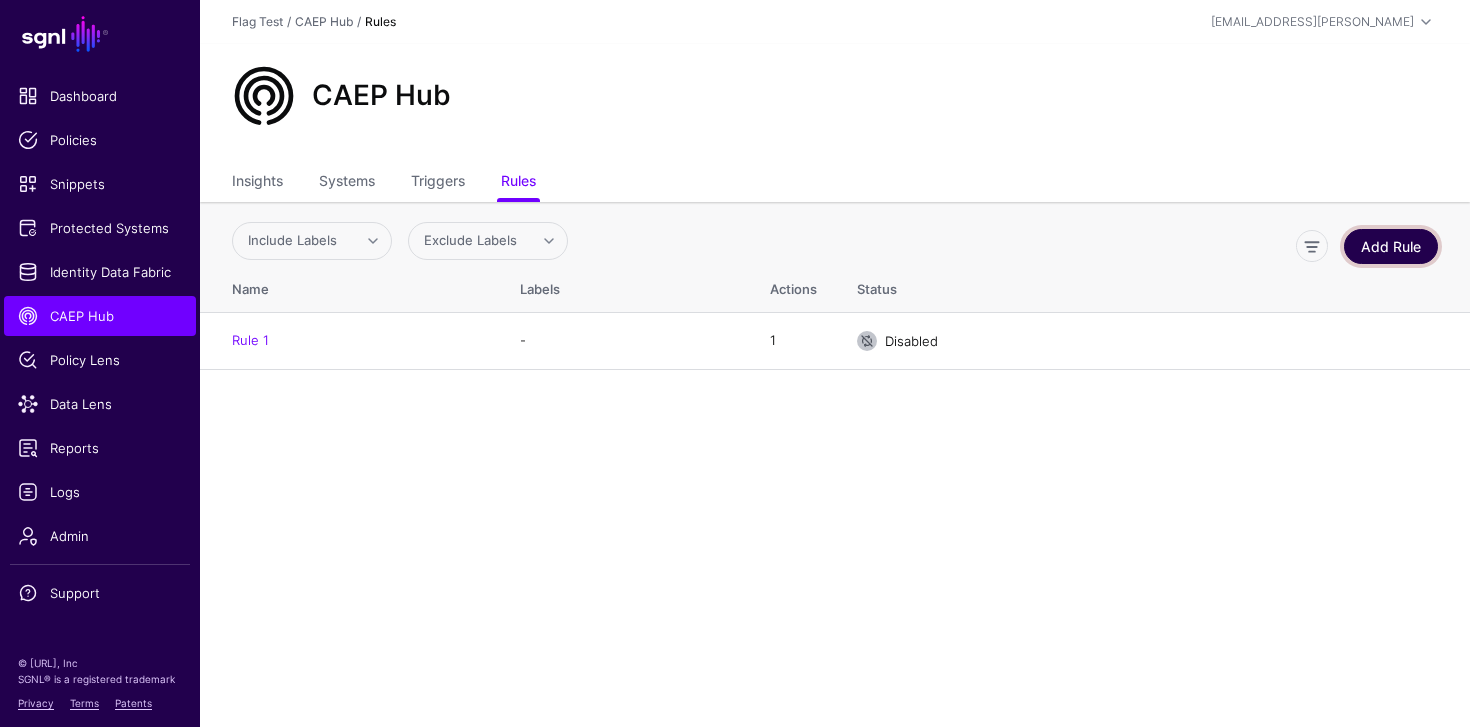 click on "Add Rule" 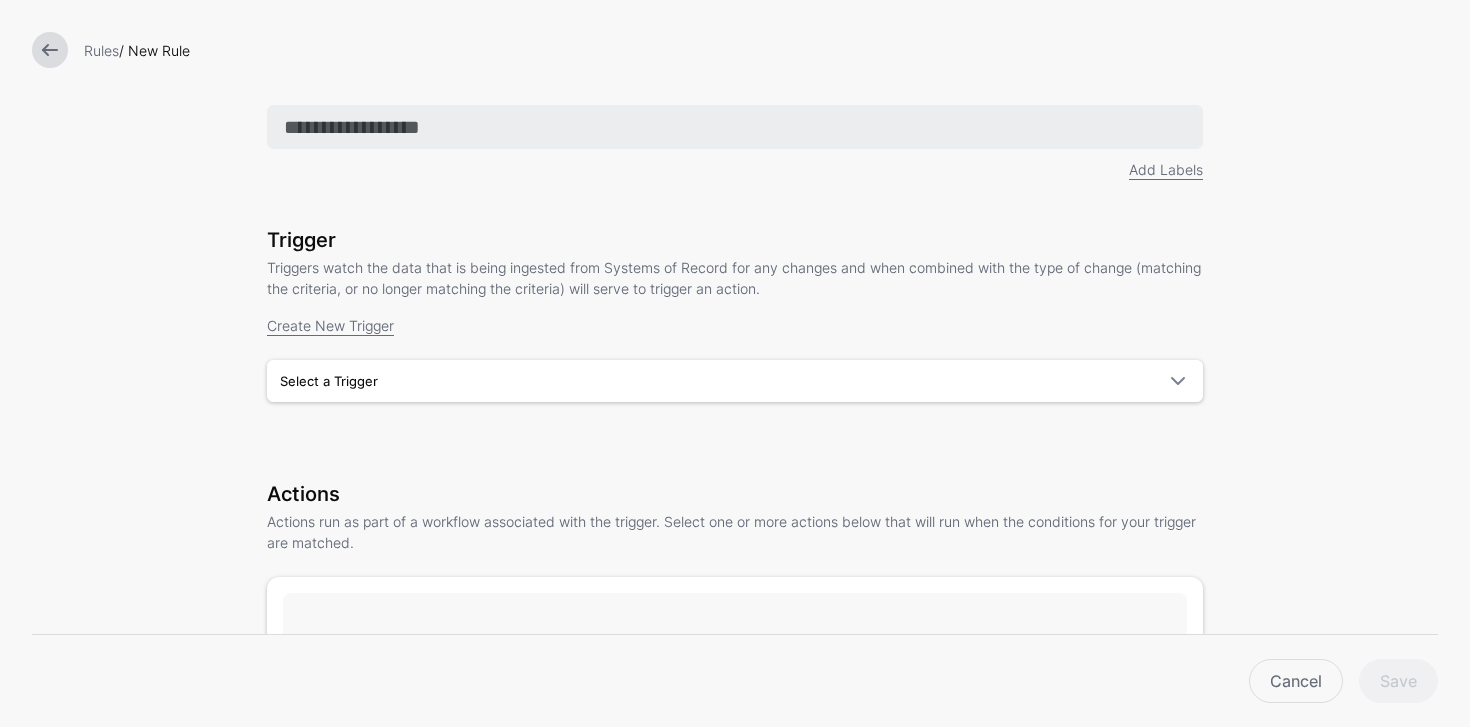 click at bounding box center (735, 127) 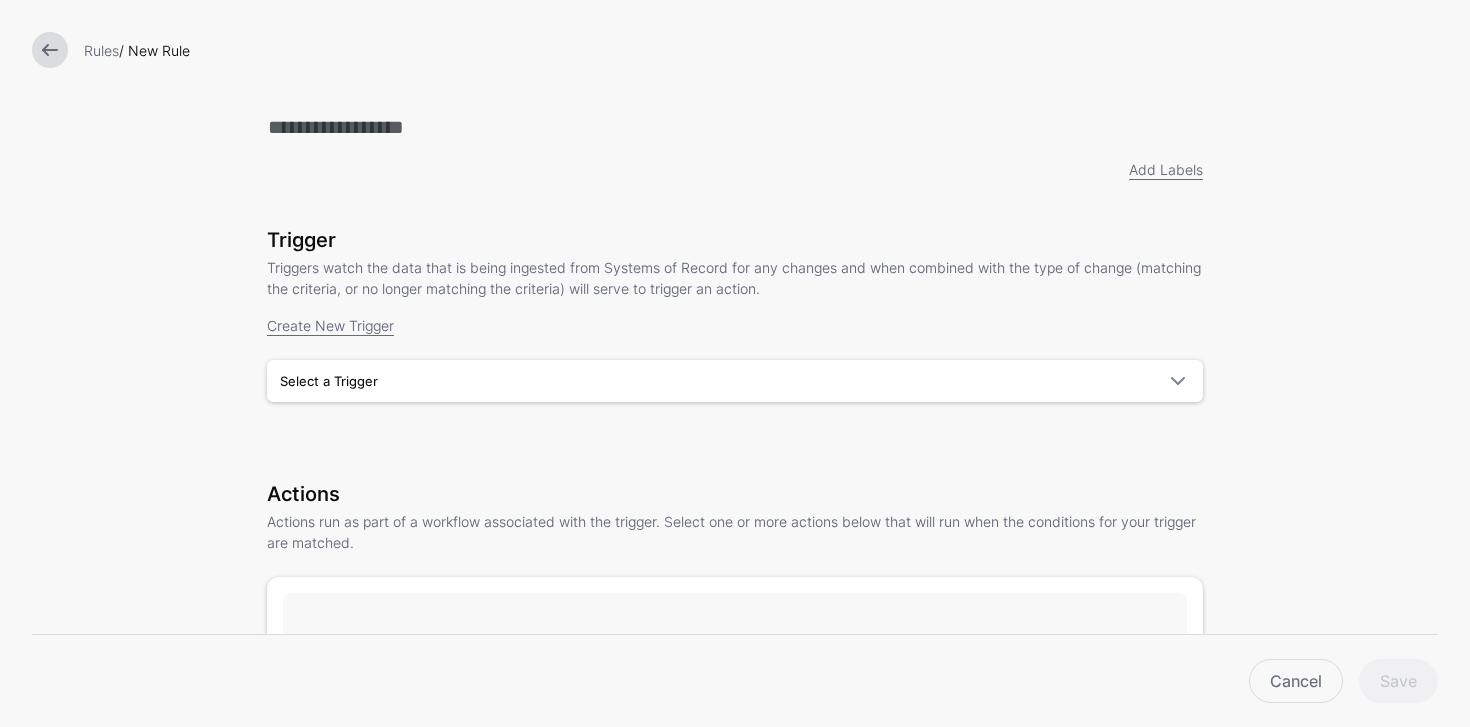 type on "**********" 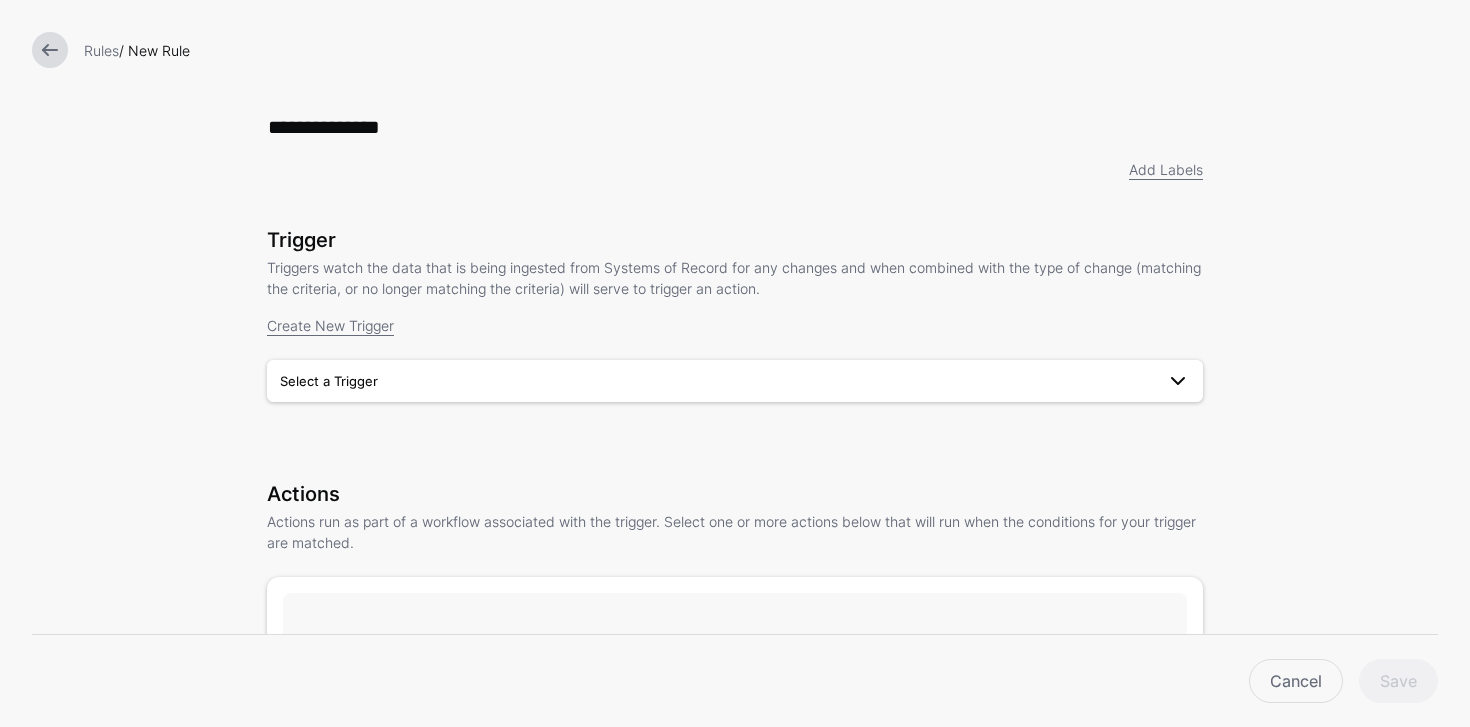 click on "Select a Trigger" at bounding box center [717, 381] 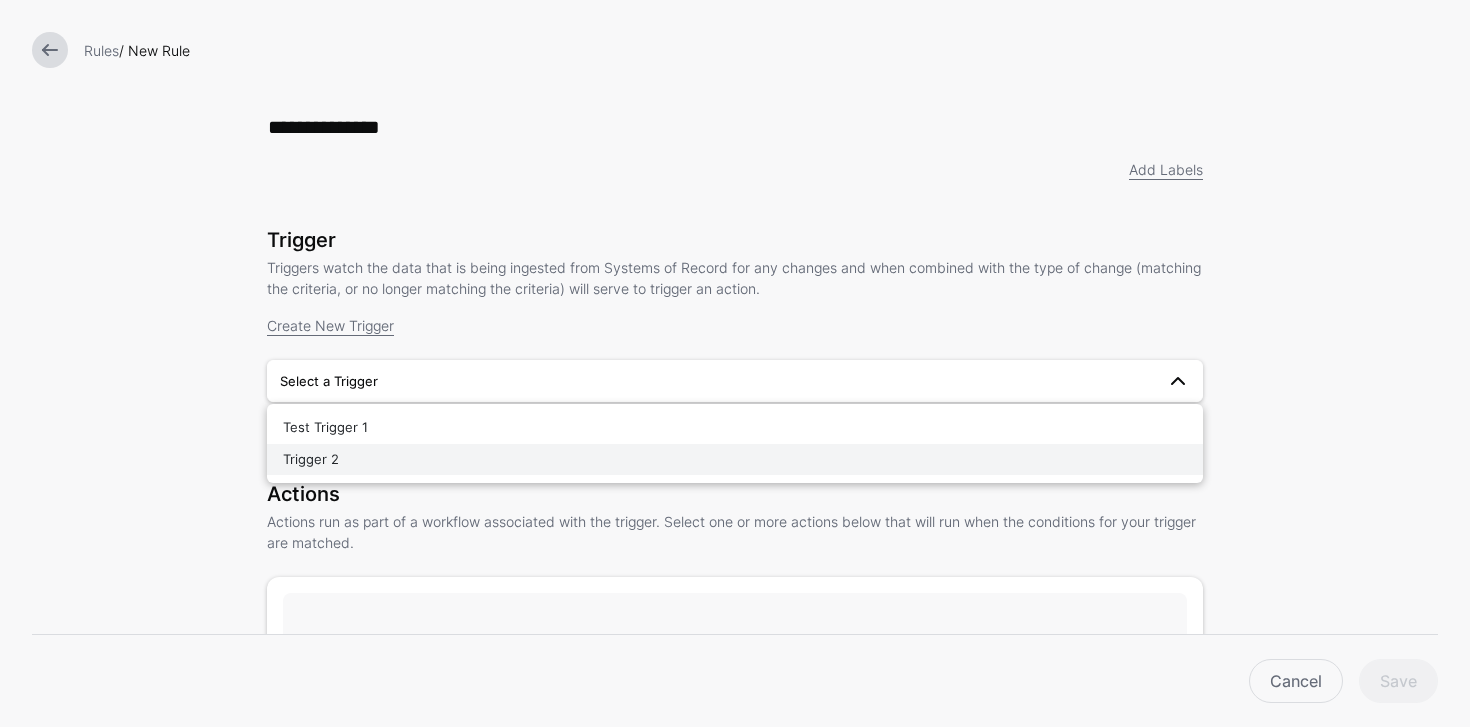 click on "Trigger 2" at bounding box center (735, 460) 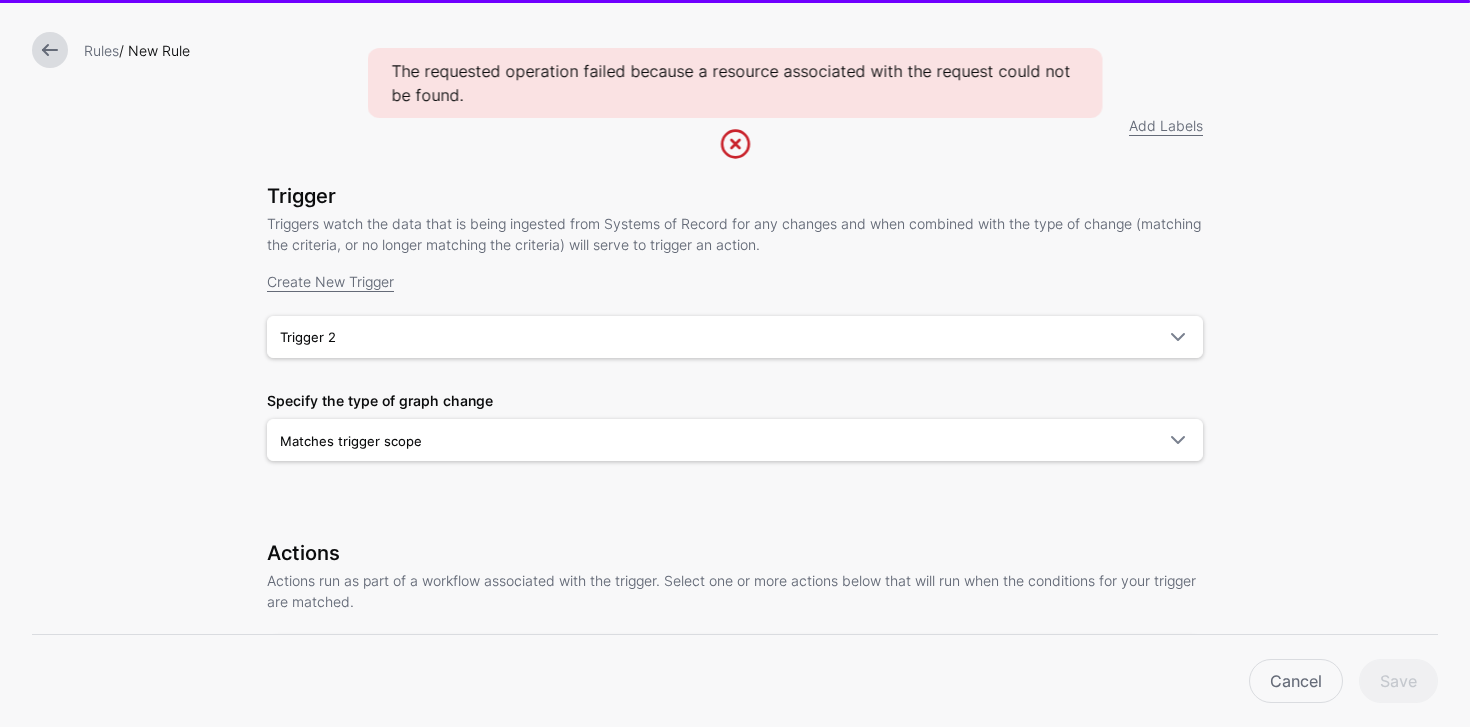 scroll, scrollTop: 310, scrollLeft: 0, axis: vertical 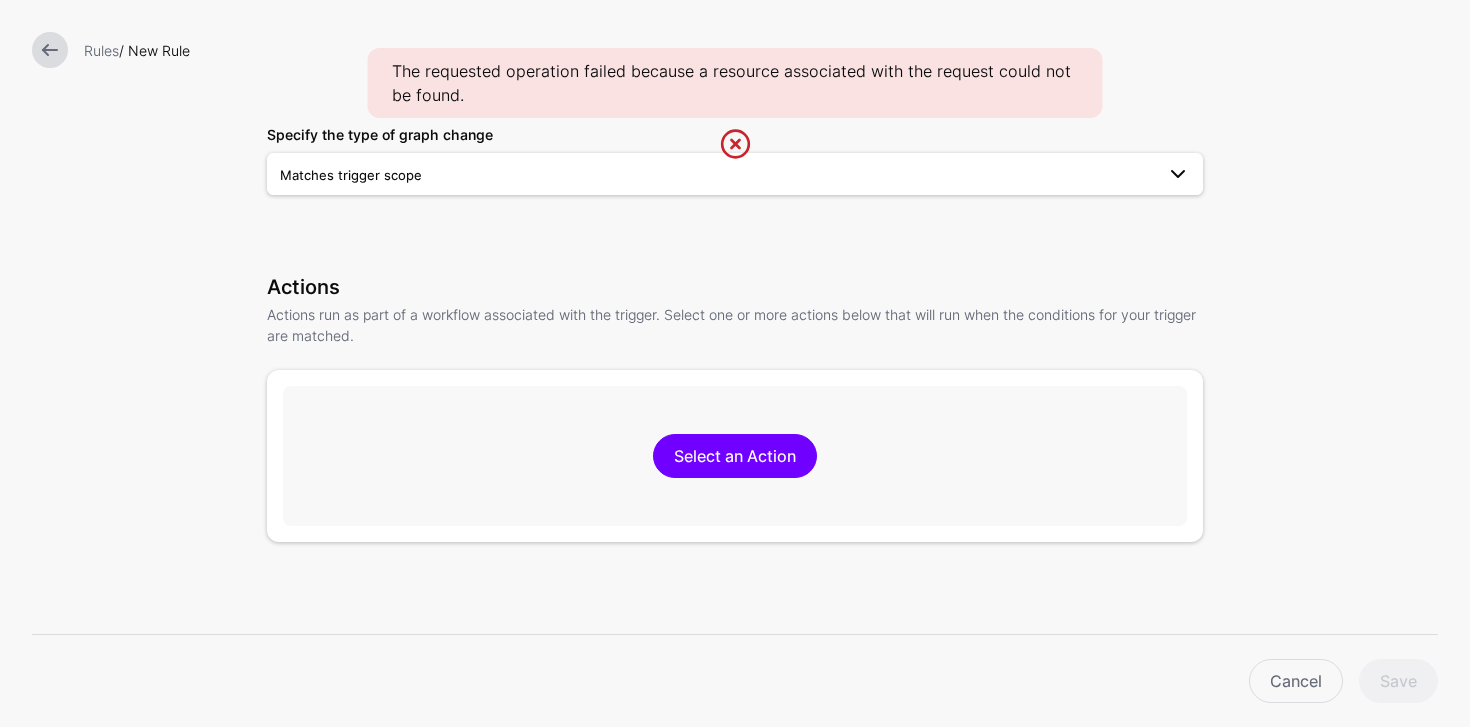 click on "Matches trigger scope" at bounding box center (717, 175) 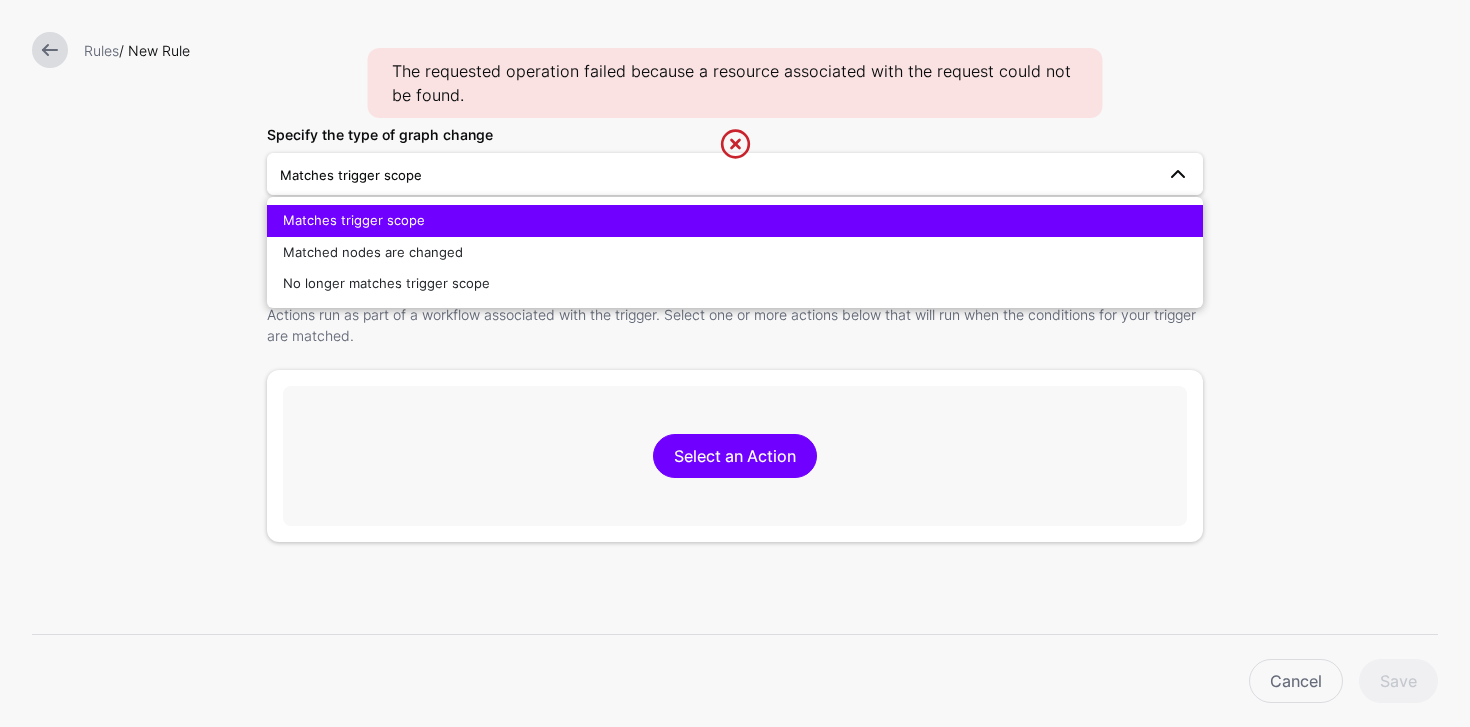click on "Actions run as part of a workflow associated with the trigger. Select one or more actions below that will run when the conditions for your trigger are matched." at bounding box center [735, 325] 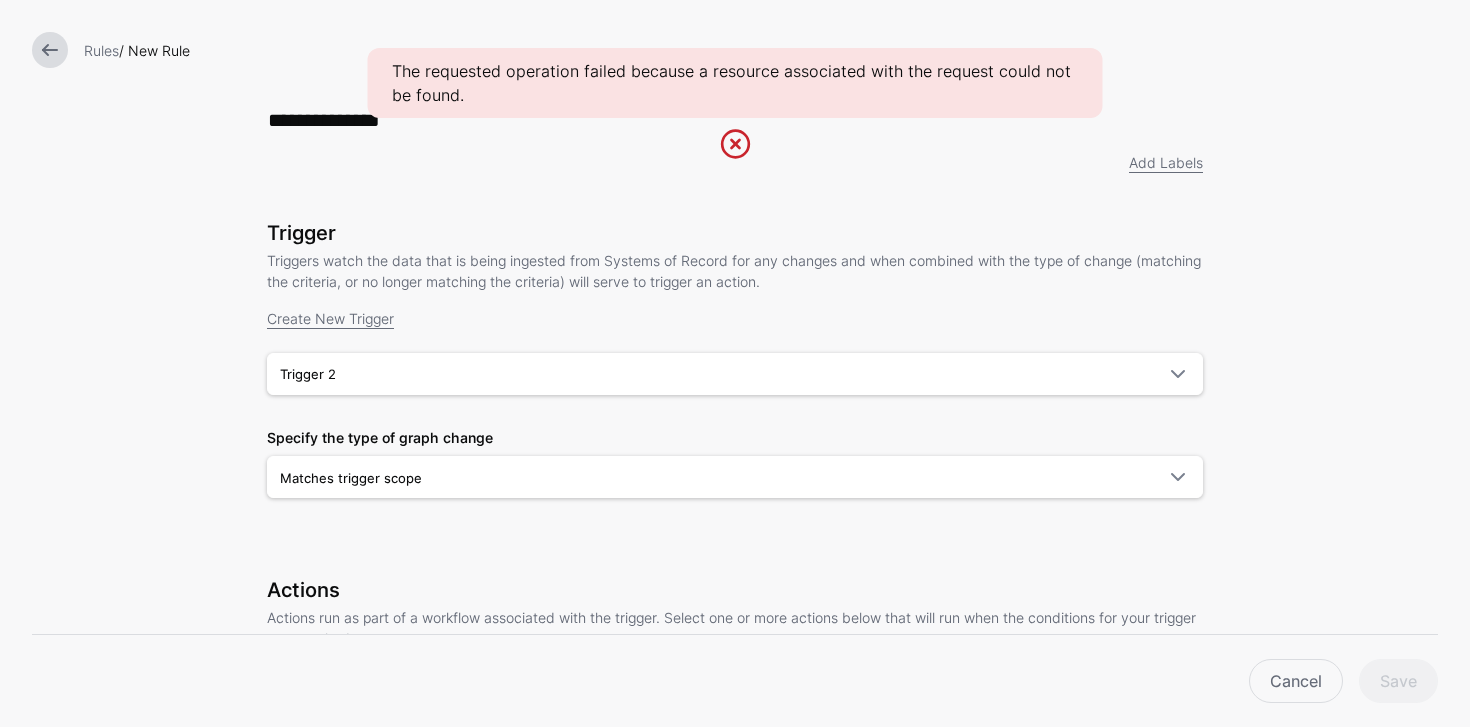 scroll, scrollTop: 0, scrollLeft: 0, axis: both 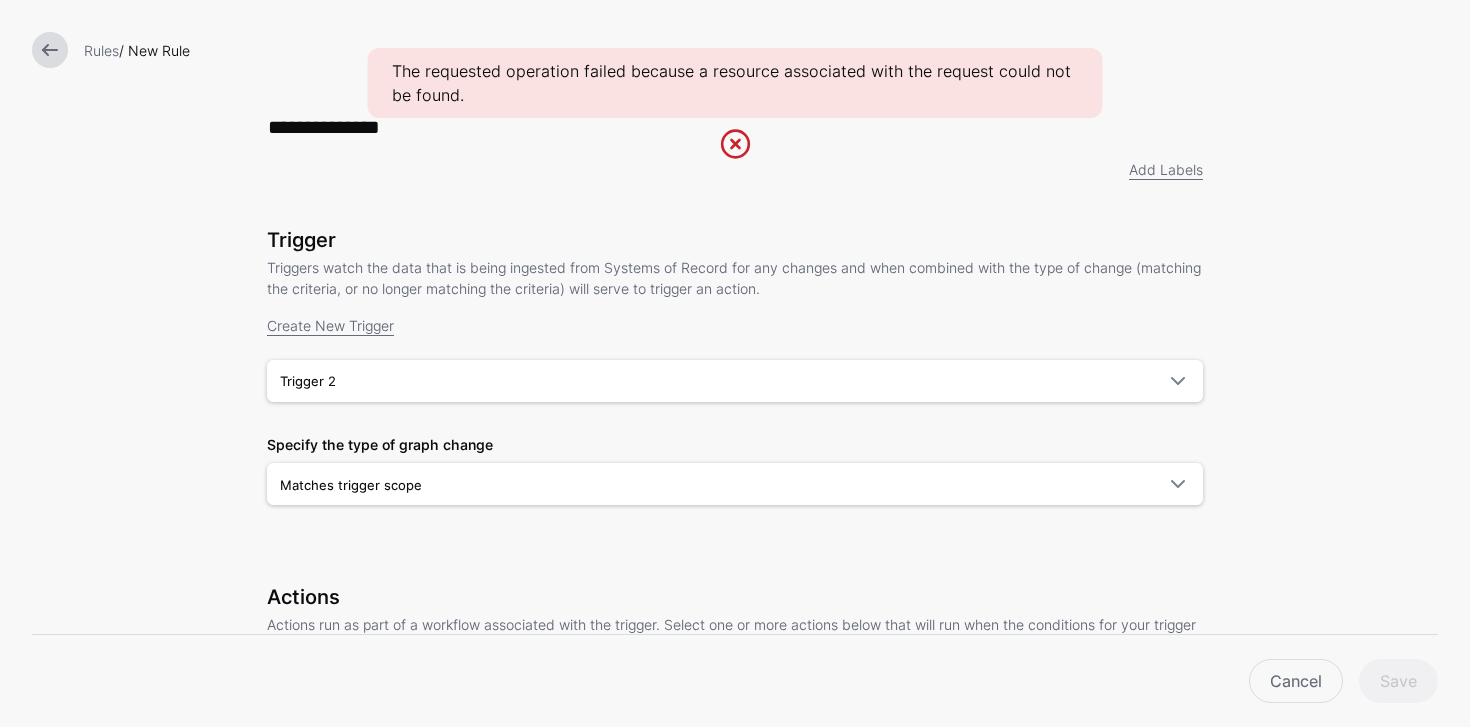 click at bounding box center [50, 50] 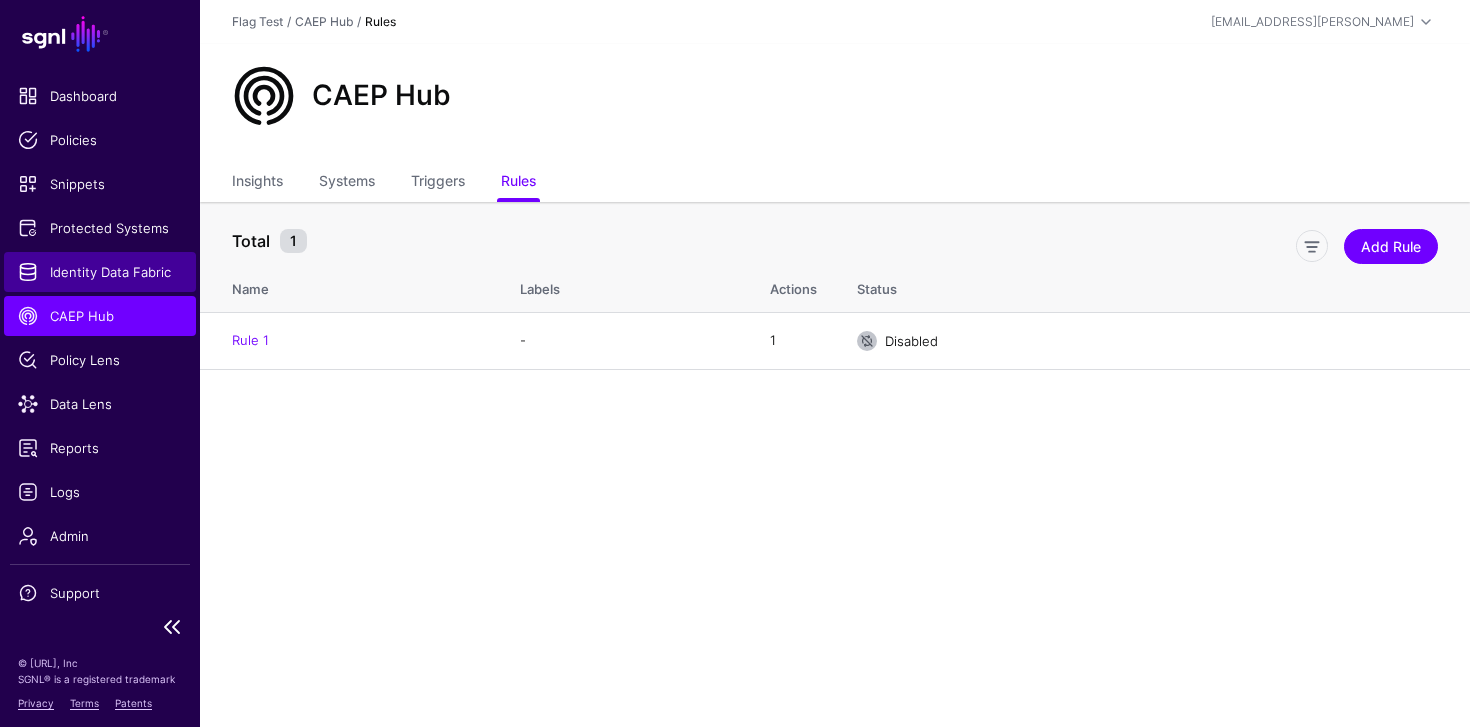 click on "Identity Data Fabric" 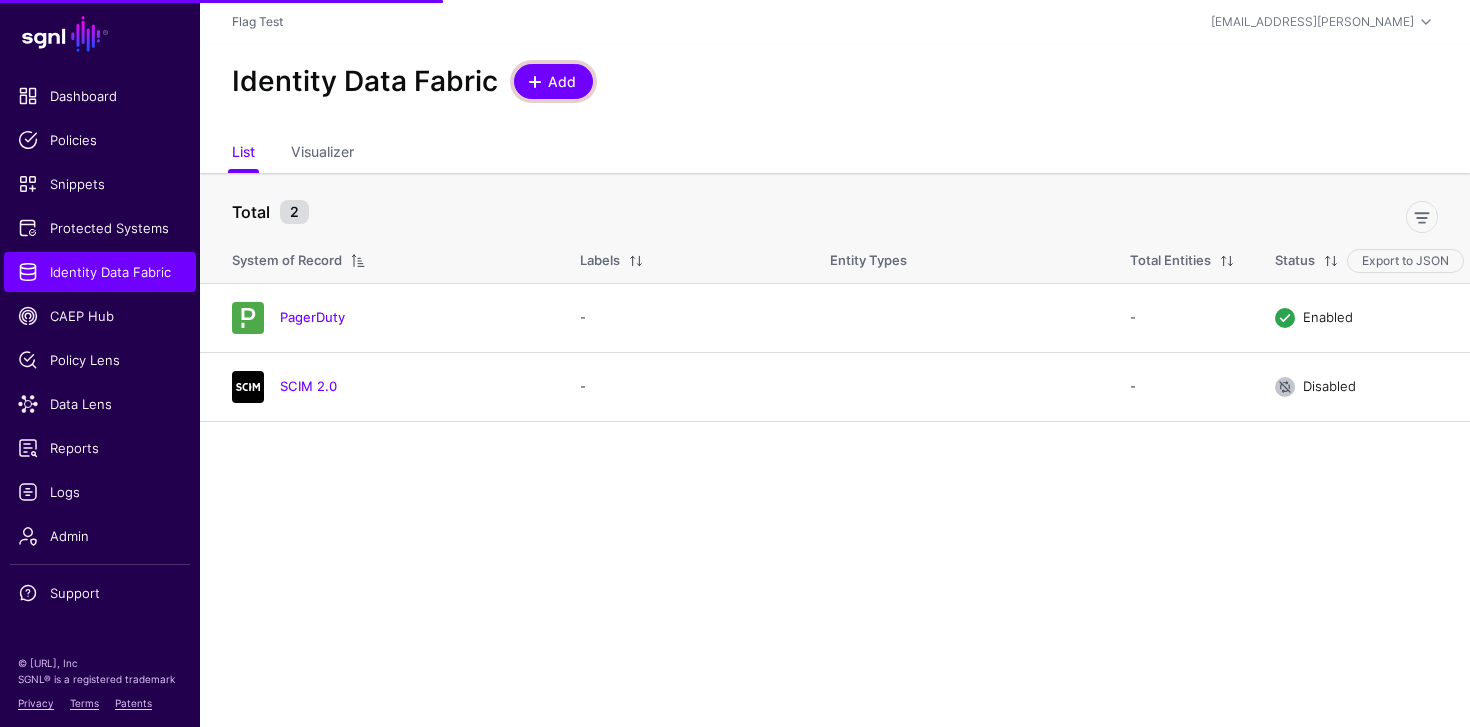 click on "Add" 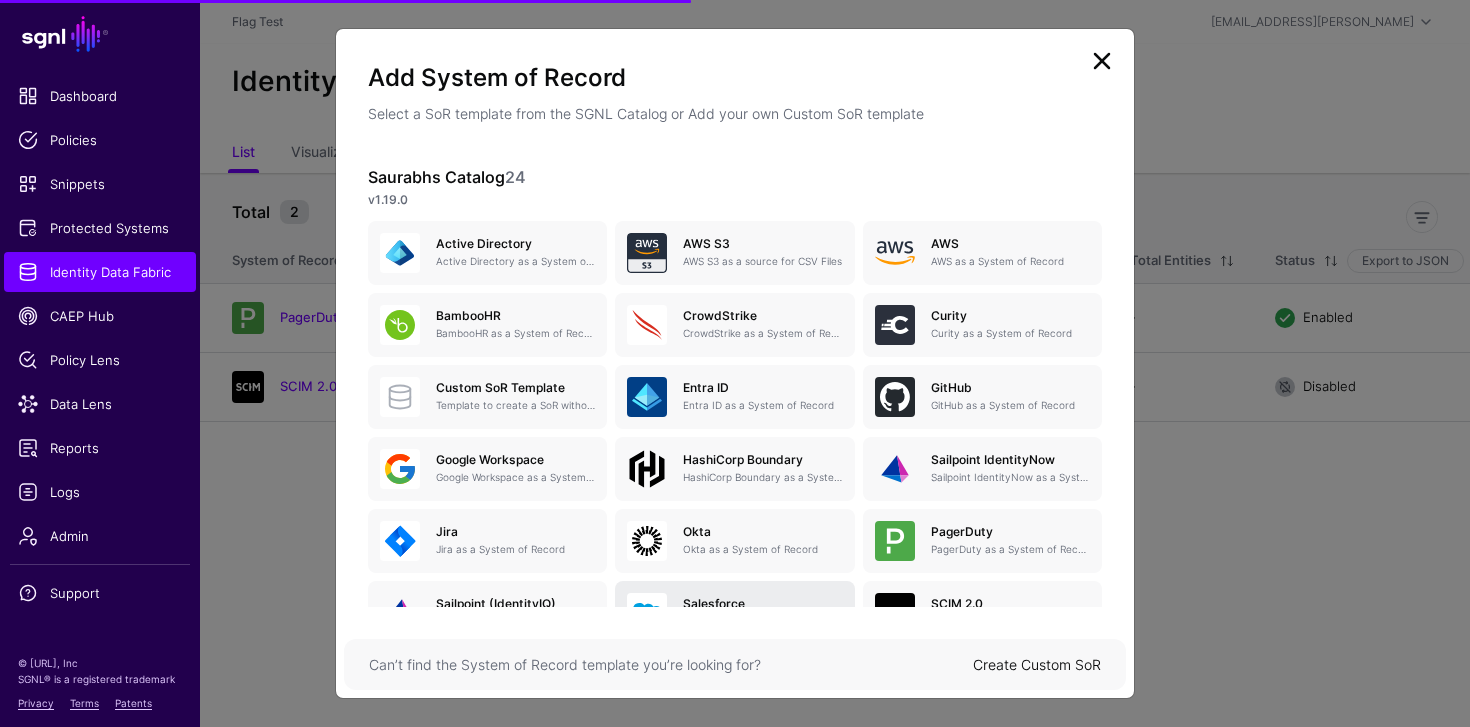 scroll, scrollTop: 251, scrollLeft: 0, axis: vertical 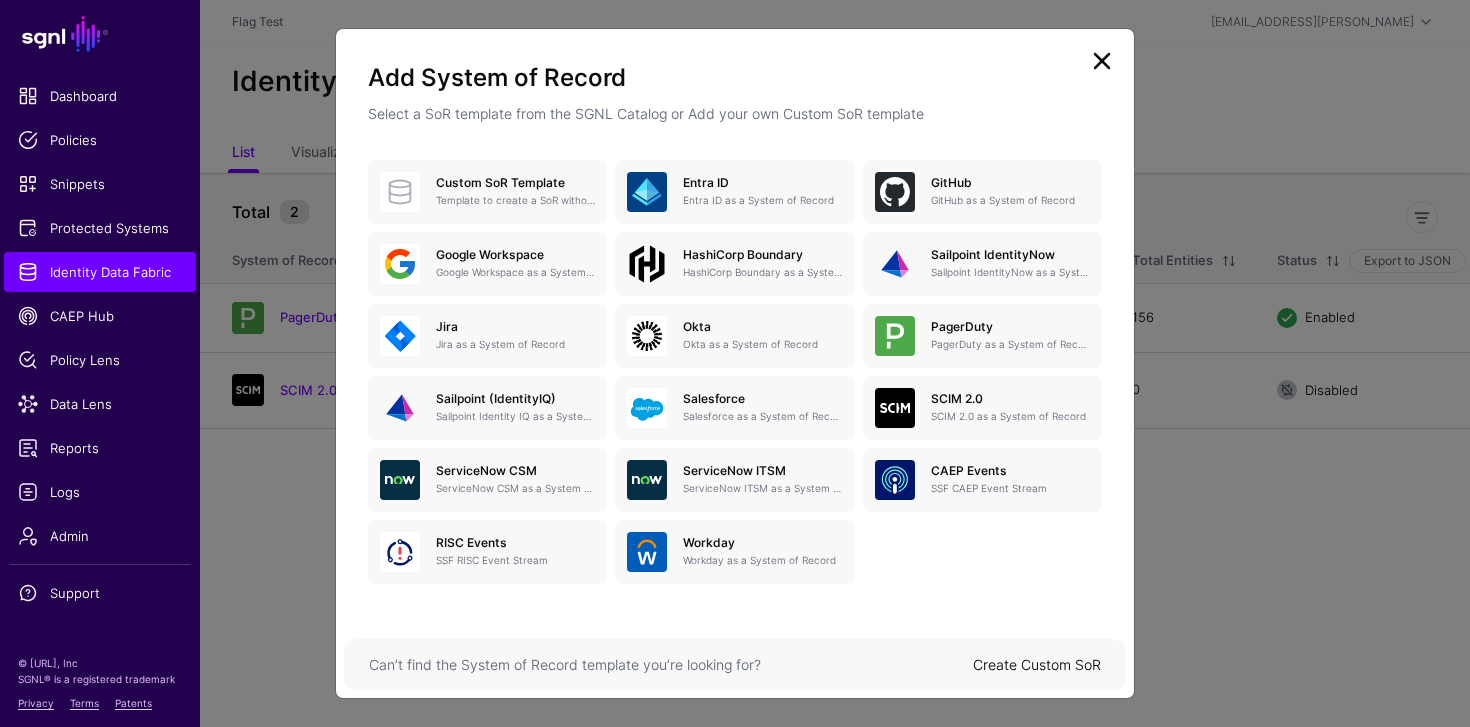 click 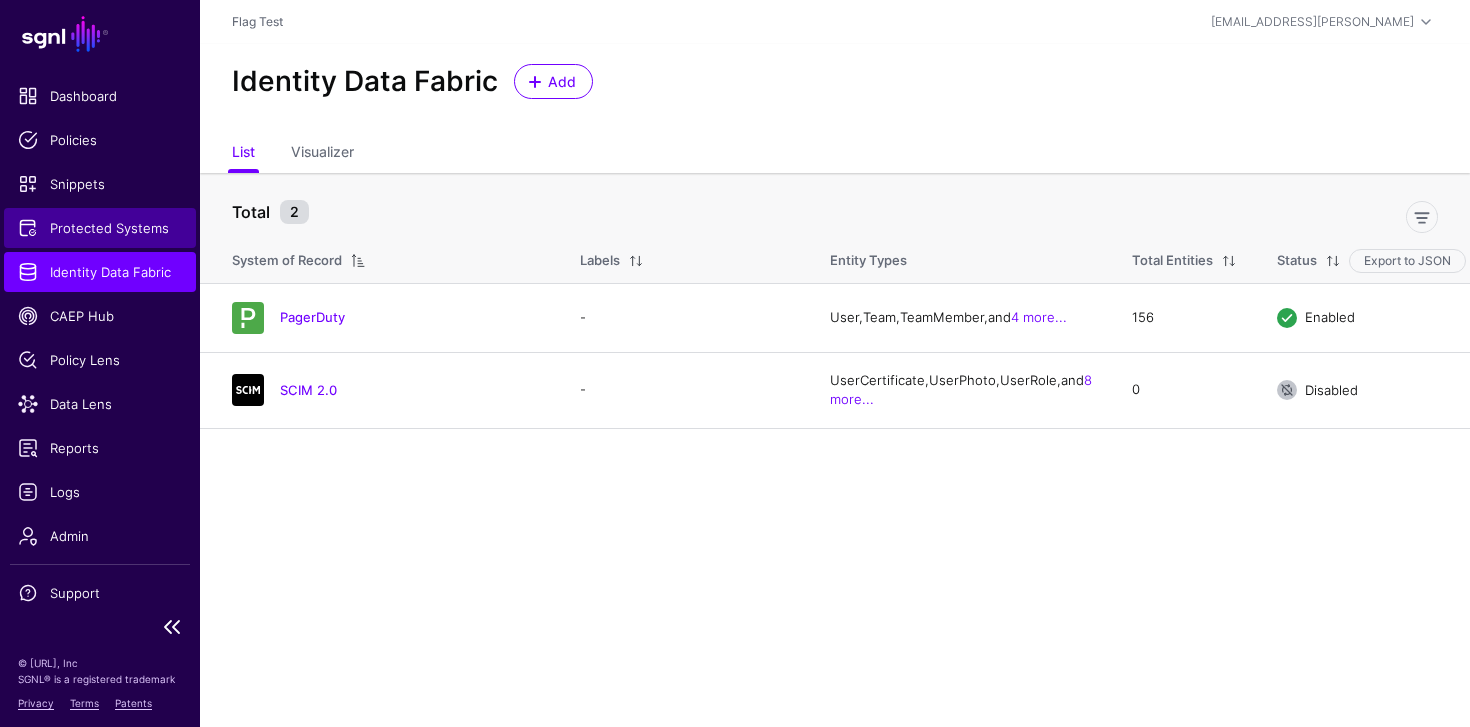 click on "Protected Systems" 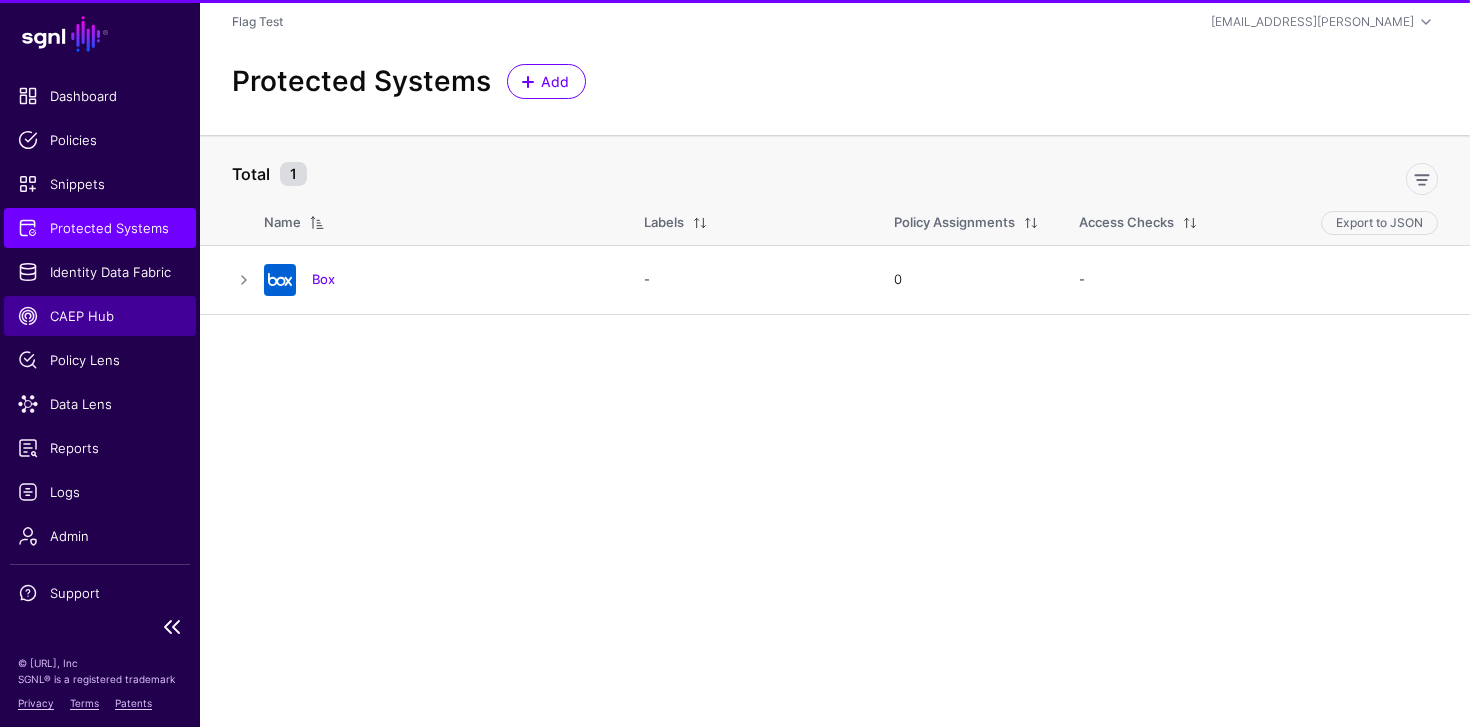 click on "CAEP Hub" 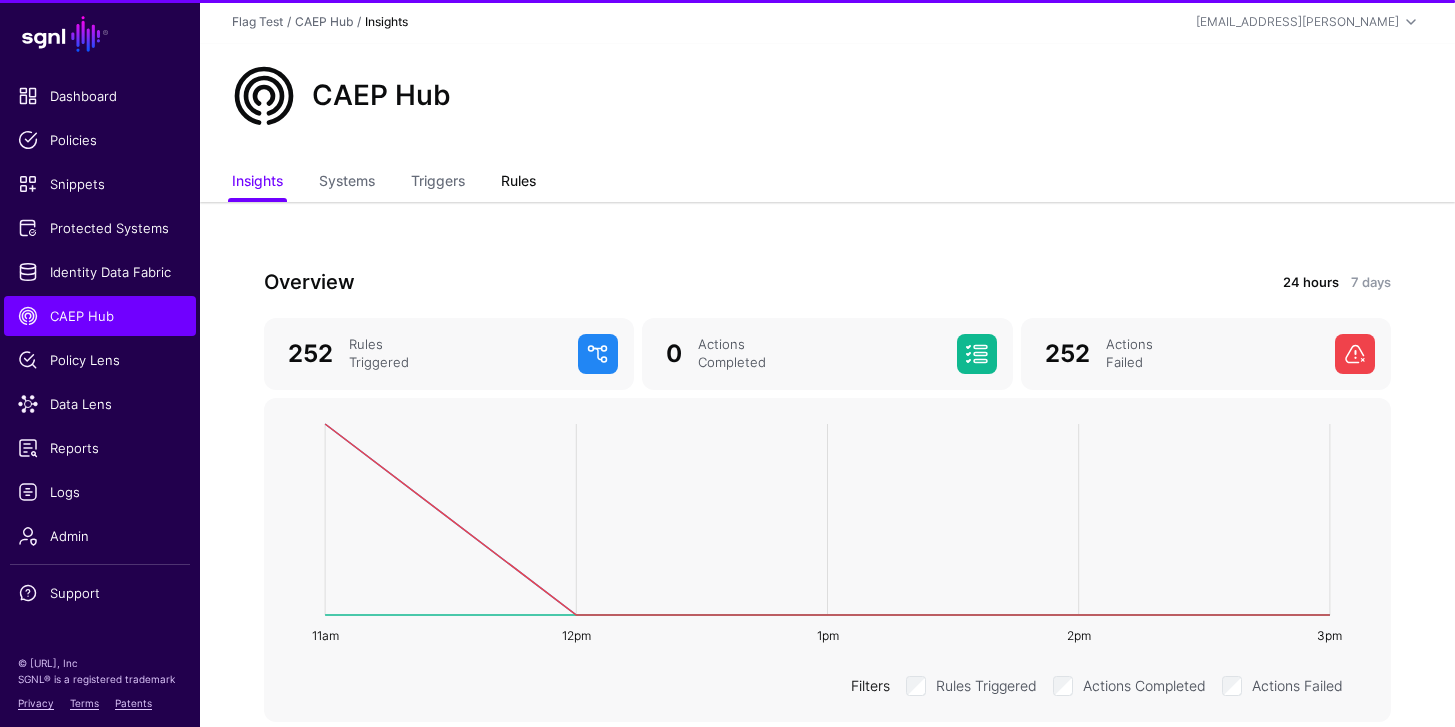 click on "Rules" 